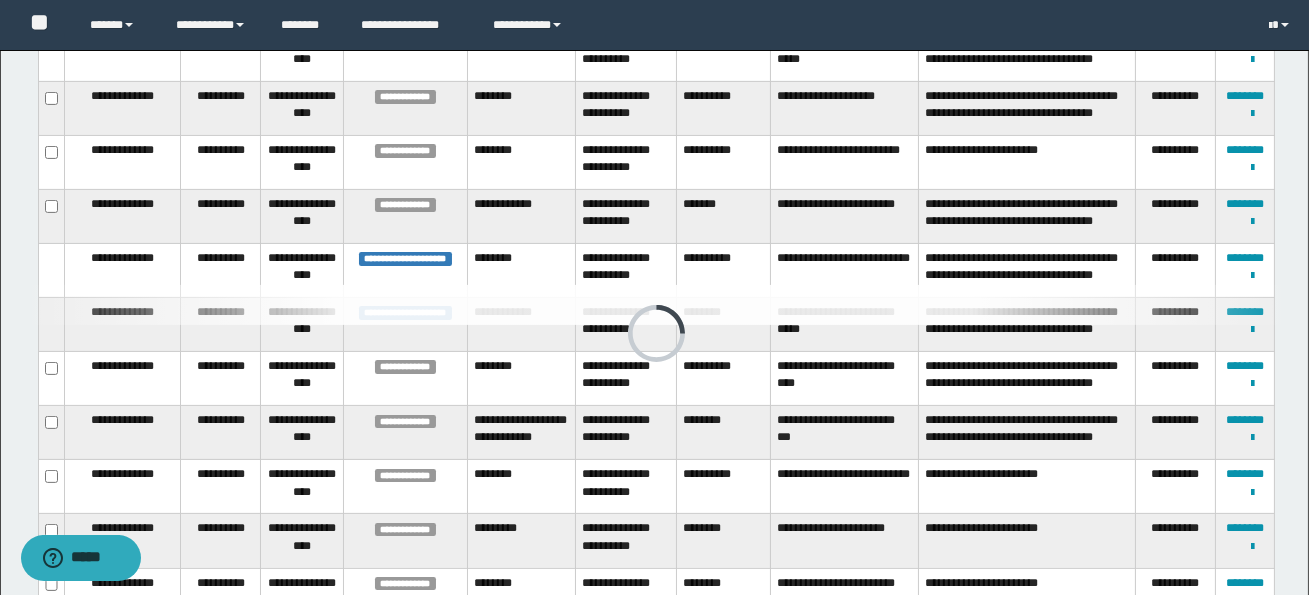 scroll, scrollTop: 558, scrollLeft: 0, axis: vertical 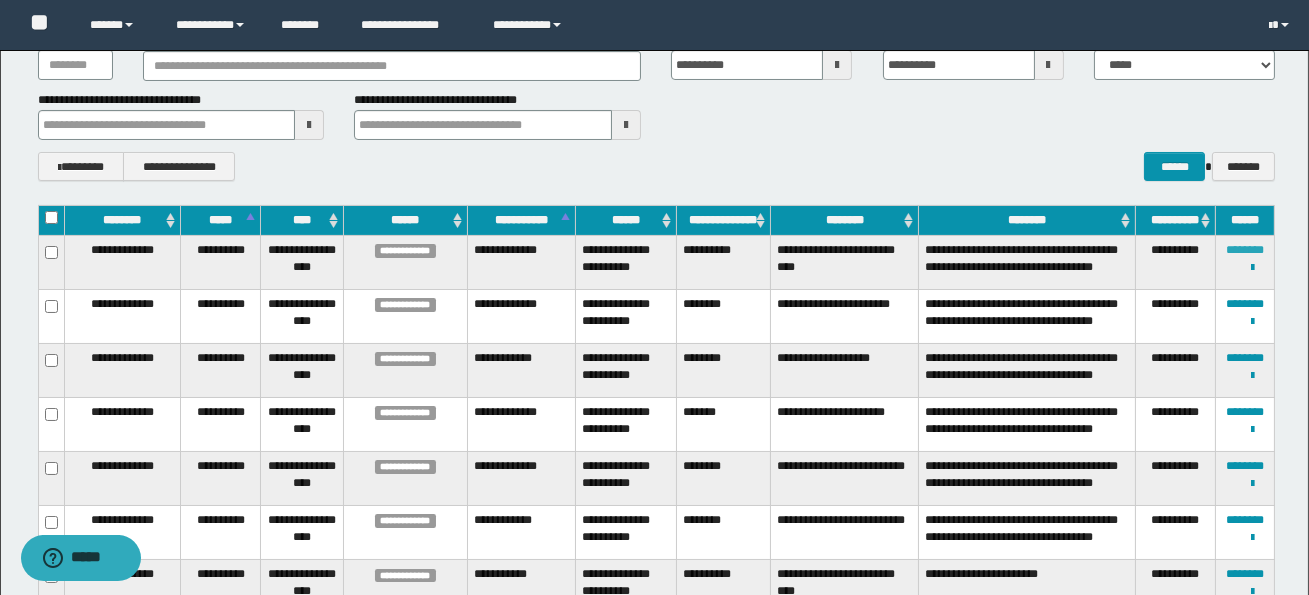 click on "********" at bounding box center [1245, 250] 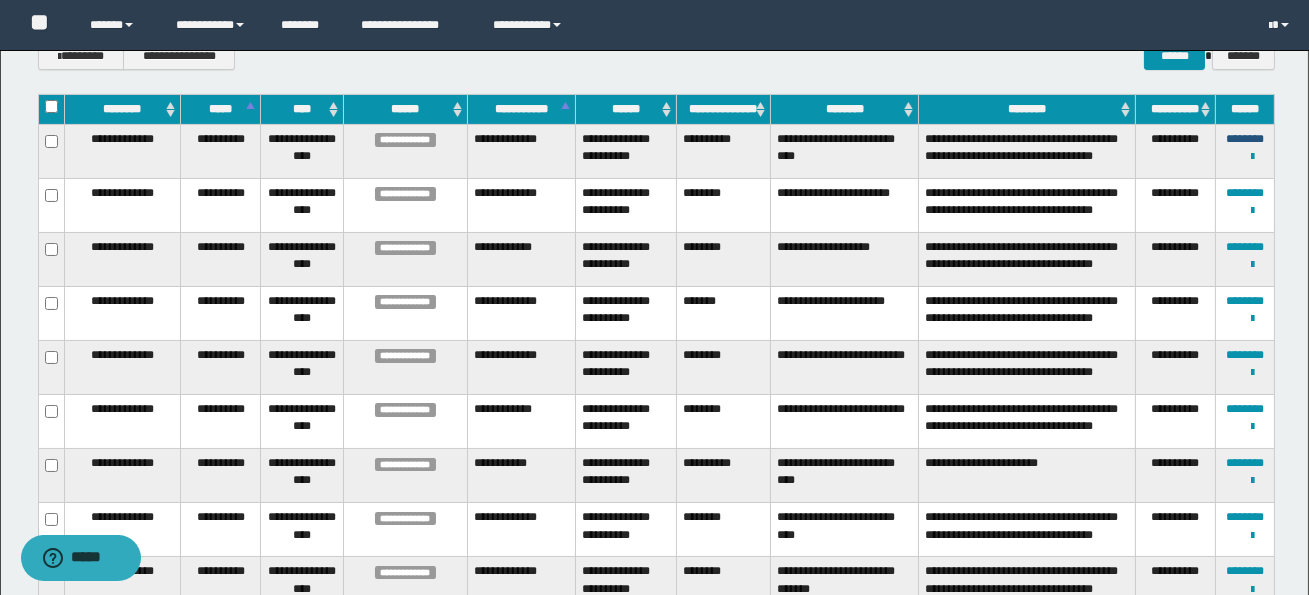 scroll, scrollTop: 266, scrollLeft: 0, axis: vertical 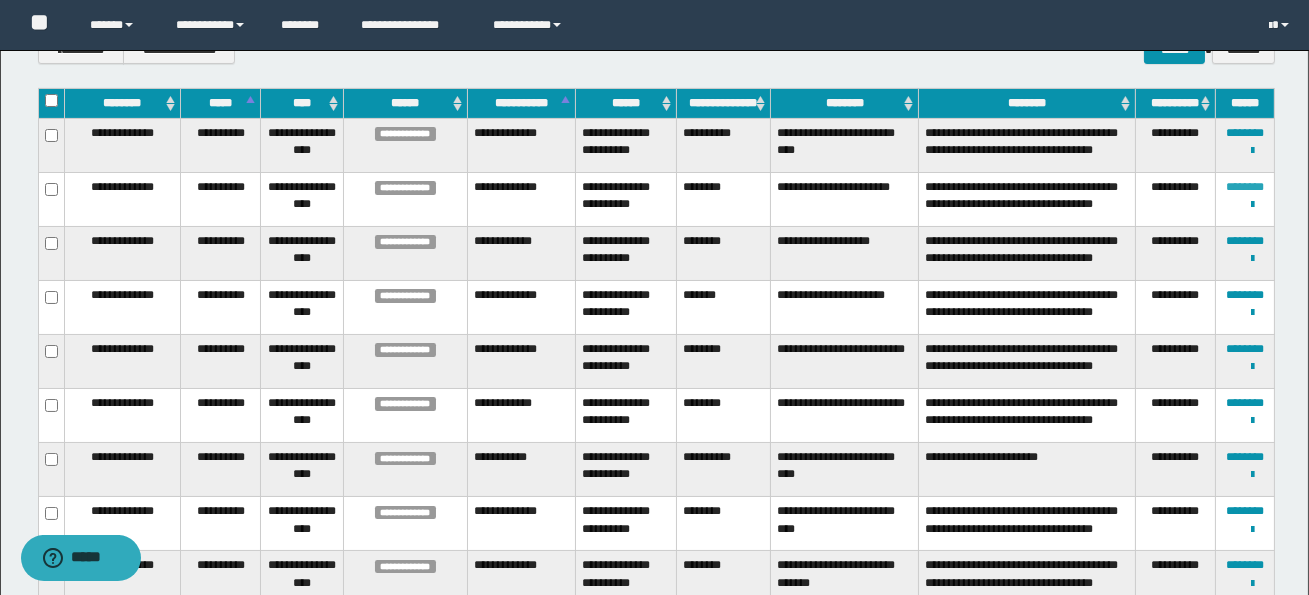 click on "********" at bounding box center [1245, 187] 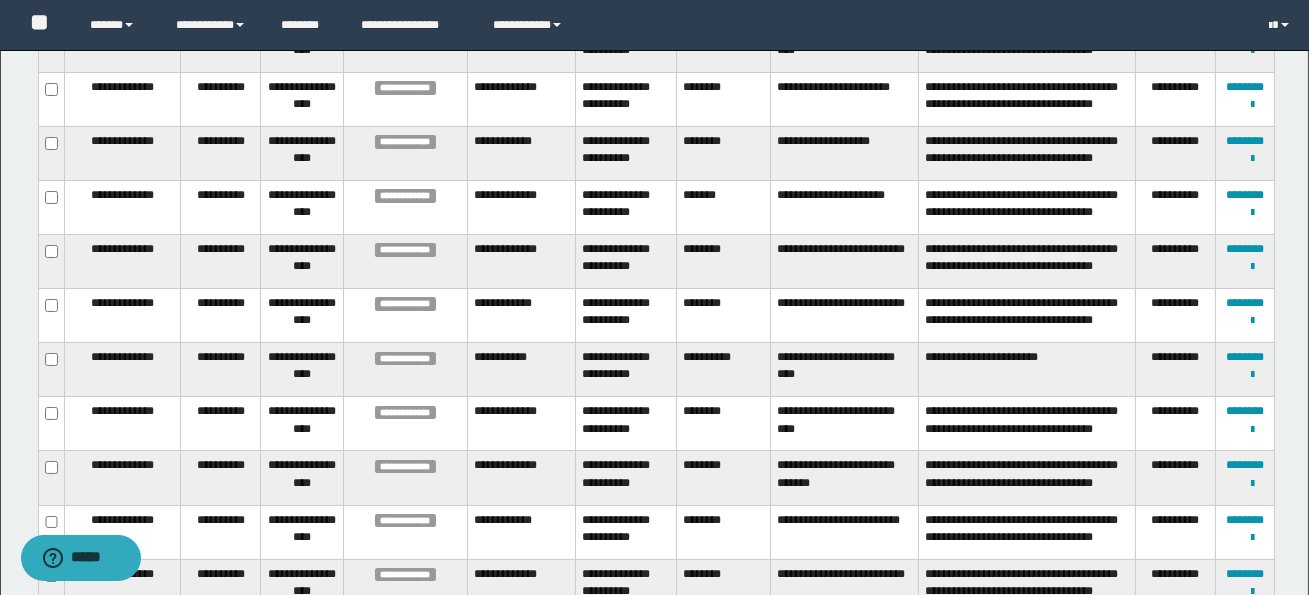scroll, scrollTop: 367, scrollLeft: 0, axis: vertical 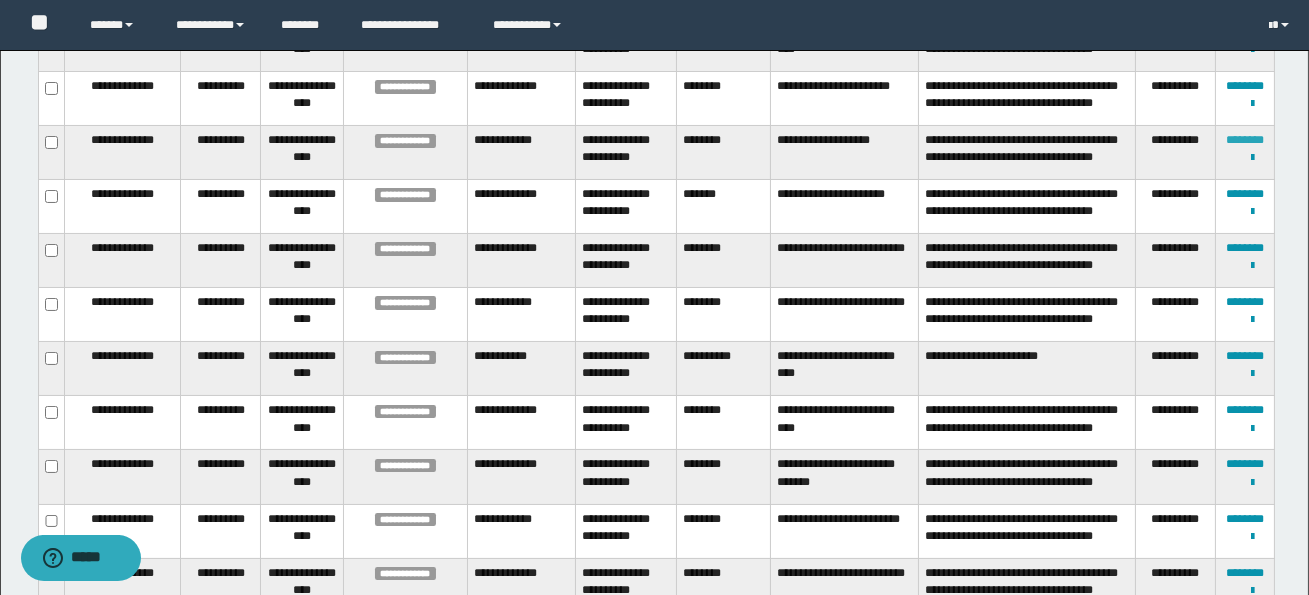 click on "********" at bounding box center [1245, 140] 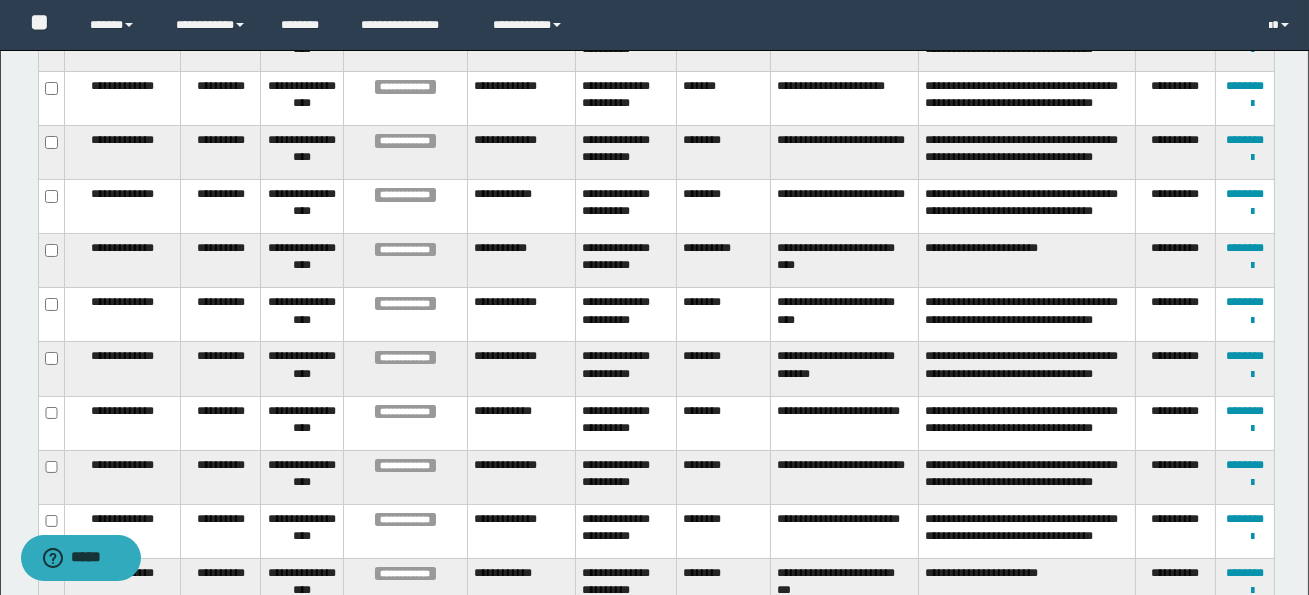 scroll, scrollTop: 476, scrollLeft: 0, axis: vertical 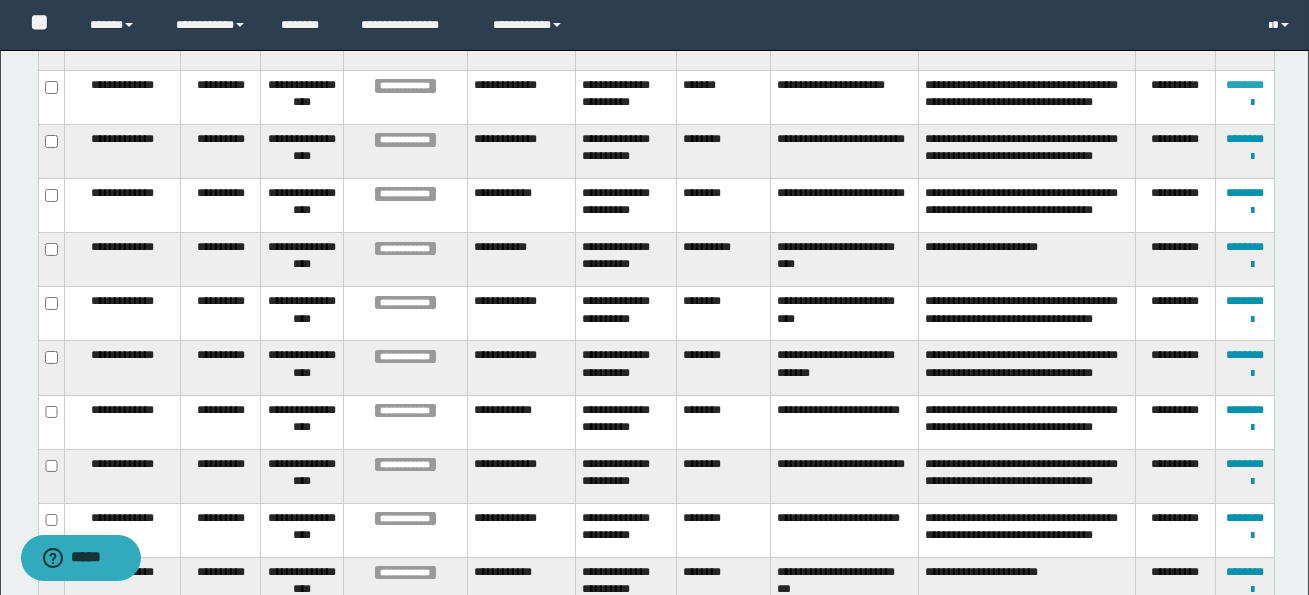 click on "********" at bounding box center [1245, 85] 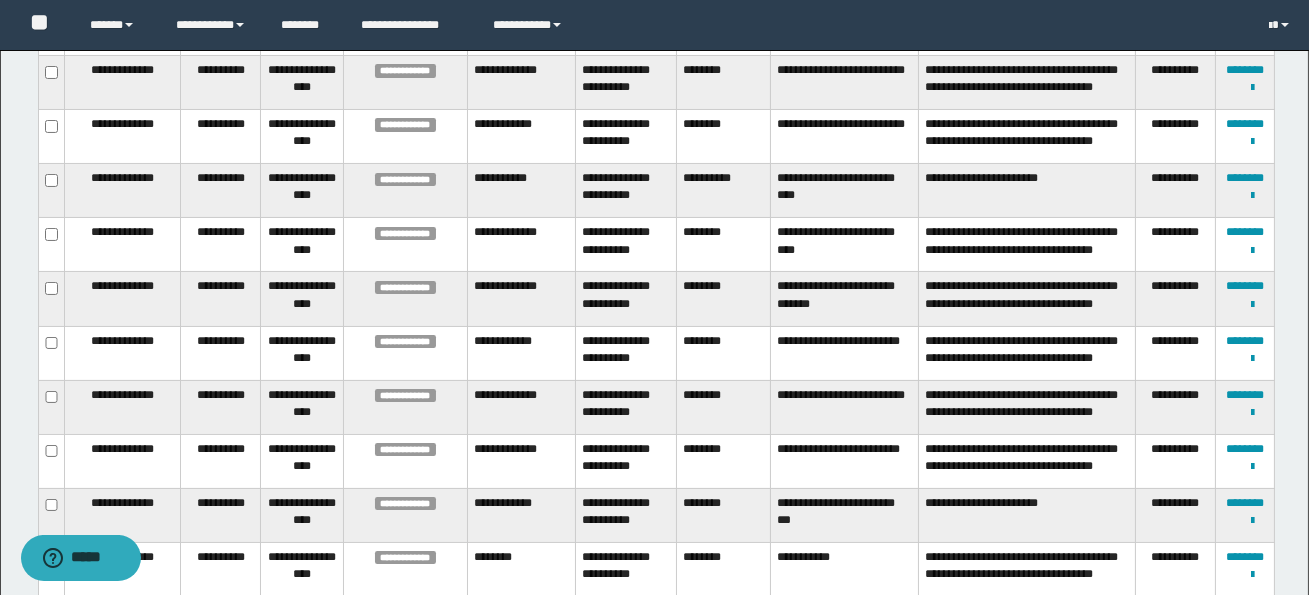scroll, scrollTop: 546, scrollLeft: 0, axis: vertical 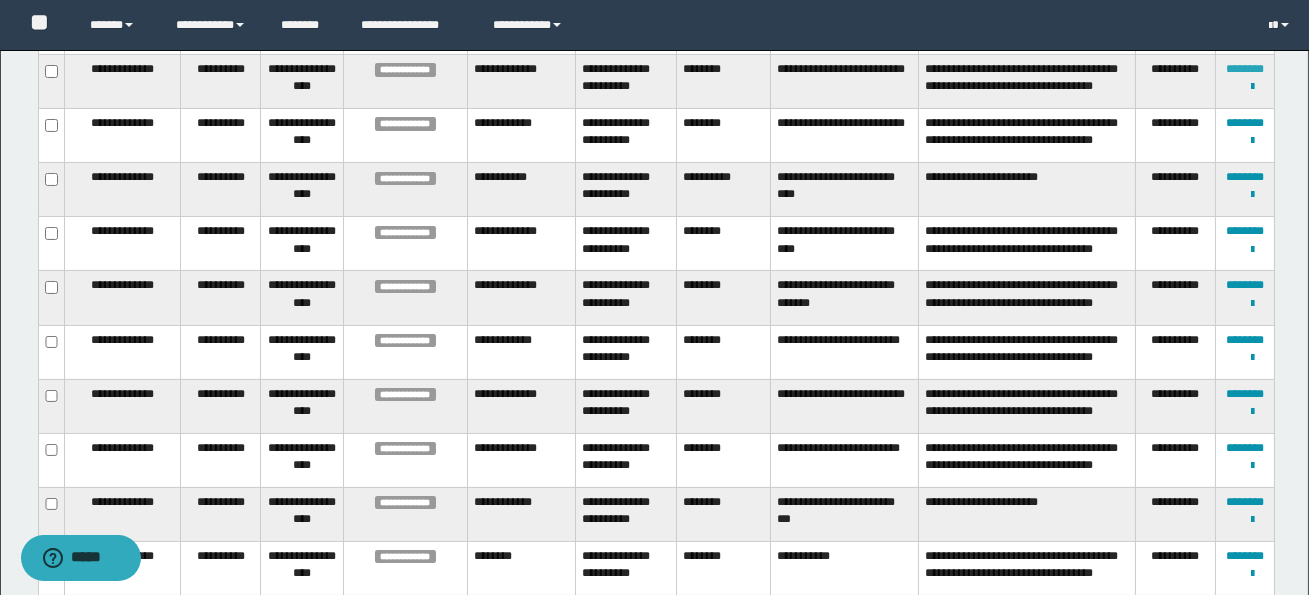 click on "********" at bounding box center (1245, 69) 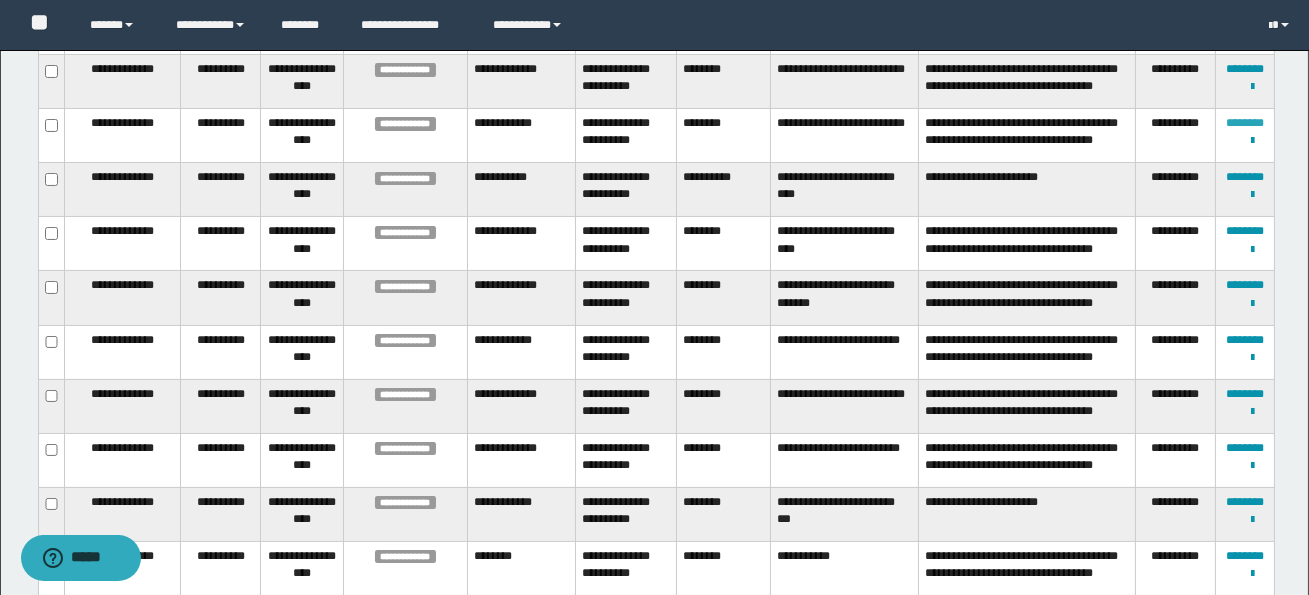click on "********" at bounding box center [1245, 123] 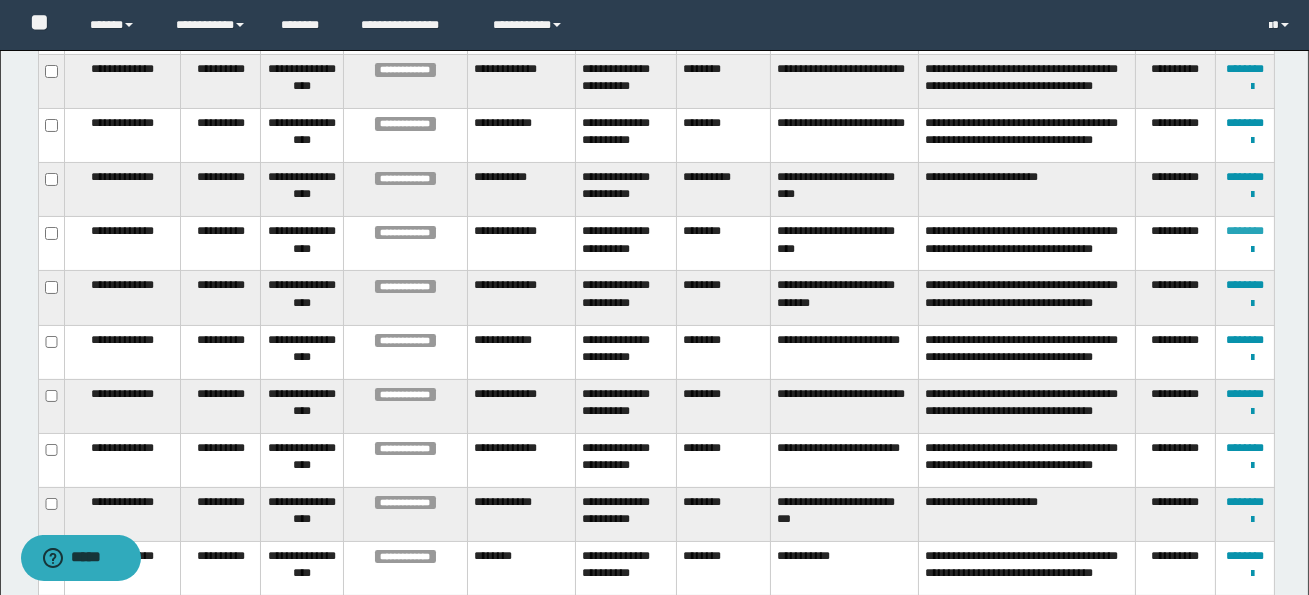click on "********" at bounding box center (1245, 231) 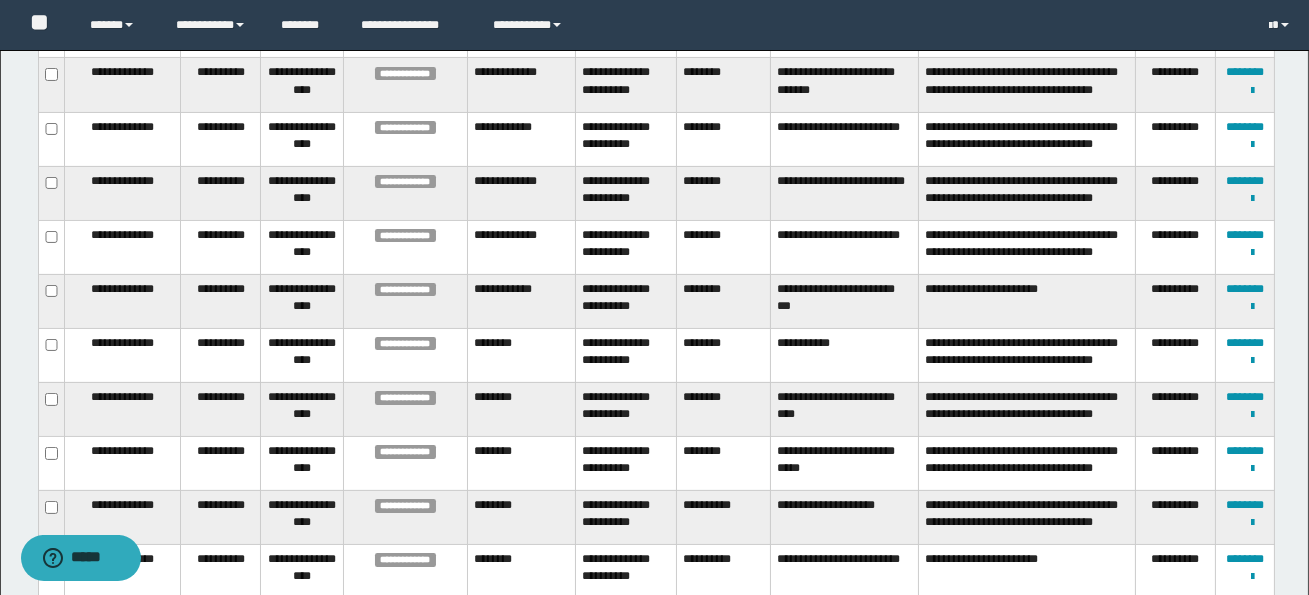 scroll, scrollTop: 763, scrollLeft: 0, axis: vertical 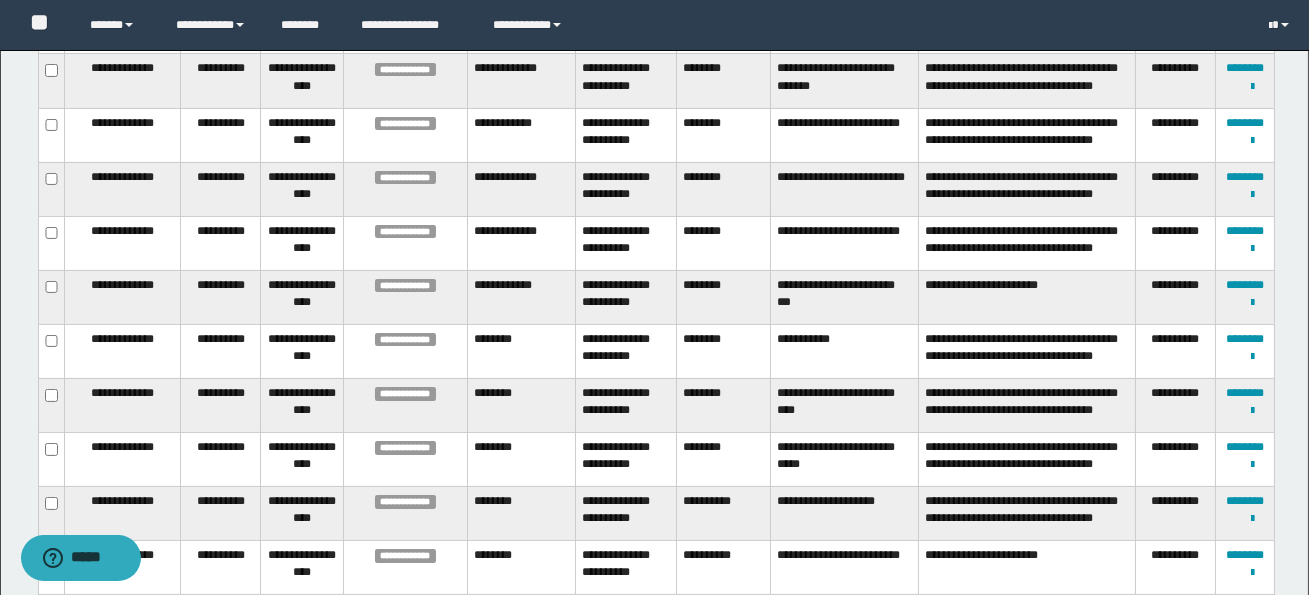 click on "********" at bounding box center (1245, 68) 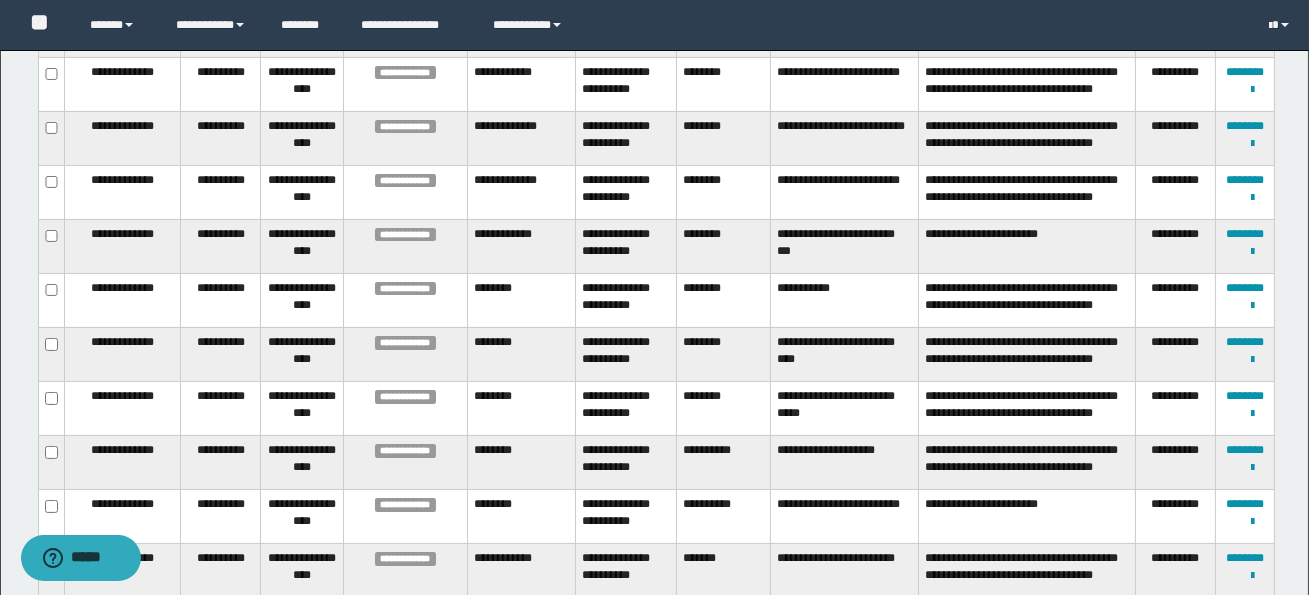 scroll, scrollTop: 820, scrollLeft: 0, axis: vertical 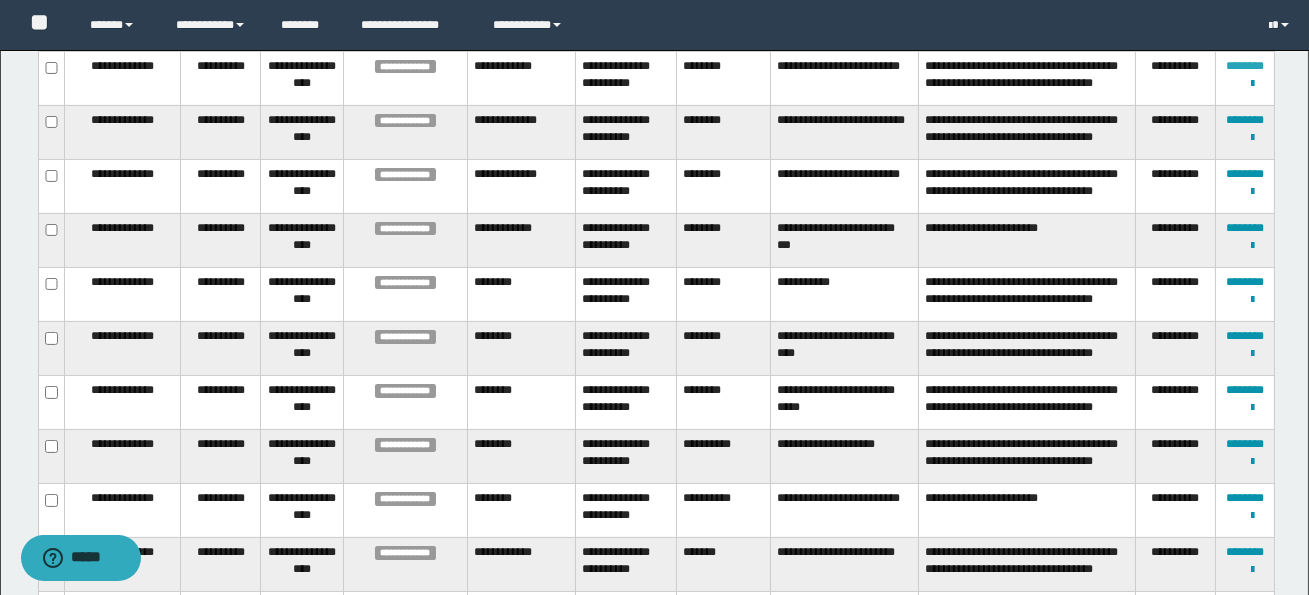 click on "********" at bounding box center [1245, 66] 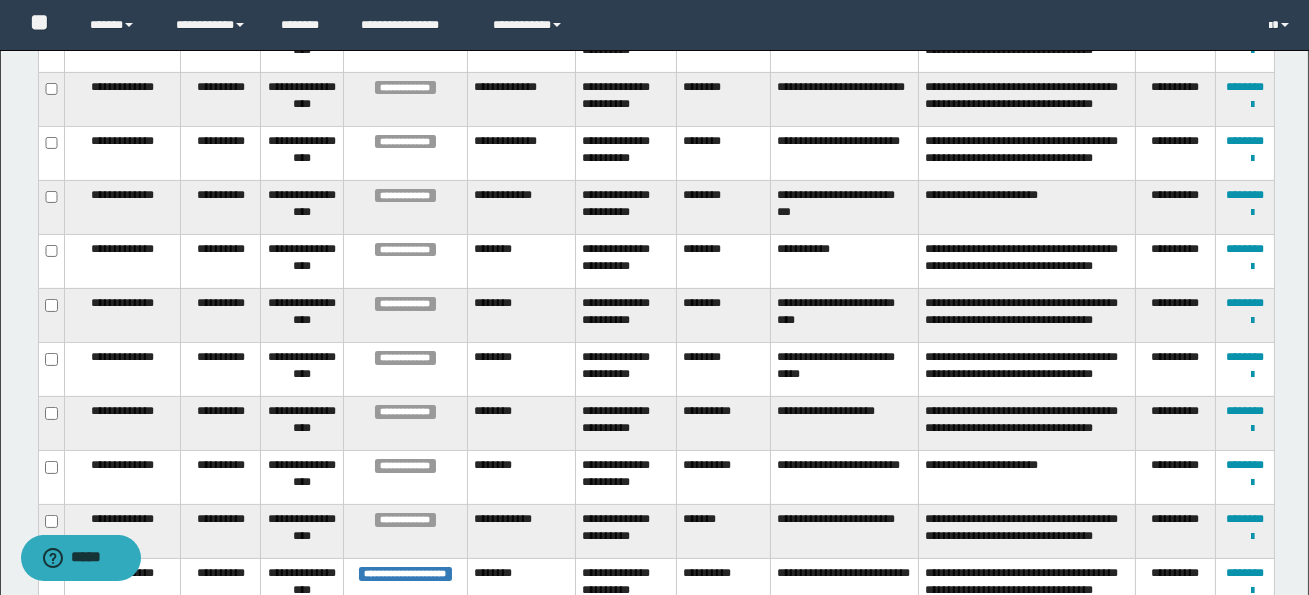 scroll, scrollTop: 855, scrollLeft: 0, axis: vertical 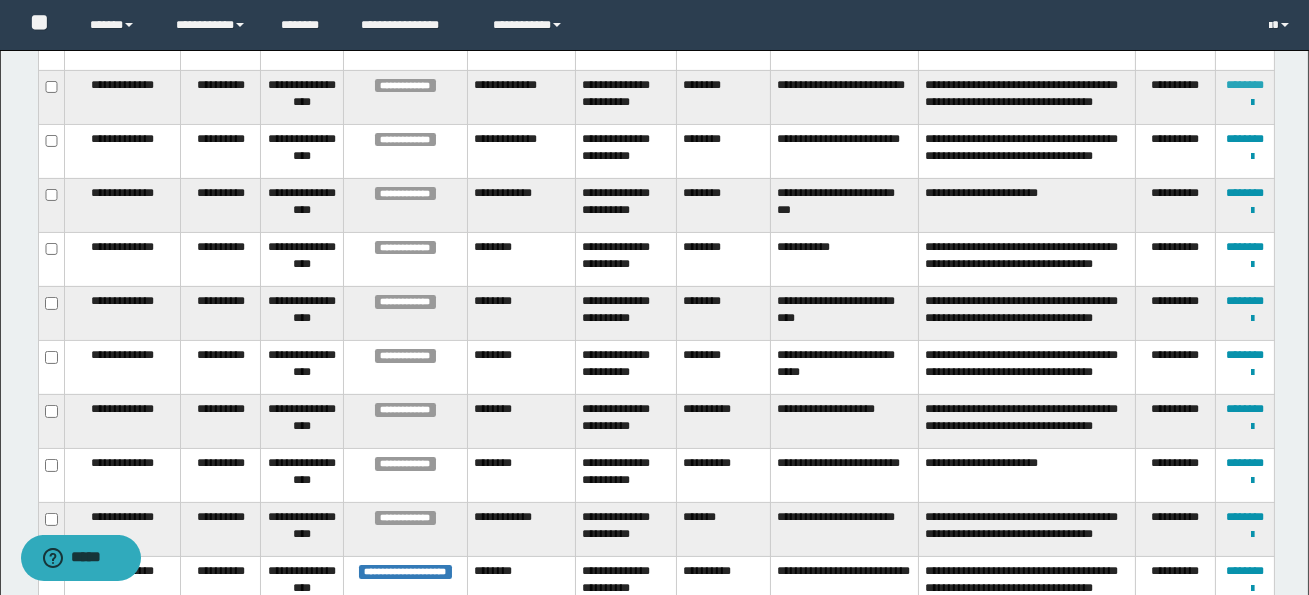 click on "********" at bounding box center [1245, 85] 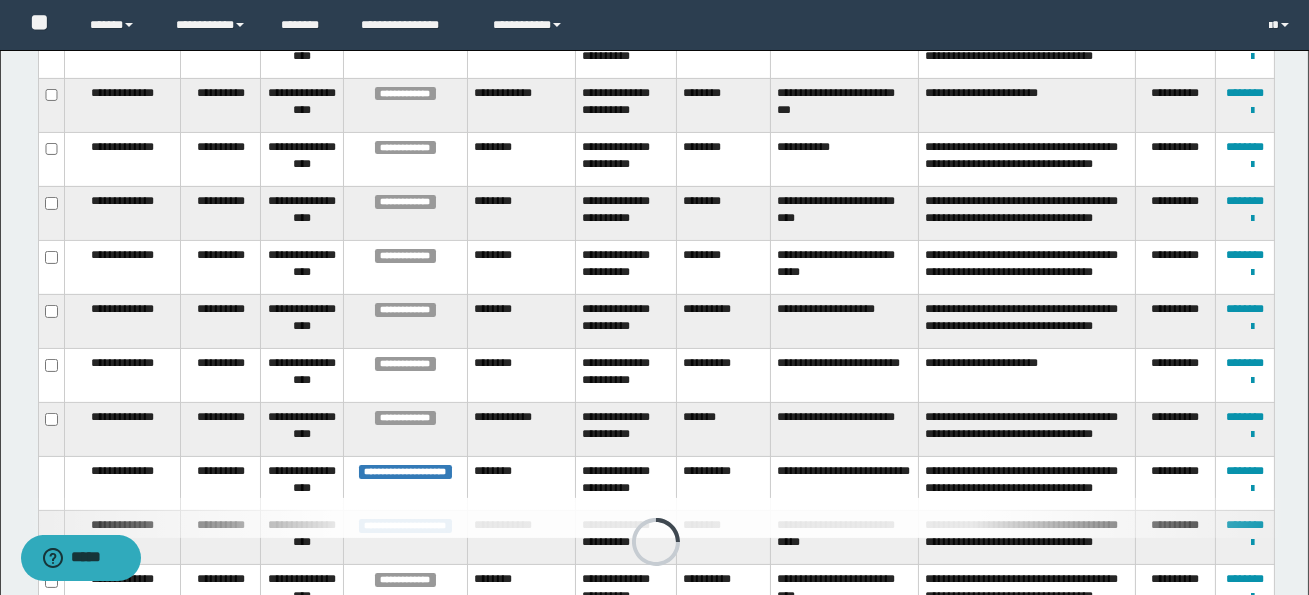 scroll, scrollTop: 959, scrollLeft: 0, axis: vertical 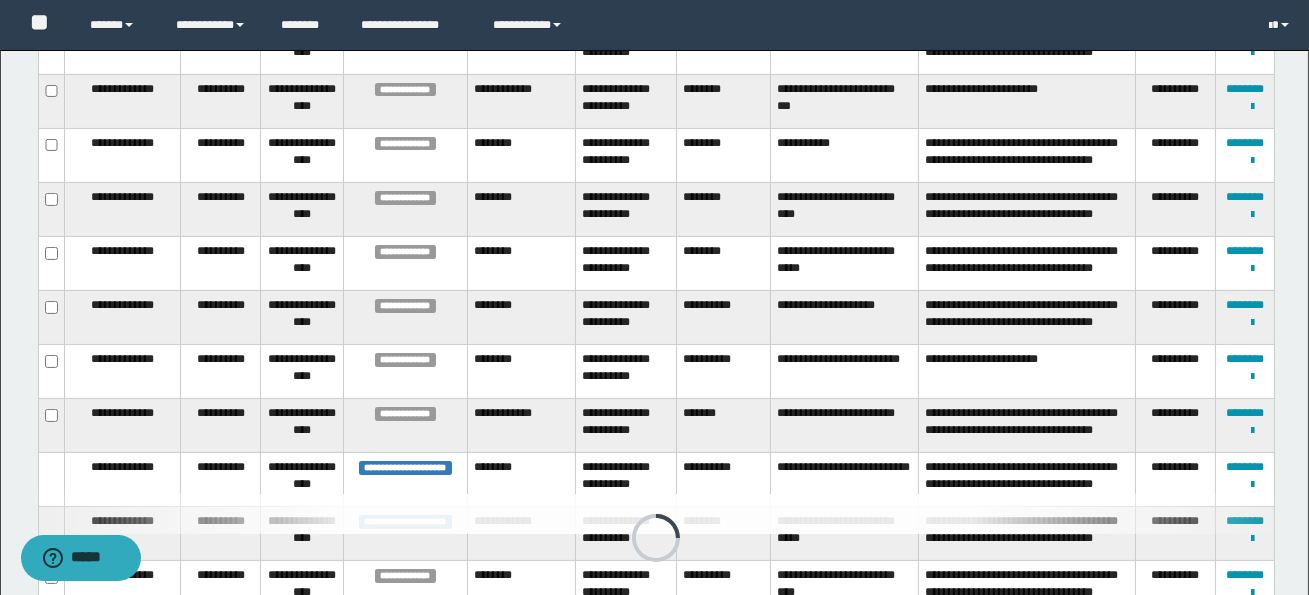 click on "********" at bounding box center [1245, 35] 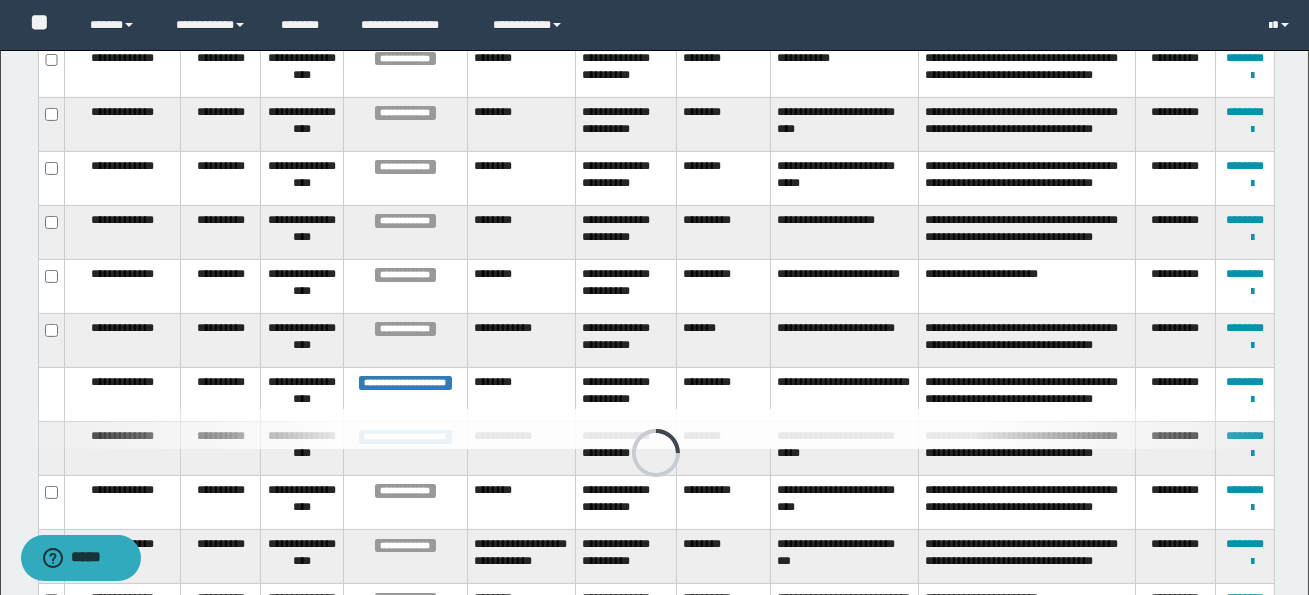 scroll, scrollTop: 1049, scrollLeft: 0, axis: vertical 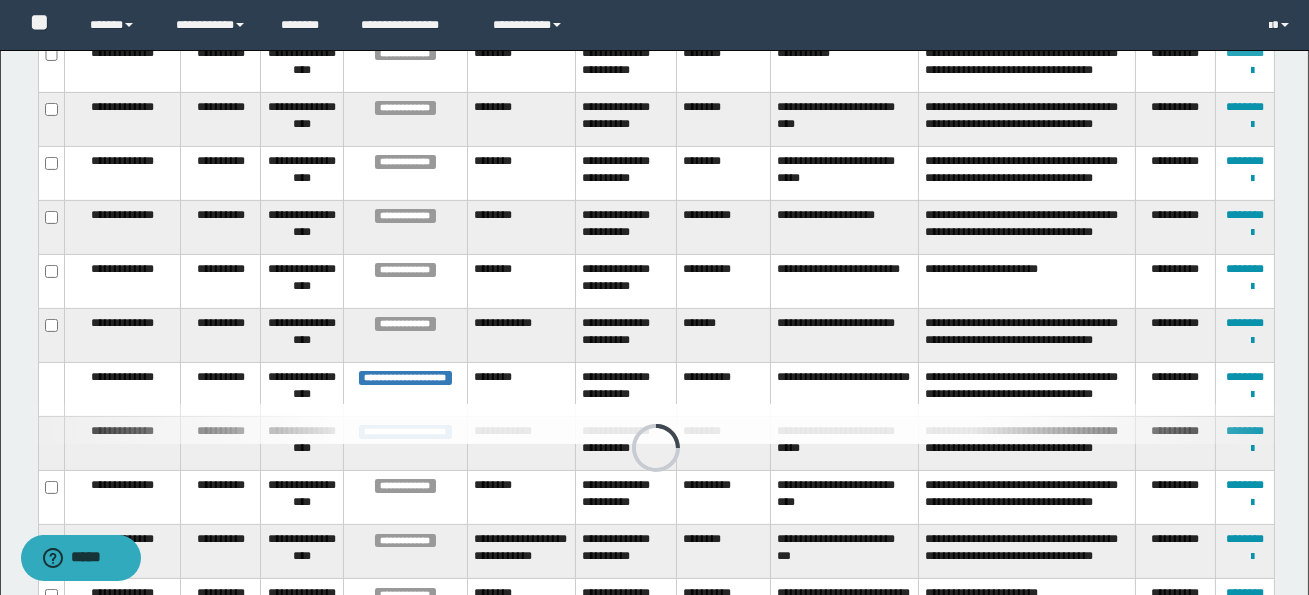 click on "********" at bounding box center [1245, 53] 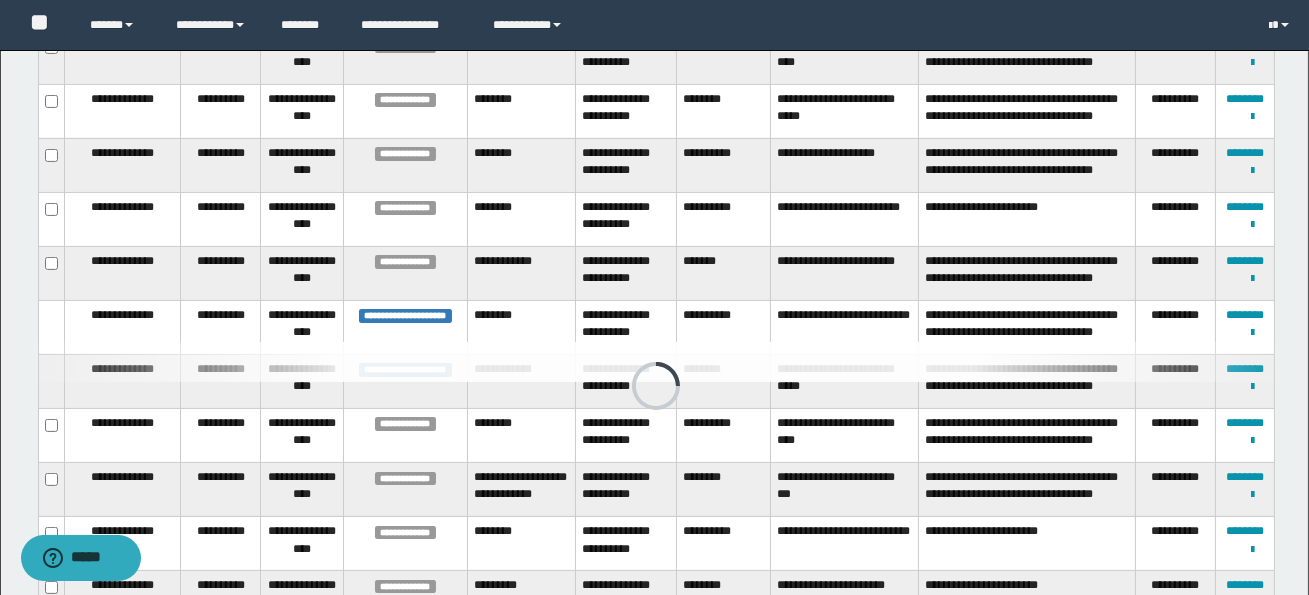 scroll, scrollTop: 1116, scrollLeft: 0, axis: vertical 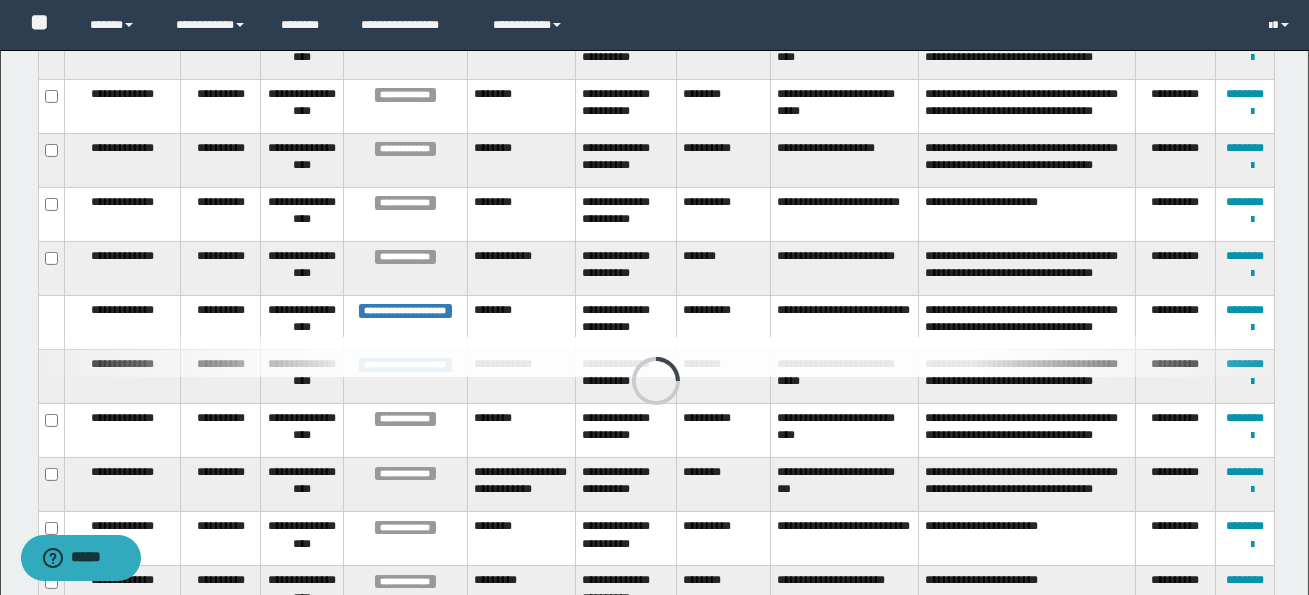 click on "********" at bounding box center (1245, 40) 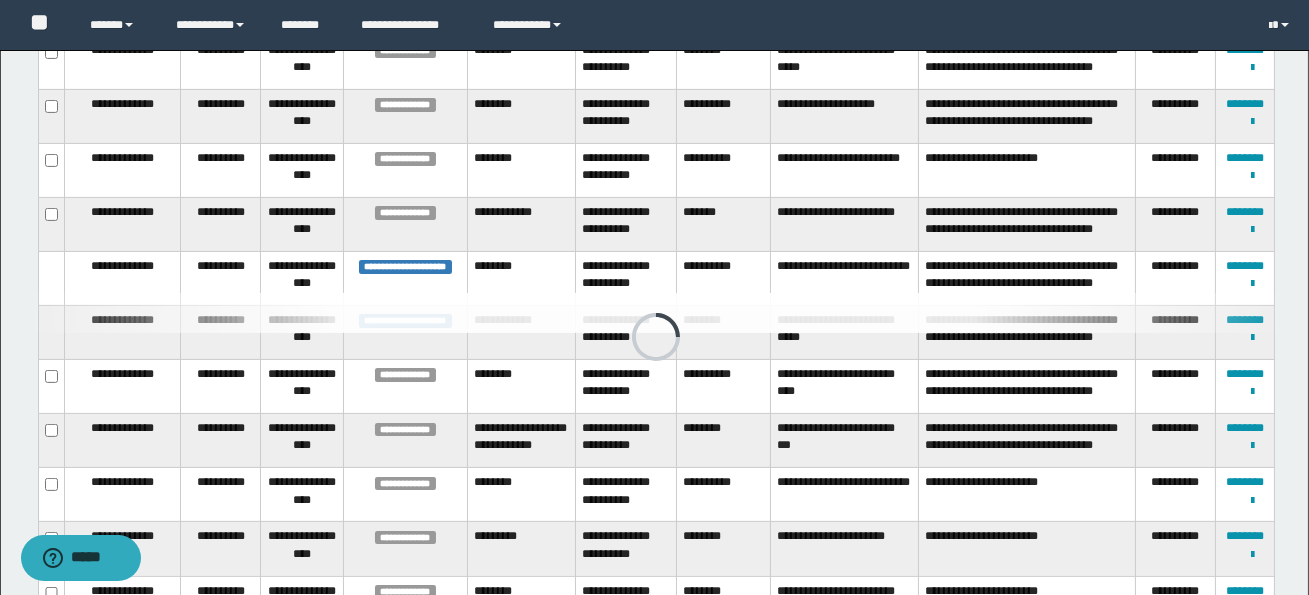 scroll, scrollTop: 1161, scrollLeft: 0, axis: vertical 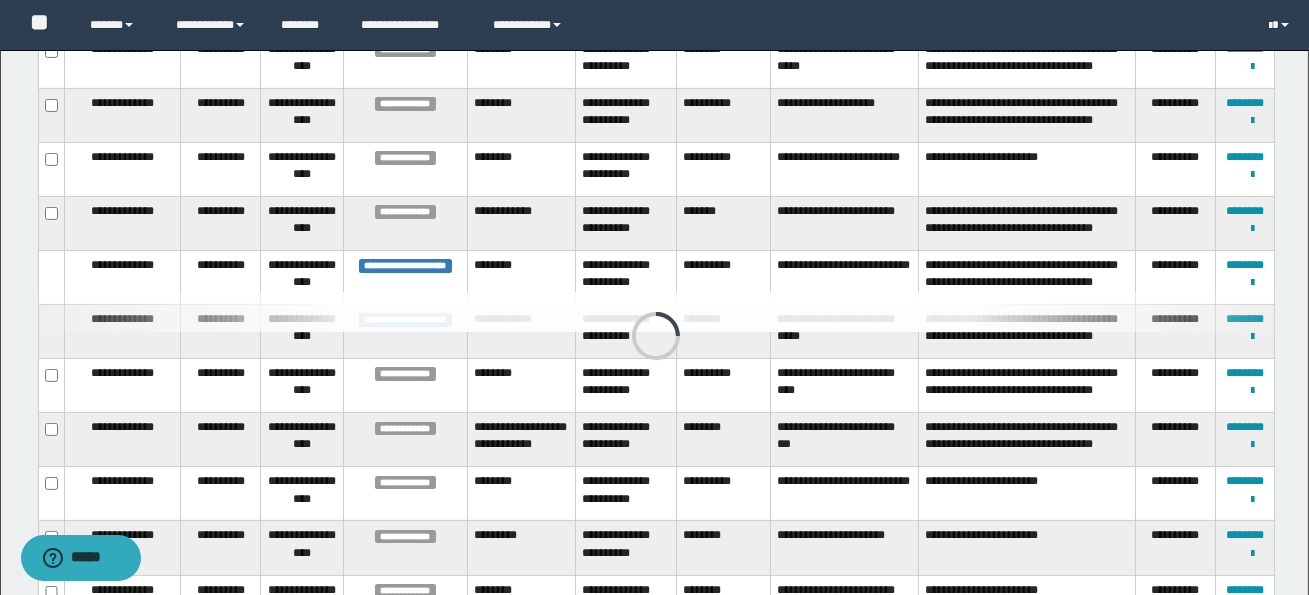 click on "********" at bounding box center [1245, 49] 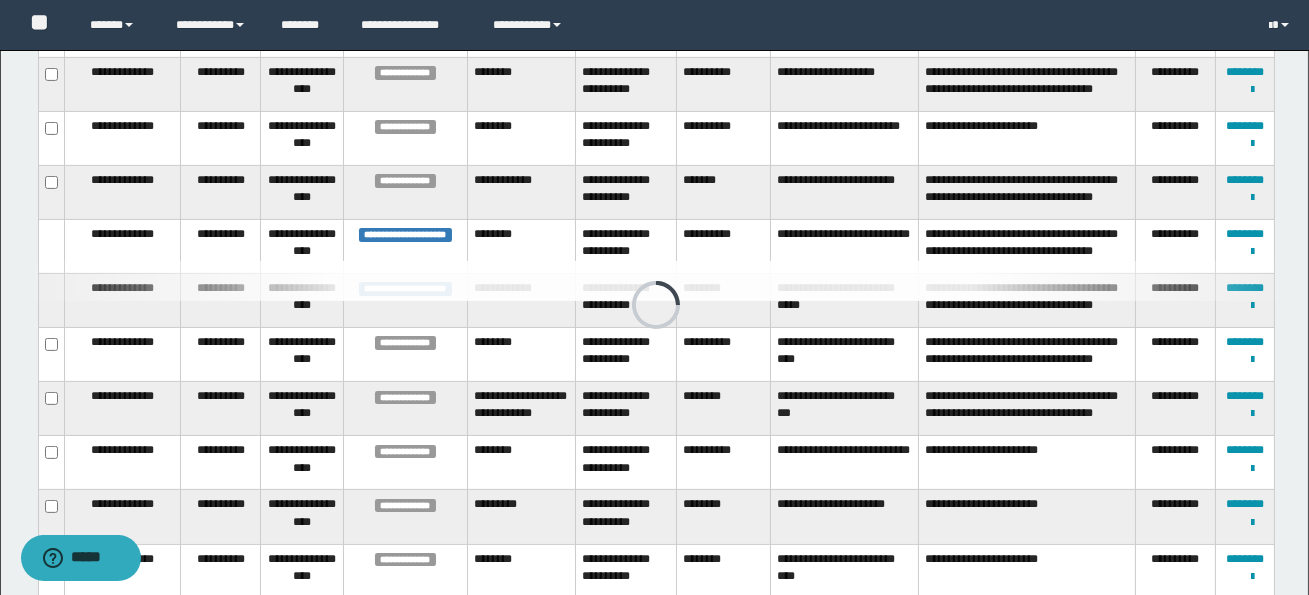 scroll, scrollTop: 1194, scrollLeft: 0, axis: vertical 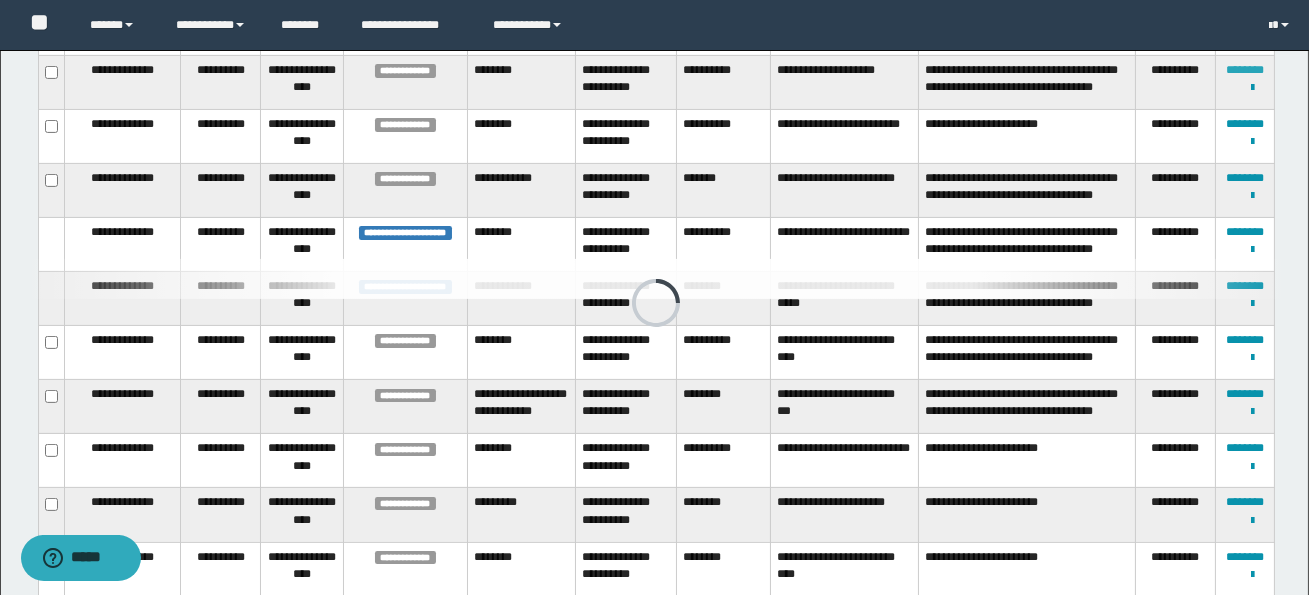 click on "********" at bounding box center [1245, 70] 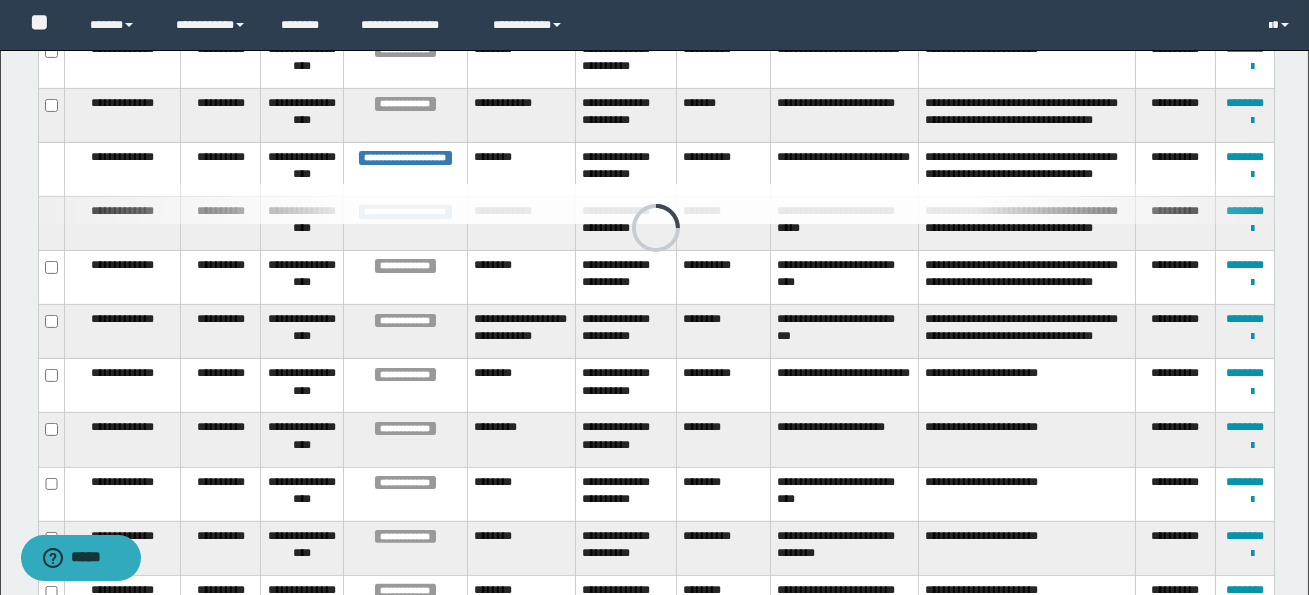 scroll, scrollTop: 1275, scrollLeft: 0, axis: vertical 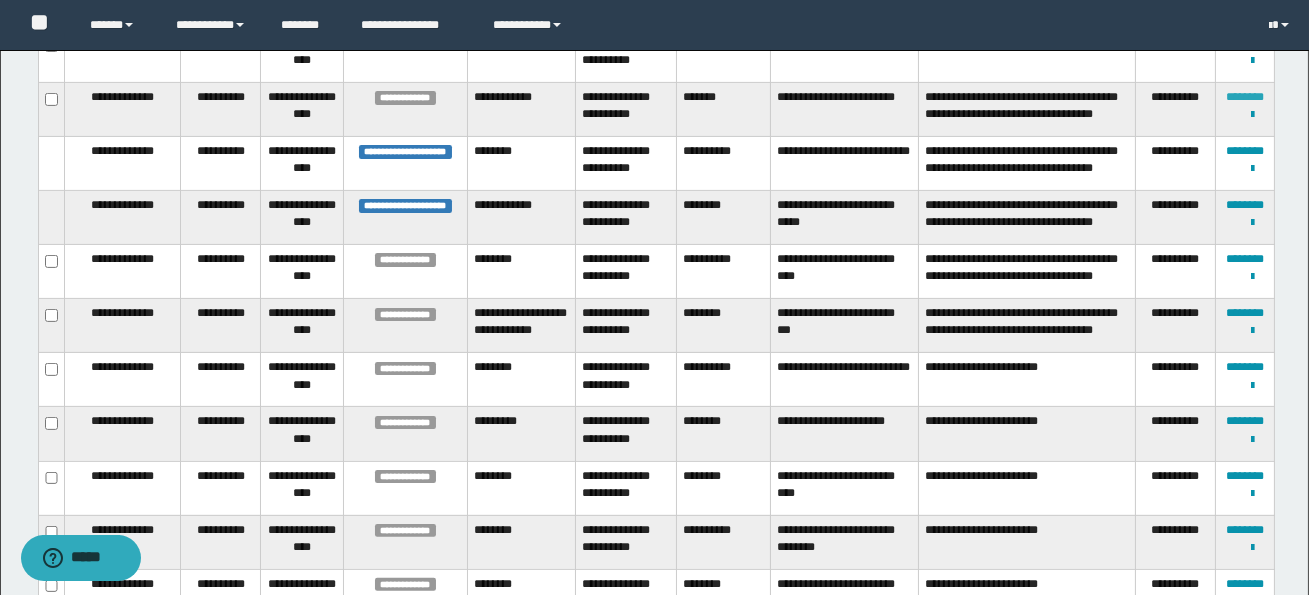 click on "********" at bounding box center [1245, 97] 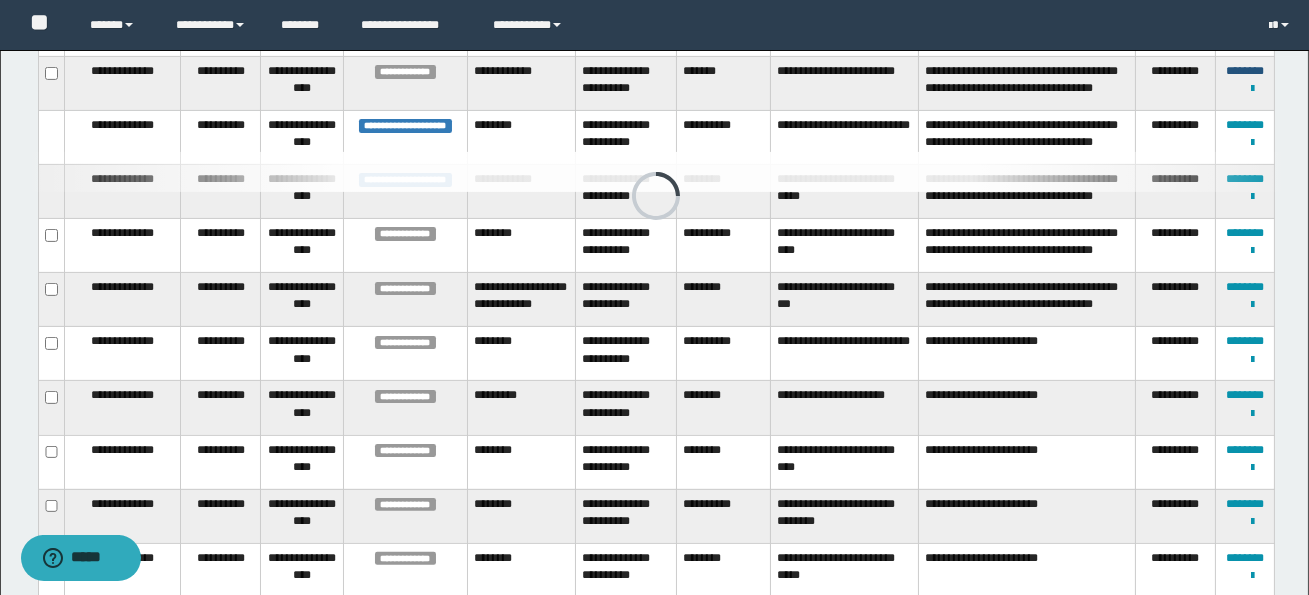 scroll, scrollTop: 1307, scrollLeft: 0, axis: vertical 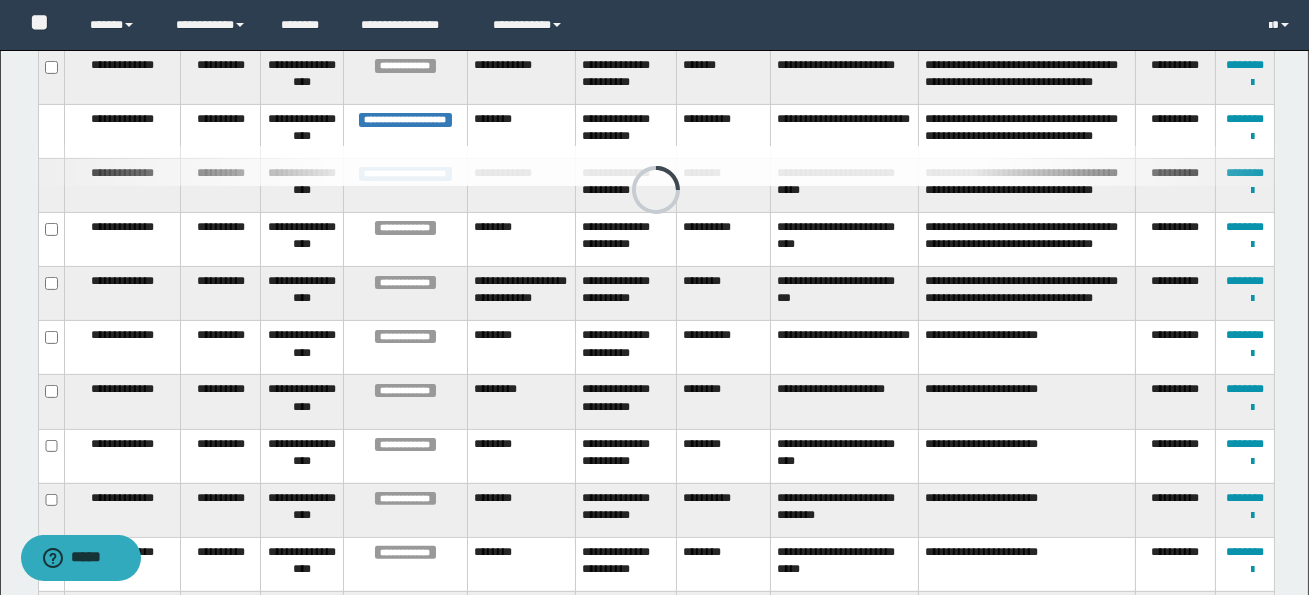 click at bounding box center [656, 166] 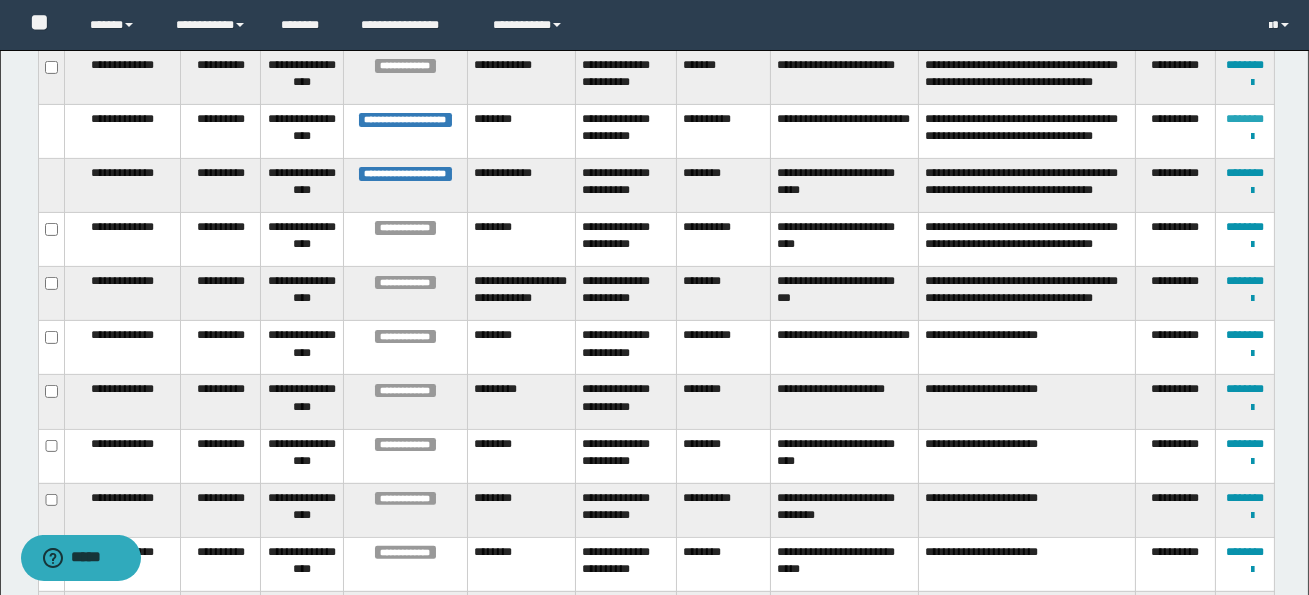 click on "********" at bounding box center [1245, 119] 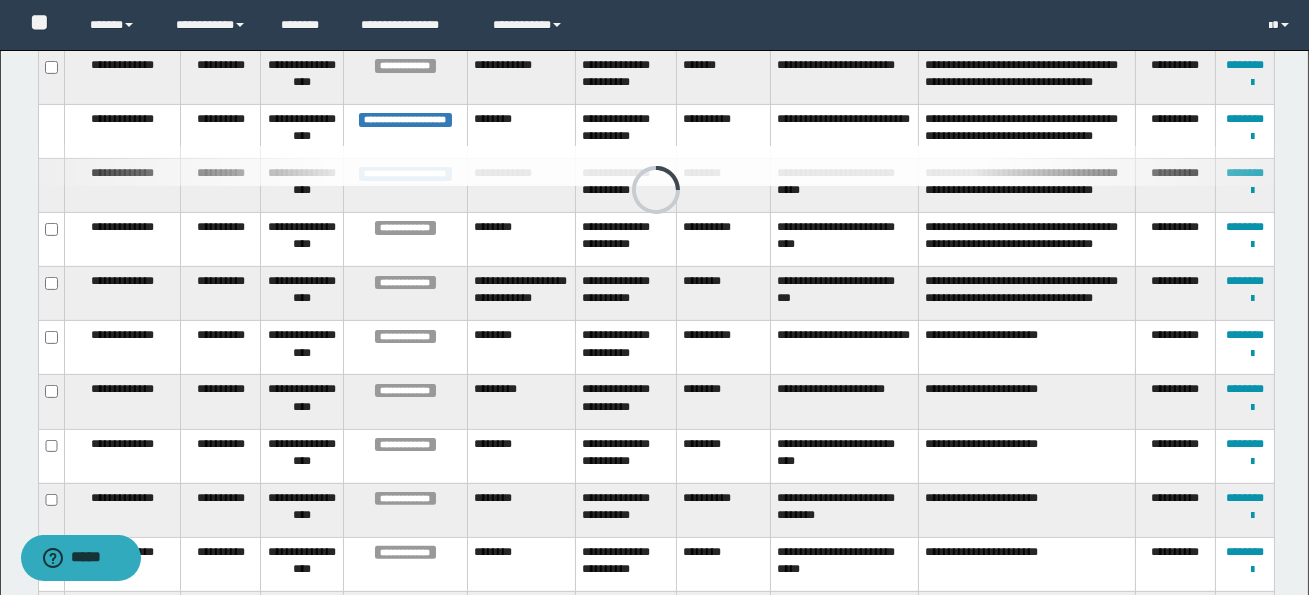 click on "********" at bounding box center [1245, 173] 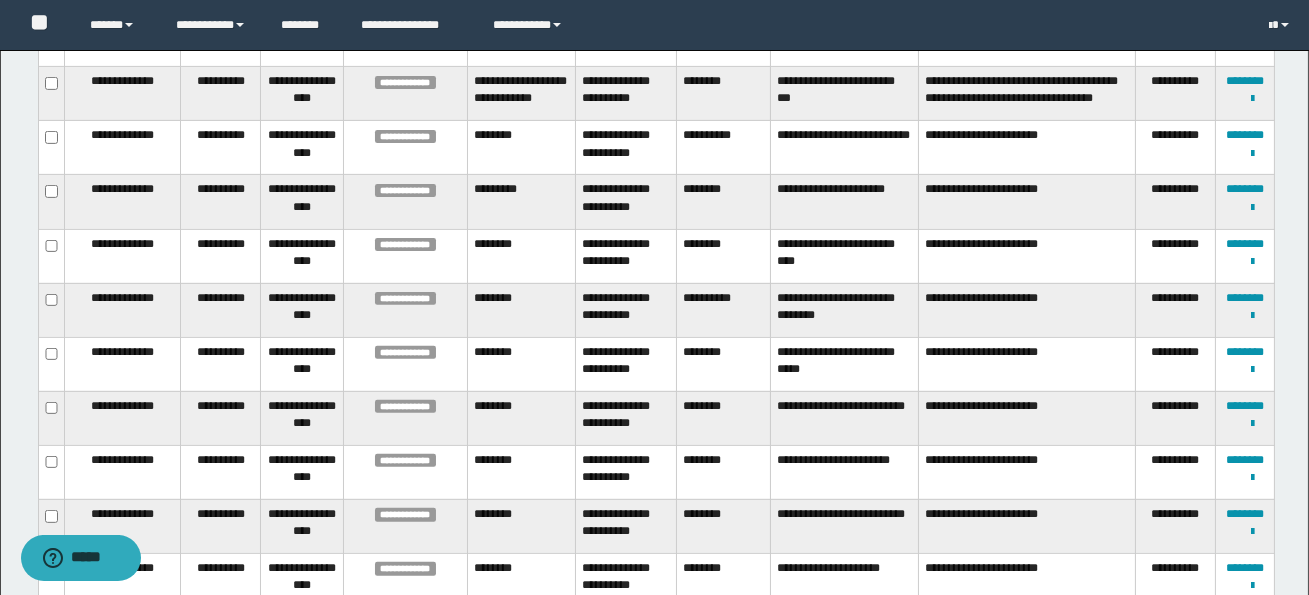 scroll, scrollTop: 1506, scrollLeft: 0, axis: vertical 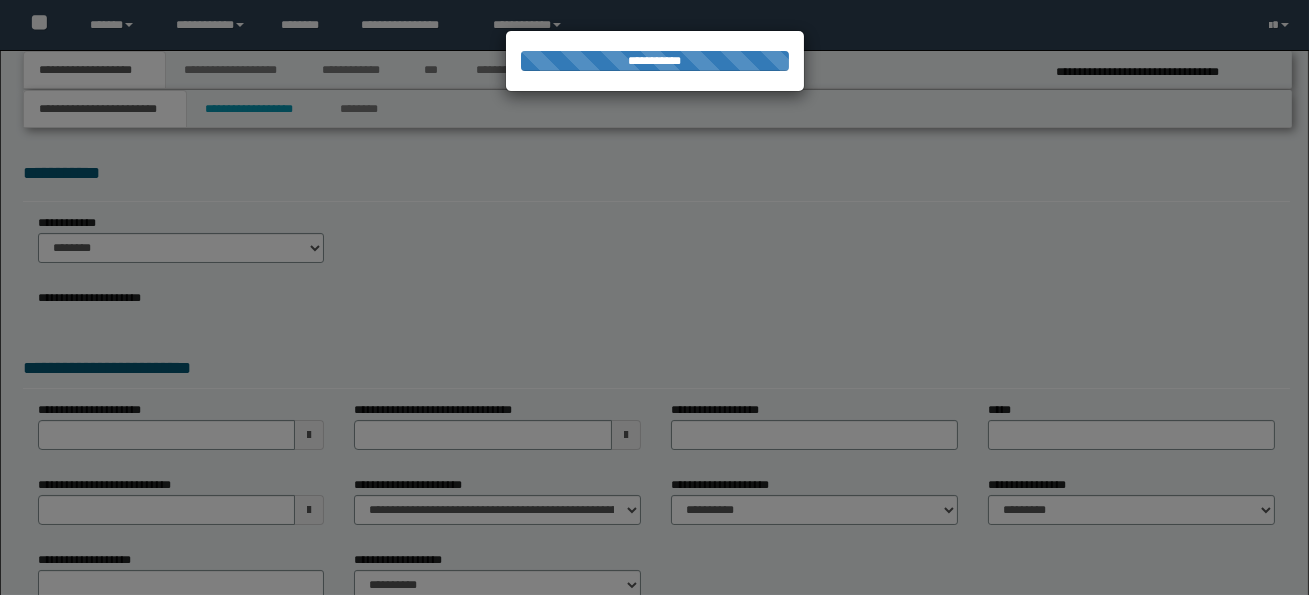 select on "*" 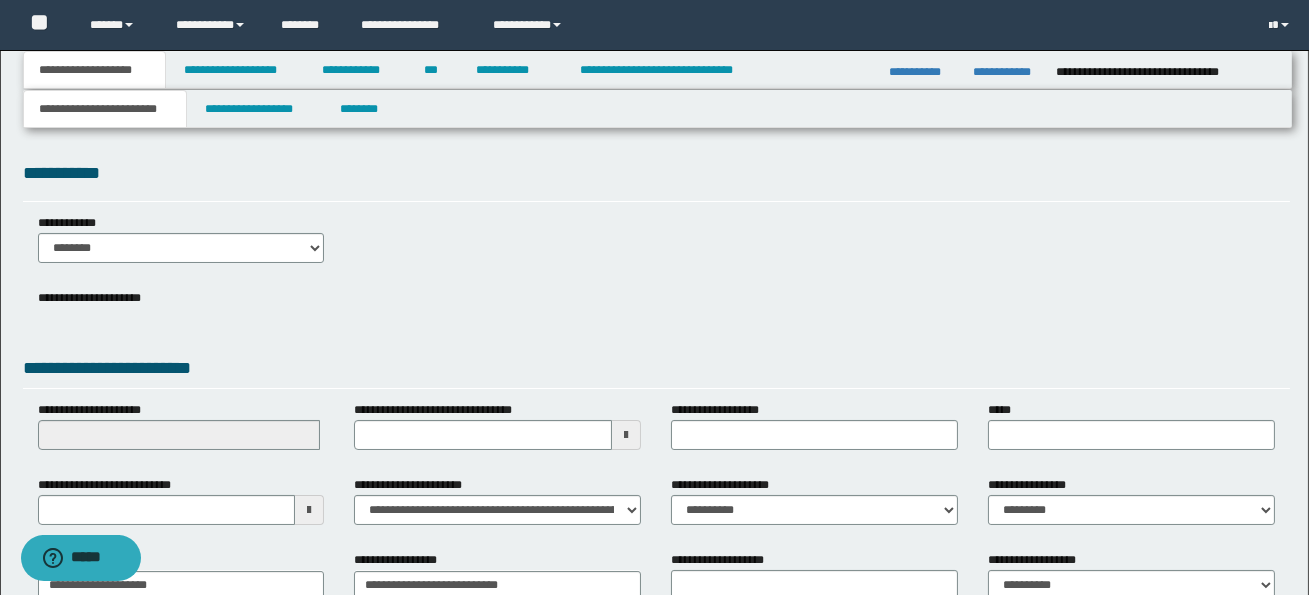 scroll, scrollTop: 0, scrollLeft: 0, axis: both 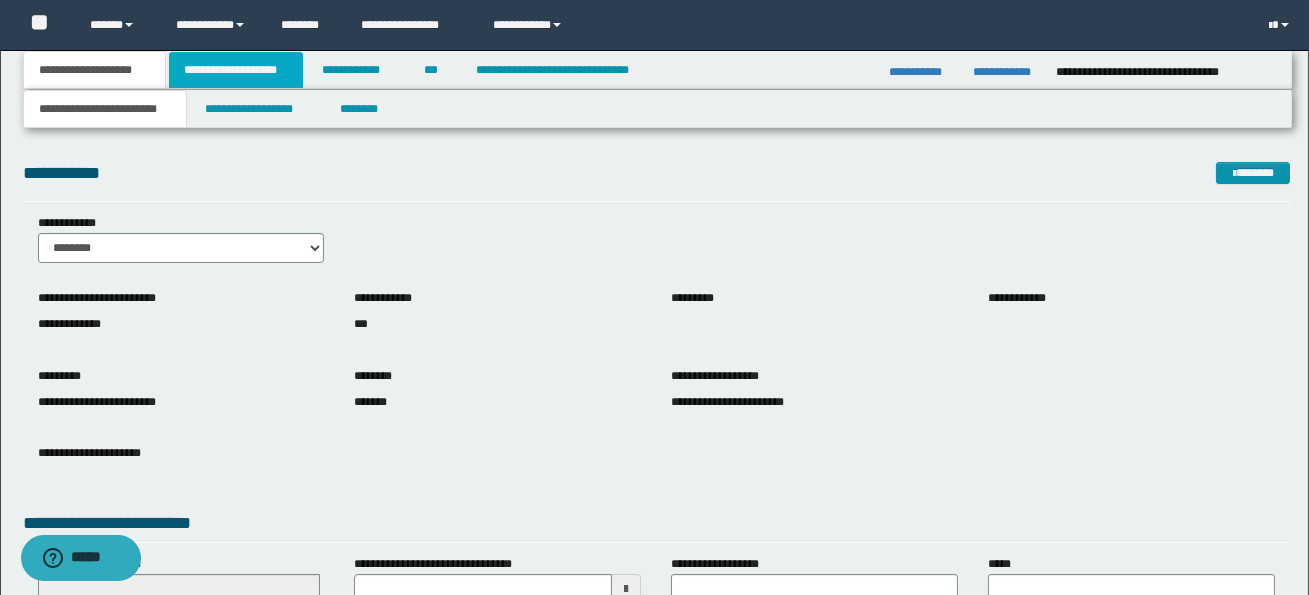 click on "**********" at bounding box center [236, 70] 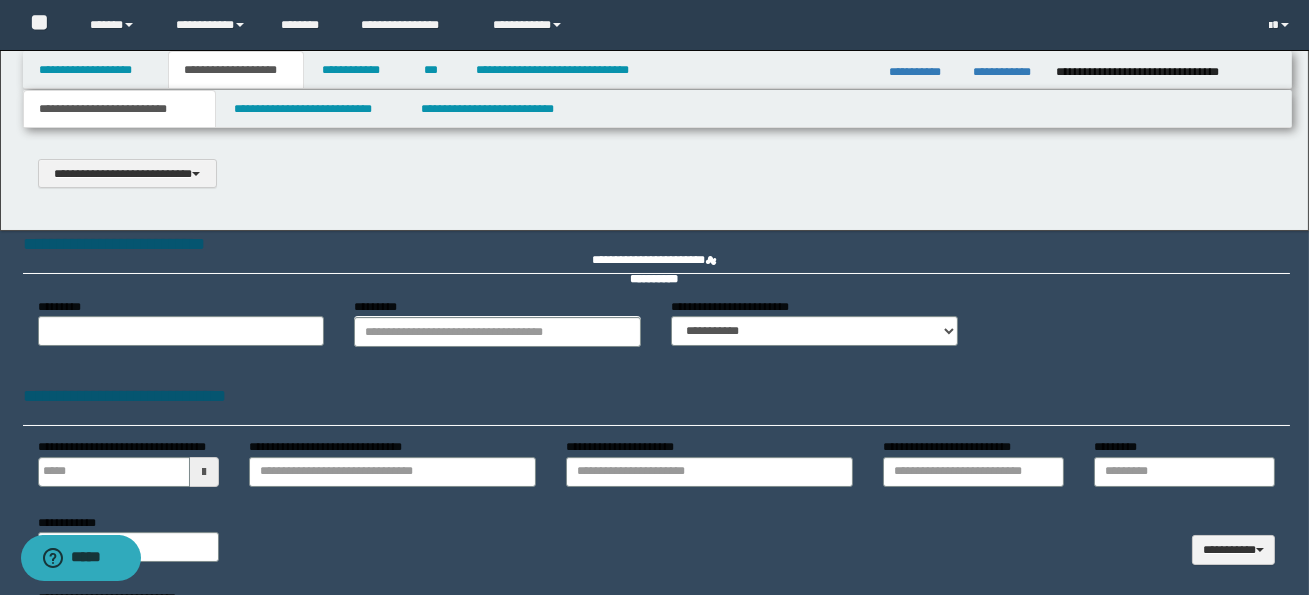 type 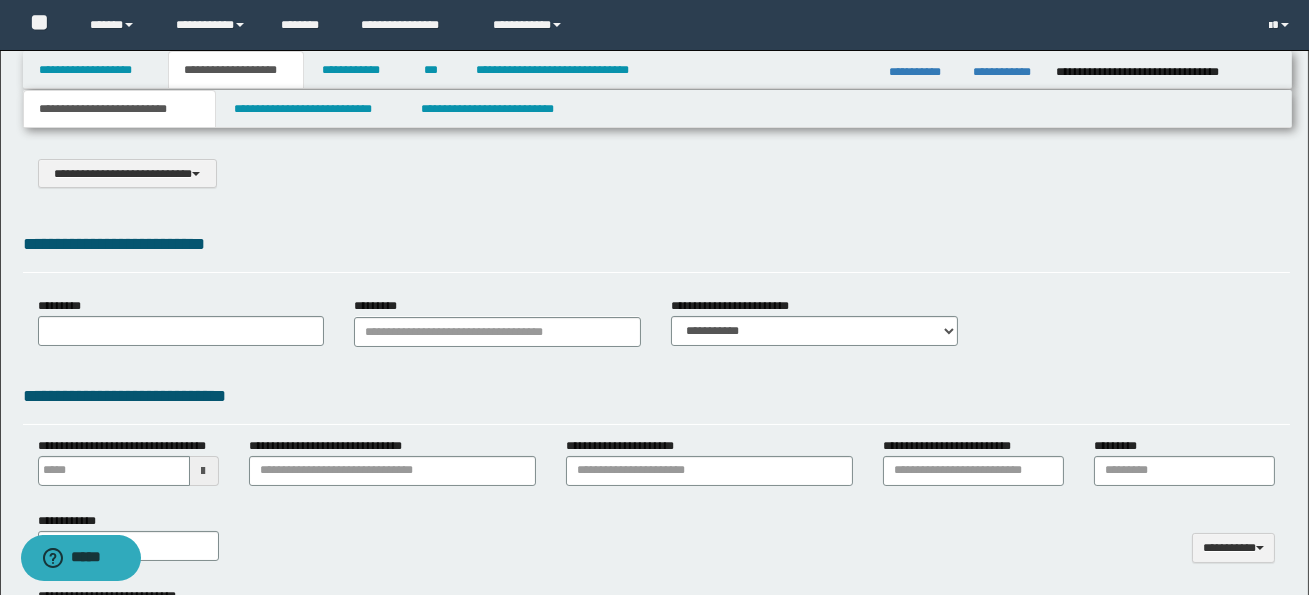 select on "*" 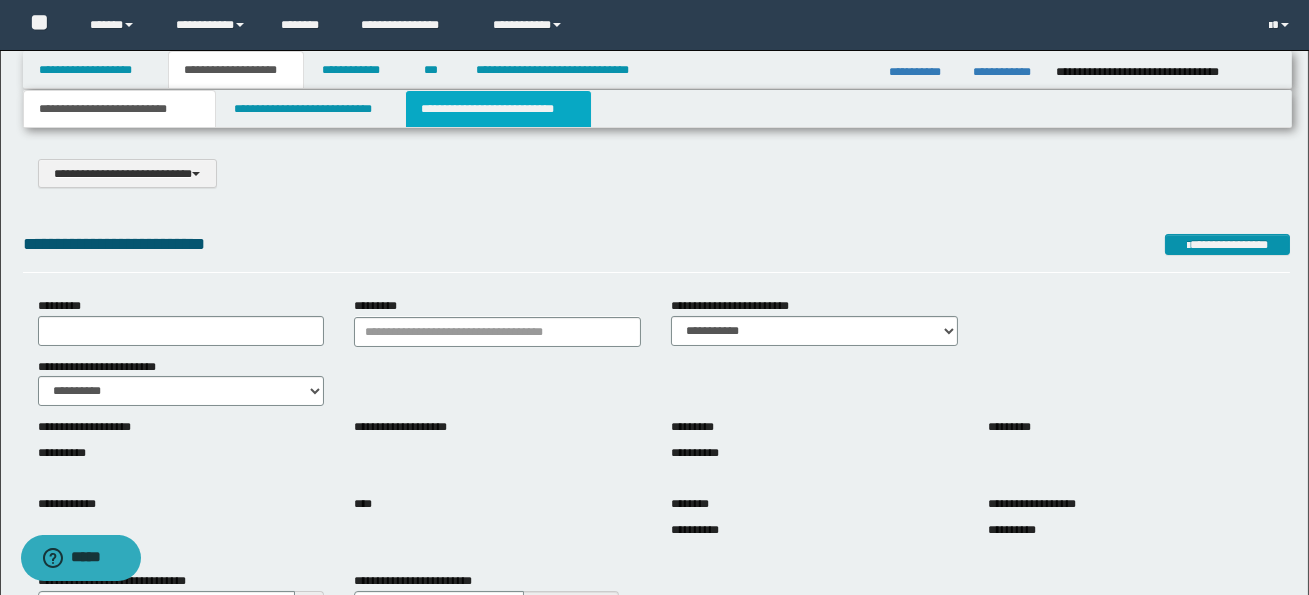 click on "**********" at bounding box center (498, 109) 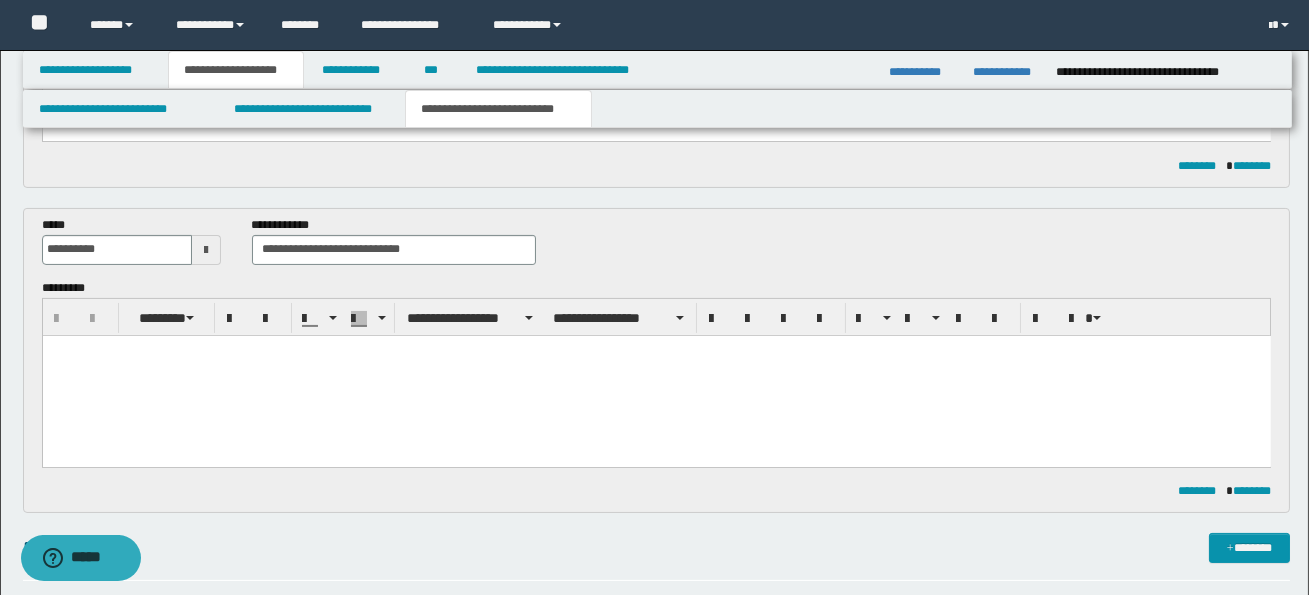 scroll, scrollTop: 814, scrollLeft: 0, axis: vertical 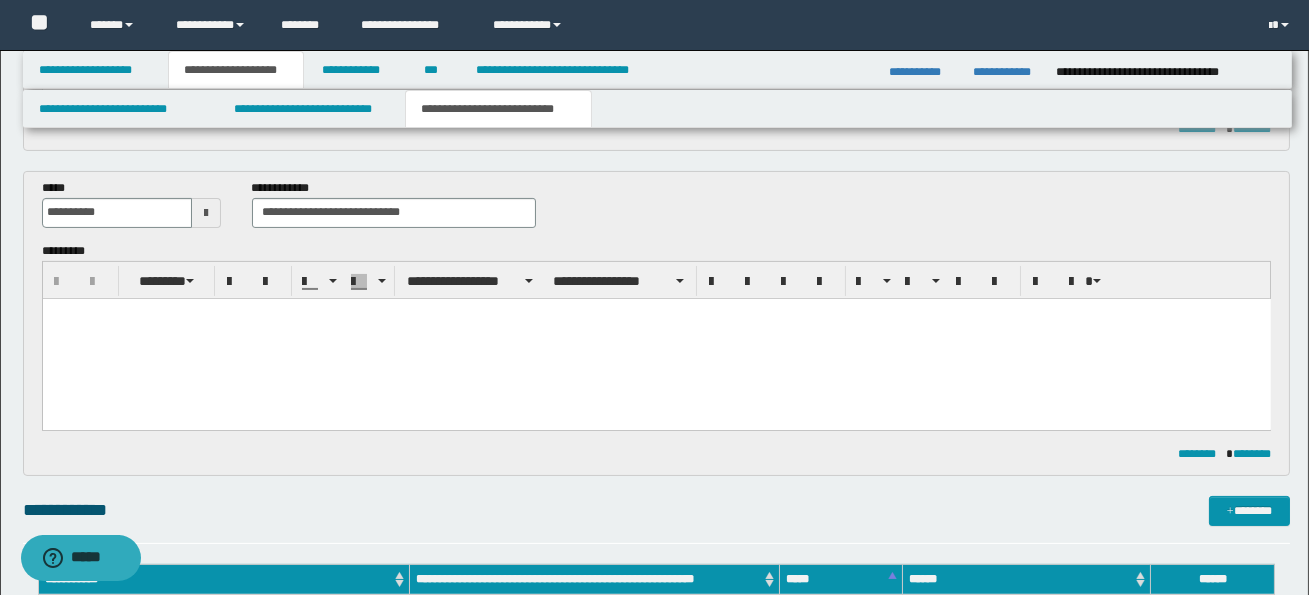 click at bounding box center (656, 338) 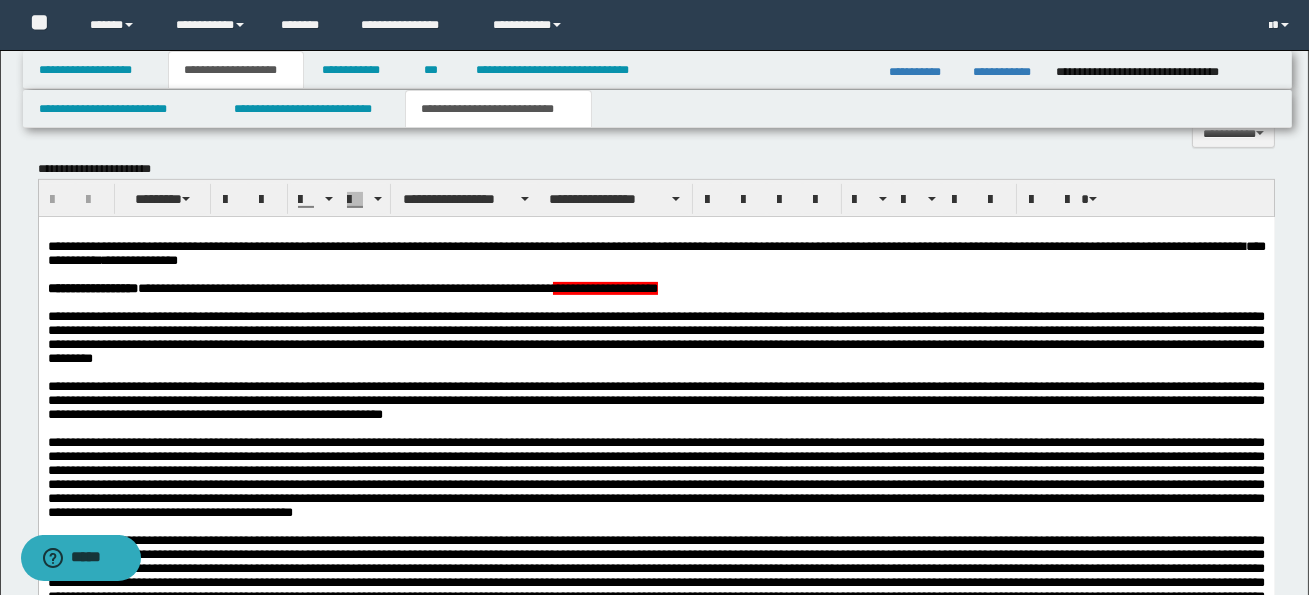 scroll, scrollTop: 1459, scrollLeft: 0, axis: vertical 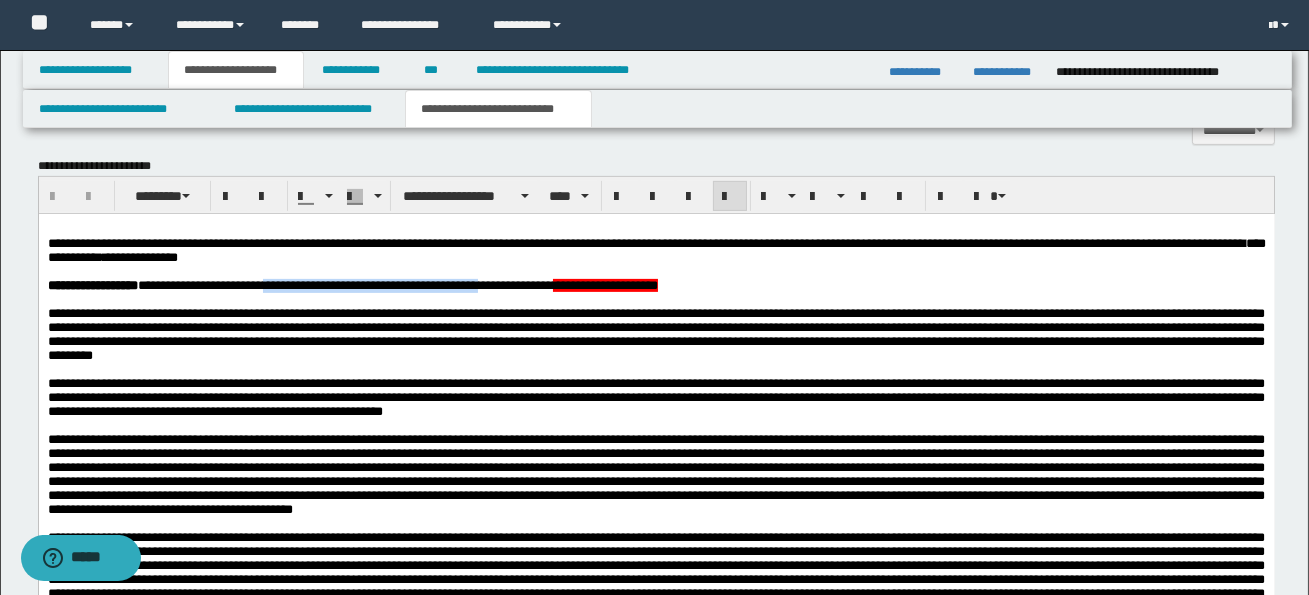 drag, startPoint x: 292, startPoint y: 290, endPoint x: 522, endPoint y: 293, distance: 230.01956 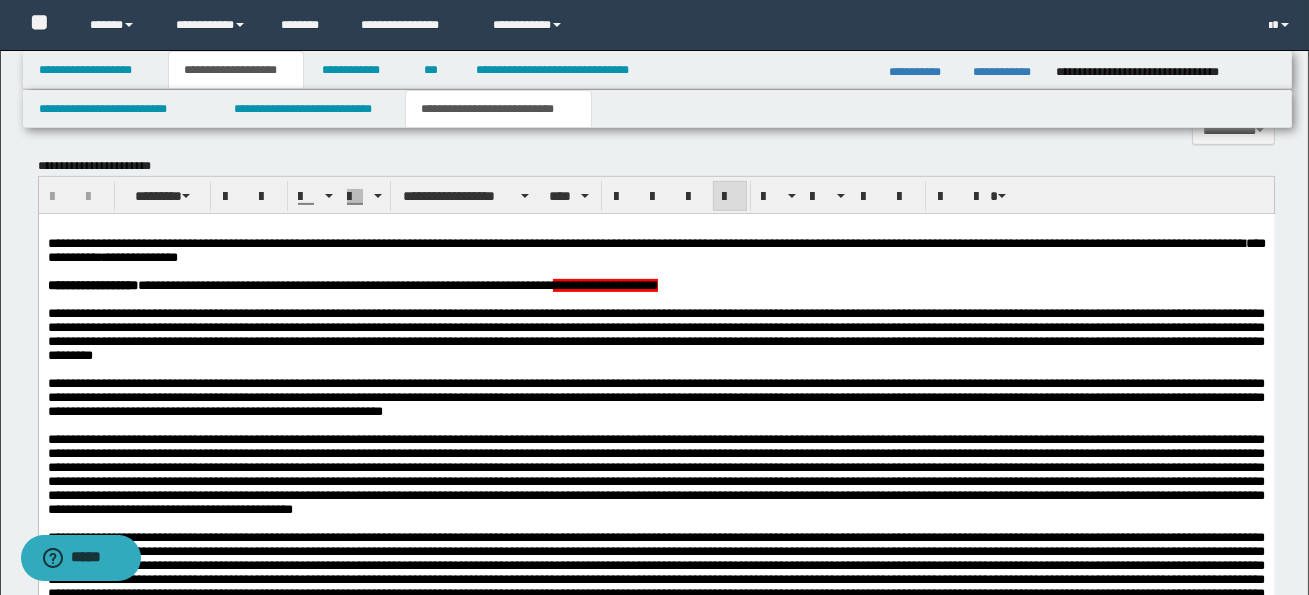 click on "**********" at bounding box center (655, 1635) 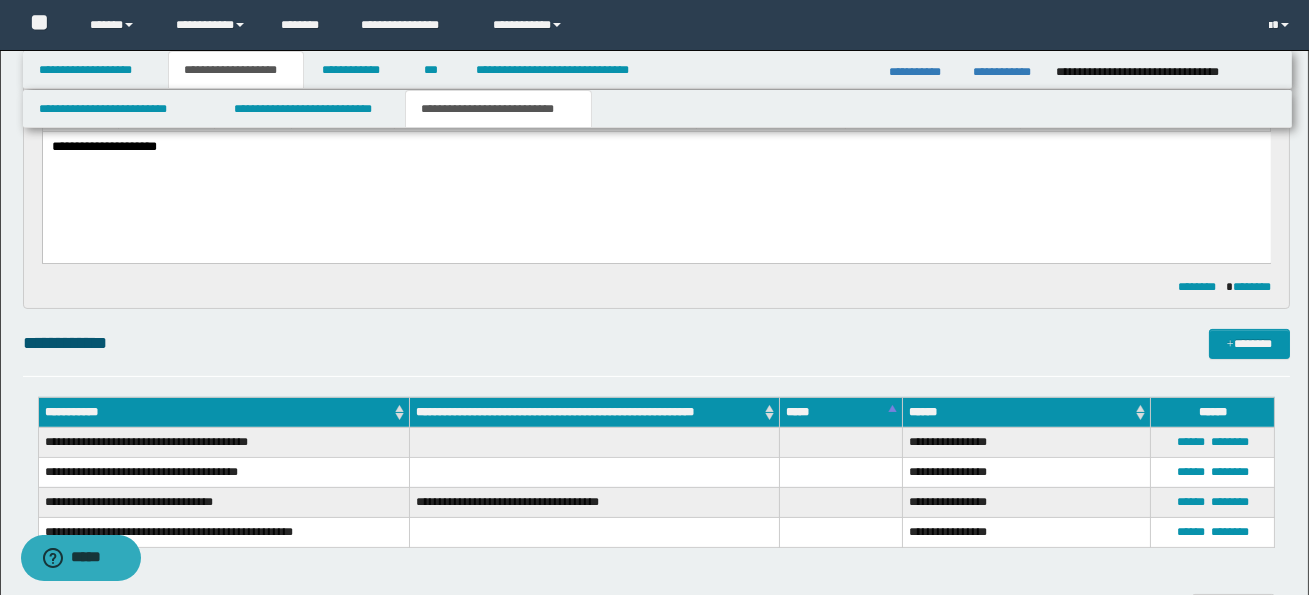 scroll, scrollTop: 830, scrollLeft: 0, axis: vertical 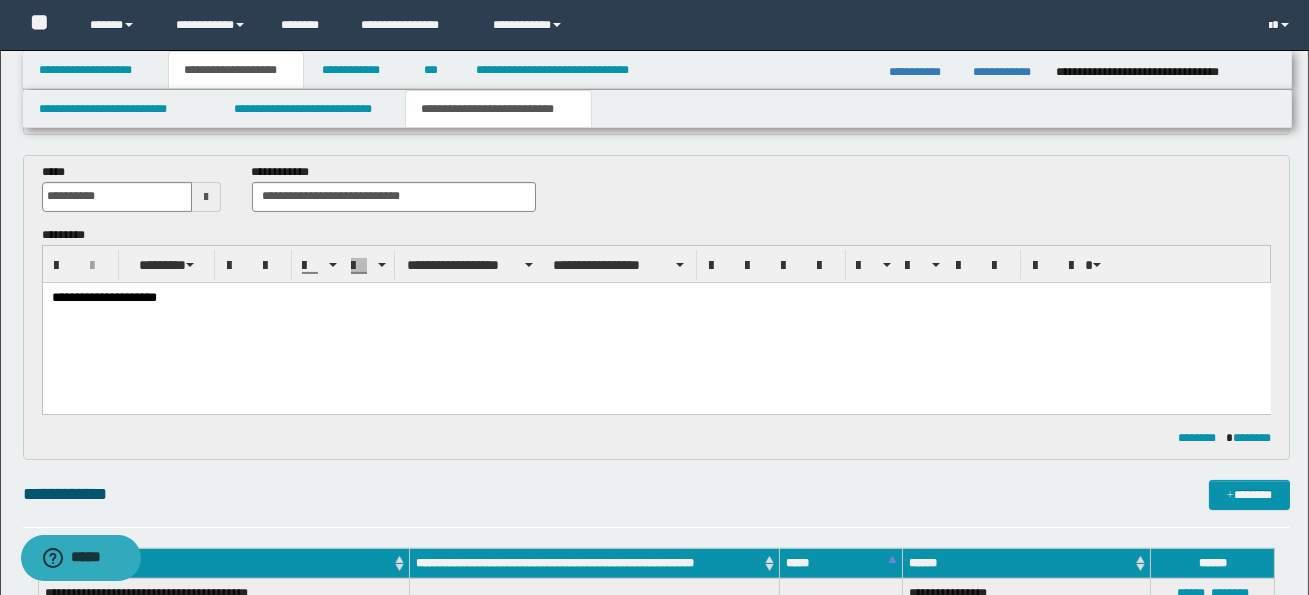 click on "**********" at bounding box center [655, 297] 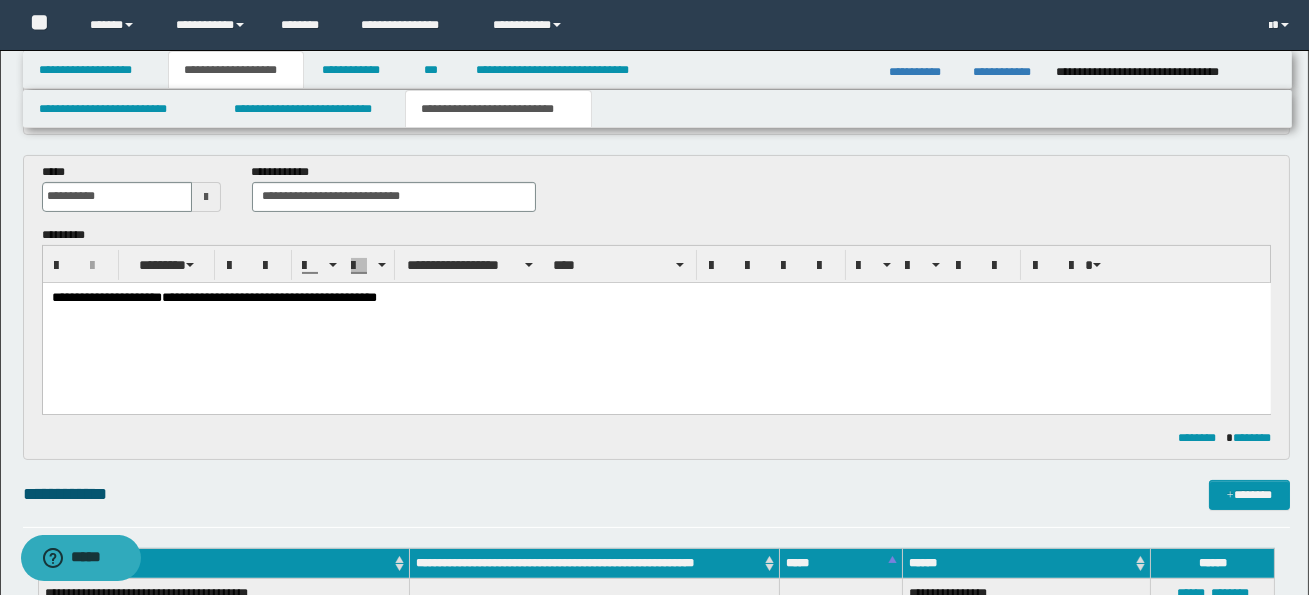 scroll, scrollTop: 0, scrollLeft: 0, axis: both 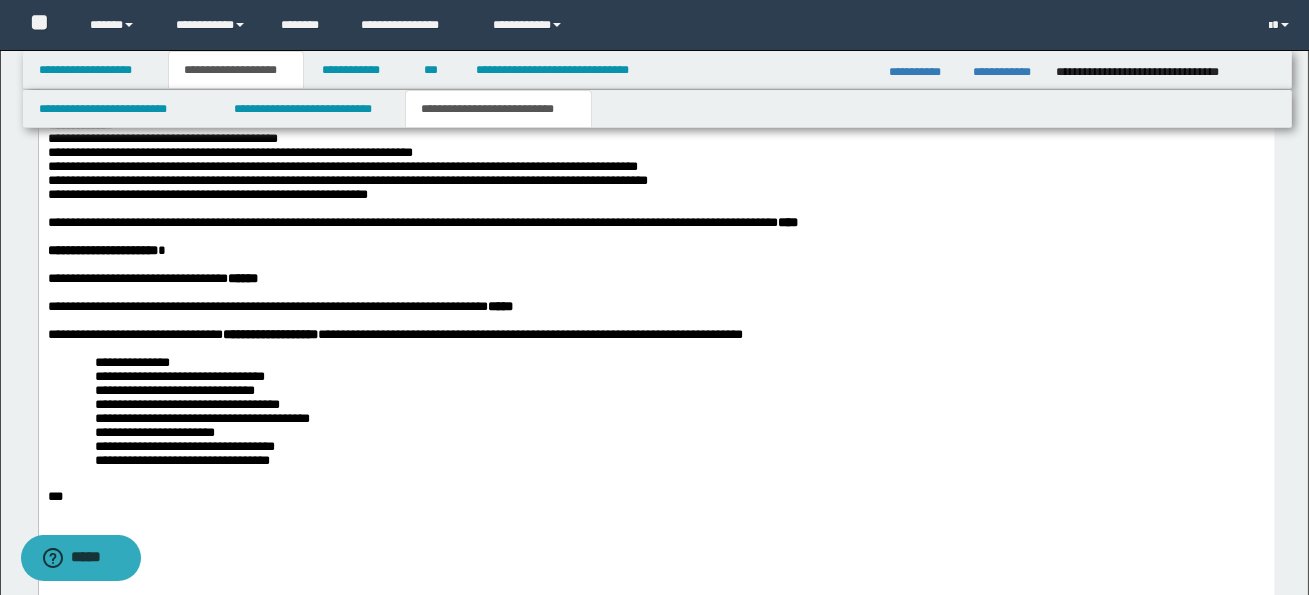 click on "**********" at bounding box center [656, 252] 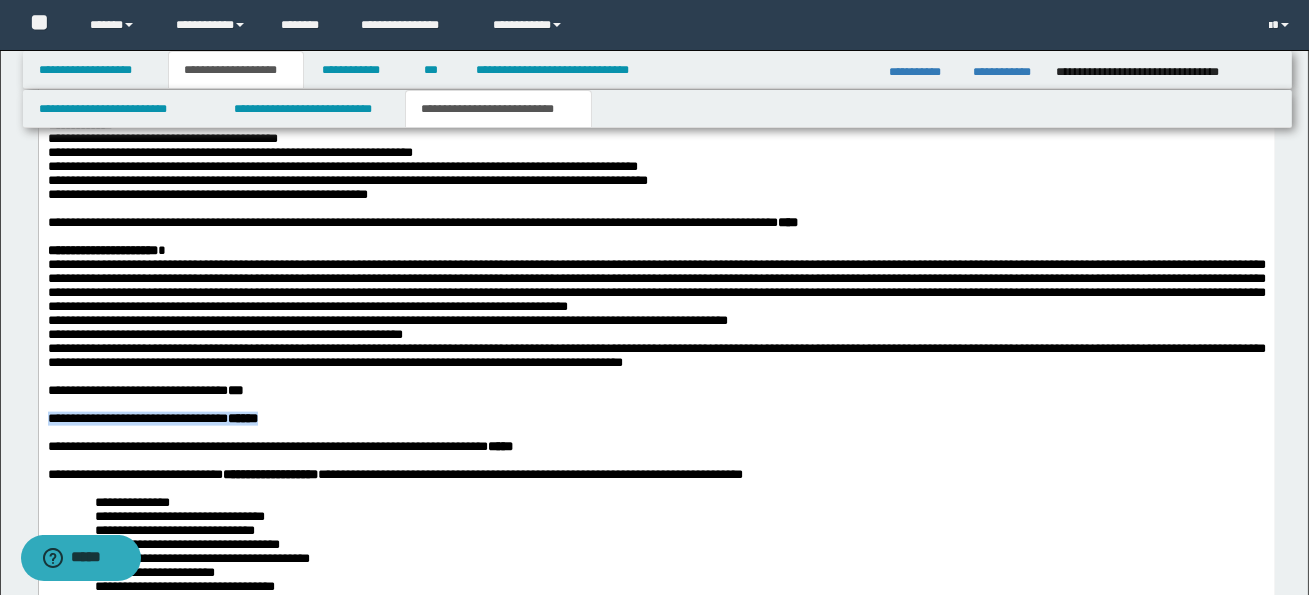 drag, startPoint x: 45, startPoint y: 523, endPoint x: 292, endPoint y: 523, distance: 247 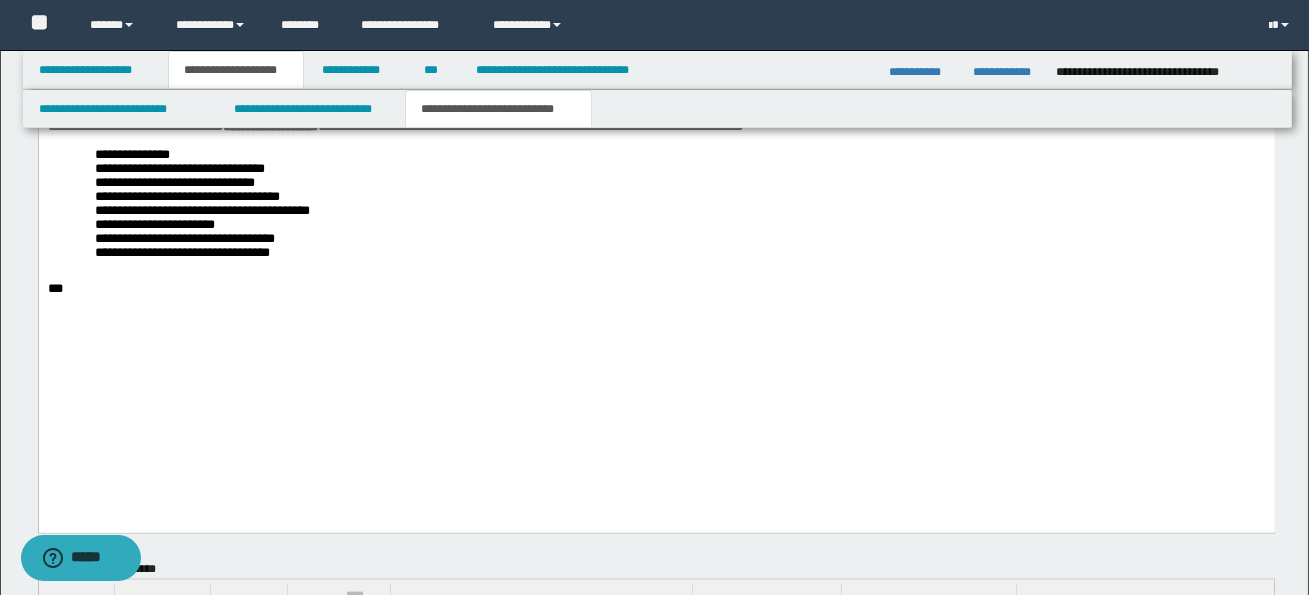 scroll, scrollTop: 5373, scrollLeft: 0, axis: vertical 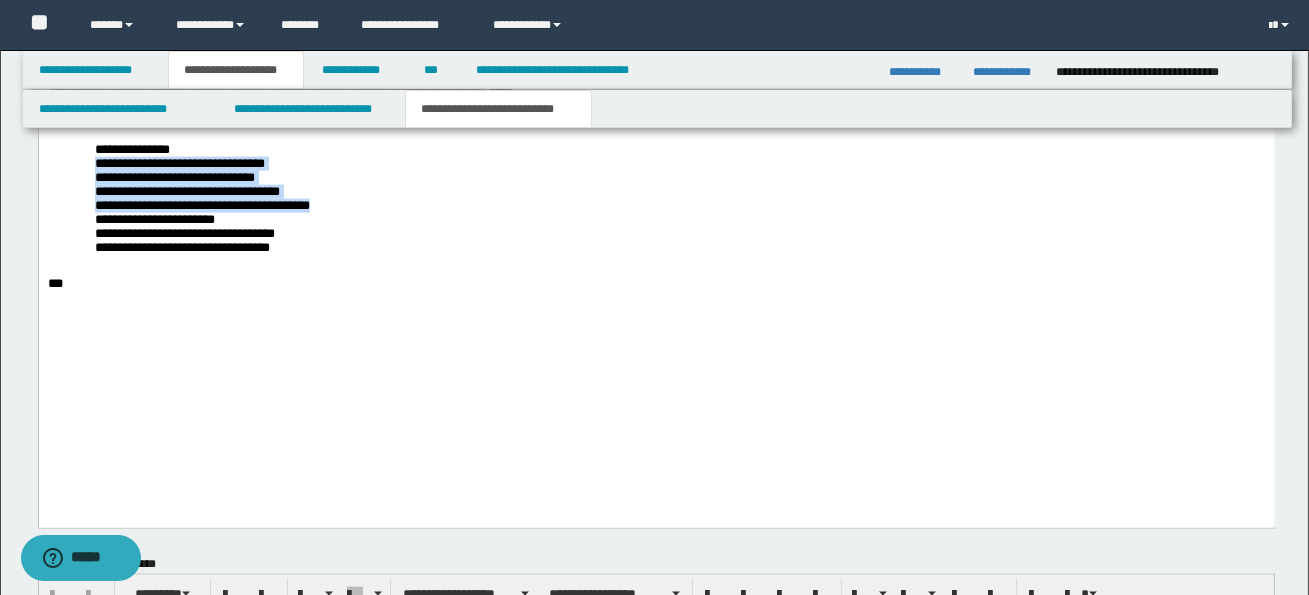 drag, startPoint x: 103, startPoint y: 278, endPoint x: 333, endPoint y: 325, distance: 234.75307 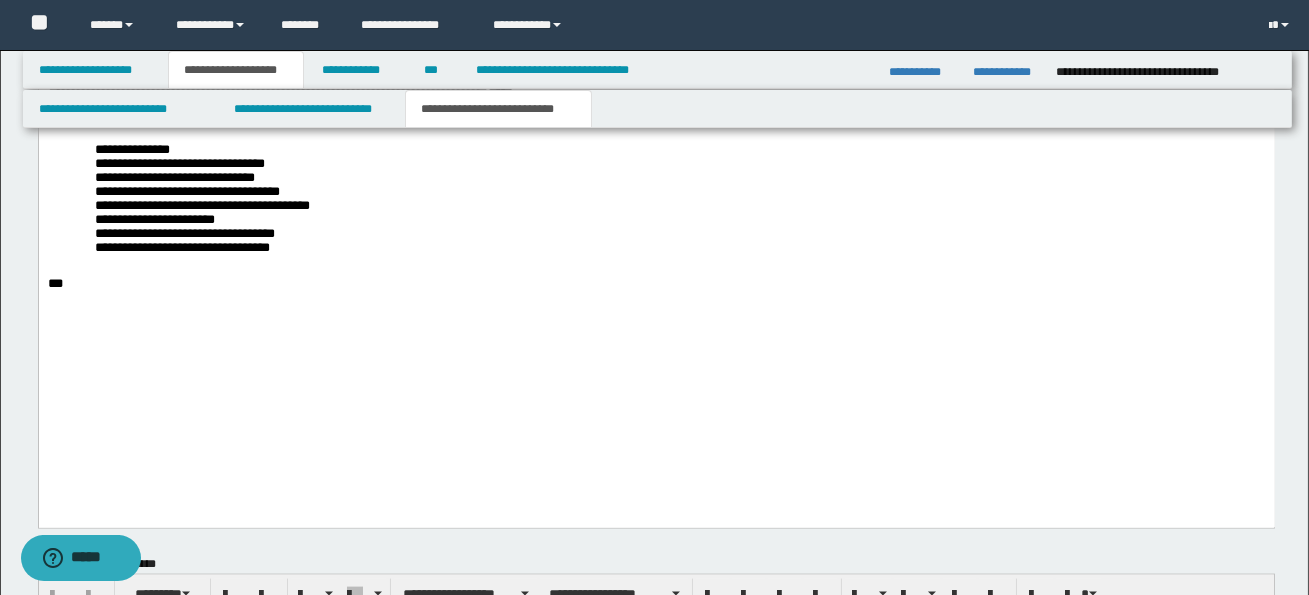 click on "**********" at bounding box center [679, 207] 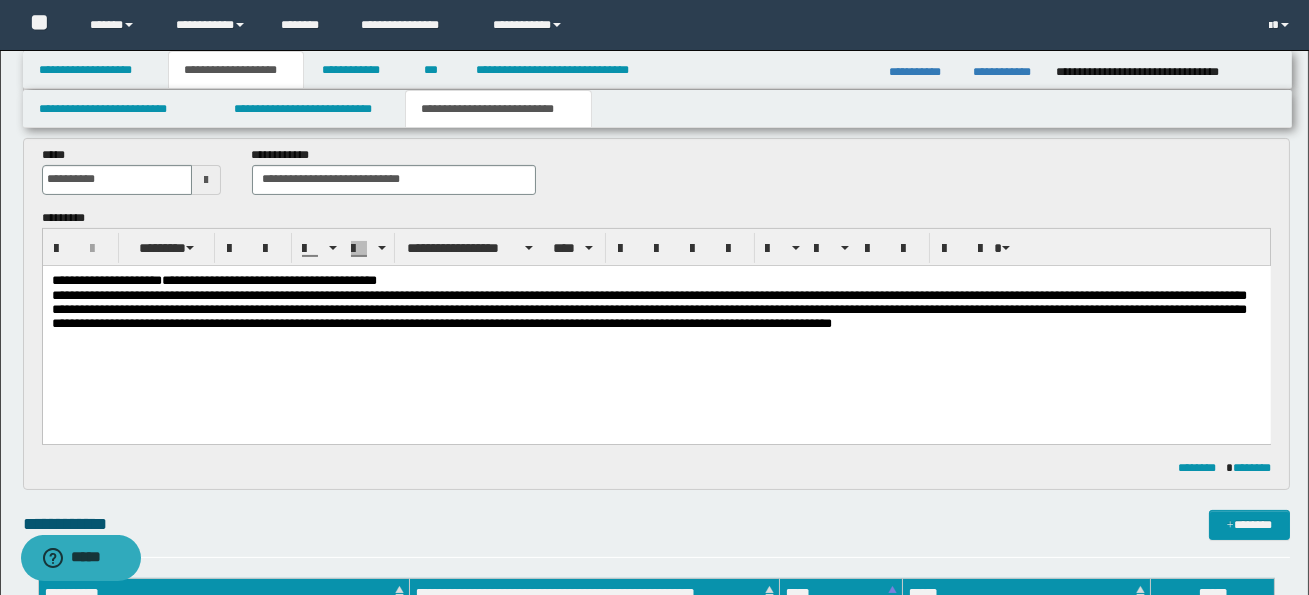 scroll, scrollTop: 841, scrollLeft: 0, axis: vertical 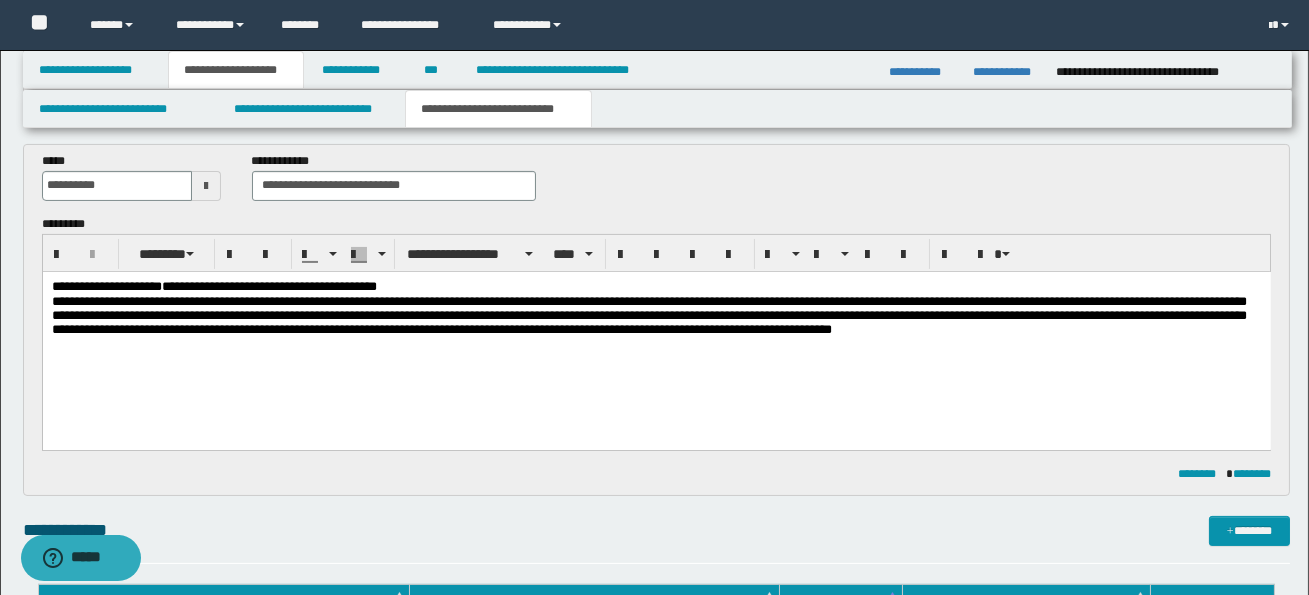 click on "**********" at bounding box center [655, 286] 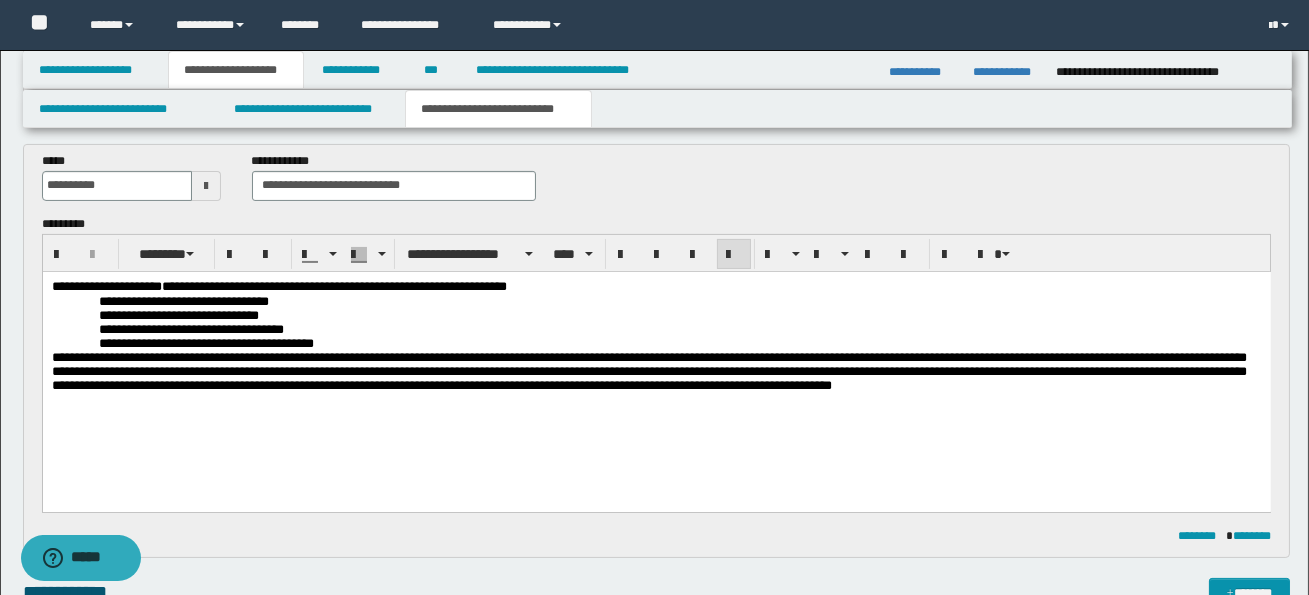 click on "**********" at bounding box center [656, 360] 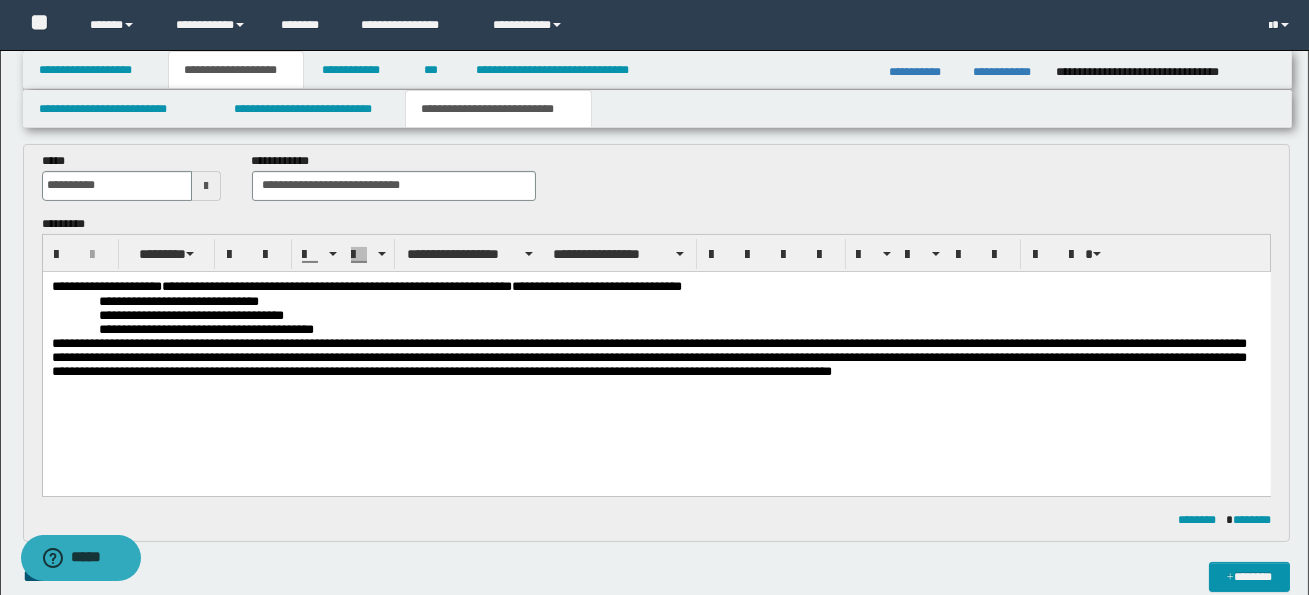 click on "**********" at bounding box center (178, 300) 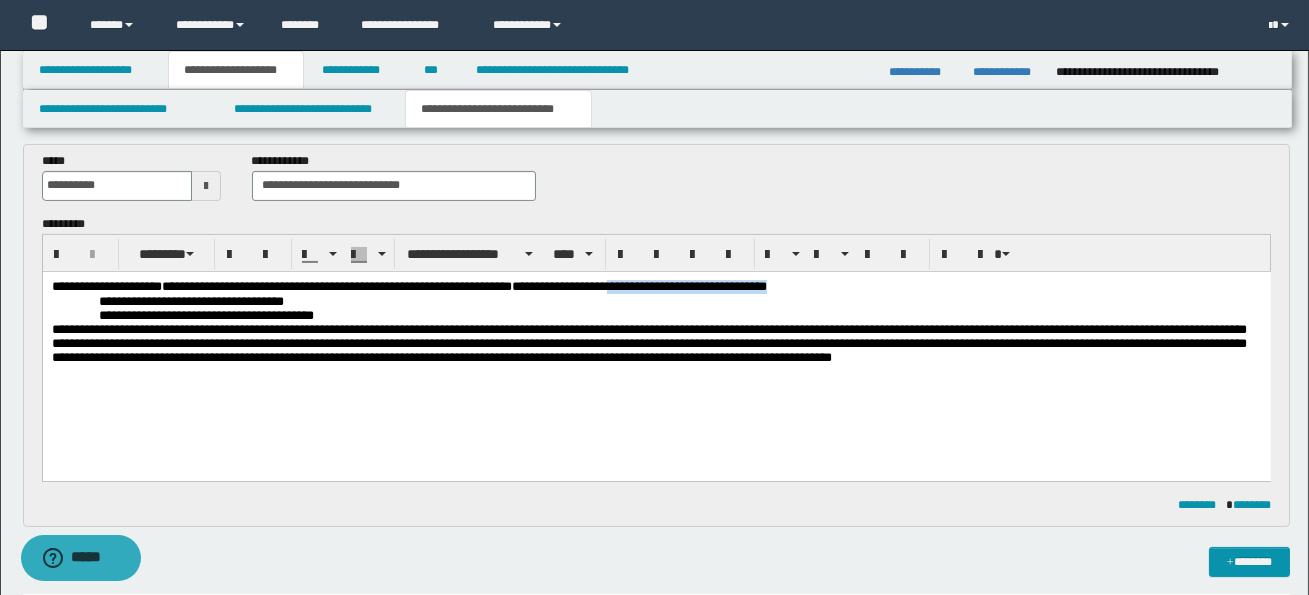 drag, startPoint x: 668, startPoint y: 284, endPoint x: 864, endPoint y: 281, distance: 196.02296 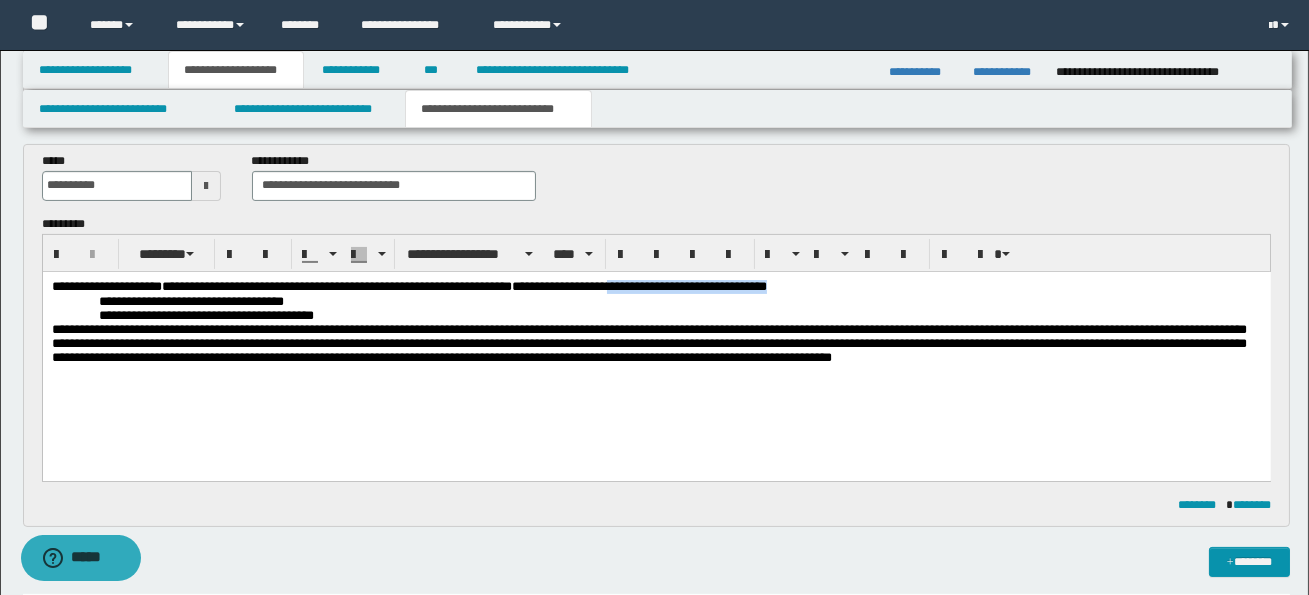 click on "**********" at bounding box center [655, 286] 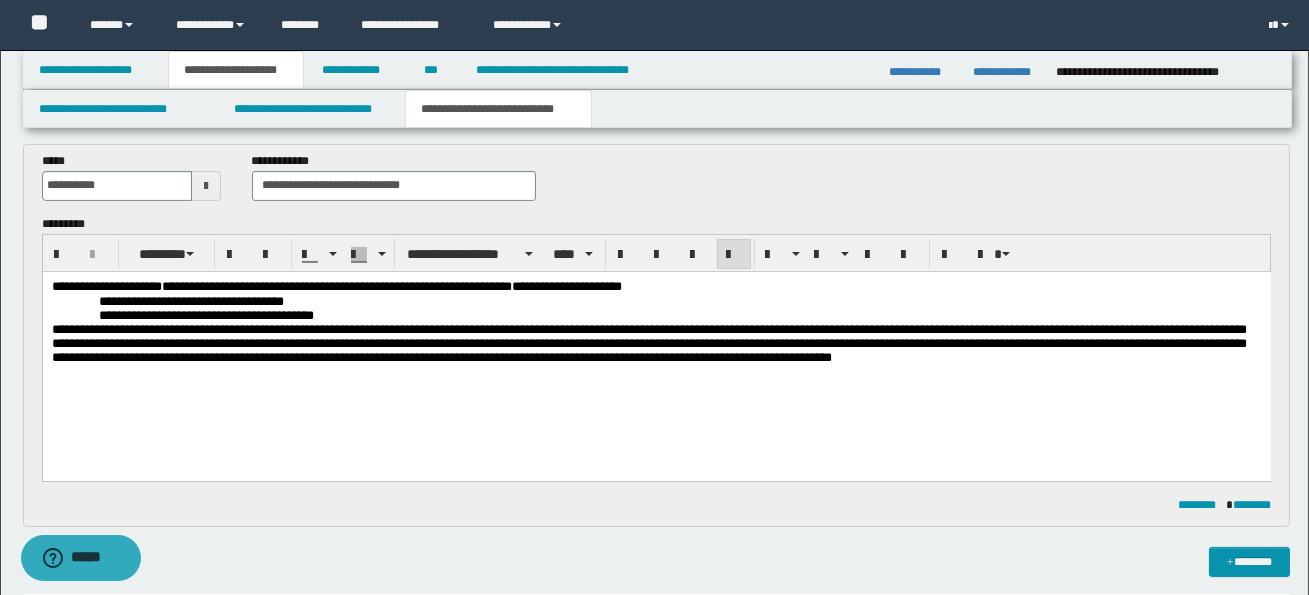 click on "**********" at bounding box center [190, 300] 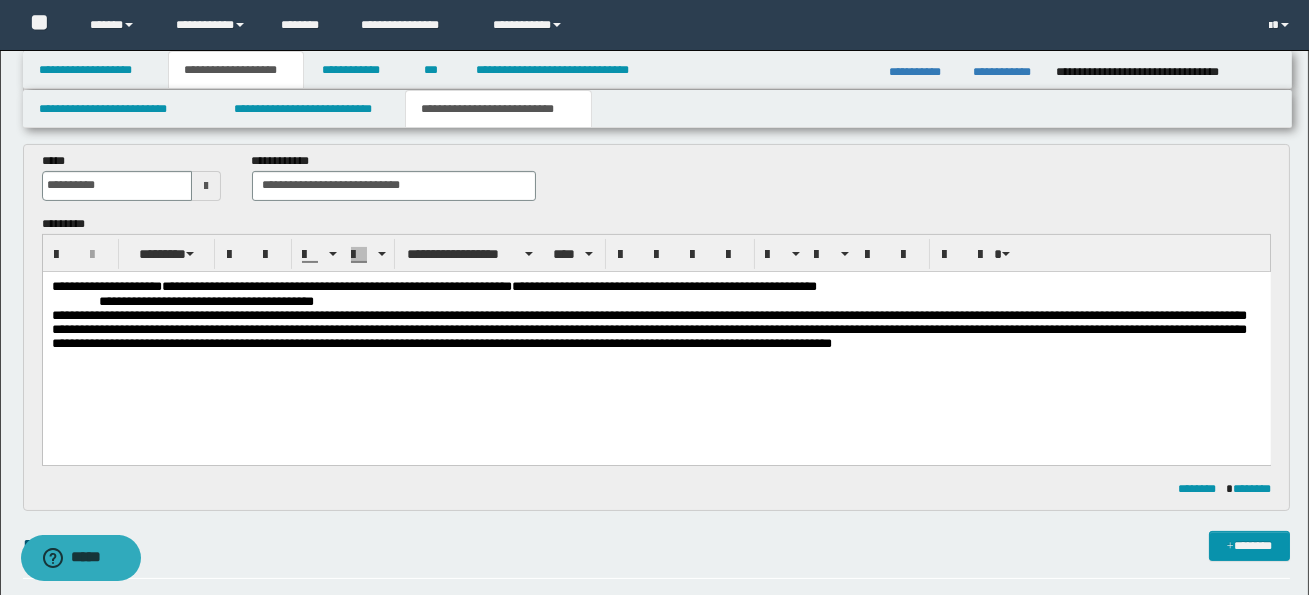 click on "**********" at bounding box center [205, 300] 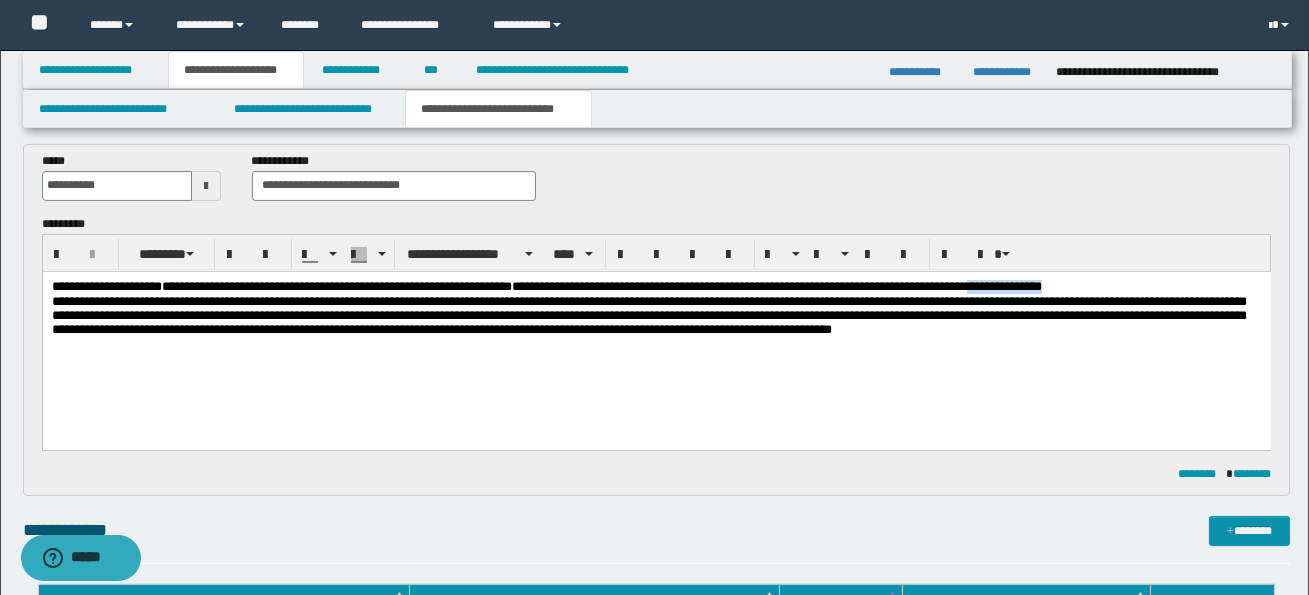 drag, startPoint x: 1054, startPoint y: 283, endPoint x: 1149, endPoint y: 286, distance: 95.047356 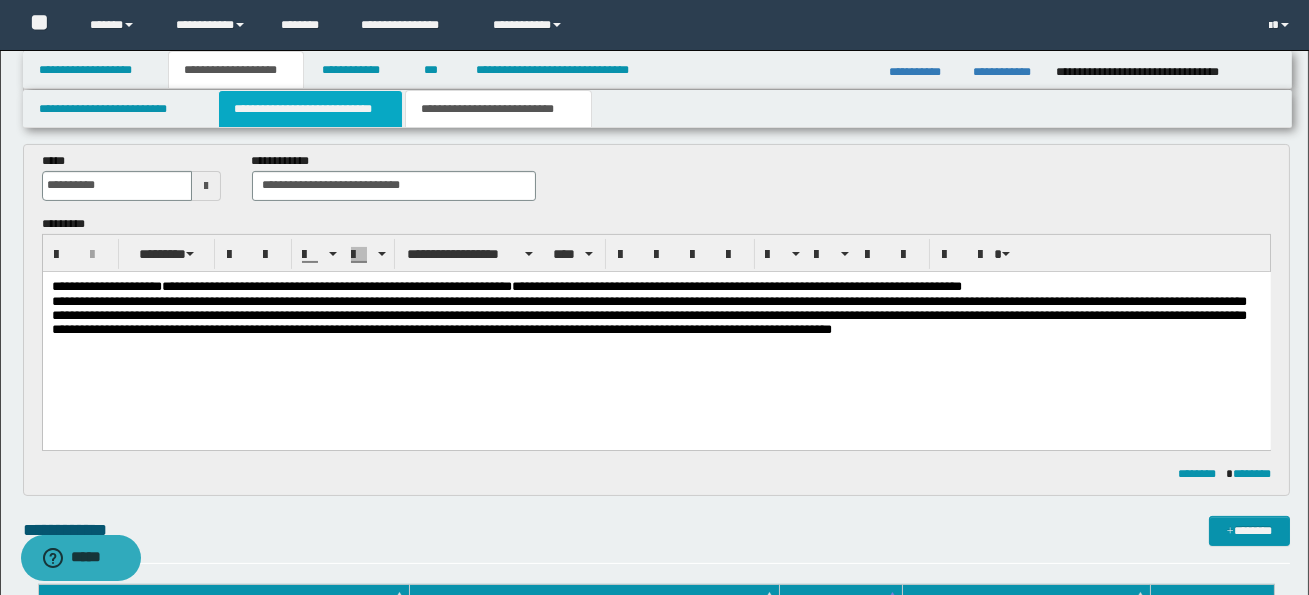 click on "**********" at bounding box center (310, 109) 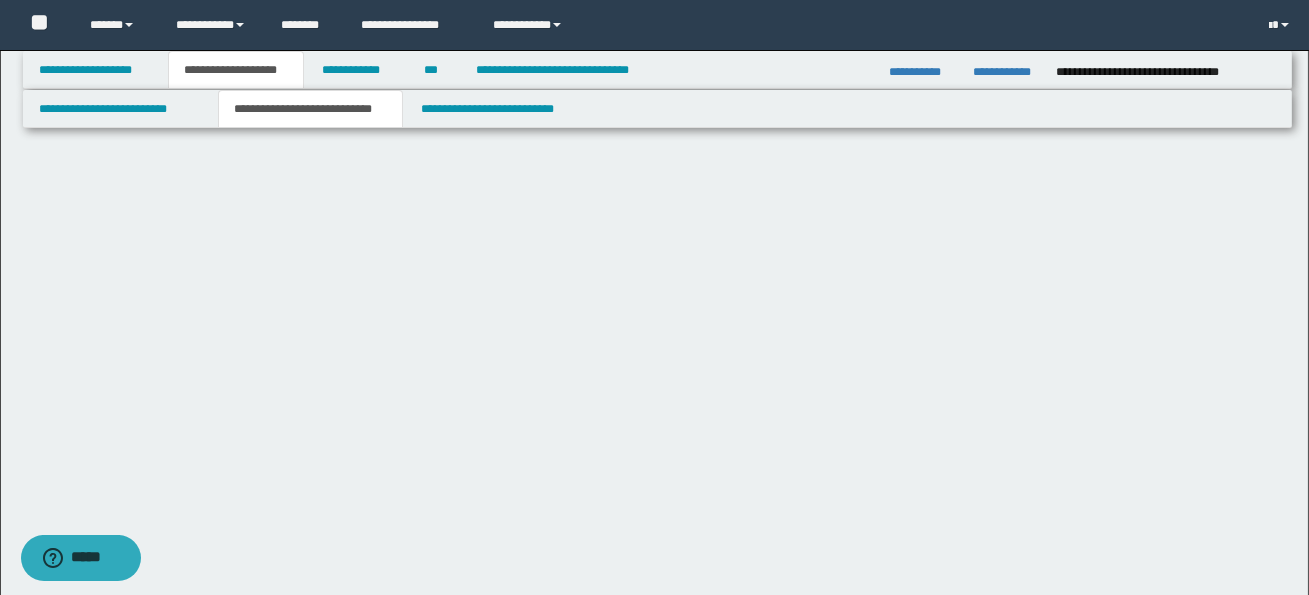 scroll, scrollTop: 0, scrollLeft: 0, axis: both 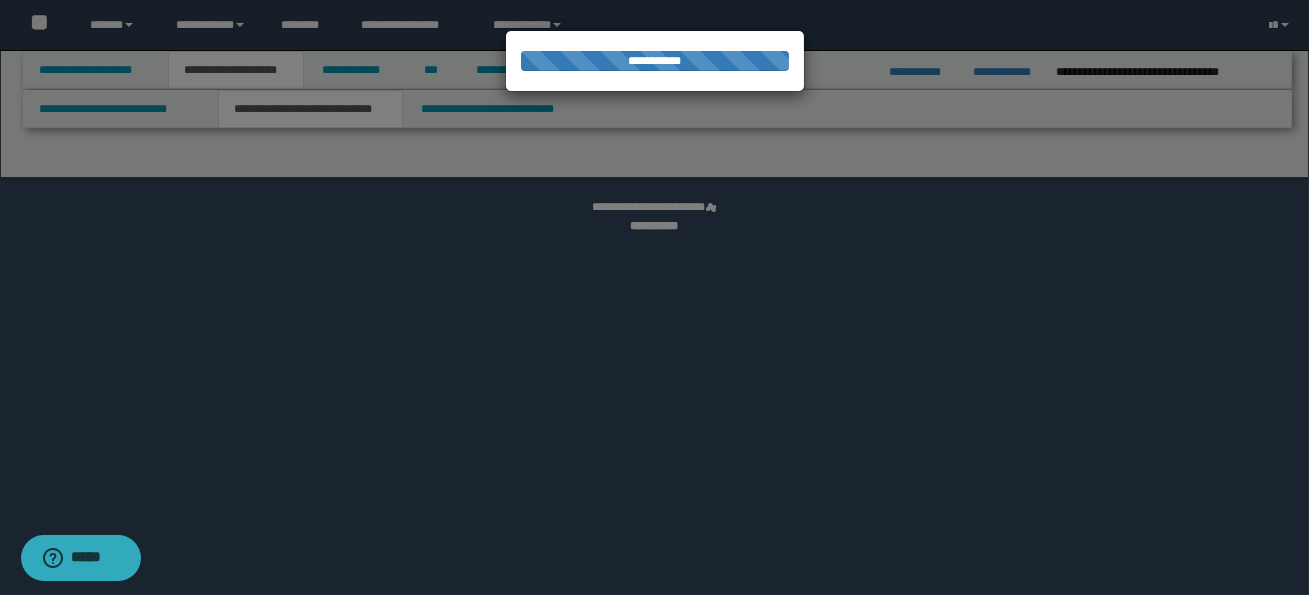 select on "*" 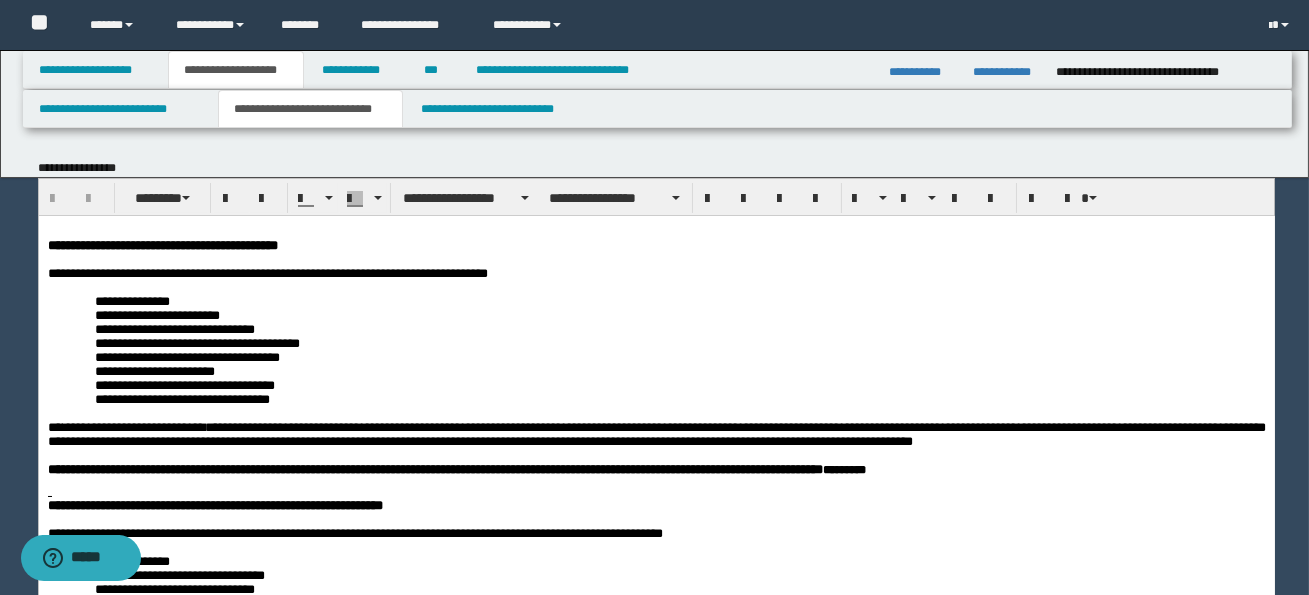 scroll, scrollTop: 0, scrollLeft: 0, axis: both 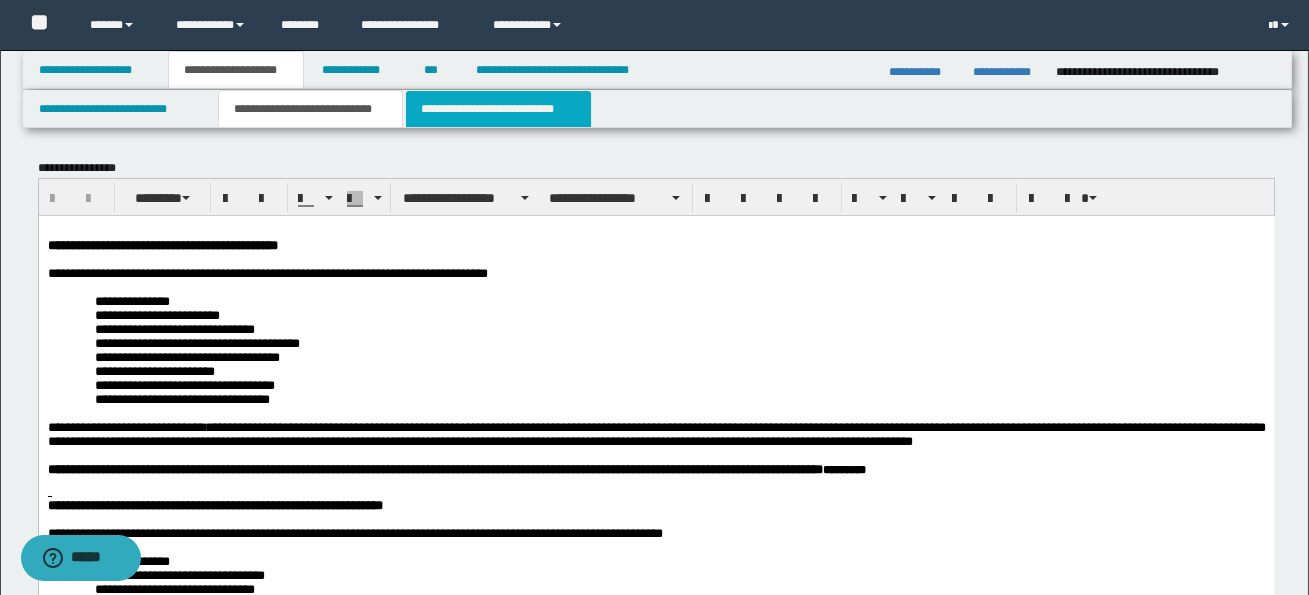 click on "**********" at bounding box center (498, 109) 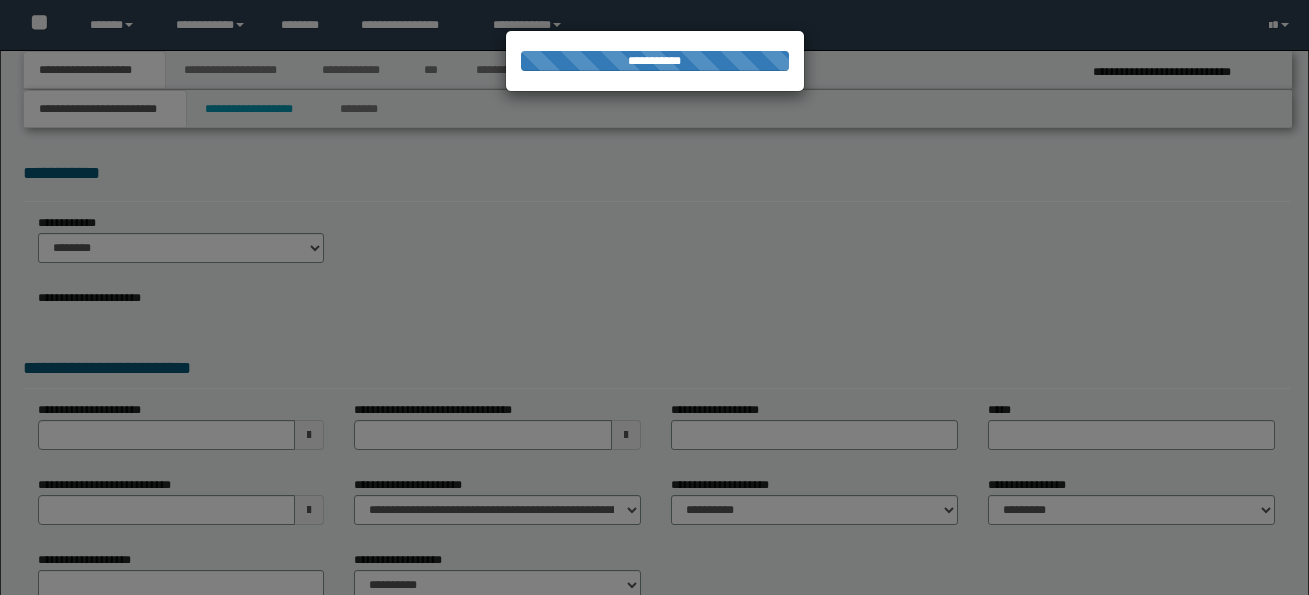 scroll, scrollTop: 0, scrollLeft: 0, axis: both 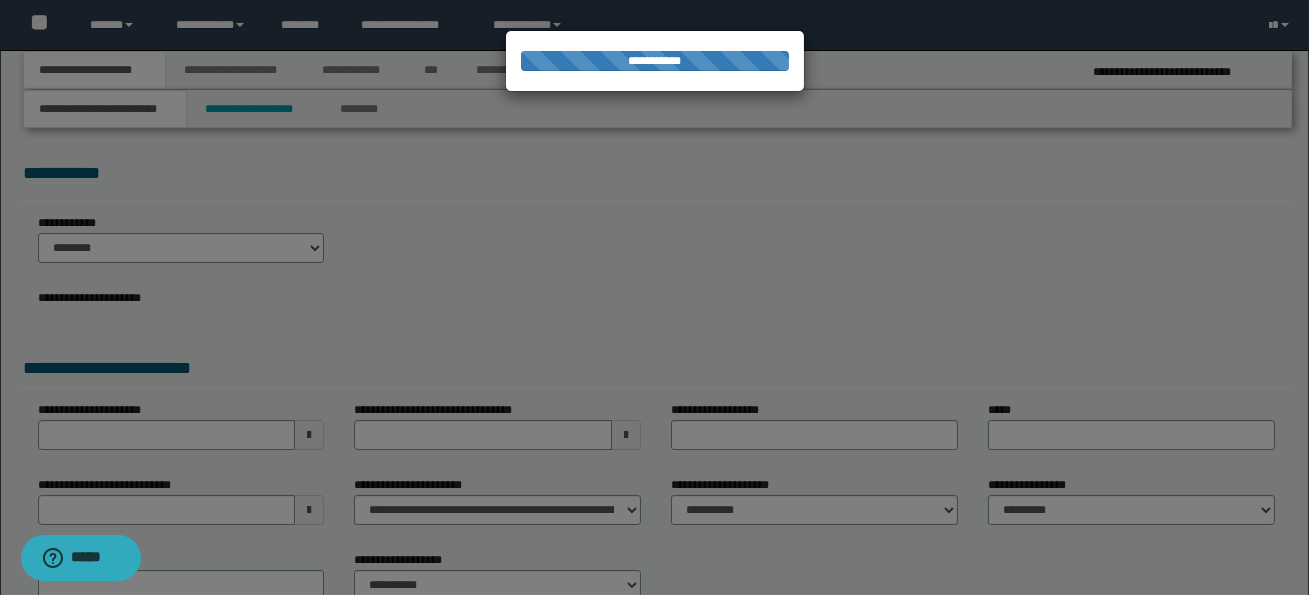 select on "*" 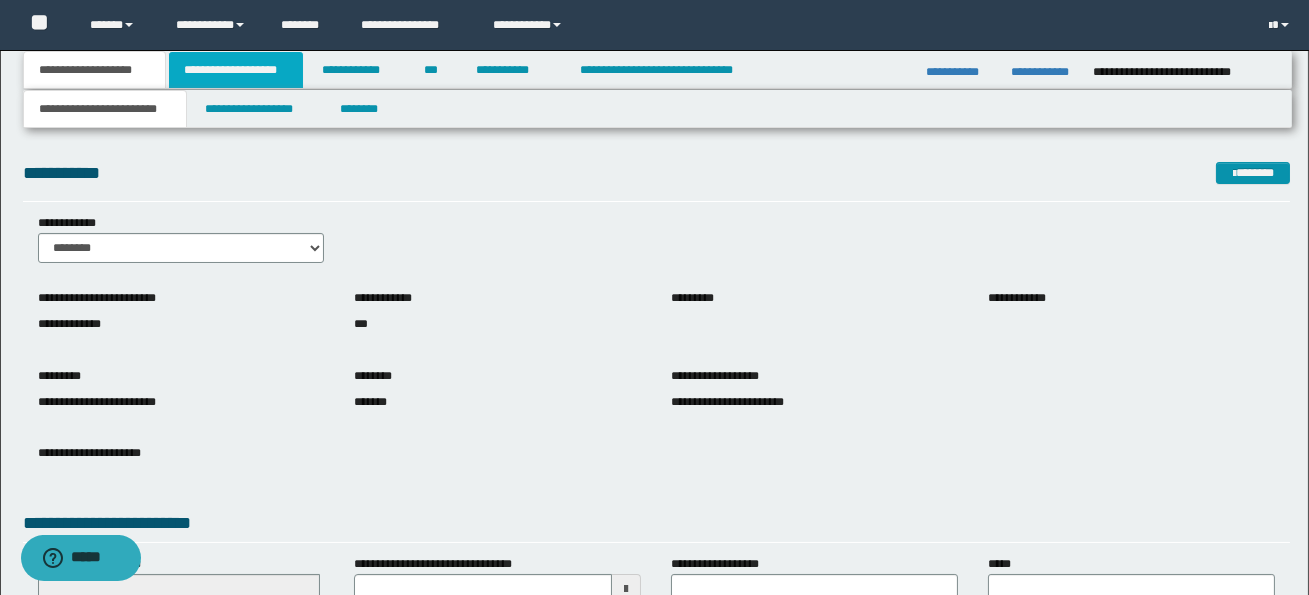 click on "**********" at bounding box center [236, 70] 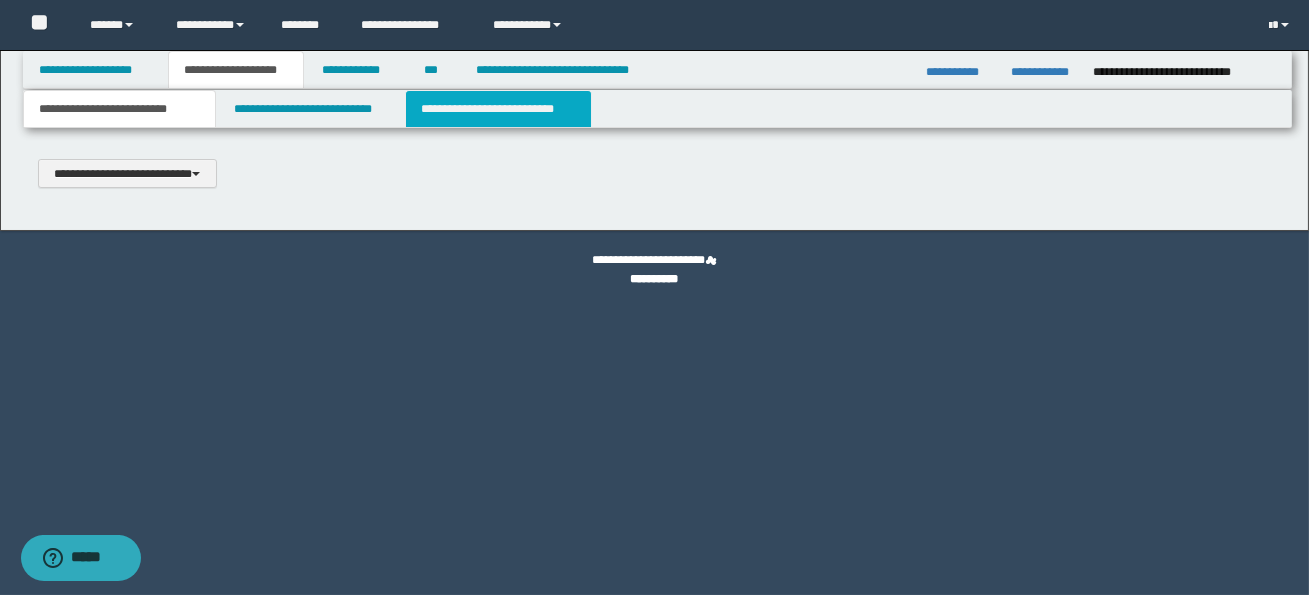 type 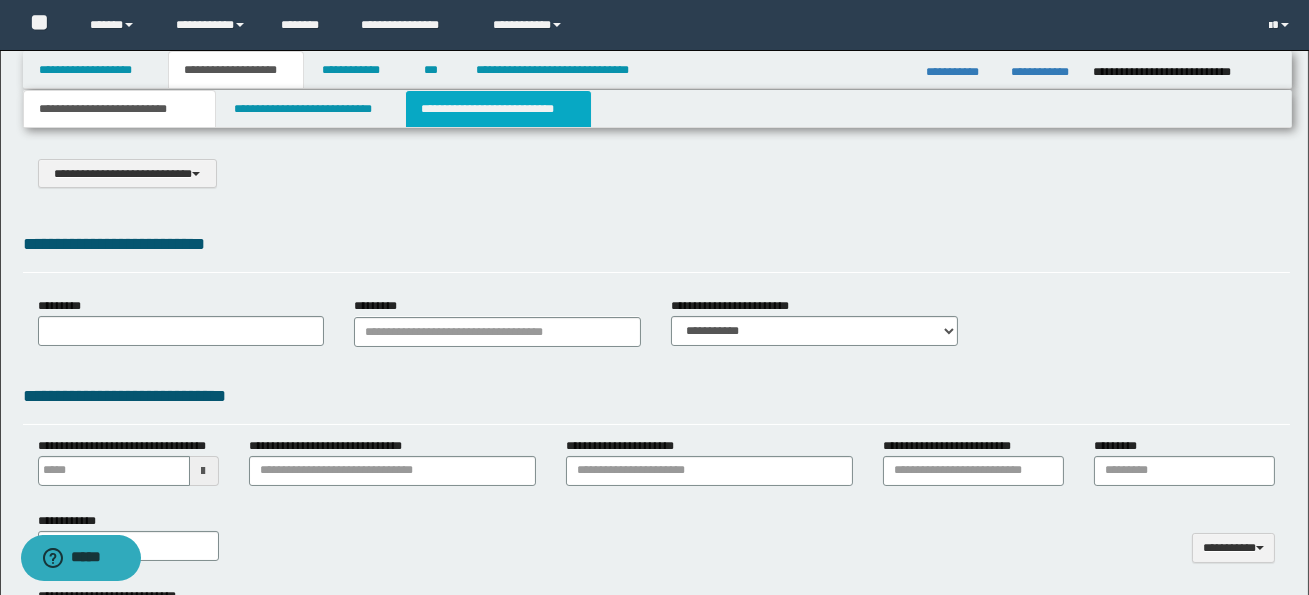 click on "**********" at bounding box center (498, 109) 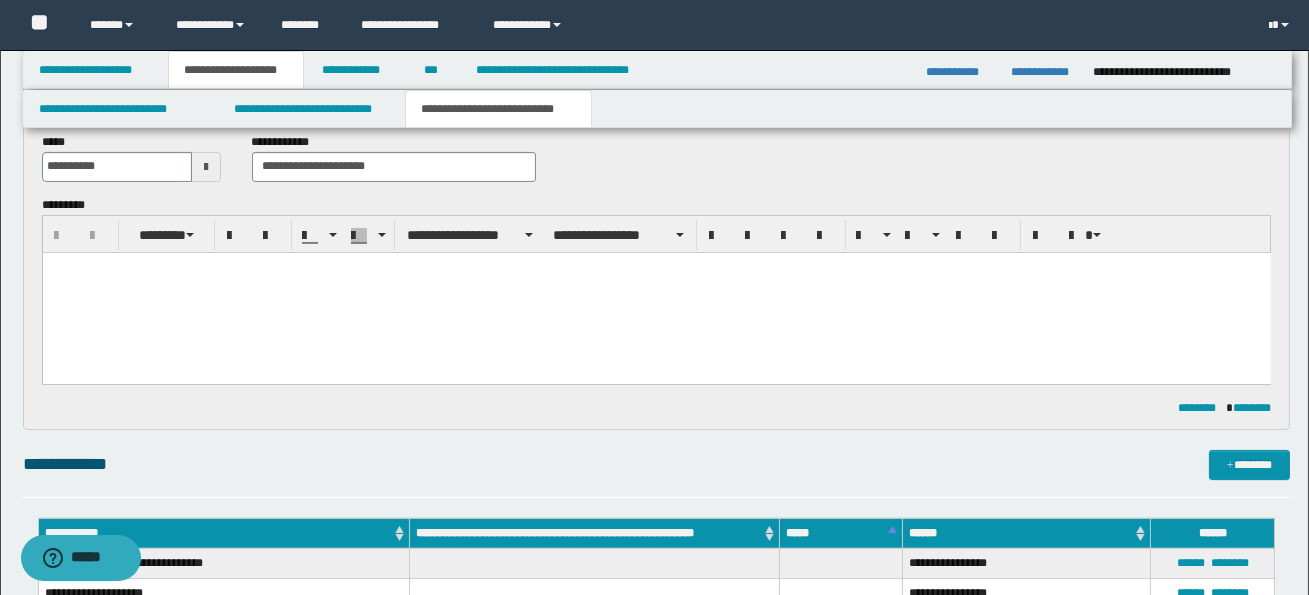 scroll, scrollTop: 779, scrollLeft: 0, axis: vertical 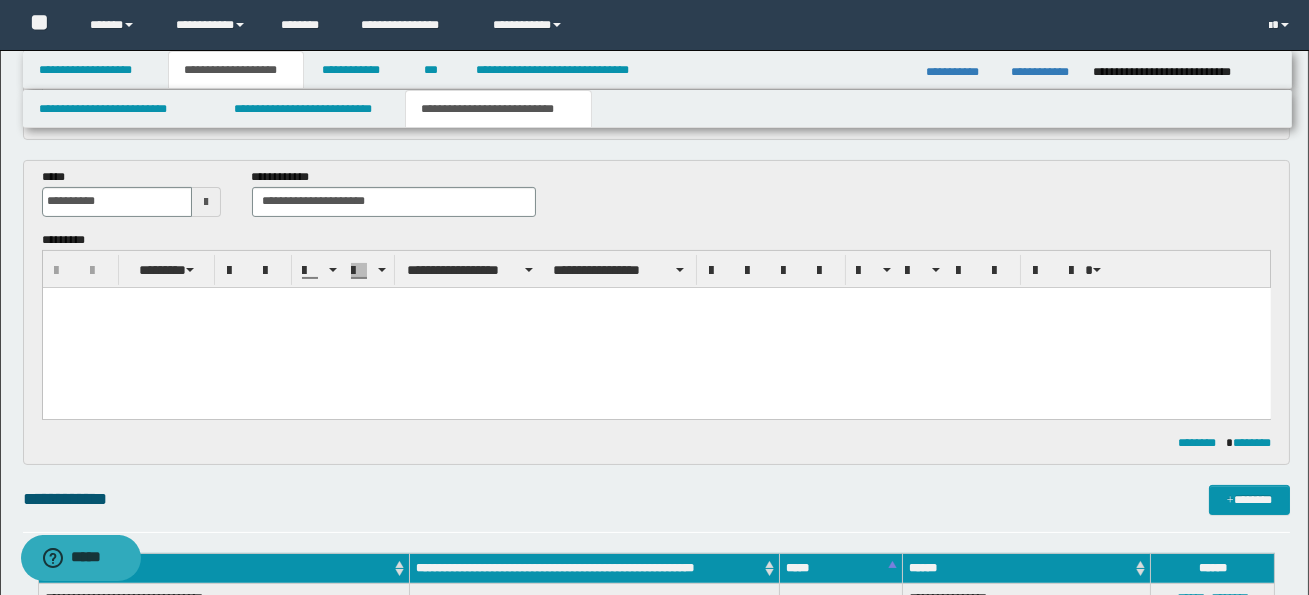 click at bounding box center [656, 327] 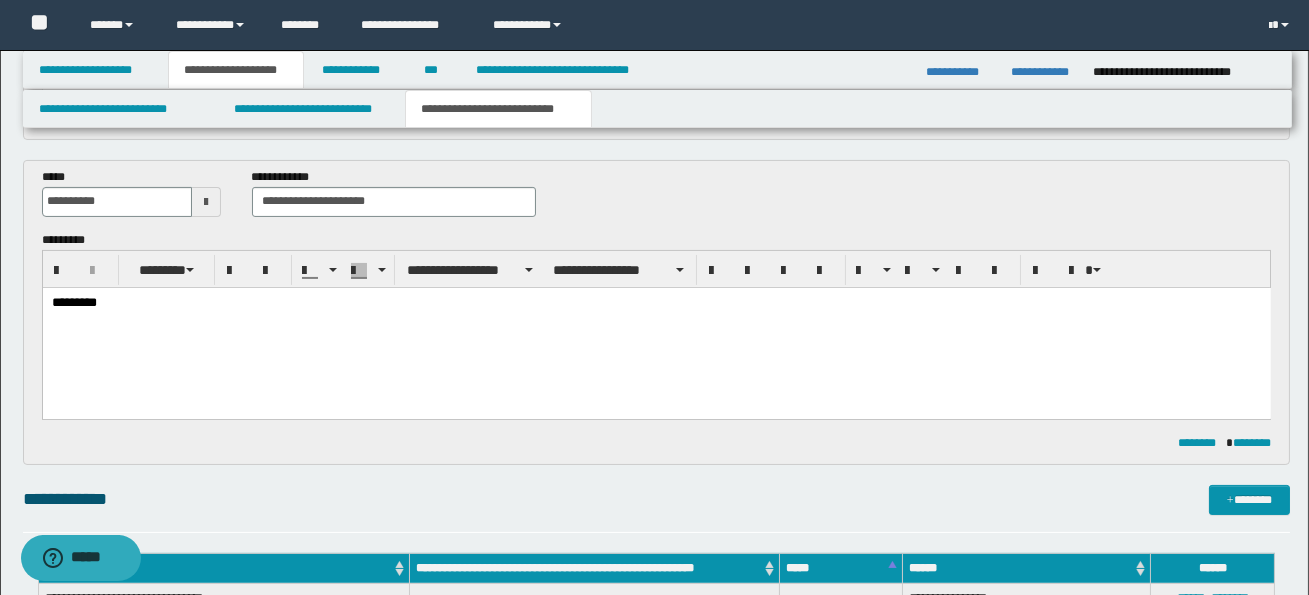 click on "*********" at bounding box center (656, 327) 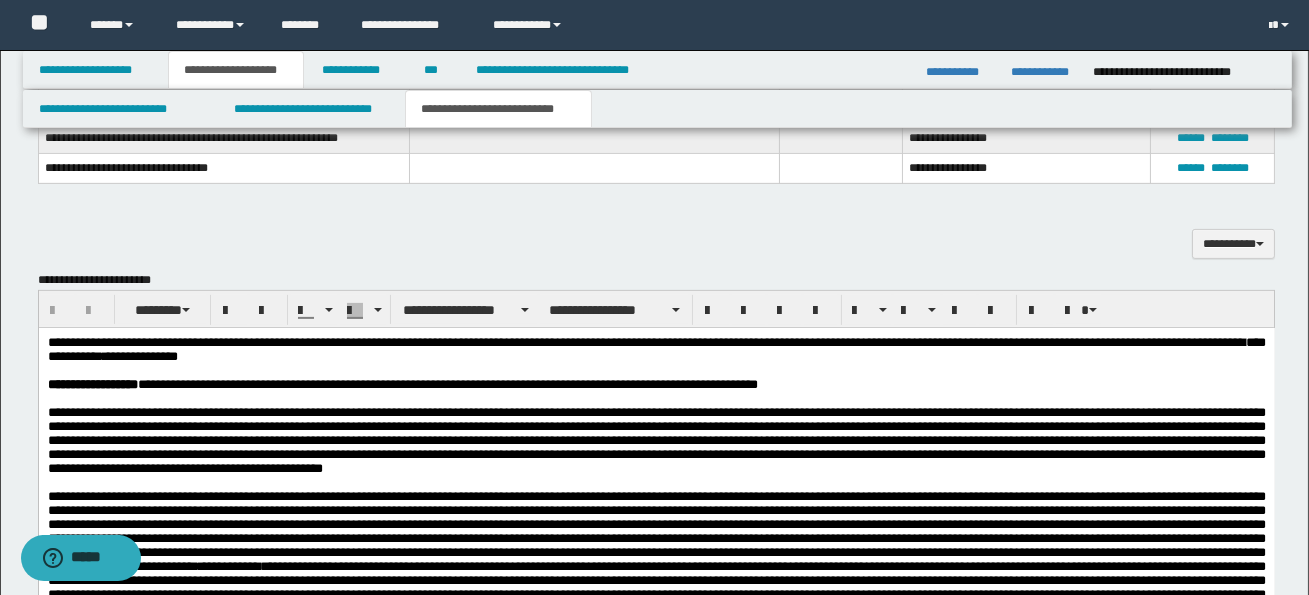 scroll, scrollTop: 1455, scrollLeft: 0, axis: vertical 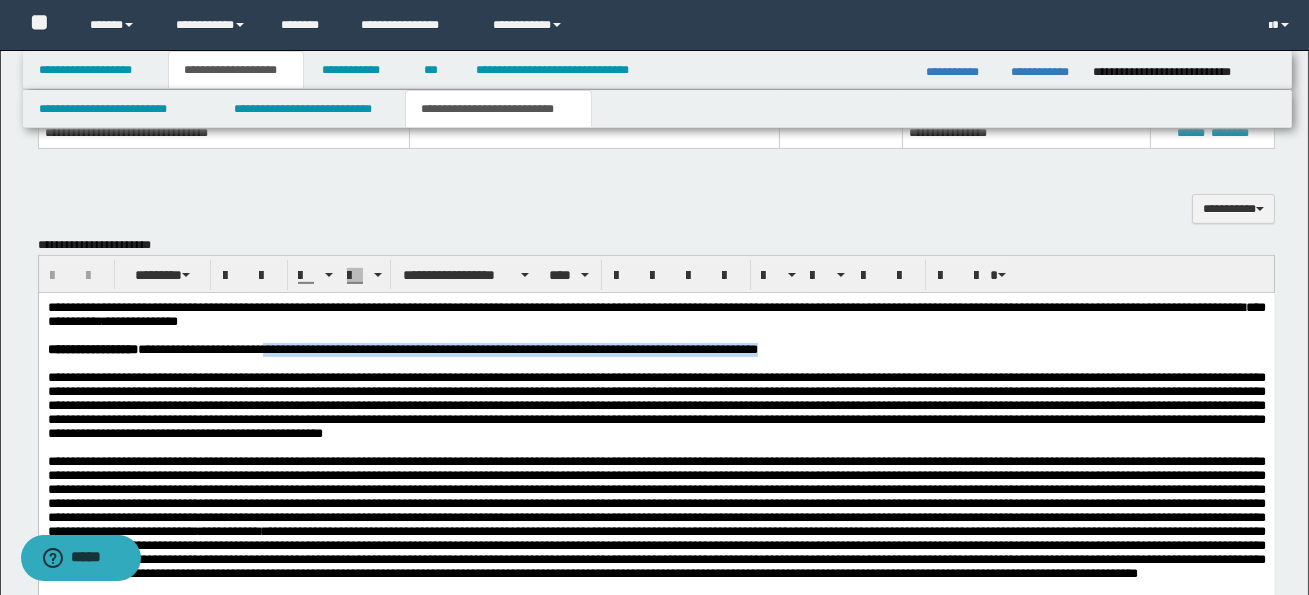 drag, startPoint x: 289, startPoint y: 353, endPoint x: 847, endPoint y: 350, distance: 558.00806 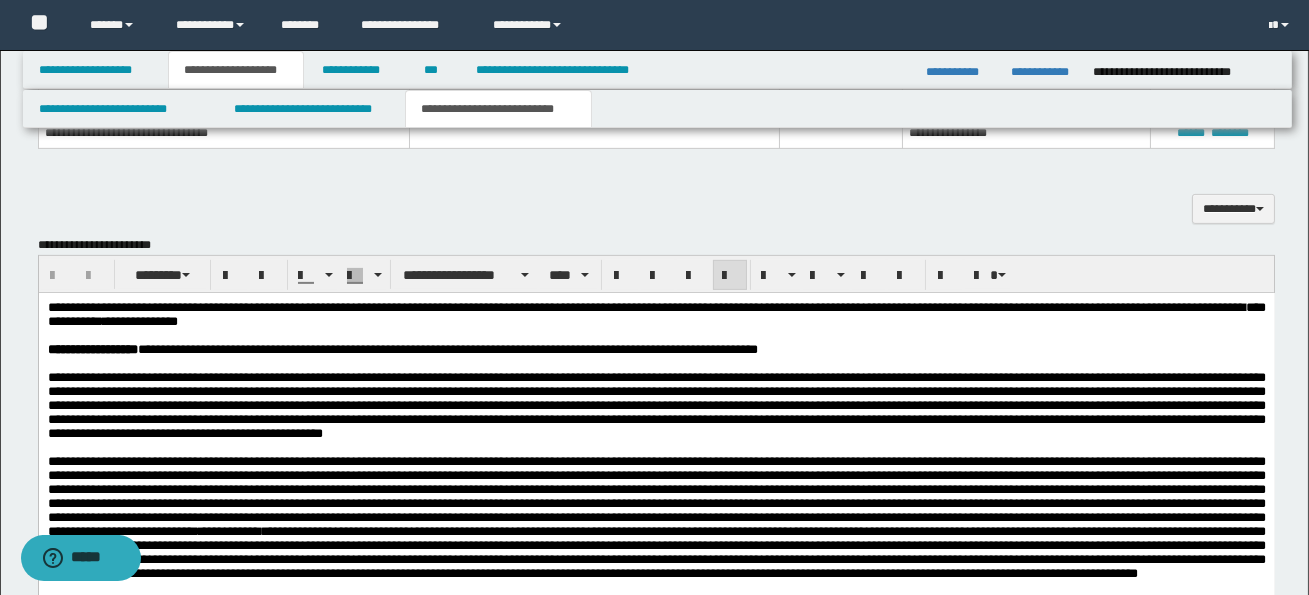 click on "**********" at bounding box center (656, 404) 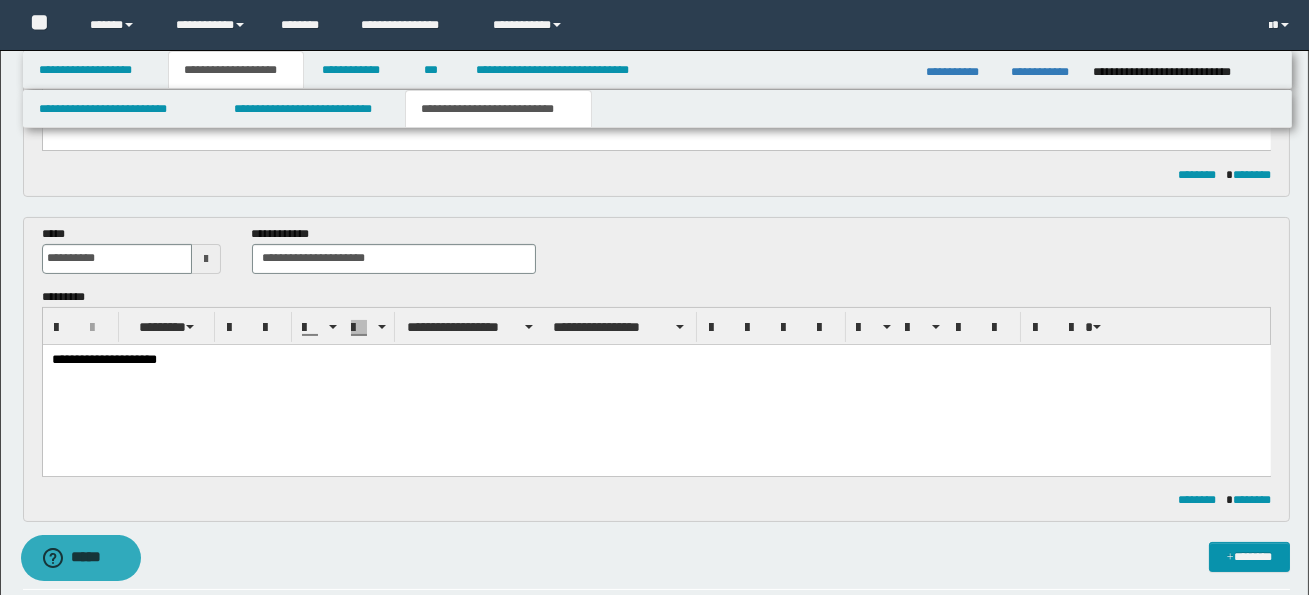 scroll, scrollTop: 720, scrollLeft: 0, axis: vertical 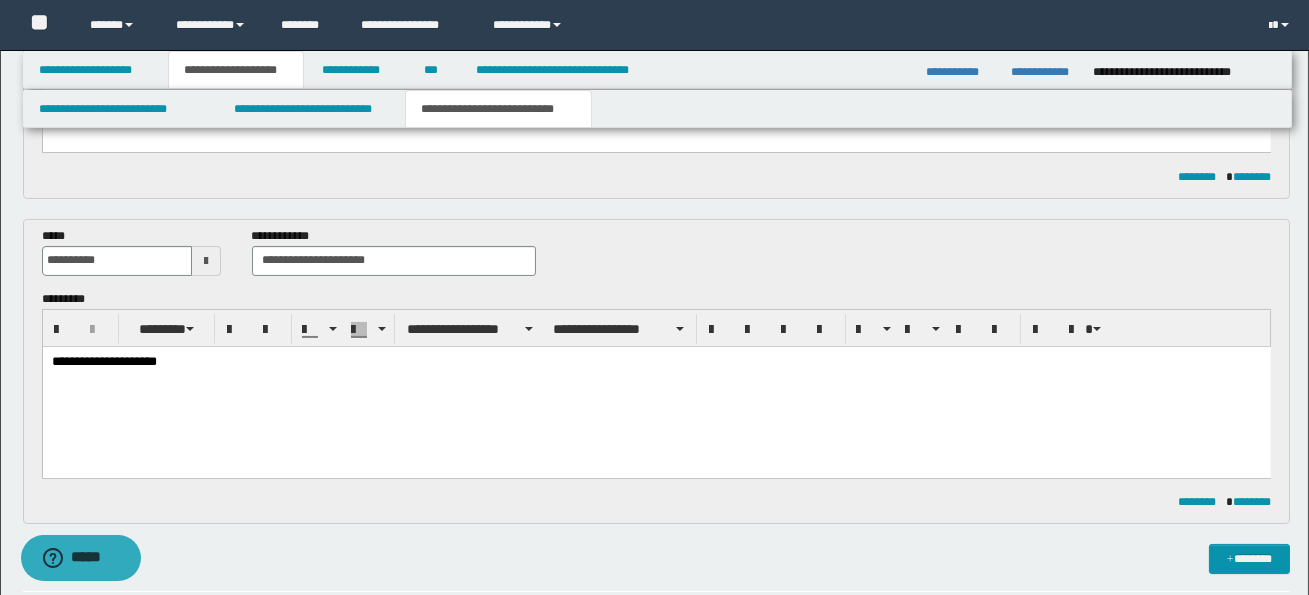 click on "**********" at bounding box center (655, 361) 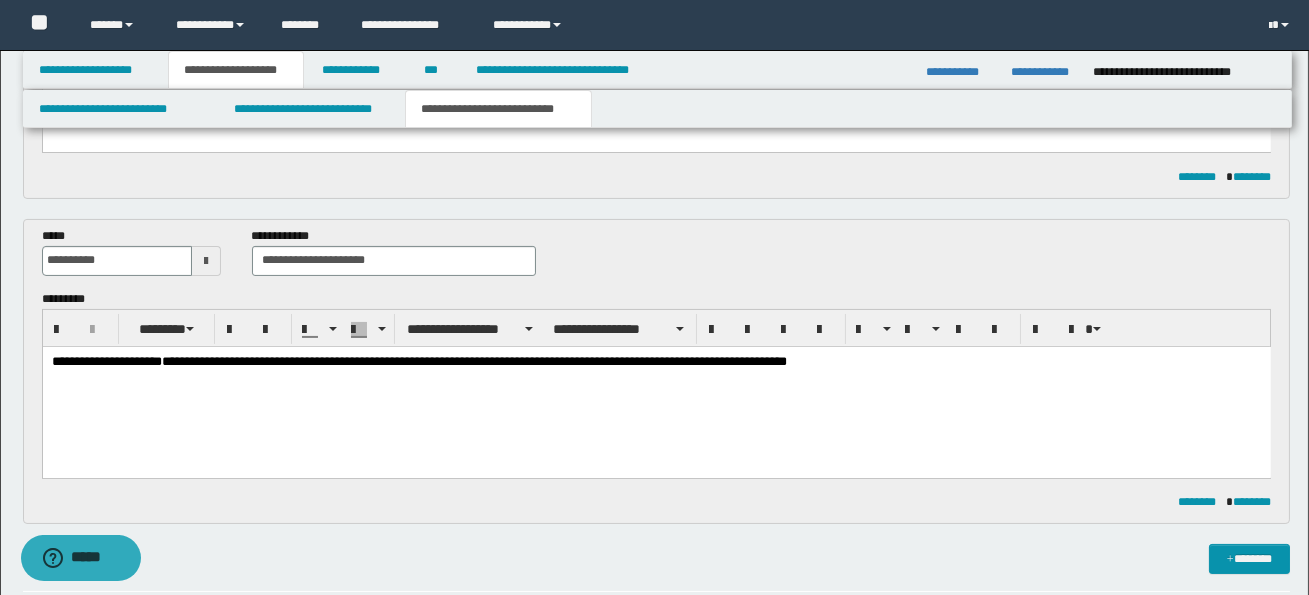 click on "**********" at bounding box center (473, 360) 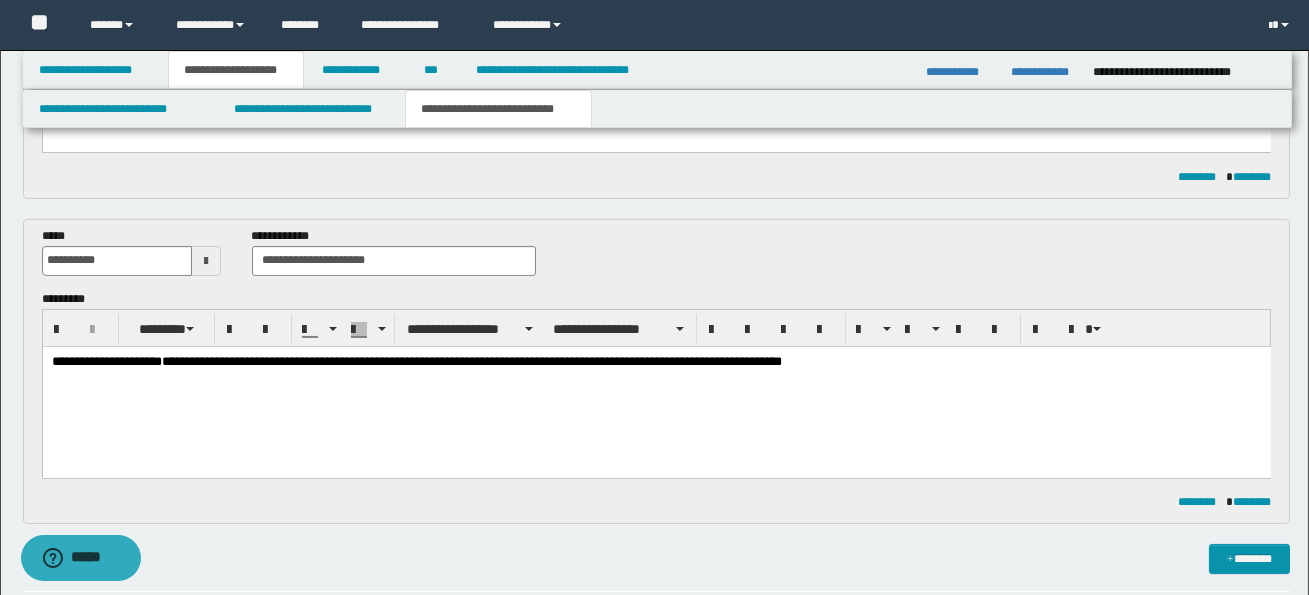 click on "**********" at bounding box center (471, 360) 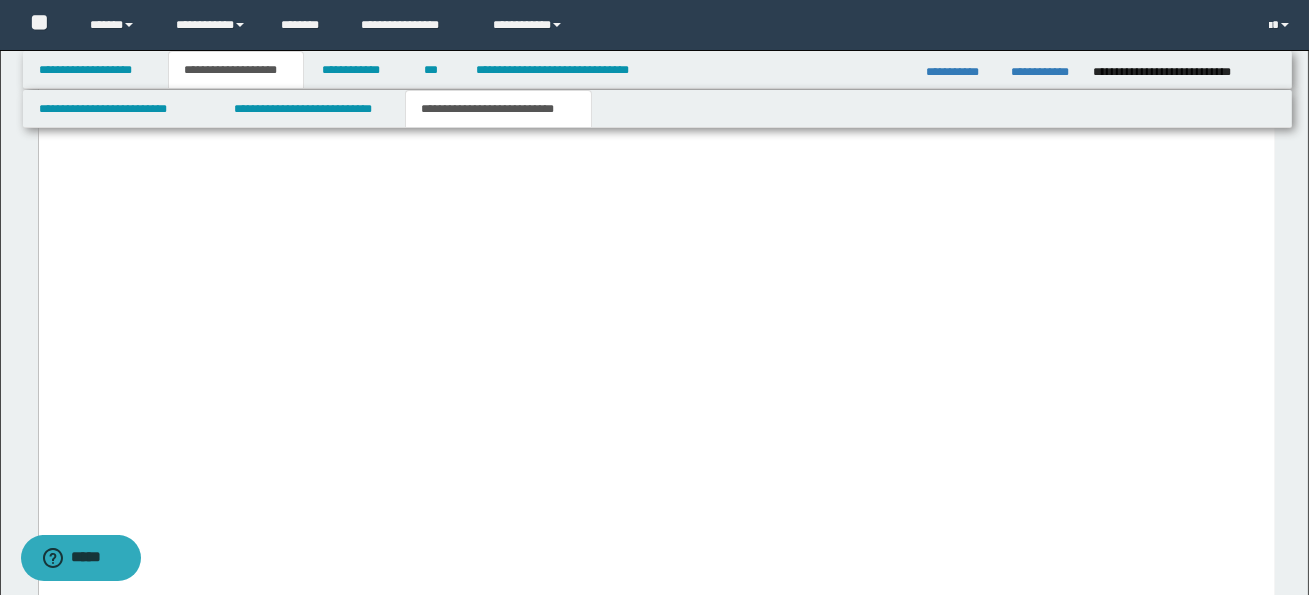 scroll, scrollTop: 9095, scrollLeft: 0, axis: vertical 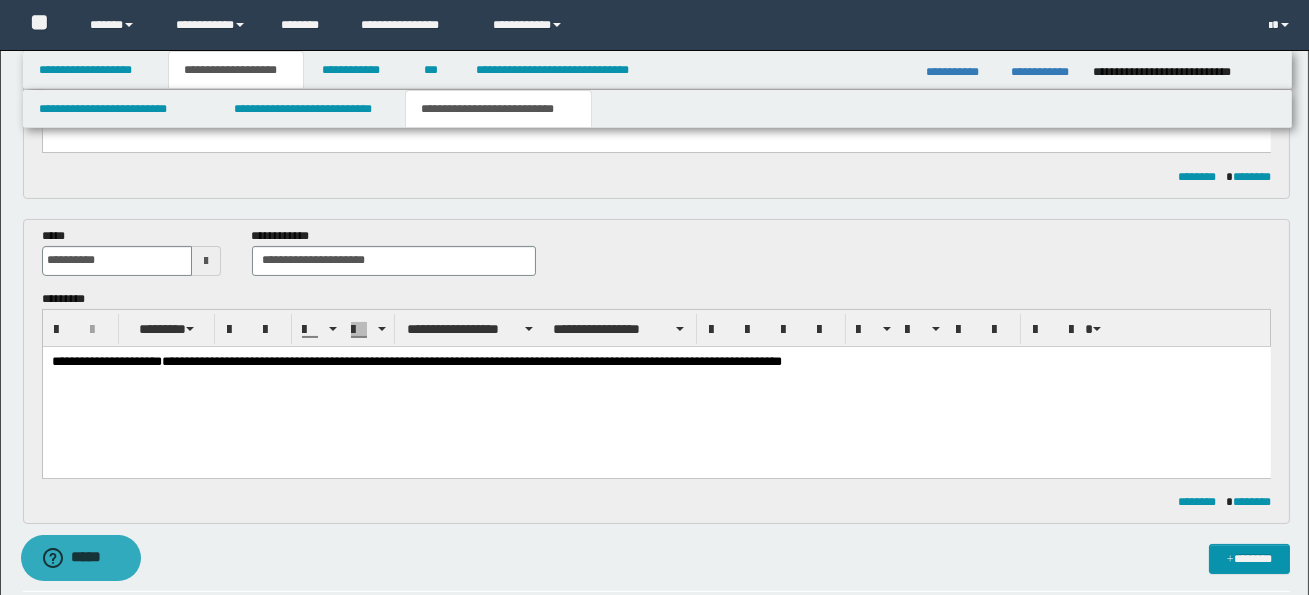 click on "**********" at bounding box center (655, 361) 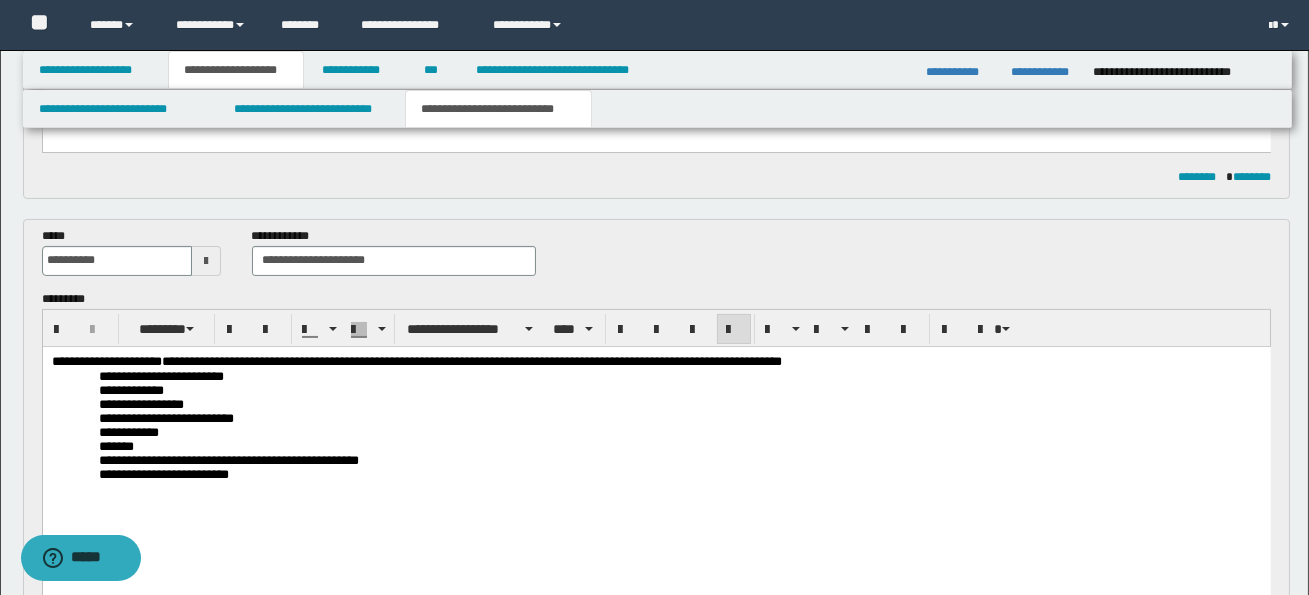 click on "**********" at bounding box center (656, 442) 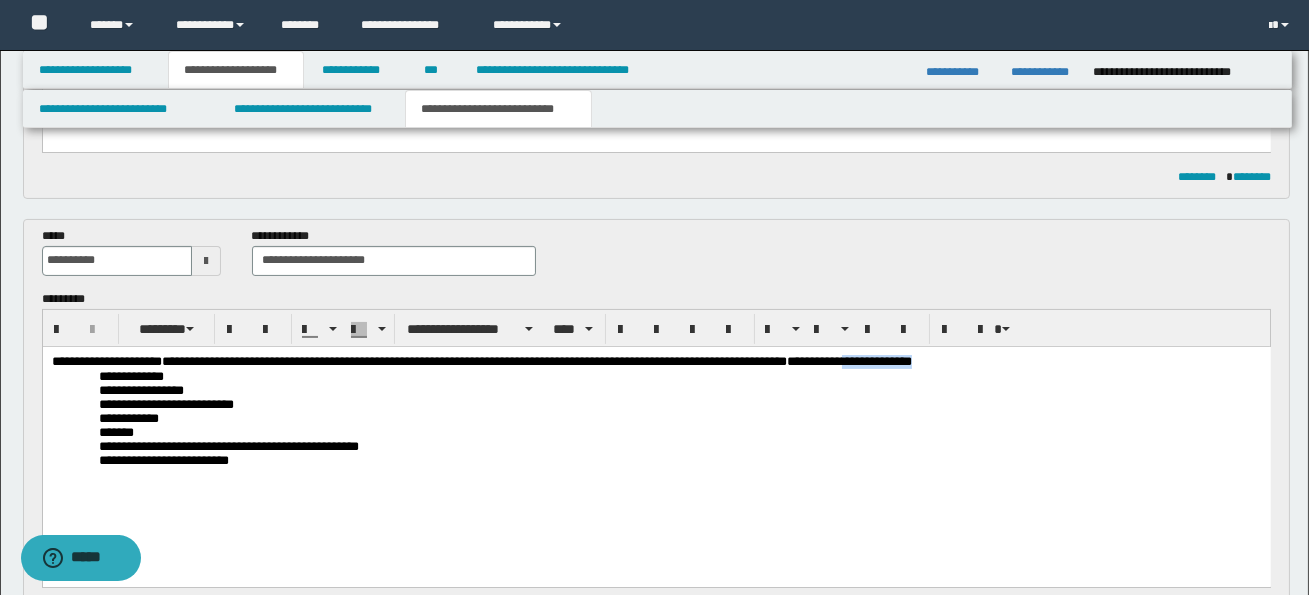 drag, startPoint x: 935, startPoint y: 362, endPoint x: 1019, endPoint y: 363, distance: 84.00595 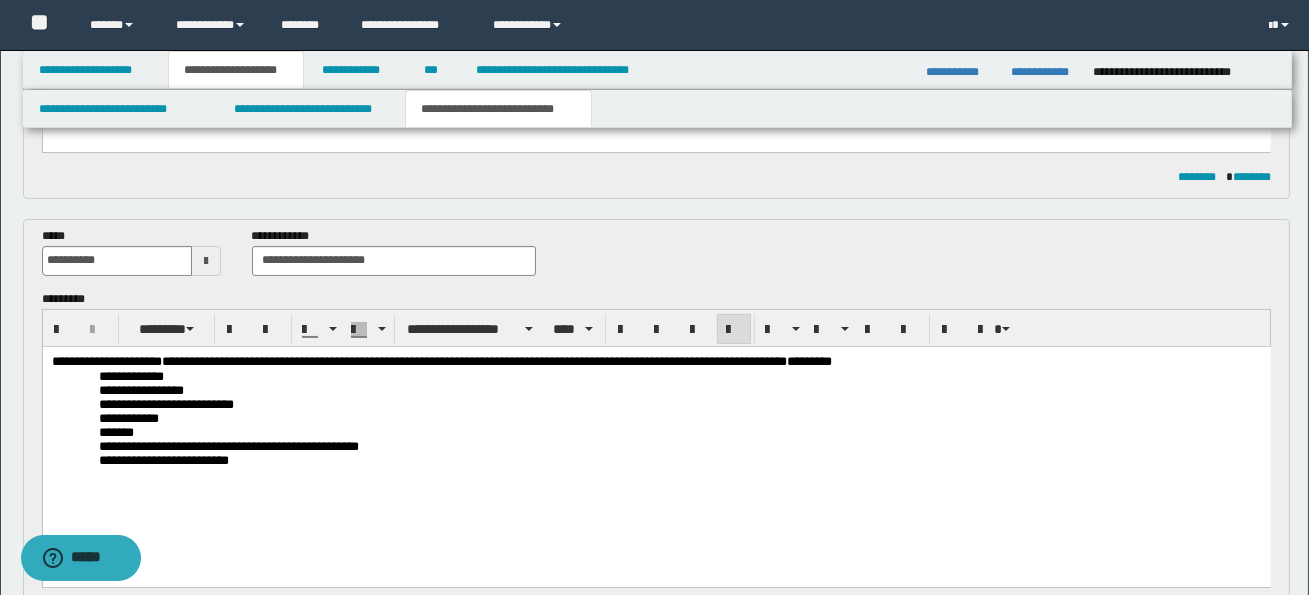click on "**********" at bounding box center (130, 375) 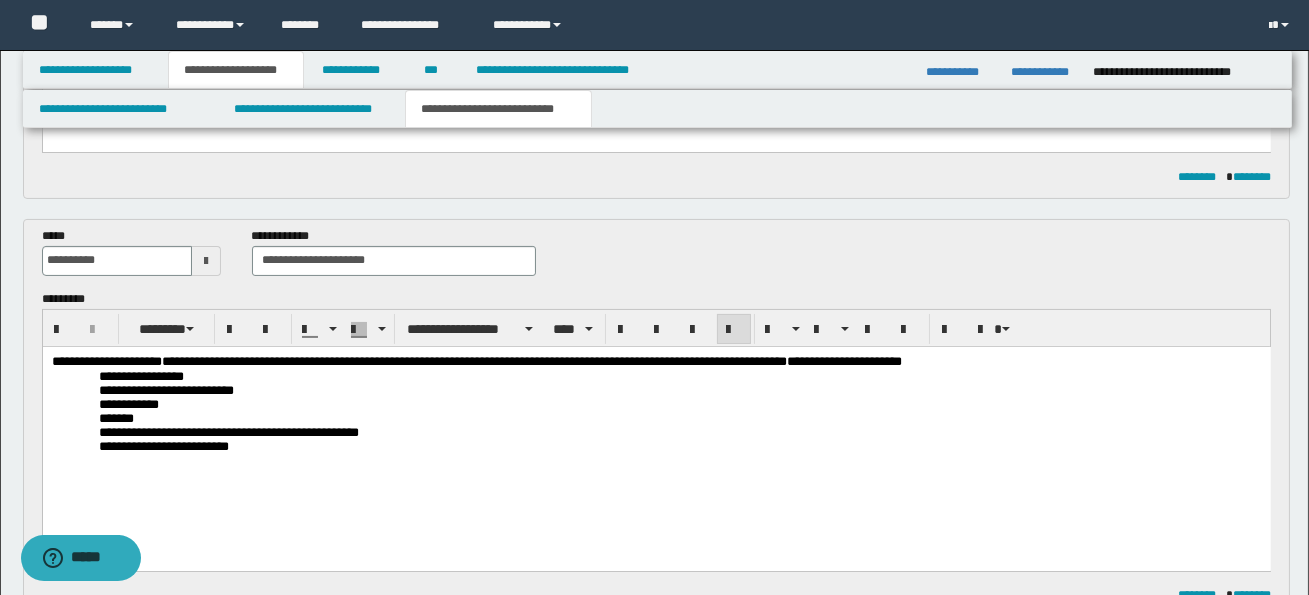click on "**********" at bounding box center (140, 375) 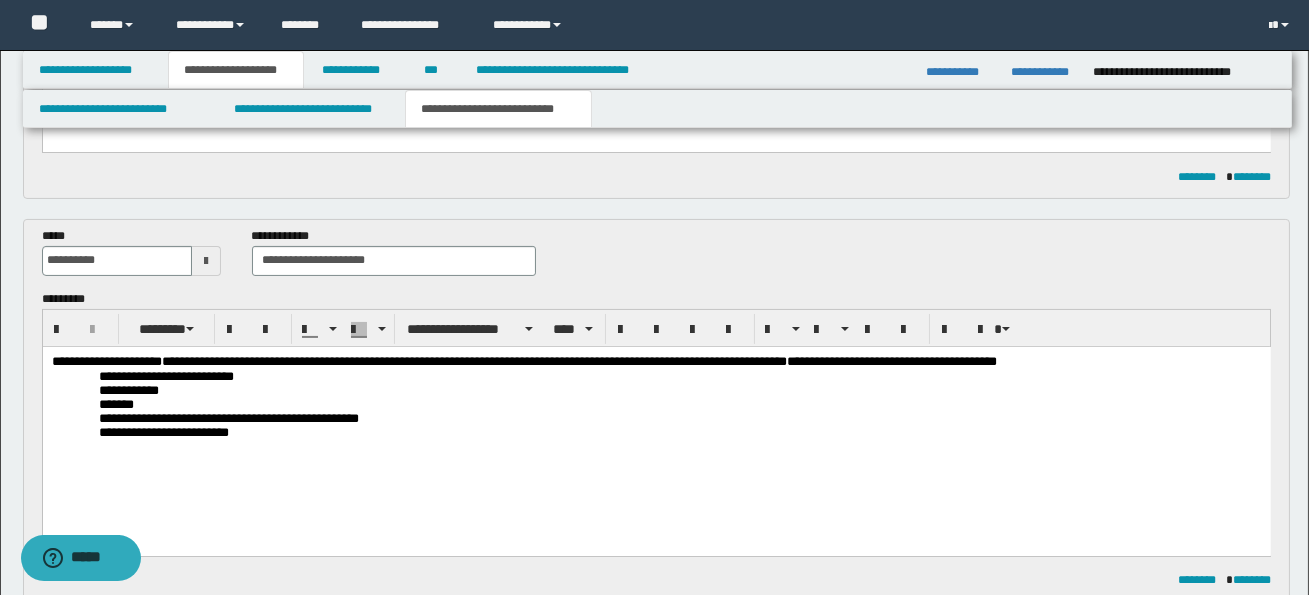 click on "**********" at bounding box center [165, 375] 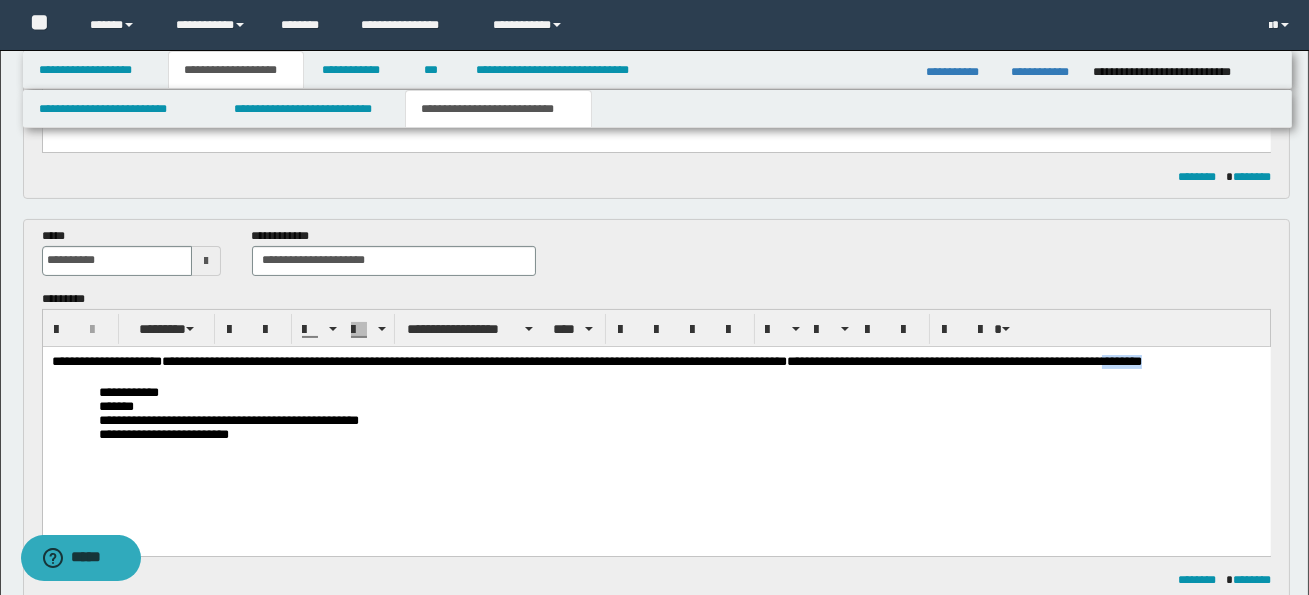 drag, startPoint x: 51, startPoint y: 379, endPoint x: 106, endPoint y: 382, distance: 55.081757 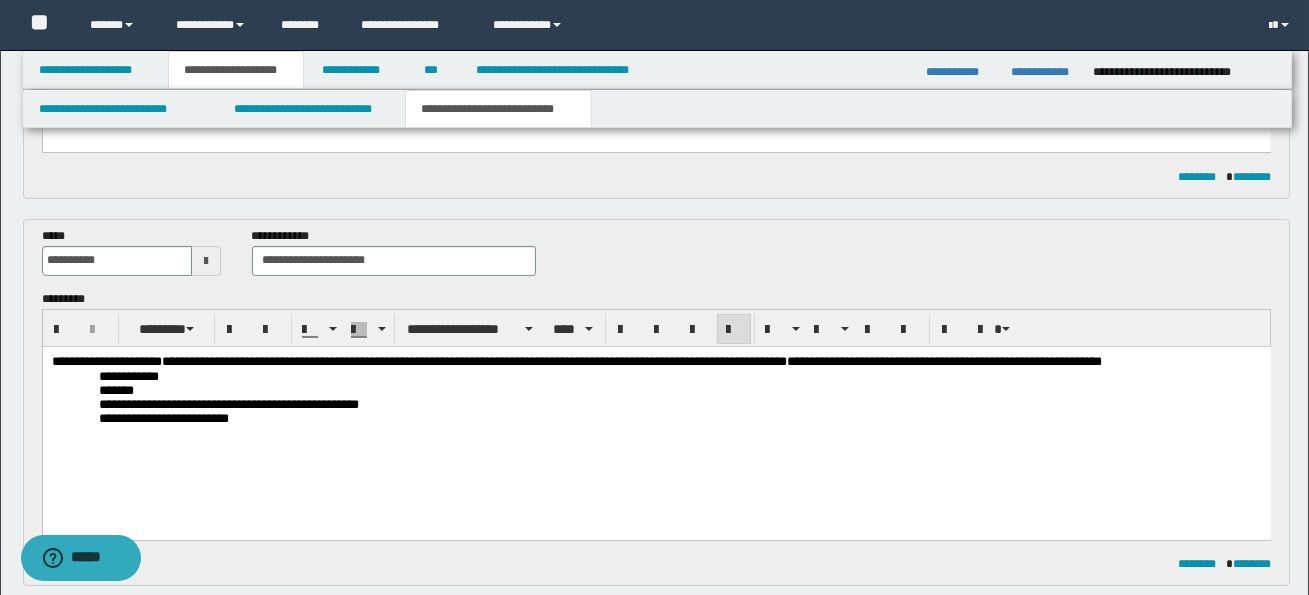 click on "**********" at bounding box center [128, 375] 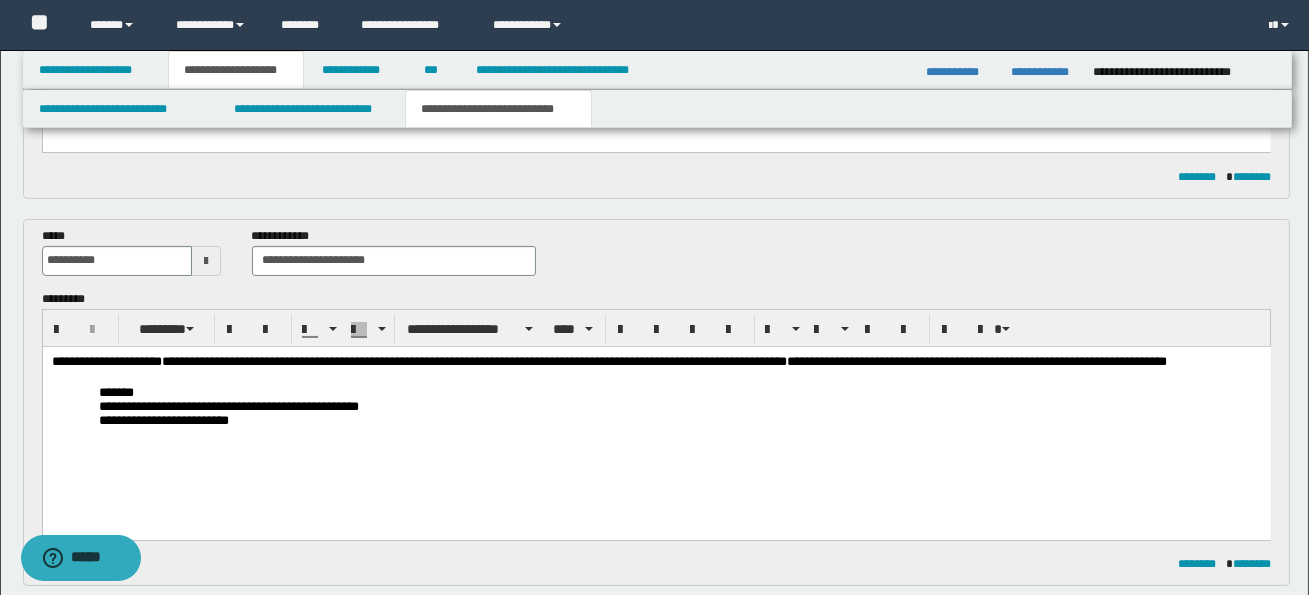 click on "*******" at bounding box center [115, 391] 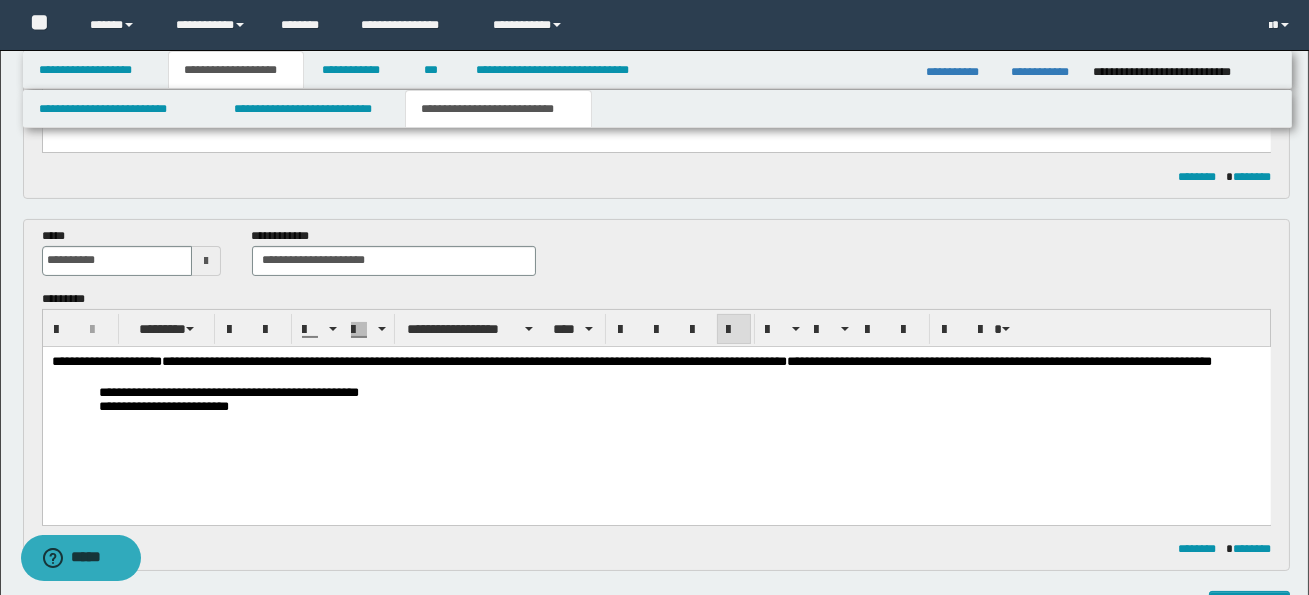 click on "**********" at bounding box center [228, 391] 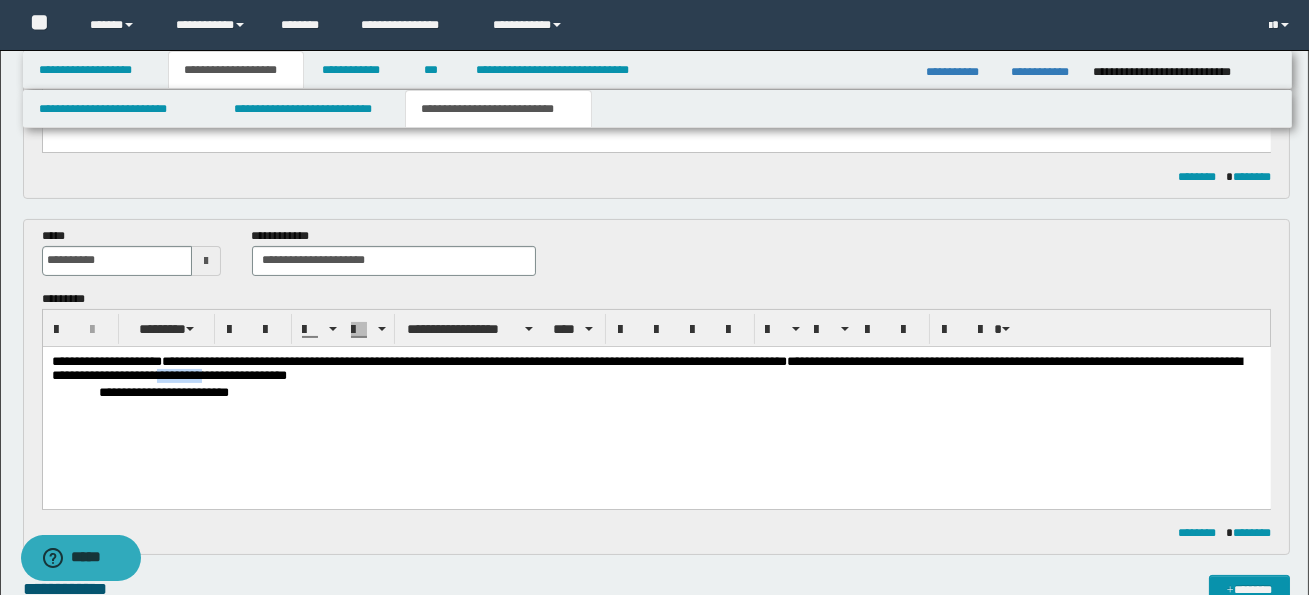 drag, startPoint x: 380, startPoint y: 379, endPoint x: 421, endPoint y: 382, distance: 41.109608 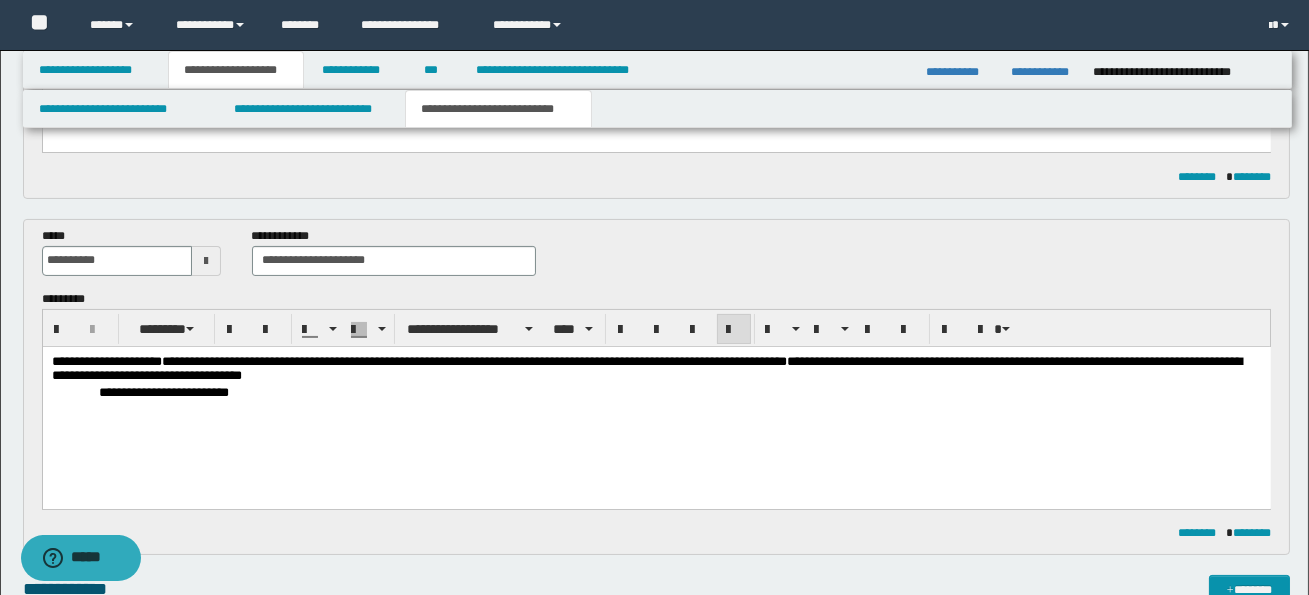 click on "**********" at bounding box center [163, 391] 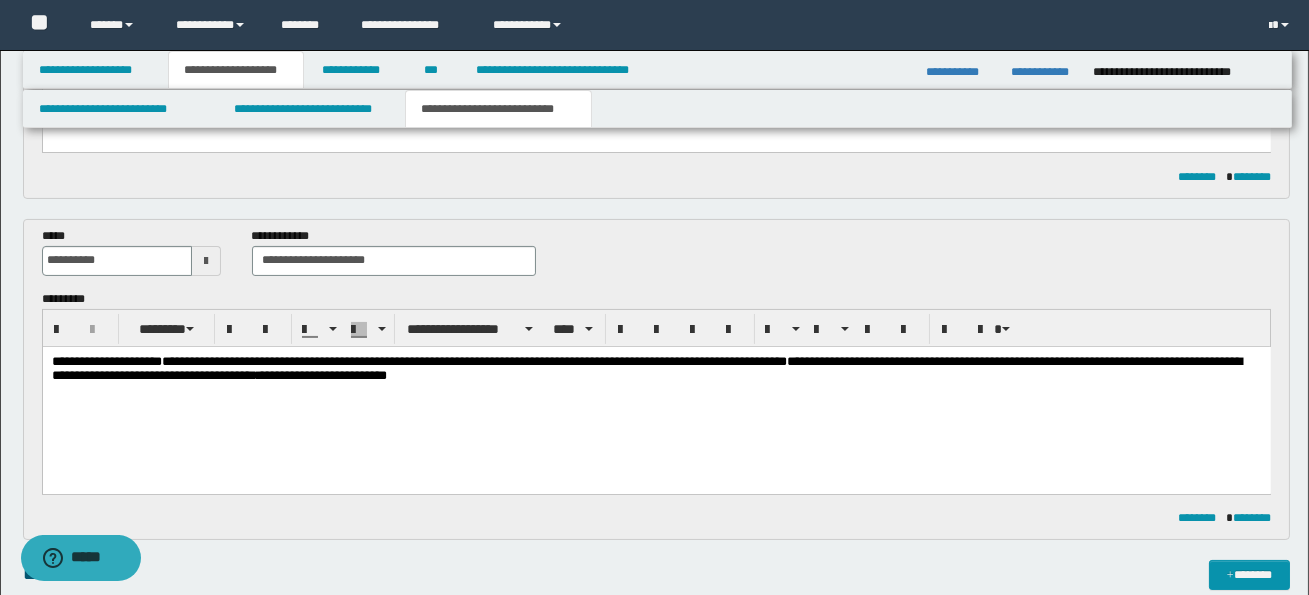 click on "**********" at bounding box center (655, 369) 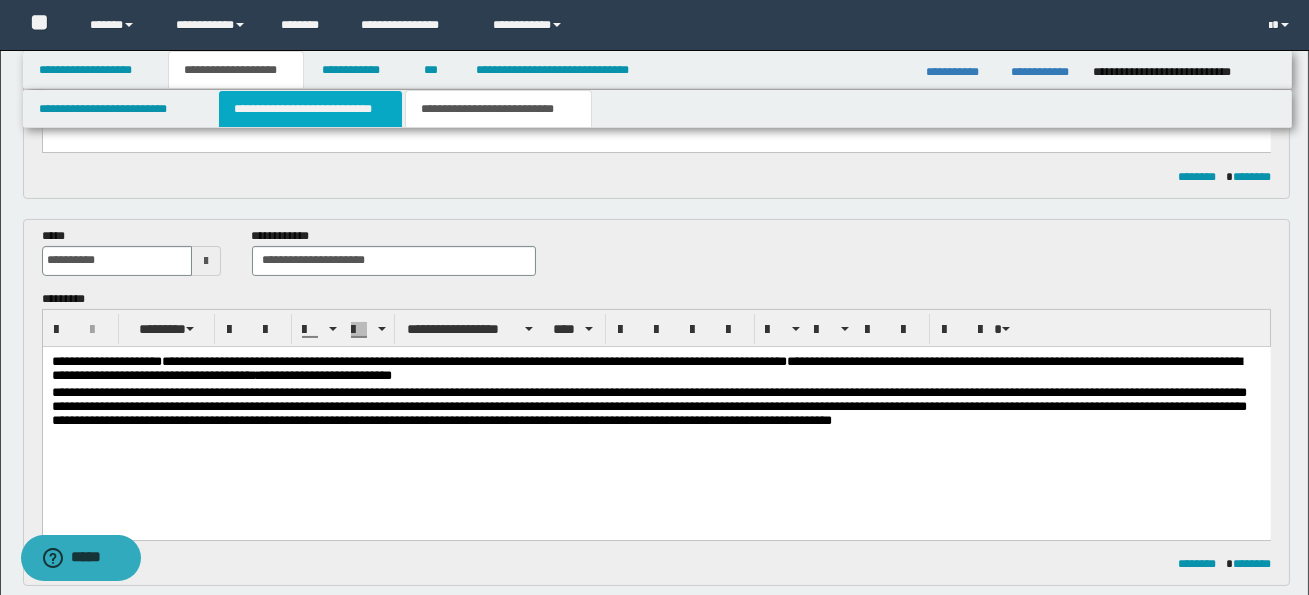 click on "**********" at bounding box center [310, 109] 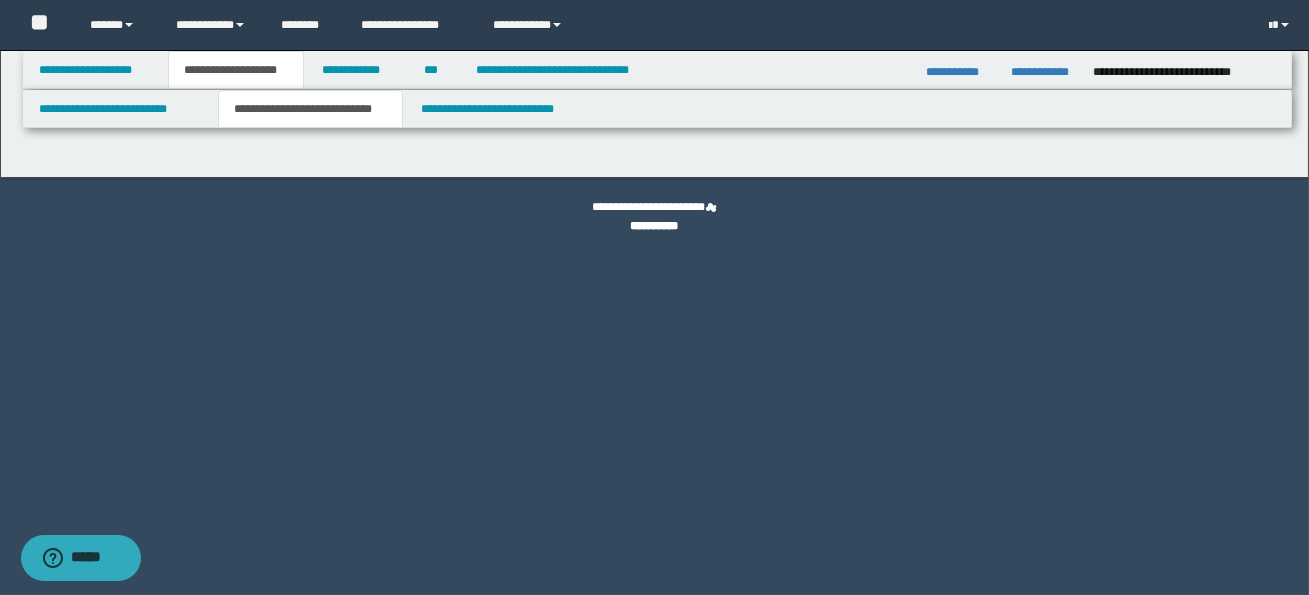 scroll, scrollTop: 0, scrollLeft: 0, axis: both 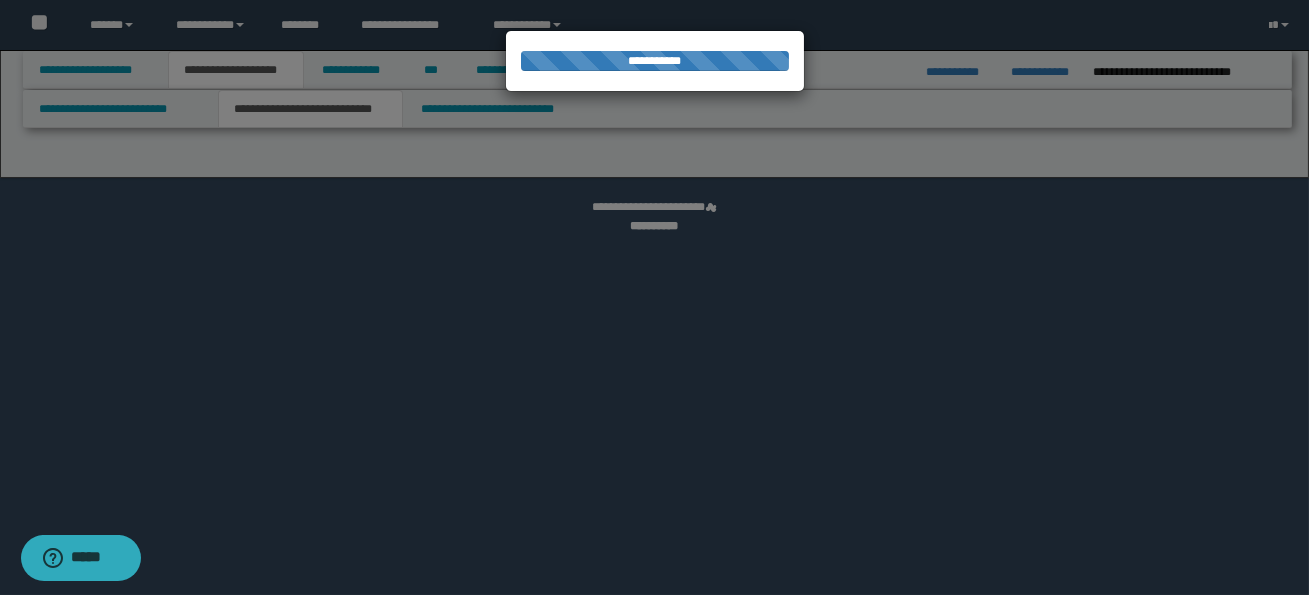 click at bounding box center [654, 297] 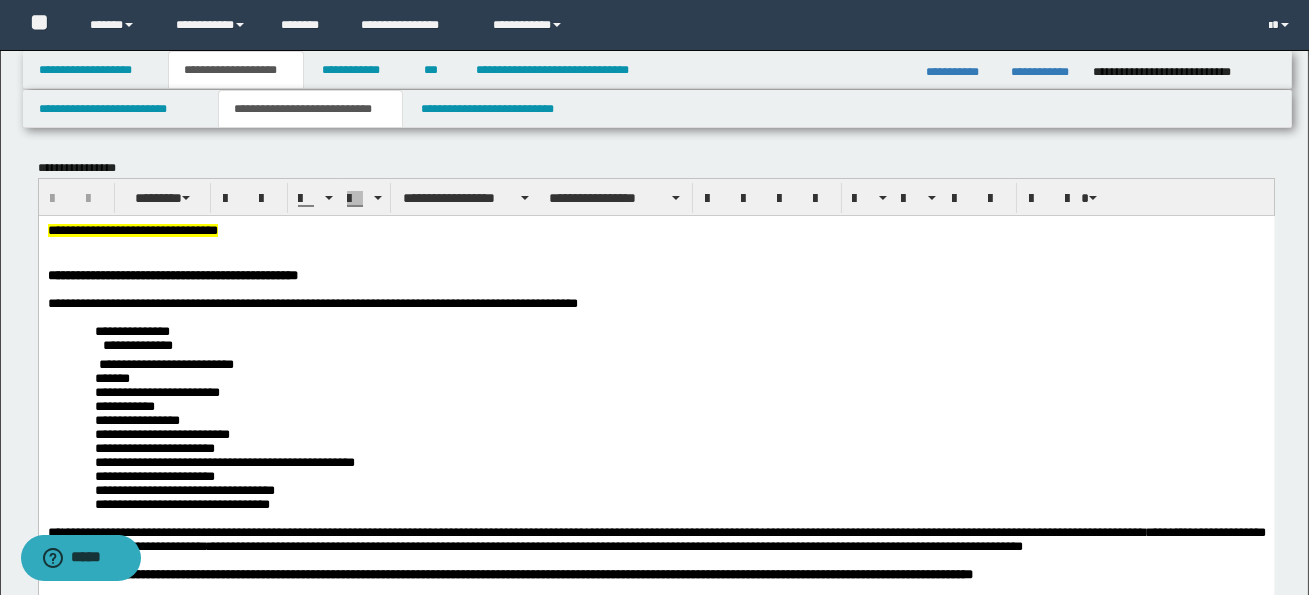 scroll, scrollTop: 0, scrollLeft: 0, axis: both 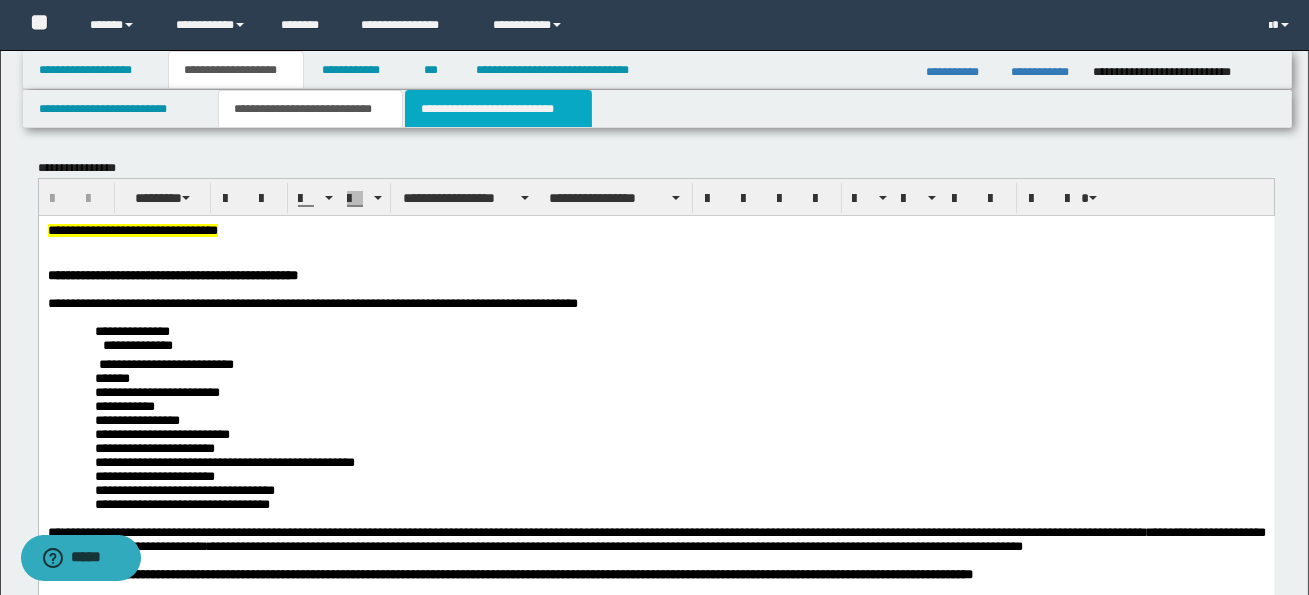 click on "**********" at bounding box center (498, 109) 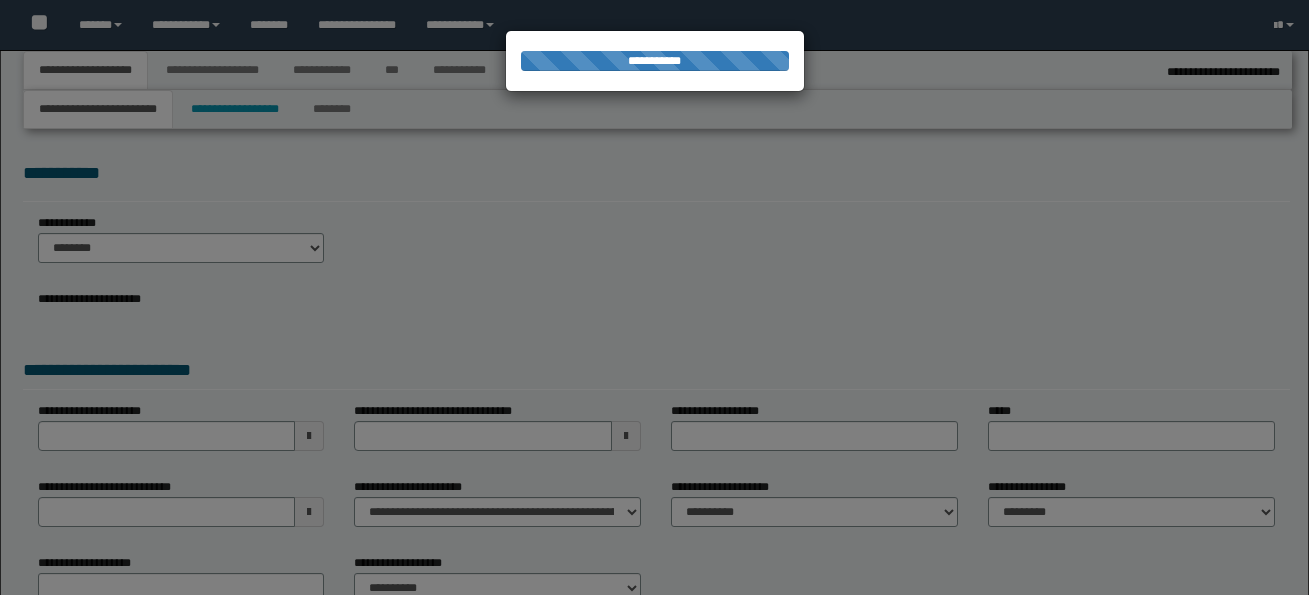 select on "*" 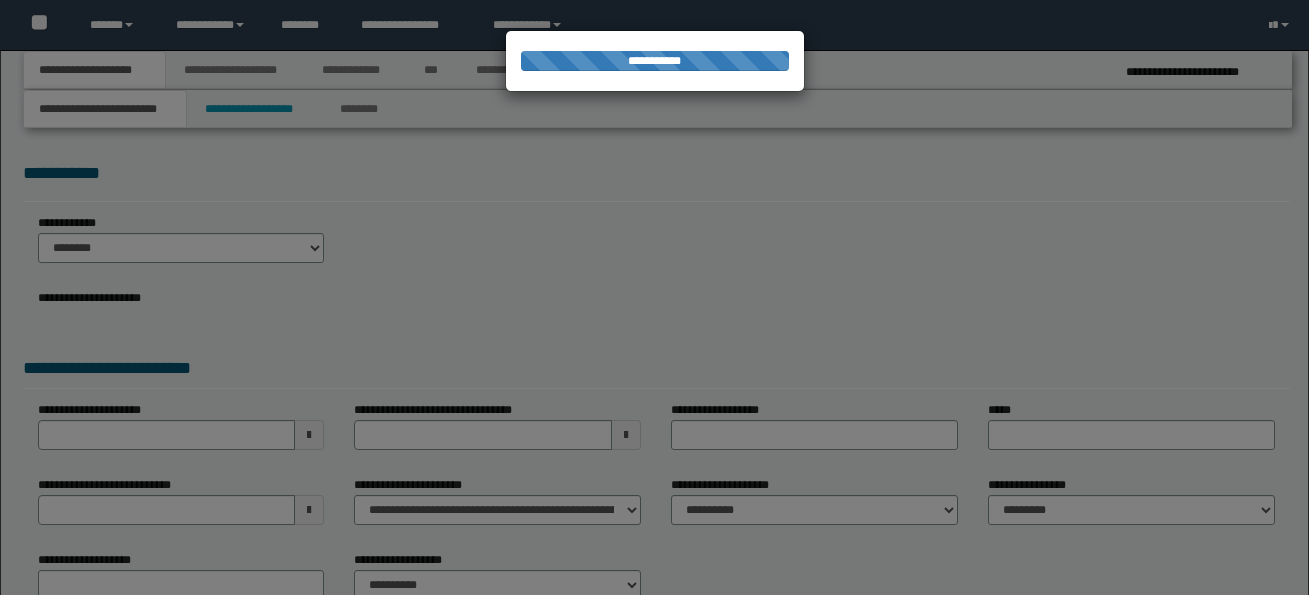scroll, scrollTop: 0, scrollLeft: 0, axis: both 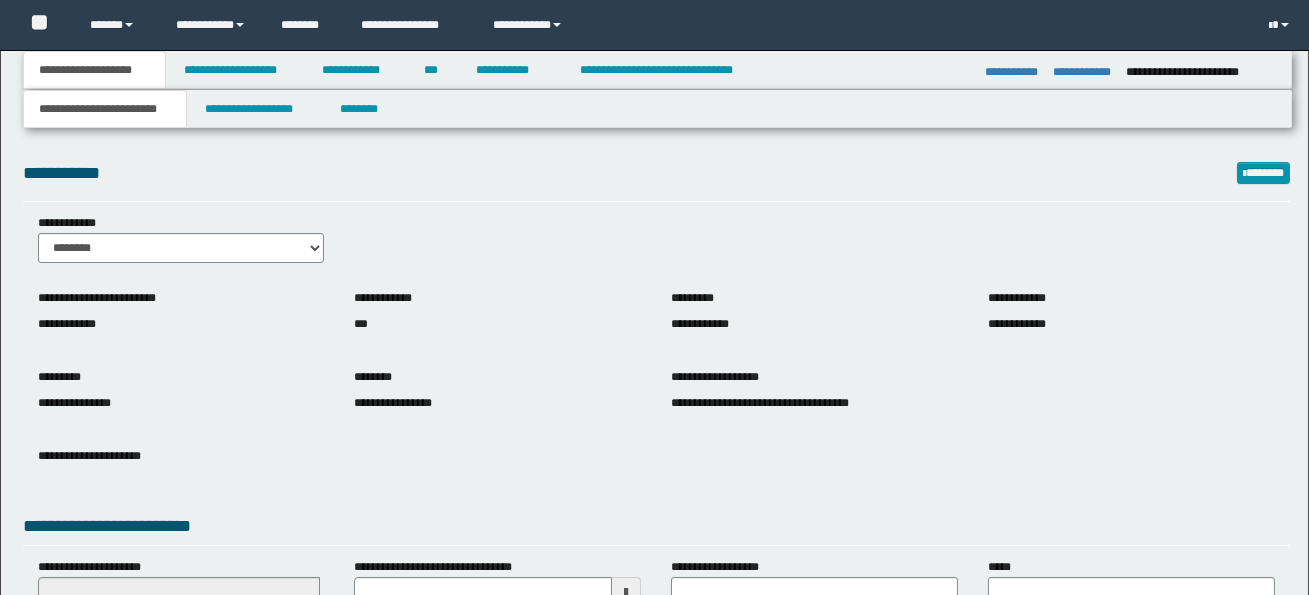 click on "**********" at bounding box center (654, 297) 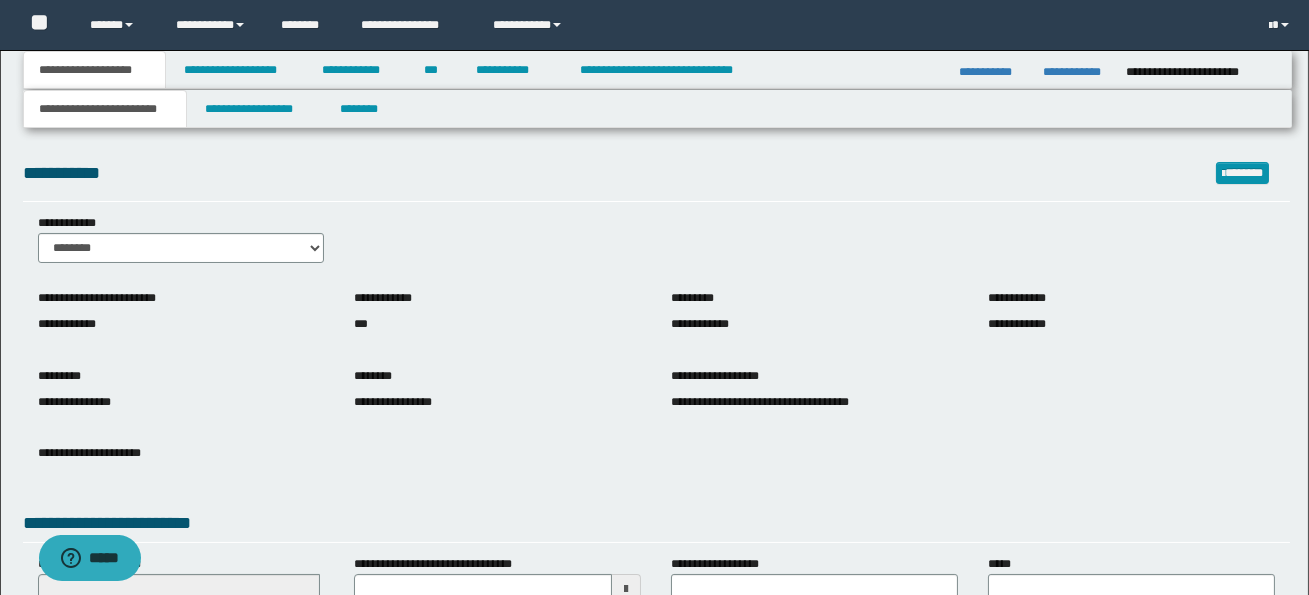 scroll, scrollTop: 0, scrollLeft: 0, axis: both 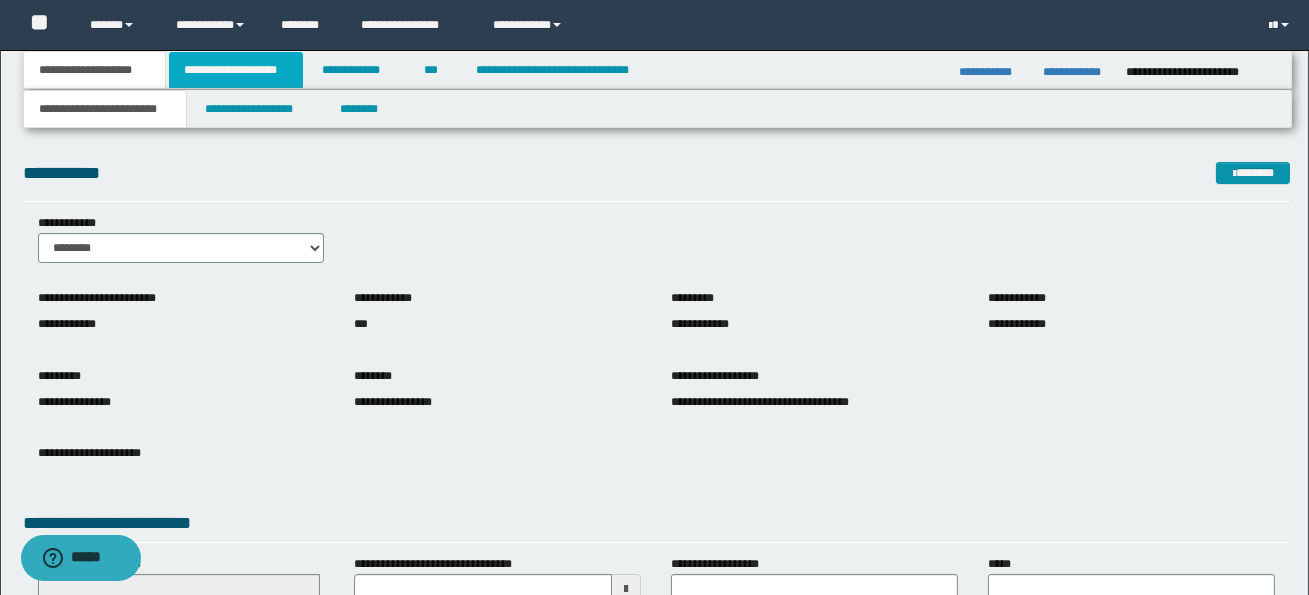 click on "**********" at bounding box center [236, 70] 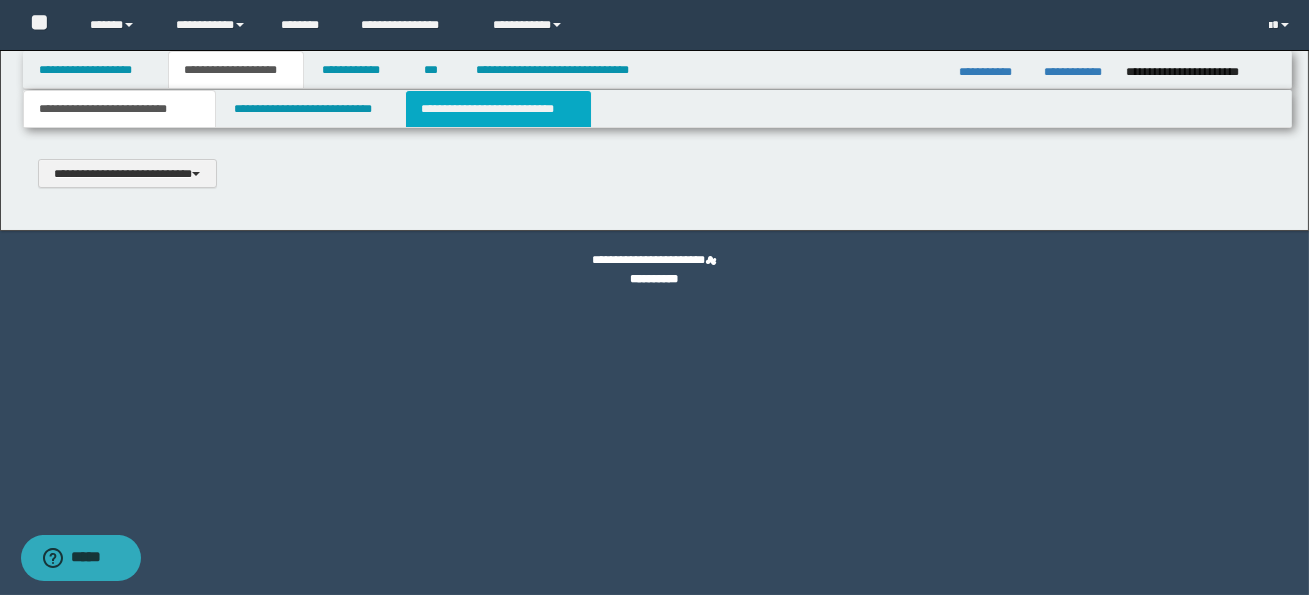 click on "**********" at bounding box center (498, 109) 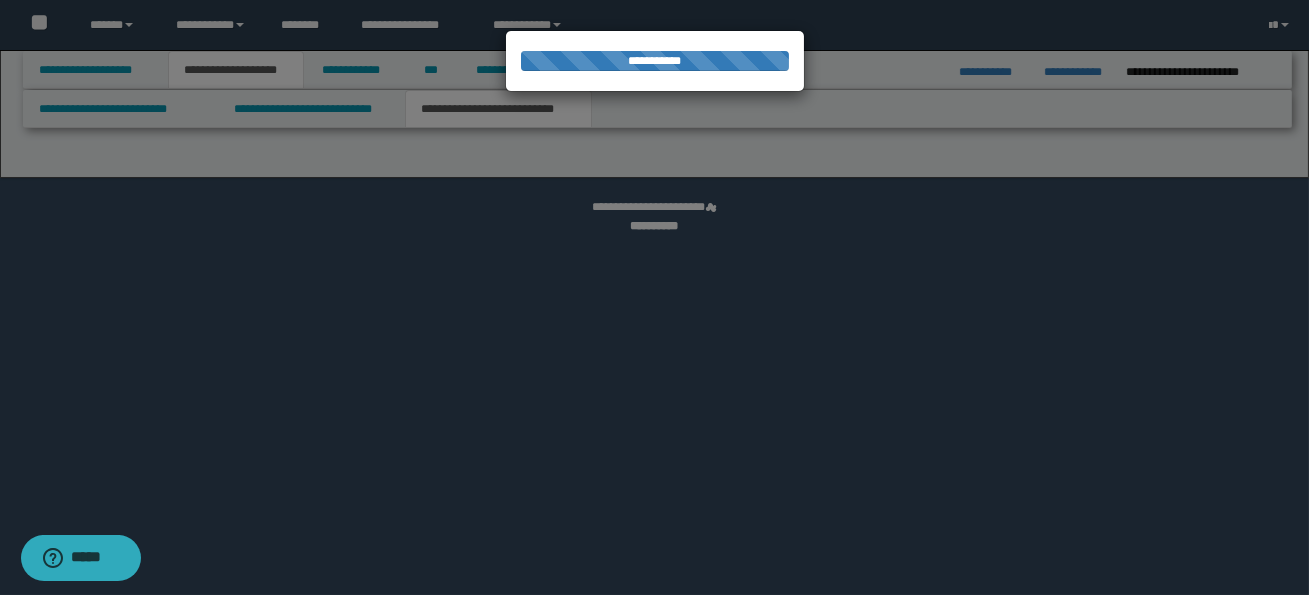 scroll, scrollTop: 0, scrollLeft: 0, axis: both 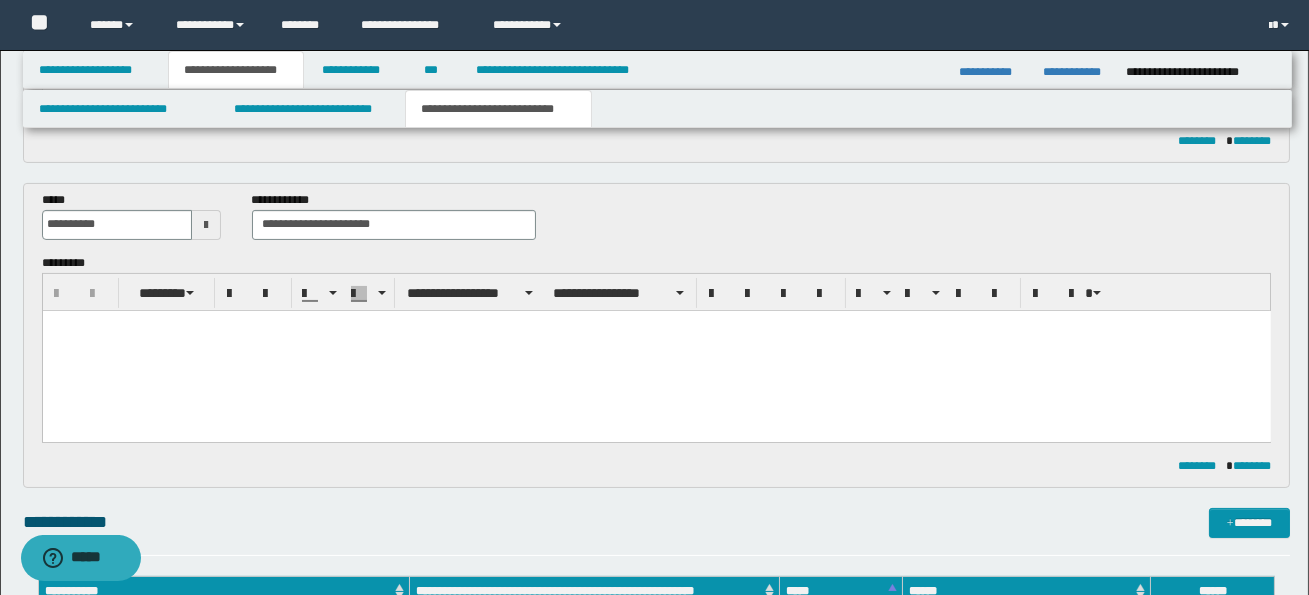 click at bounding box center [656, 350] 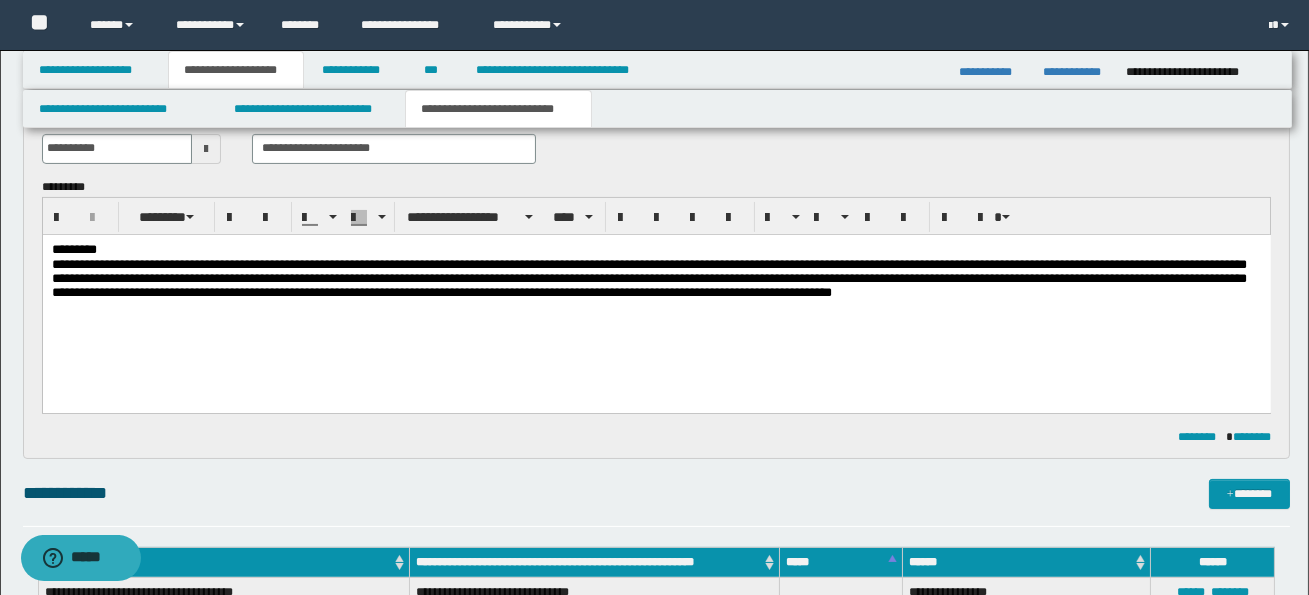 scroll, scrollTop: 828, scrollLeft: 0, axis: vertical 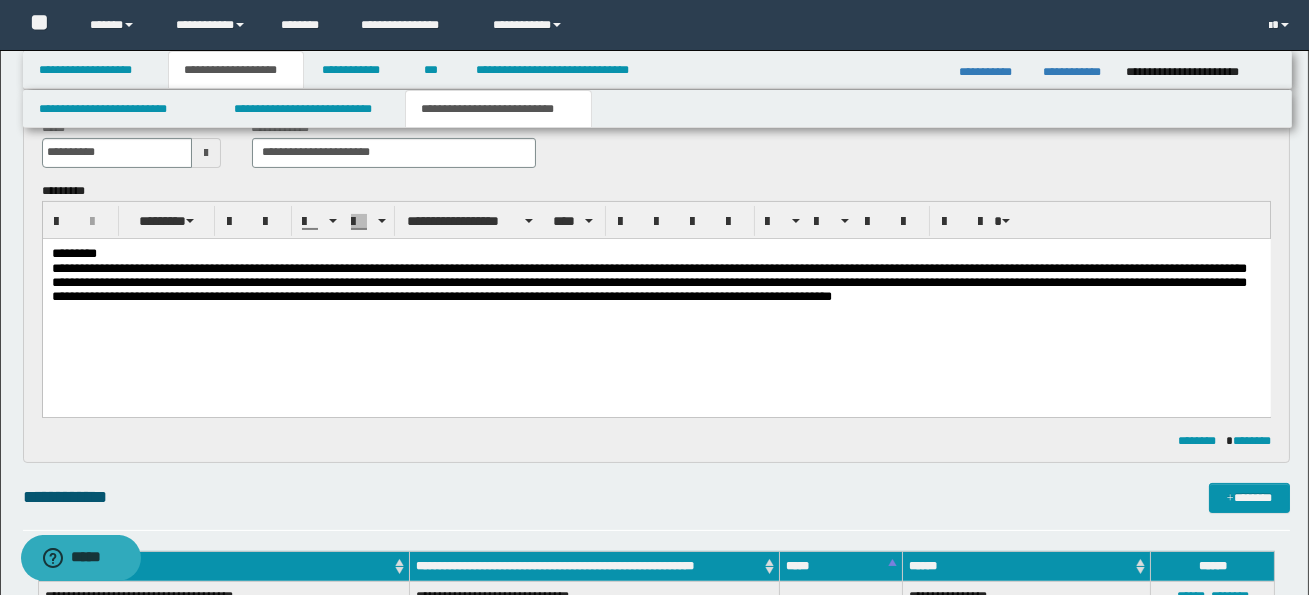 click on "**********" at bounding box center (656, 282) 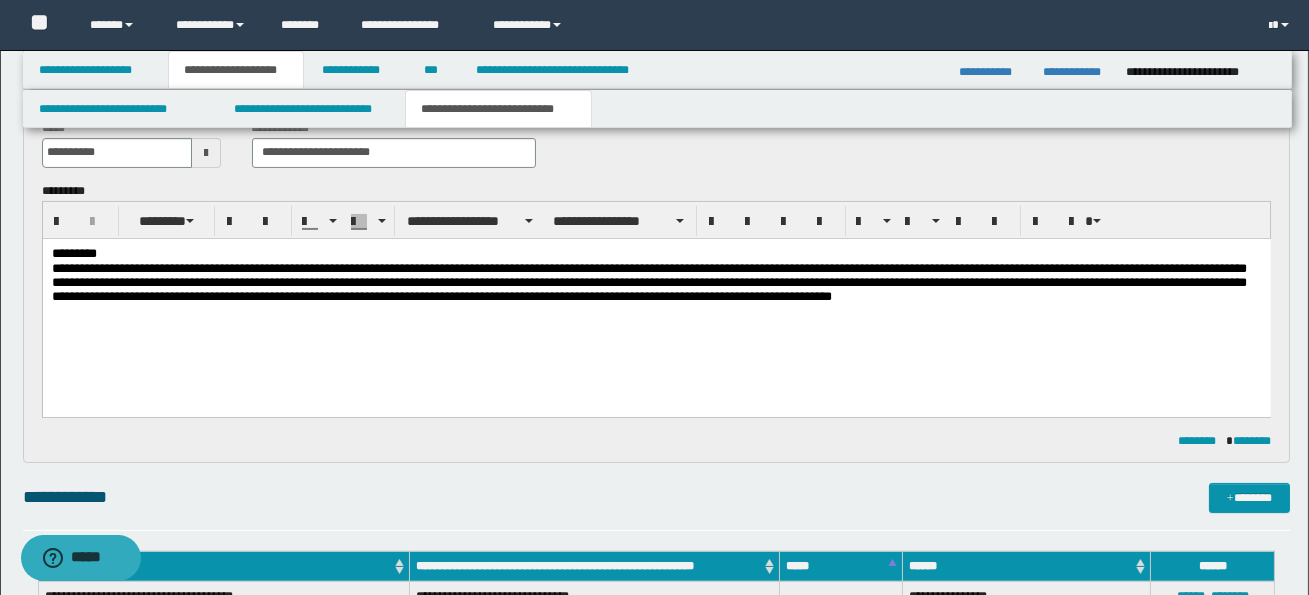 click on "*********" at bounding box center (655, 253) 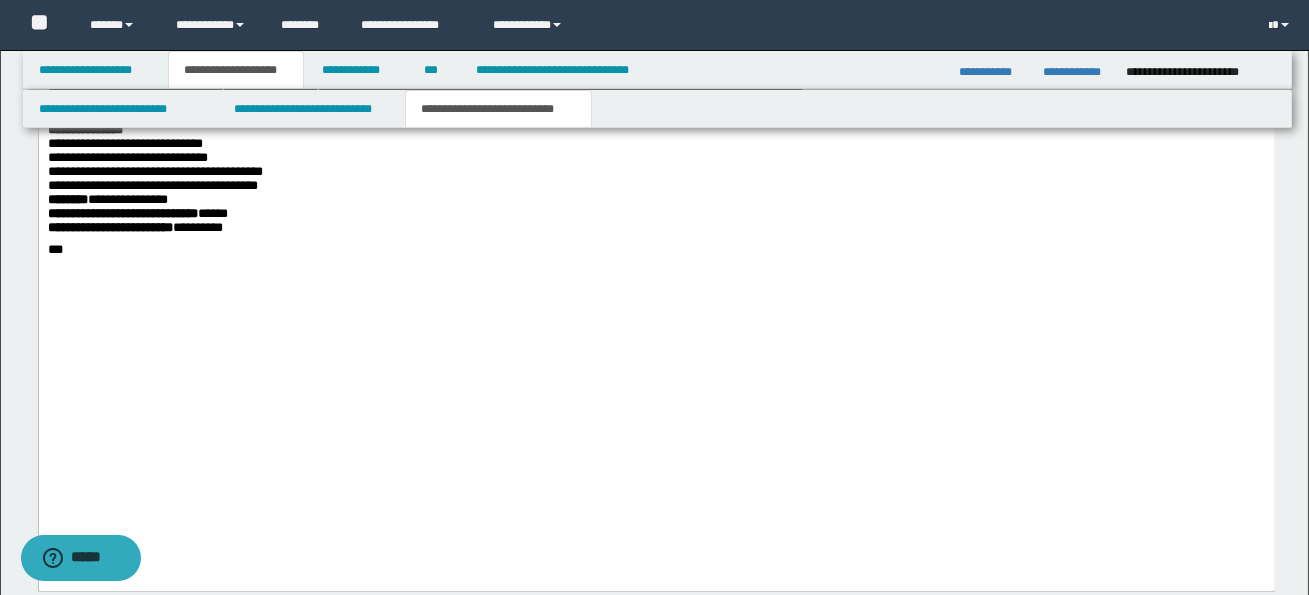 scroll, scrollTop: 3307, scrollLeft: 0, axis: vertical 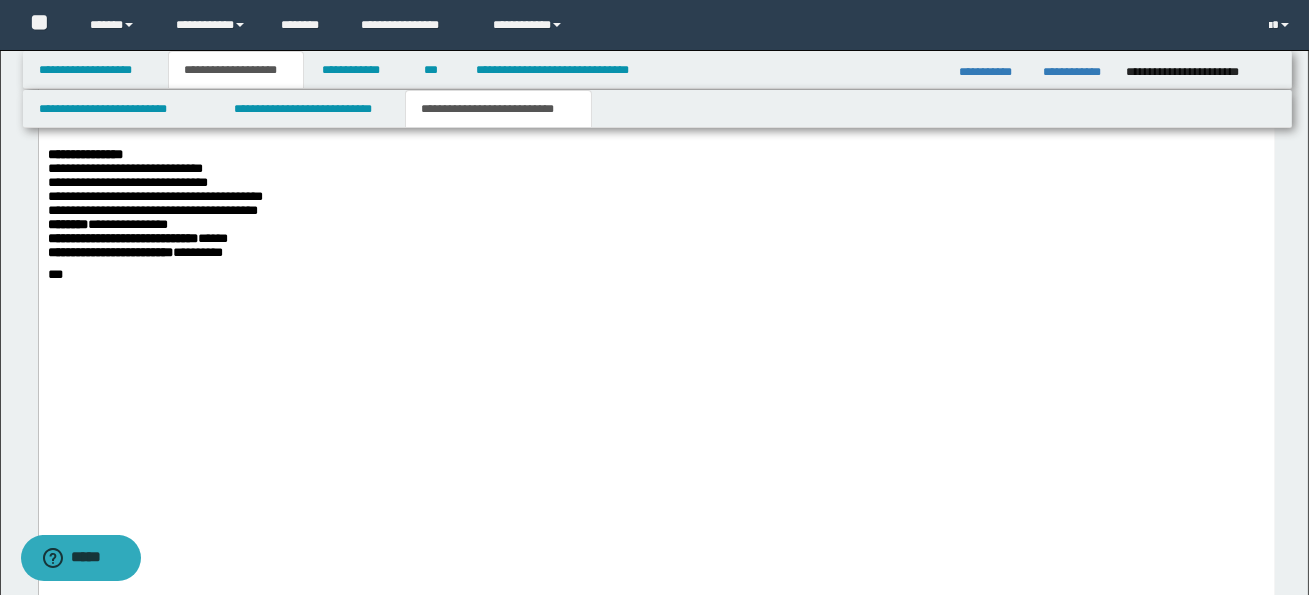 click on "**********" at bounding box center (656, 16) 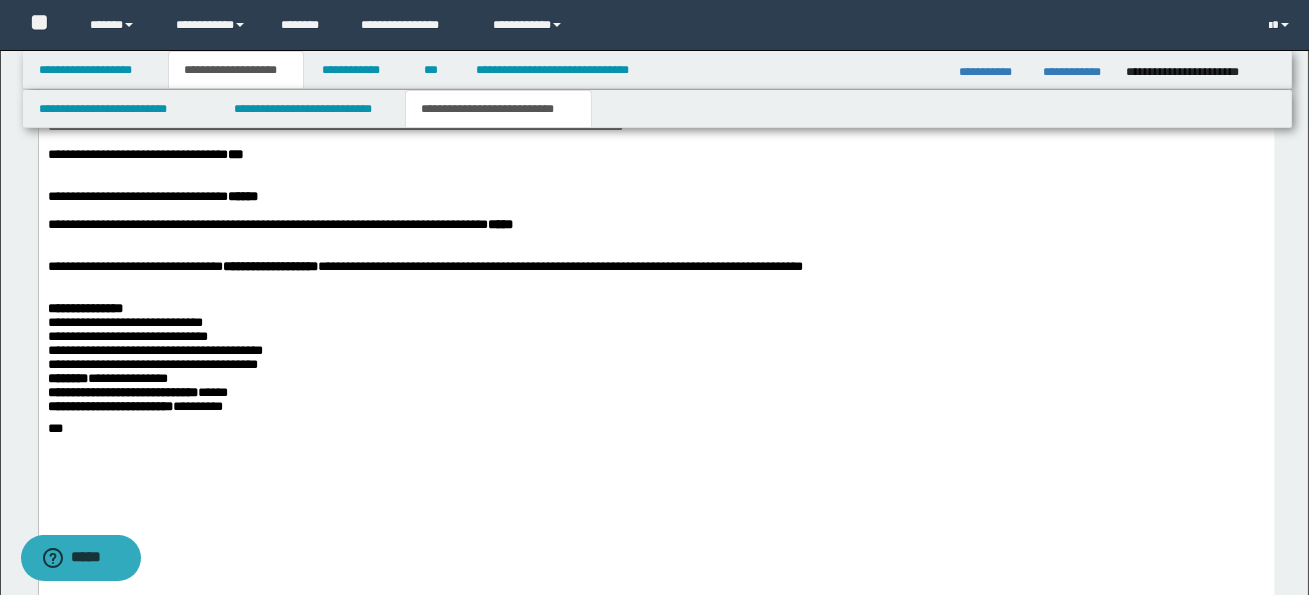 drag, startPoint x: 44, startPoint y: 411, endPoint x: 288, endPoint y: 419, distance: 244.13112 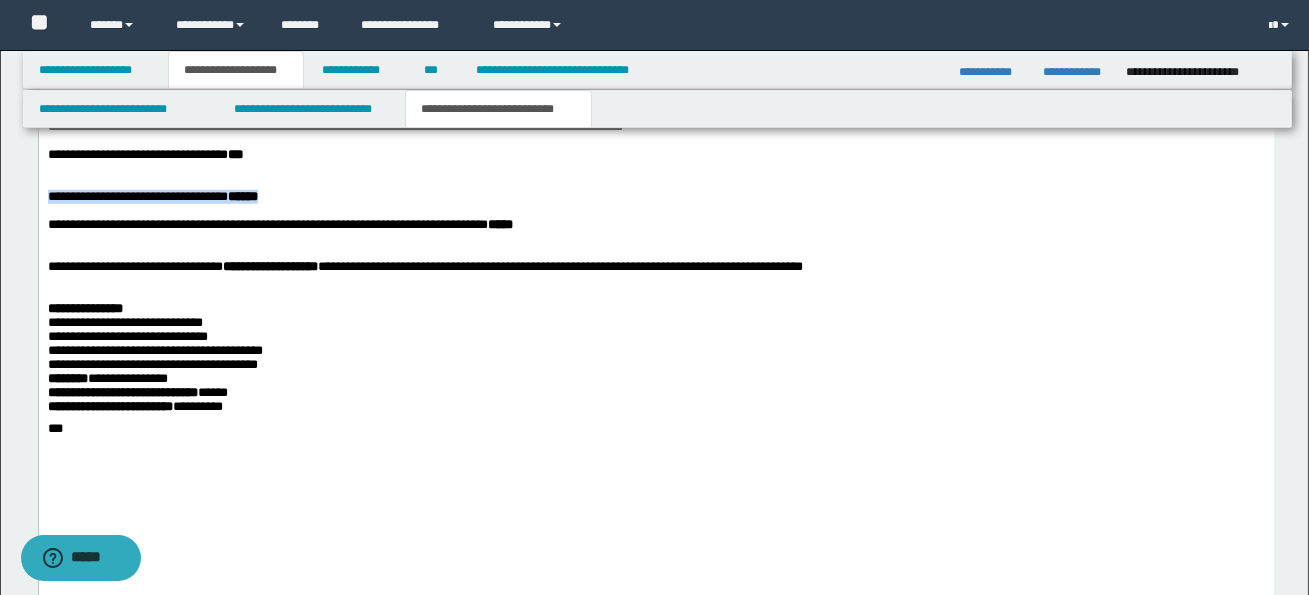 drag, startPoint x: 288, startPoint y: 419, endPoint x: 48, endPoint y: 397, distance: 241.00623 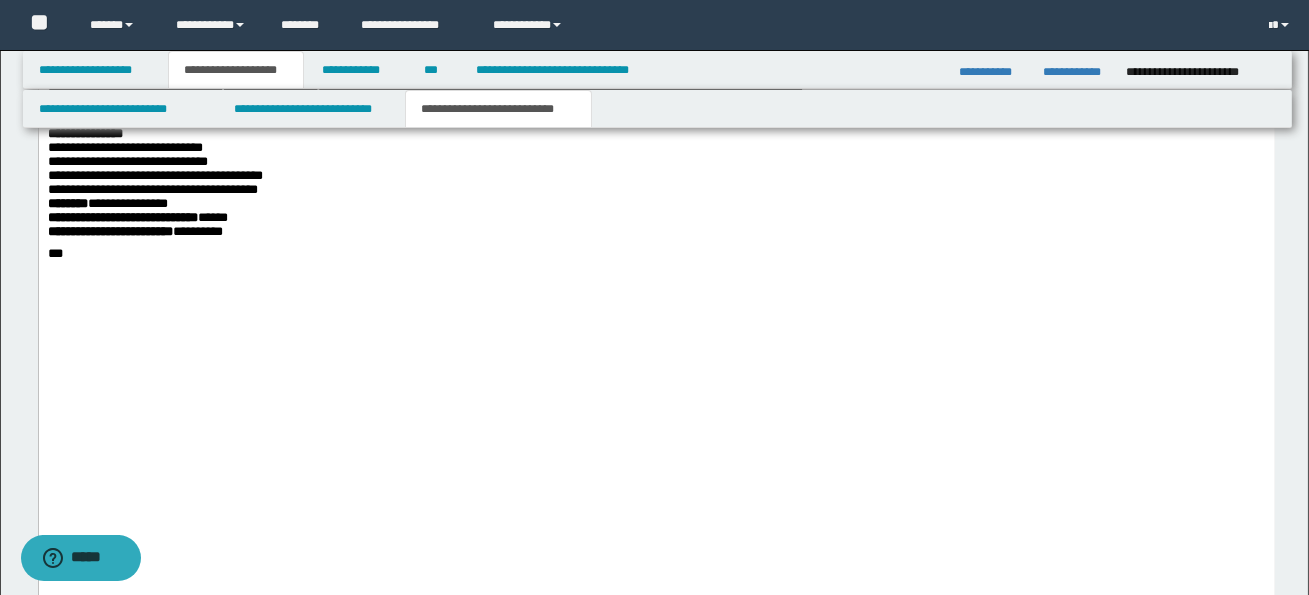 scroll, scrollTop: 3459, scrollLeft: 0, axis: vertical 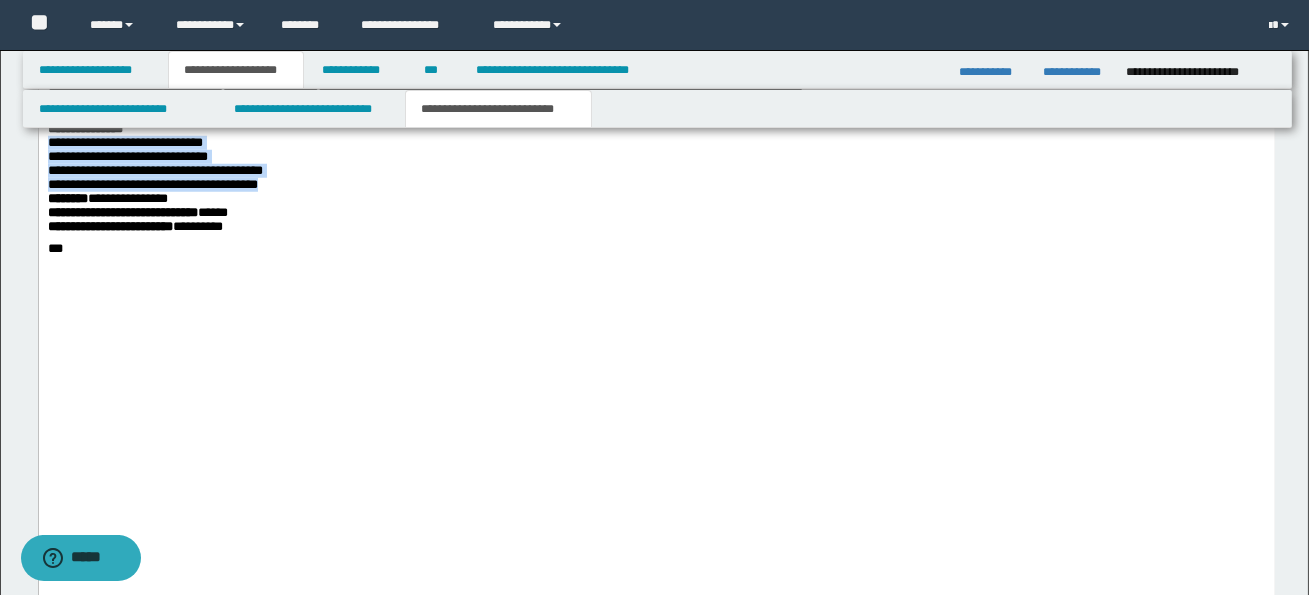 drag, startPoint x: 53, startPoint y: 370, endPoint x: 296, endPoint y: 417, distance: 247.50354 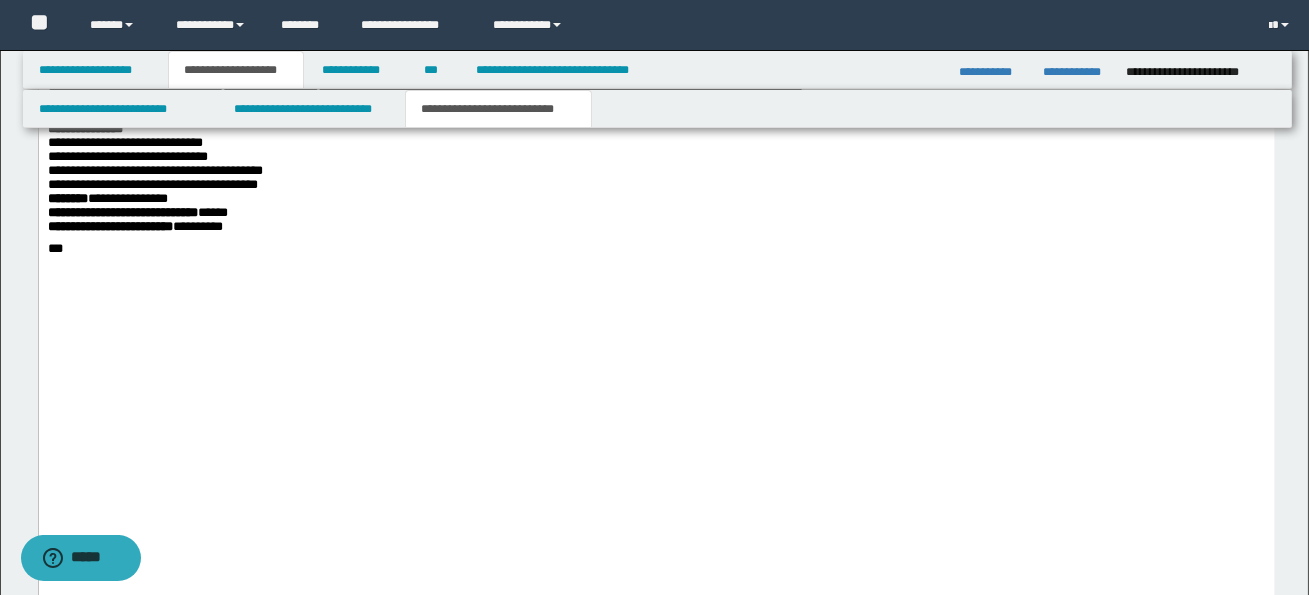 click on "**********" at bounding box center (656, 200) 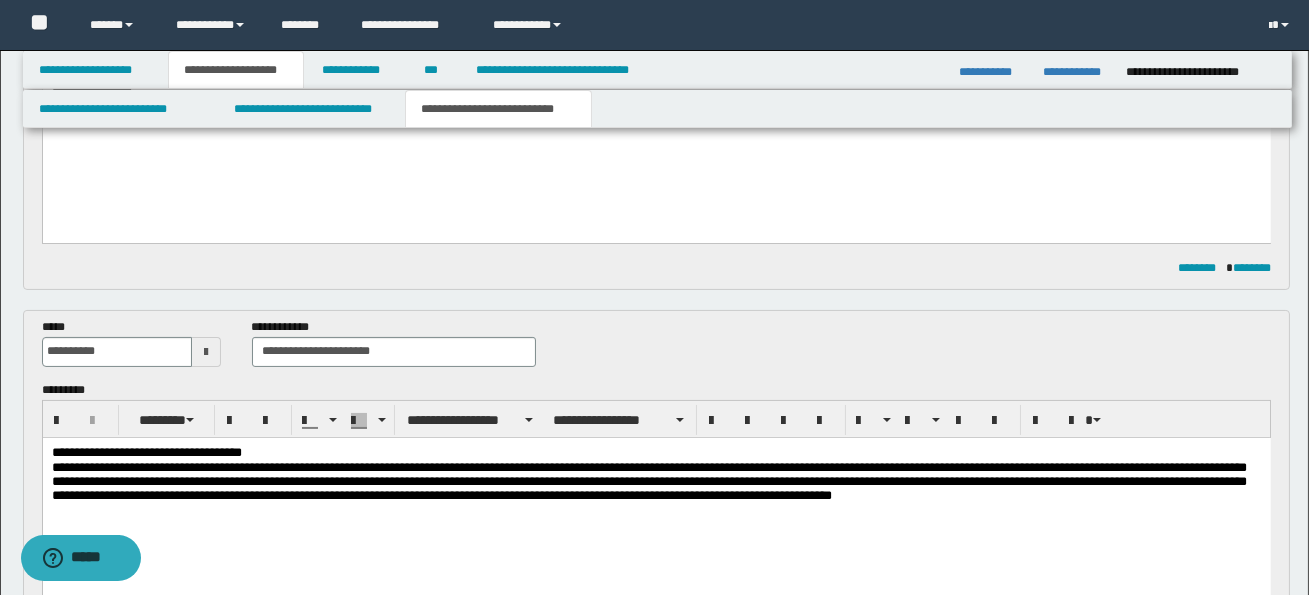 scroll, scrollTop: 631, scrollLeft: 0, axis: vertical 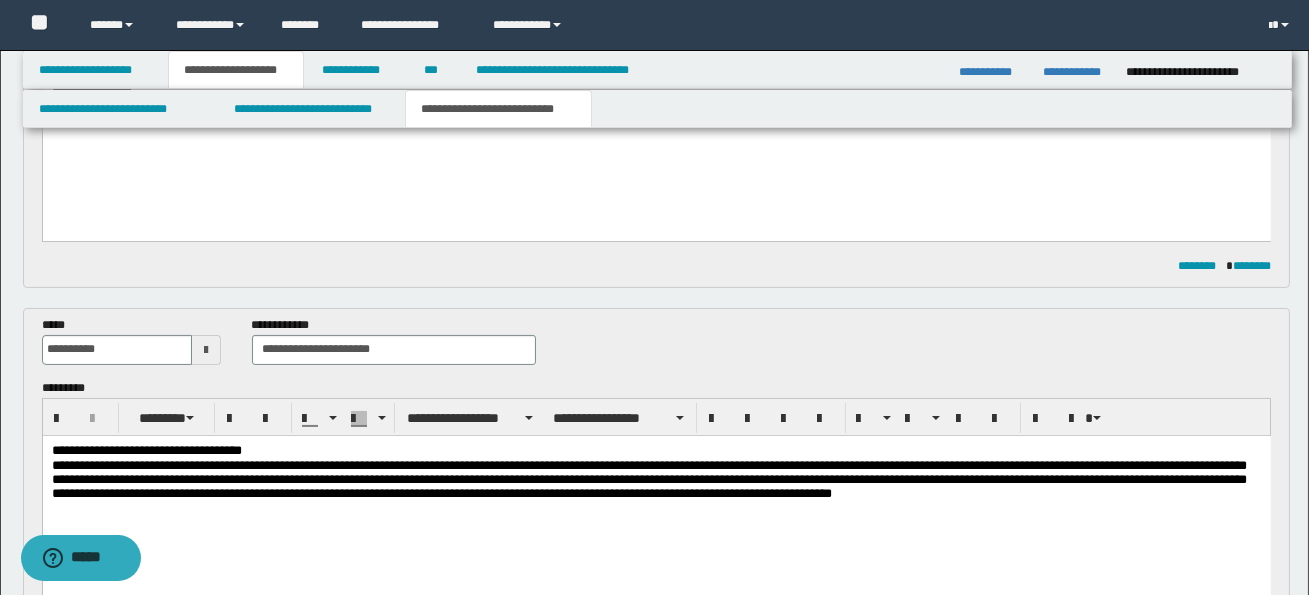 click on "**********" at bounding box center [655, 450] 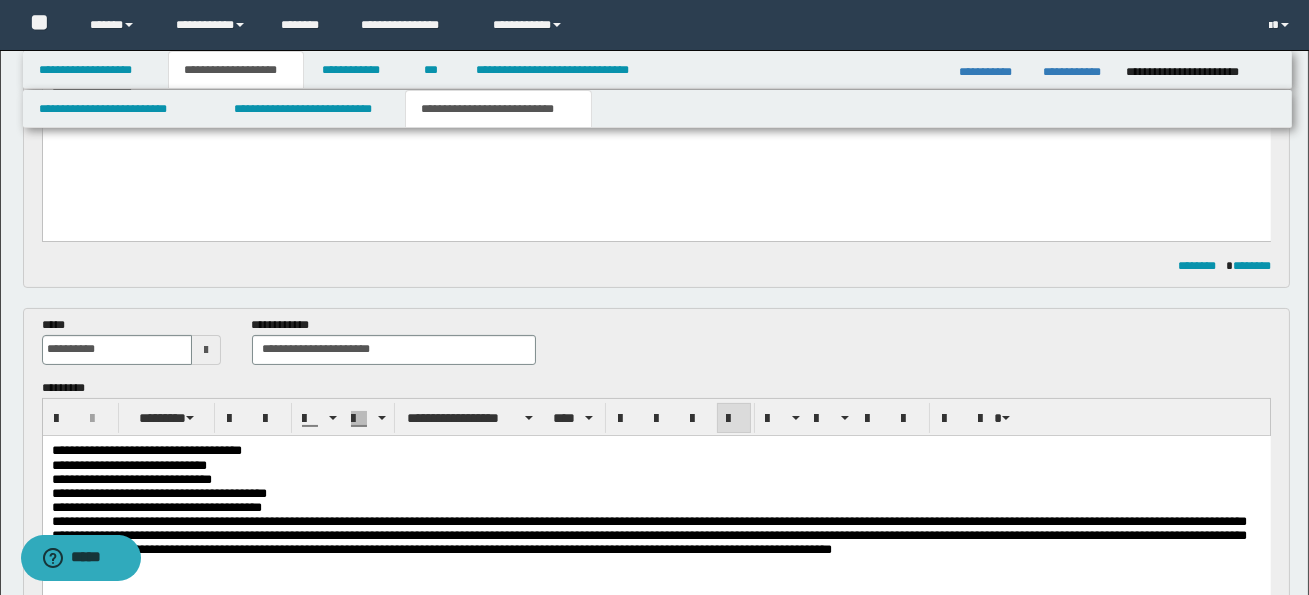 click on "**********" at bounding box center [656, 524] 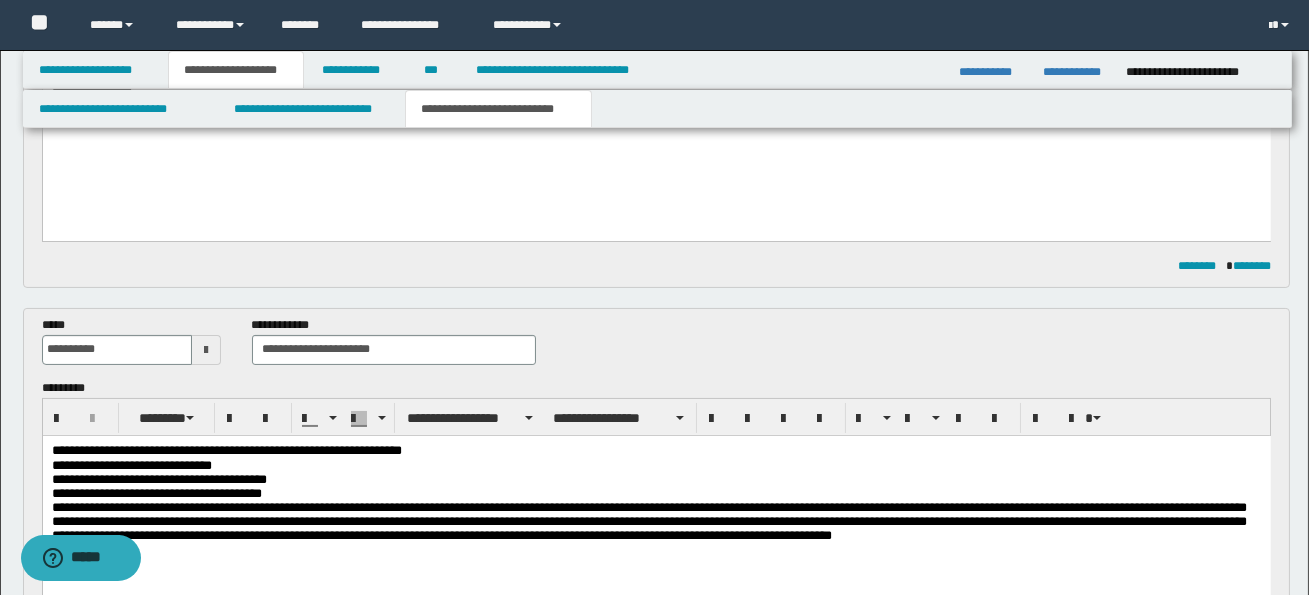 click on "**********" at bounding box center (131, 464) 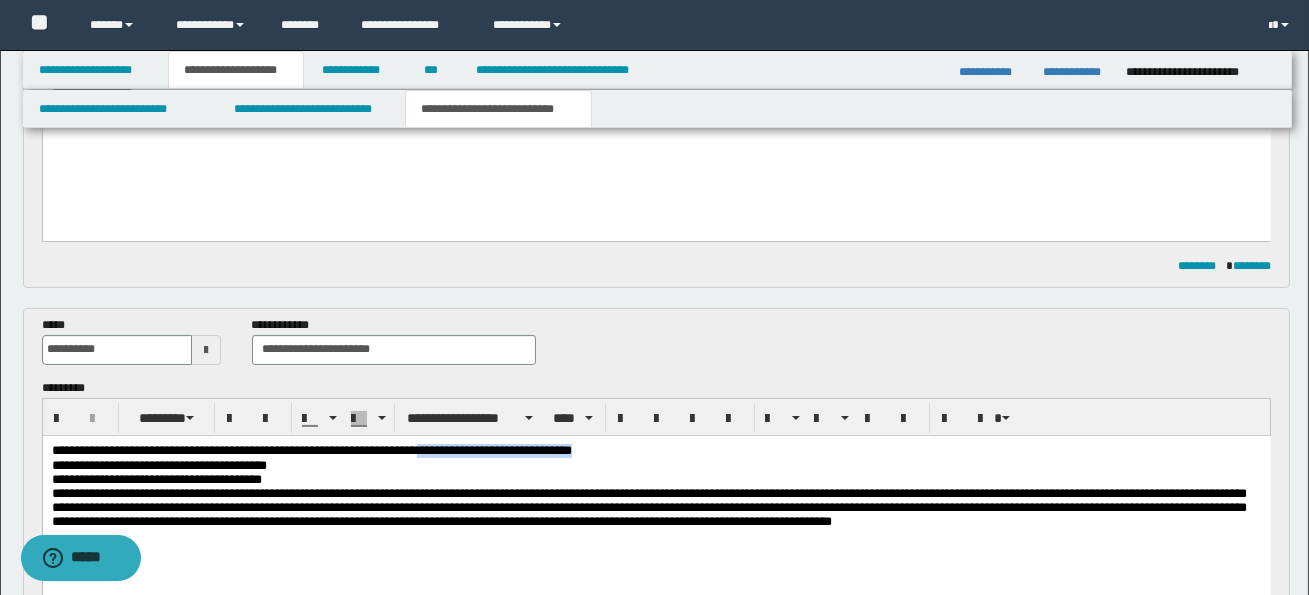 drag, startPoint x: 466, startPoint y: 449, endPoint x: 624, endPoint y: 456, distance: 158.15498 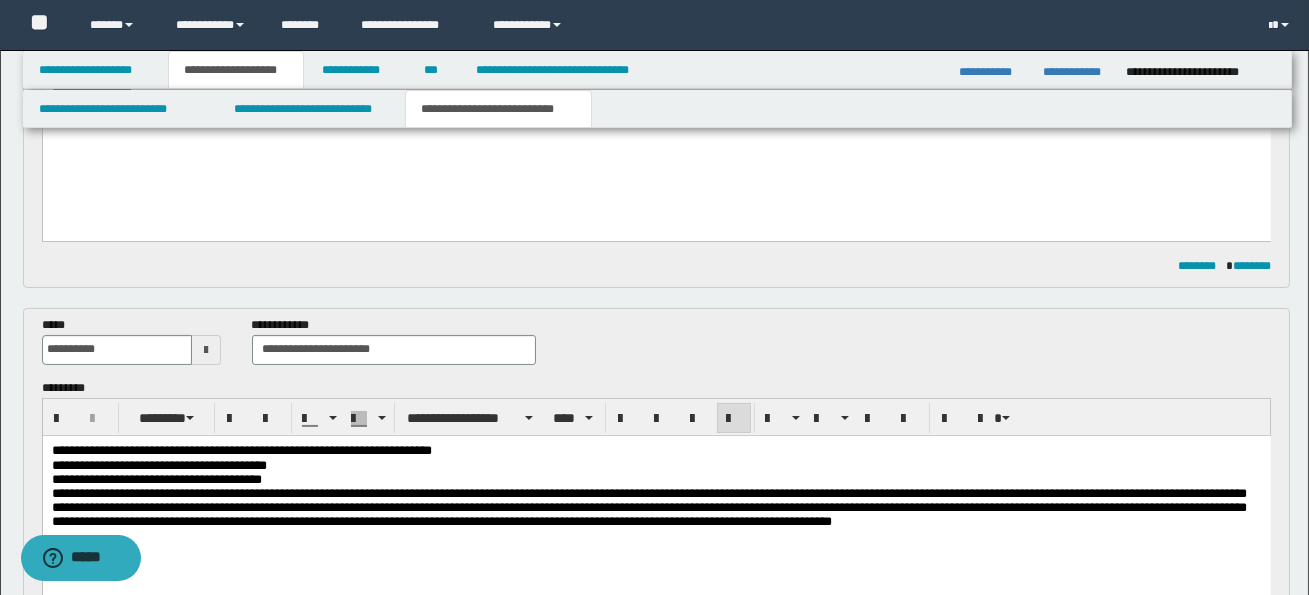 click on "**********" at bounding box center [158, 464] 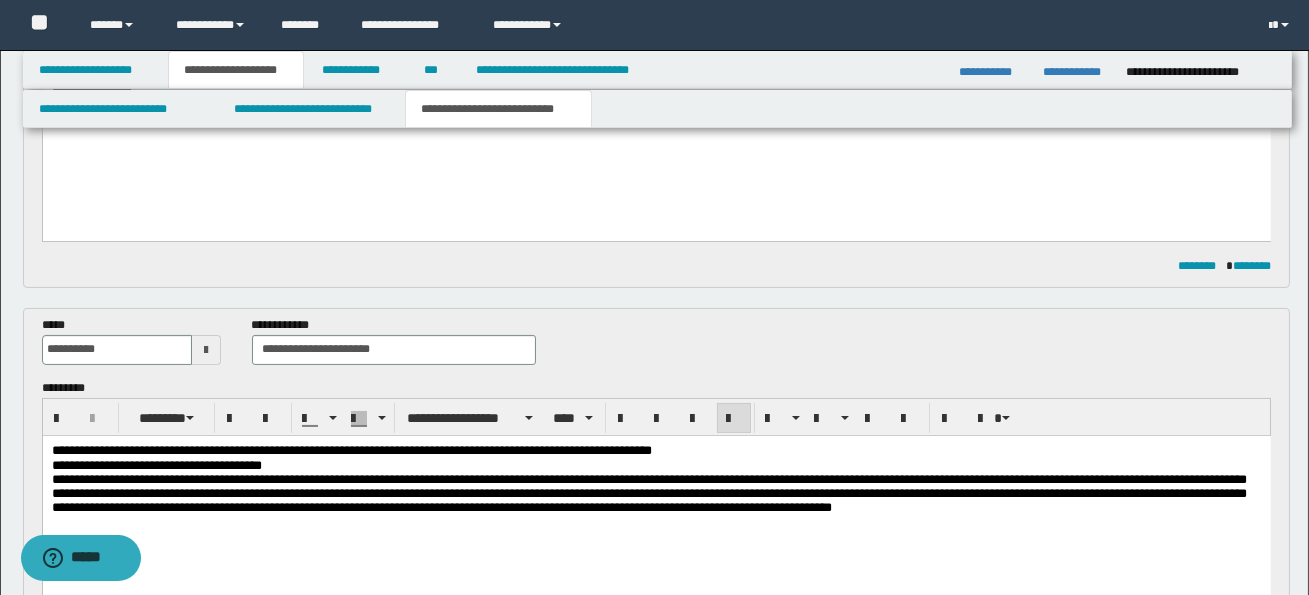 click on "**********" at bounding box center (156, 464) 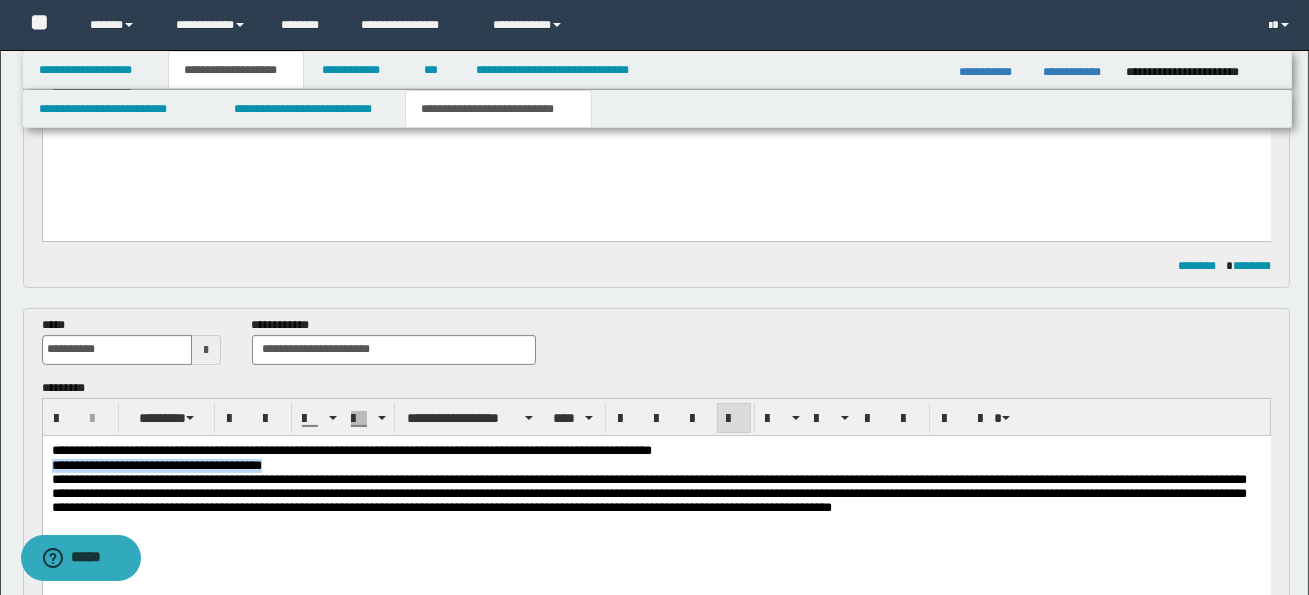 drag, startPoint x: 58, startPoint y: 465, endPoint x: 292, endPoint y: 463, distance: 234.00854 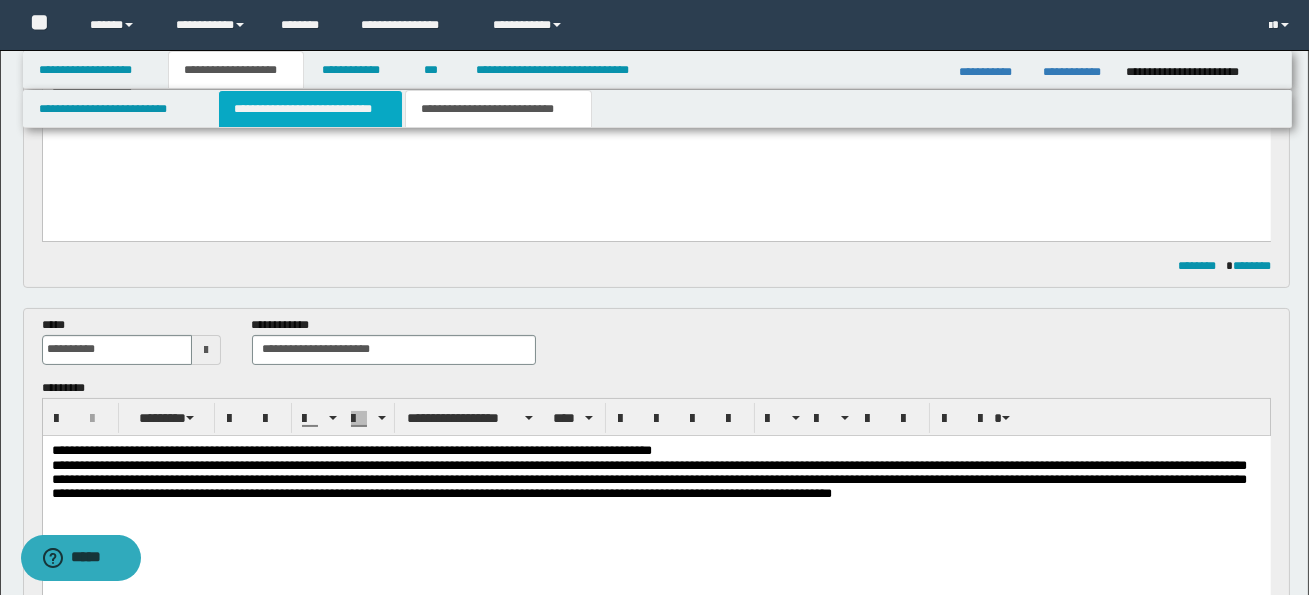 click on "**********" at bounding box center [310, 109] 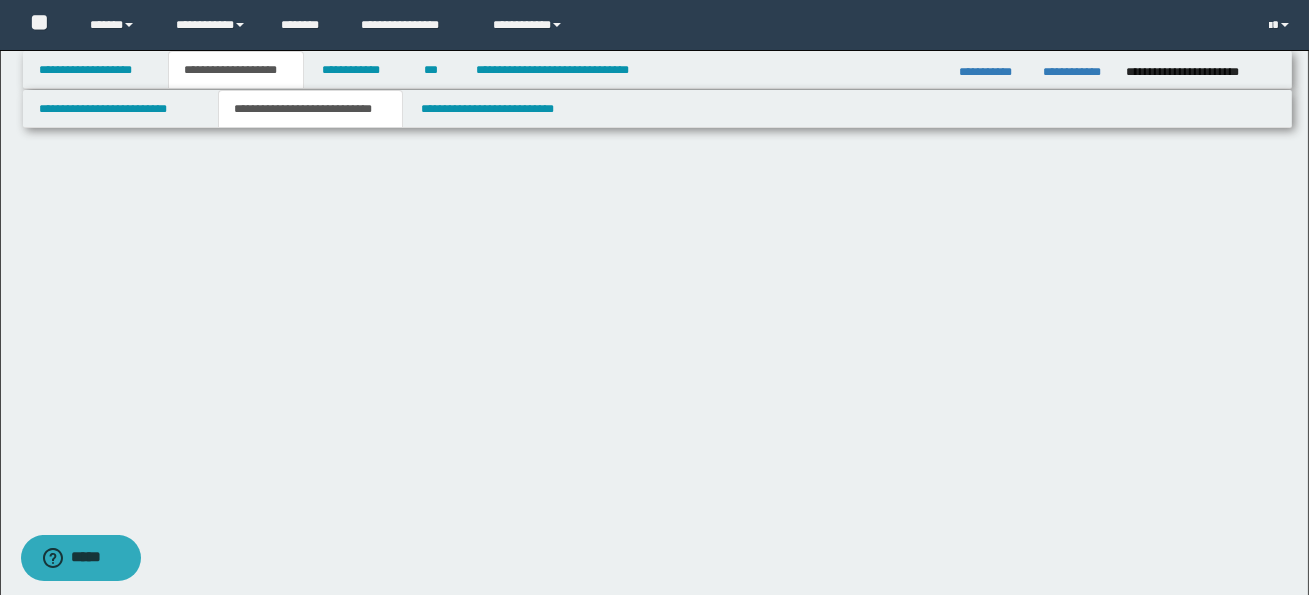 scroll, scrollTop: 0, scrollLeft: 0, axis: both 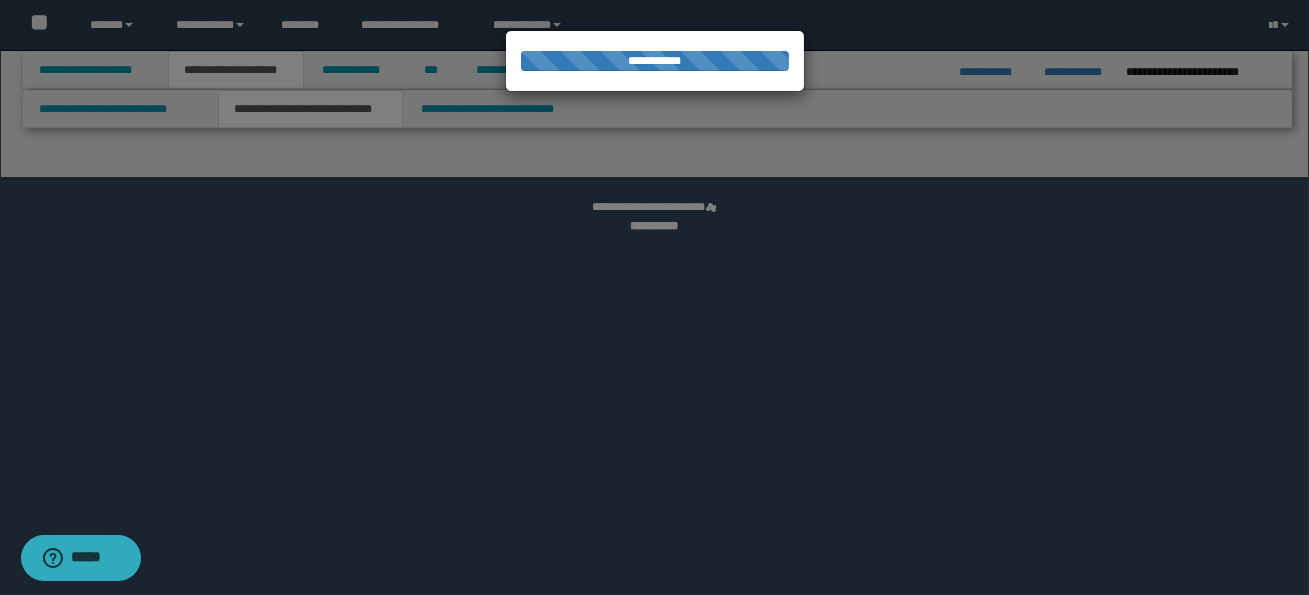 select on "*" 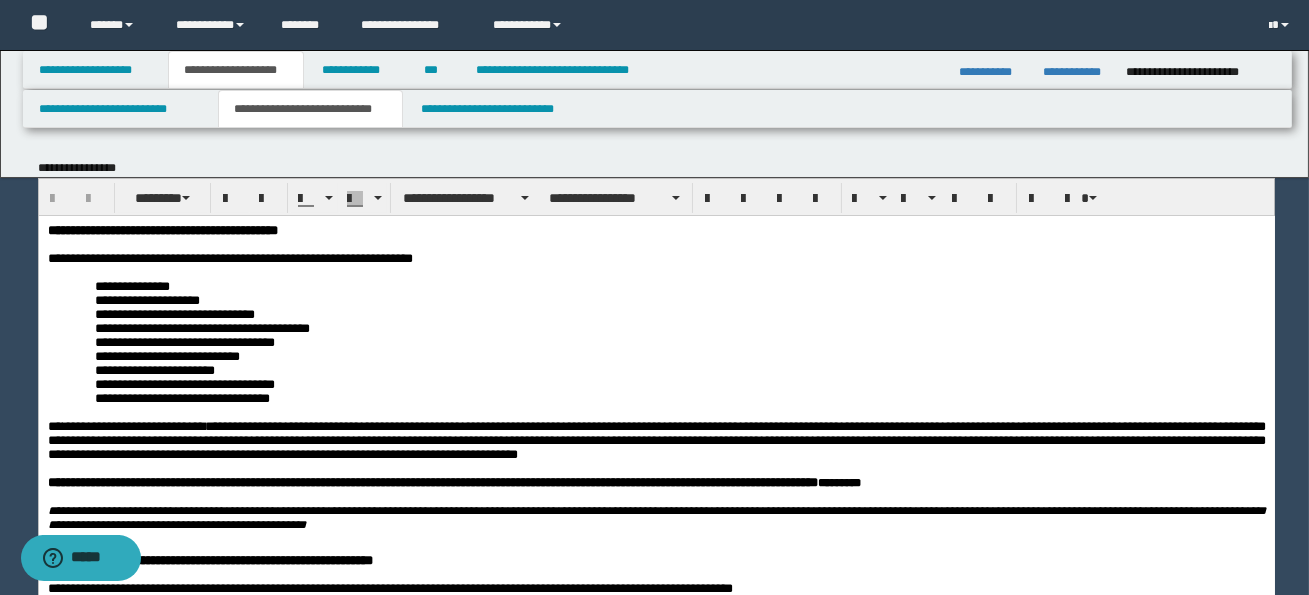 scroll, scrollTop: 0, scrollLeft: 0, axis: both 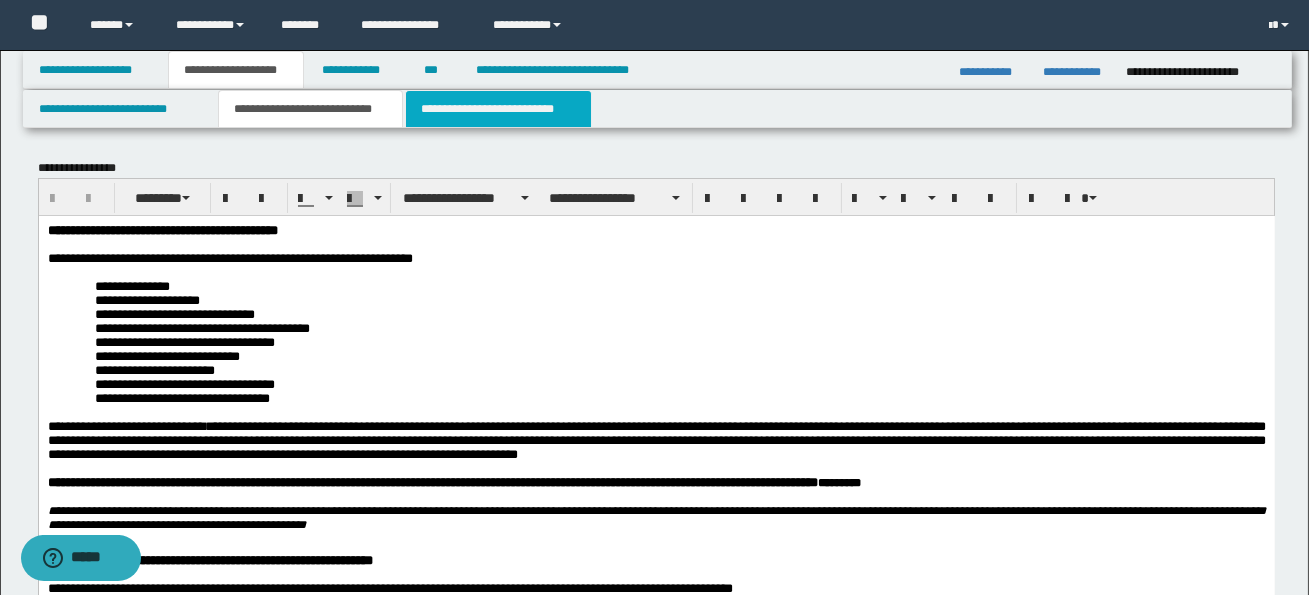 click on "**********" at bounding box center [498, 109] 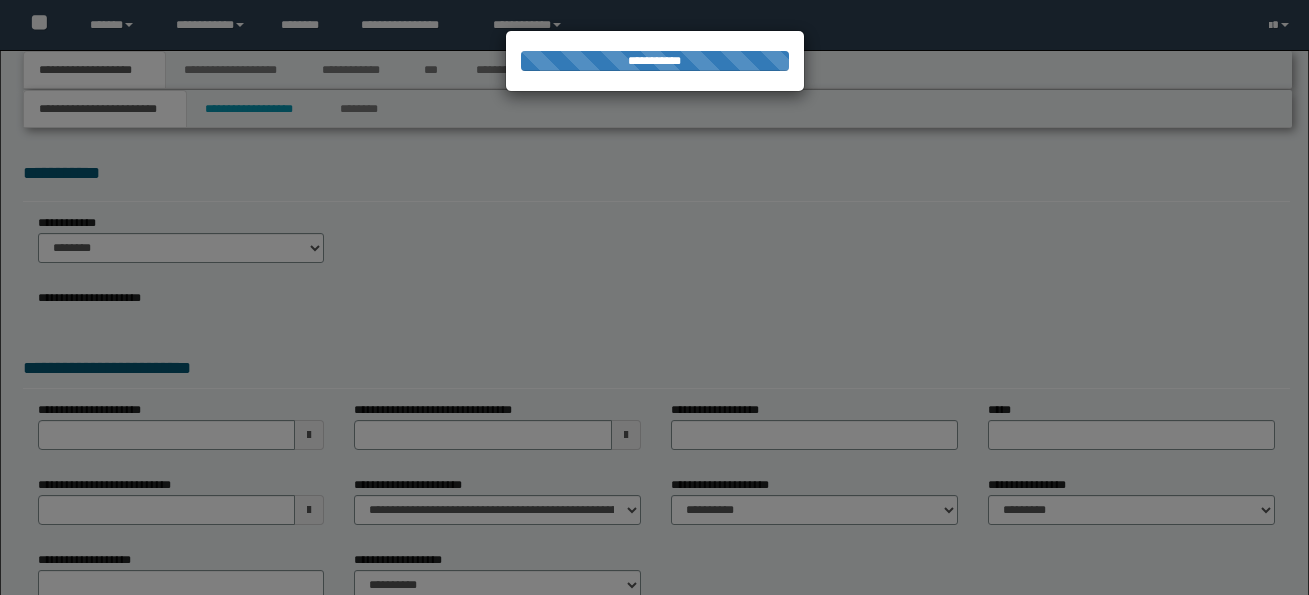 scroll, scrollTop: 0, scrollLeft: 0, axis: both 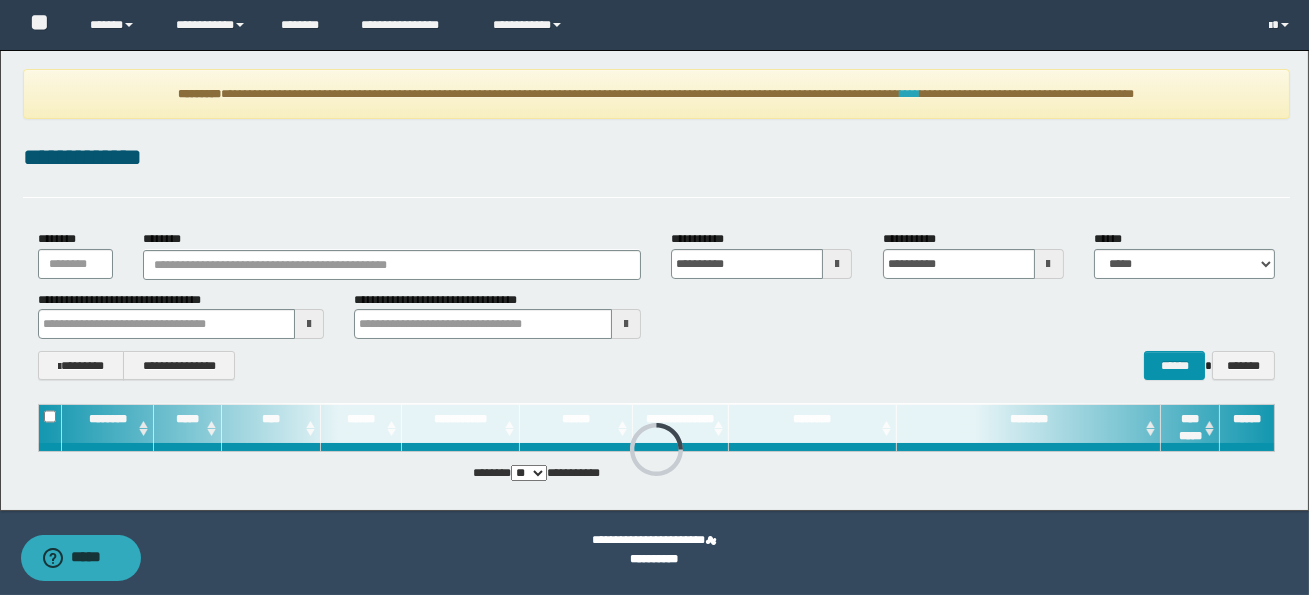 click on "****" at bounding box center (910, 94) 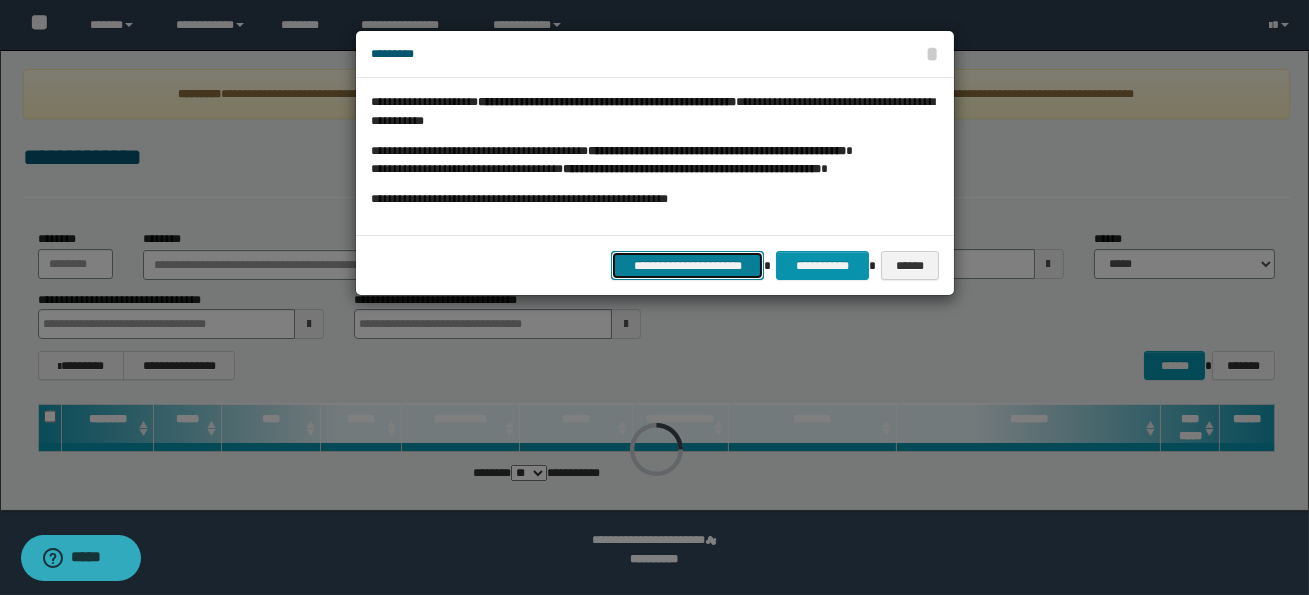 click on "**********" at bounding box center (687, 265) 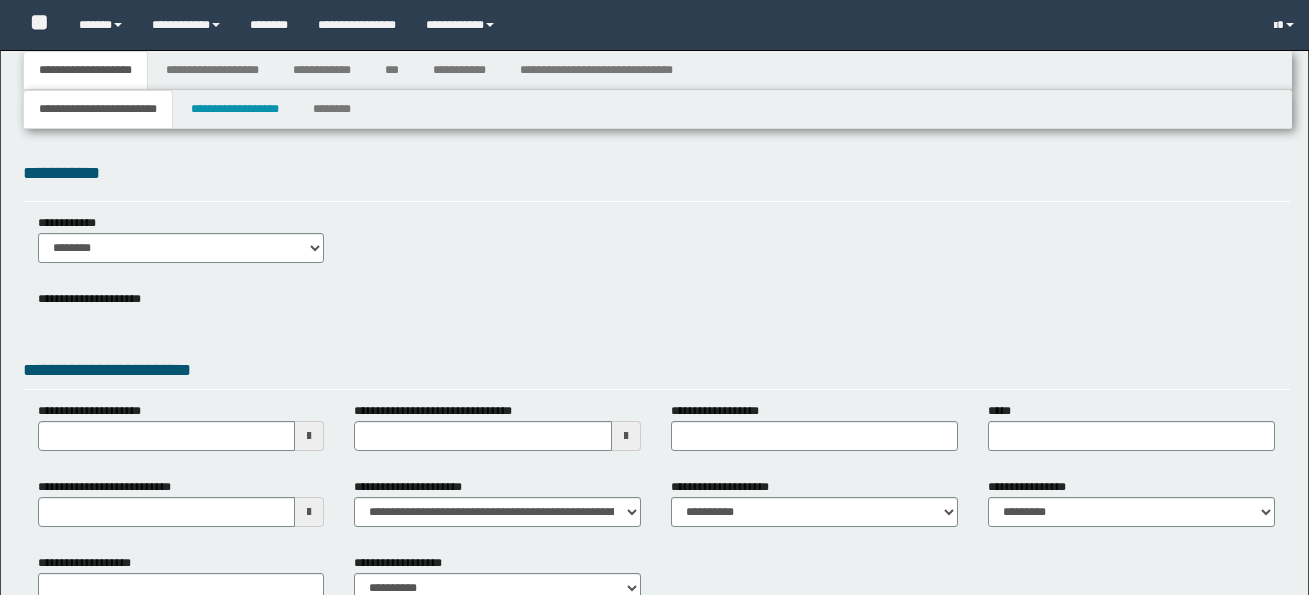 scroll, scrollTop: 0, scrollLeft: 0, axis: both 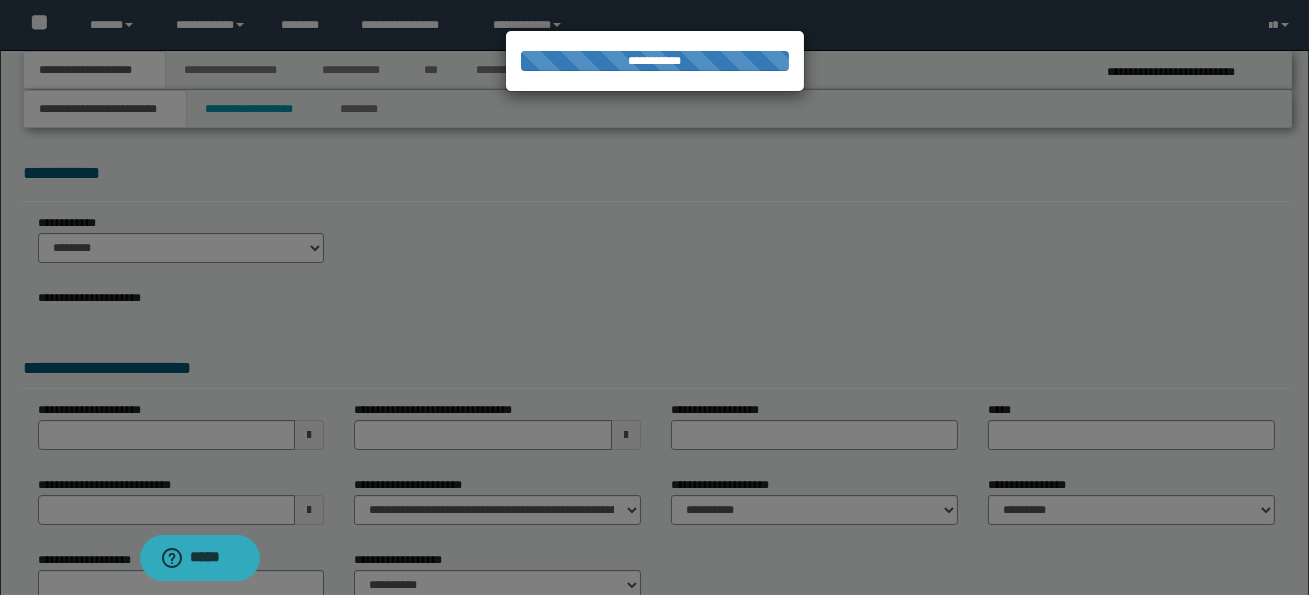 type on "**********" 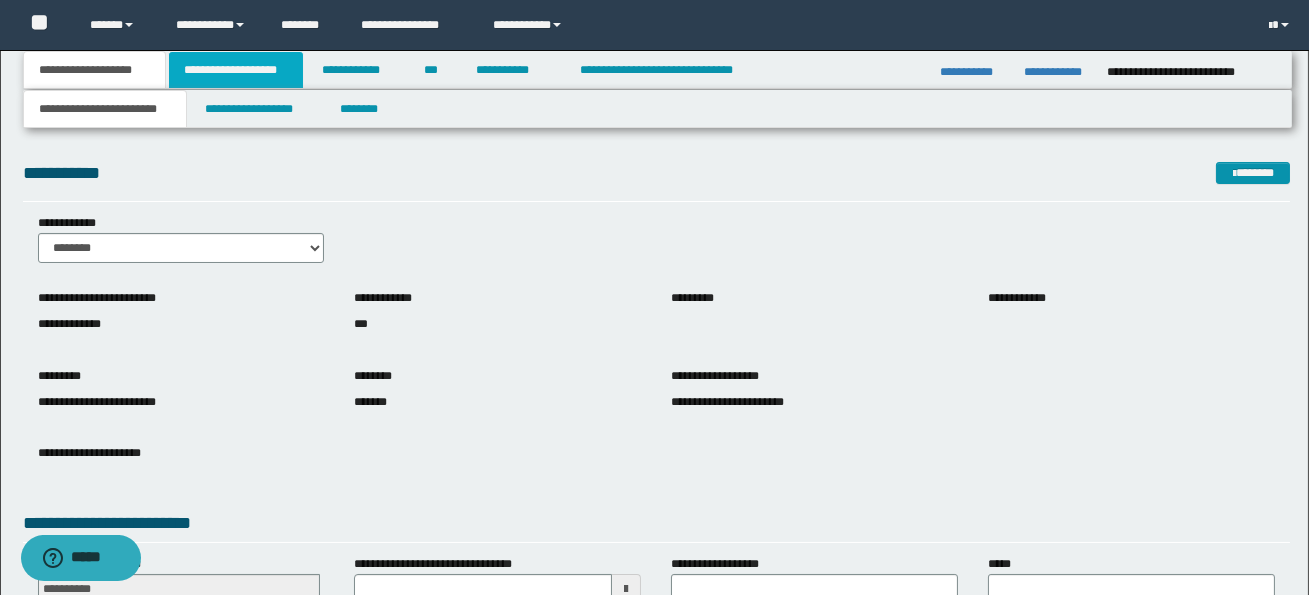 click on "**********" at bounding box center [236, 70] 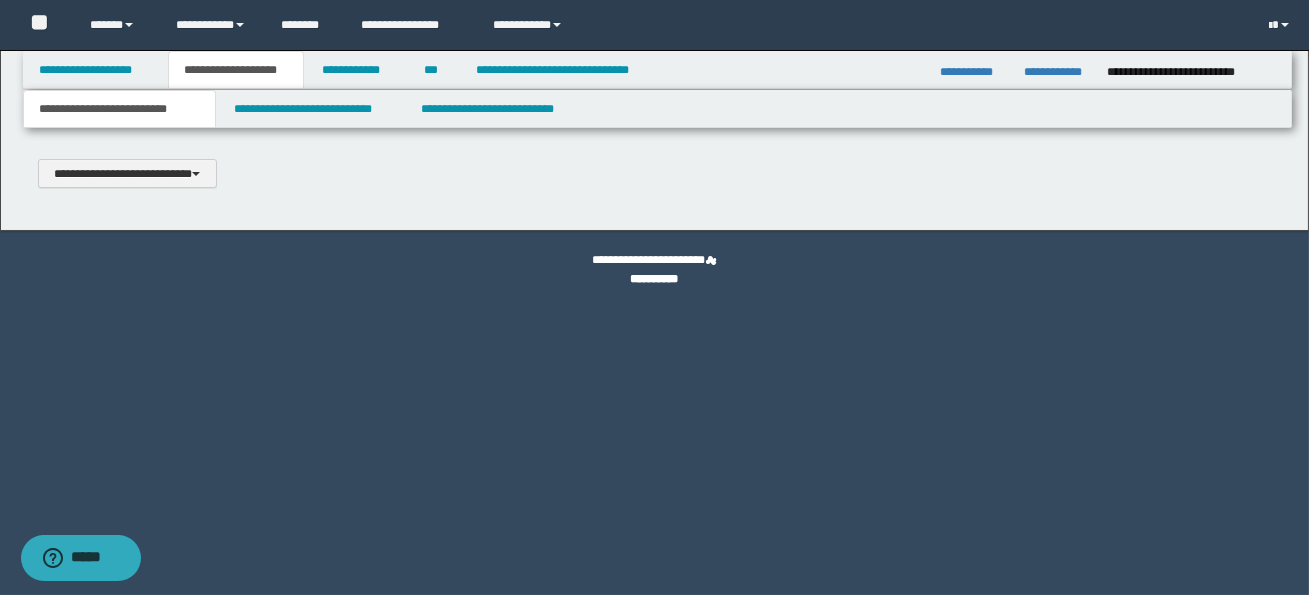 type 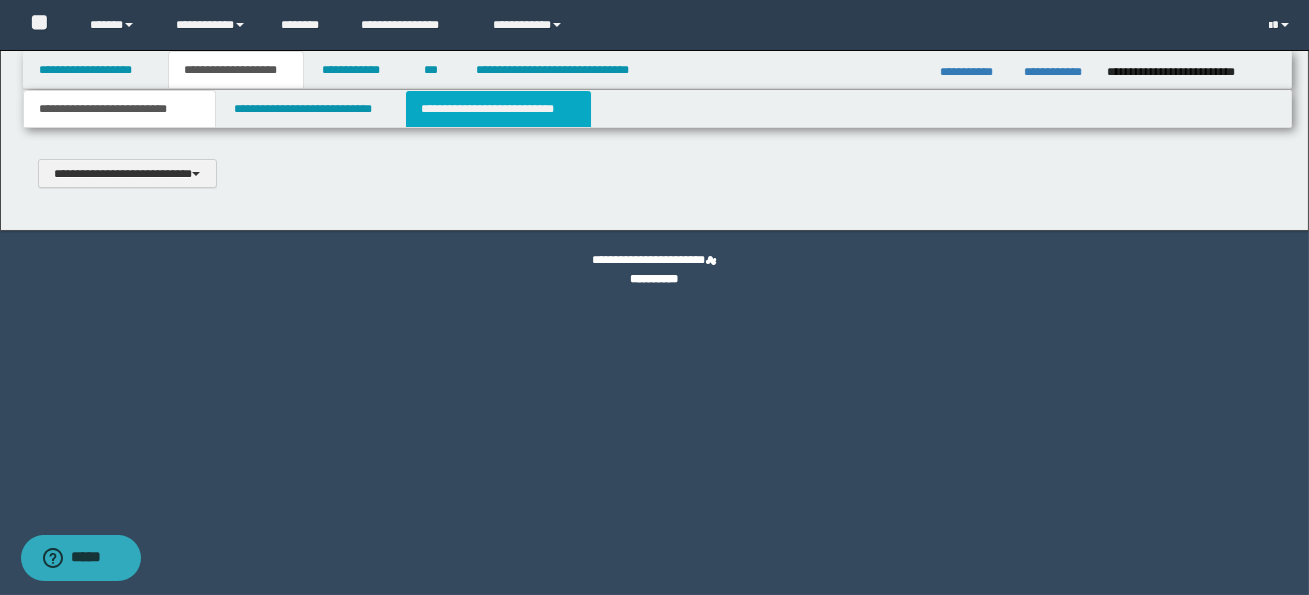 click on "**********" at bounding box center [498, 109] 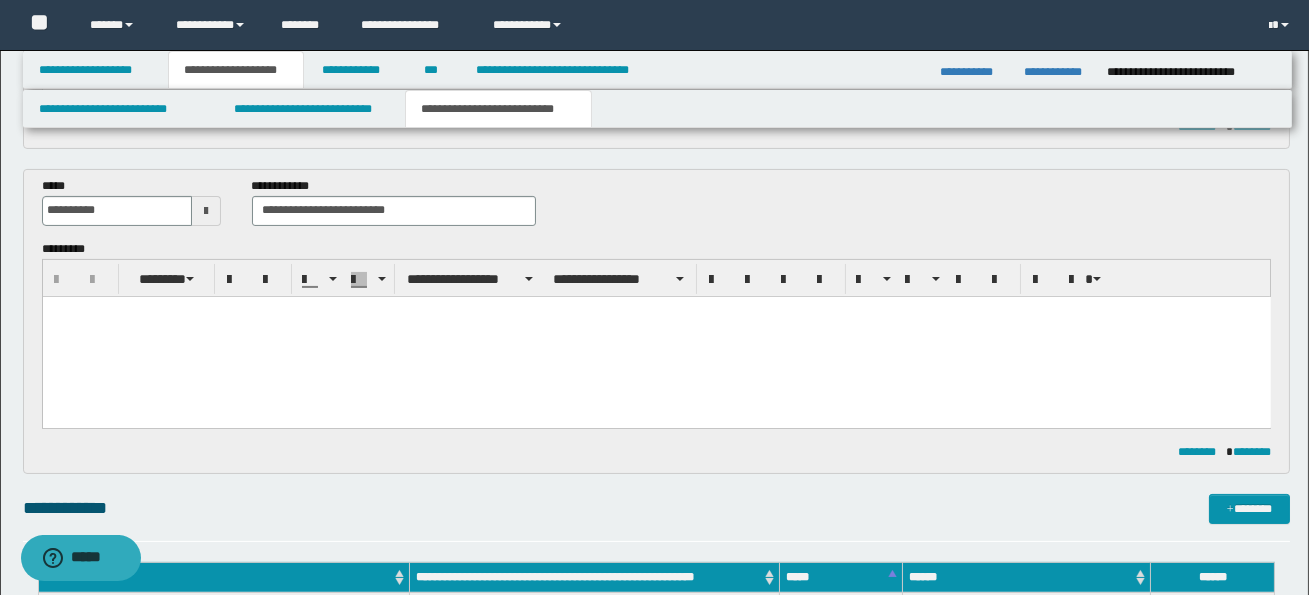 scroll, scrollTop: 814, scrollLeft: 0, axis: vertical 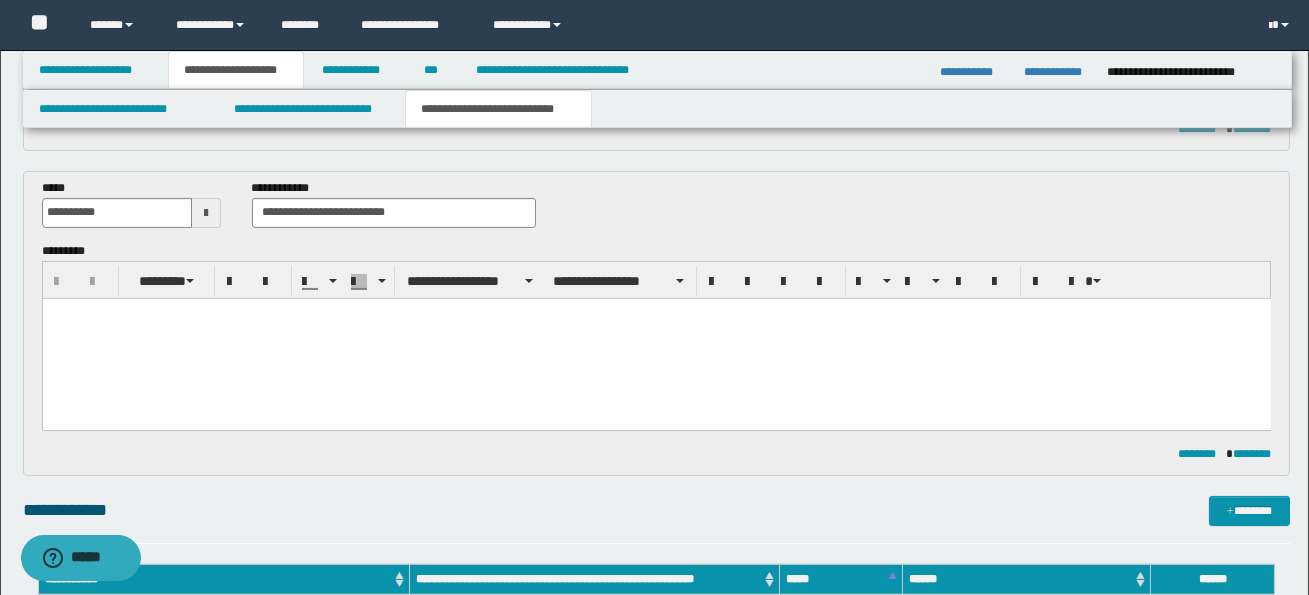 click at bounding box center (656, 338) 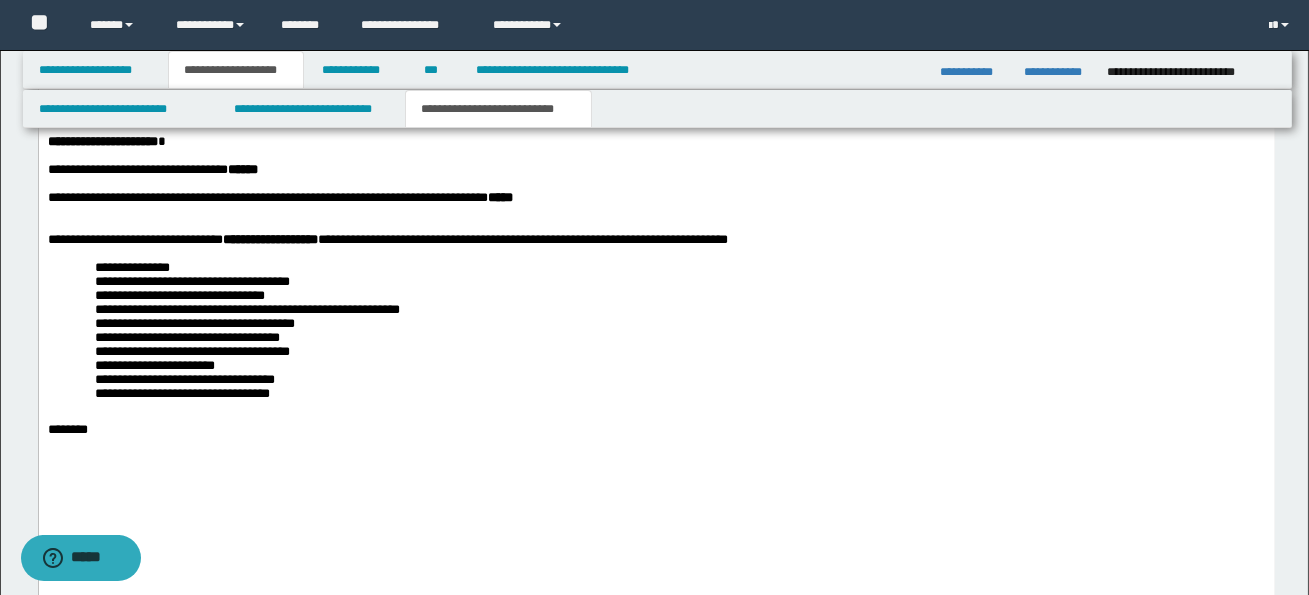 scroll, scrollTop: 7381, scrollLeft: 0, axis: vertical 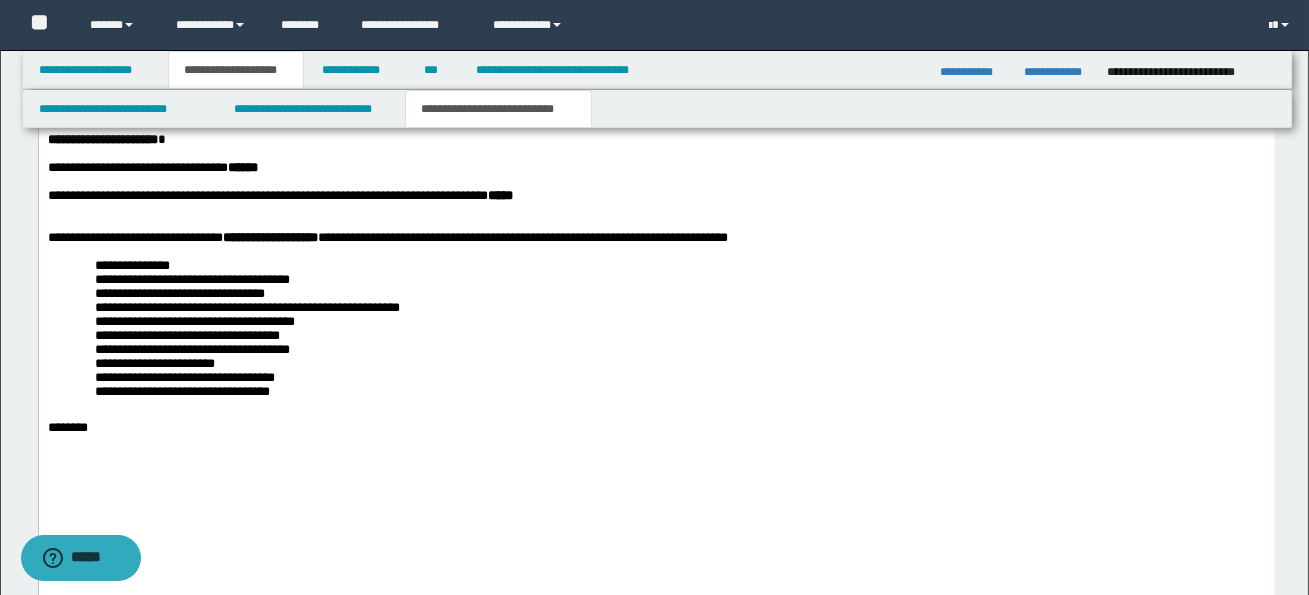 click on "**********" at bounding box center (656, 141) 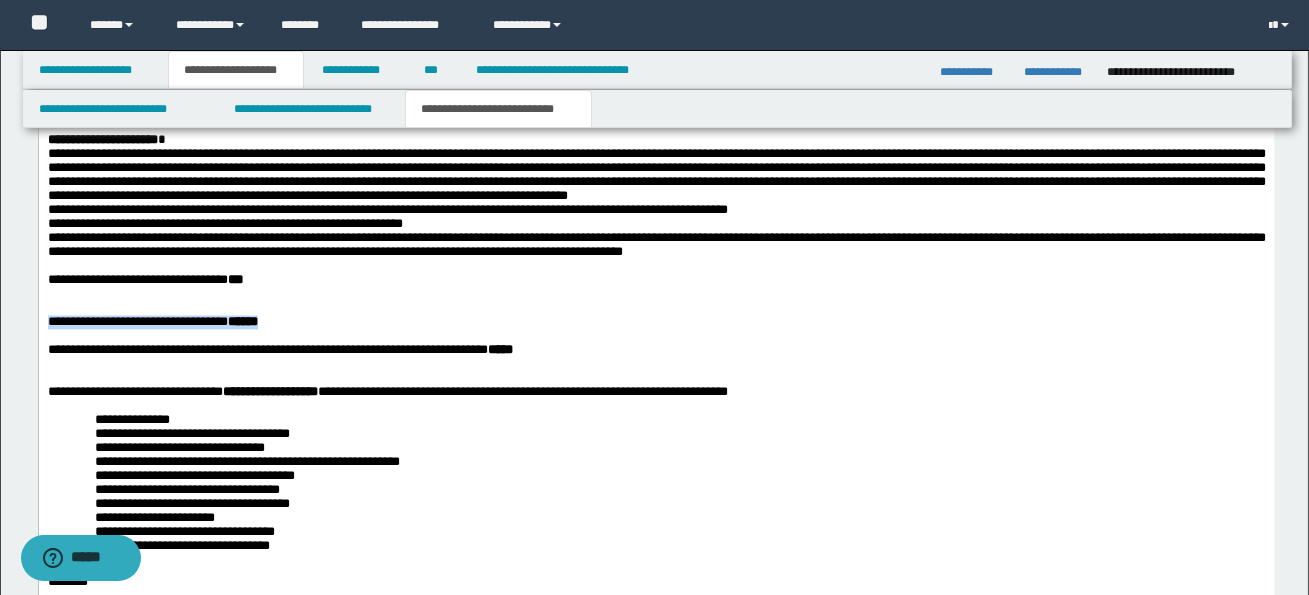 drag, startPoint x: 49, startPoint y: 495, endPoint x: 316, endPoint y: 492, distance: 267.01685 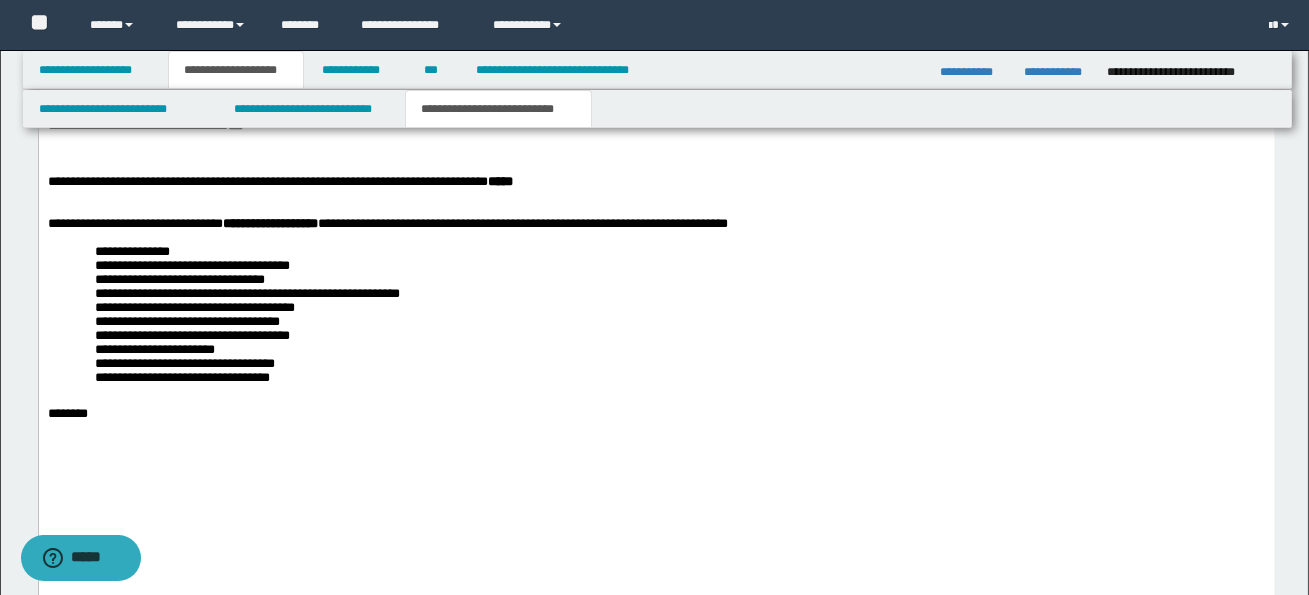 scroll, scrollTop: 7786, scrollLeft: 0, axis: vertical 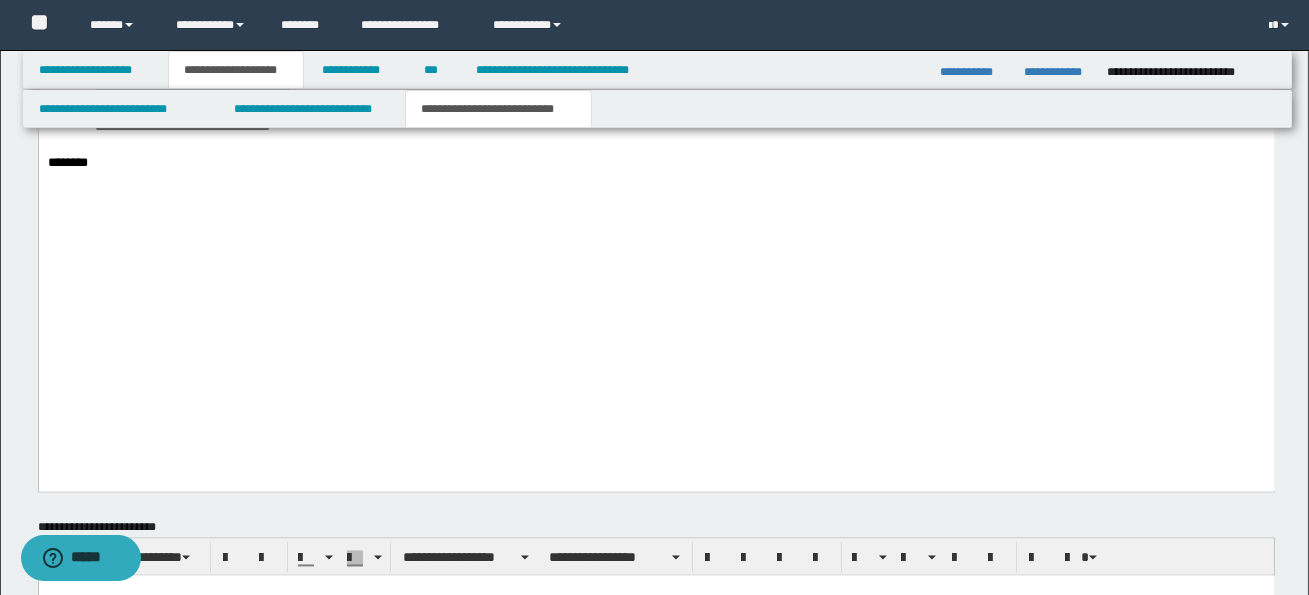 drag, startPoint x: 100, startPoint y: 195, endPoint x: 340, endPoint y: 278, distance: 253.94684 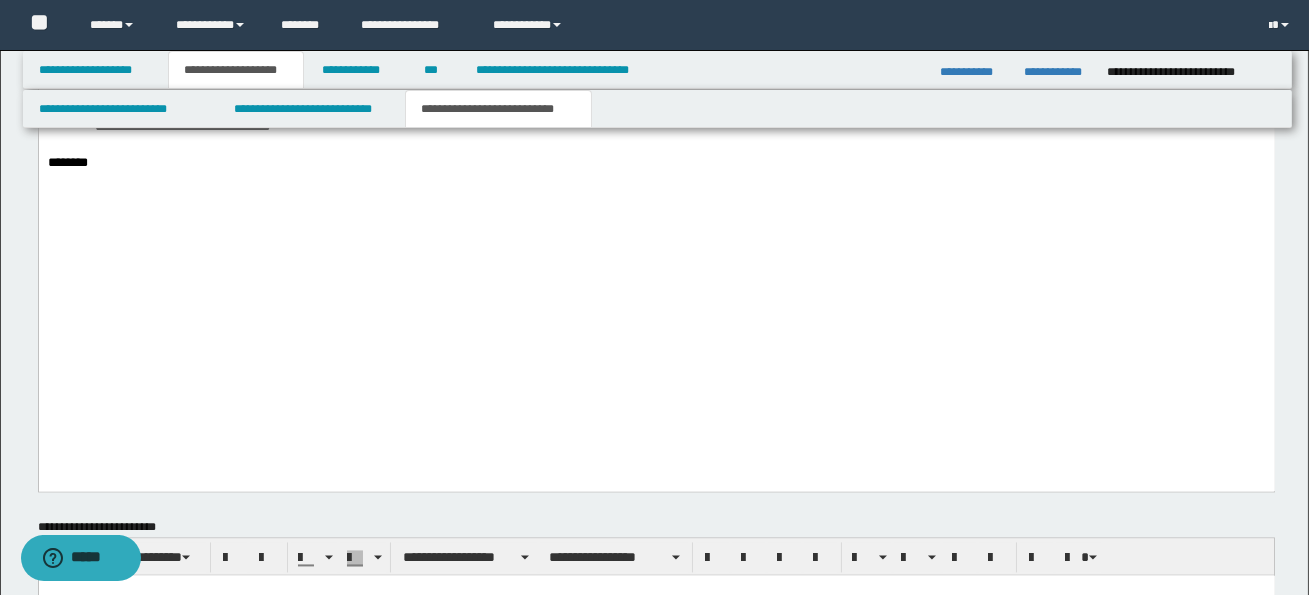 click on "**********" at bounding box center (679, 100) 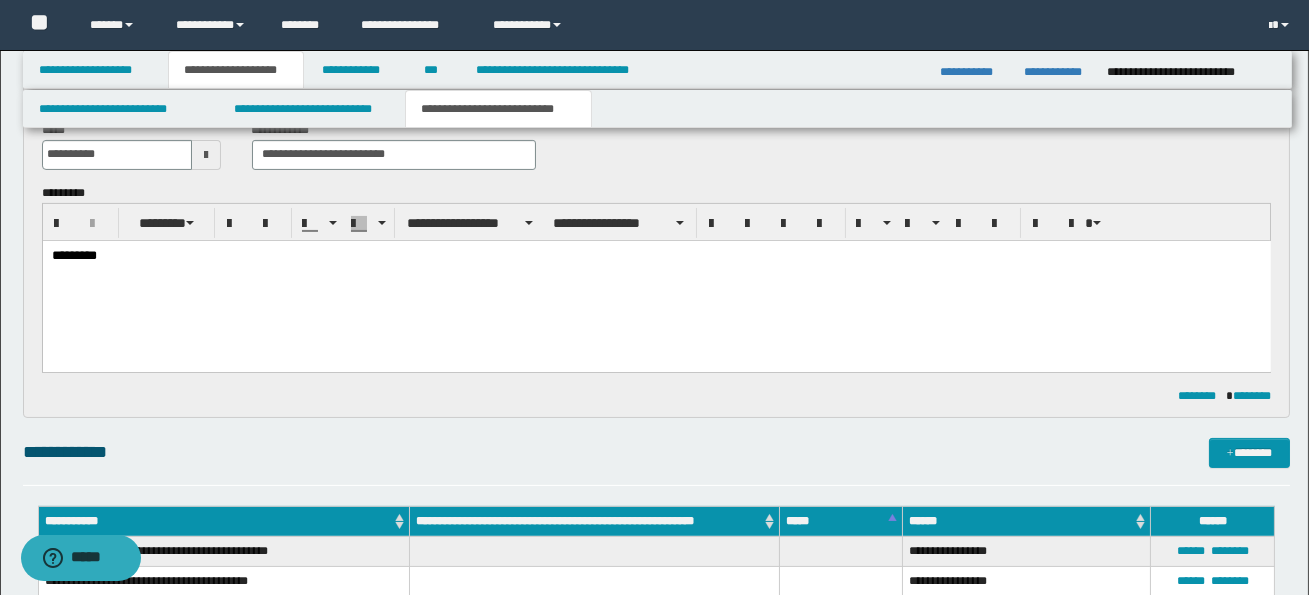 scroll, scrollTop: 860, scrollLeft: 0, axis: vertical 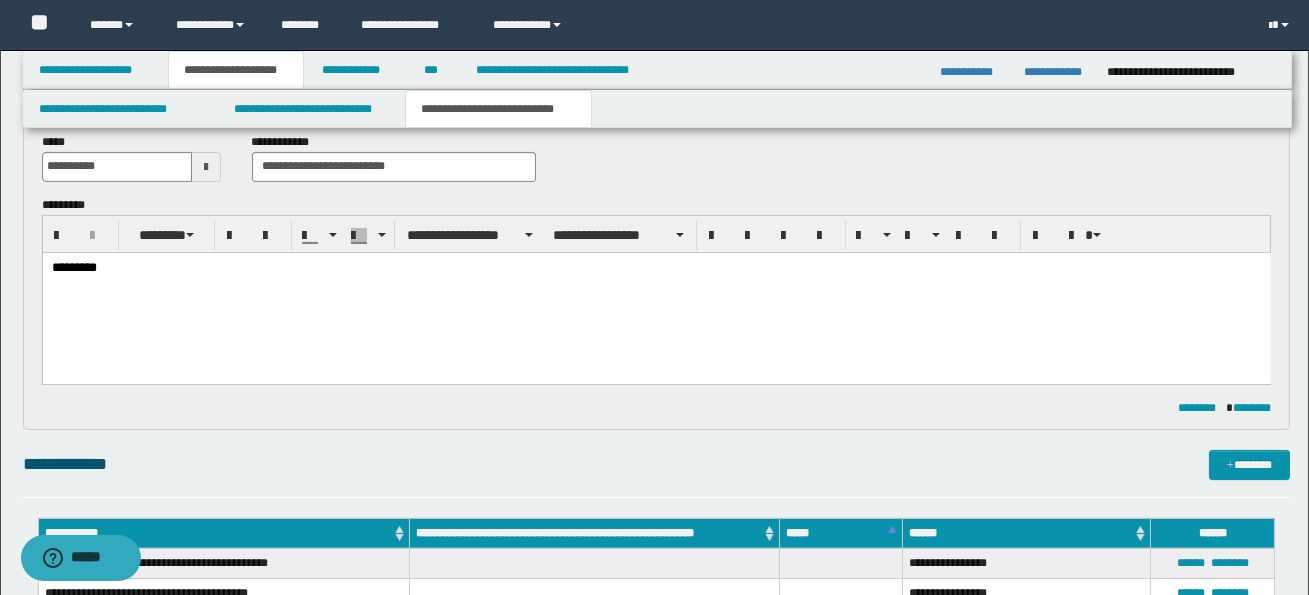 click on "*********" at bounding box center [656, 292] 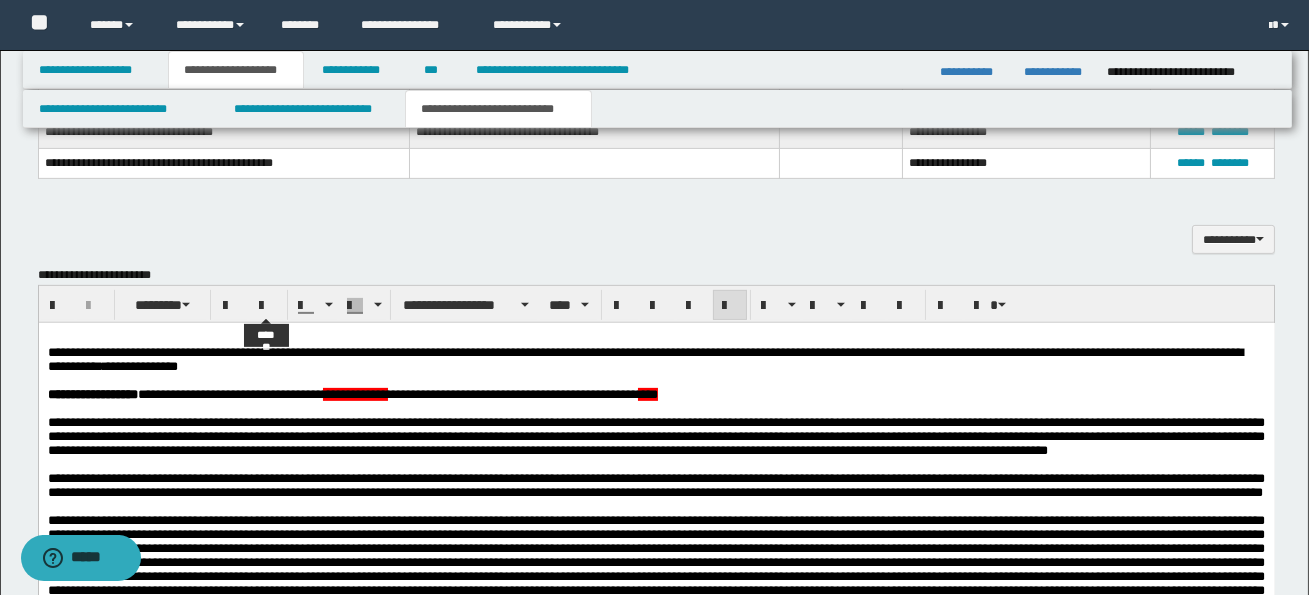 scroll, scrollTop: 1512, scrollLeft: 0, axis: vertical 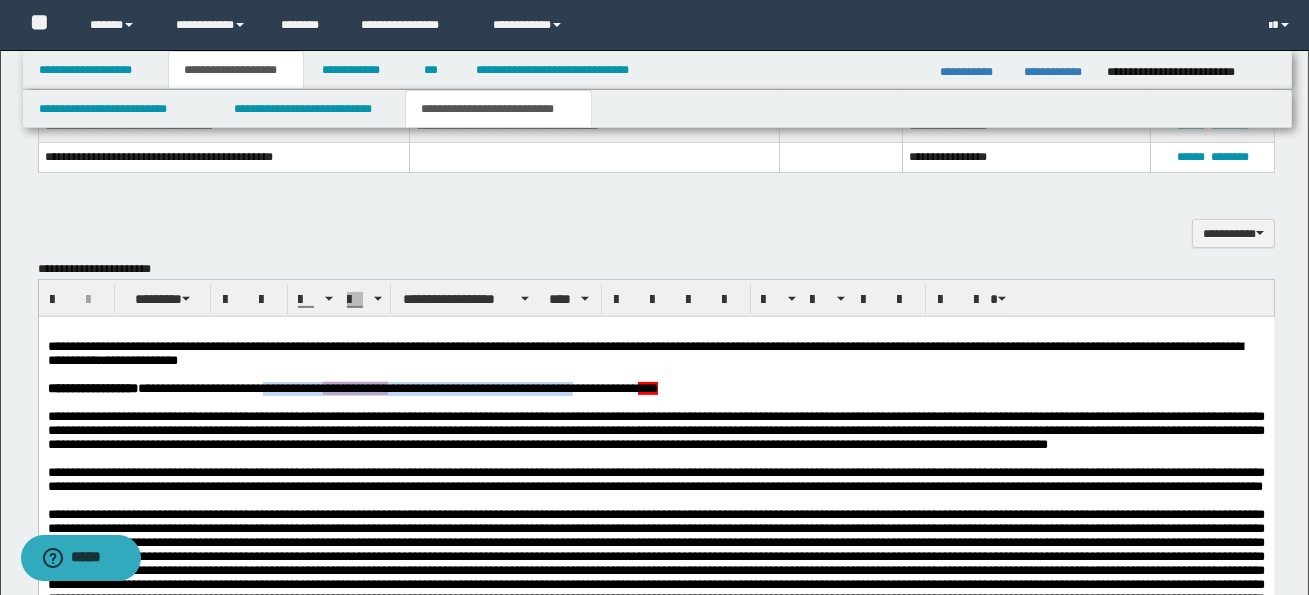 drag, startPoint x: 293, startPoint y: 393, endPoint x: 658, endPoint y: 394, distance: 365.00137 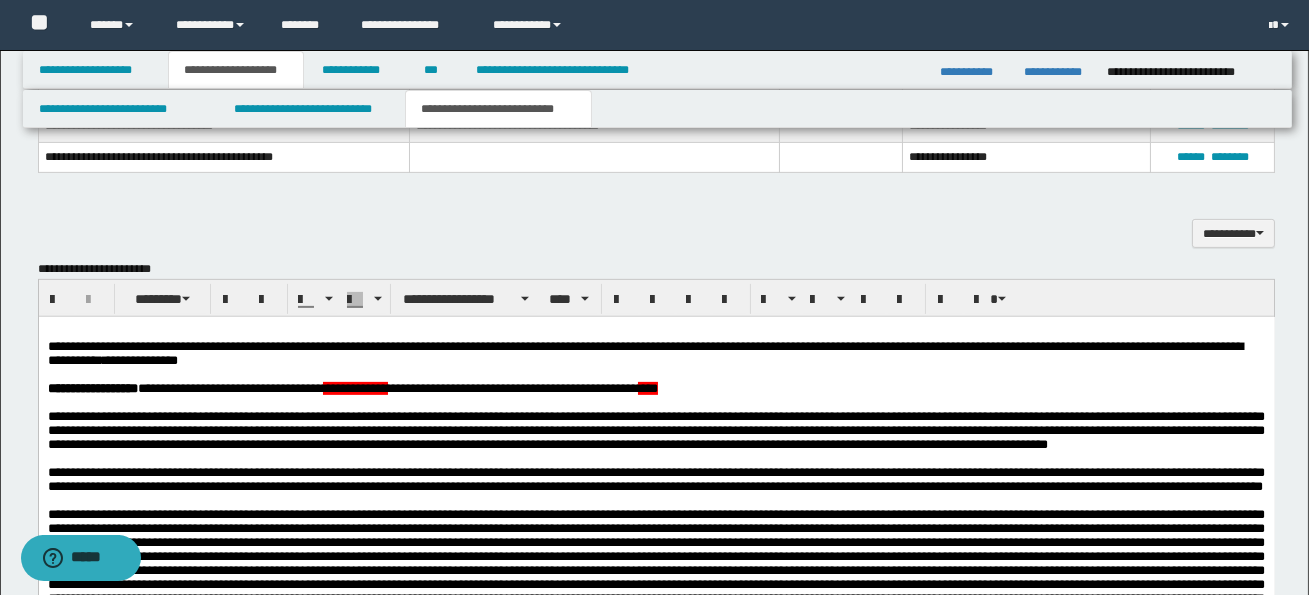 click on "**********" at bounding box center [655, 2201] 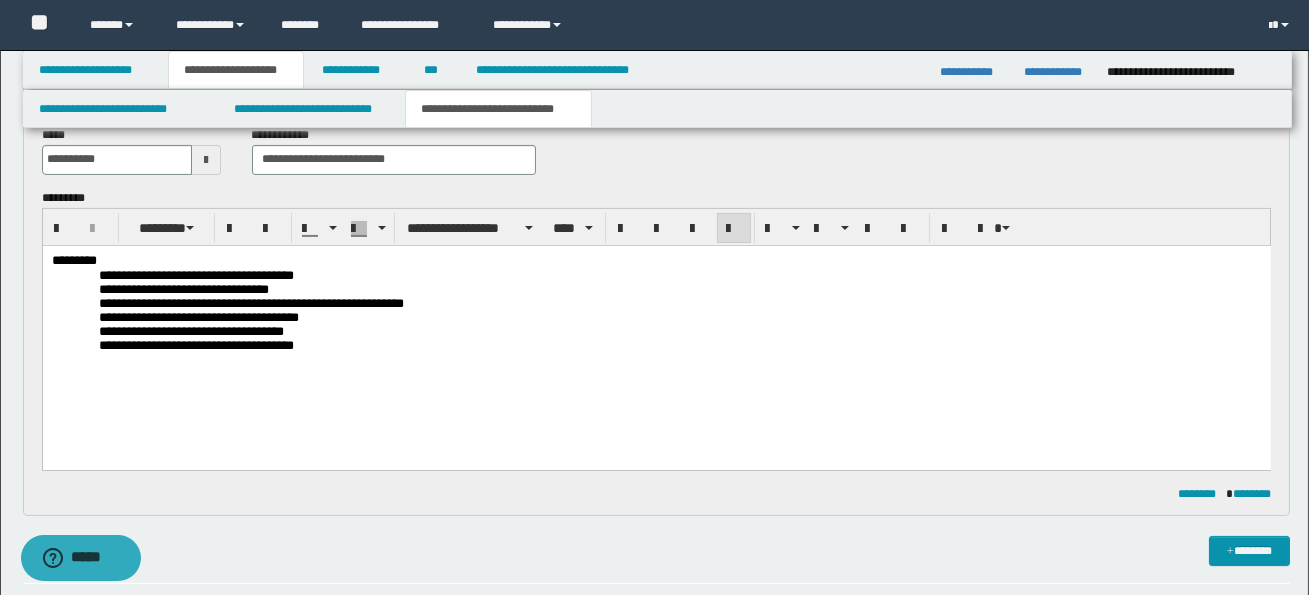 scroll, scrollTop: 863, scrollLeft: 0, axis: vertical 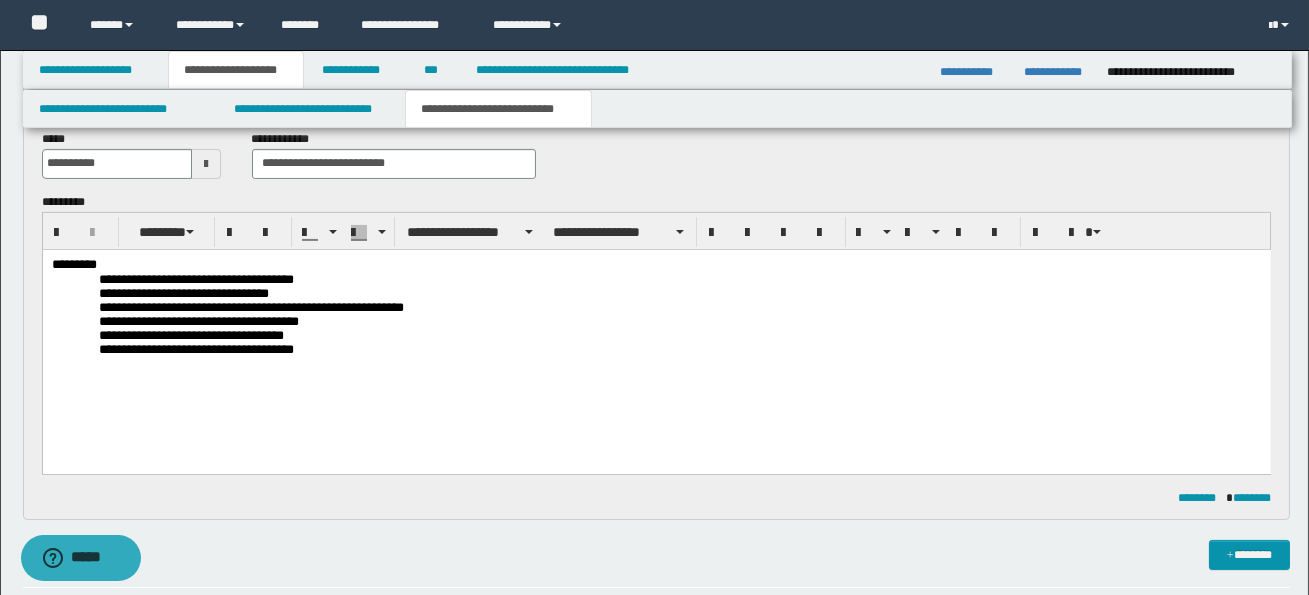 click on "*********" at bounding box center [655, 264] 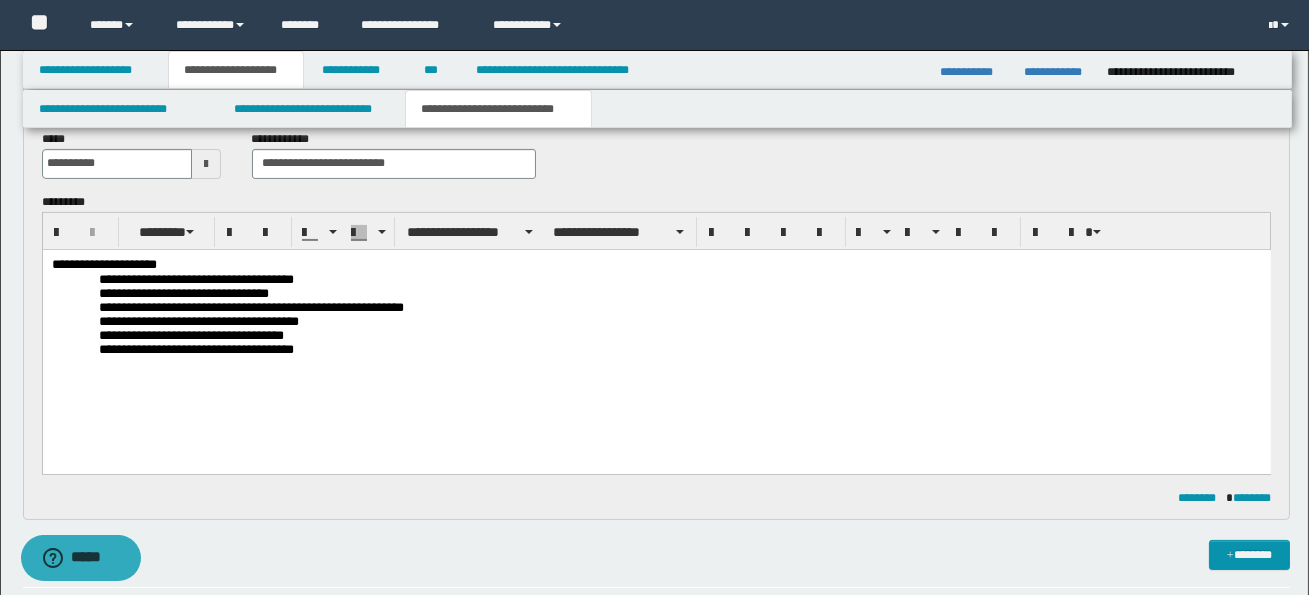 scroll, scrollTop: 0, scrollLeft: 0, axis: both 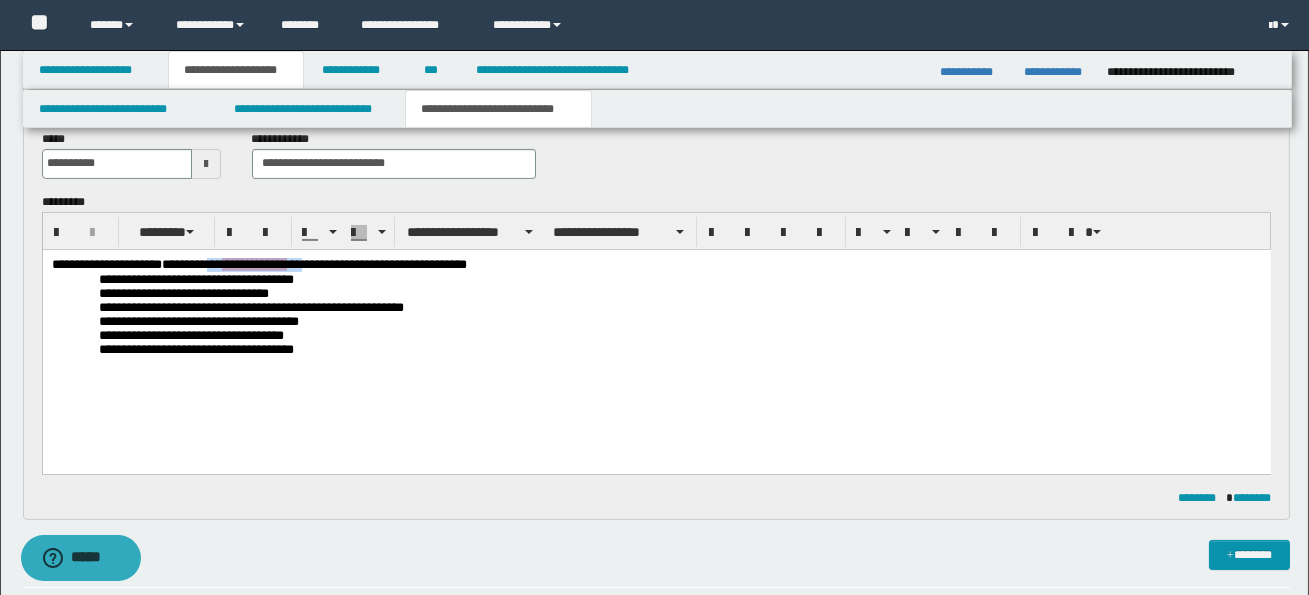 drag, startPoint x: 245, startPoint y: 262, endPoint x: 359, endPoint y: 268, distance: 114.15778 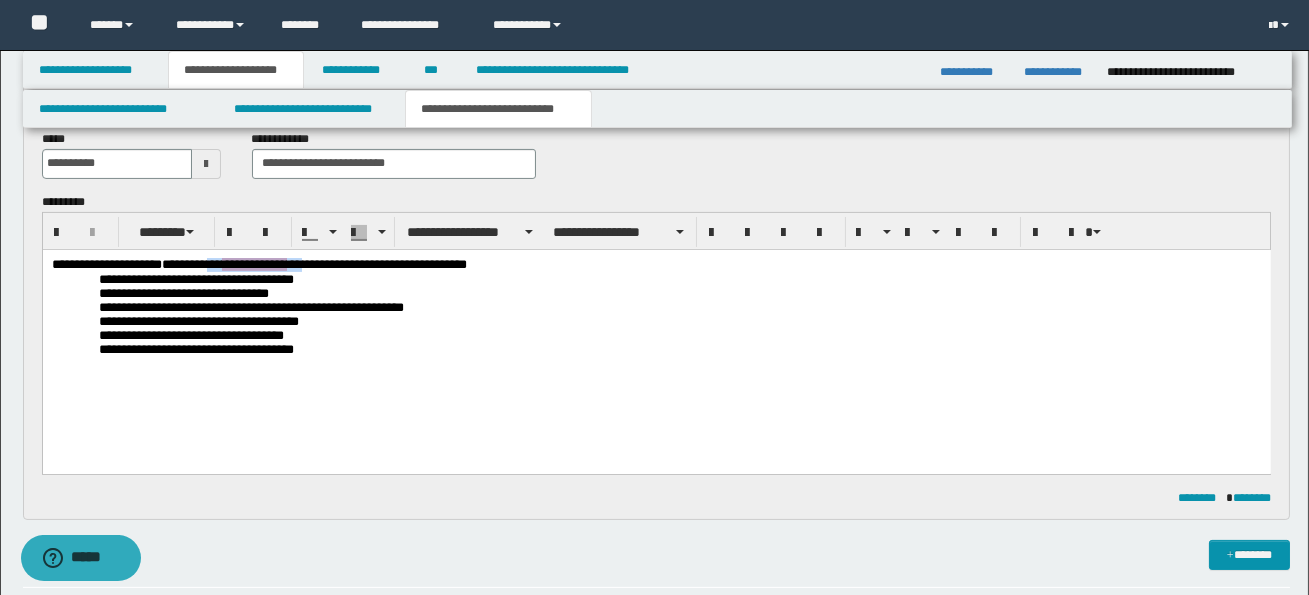 click on "[FIRST] [LAST] [EMAIL]" at bounding box center (655, 264) 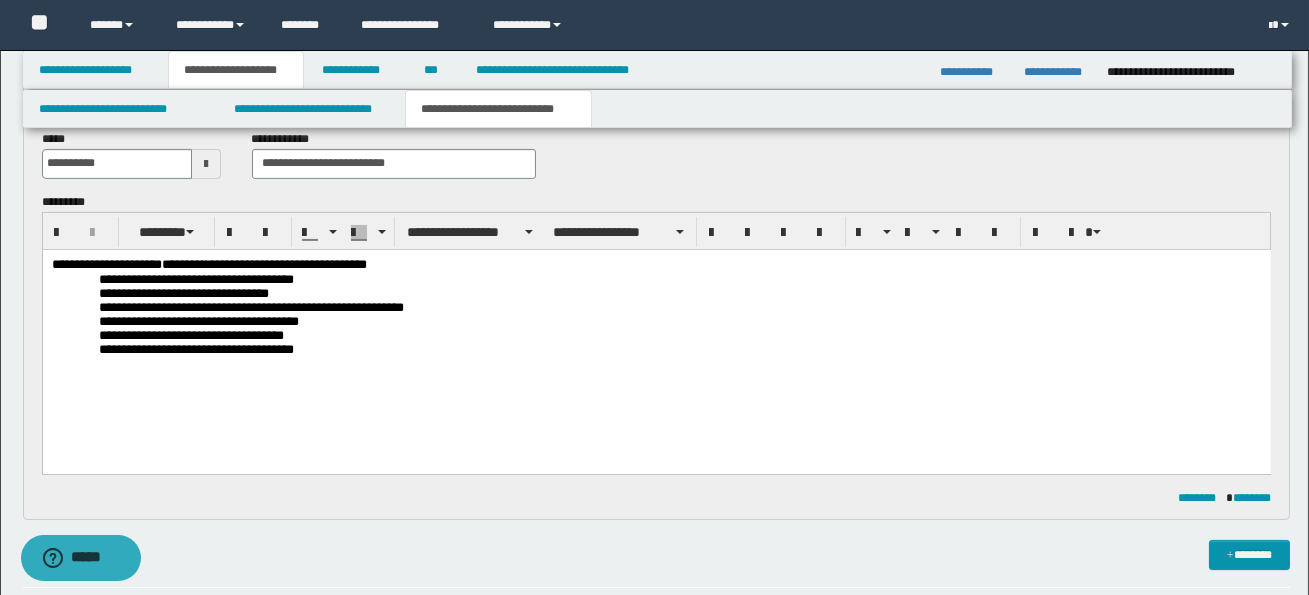 click on "**********" at bounding box center (286, 263) 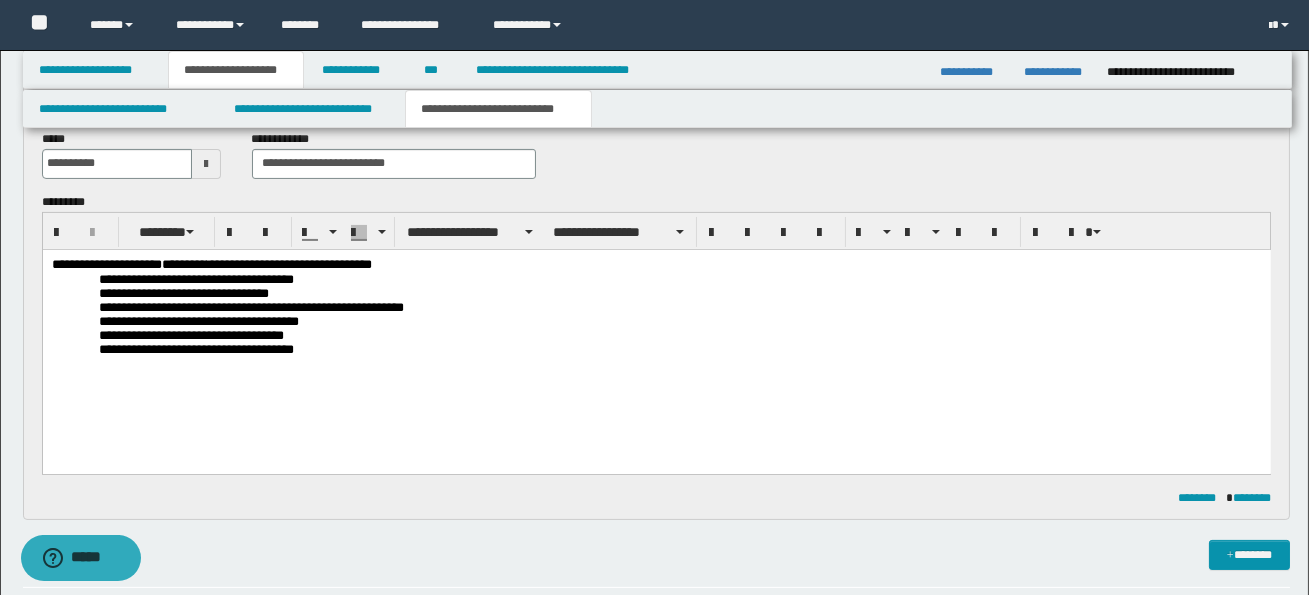 click on "**********" at bounding box center (288, 263) 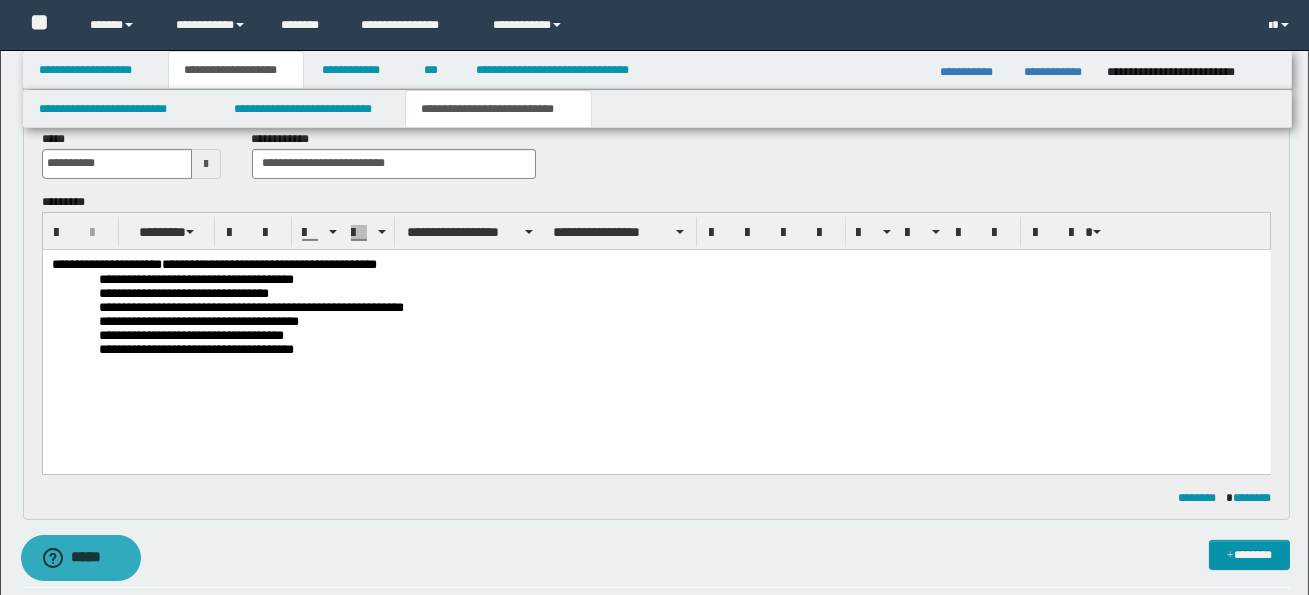 click on "[FIRST] [LAST] [EMAIL]" at bounding box center [655, 264] 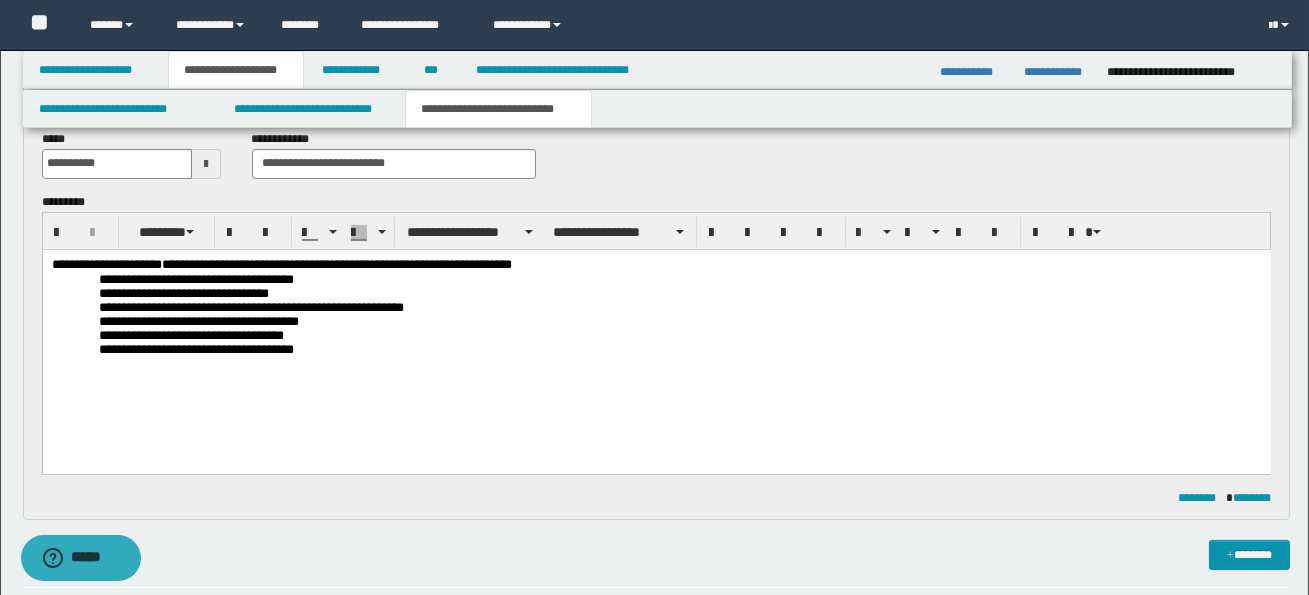 click on "**********" at bounding box center [195, 278] 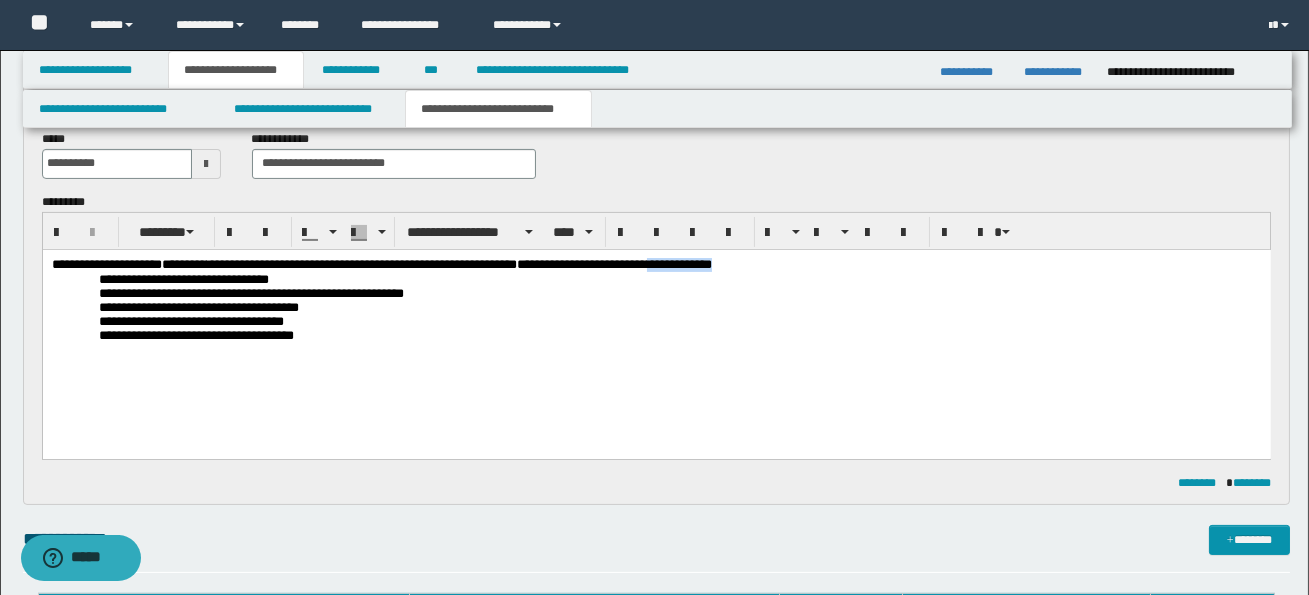 drag, startPoint x: 722, startPoint y: 268, endPoint x: 792, endPoint y: 272, distance: 70.11419 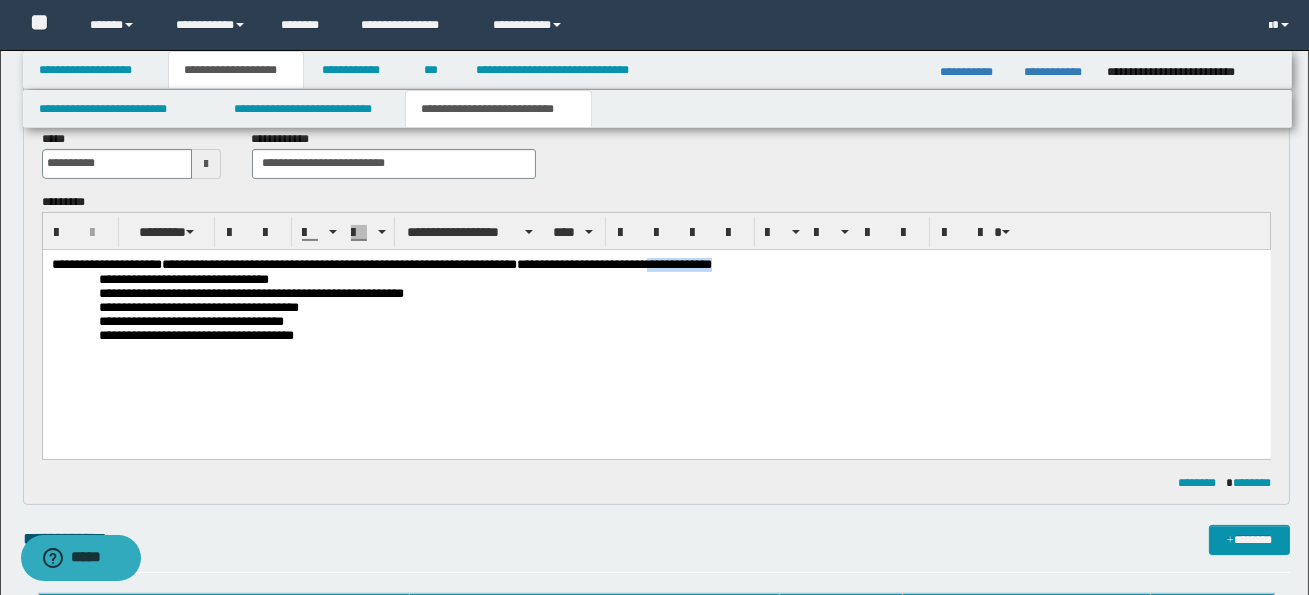 click on "**********" at bounding box center [655, 264] 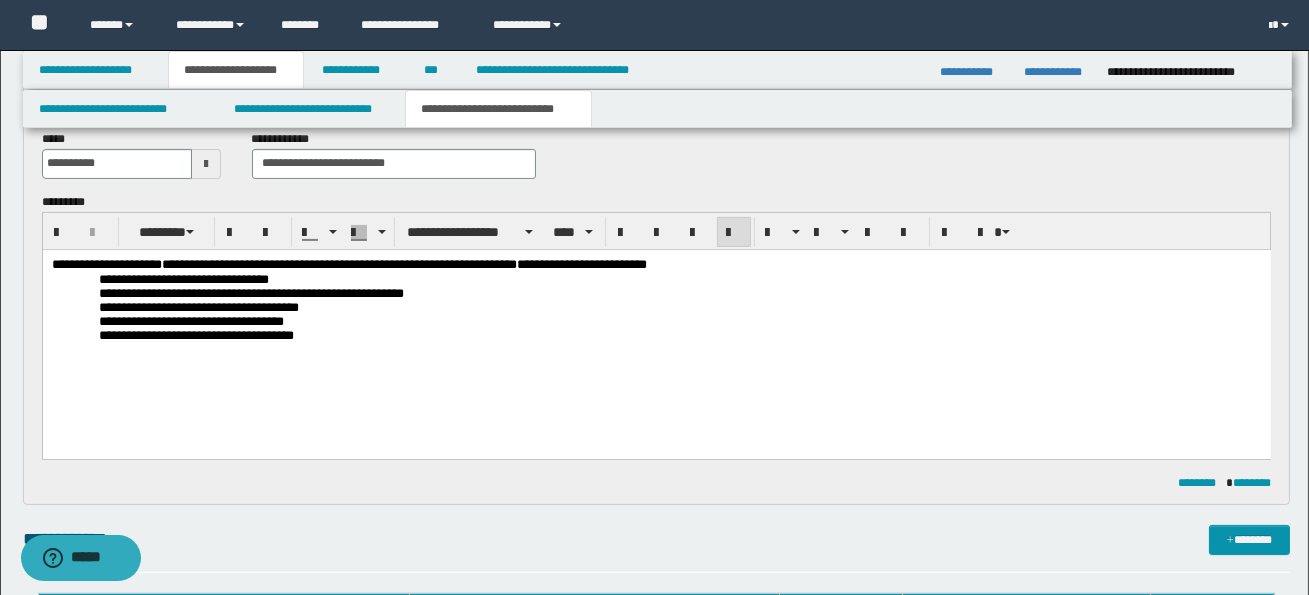 click on "**********" at bounding box center (183, 278) 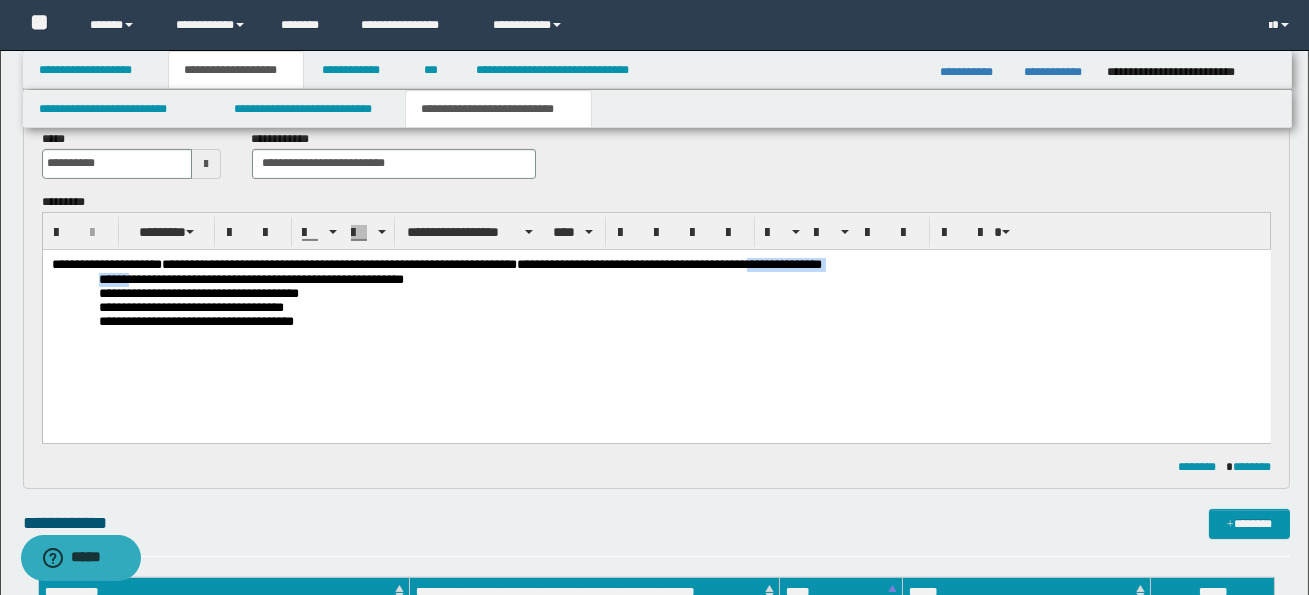 drag, startPoint x: 821, startPoint y: 266, endPoint x: 136, endPoint y: 282, distance: 685.1868 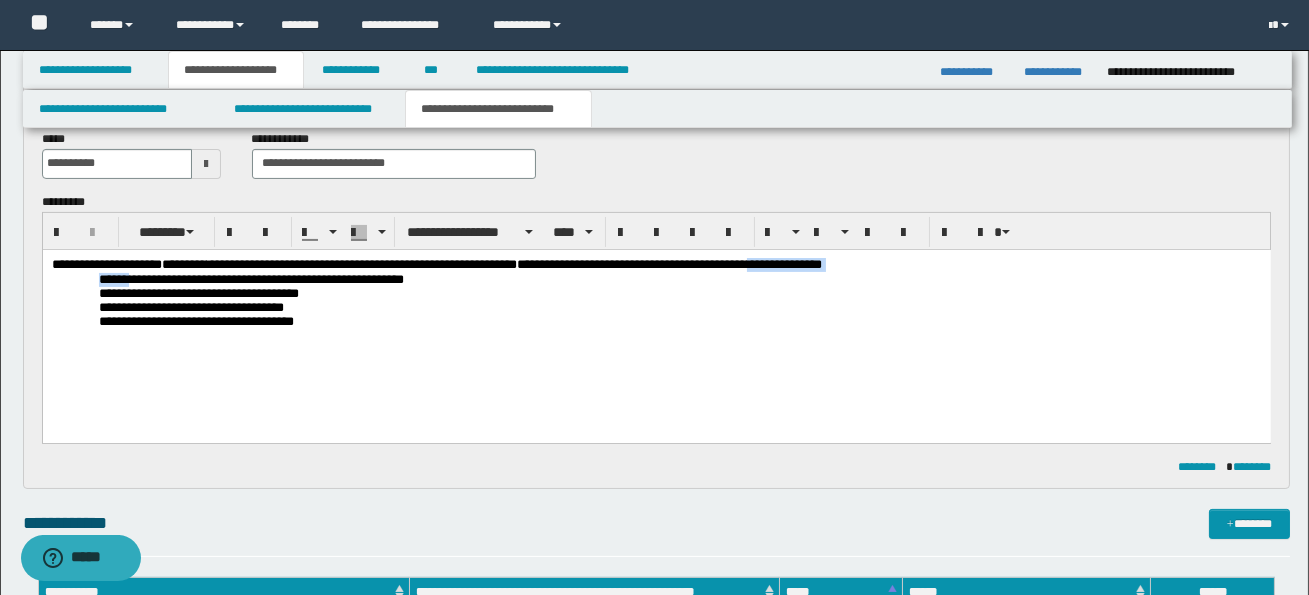 click on "**********" at bounding box center (656, 317) 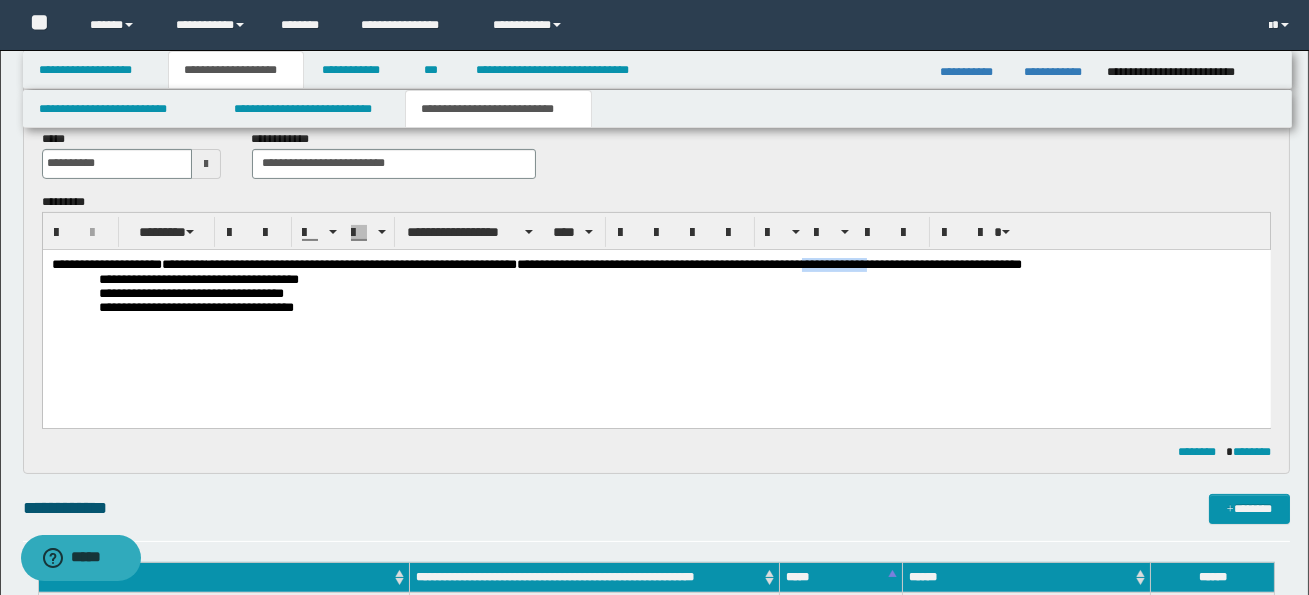 drag, startPoint x: 877, startPoint y: 265, endPoint x: 948, endPoint y: 267, distance: 71.02816 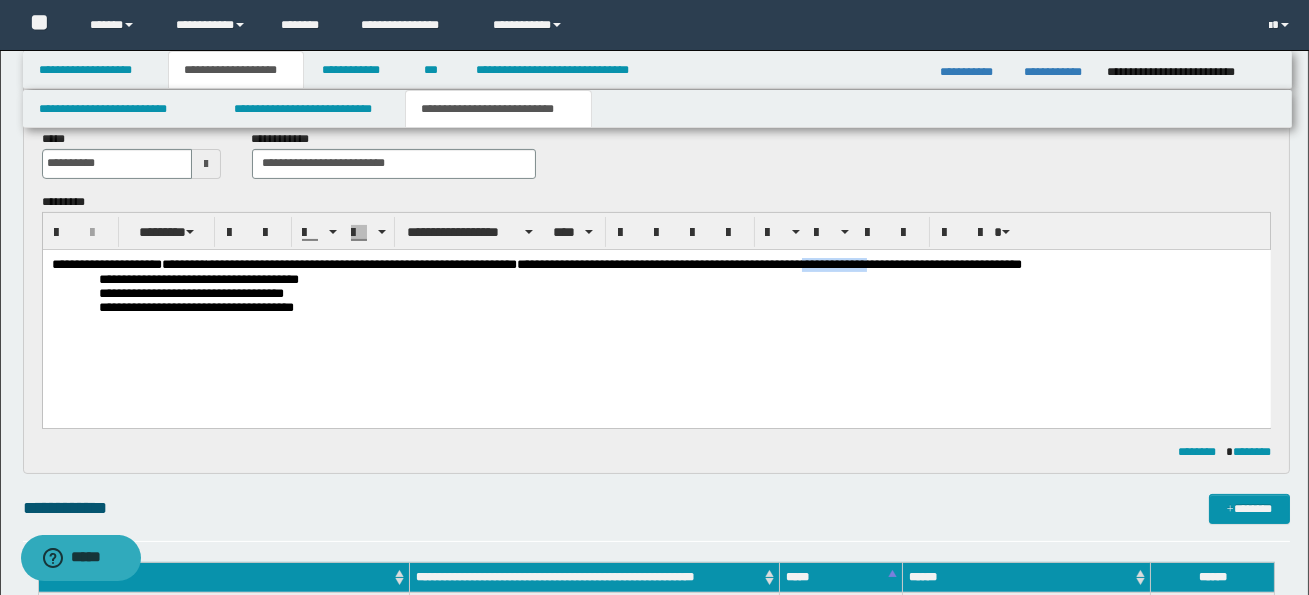 click on "**********" at bounding box center [883, 263] 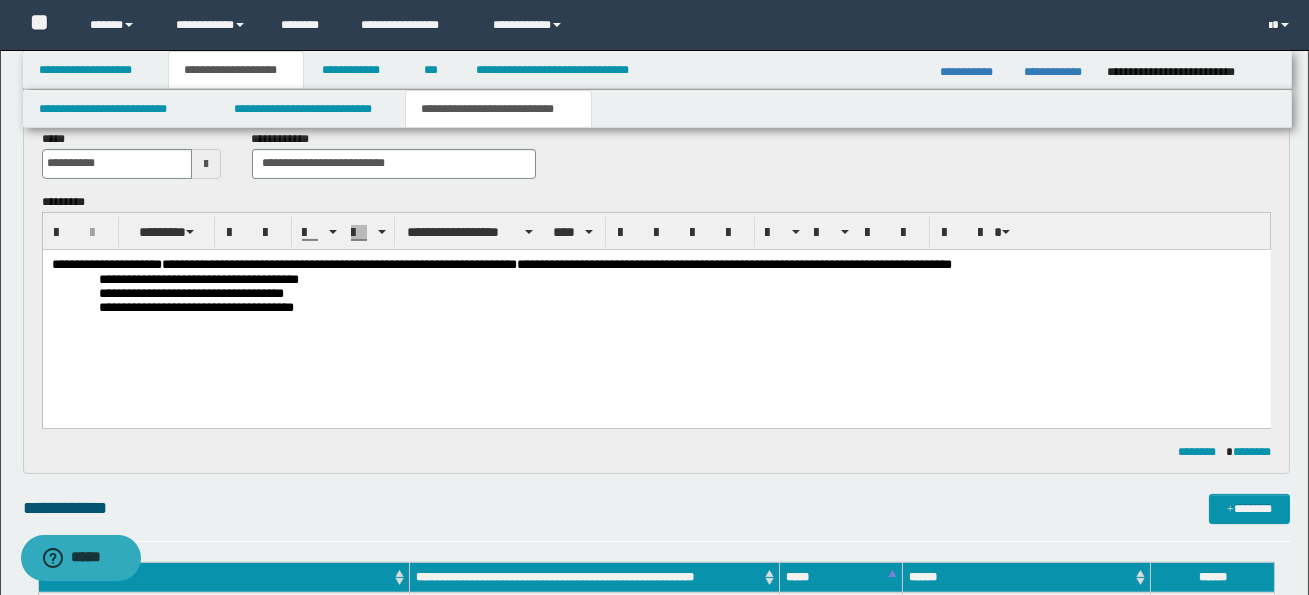 click on "**********" at bounding box center [198, 278] 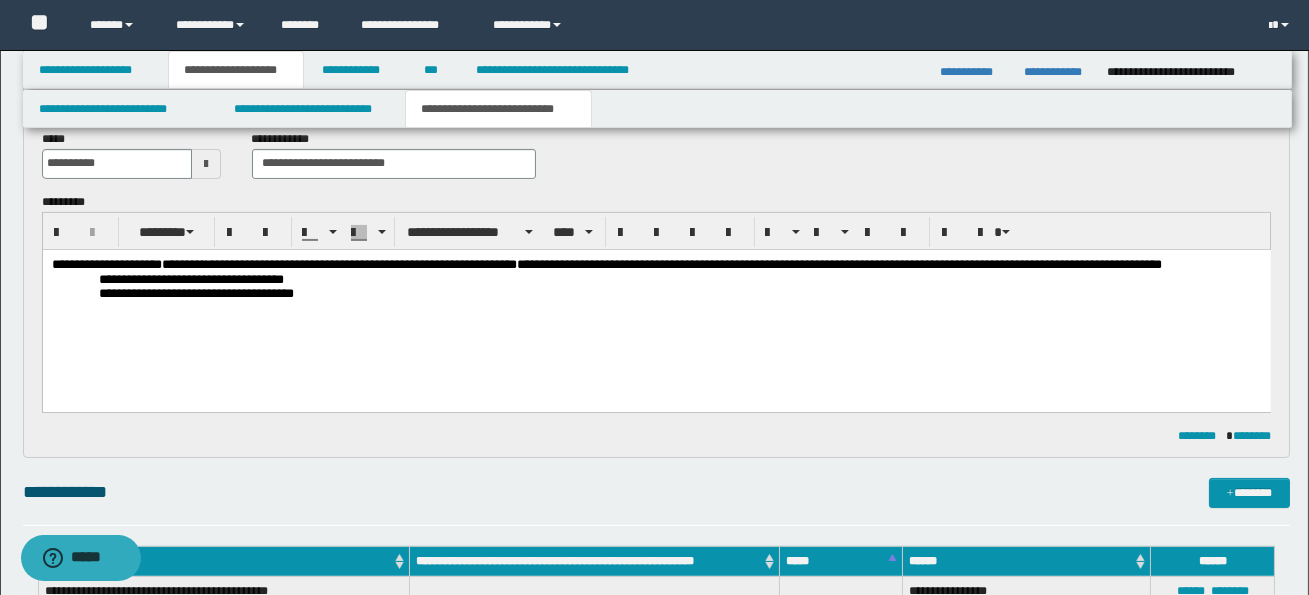 click on "**********" at bounding box center [190, 278] 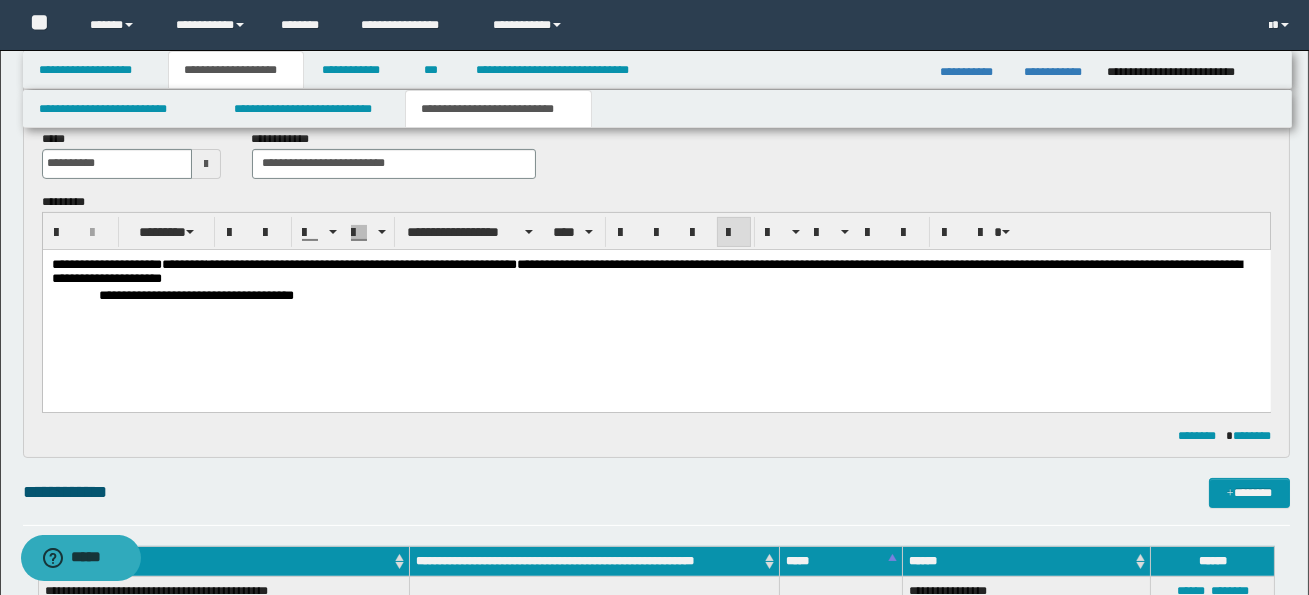 click on "**********" at bounding box center [195, 294] 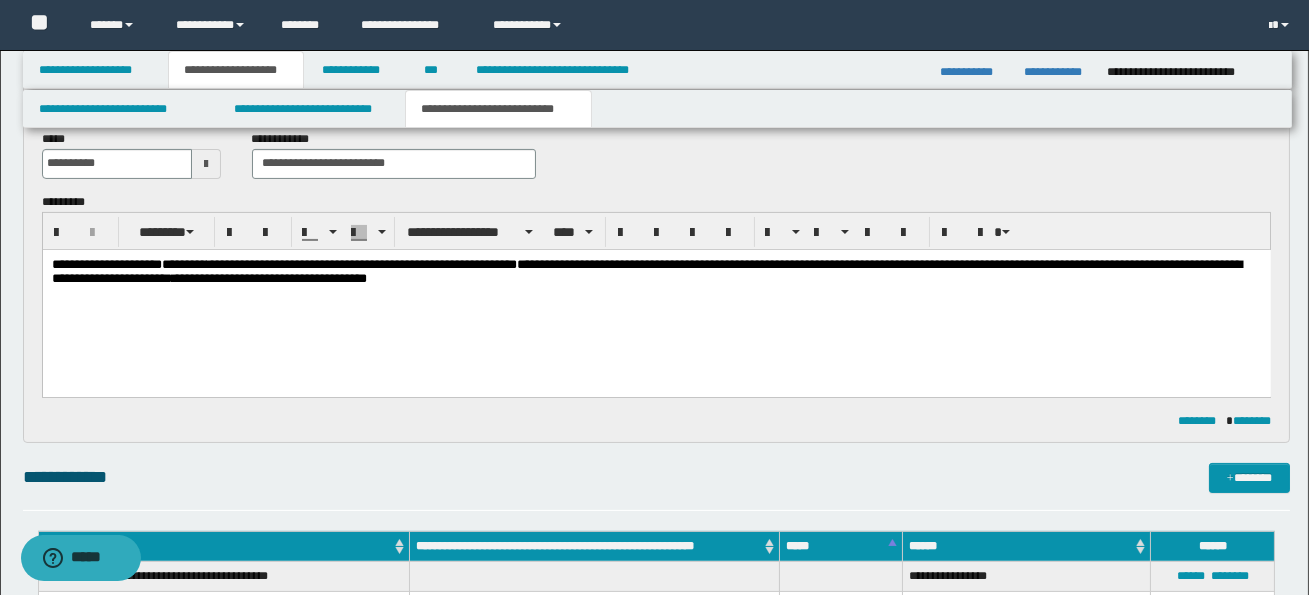 click on "**********" at bounding box center (655, 272) 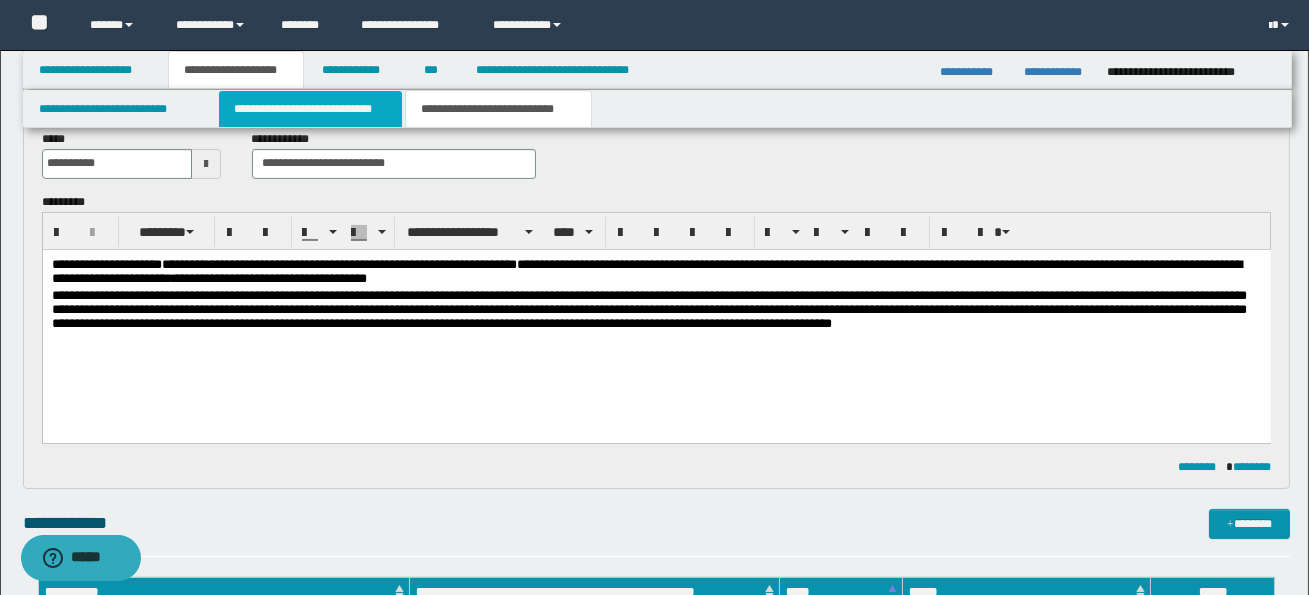 click on "**********" at bounding box center (310, 109) 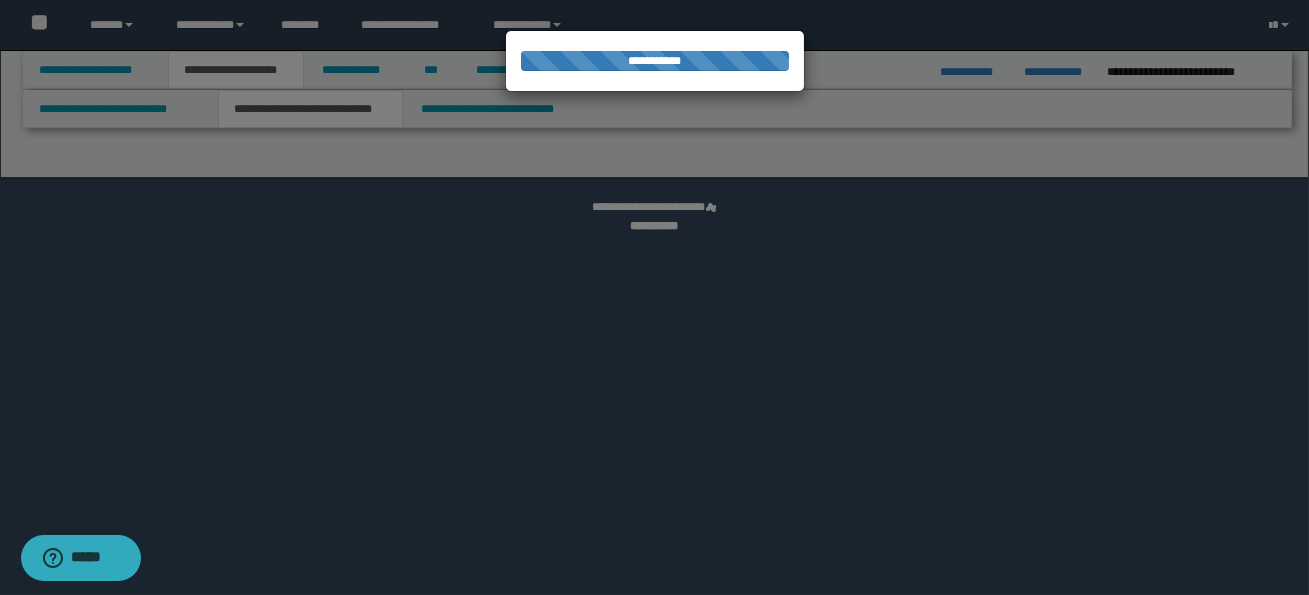 select on "*" 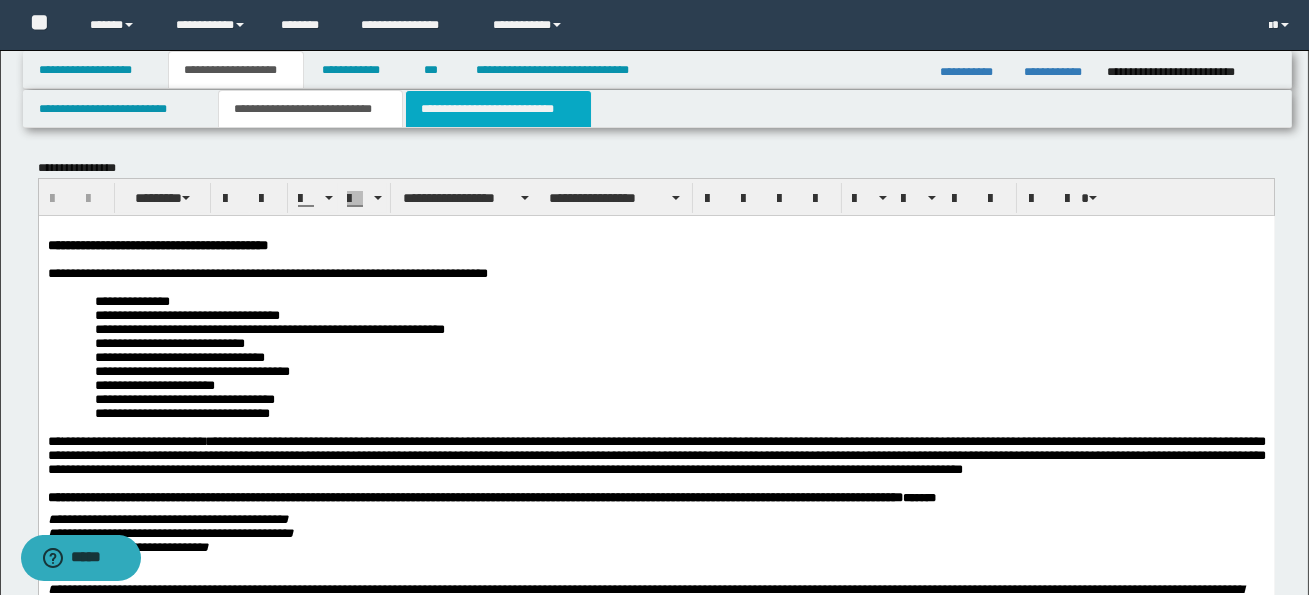 scroll, scrollTop: 0, scrollLeft: 0, axis: both 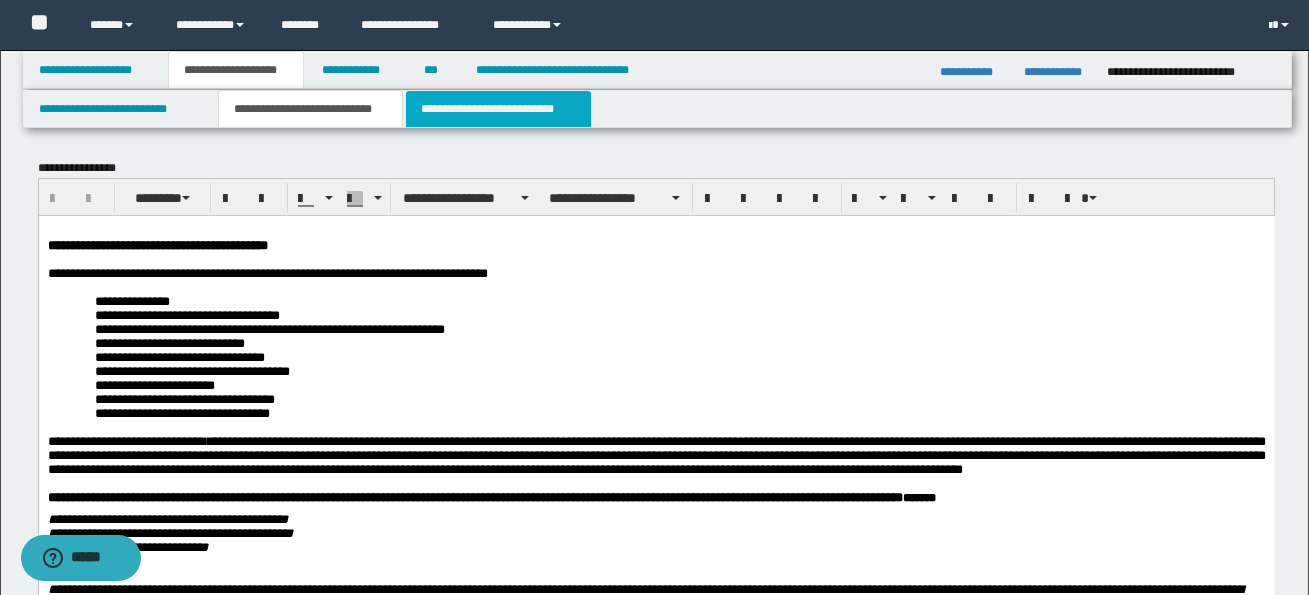 click on "**********" at bounding box center (498, 109) 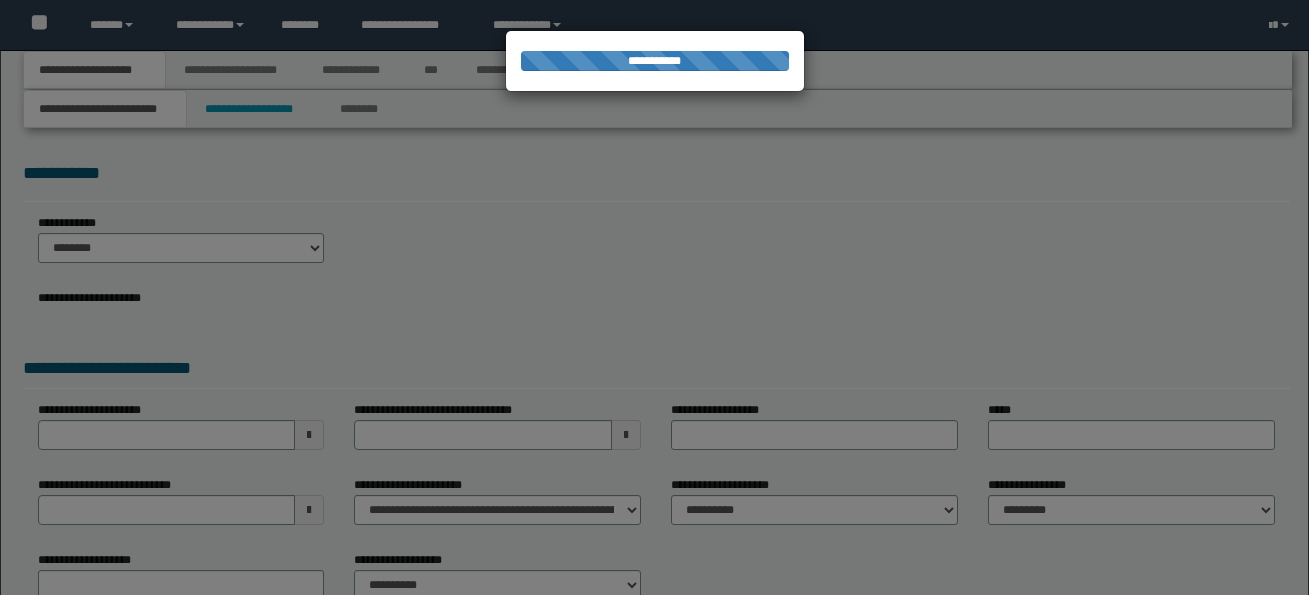 scroll, scrollTop: 0, scrollLeft: 0, axis: both 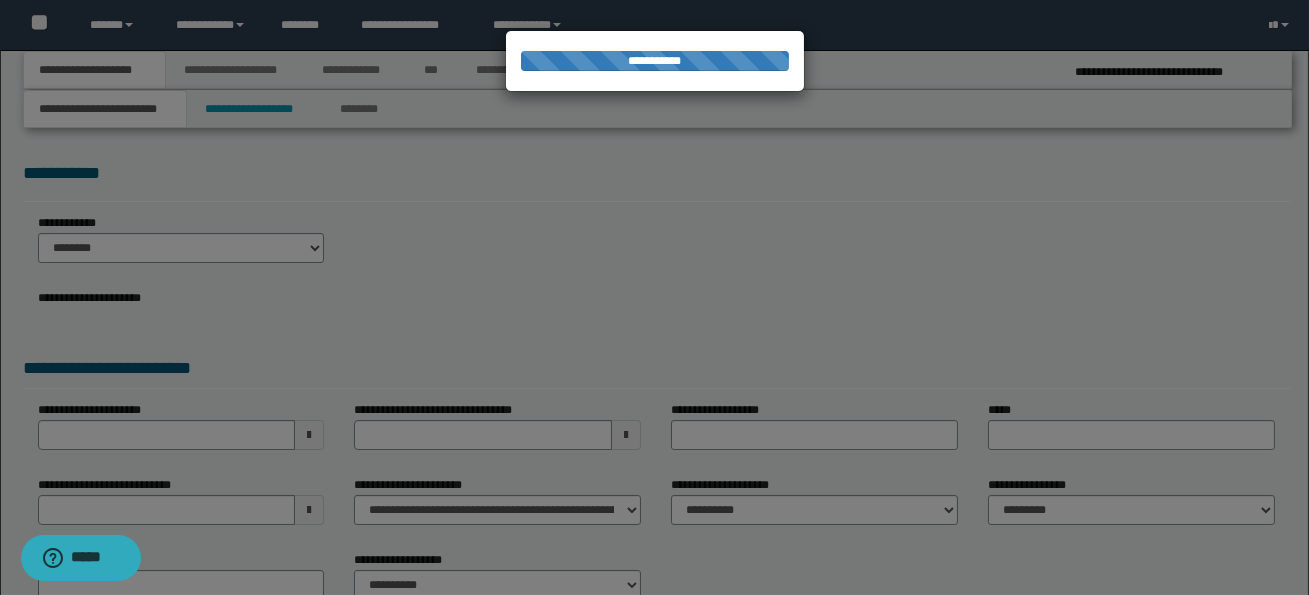 select on "*" 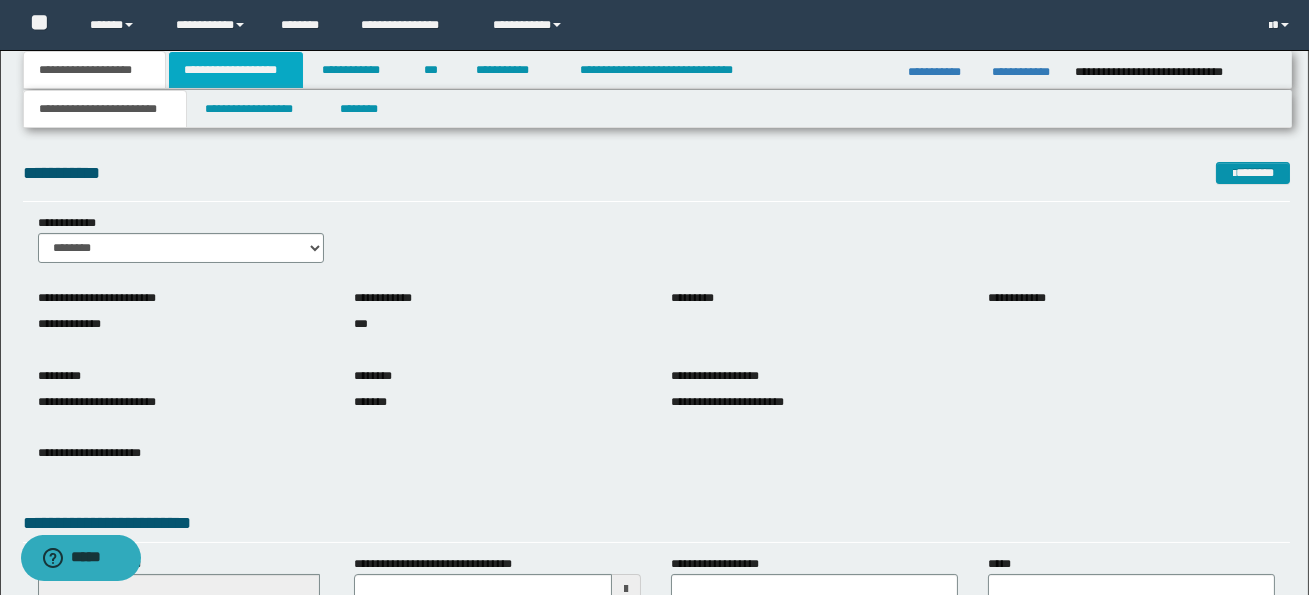 click on "**********" at bounding box center [236, 70] 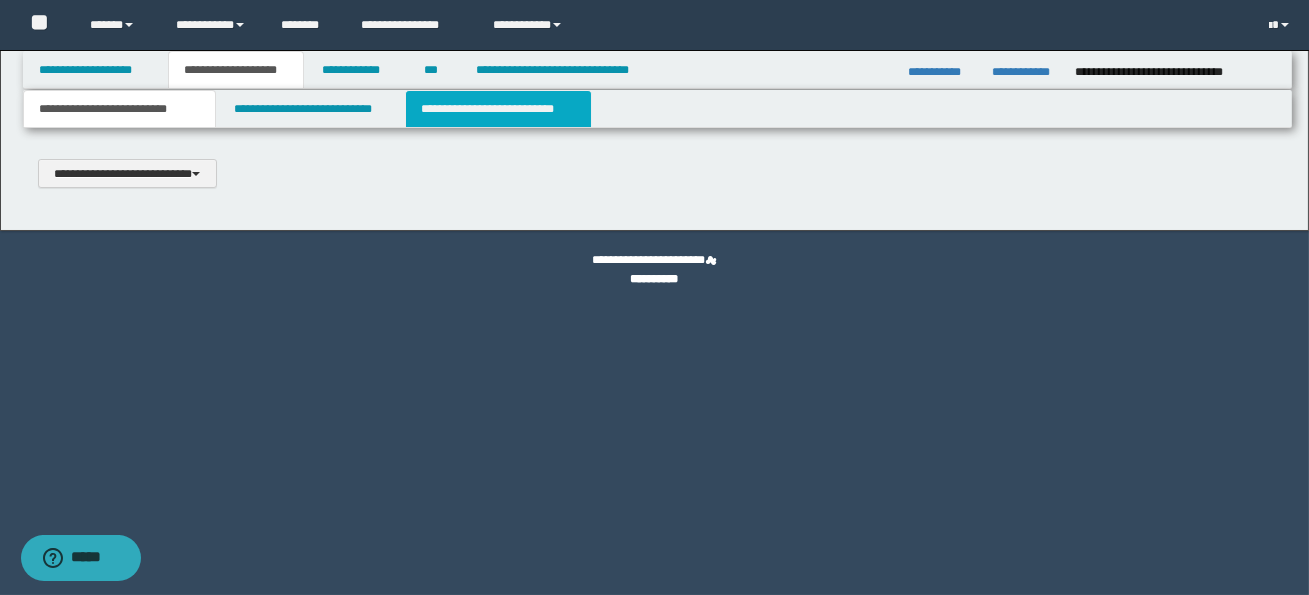 click on "**********" at bounding box center [498, 109] 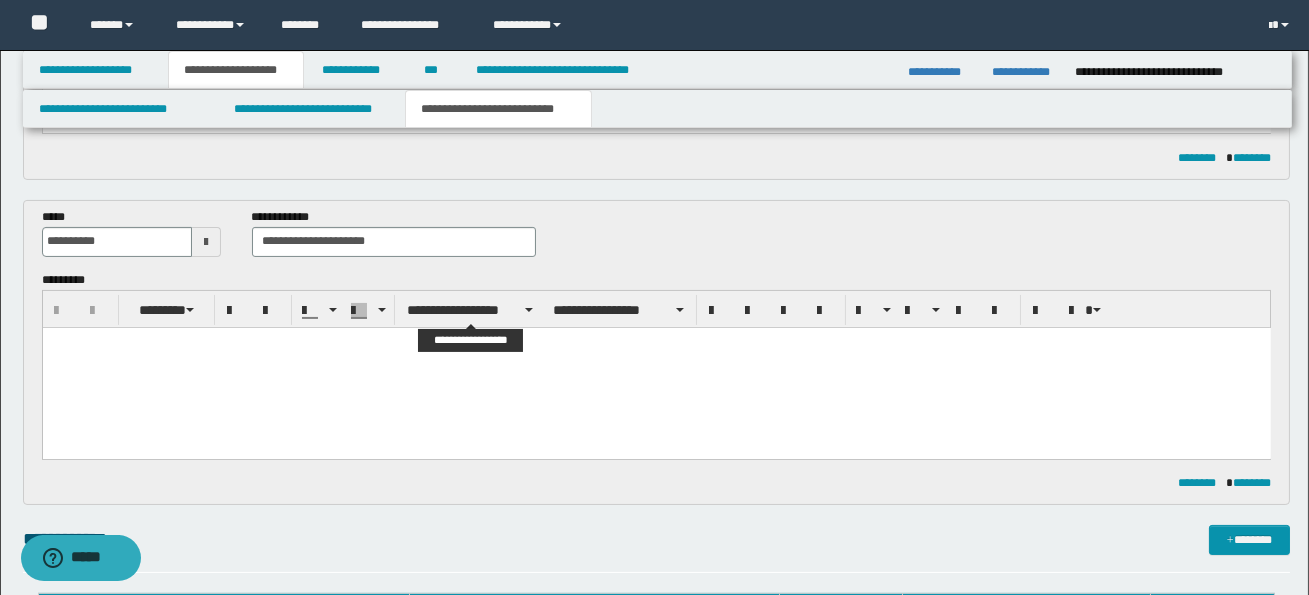 scroll, scrollTop: 740, scrollLeft: 0, axis: vertical 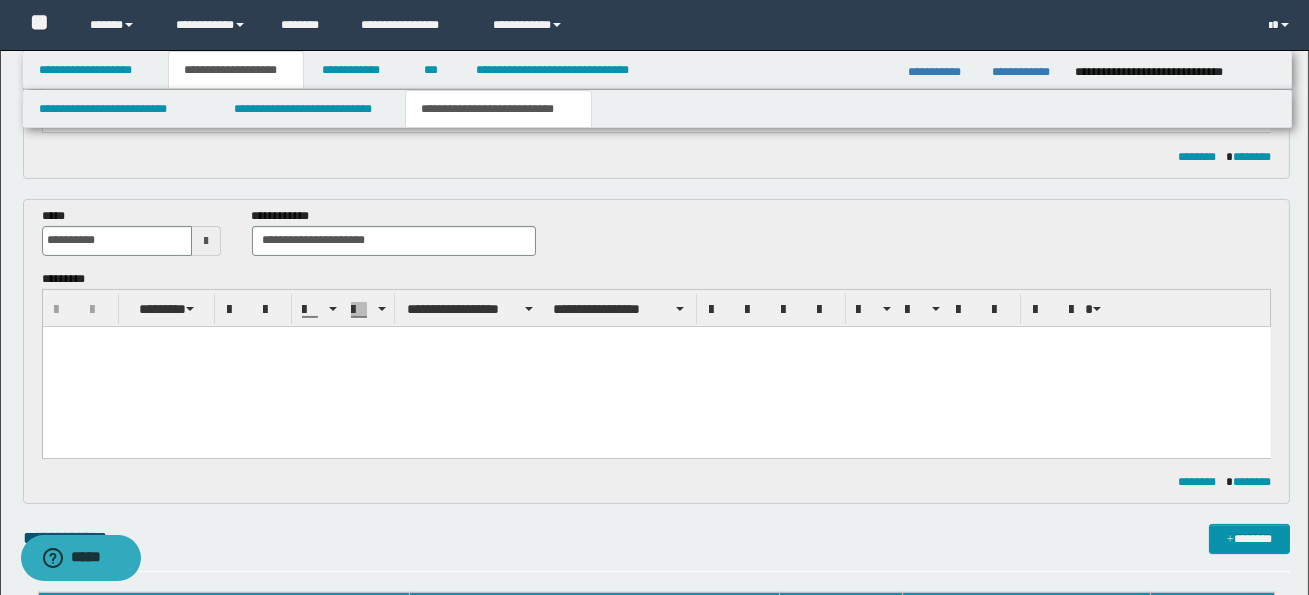 click at bounding box center [656, 366] 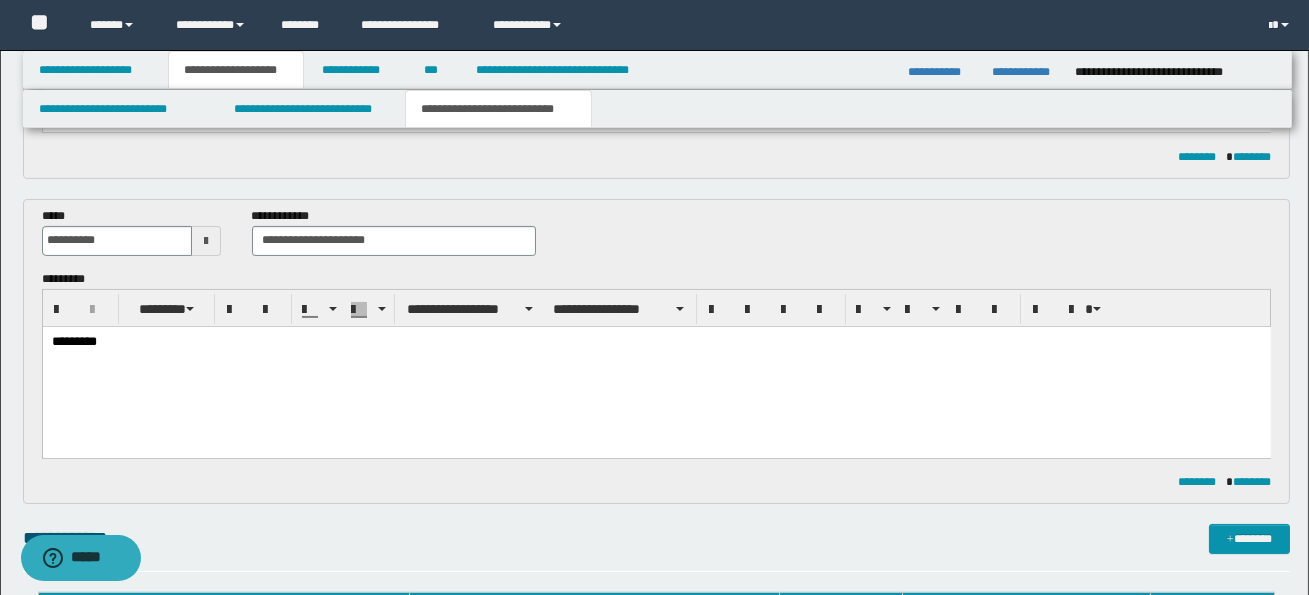 scroll, scrollTop: 0, scrollLeft: 0, axis: both 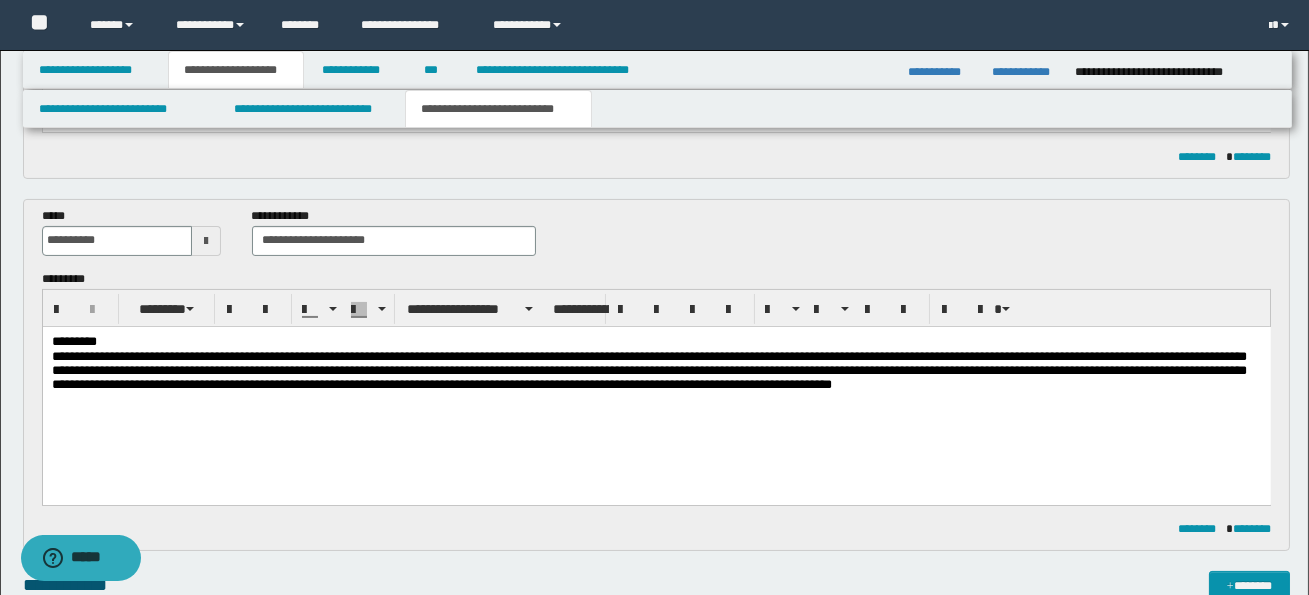 click on "*********" at bounding box center (655, 341) 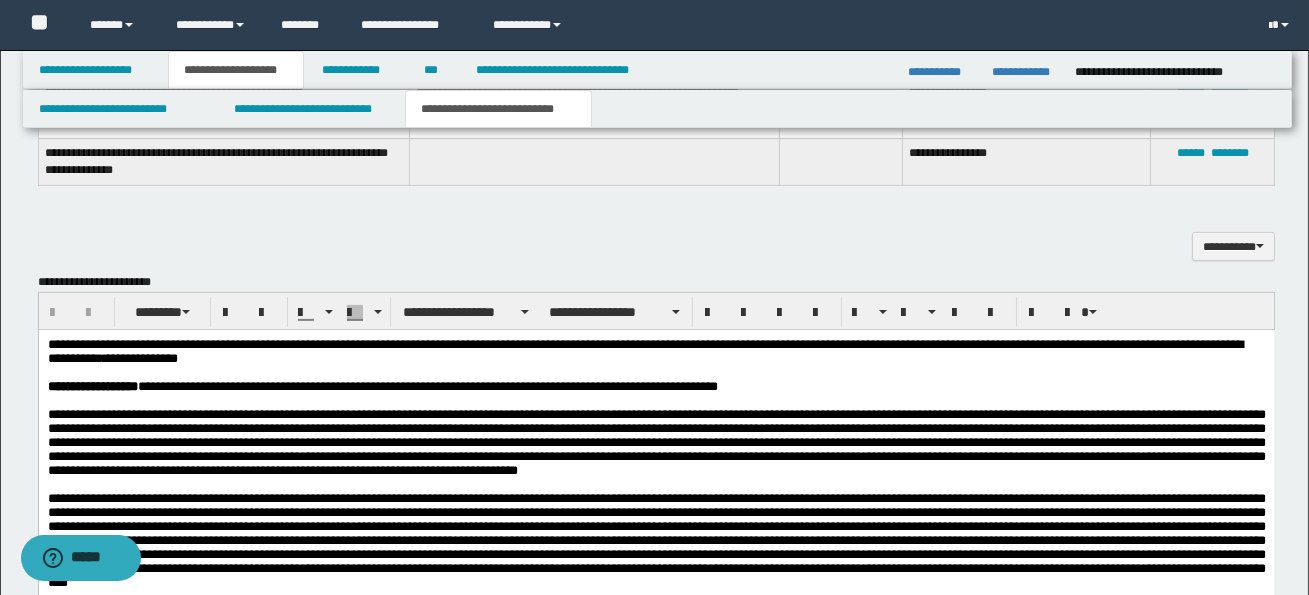 scroll, scrollTop: 1580, scrollLeft: 0, axis: vertical 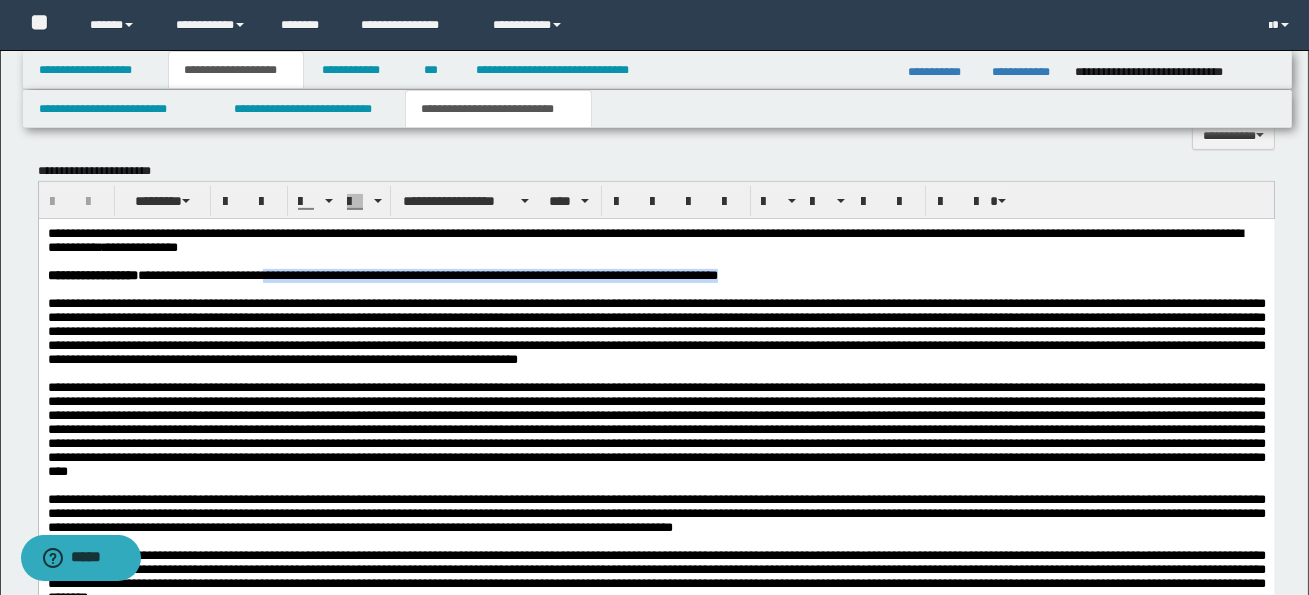 drag, startPoint x: 292, startPoint y: 281, endPoint x: 791, endPoint y: 283, distance: 499.004 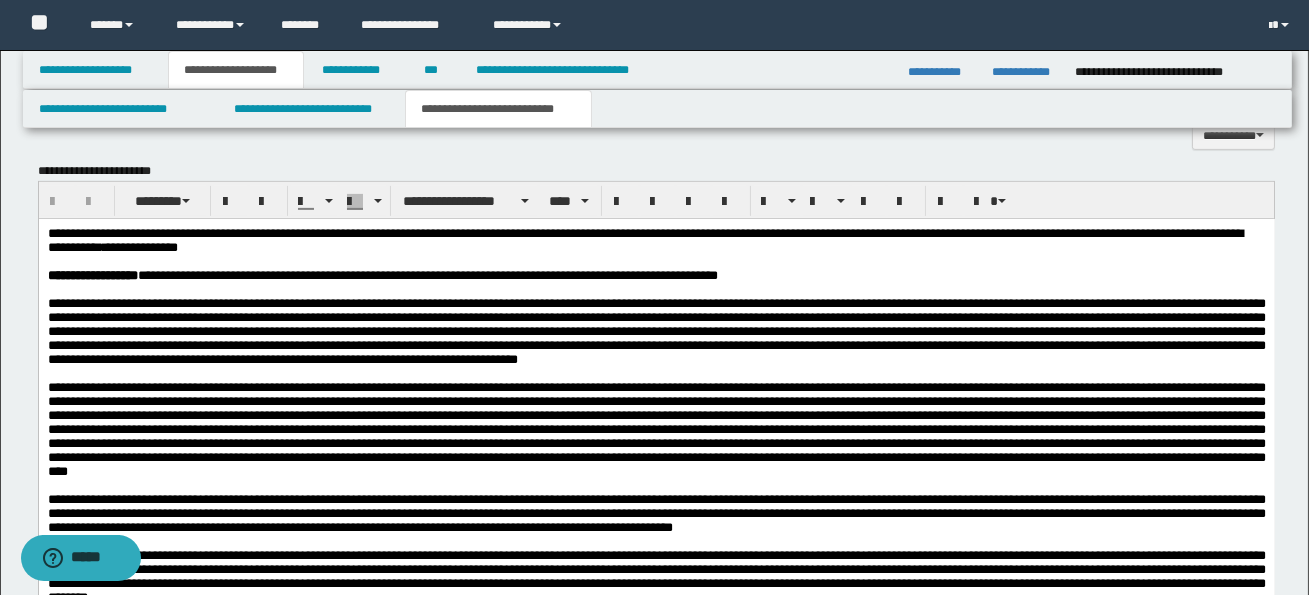 click at bounding box center [656, 373] 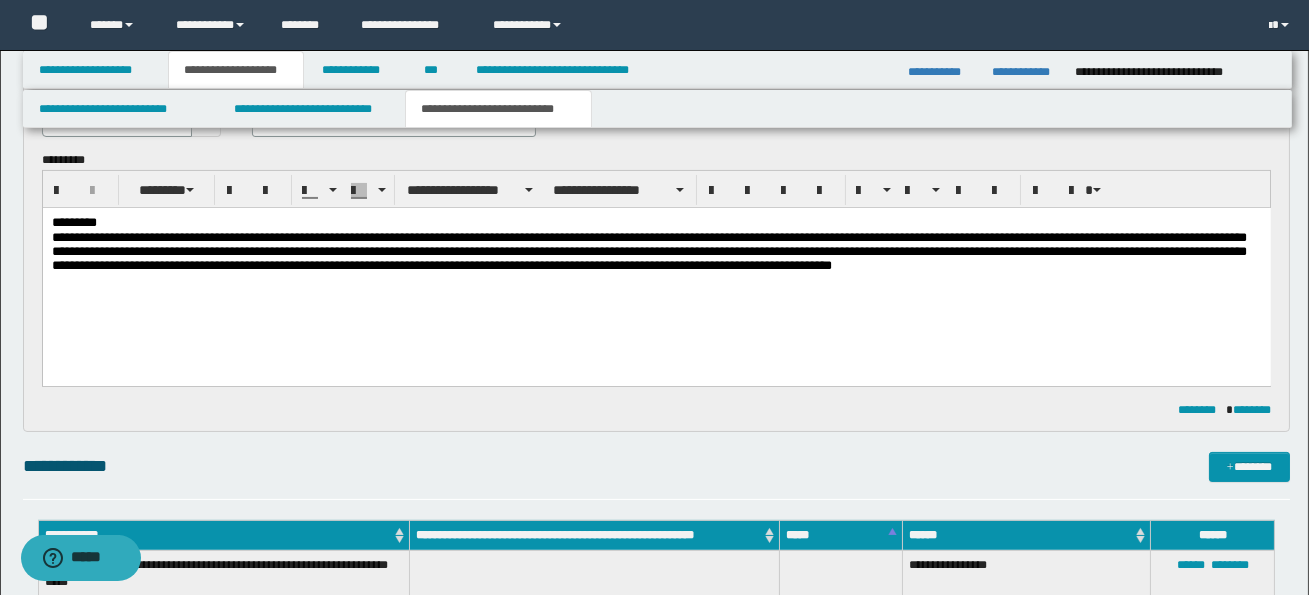 scroll, scrollTop: 854, scrollLeft: 0, axis: vertical 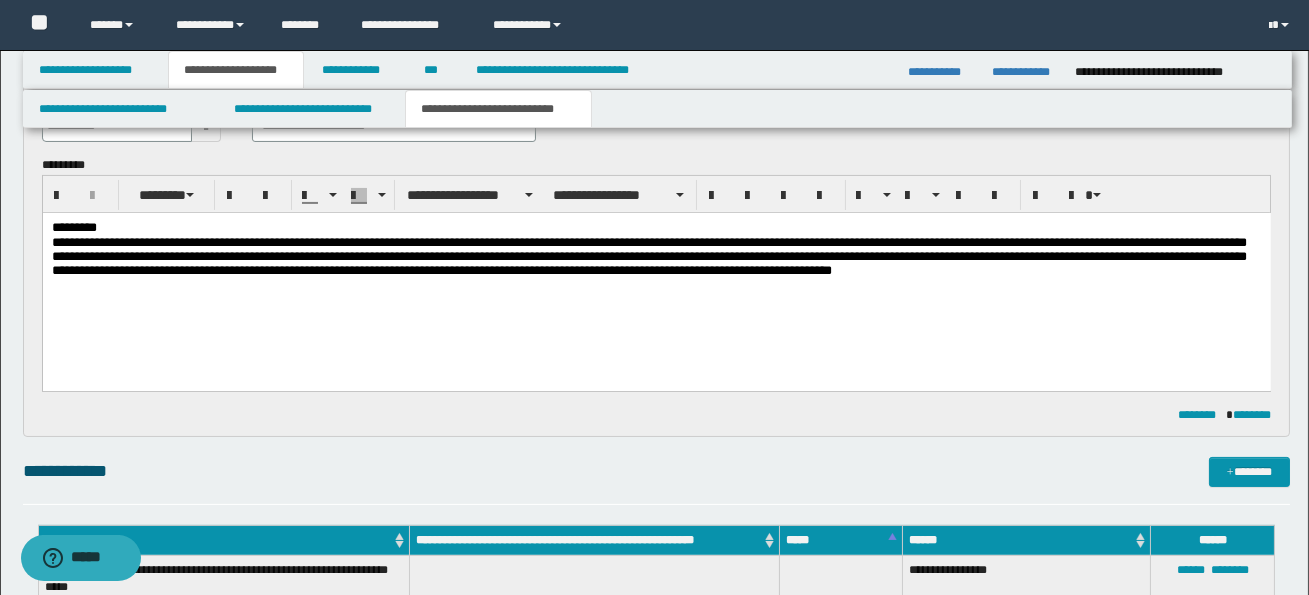 click on "*********" at bounding box center [655, 227] 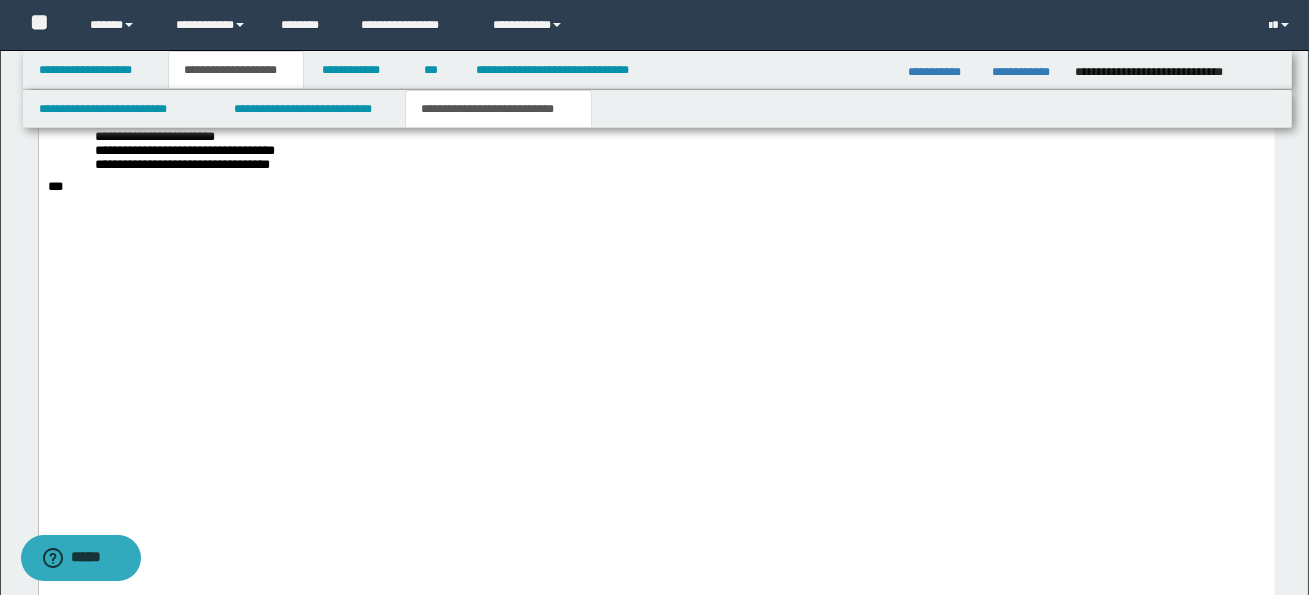 scroll, scrollTop: 5094, scrollLeft: 0, axis: vertical 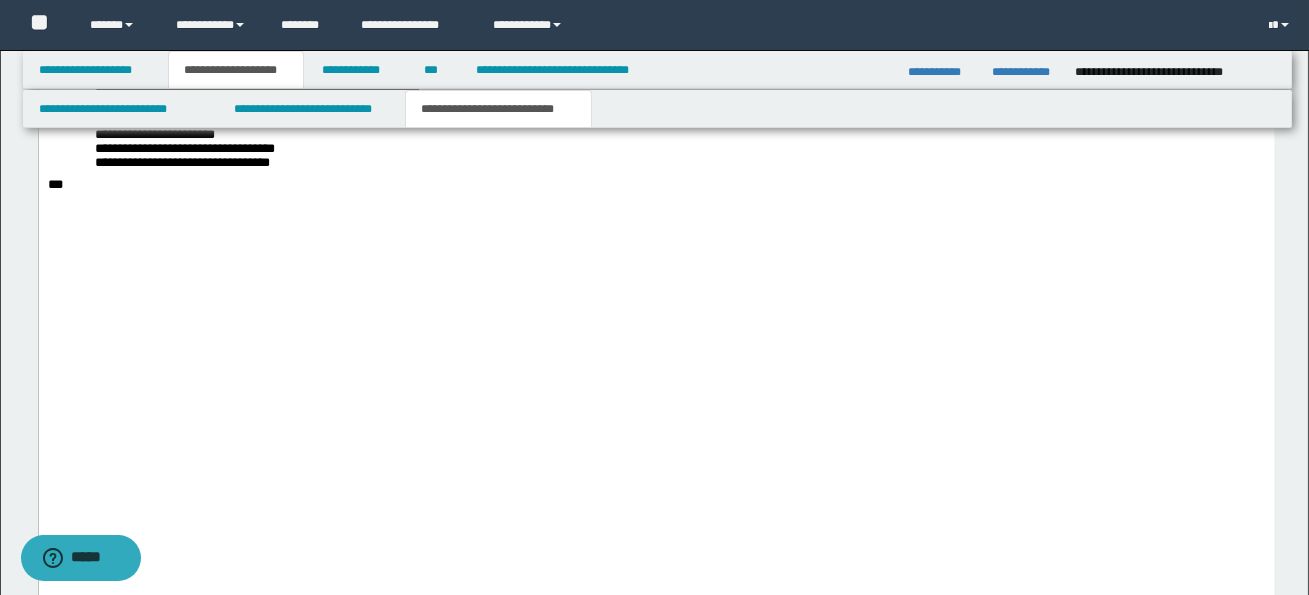 click on "**********" at bounding box center (656, -89) 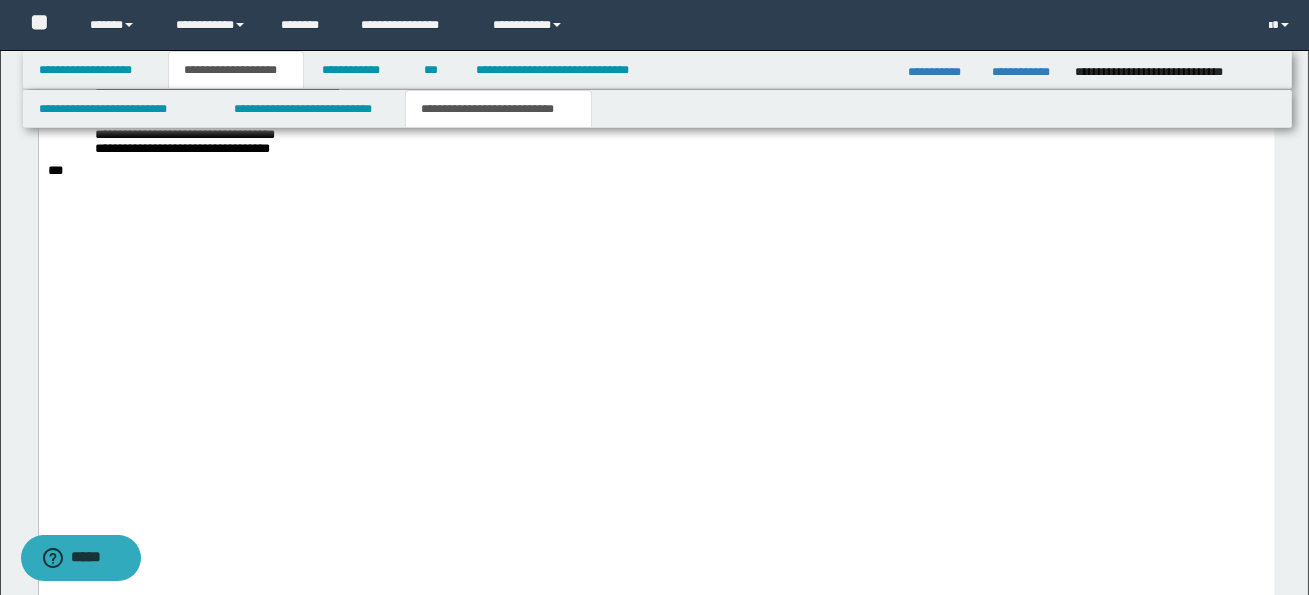 scroll, scrollTop: 5255, scrollLeft: 0, axis: vertical 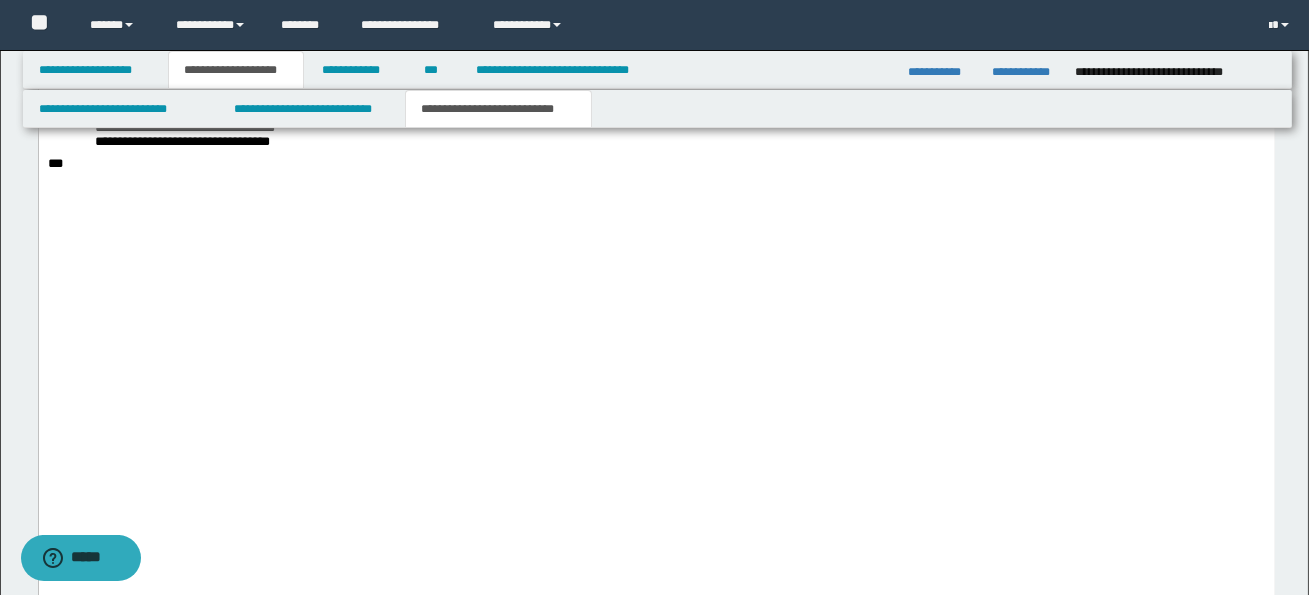 drag, startPoint x: 284, startPoint y: 355, endPoint x: 40, endPoint y: 344, distance: 244.24782 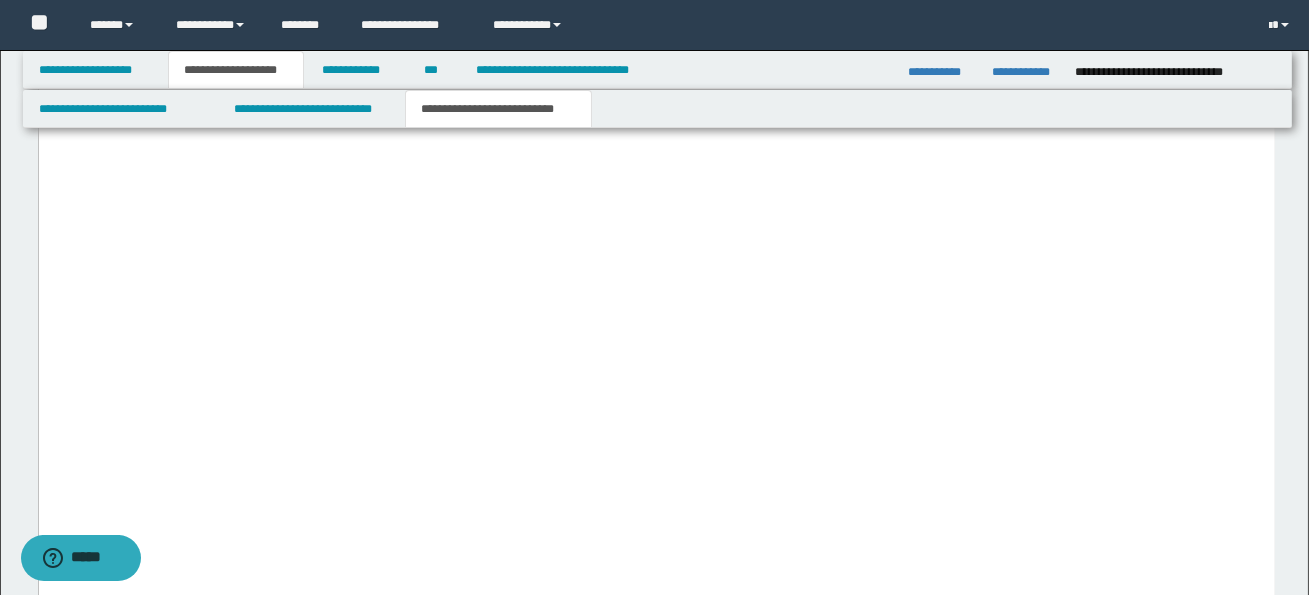 scroll, scrollTop: 5350, scrollLeft: 0, axis: vertical 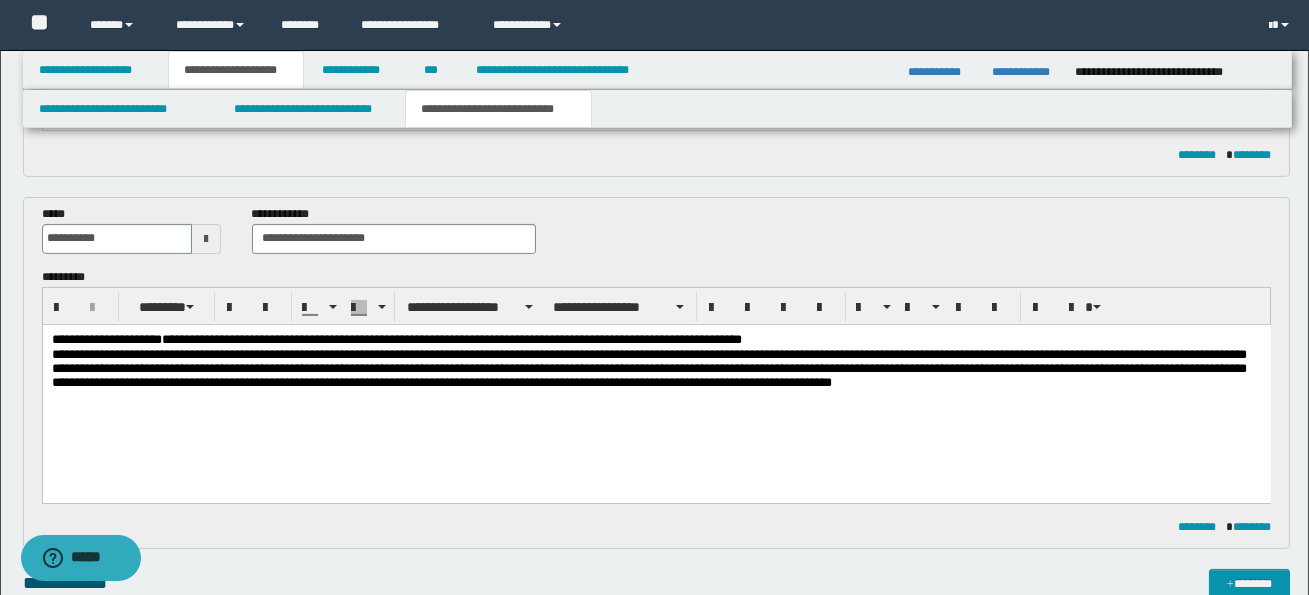 click on "**********" at bounding box center (655, 339) 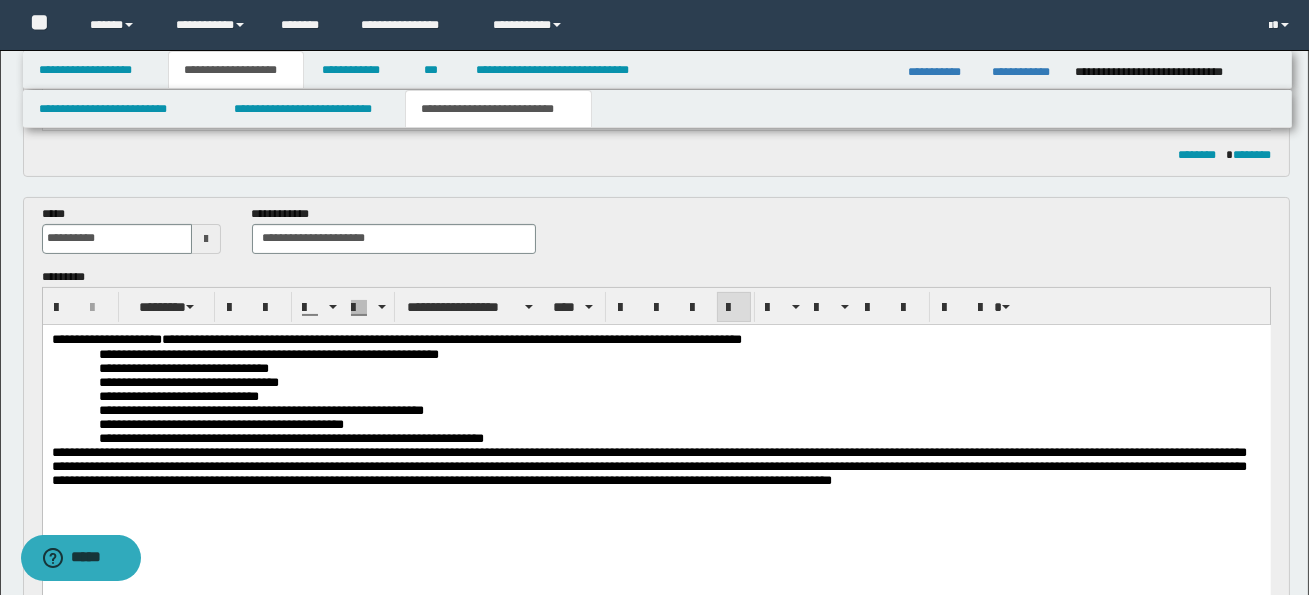 click on "**********" at bounding box center [656, 434] 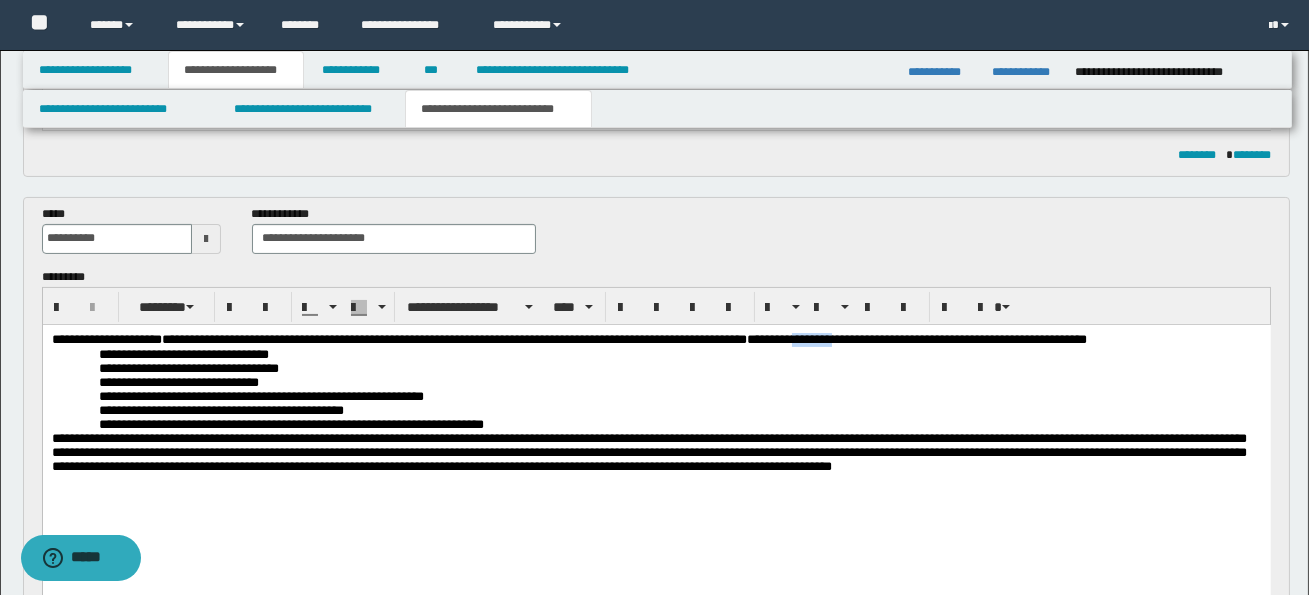 drag, startPoint x: 872, startPoint y: 338, endPoint x: 913, endPoint y: 342, distance: 41.19466 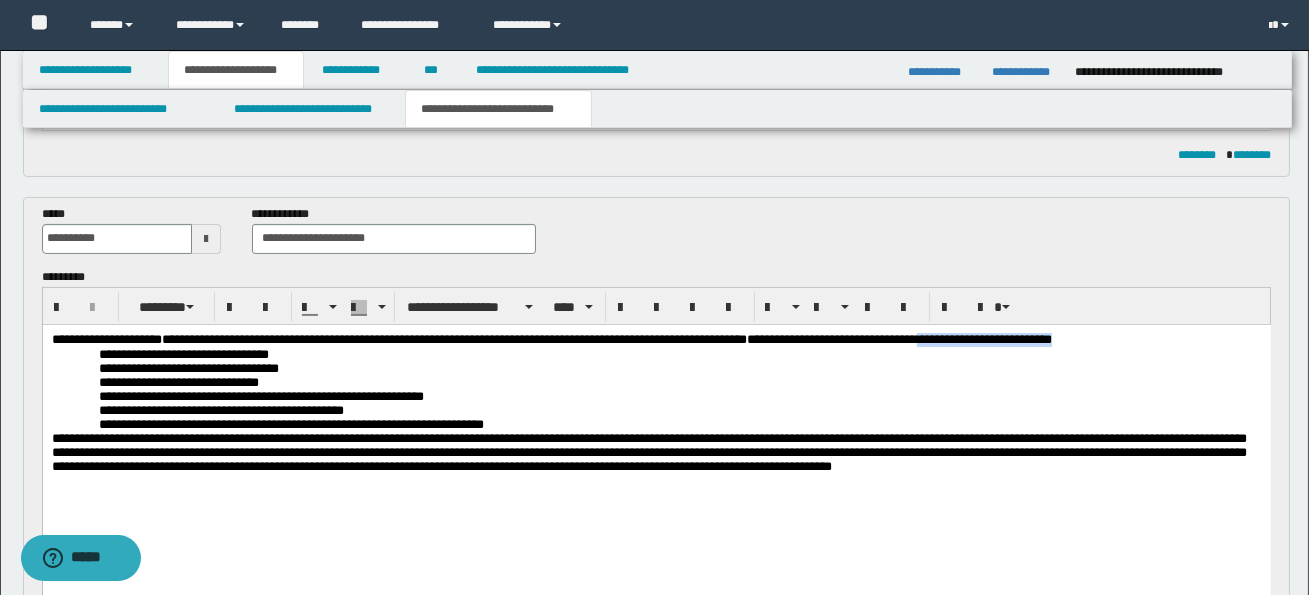 drag, startPoint x: 1005, startPoint y: 338, endPoint x: 1162, endPoint y: 342, distance: 157.05095 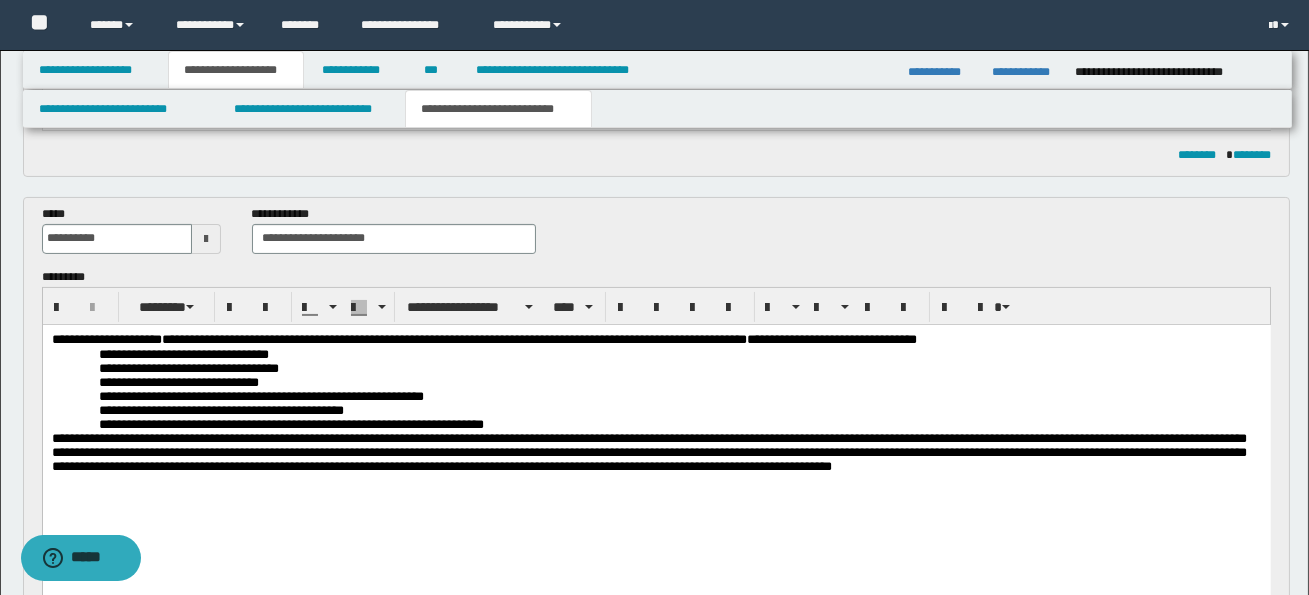 click on "**********" at bounding box center [183, 353] 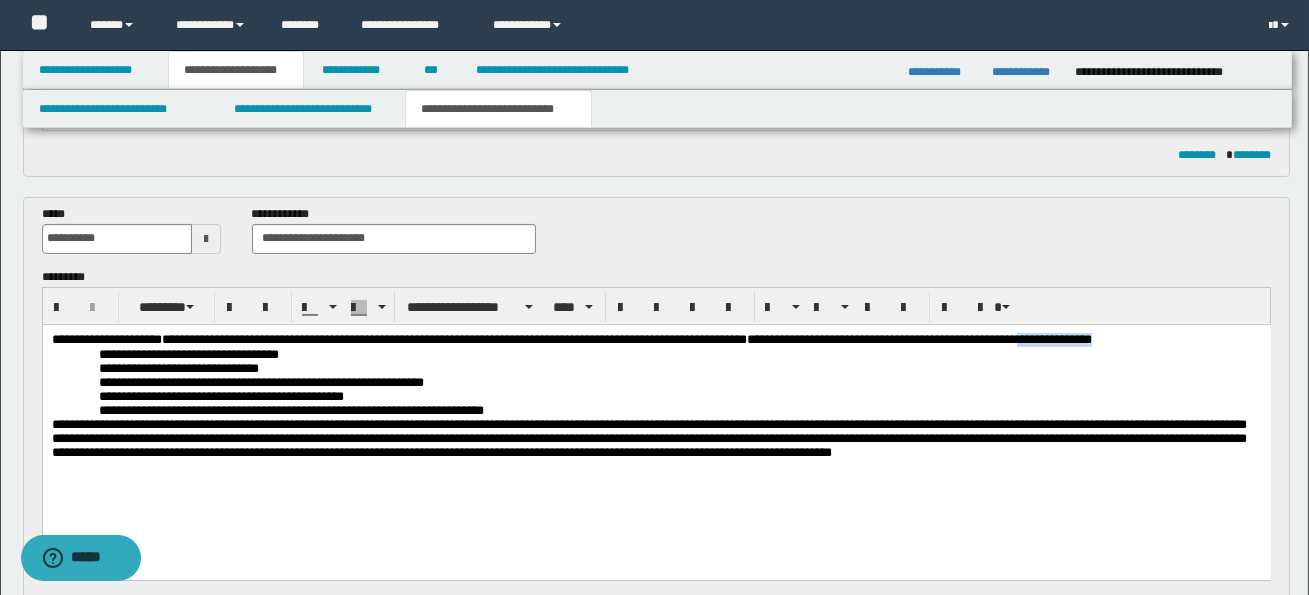 drag, startPoint x: 1105, startPoint y: 339, endPoint x: 1189, endPoint y: 337, distance: 84.0238 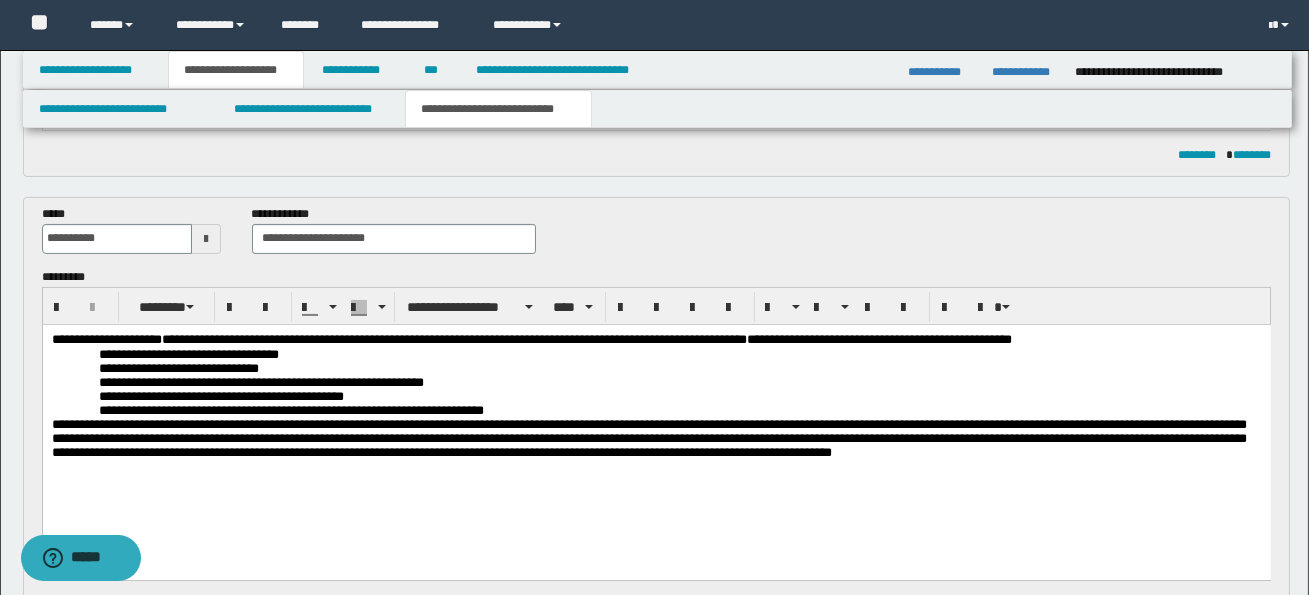 click on "**********" at bounding box center [188, 353] 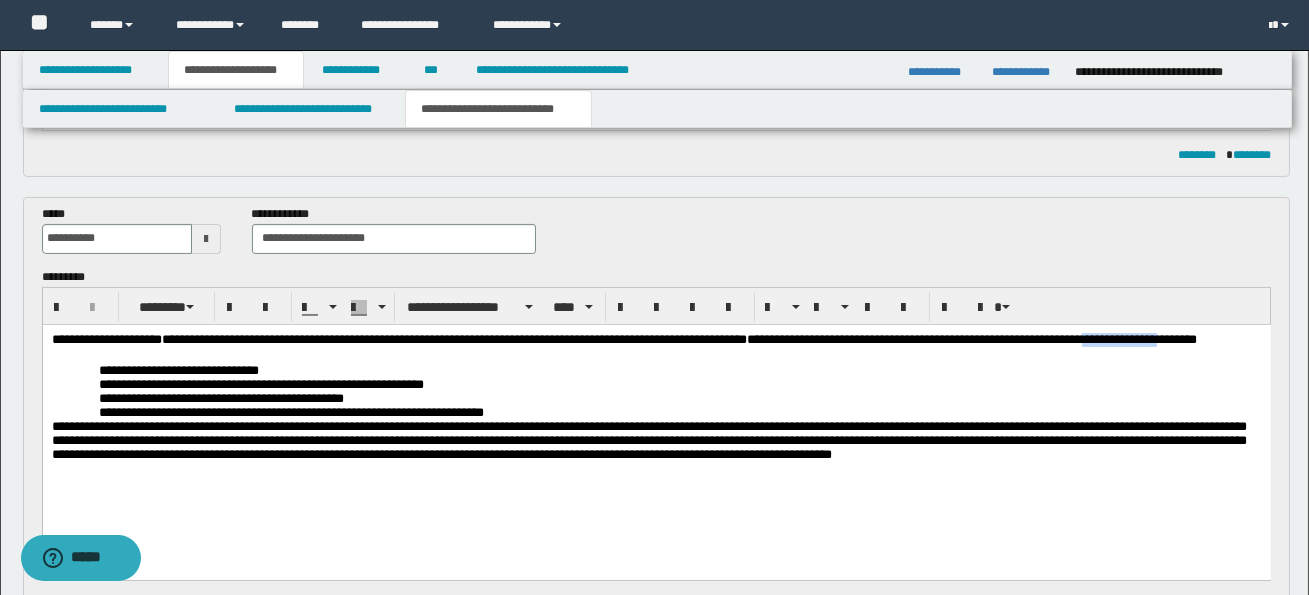 drag, startPoint x: 1175, startPoint y: 342, endPoint x: 1260, endPoint y: 343, distance: 85.00588 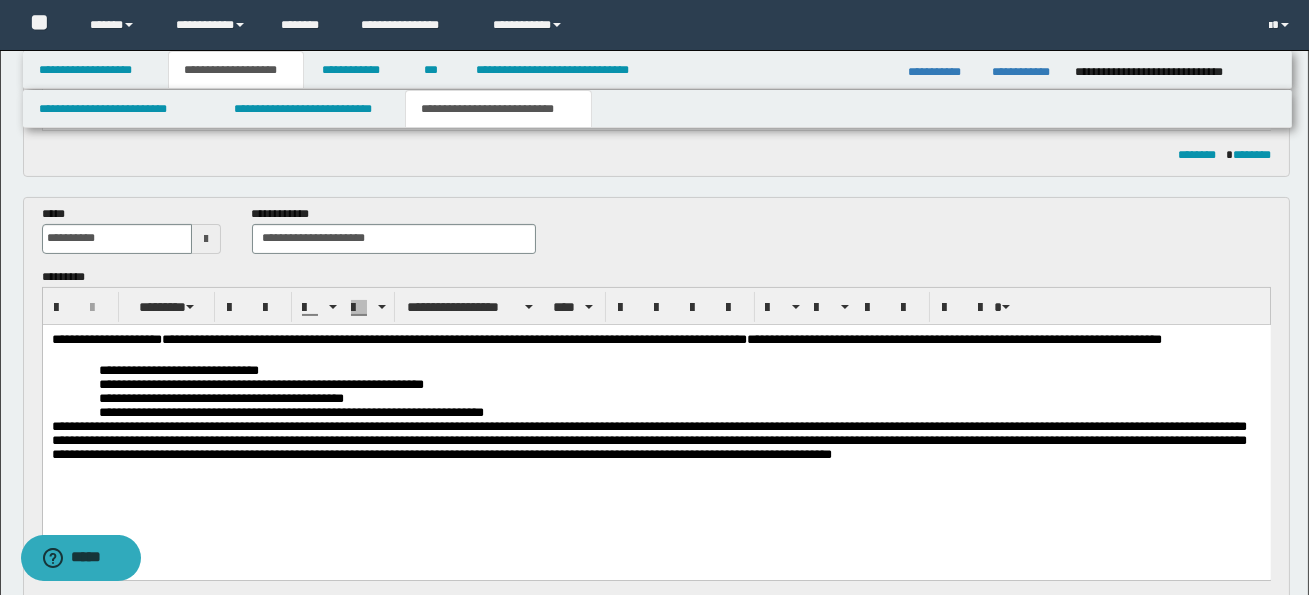 click on "**********" at bounding box center (1088, 338) 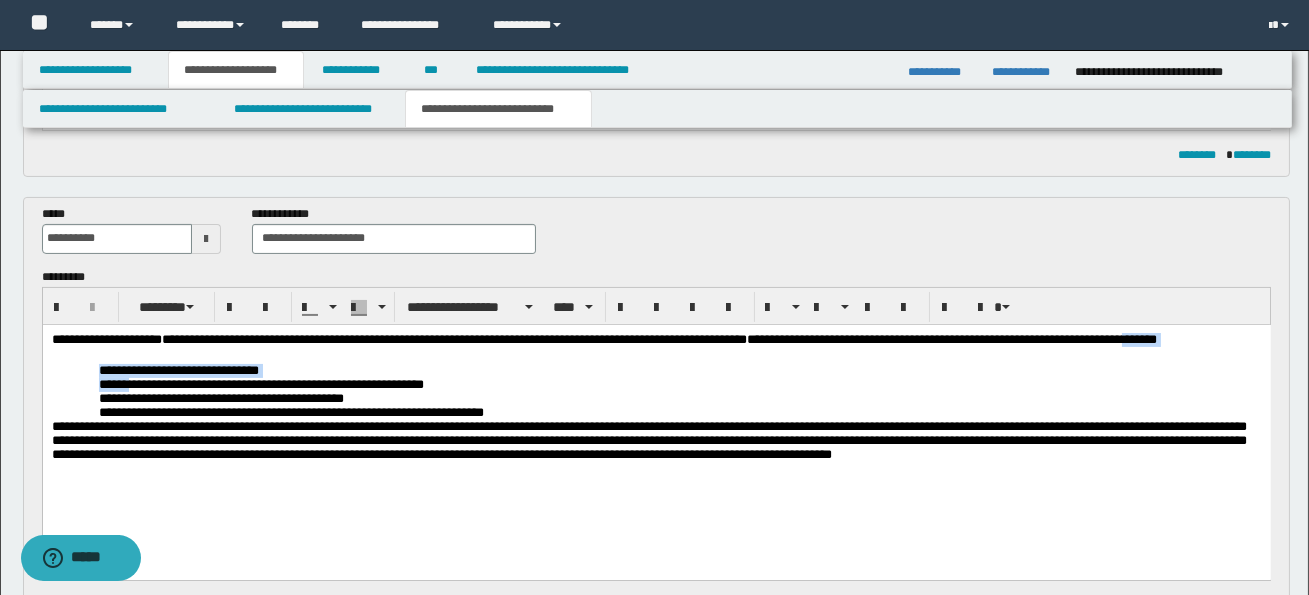 drag, startPoint x: 84, startPoint y: 355, endPoint x: 137, endPoint y: 379, distance: 58.18075 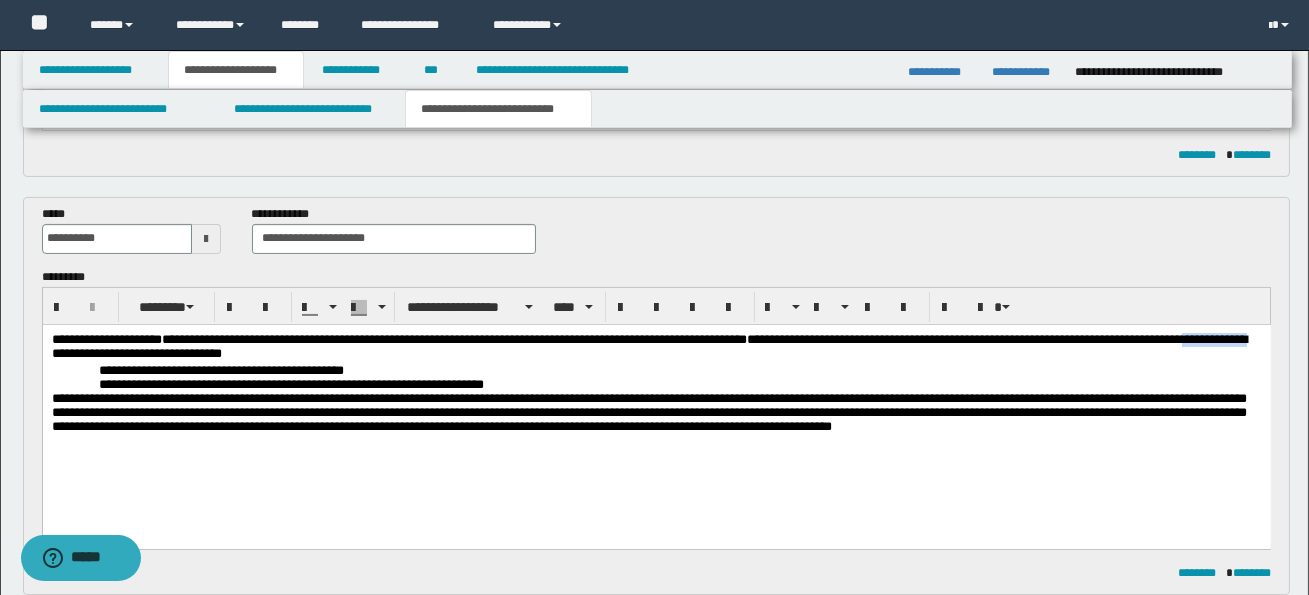 drag, startPoint x: 141, startPoint y: 353, endPoint x: 211, endPoint y: 357, distance: 70.11419 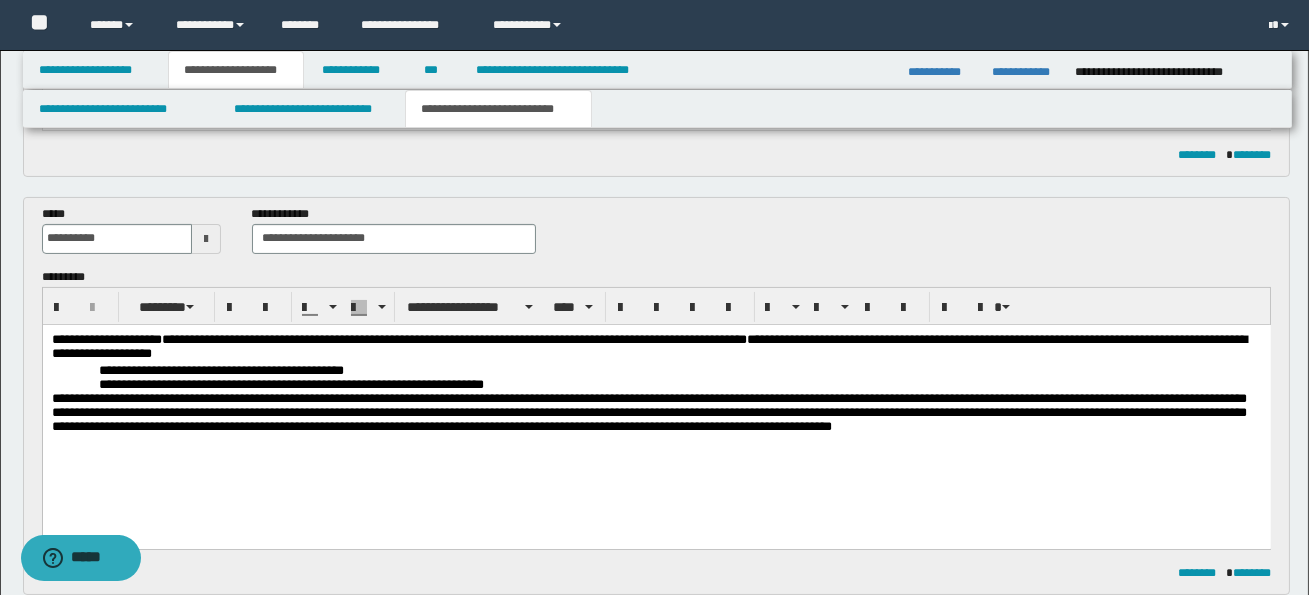 click on "**********" at bounding box center [648, 345] 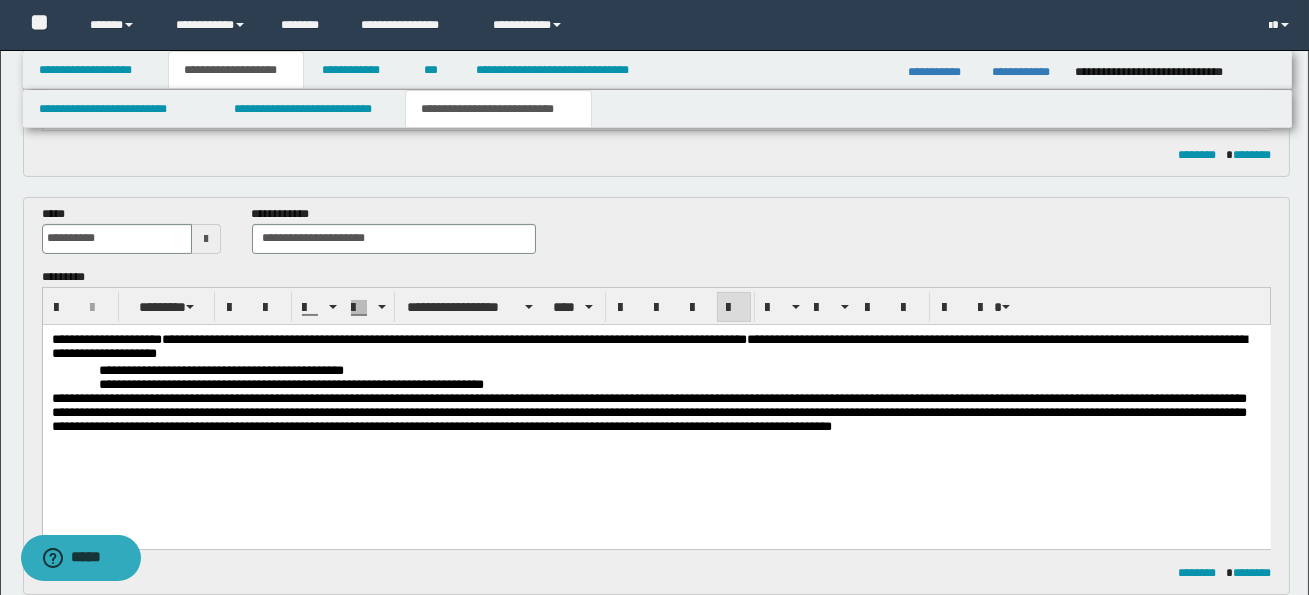 drag, startPoint x: 103, startPoint y: 368, endPoint x: 356, endPoint y: 372, distance: 253.03162 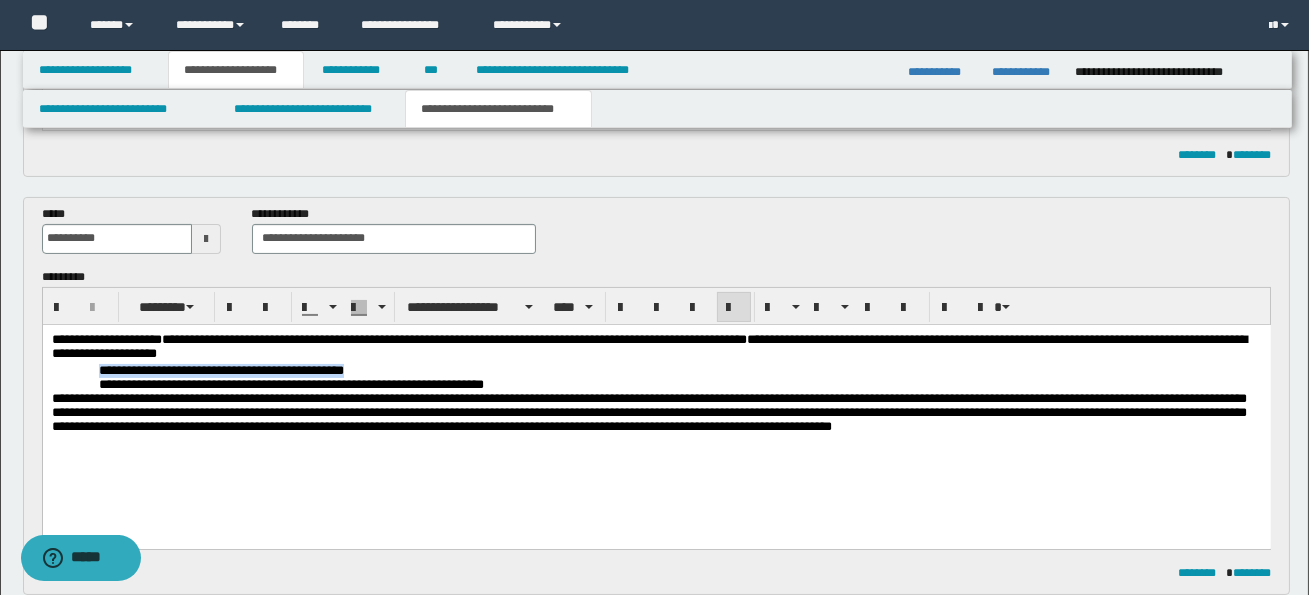 drag, startPoint x: 359, startPoint y: 372, endPoint x: 98, endPoint y: 369, distance: 261.01724 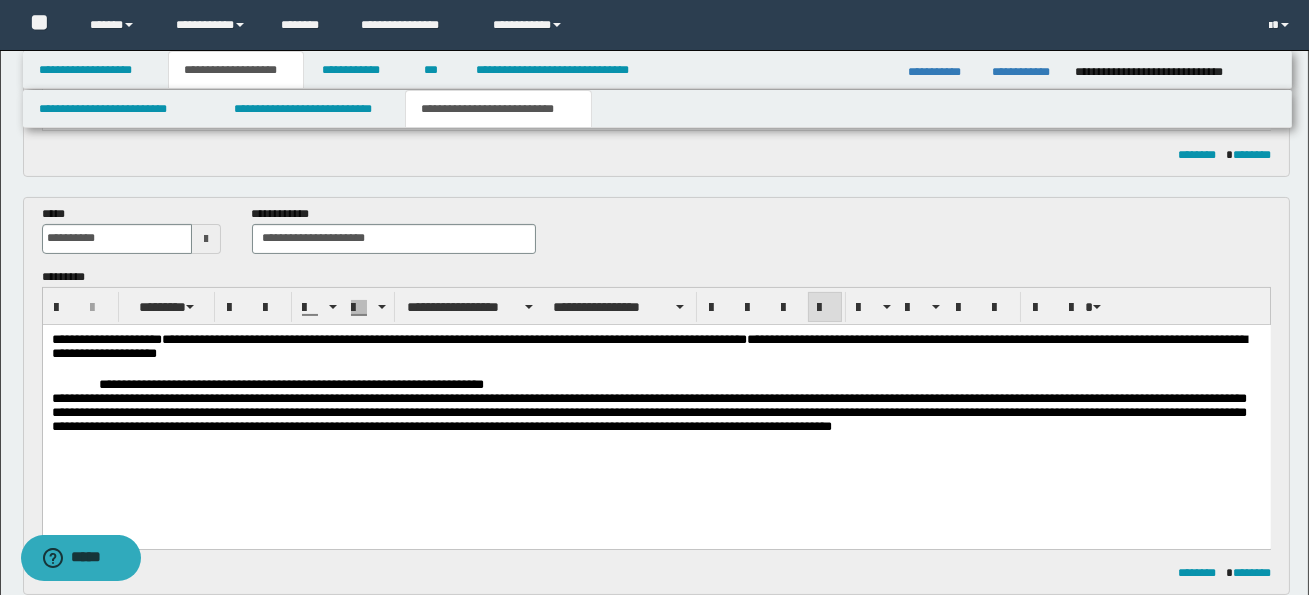 click on "**********" at bounding box center (290, 383) 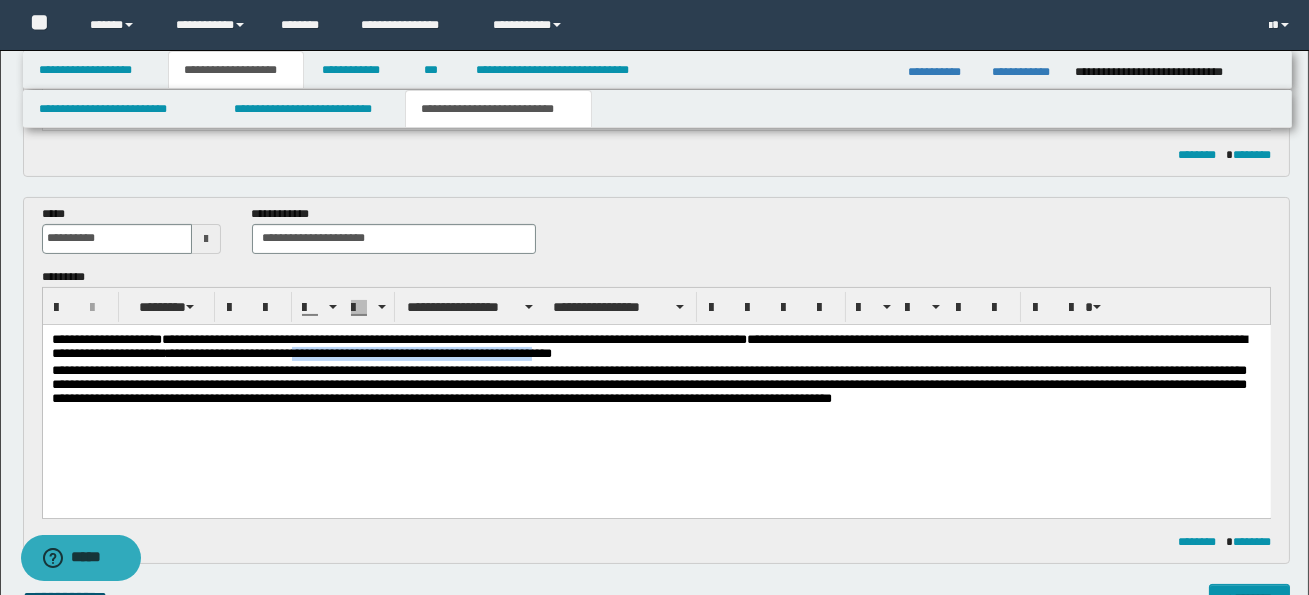 drag, startPoint x: 467, startPoint y: 355, endPoint x: 711, endPoint y: 355, distance: 244 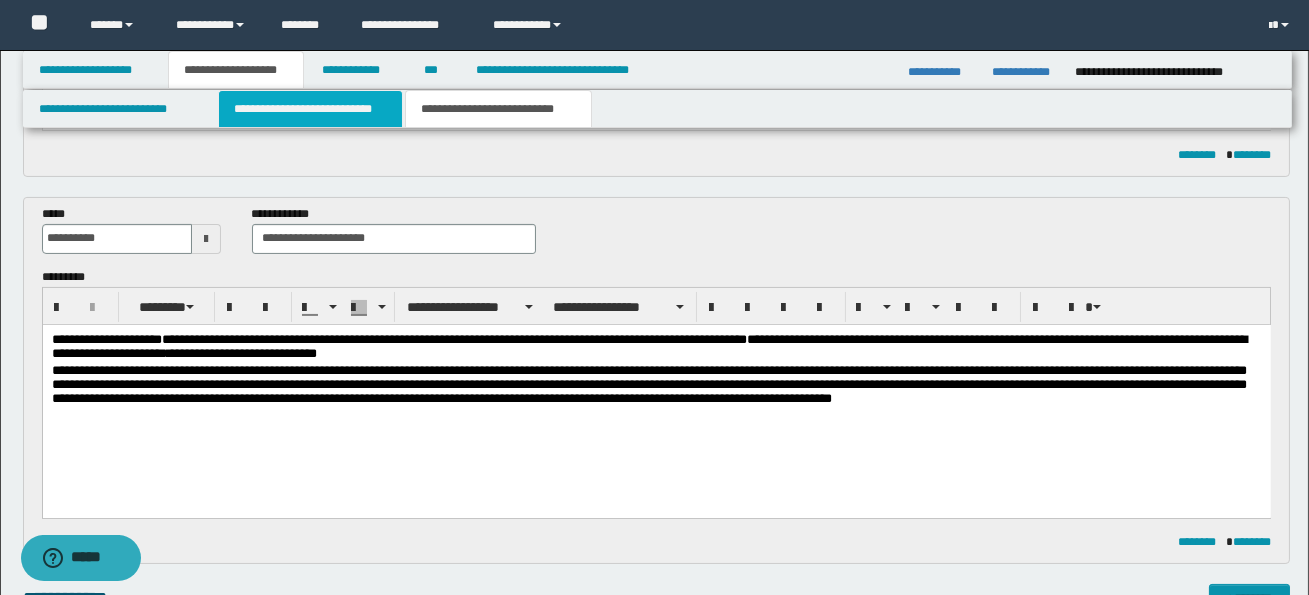 click on "**********" at bounding box center [310, 109] 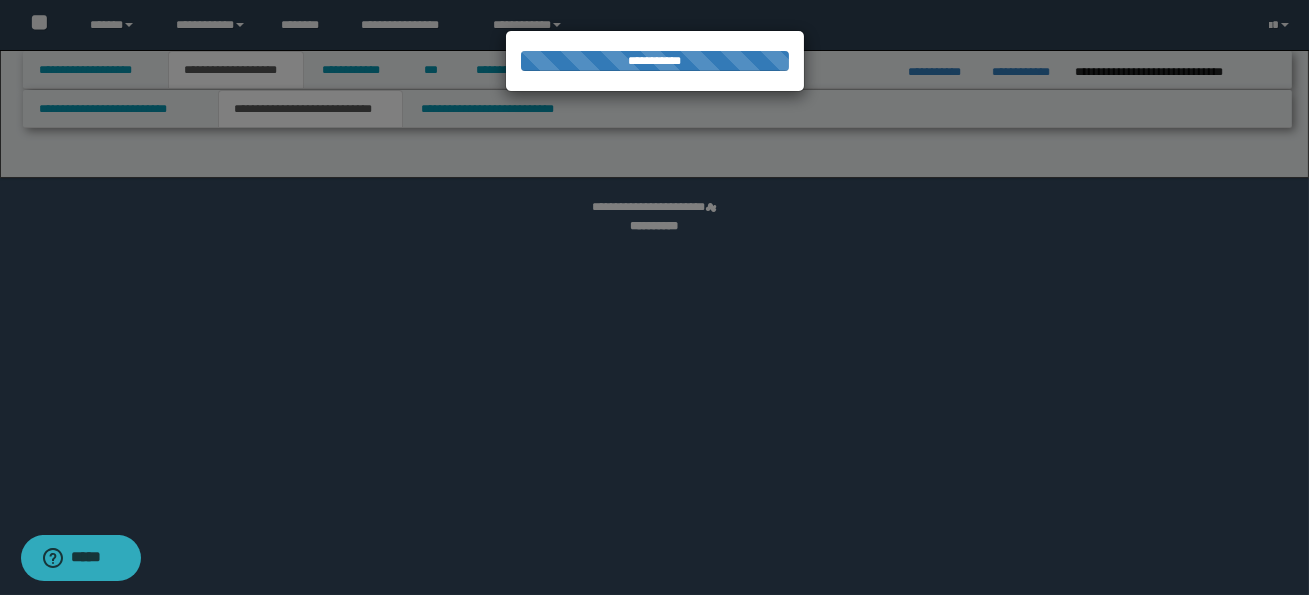 select on "*" 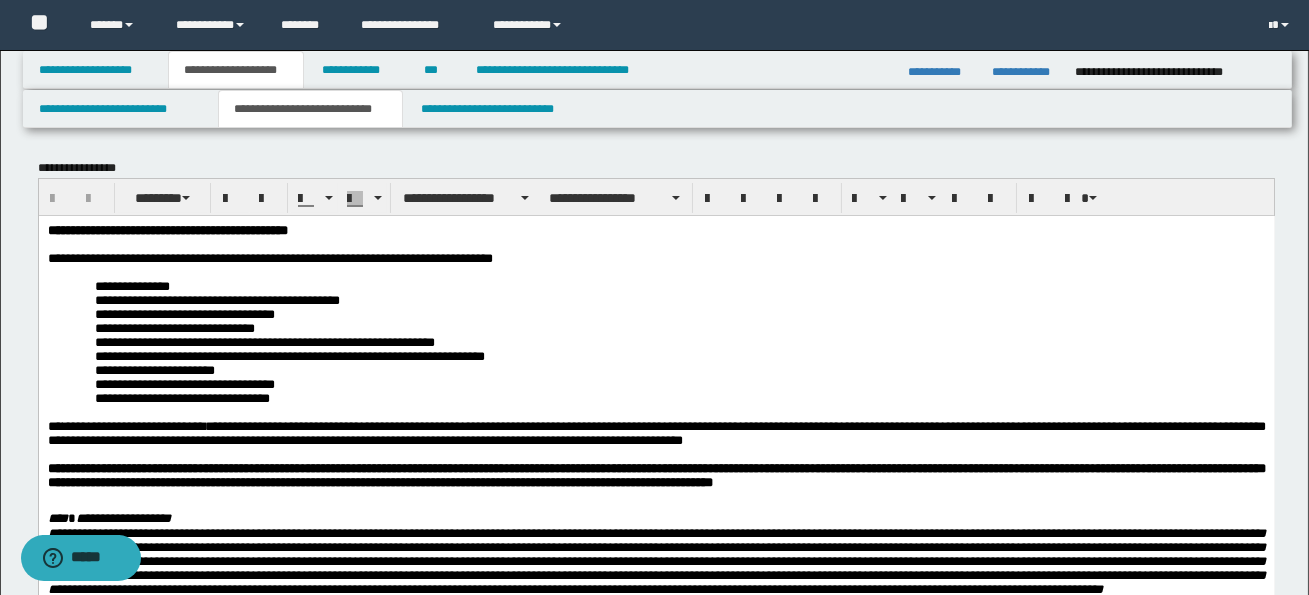 scroll, scrollTop: 0, scrollLeft: 0, axis: both 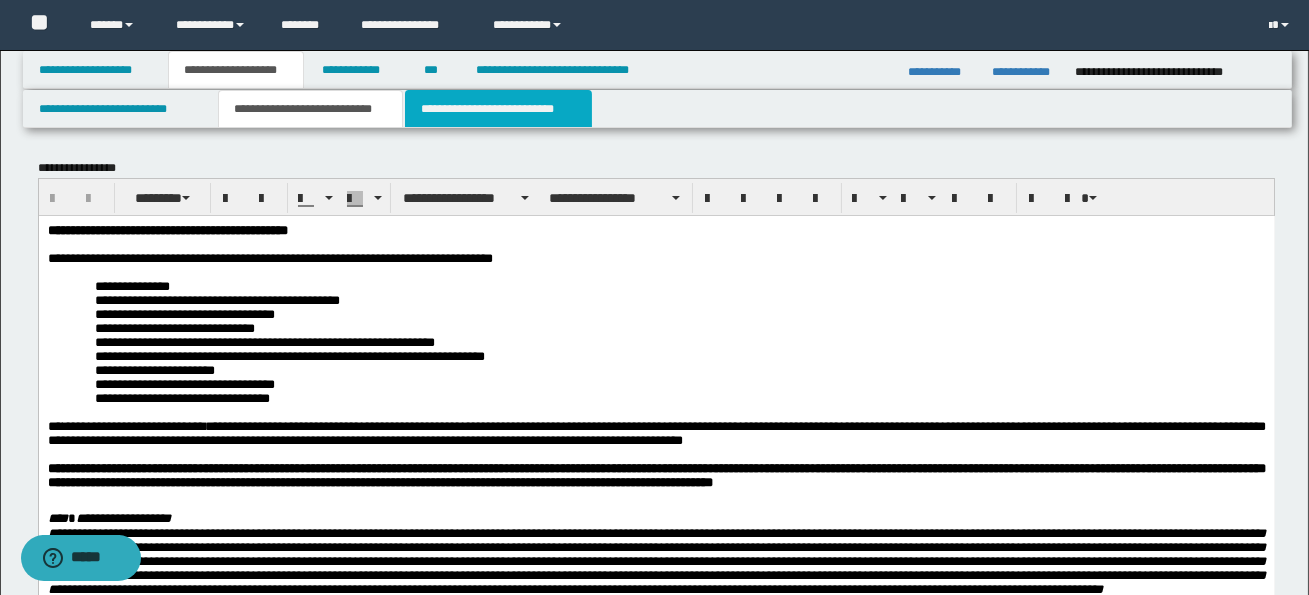 click on "**********" at bounding box center [498, 109] 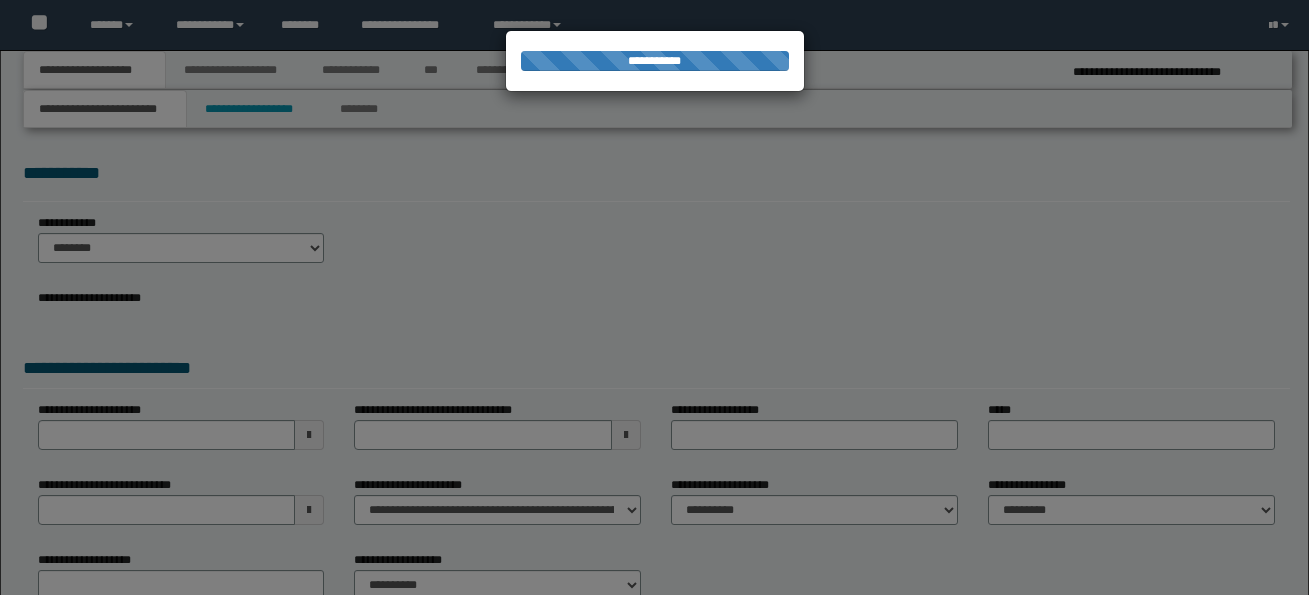 scroll, scrollTop: 0, scrollLeft: 0, axis: both 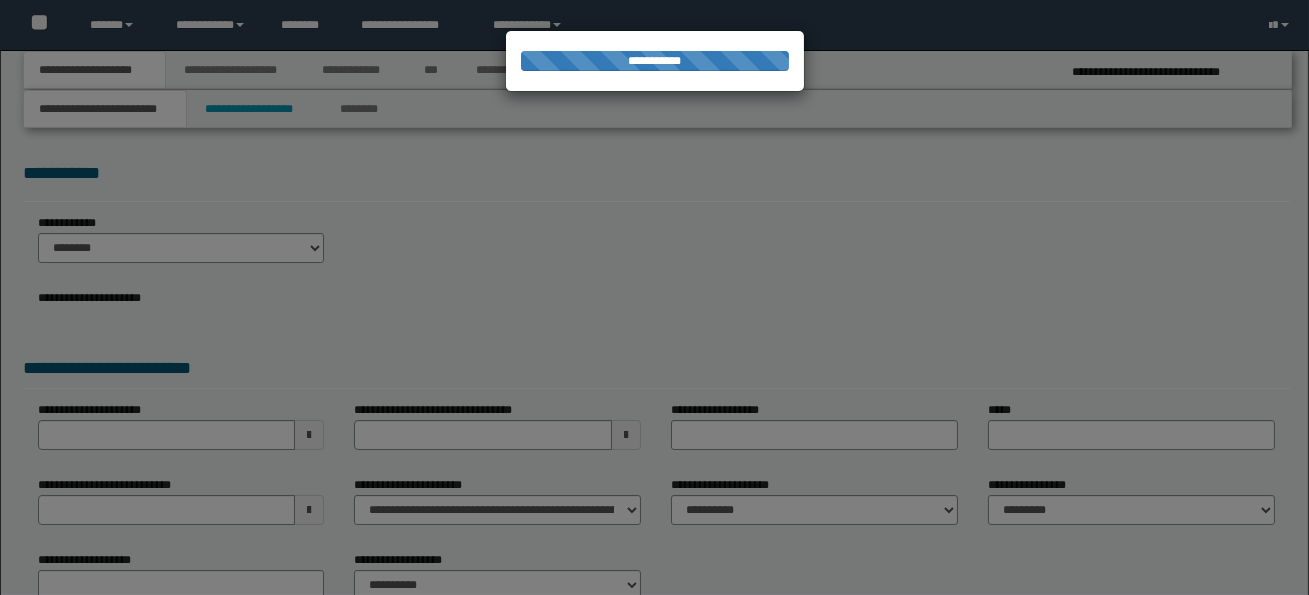 select on "*" 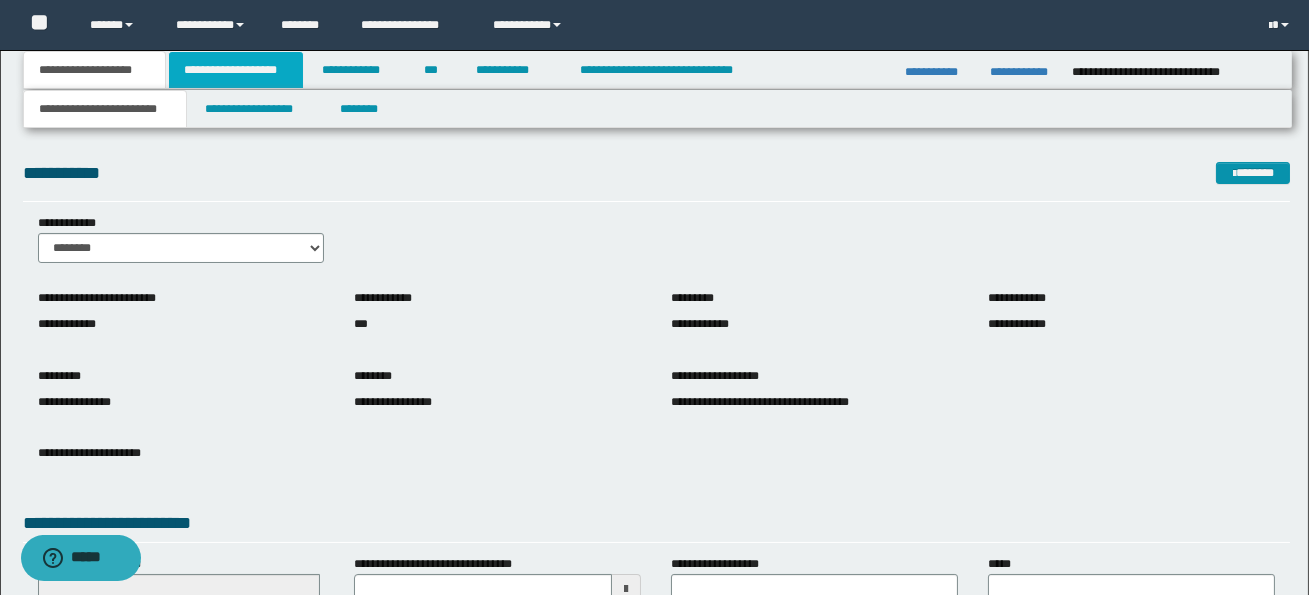 click on "**********" at bounding box center (236, 70) 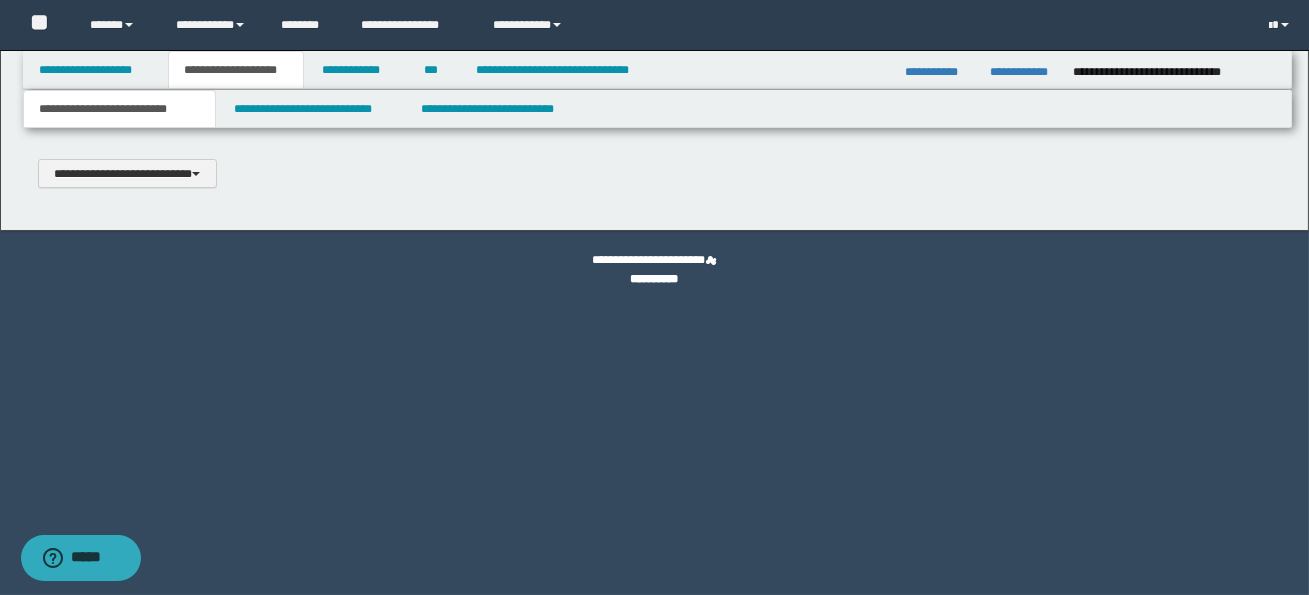 type 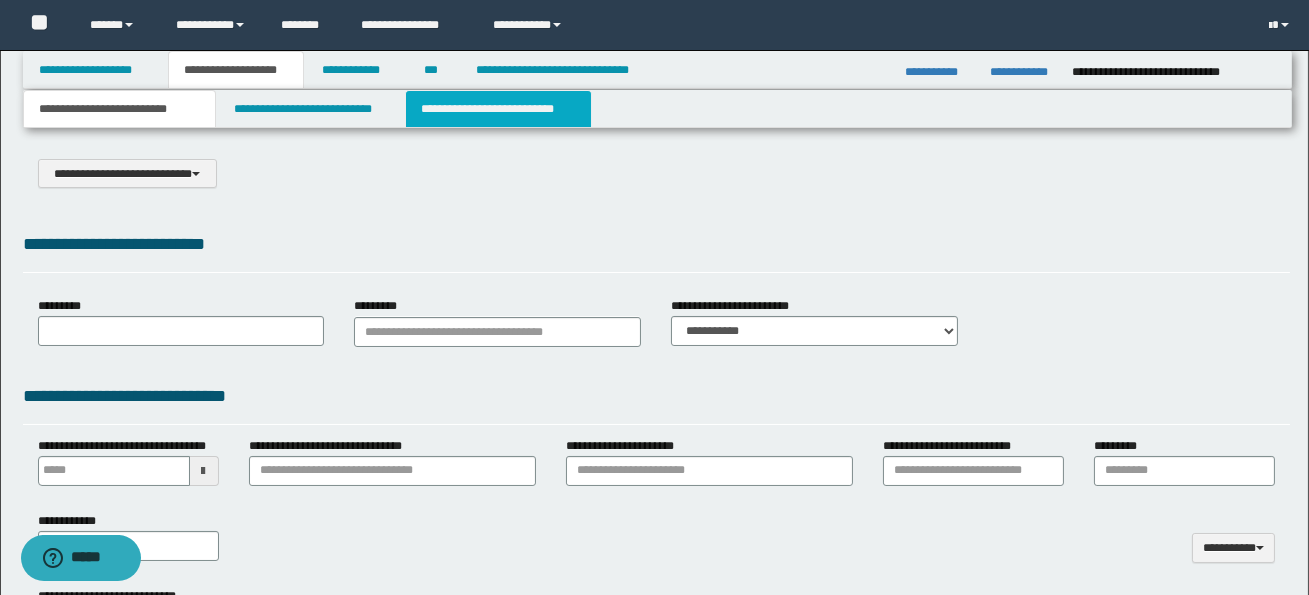 click on "**********" at bounding box center (498, 109) 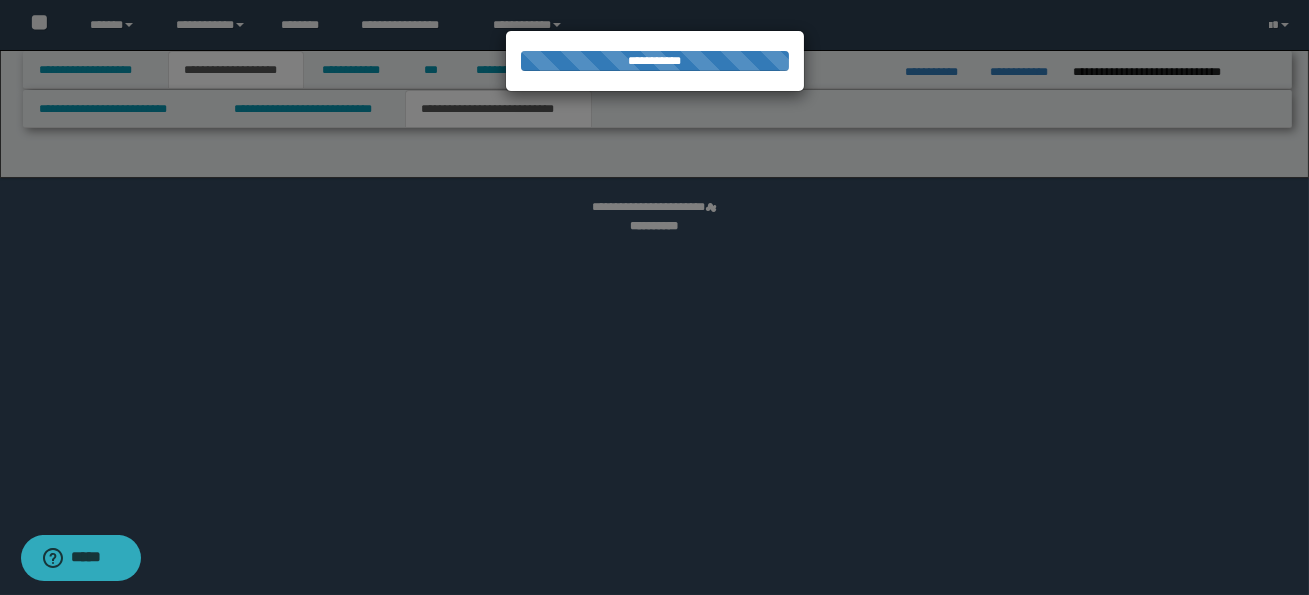 scroll, scrollTop: 0, scrollLeft: 0, axis: both 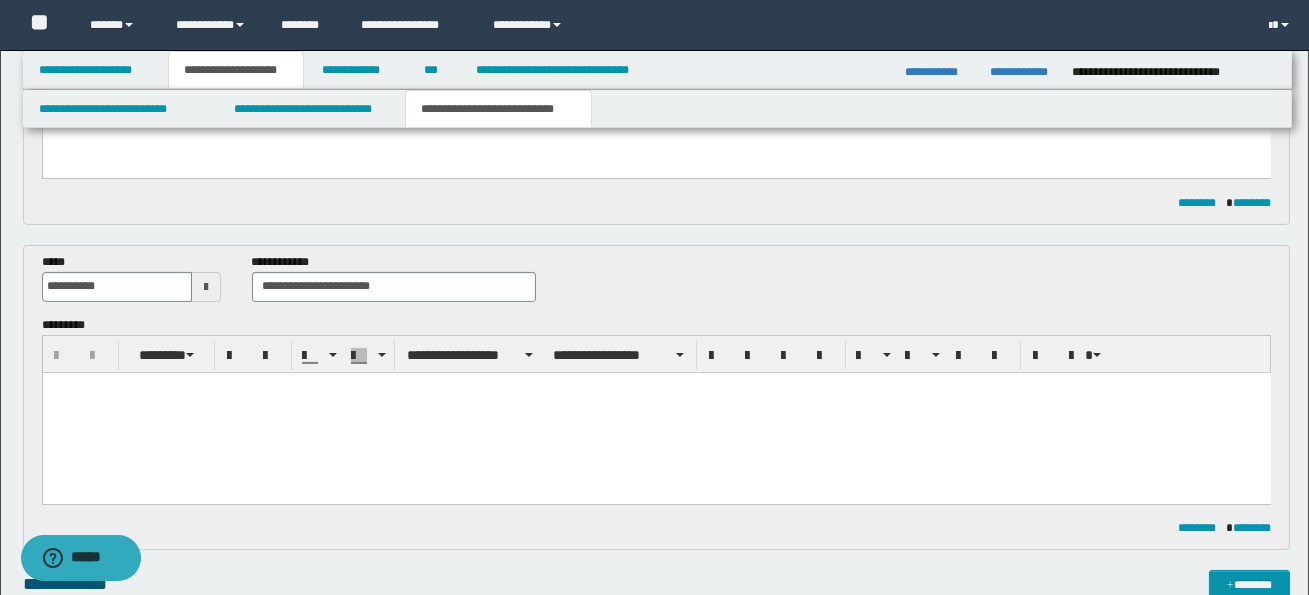 click at bounding box center (656, 412) 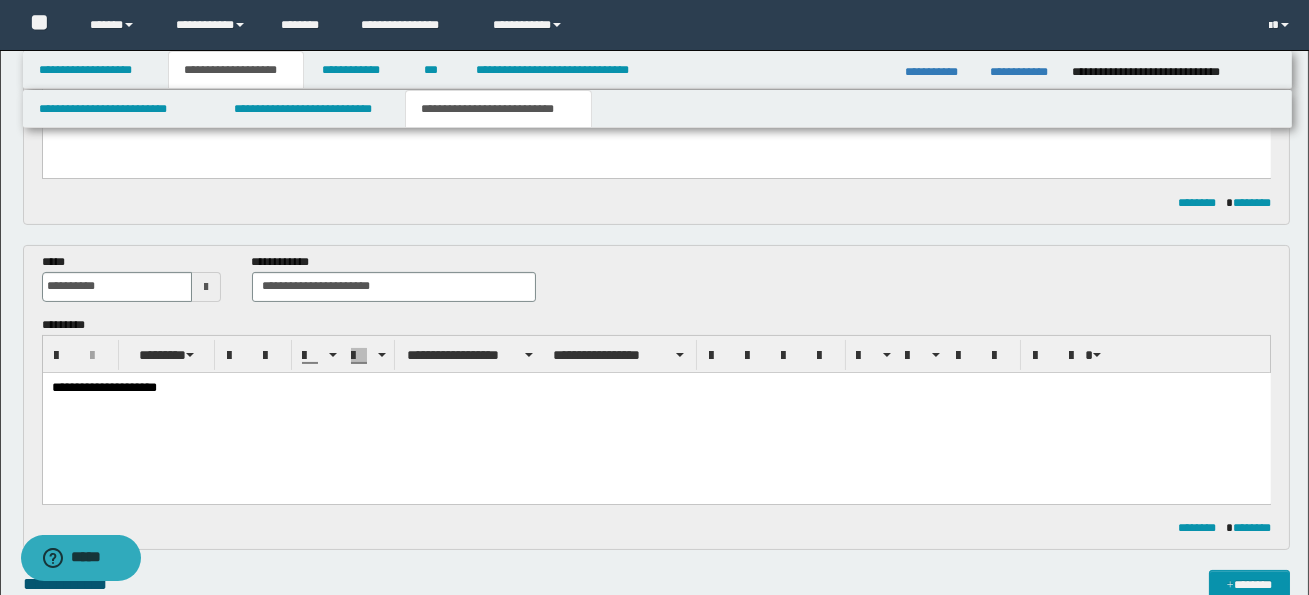 scroll, scrollTop: 1332, scrollLeft: 0, axis: vertical 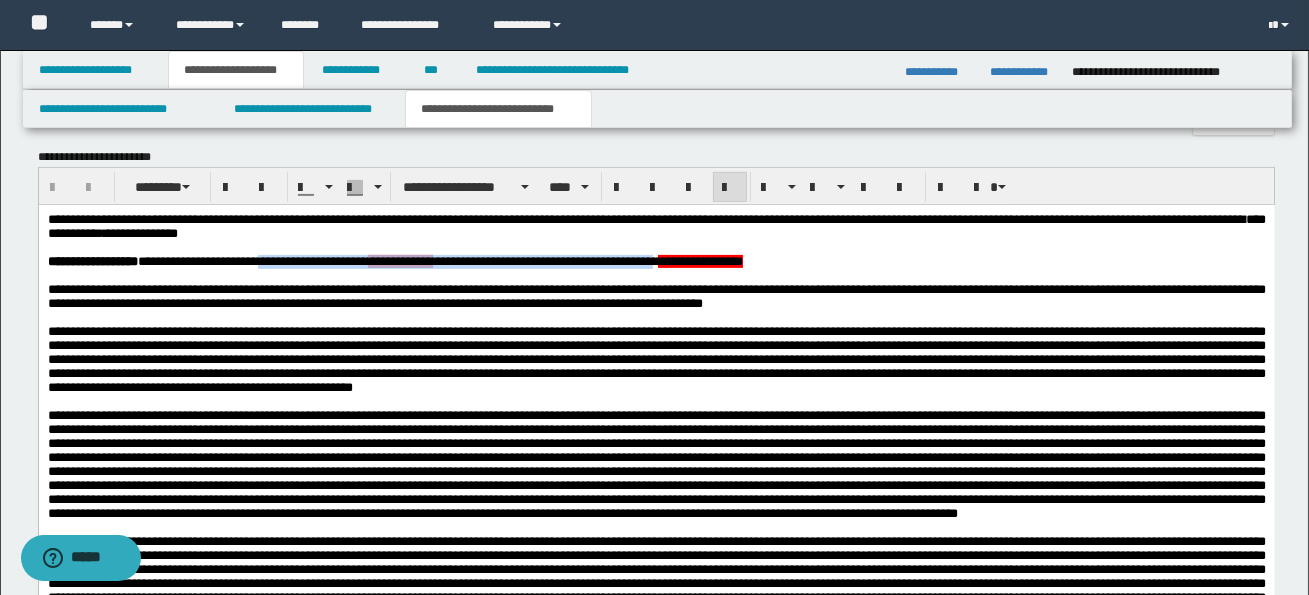drag, startPoint x: 289, startPoint y: 265, endPoint x: 731, endPoint y: 265, distance: 442 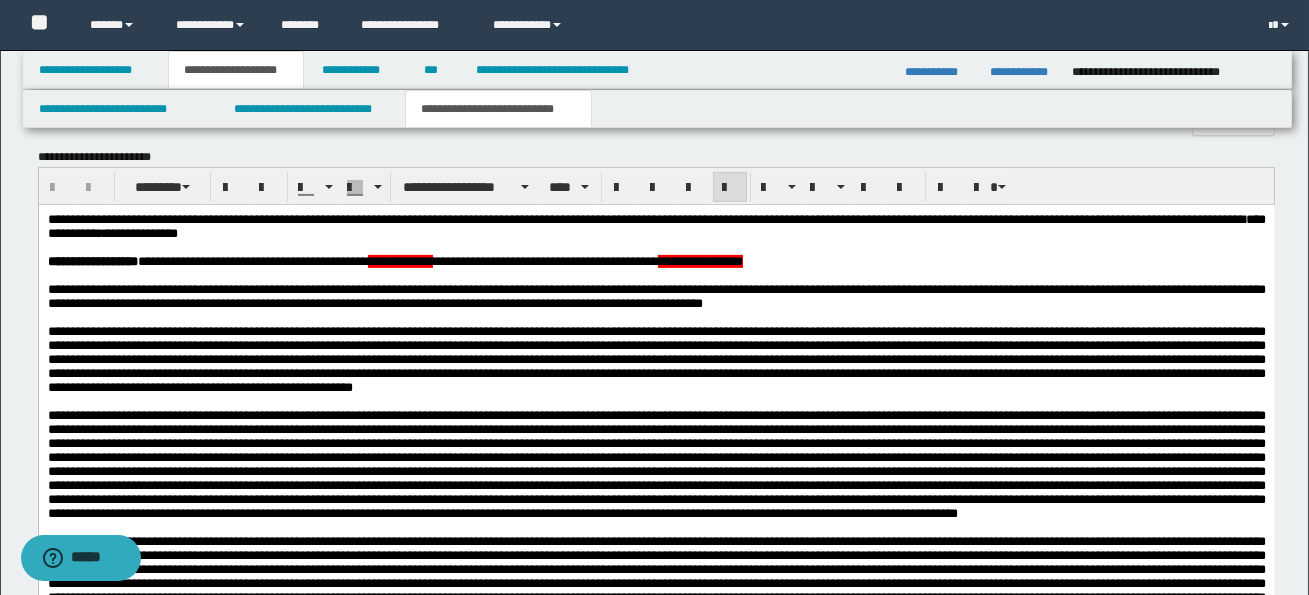 click on "**********" at bounding box center [656, 1597] 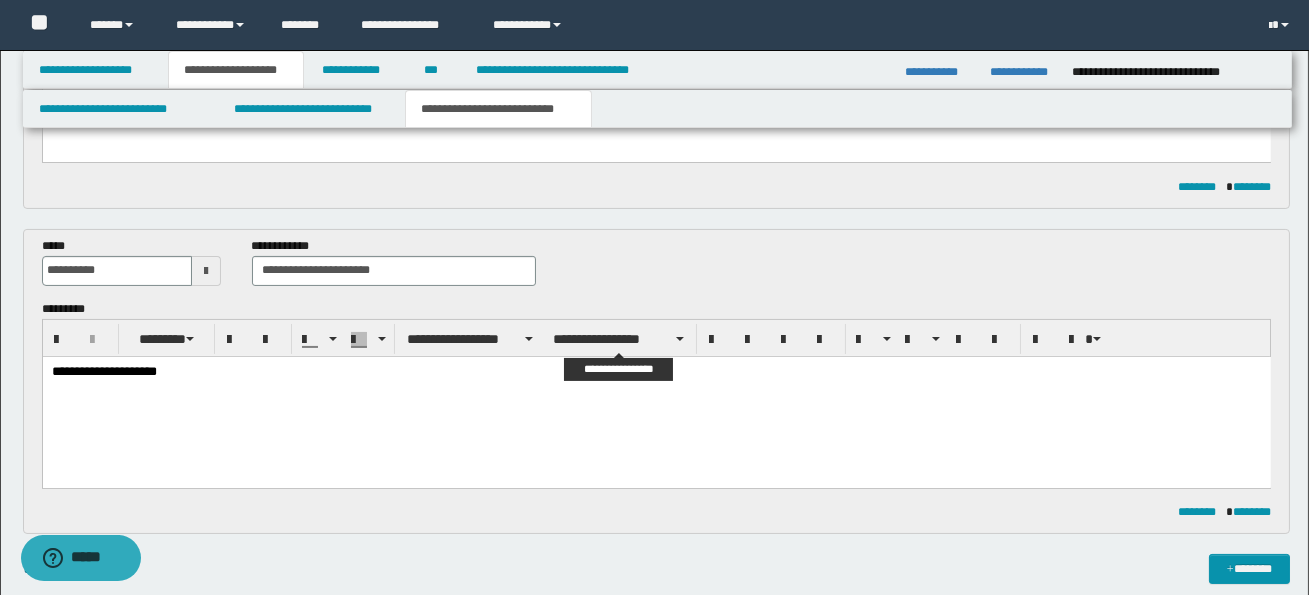 scroll, scrollTop: 720, scrollLeft: 0, axis: vertical 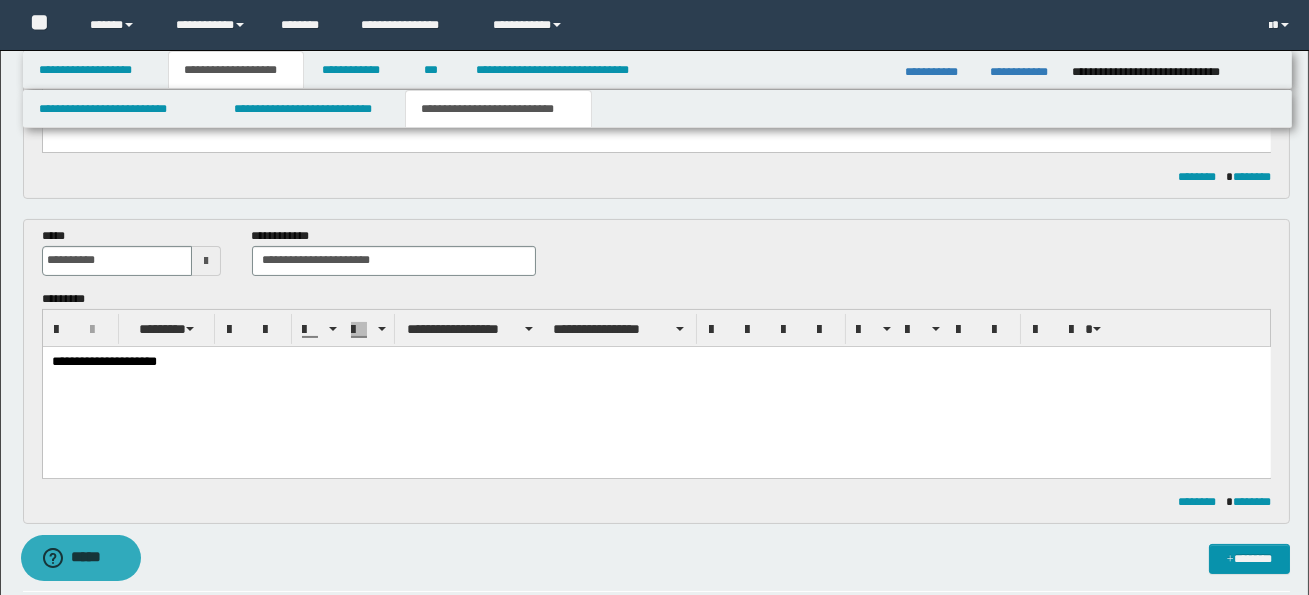 click on "**********" at bounding box center (656, 386) 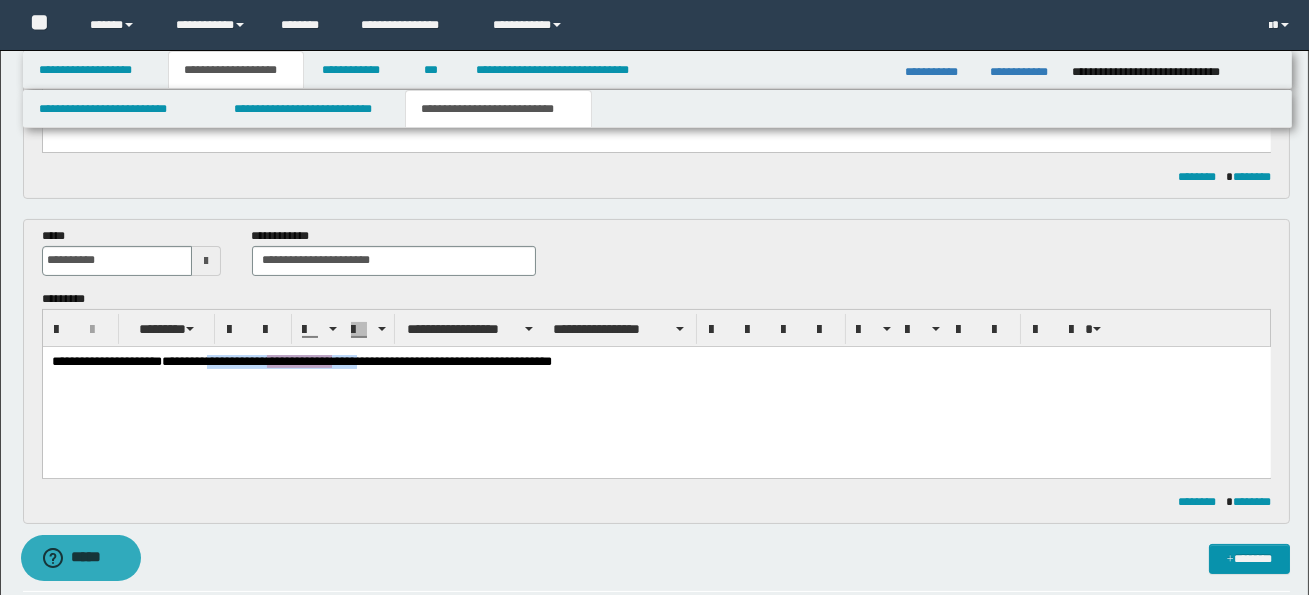 drag, startPoint x: 248, startPoint y: 363, endPoint x: 417, endPoint y: 361, distance: 169.01184 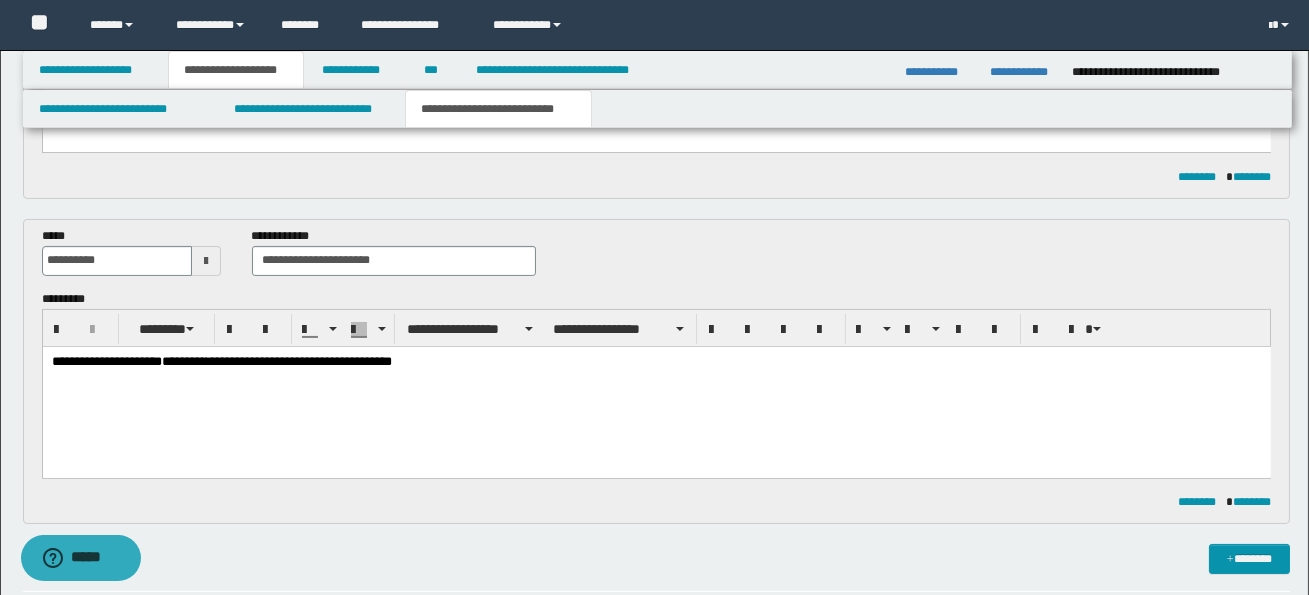 click on "**********" at bounding box center [298, 360] 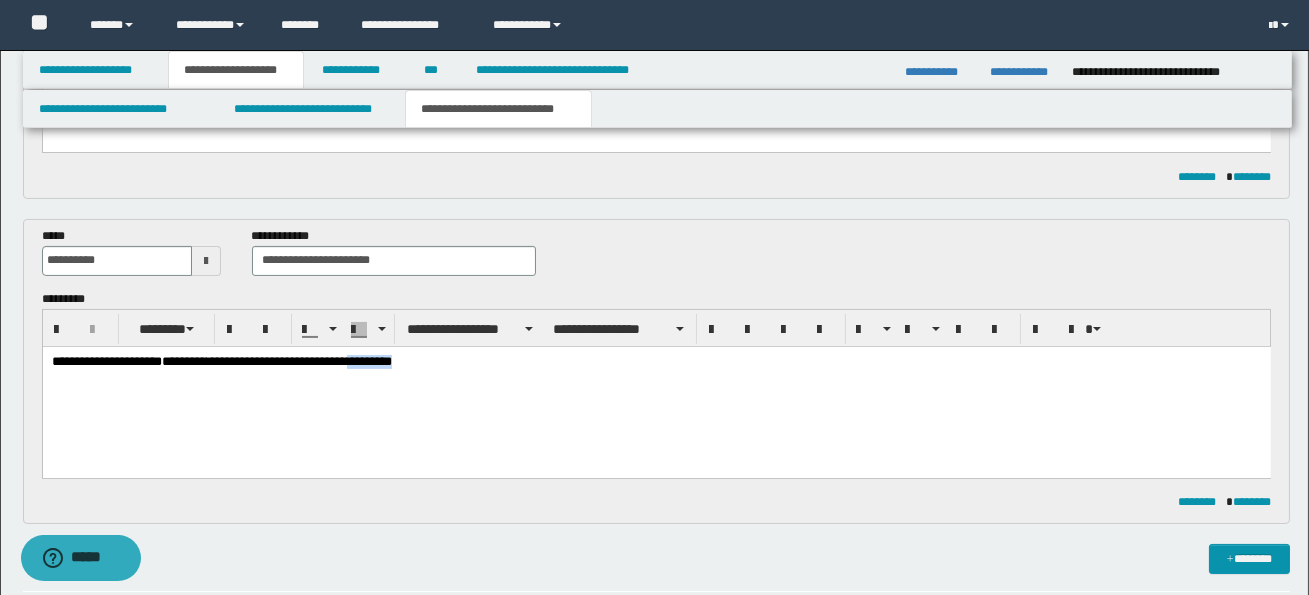 drag, startPoint x: 417, startPoint y: 361, endPoint x: 471, endPoint y: 363, distance: 54.037025 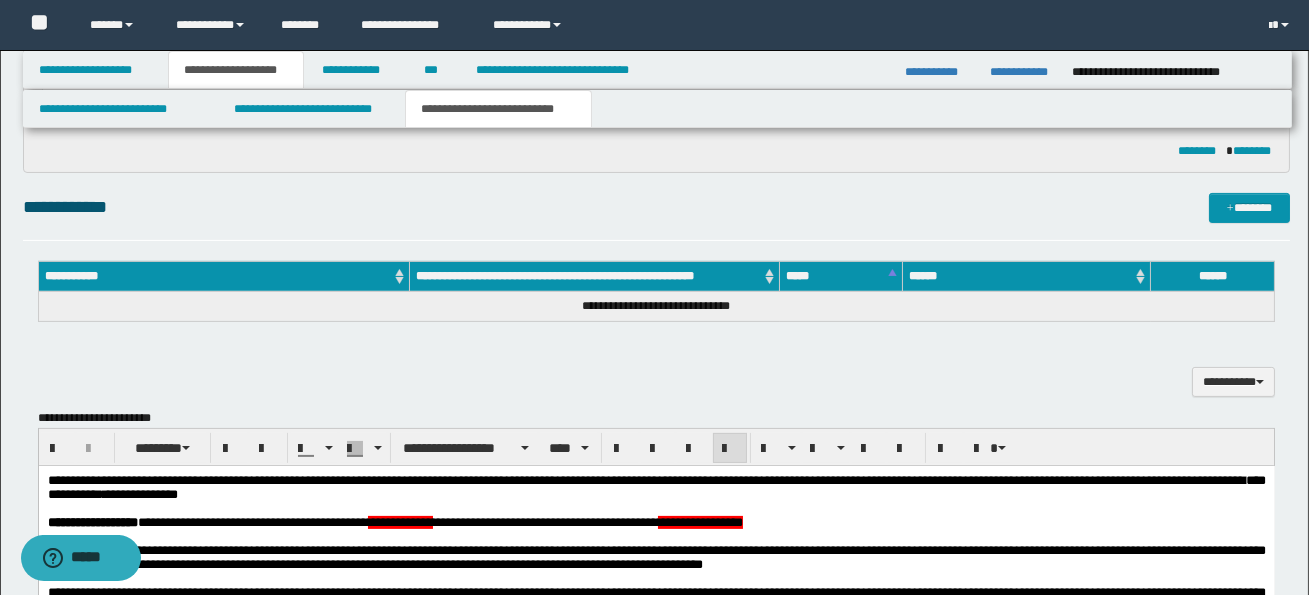 scroll, scrollTop: 1098, scrollLeft: 0, axis: vertical 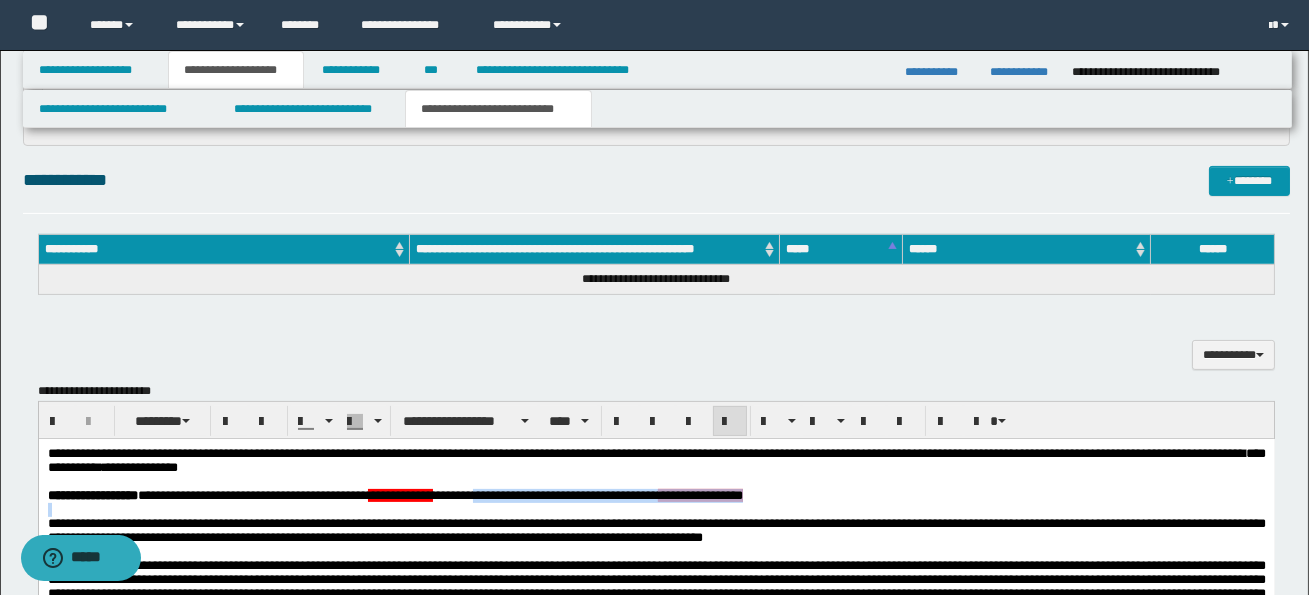 drag, startPoint x: 520, startPoint y: 501, endPoint x: 681, endPoint y: 509, distance: 161.19864 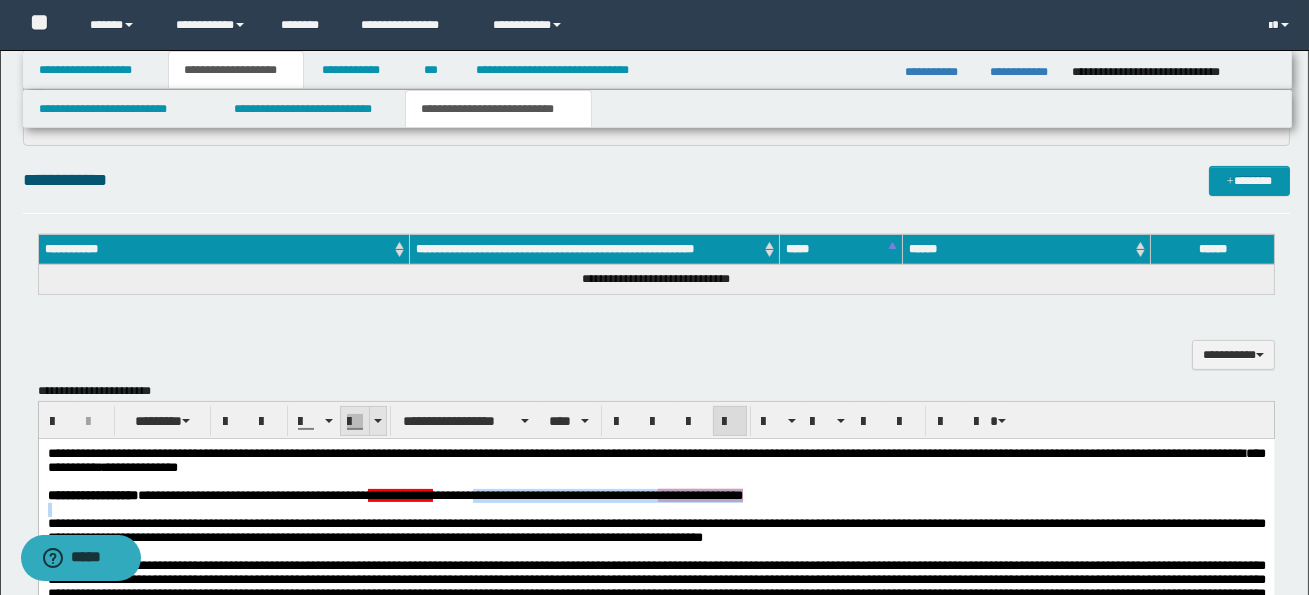 click at bounding box center (377, 421) 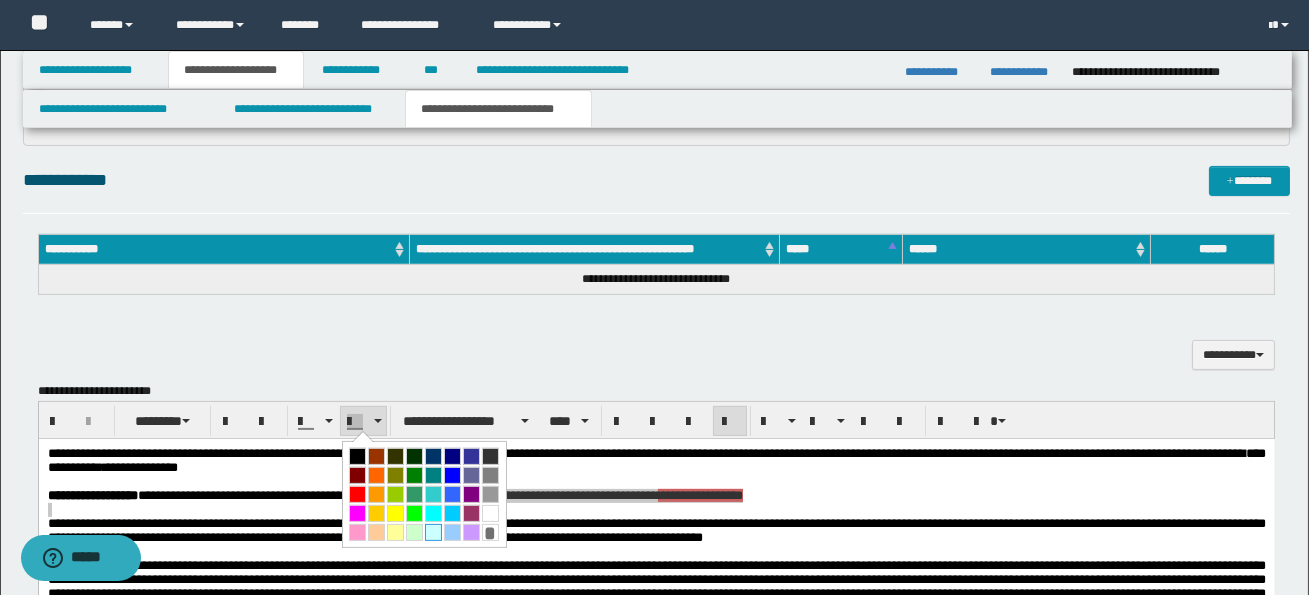 click at bounding box center (433, 532) 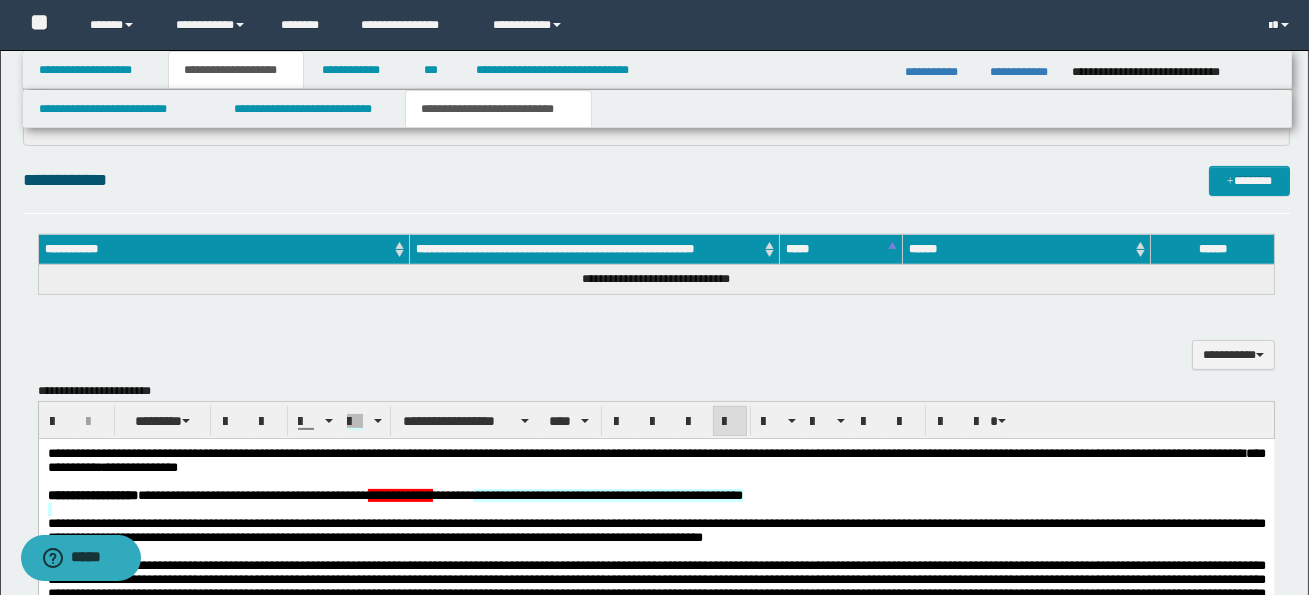 click on "**********" at bounding box center [656, 1831] 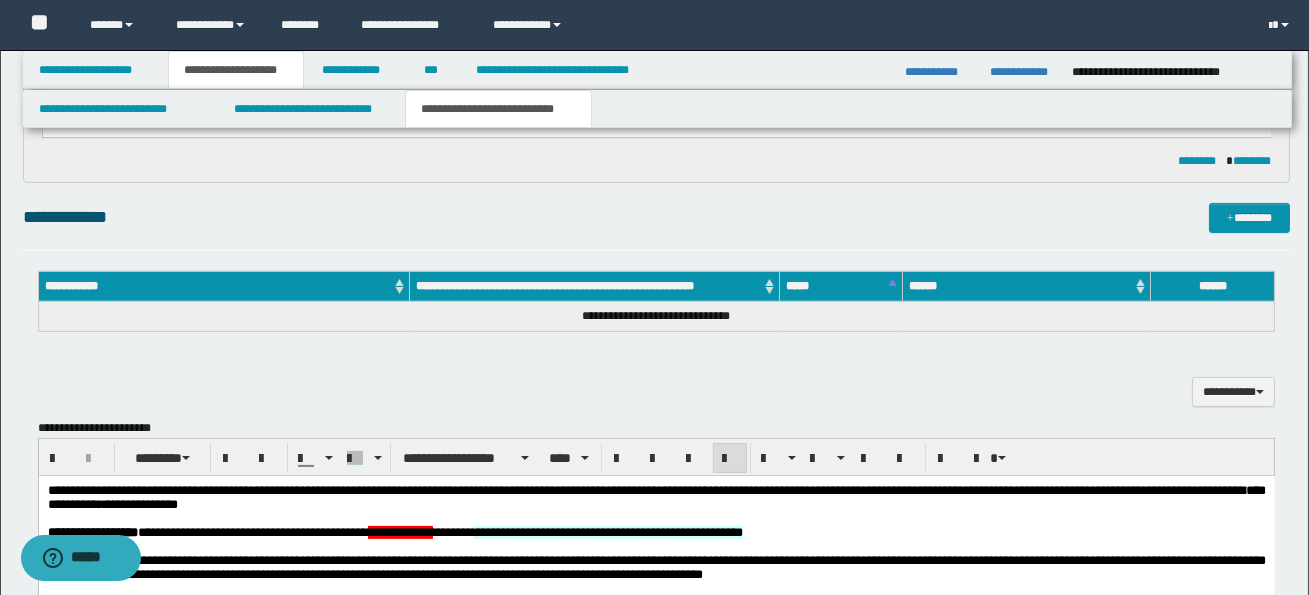 scroll, scrollTop: 1063, scrollLeft: 0, axis: vertical 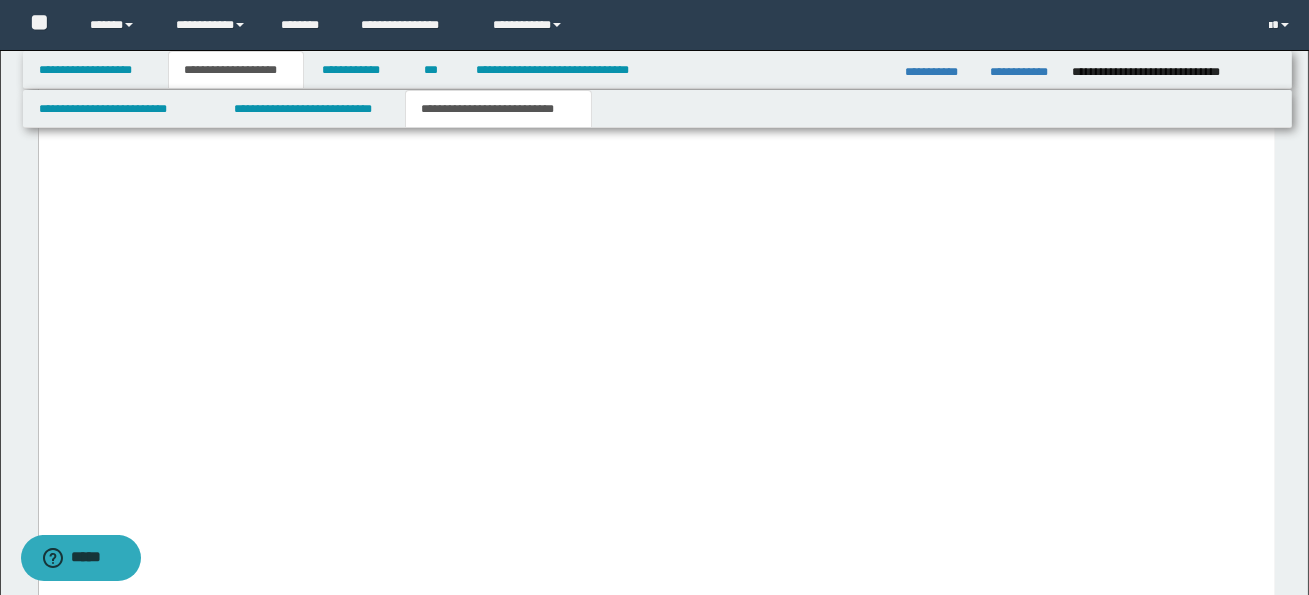 click on "**********" at bounding box center (656, -342) 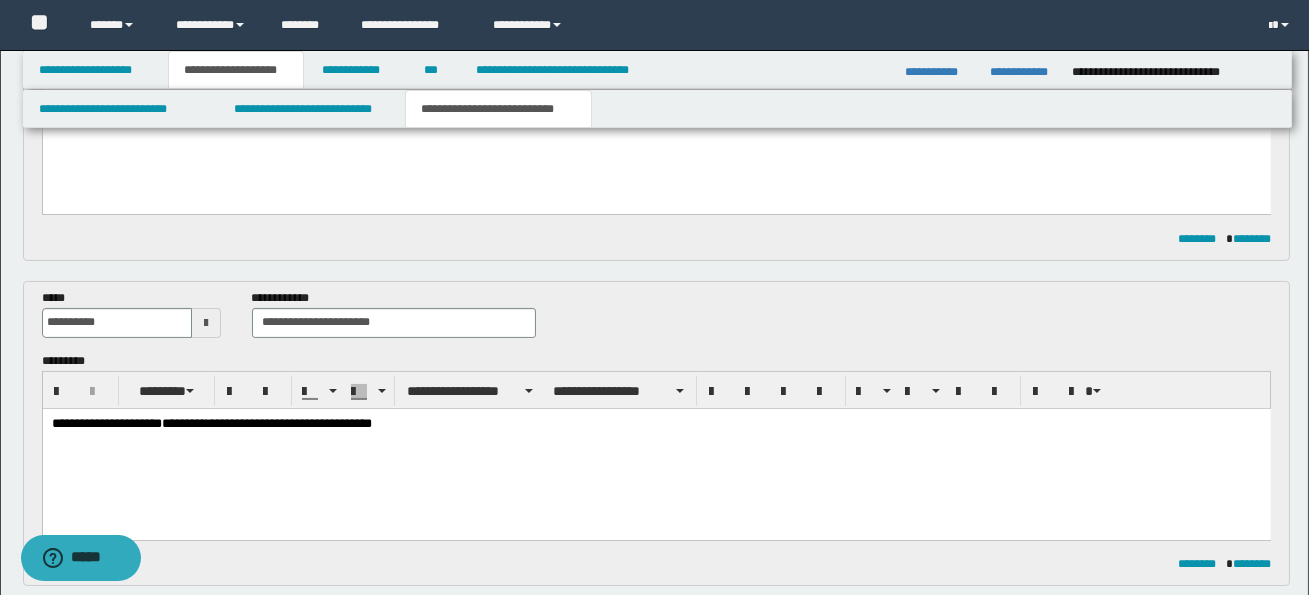 scroll, scrollTop: 660, scrollLeft: 0, axis: vertical 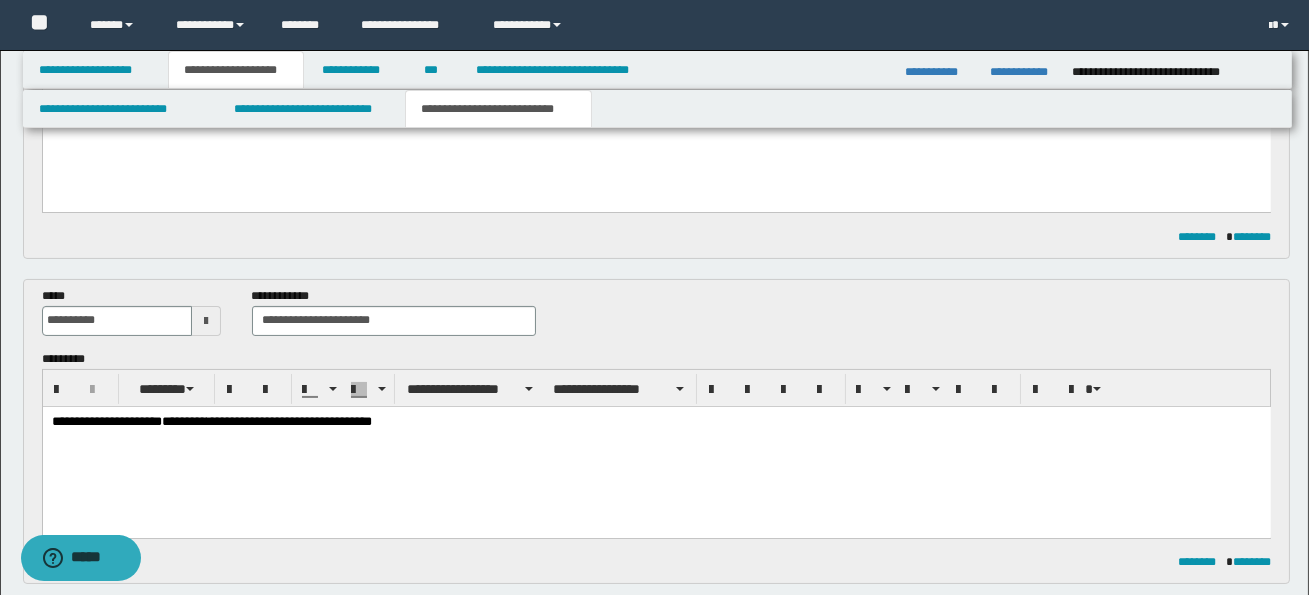 click on "**********" at bounding box center [656, 446] 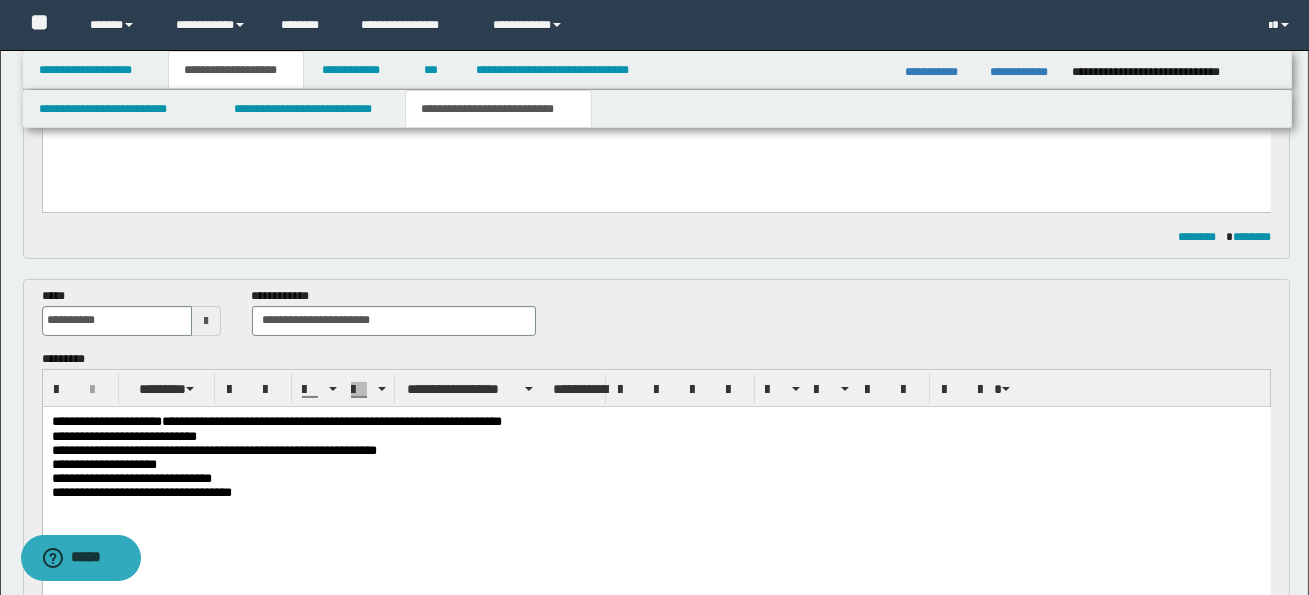 click on "**********" at bounding box center [353, 420] 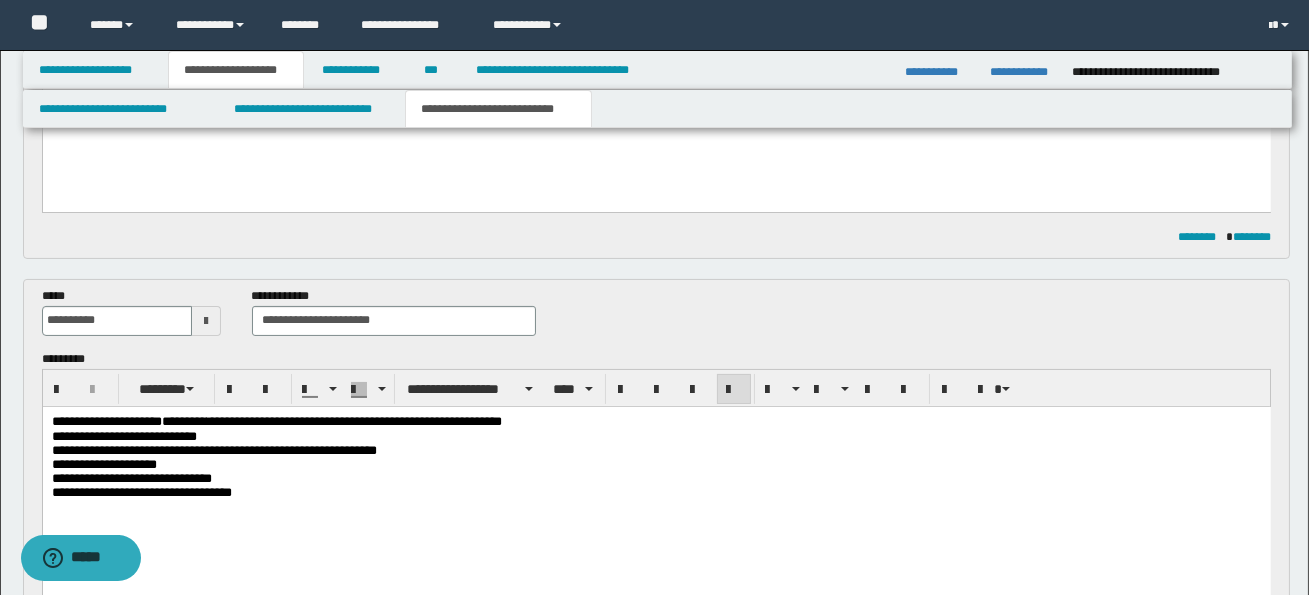 click on "**********" at bounding box center [656, 481] 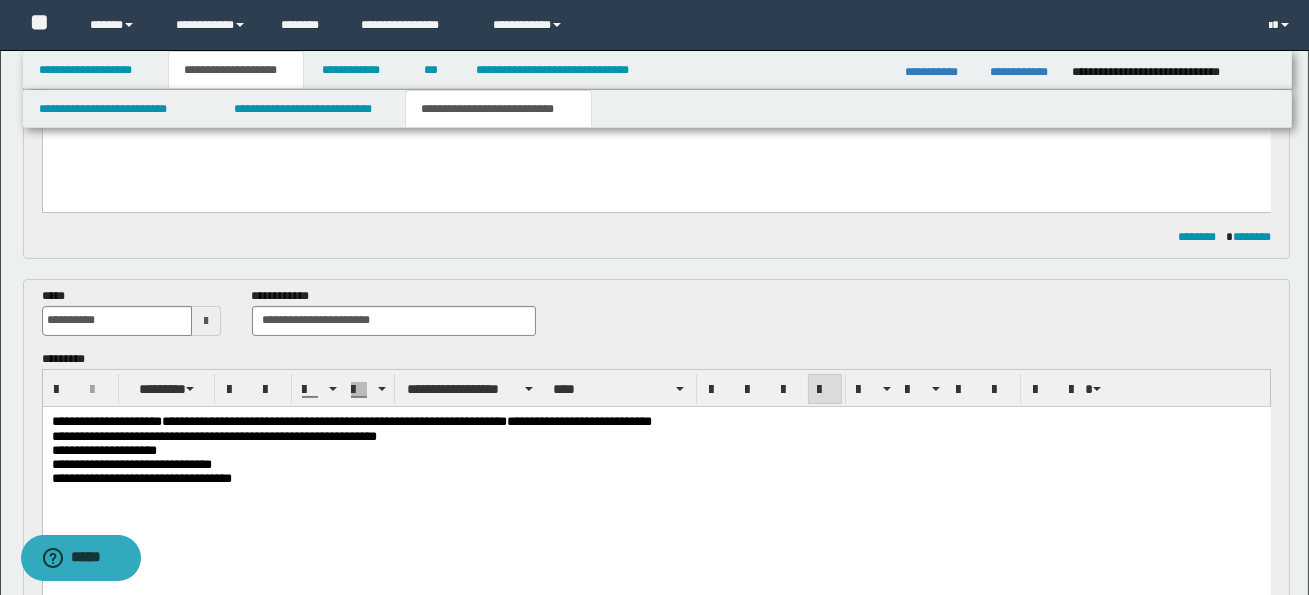 click on "**********" at bounding box center [213, 435] 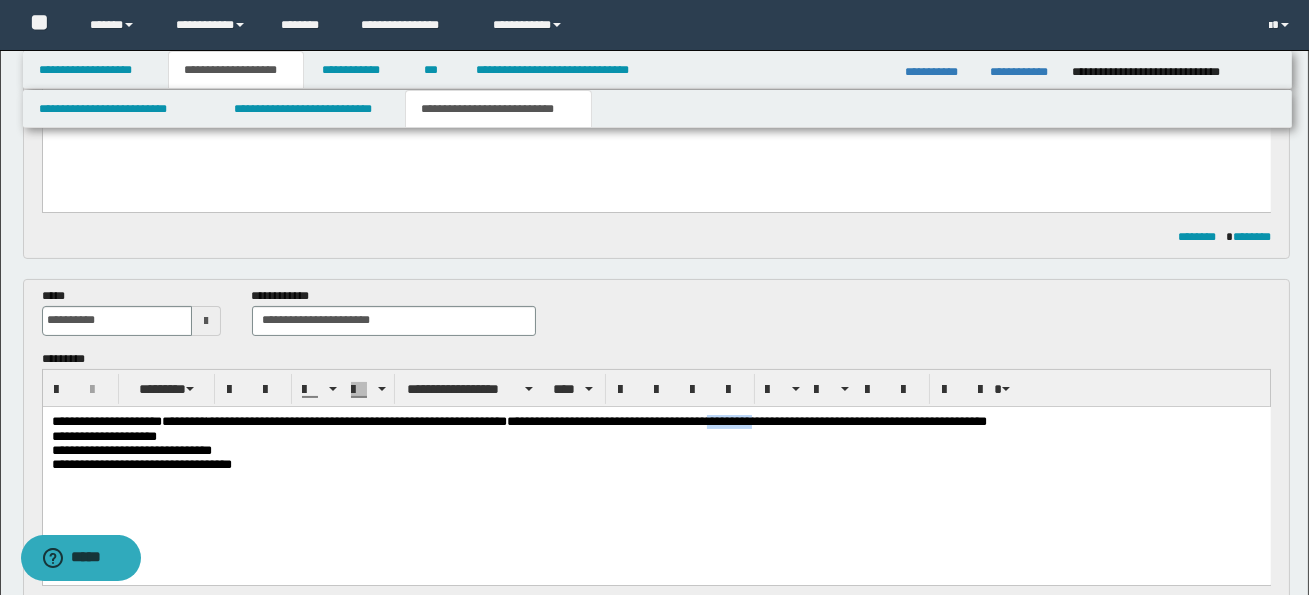 drag, startPoint x: 802, startPoint y: 421, endPoint x: 843, endPoint y: 423, distance: 41.04875 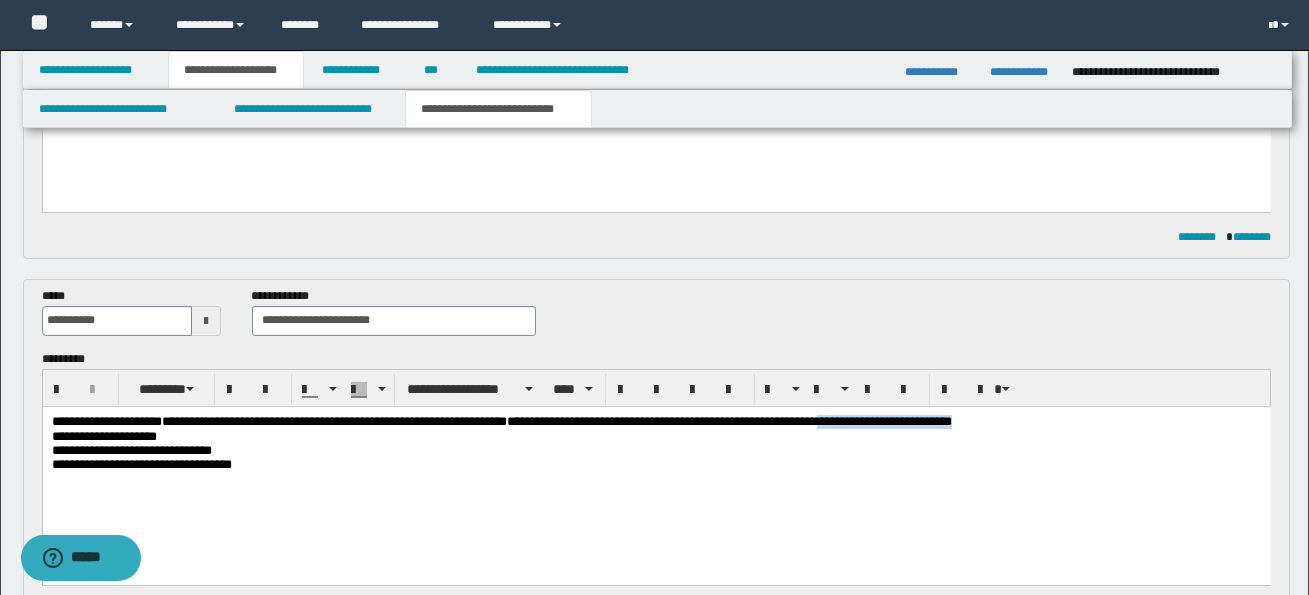 drag, startPoint x: 923, startPoint y: 422, endPoint x: 1086, endPoint y: 422, distance: 163 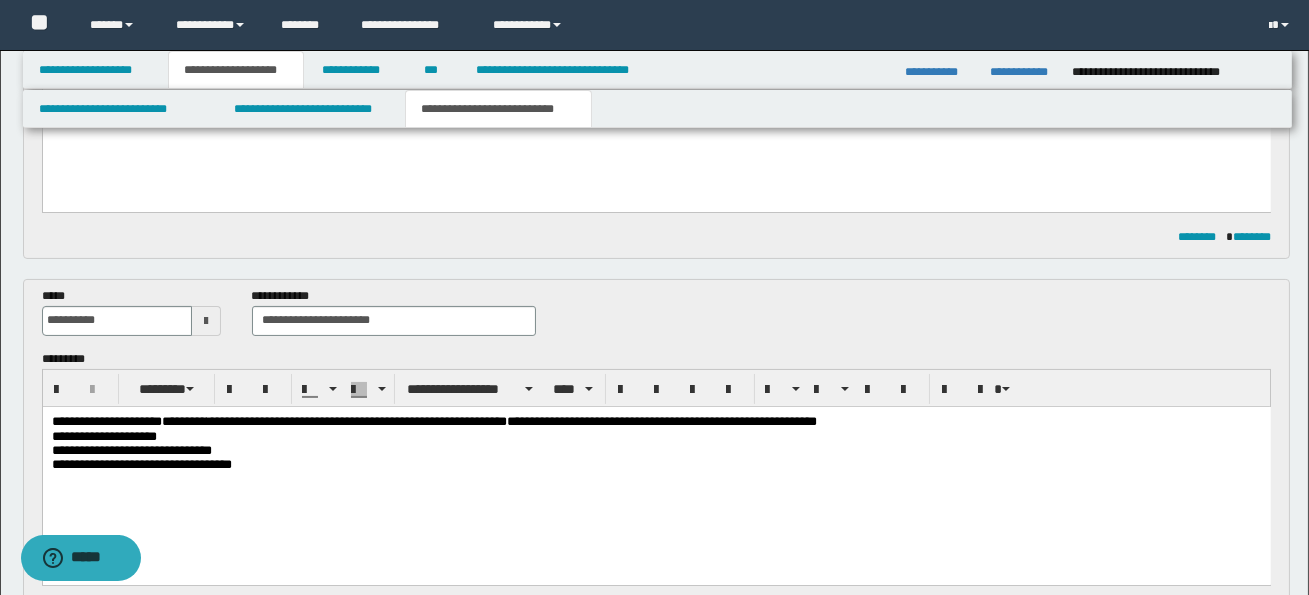 click on "**********" at bounding box center [103, 435] 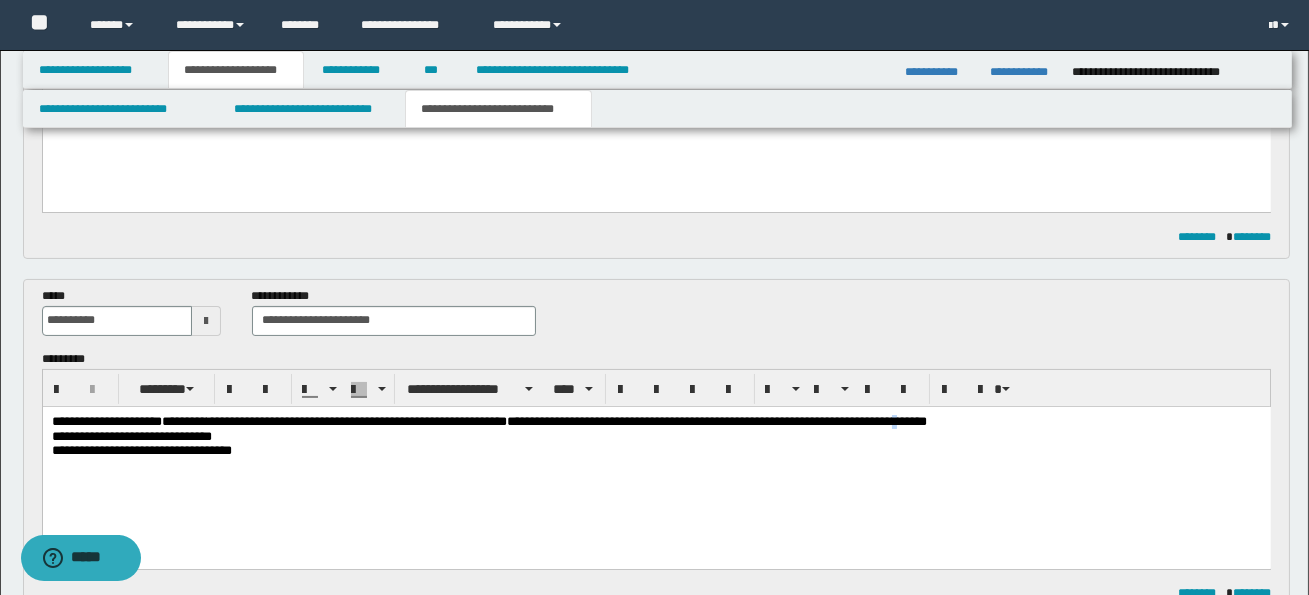 click on "**********" at bounding box center (873, 420) 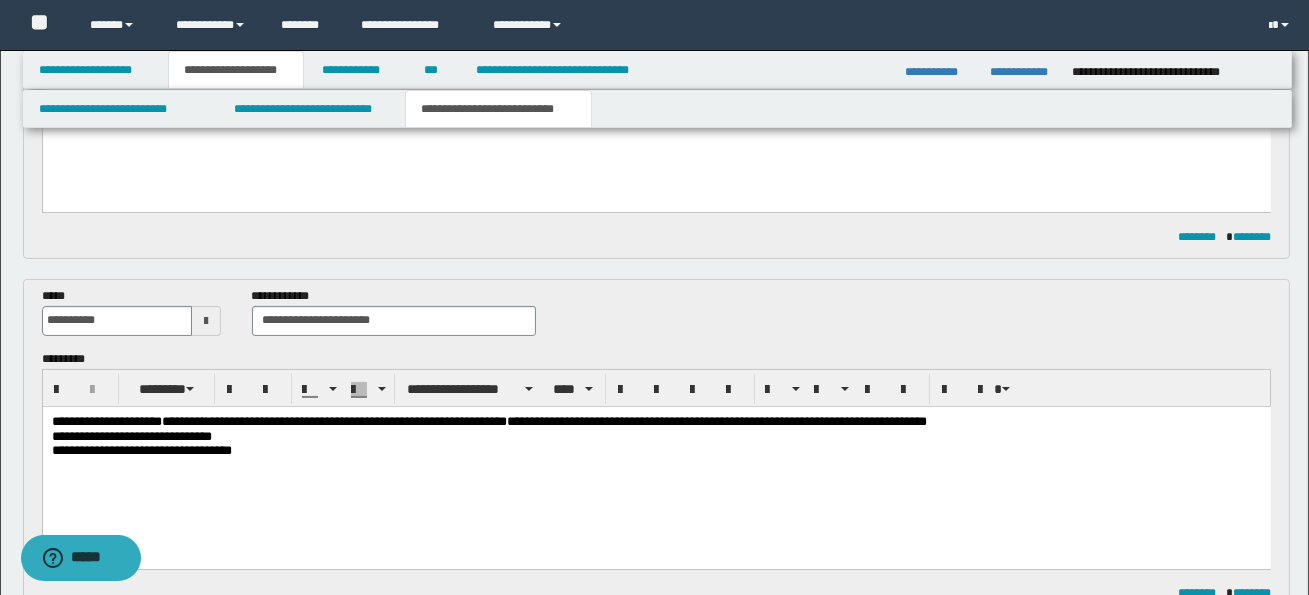 click on "**********" at bounding box center [131, 435] 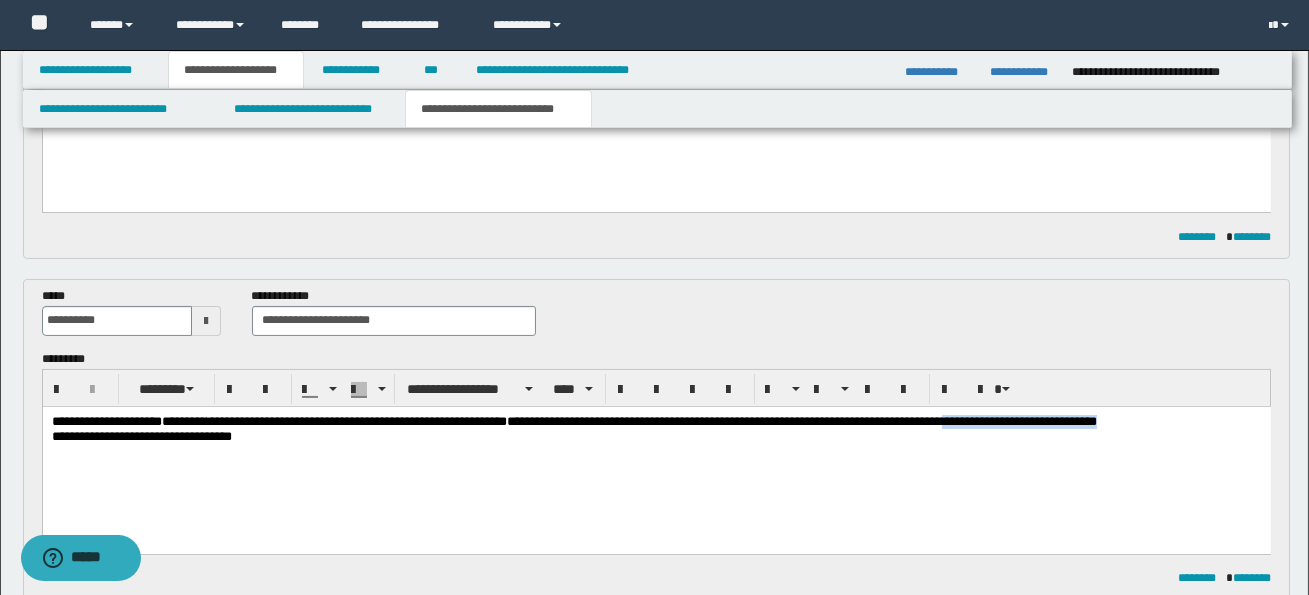 drag, startPoint x: 1075, startPoint y: 422, endPoint x: 1242, endPoint y: 426, distance: 167.0479 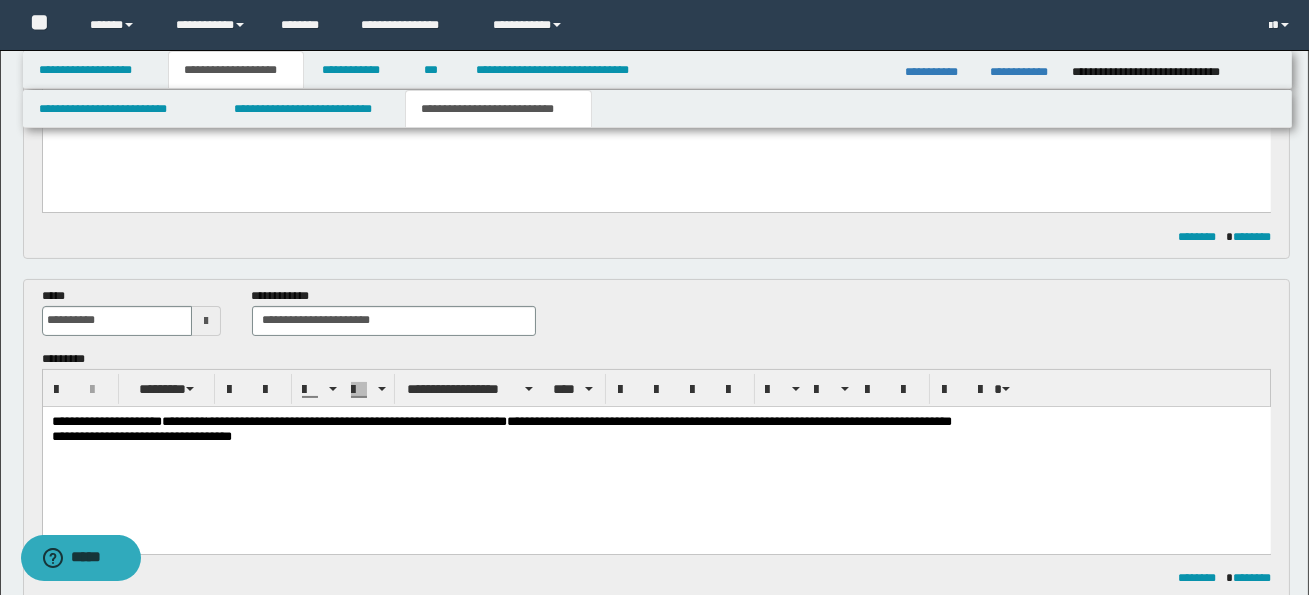 click on "**********" at bounding box center (141, 435) 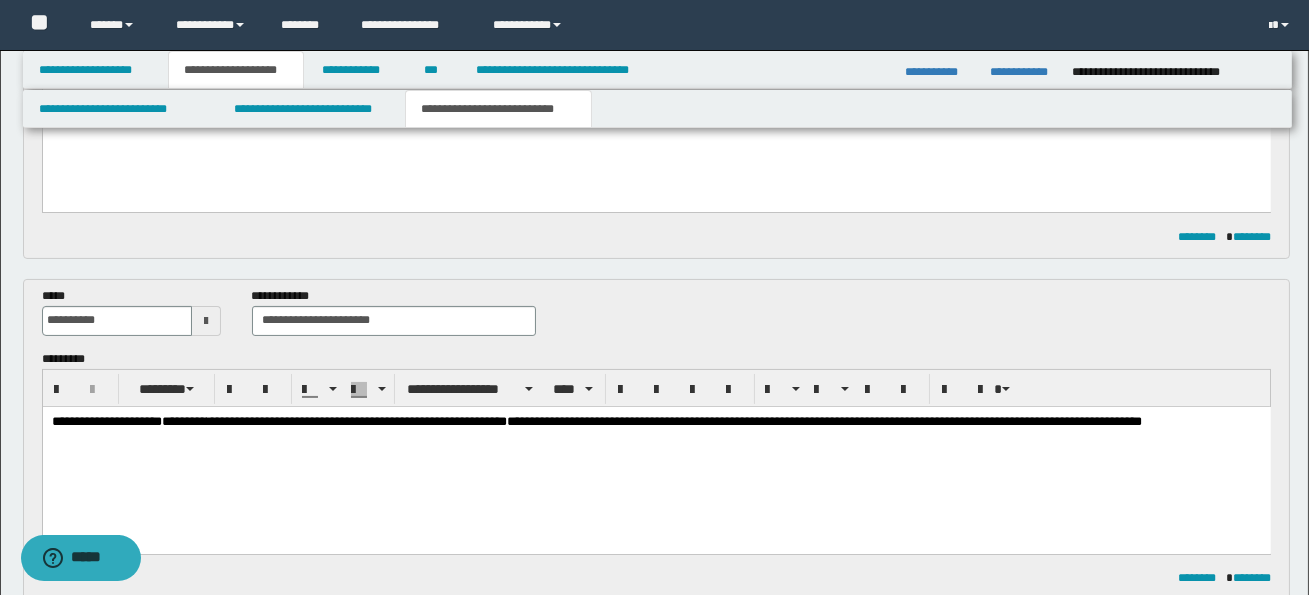 click on "**********" at bounding box center [655, 429] 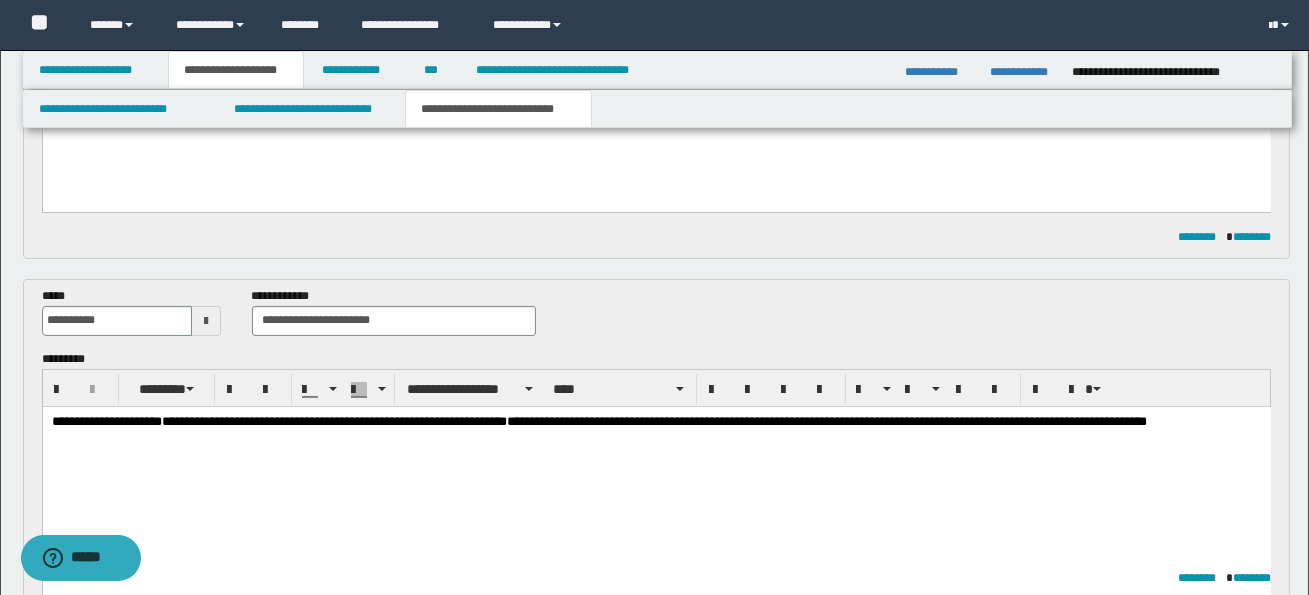 scroll, scrollTop: 0, scrollLeft: 0, axis: both 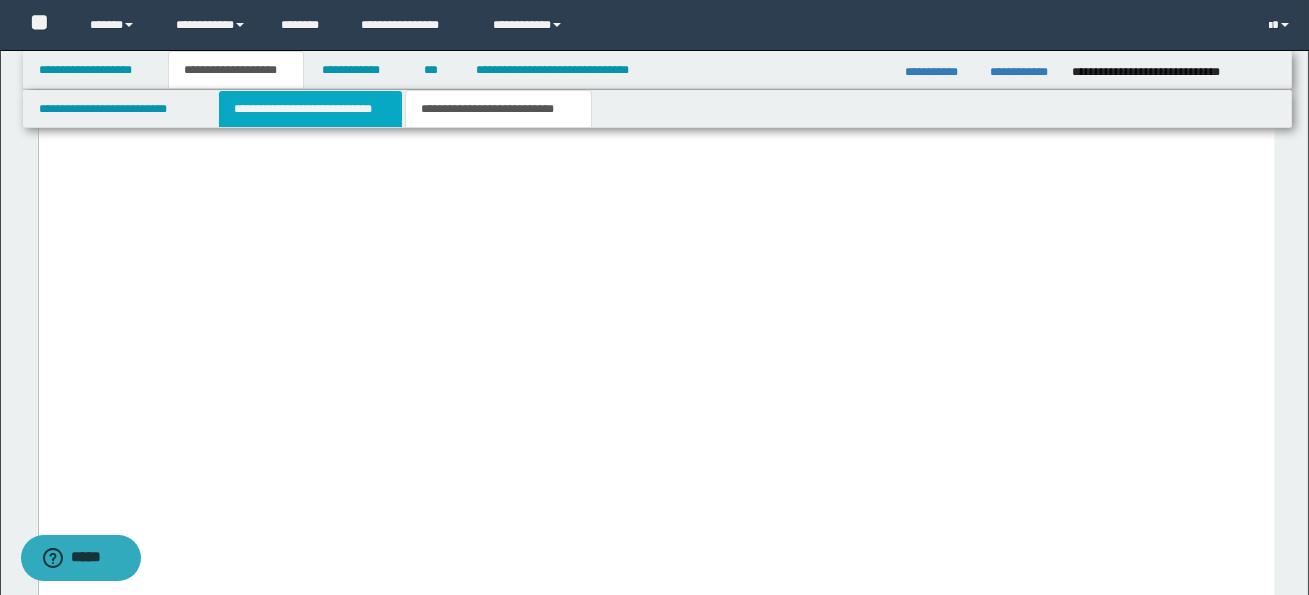 click on "**********" at bounding box center [310, 109] 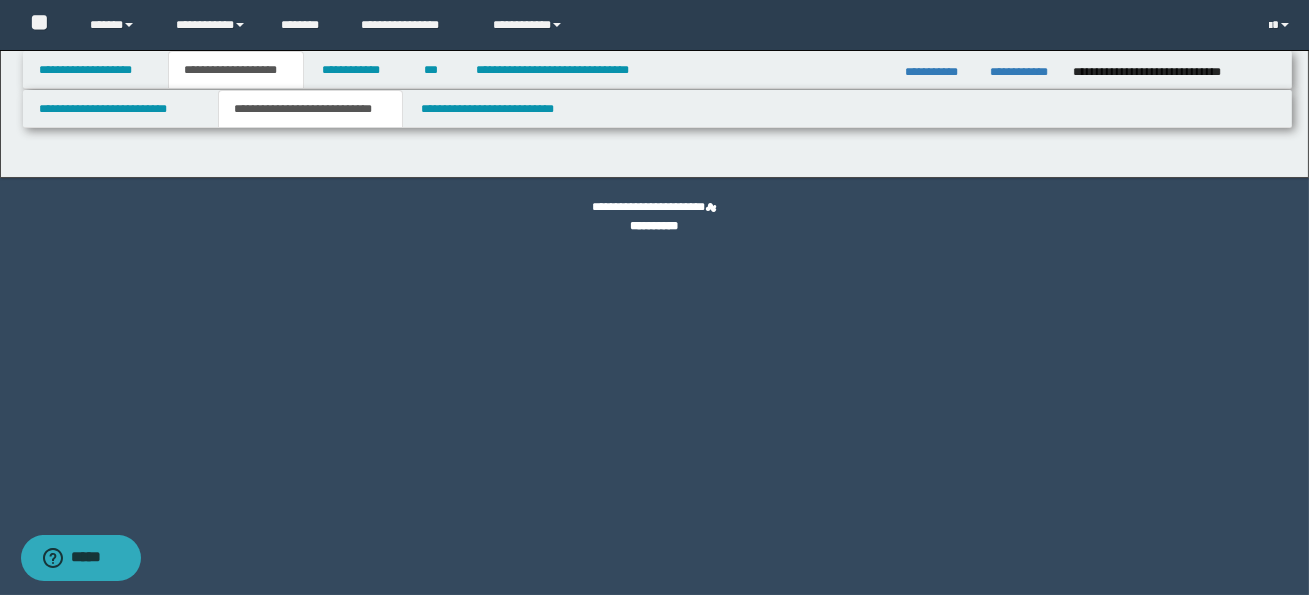 scroll, scrollTop: 0, scrollLeft: 0, axis: both 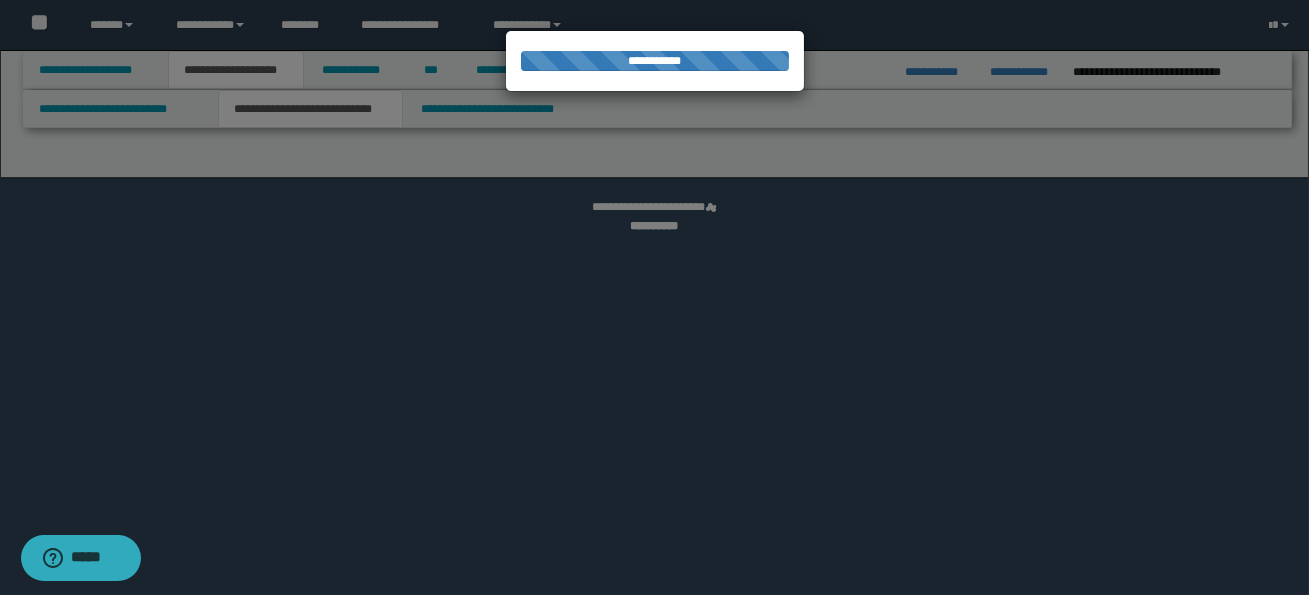 select on "*" 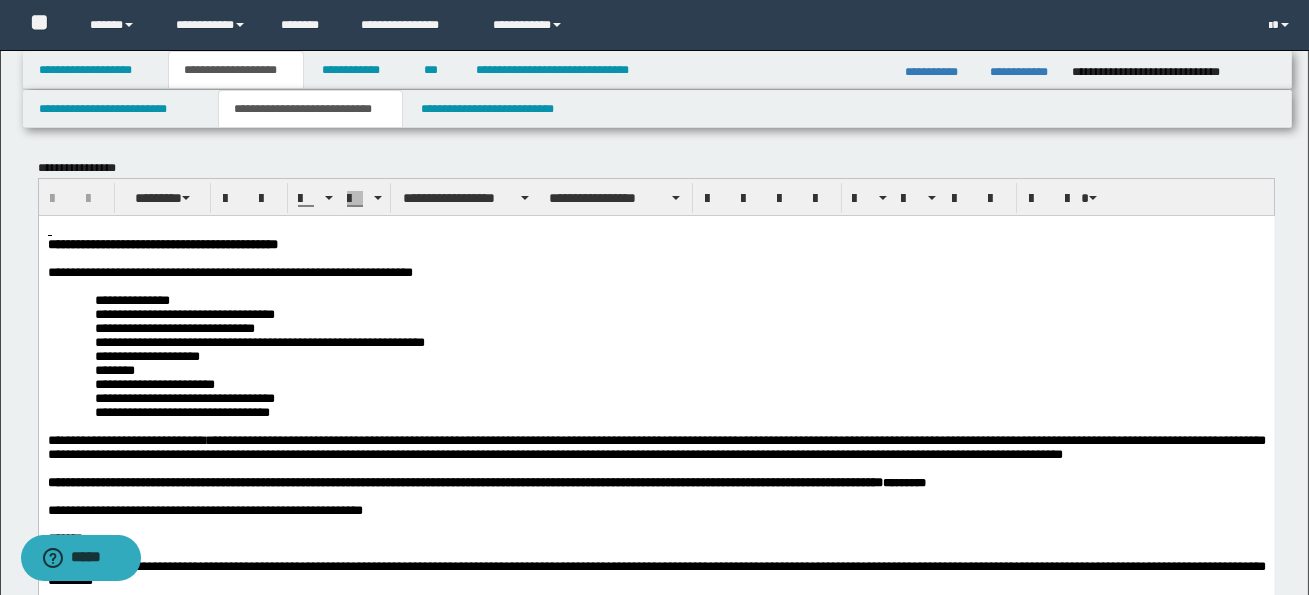 scroll, scrollTop: 0, scrollLeft: 0, axis: both 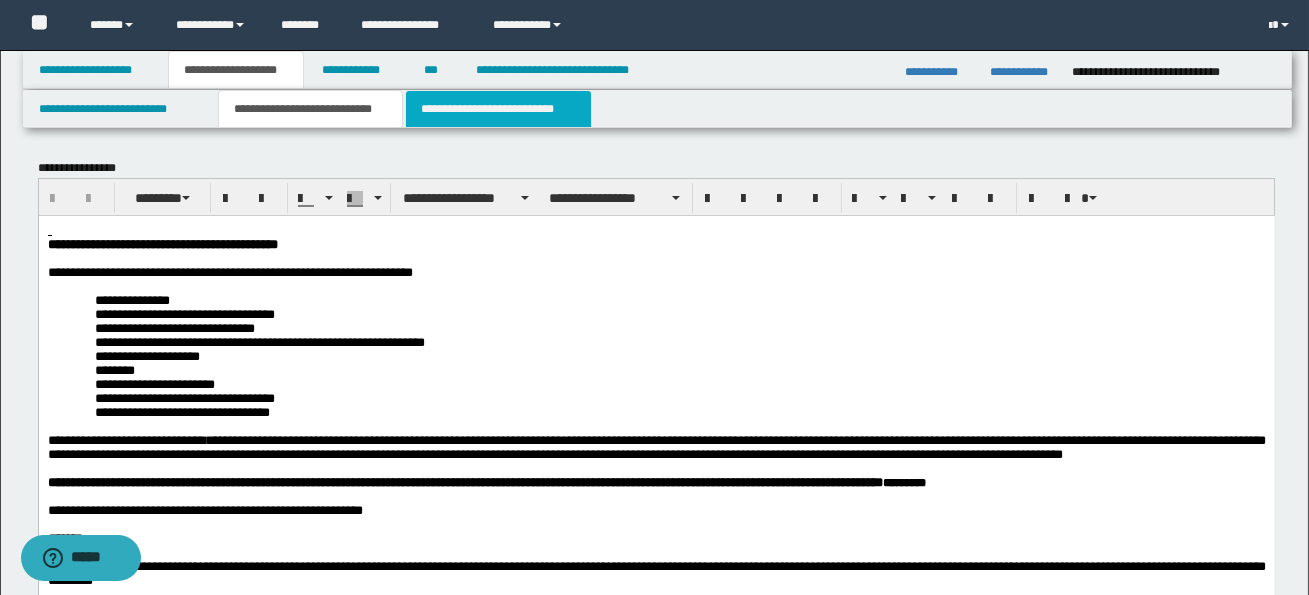 click on "**********" at bounding box center [498, 109] 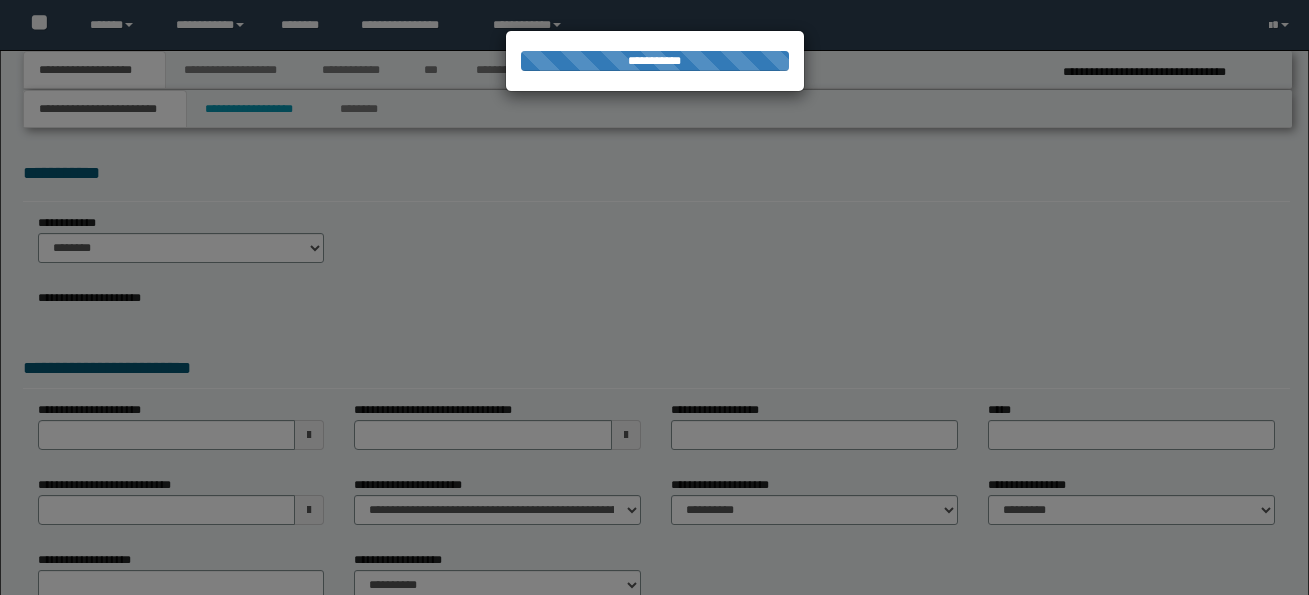 scroll, scrollTop: 0, scrollLeft: 0, axis: both 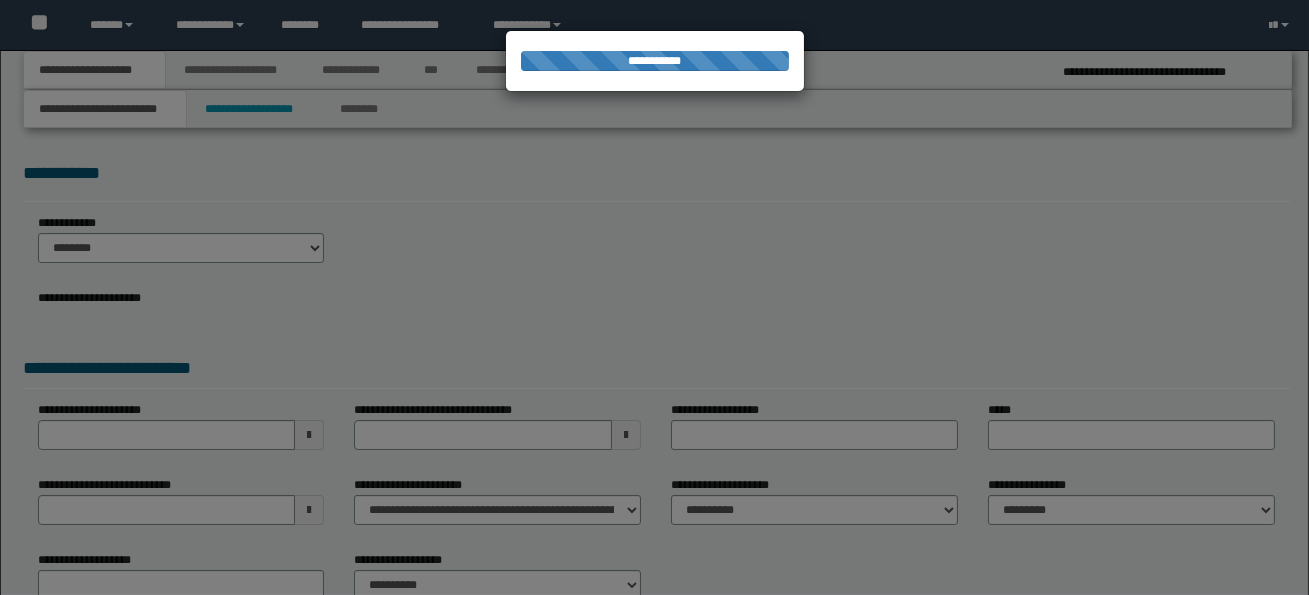 select on "*" 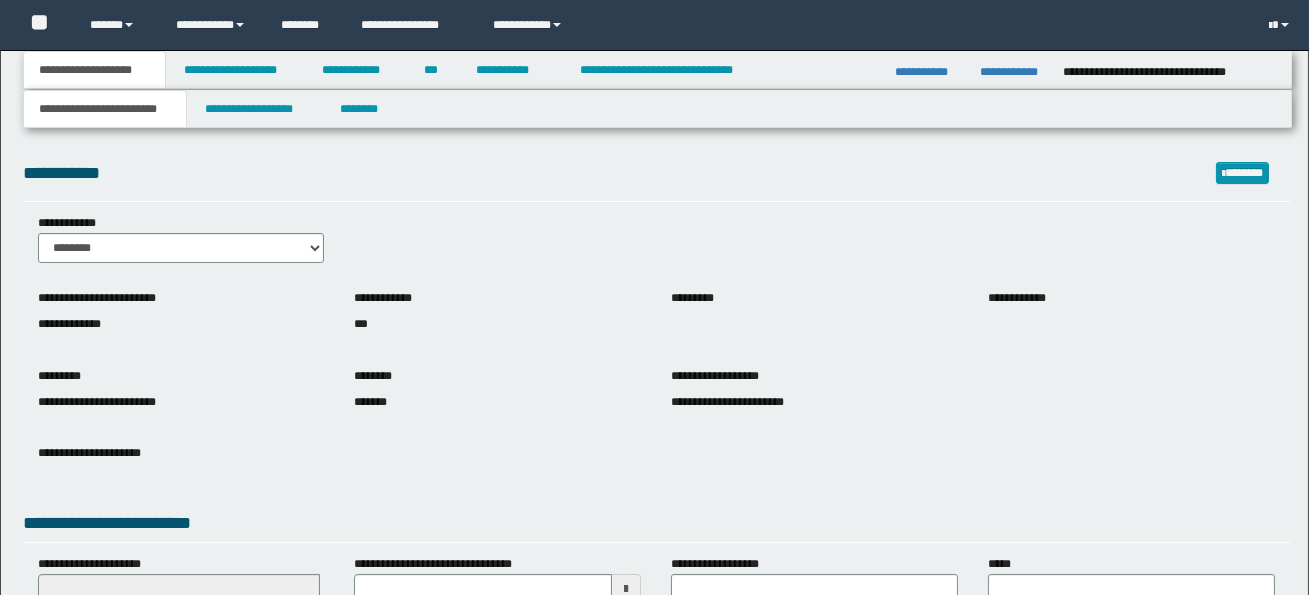 scroll, scrollTop: 0, scrollLeft: 0, axis: both 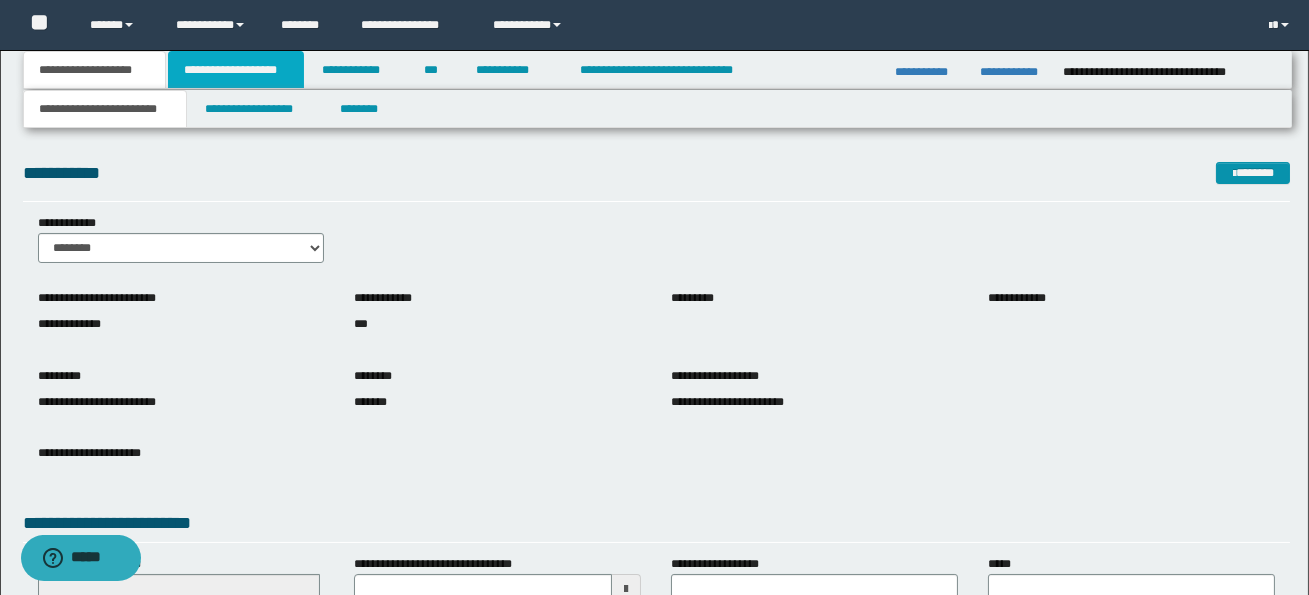 click on "**********" at bounding box center [236, 70] 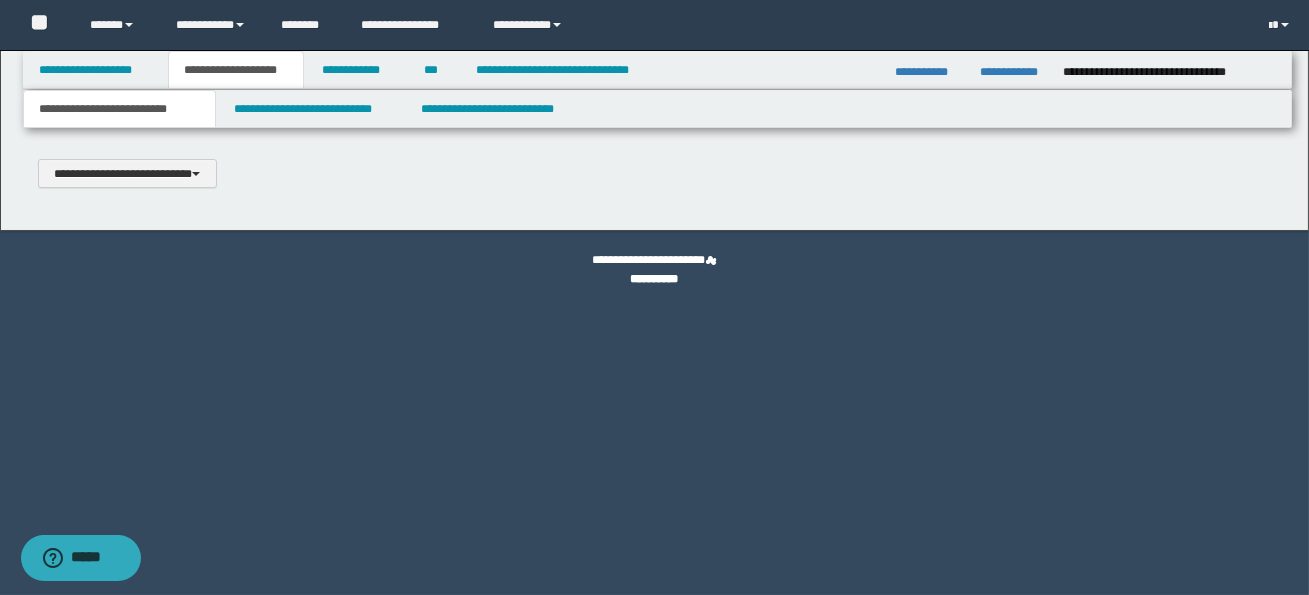 type 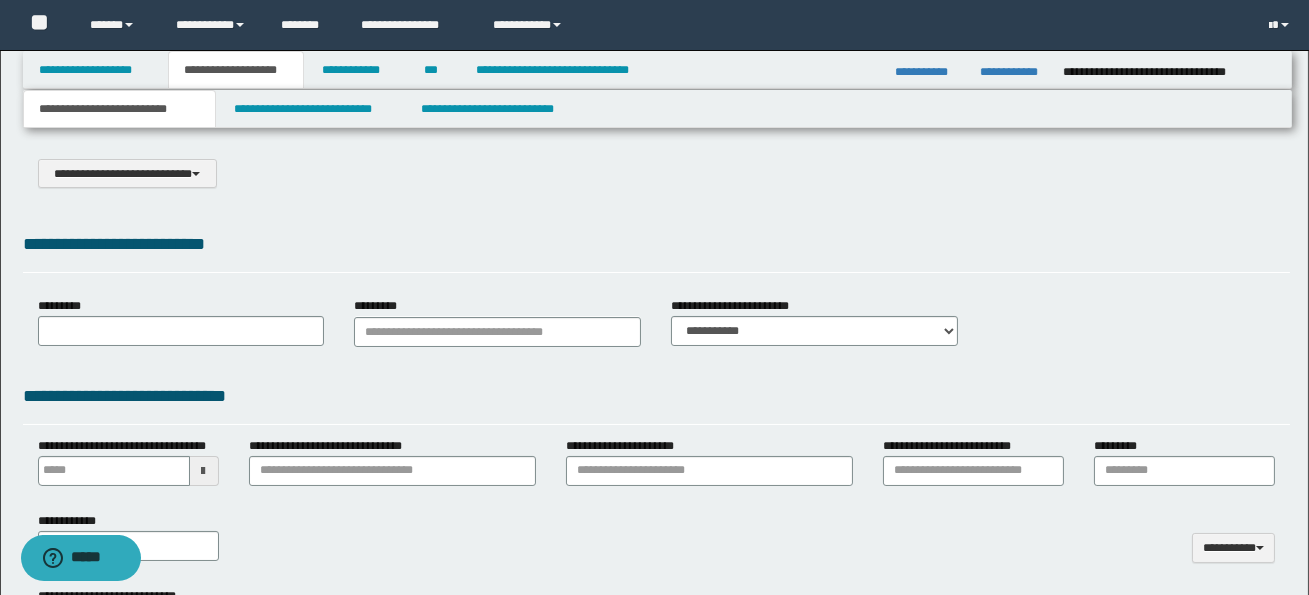 select on "*" 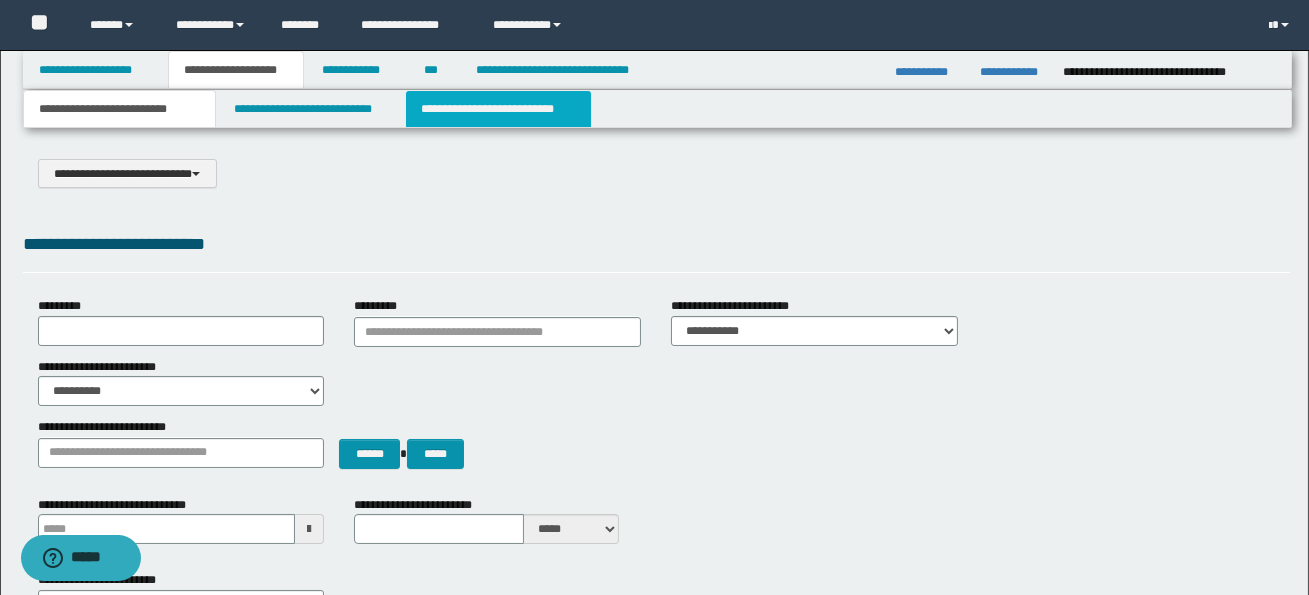 click on "**********" at bounding box center (498, 109) 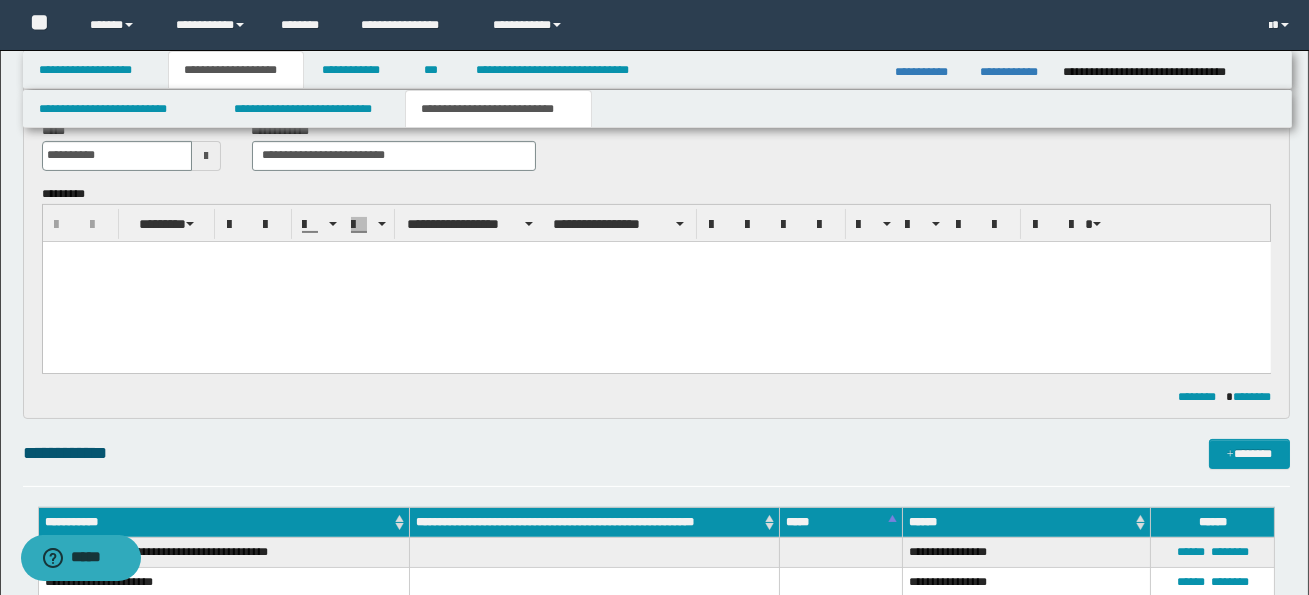 scroll, scrollTop: 772, scrollLeft: 0, axis: vertical 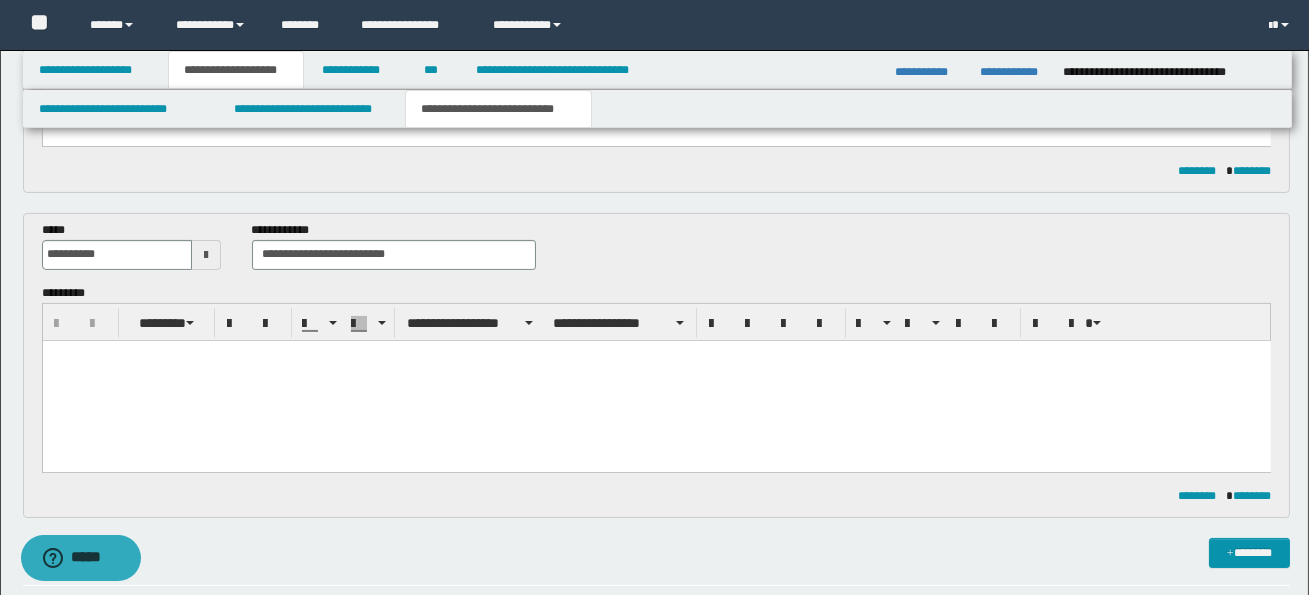 click at bounding box center [656, 380] 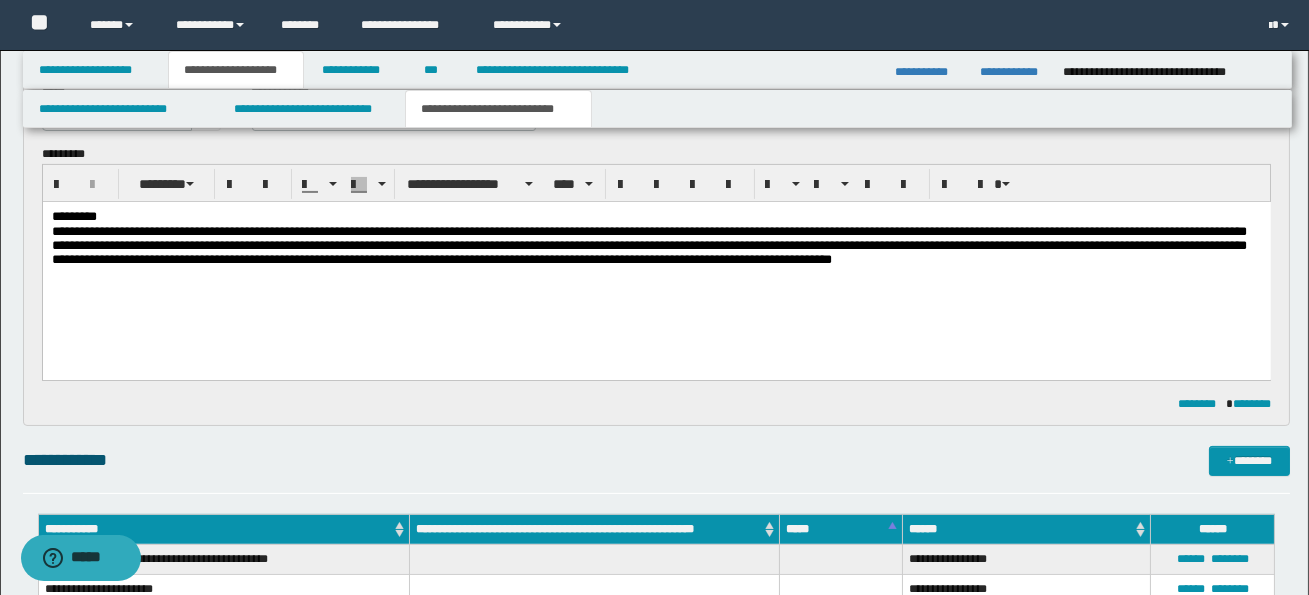 scroll, scrollTop: 850, scrollLeft: 0, axis: vertical 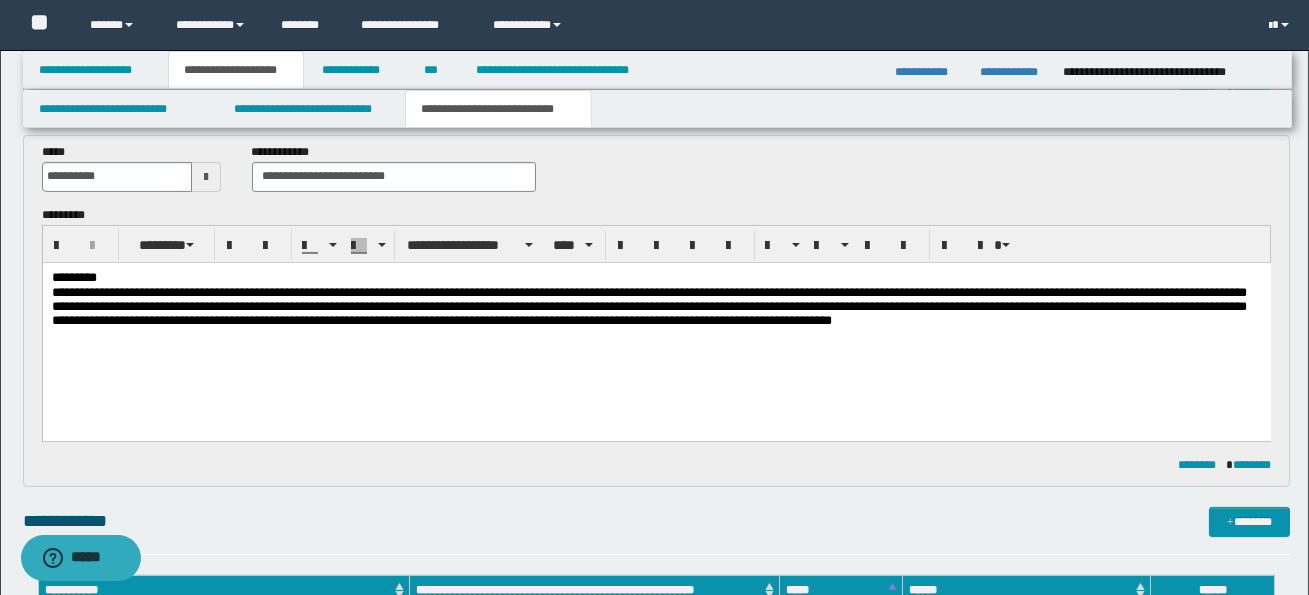 click on "*********" at bounding box center (655, 277) 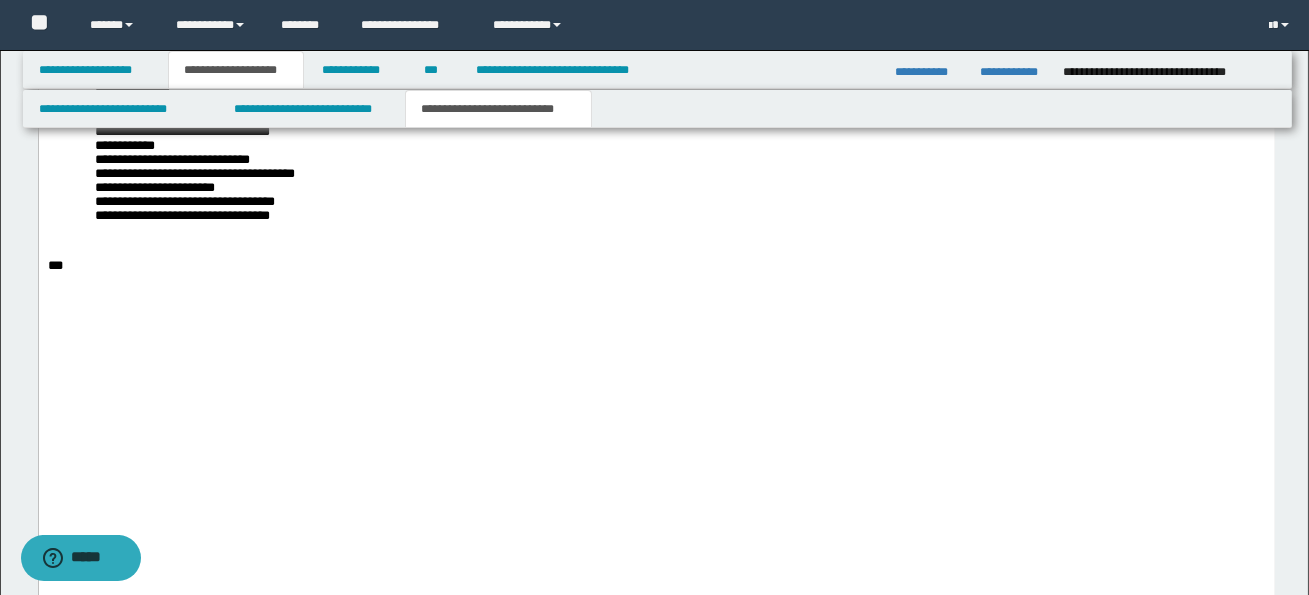 scroll, scrollTop: 10438, scrollLeft: 0, axis: vertical 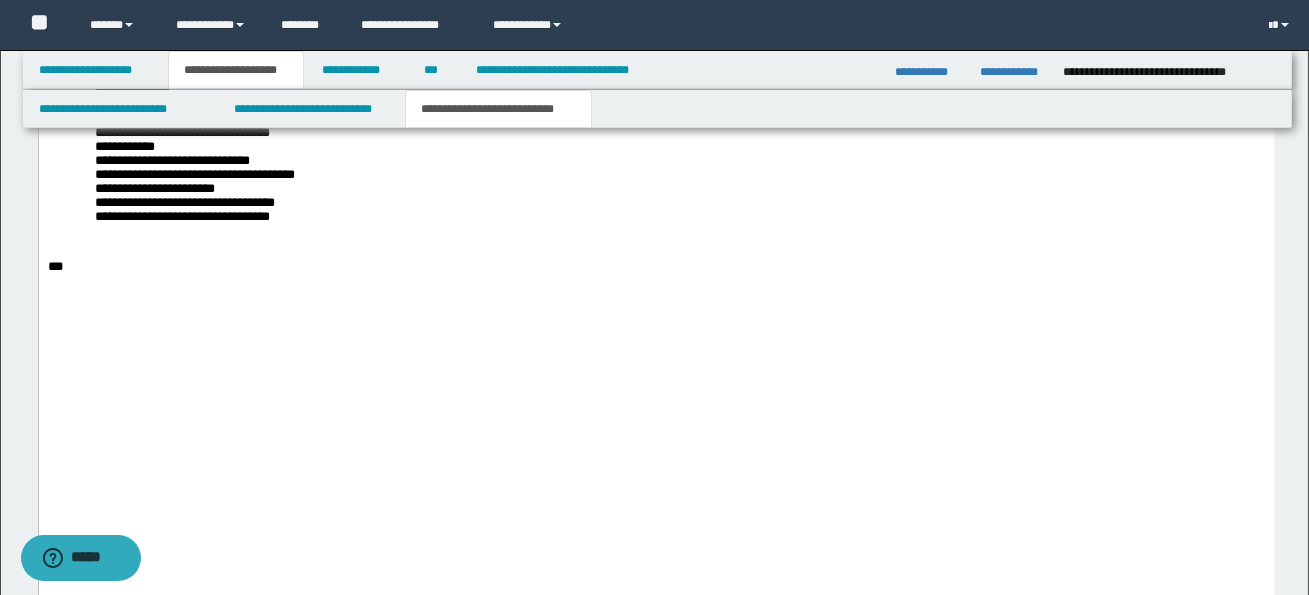 click on "**********" at bounding box center (656, -34) 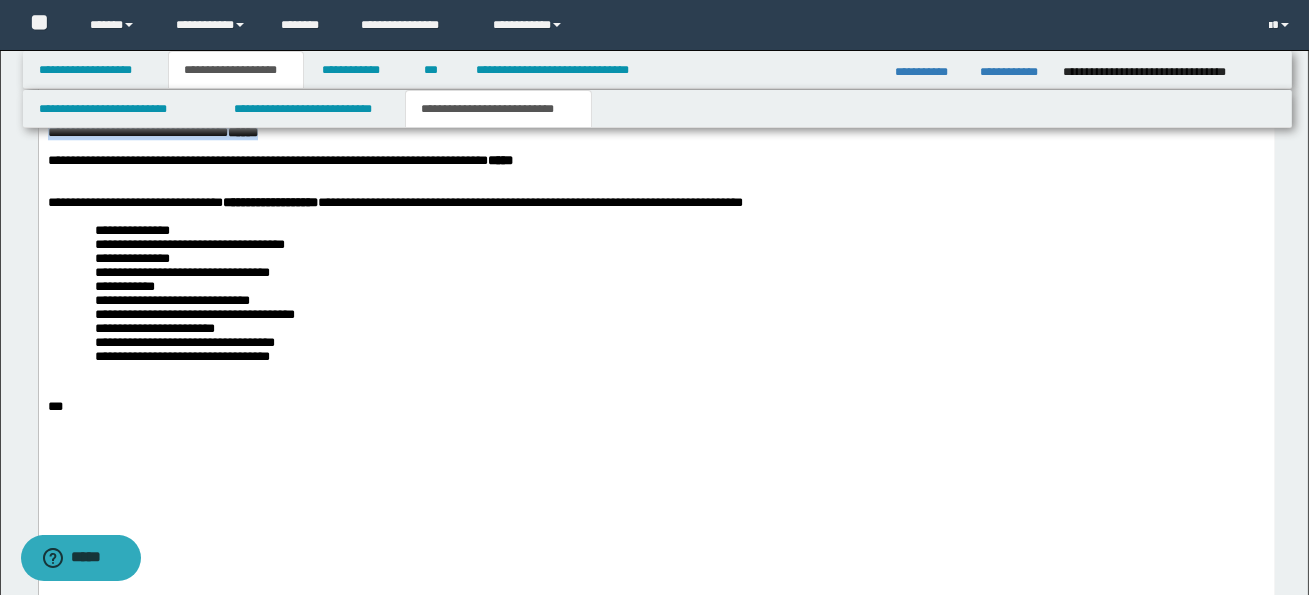 drag, startPoint x: 48, startPoint y: 371, endPoint x: 303, endPoint y: 372, distance: 255.00197 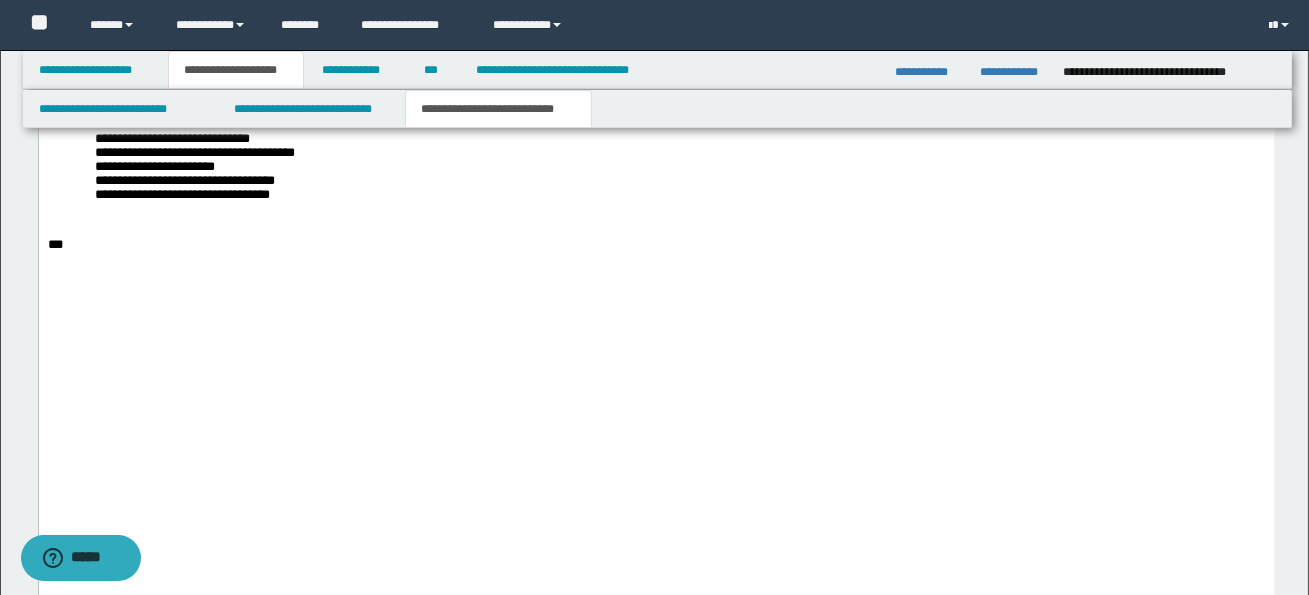 scroll, scrollTop: 10603, scrollLeft: 0, axis: vertical 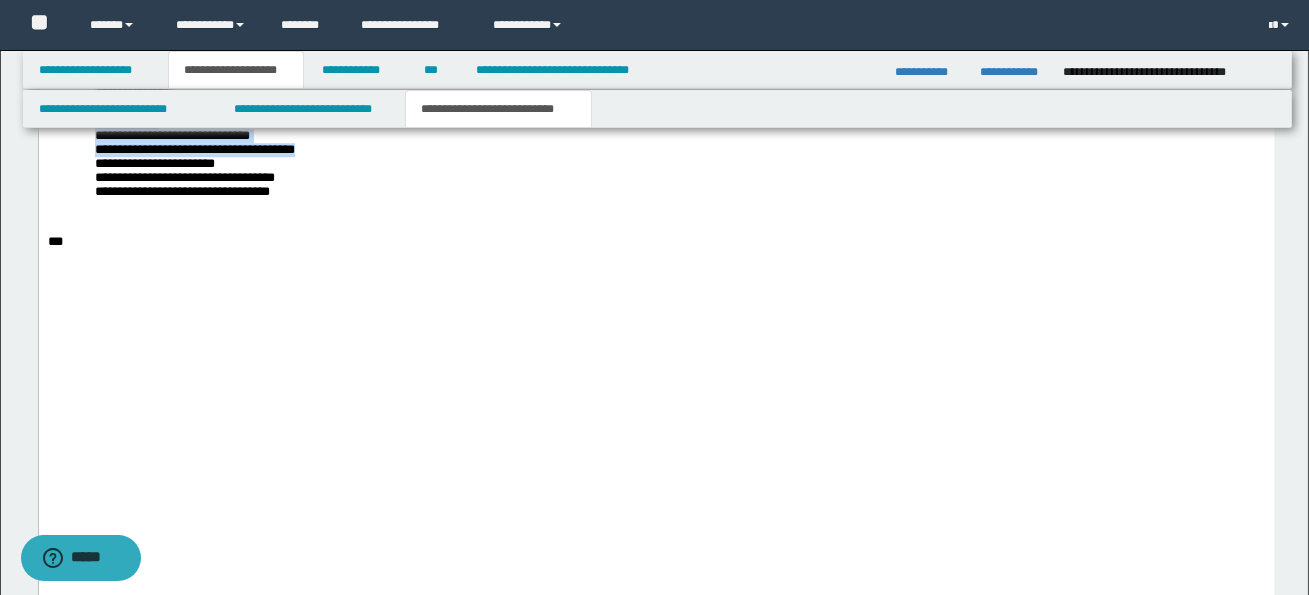 drag, startPoint x: 93, startPoint y: 327, endPoint x: 319, endPoint y: 410, distance: 240.75922 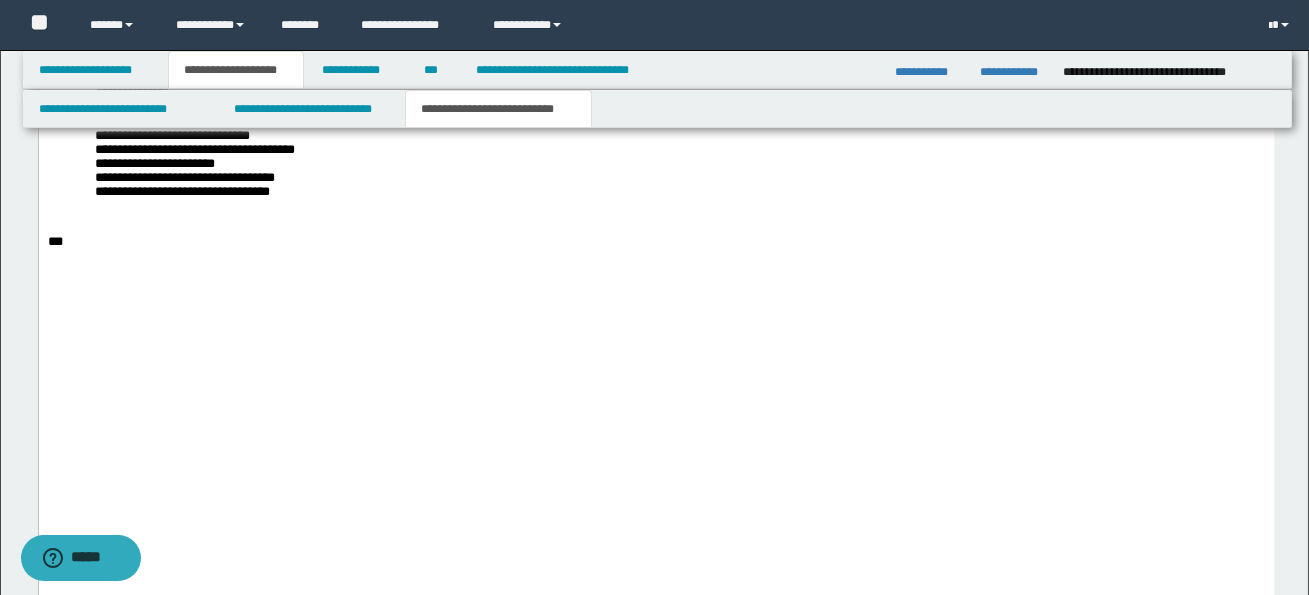 click on "**********" at bounding box center [679, 151] 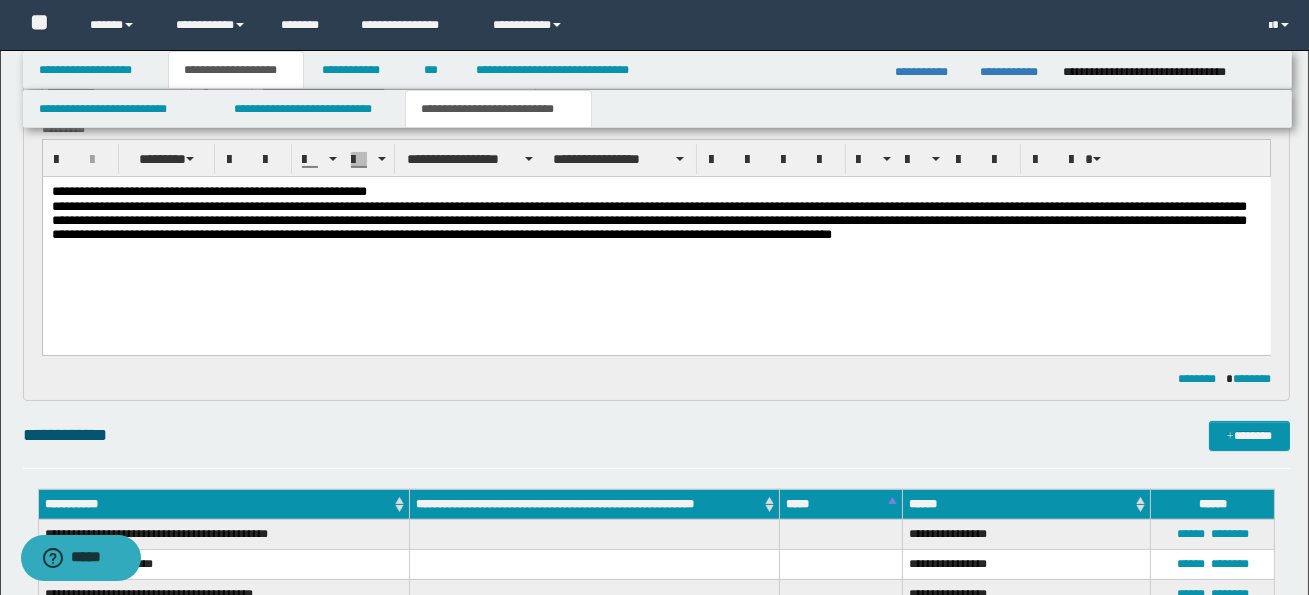 scroll, scrollTop: 941, scrollLeft: 0, axis: vertical 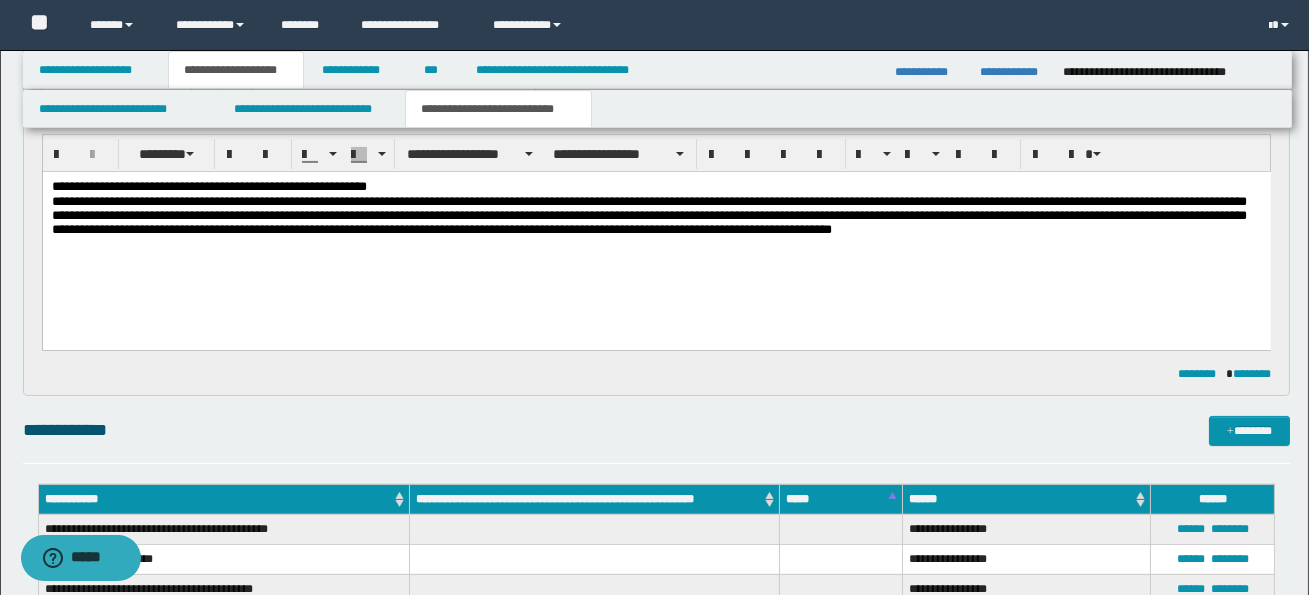 click on "**********" at bounding box center [655, 186] 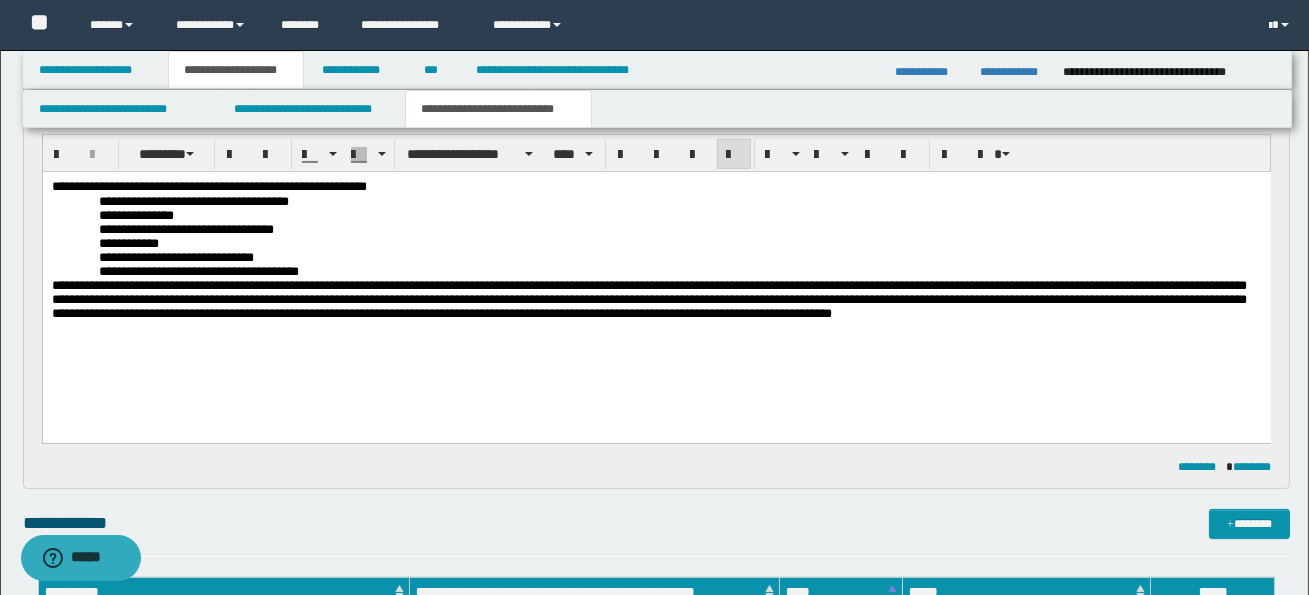 click on "**********" at bounding box center [656, 274] 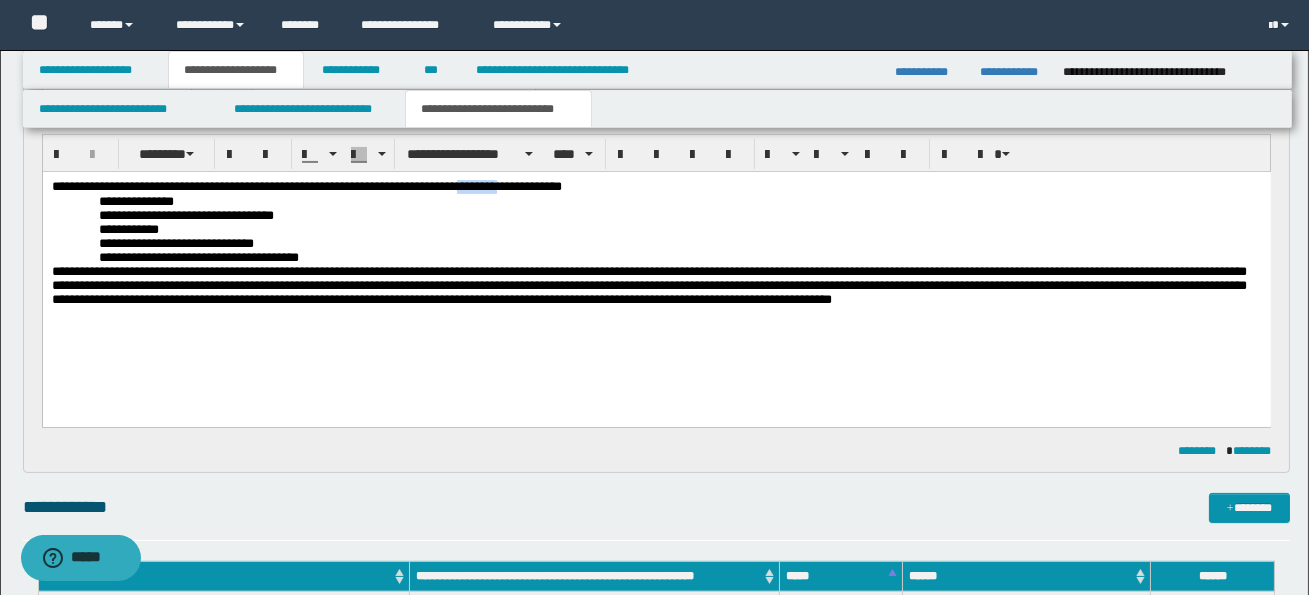 drag, startPoint x: 505, startPoint y: 185, endPoint x: 550, endPoint y: 186, distance: 45.01111 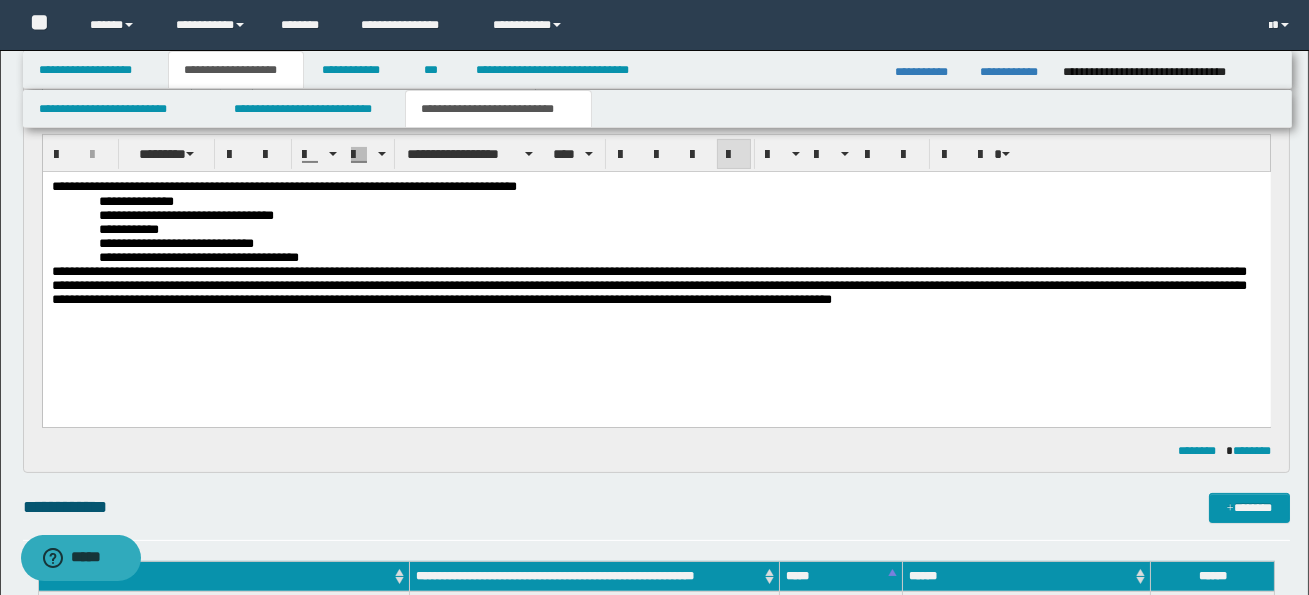 click on "**********" at bounding box center [656, 267] 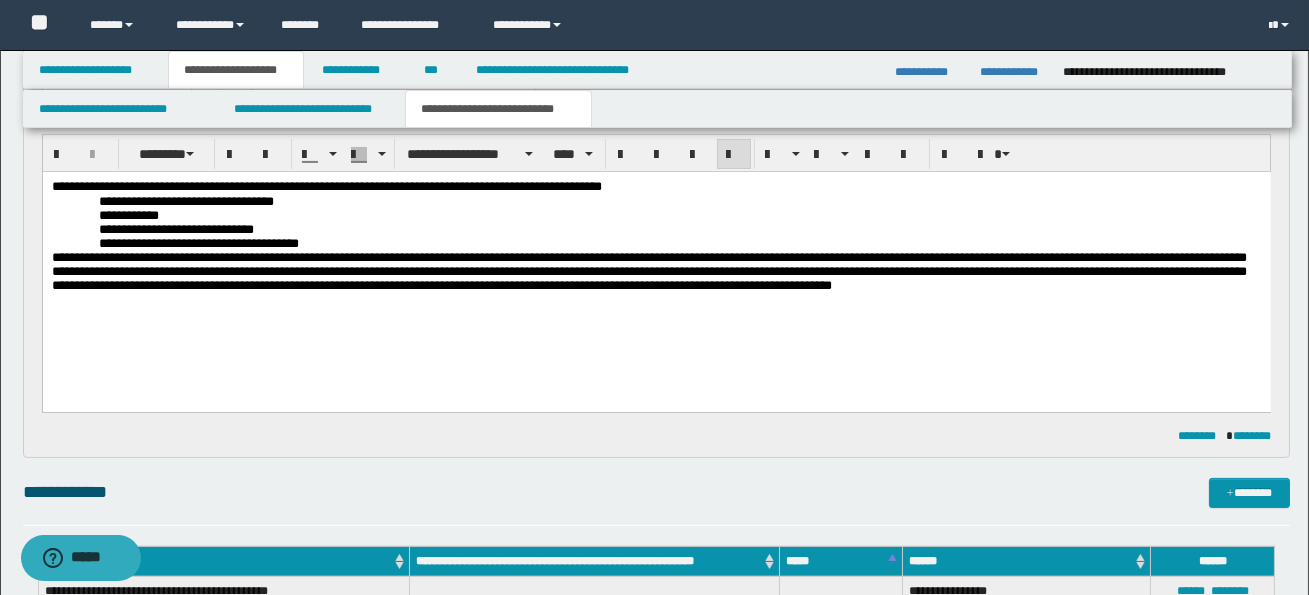click on "**********" at bounding box center (656, 260) 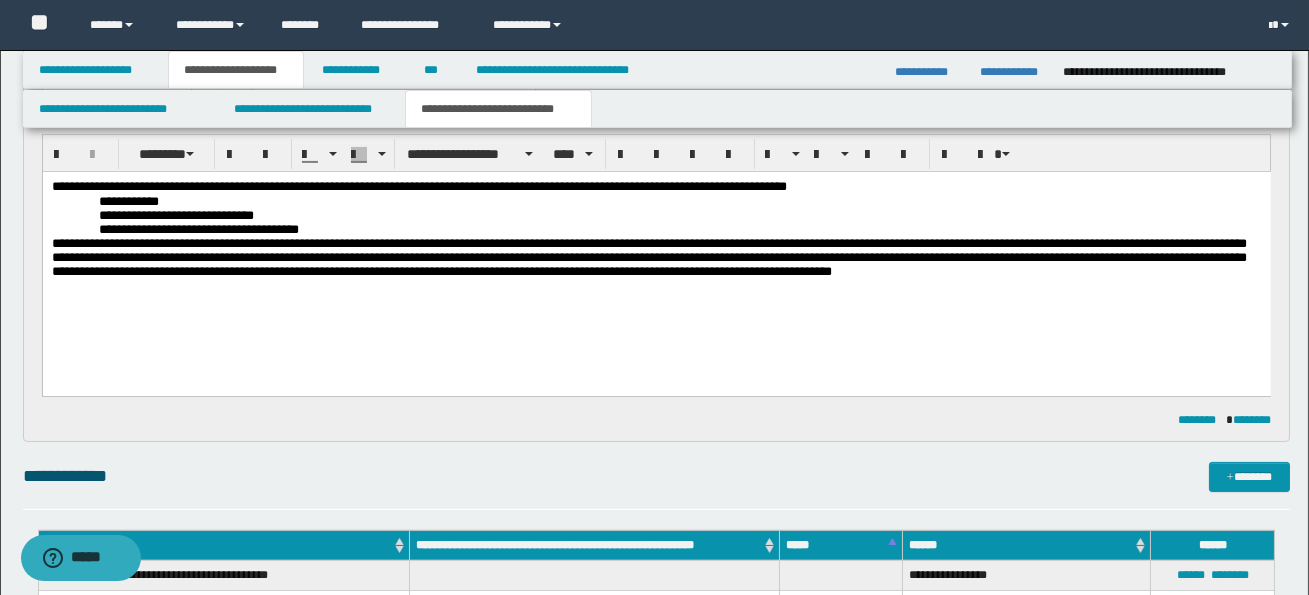 drag, startPoint x: 782, startPoint y: 186, endPoint x: 867, endPoint y: 190, distance: 85.09406 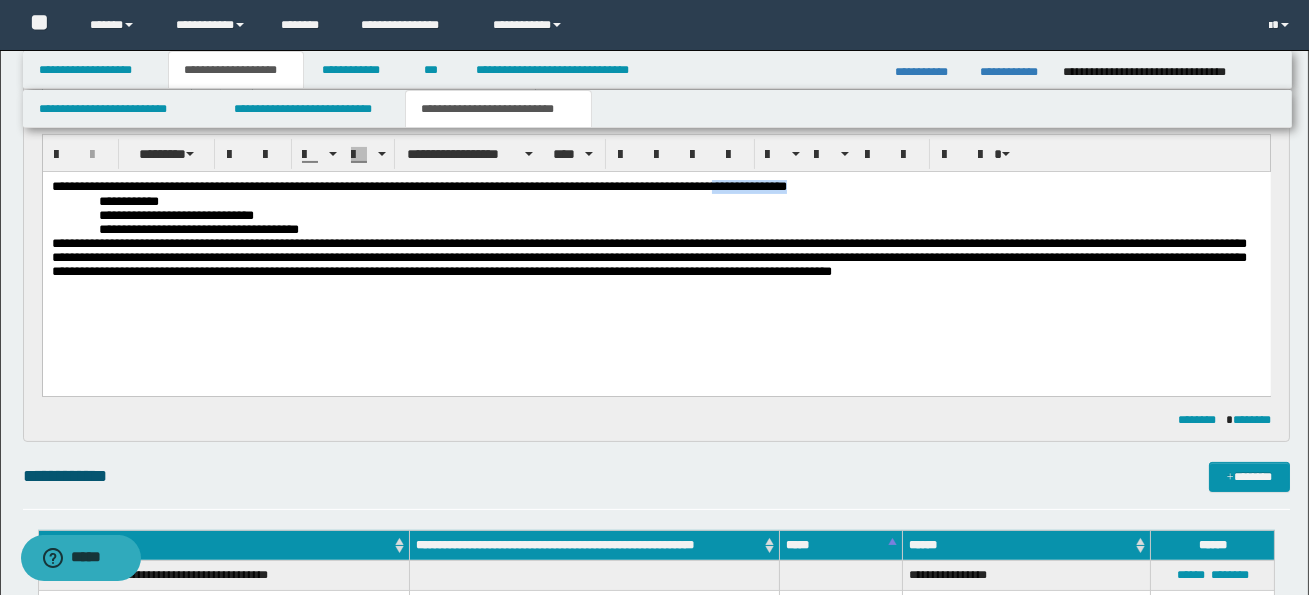drag, startPoint x: 867, startPoint y: 190, endPoint x: 787, endPoint y: 184, distance: 80.224686 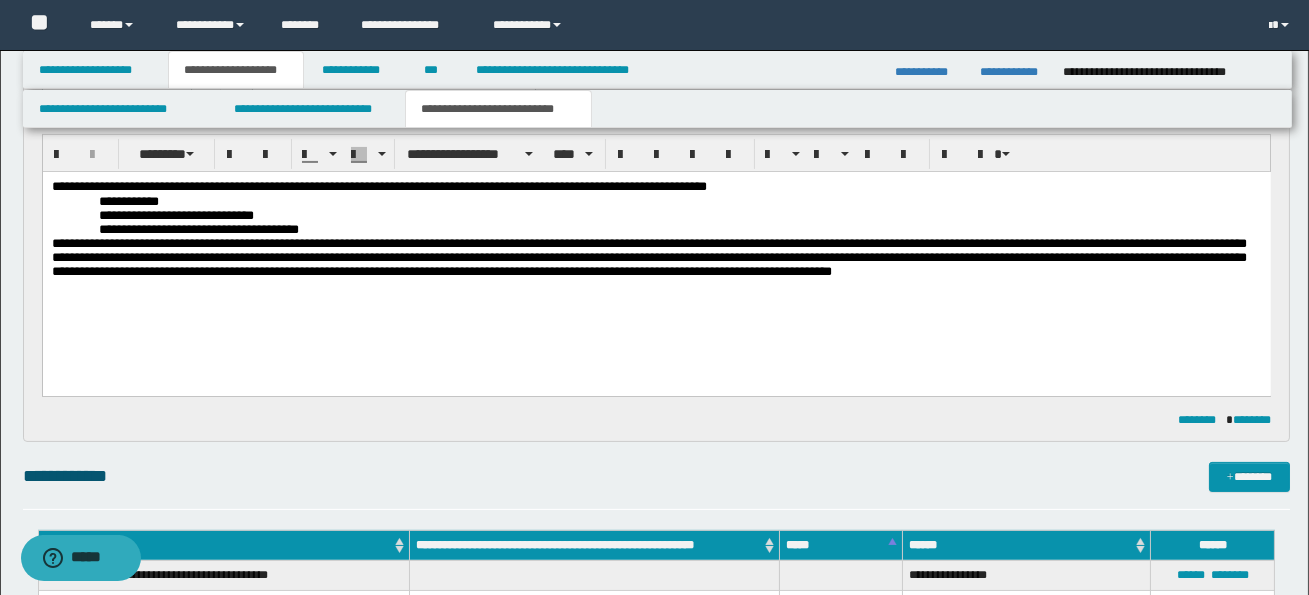 click on "**********" at bounding box center [656, 253] 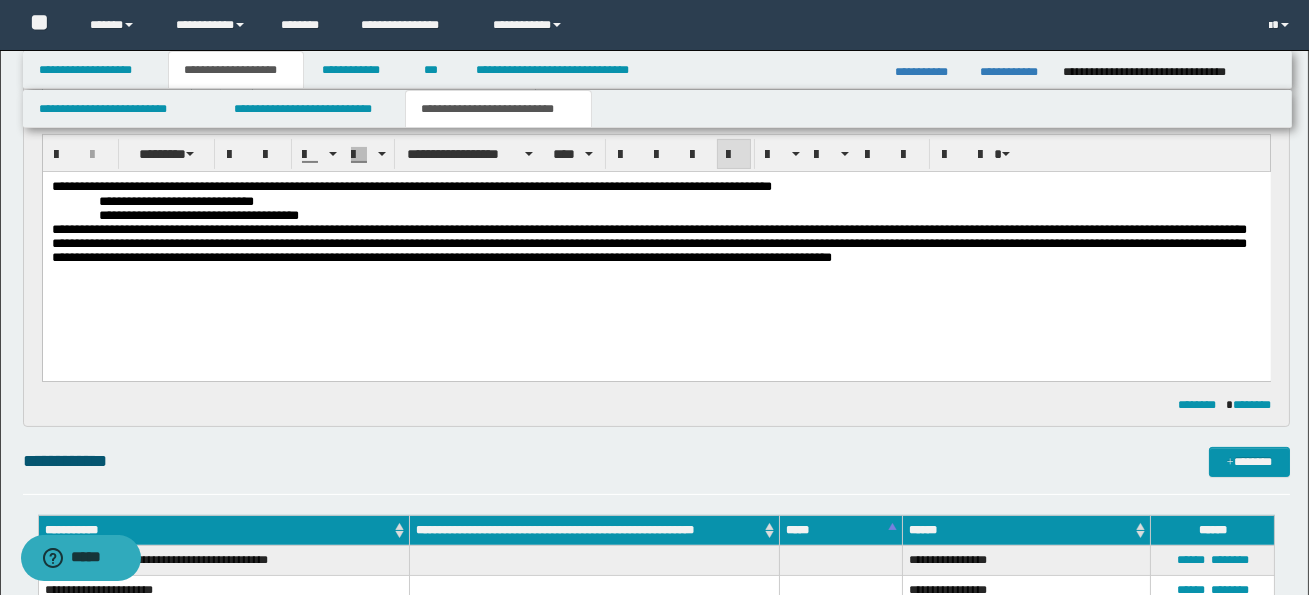 click on "**********" at bounding box center [175, 200] 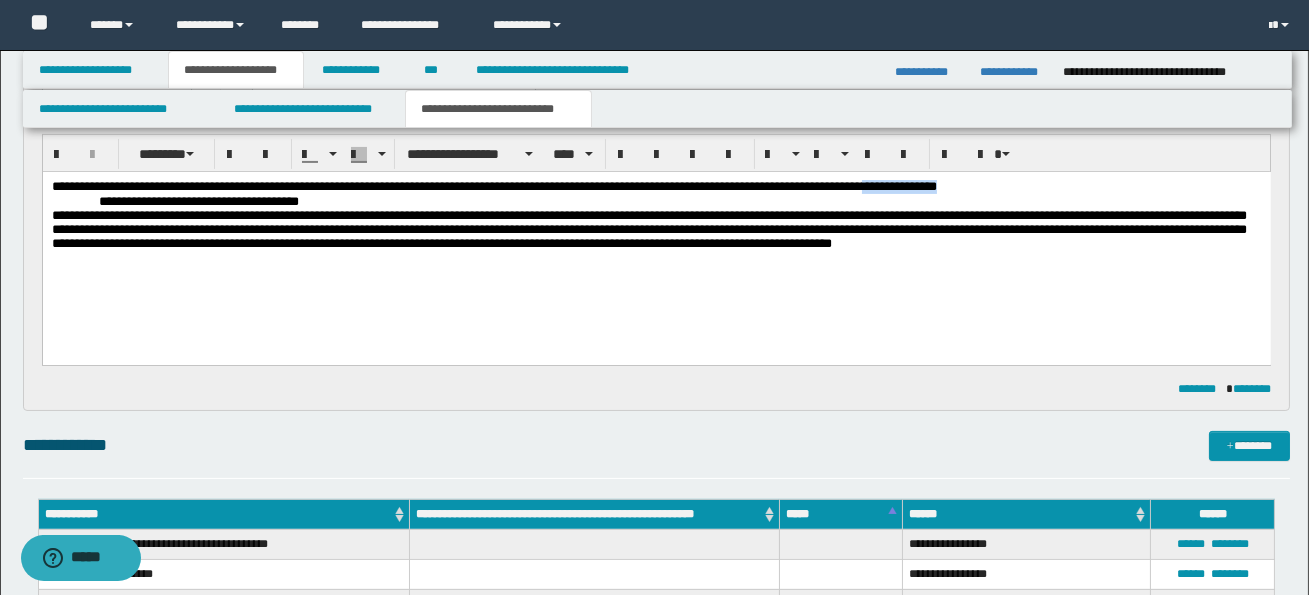 drag, startPoint x: 946, startPoint y: 186, endPoint x: 1049, endPoint y: 188, distance: 103.01942 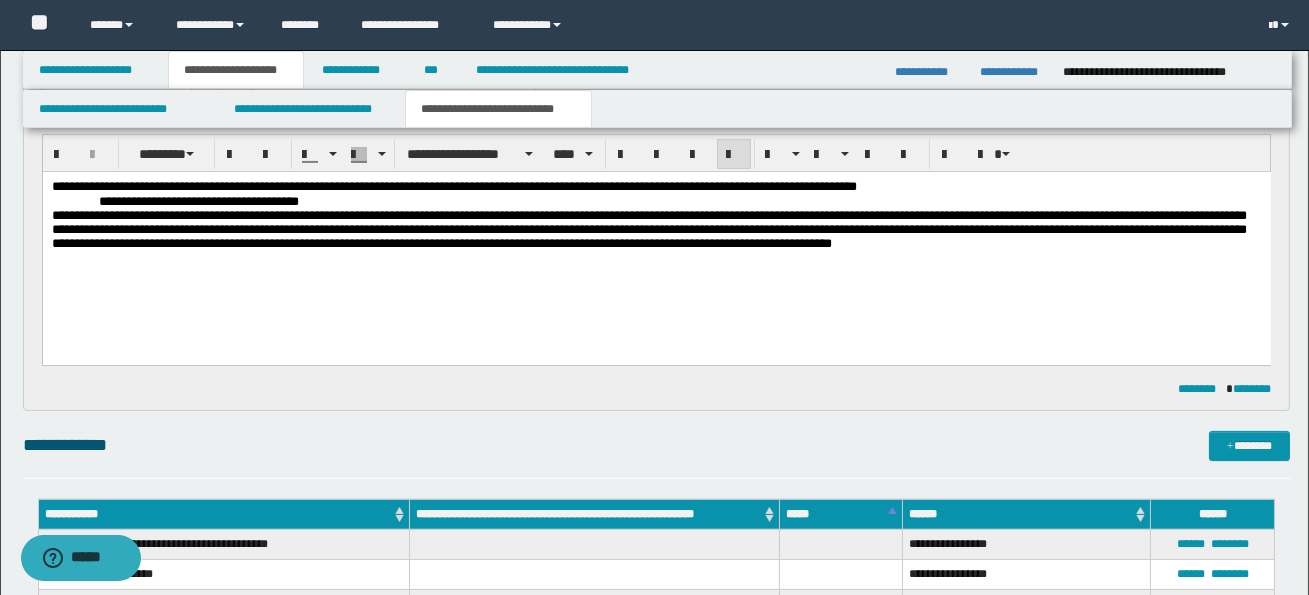 click on "**********" at bounding box center [198, 200] 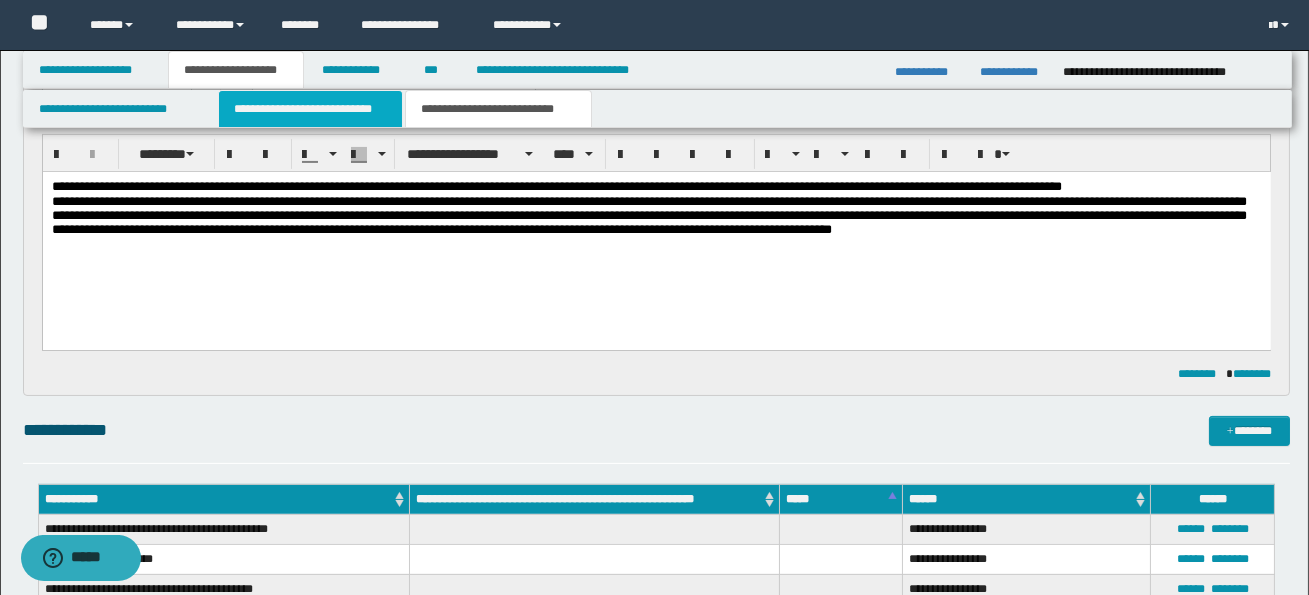 click on "**********" at bounding box center [310, 109] 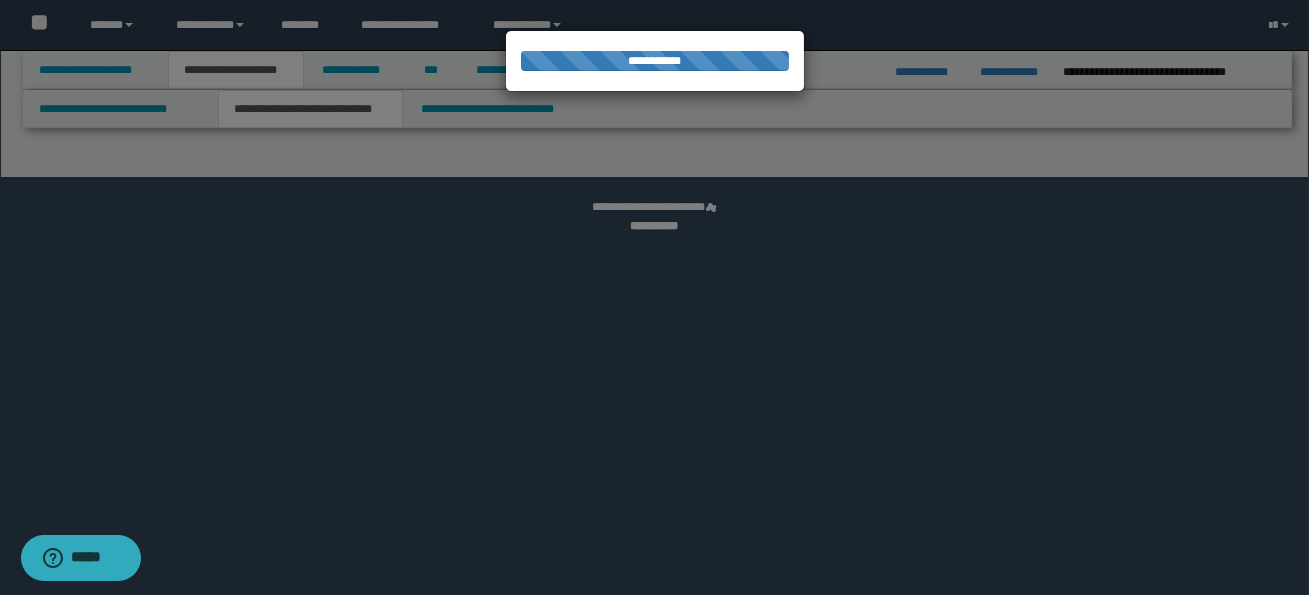 select on "*" 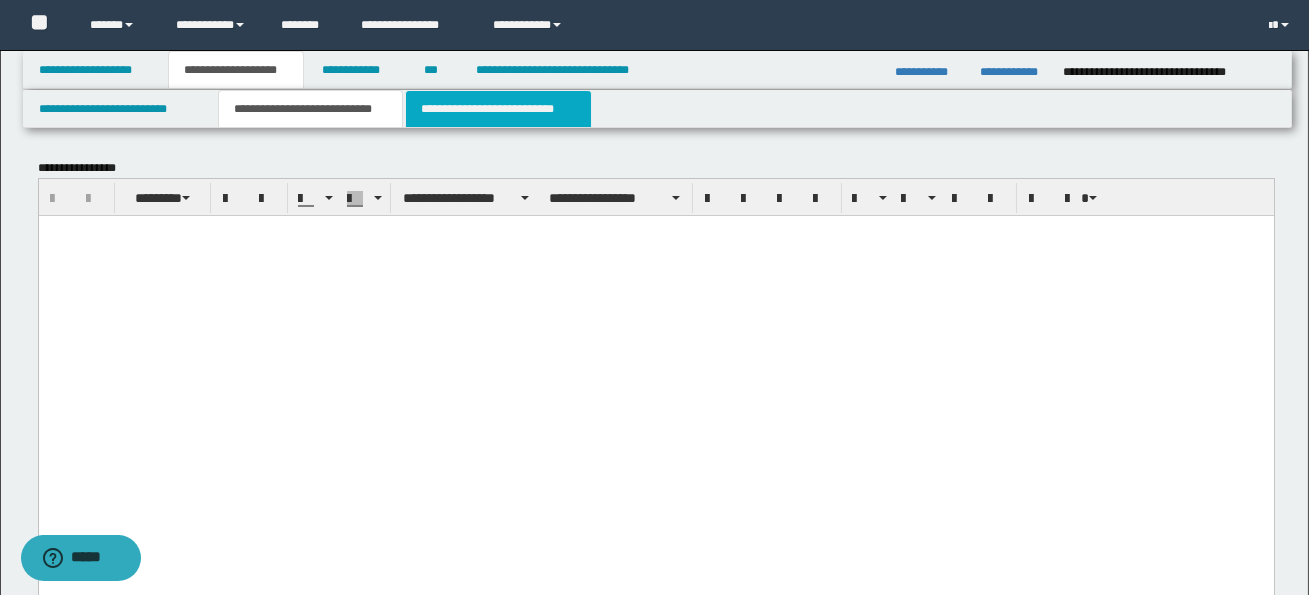 click on "**********" at bounding box center (498, 109) 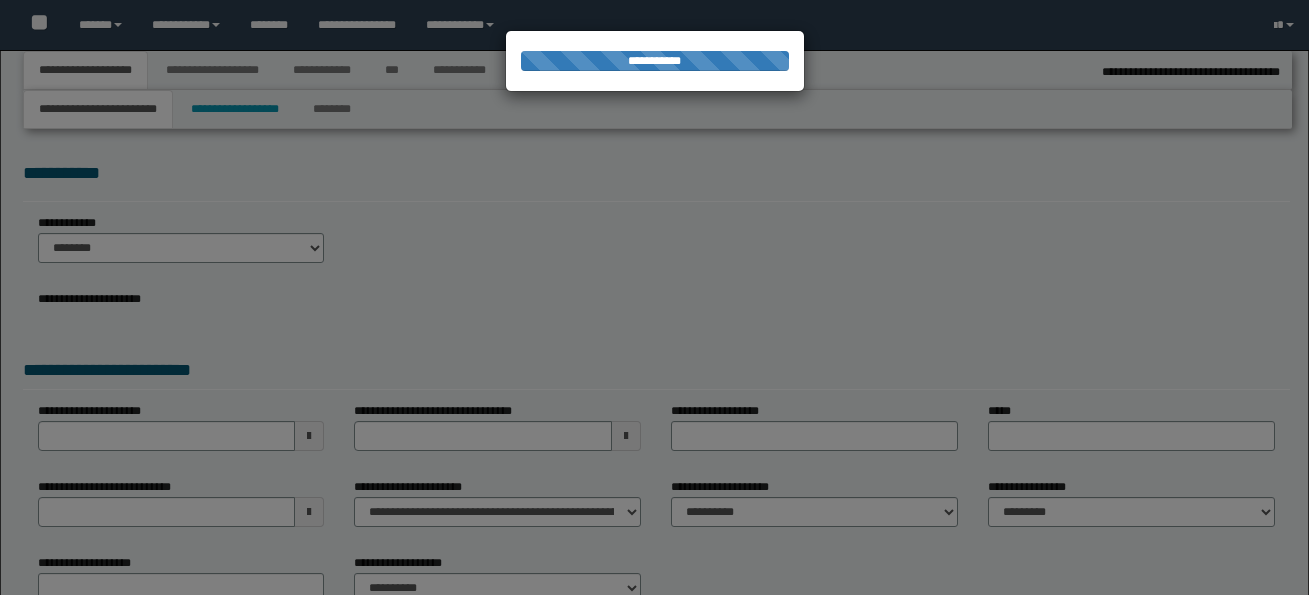 select on "*" 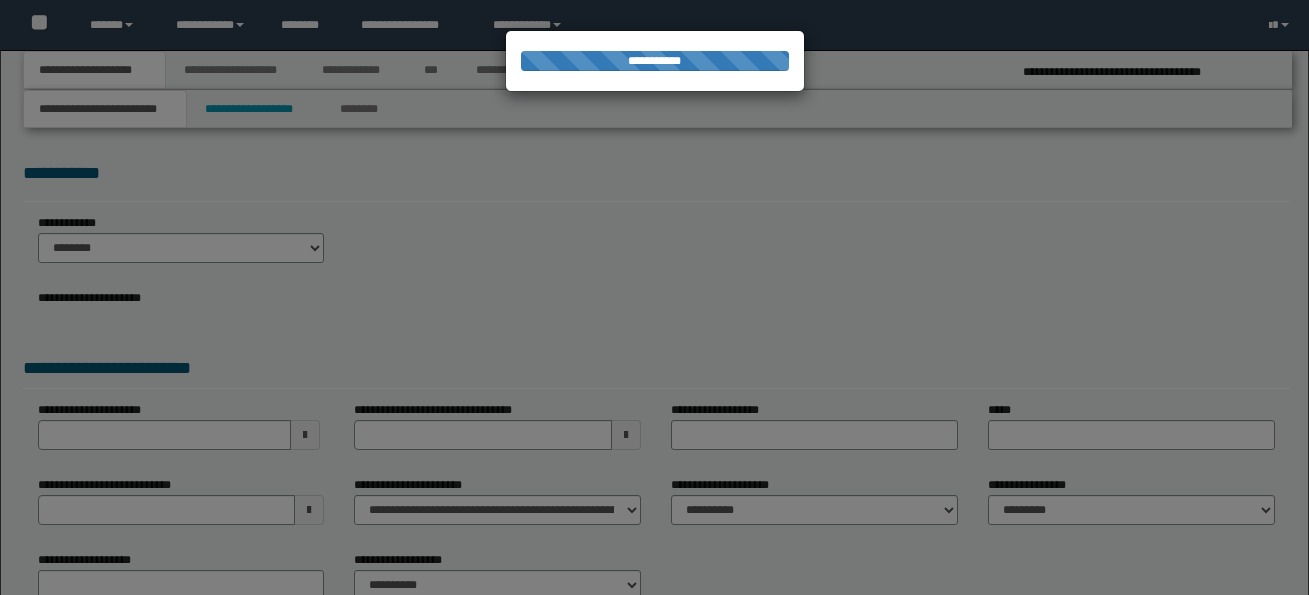 scroll, scrollTop: 0, scrollLeft: 0, axis: both 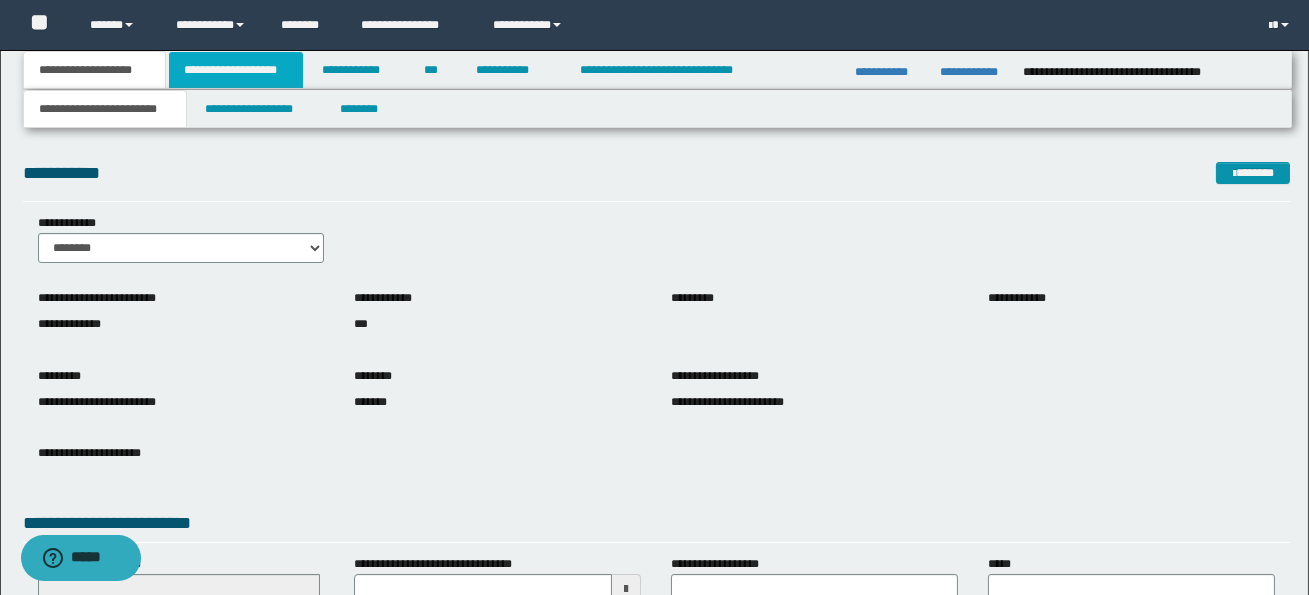 click on "**********" at bounding box center (236, 70) 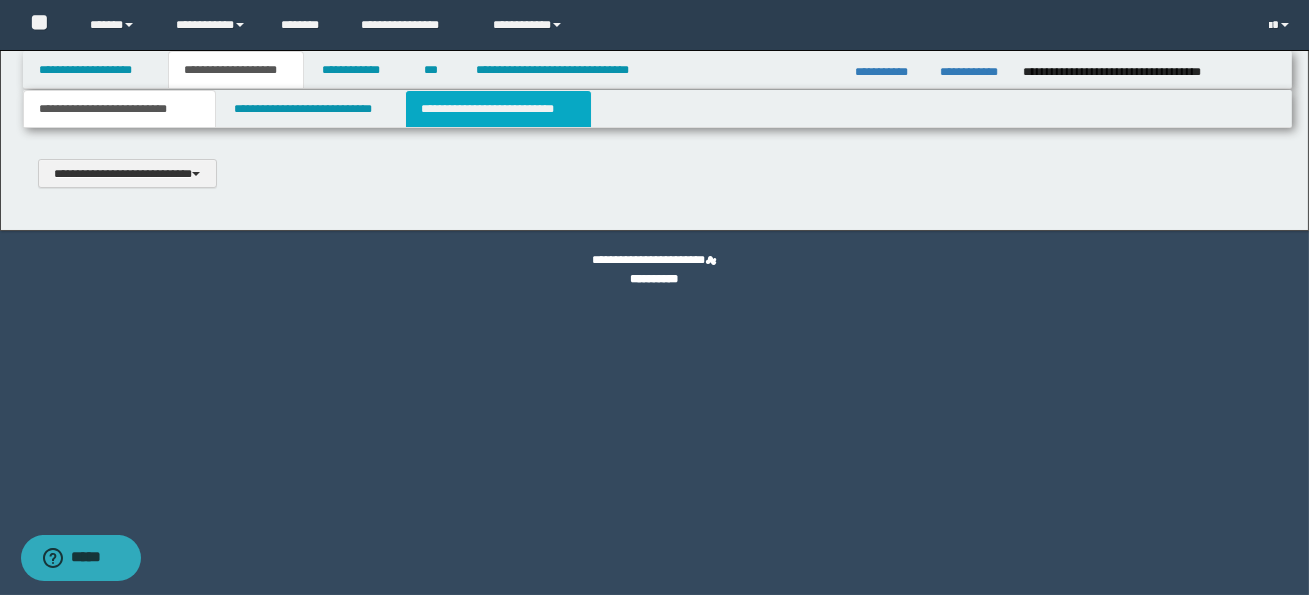 type 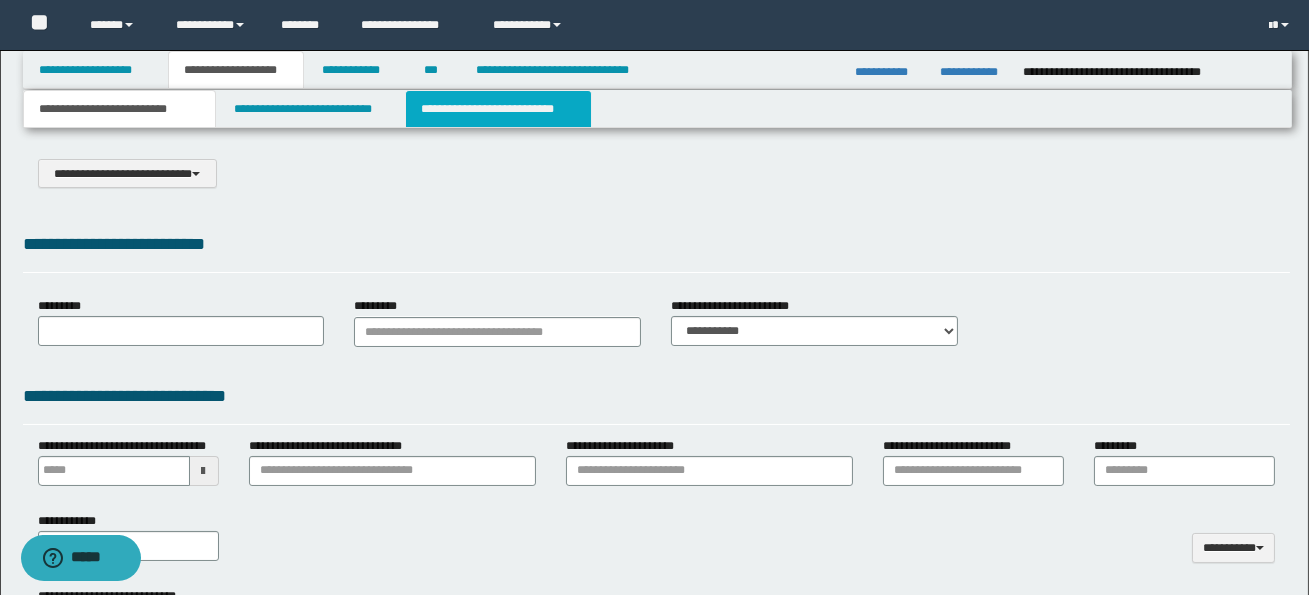 select on "*" 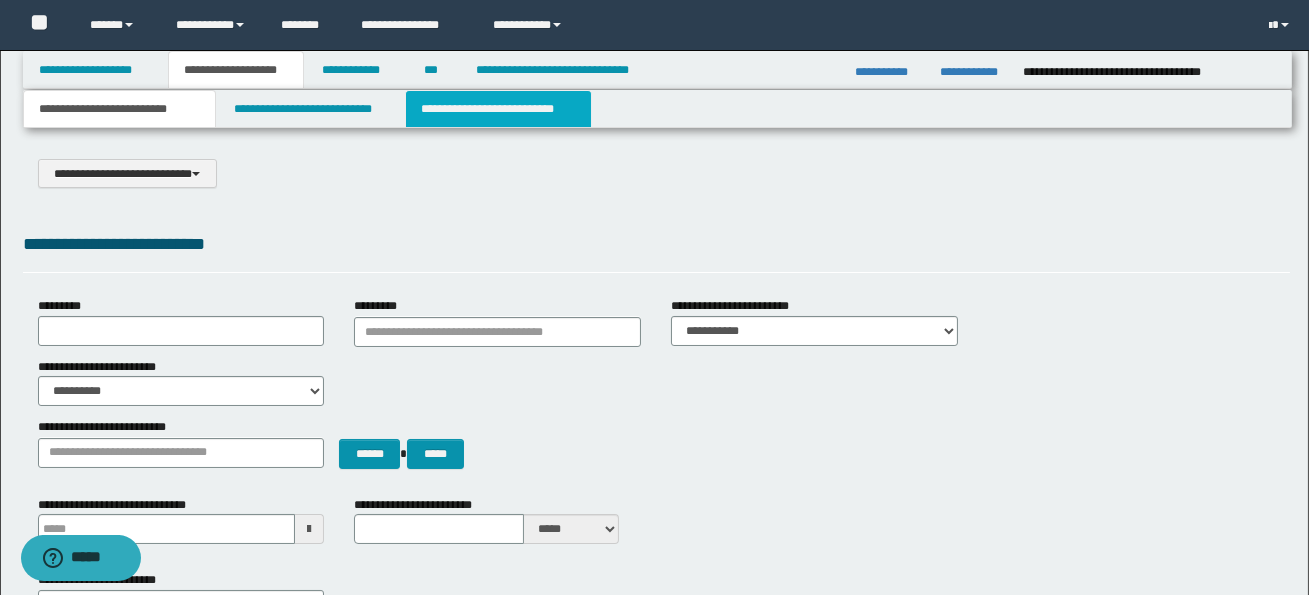 click on "**********" at bounding box center (498, 109) 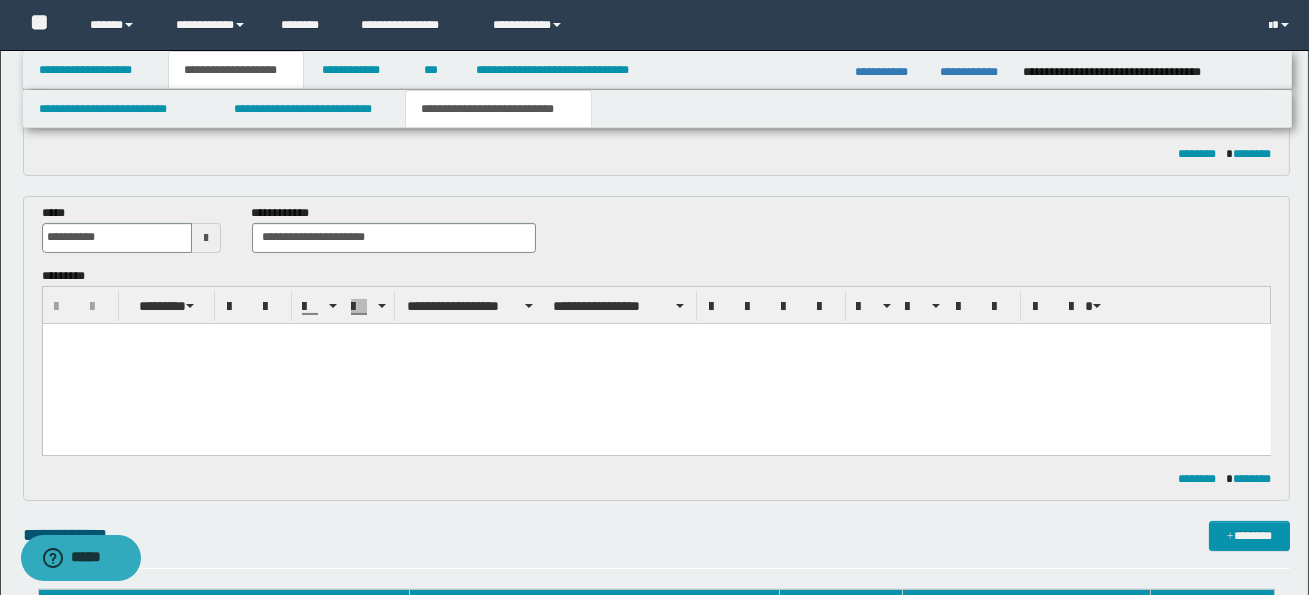 scroll, scrollTop: 761, scrollLeft: 0, axis: vertical 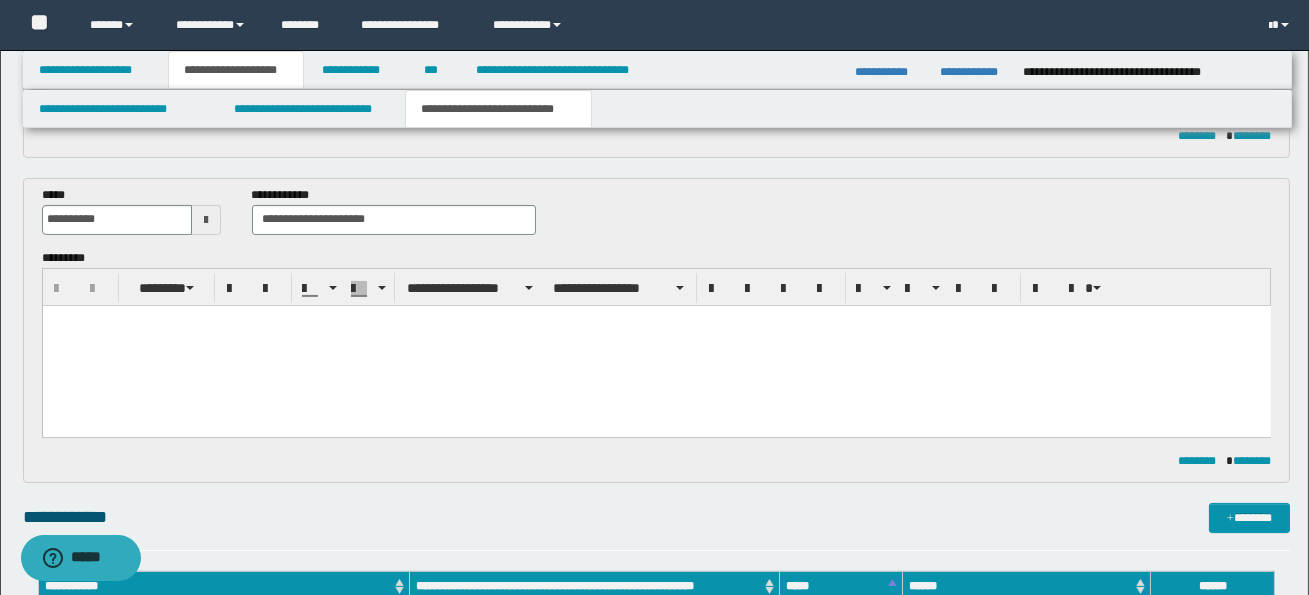 click at bounding box center (656, 345) 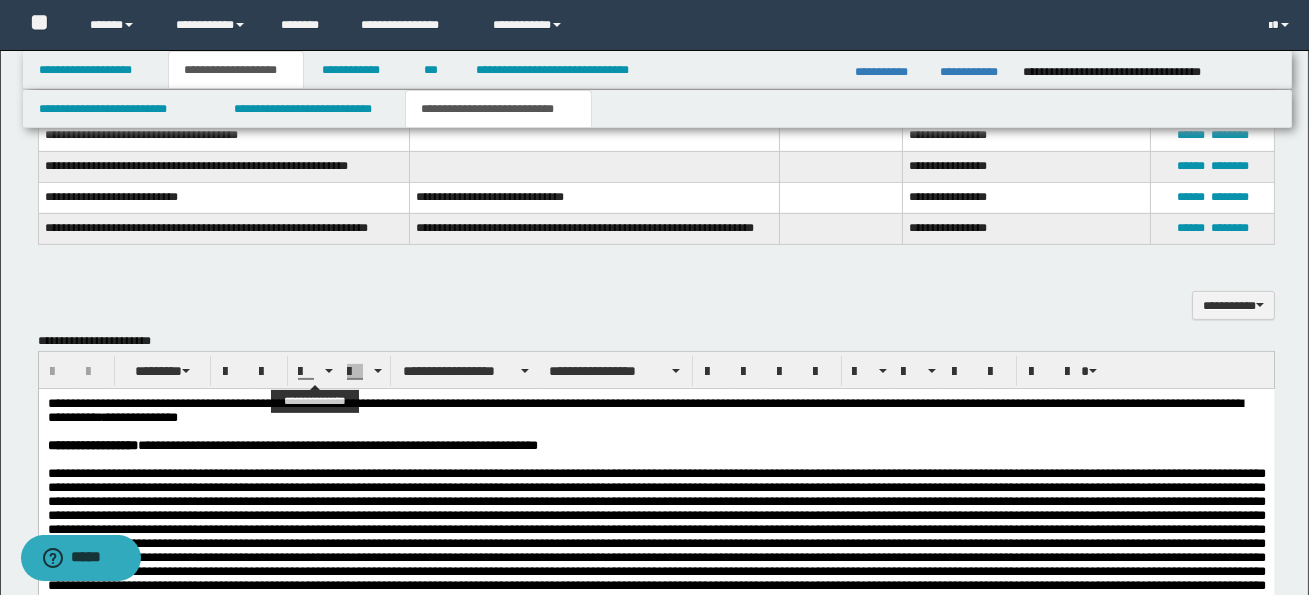 scroll, scrollTop: 1281, scrollLeft: 0, axis: vertical 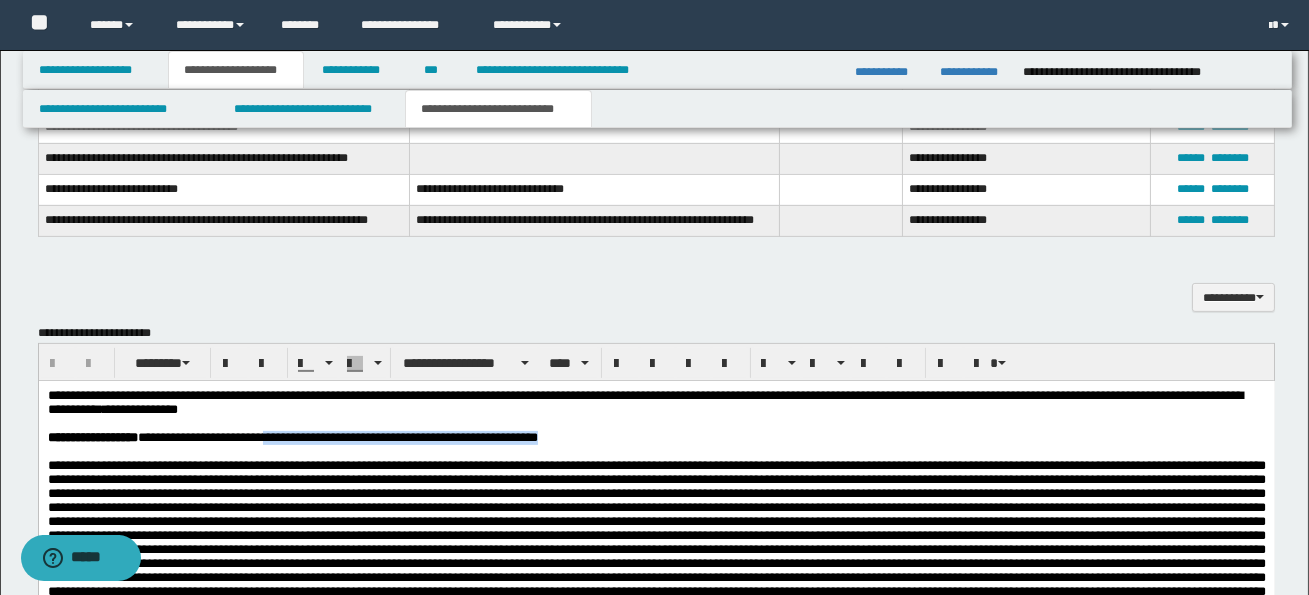 drag, startPoint x: 291, startPoint y: 440, endPoint x: 597, endPoint y: 446, distance: 306.0588 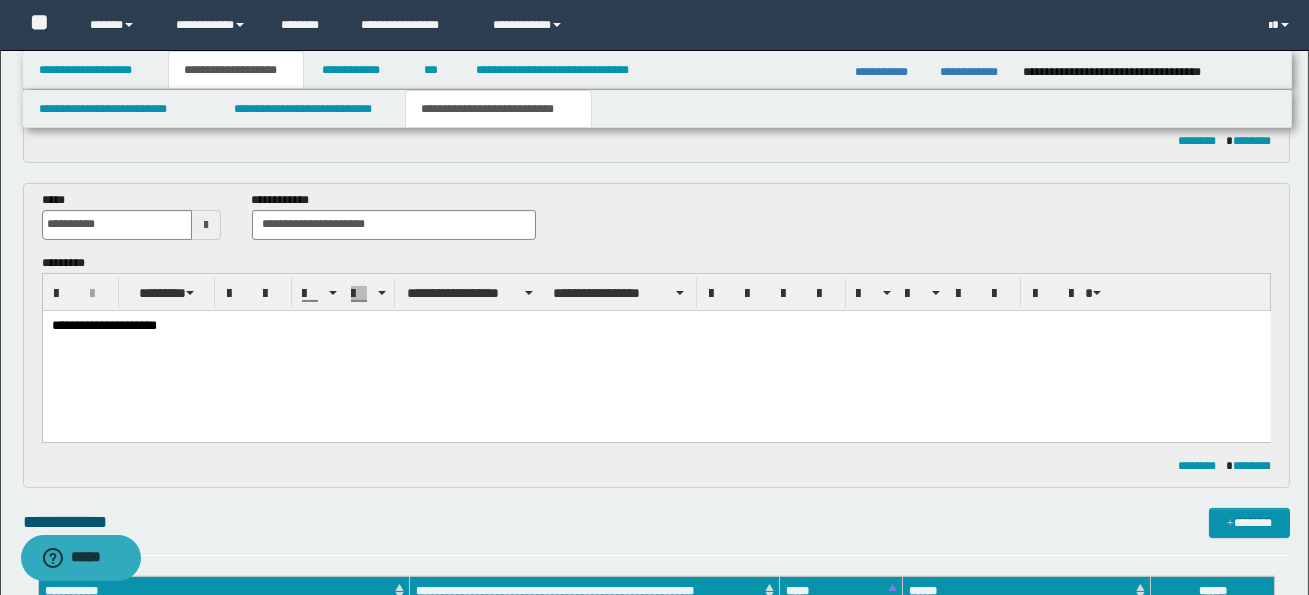 scroll, scrollTop: 742, scrollLeft: 0, axis: vertical 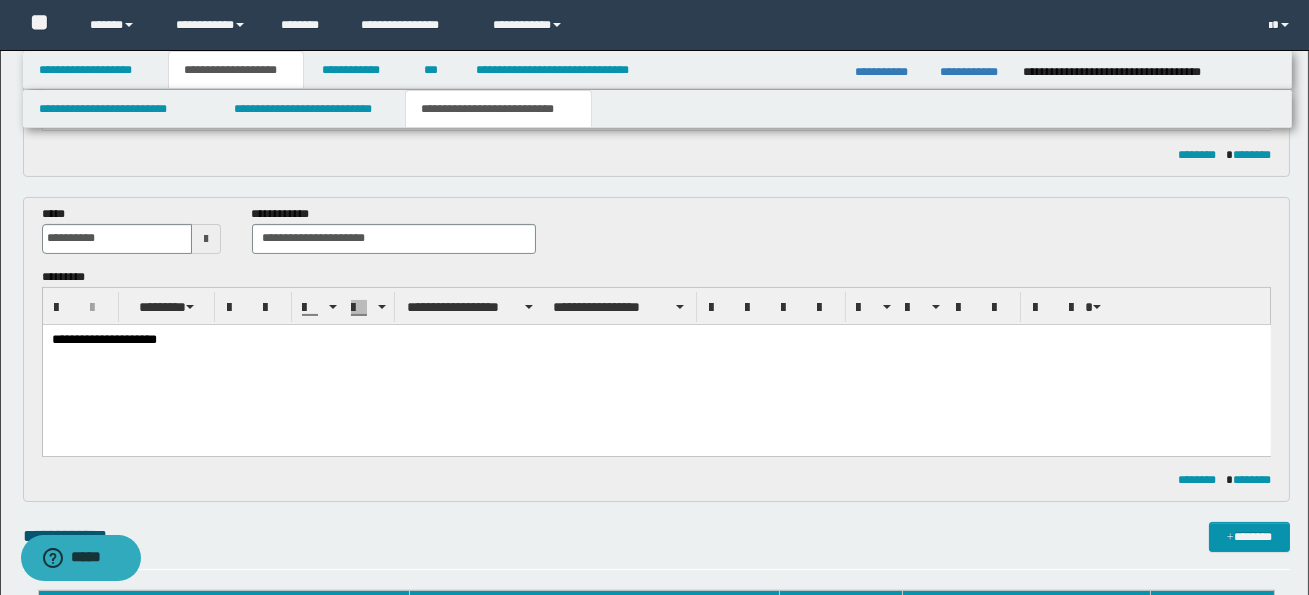 click on "**********" at bounding box center [656, 364] 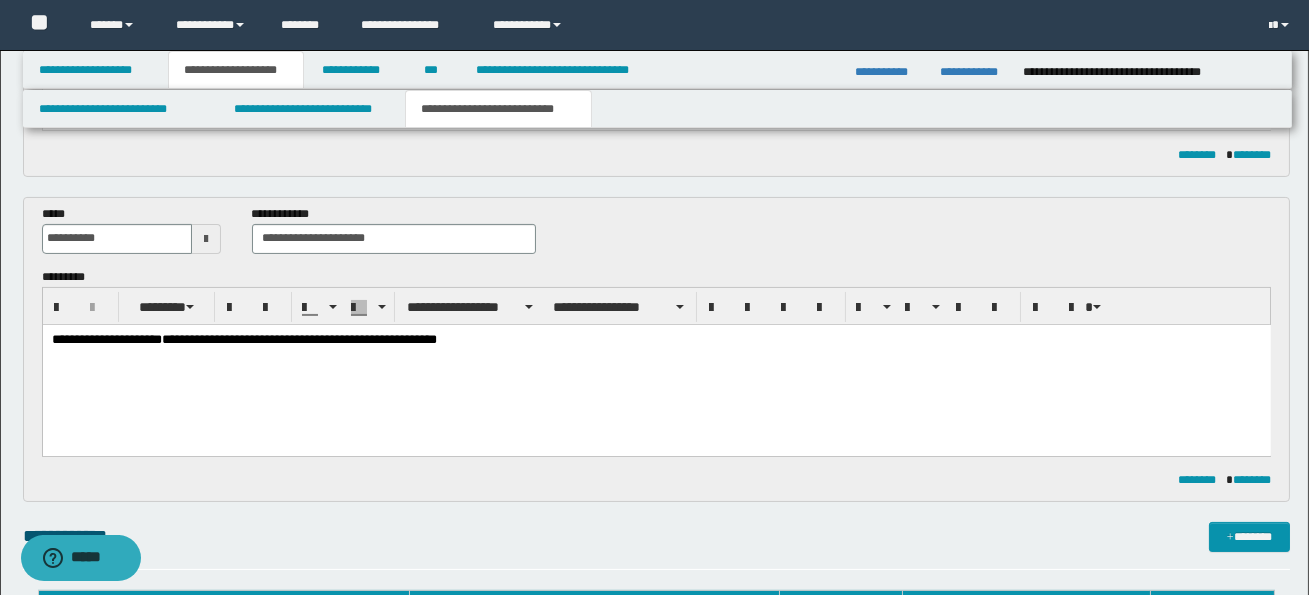 scroll, scrollTop: 0, scrollLeft: 0, axis: both 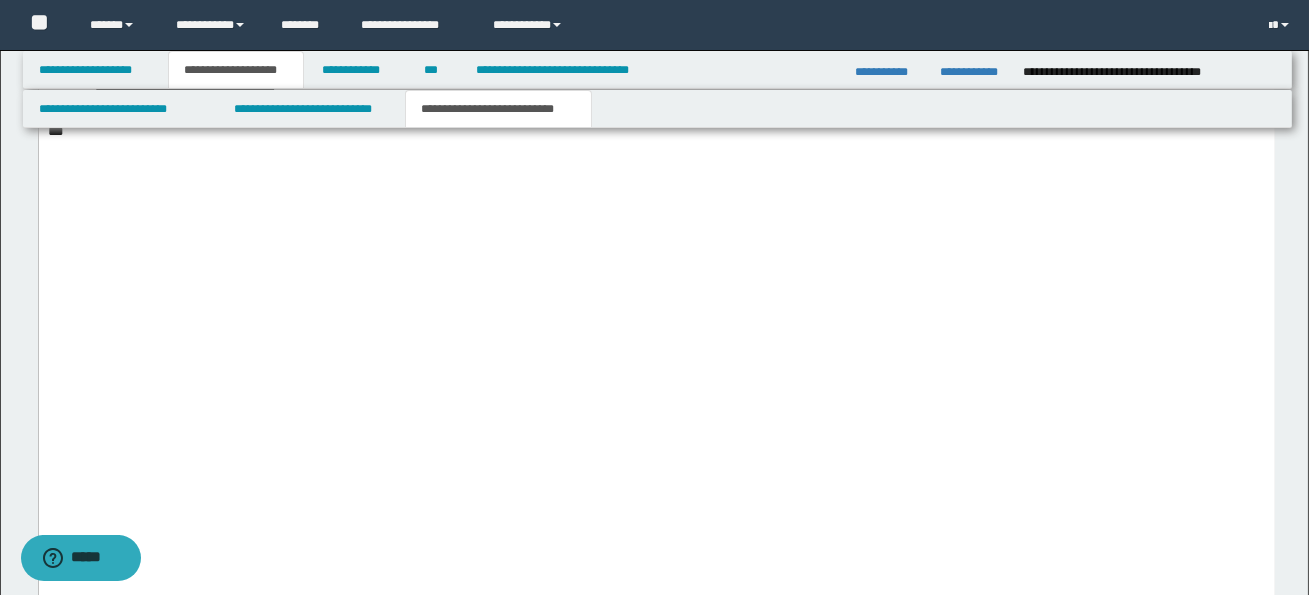 click on "**********" at bounding box center (656, -120) 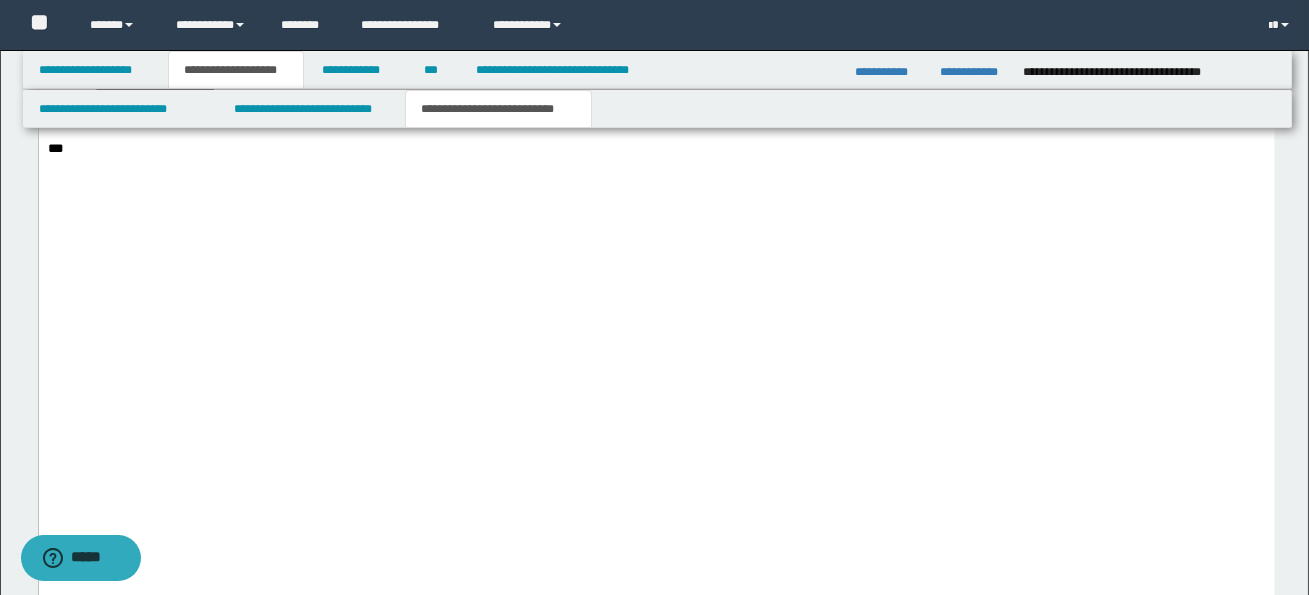 scroll, scrollTop: 5181, scrollLeft: 0, axis: vertical 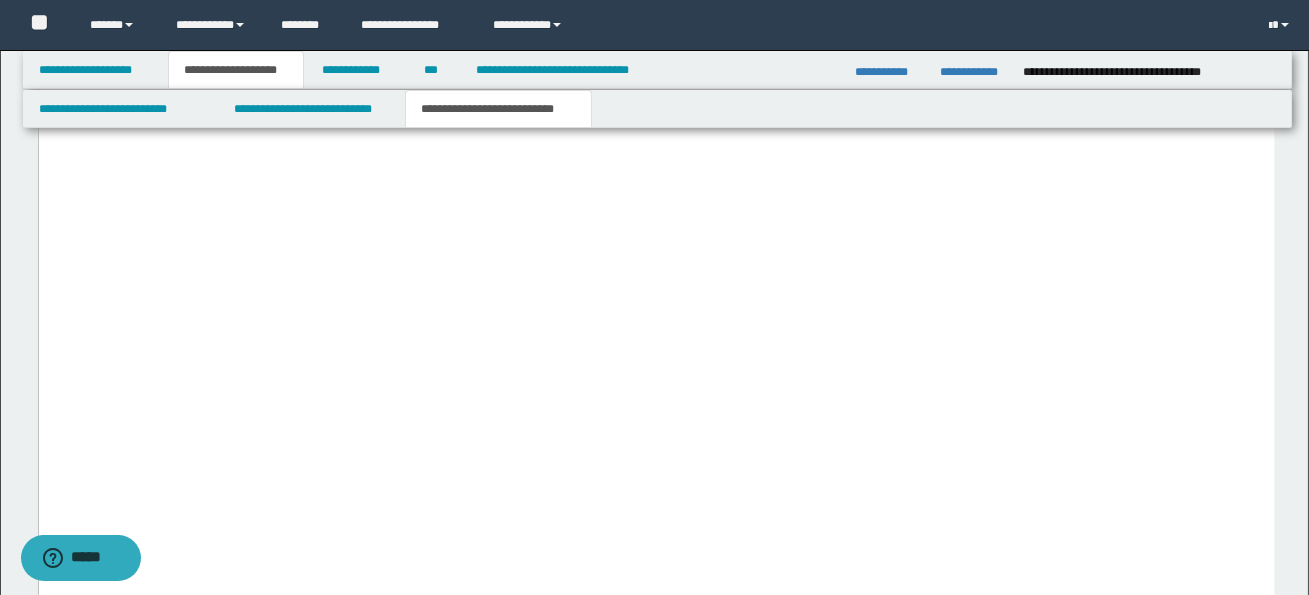 drag, startPoint x: 48, startPoint y: 310, endPoint x: 298, endPoint y: 314, distance: 250.032 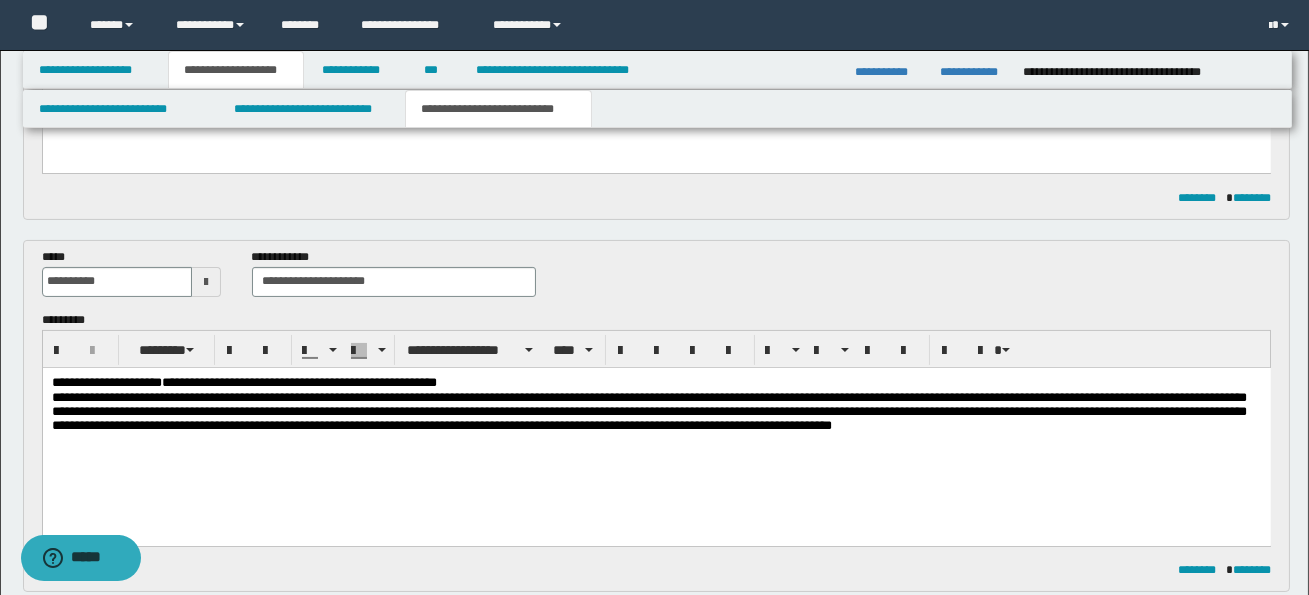 scroll, scrollTop: 704, scrollLeft: 0, axis: vertical 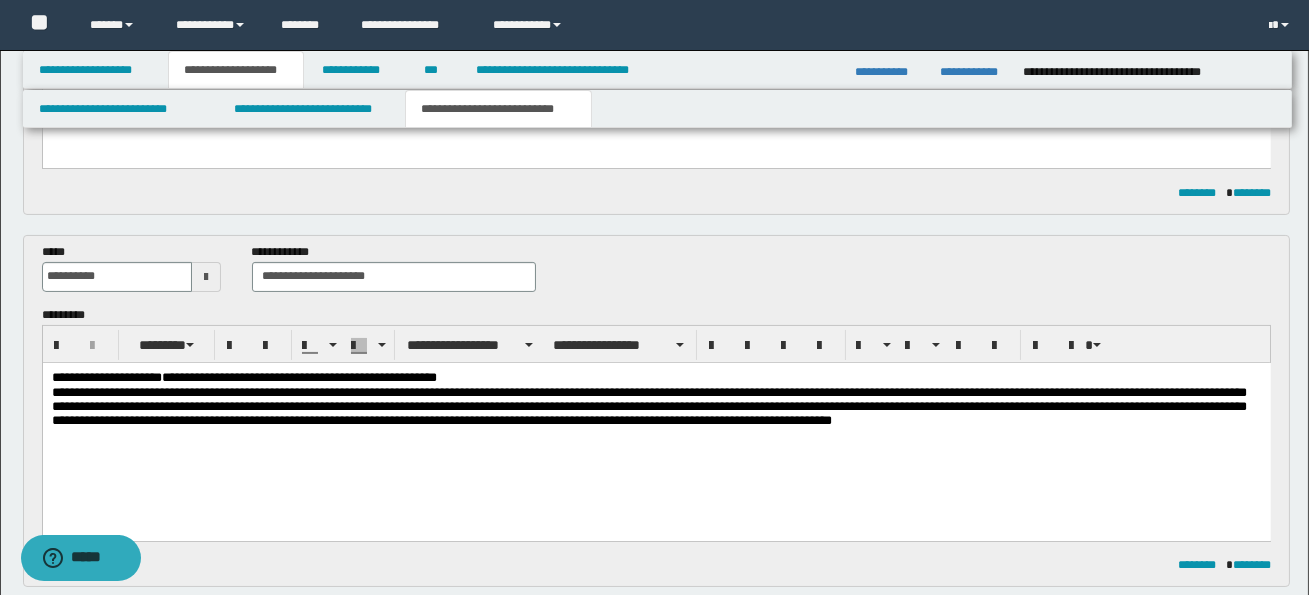 click on "[FIRST] [LAST]" at bounding box center (655, 377) 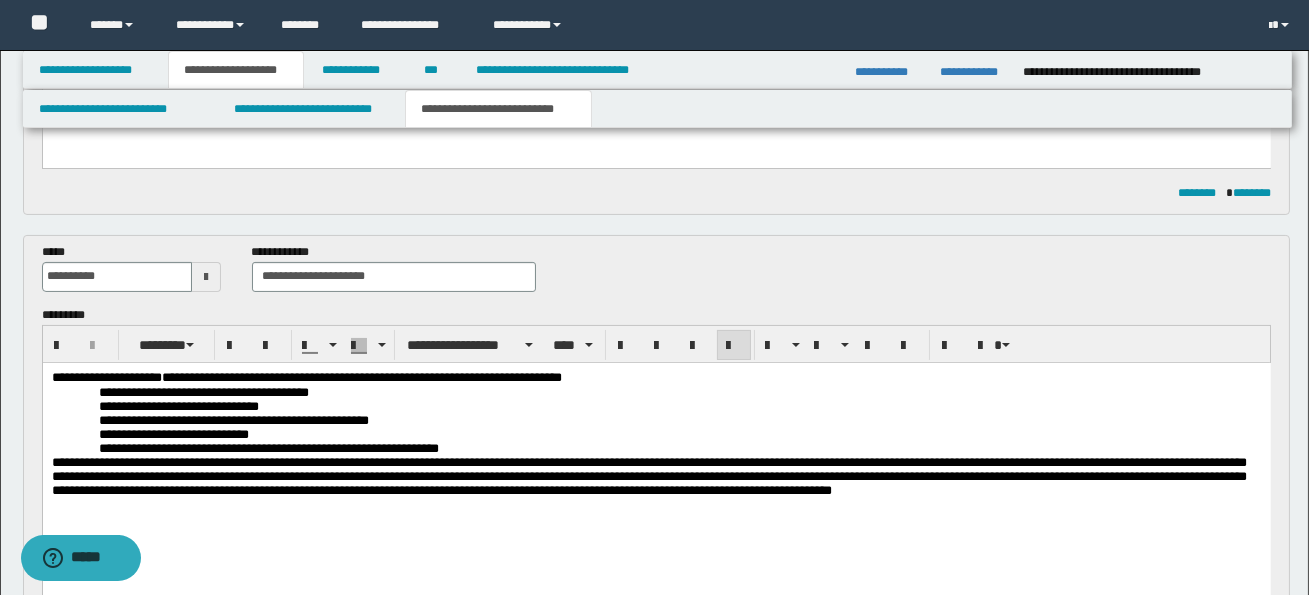 click on "[FIRST] [LAST] [PHONE] [EMAIL] [ADDRESS] [CITY] [STATE] [POSTAL_CODE] [COUNTRY]" at bounding box center [656, 458] 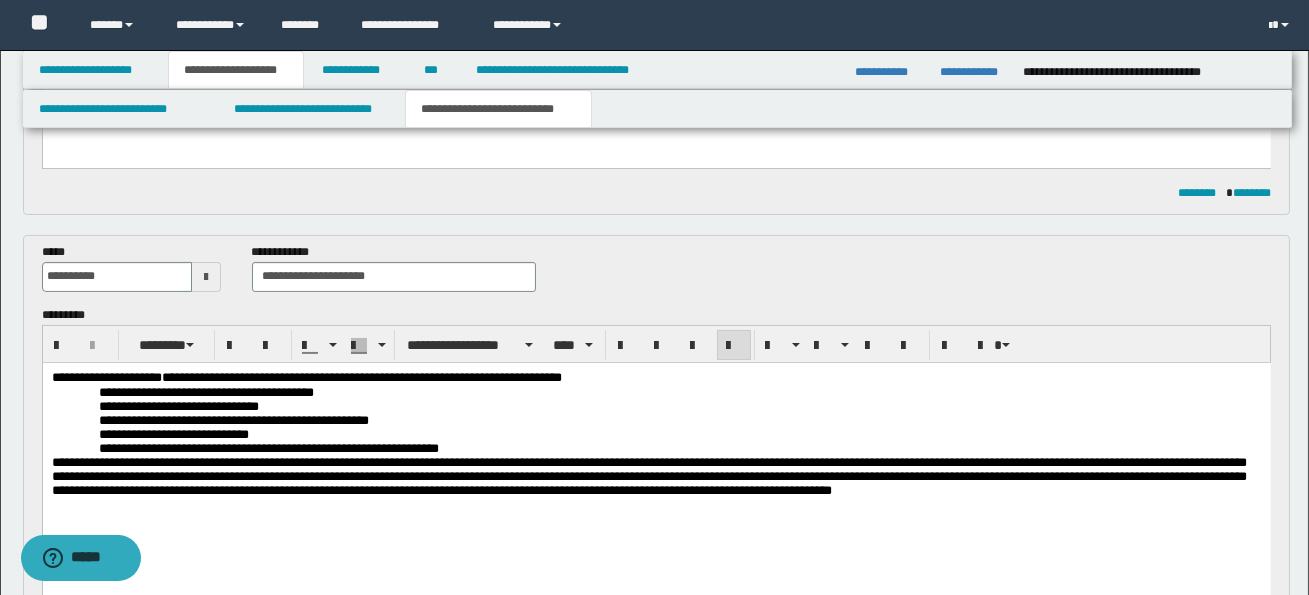 click on "[FIRST] [LAST] [PHONE] [EMAIL] [ADDRESS] [CITY] [STATE] [POSTAL_CODE] [COUNTRY]" at bounding box center (656, 458) 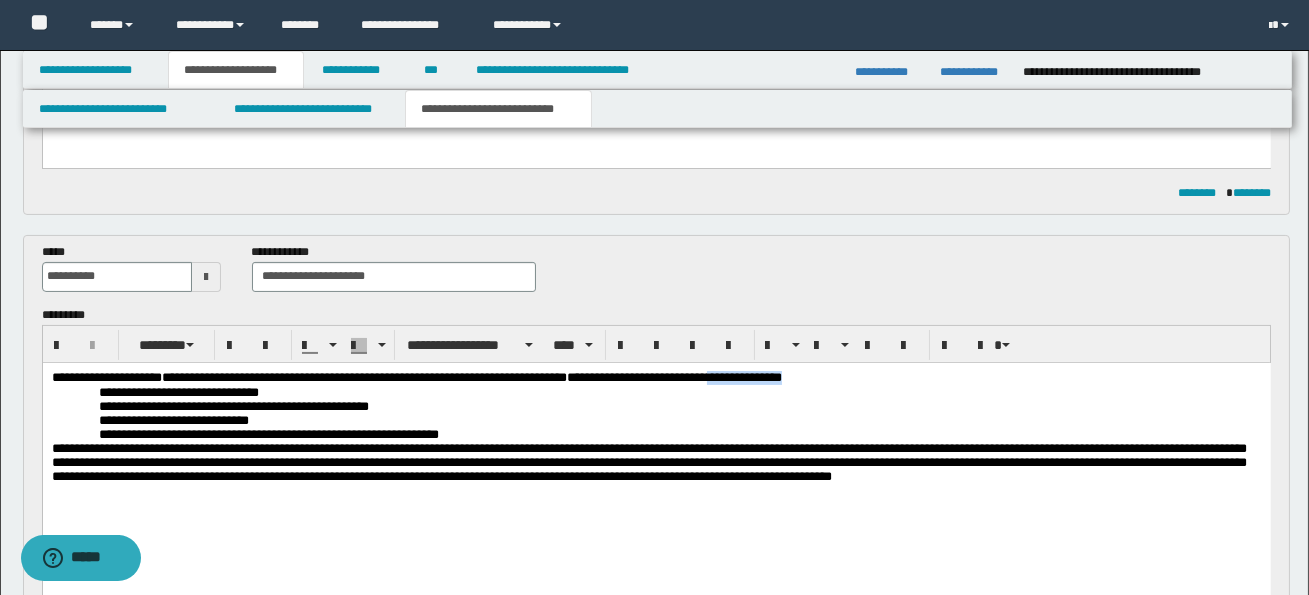 drag, startPoint x: 791, startPoint y: 377, endPoint x: 876, endPoint y: 377, distance: 85 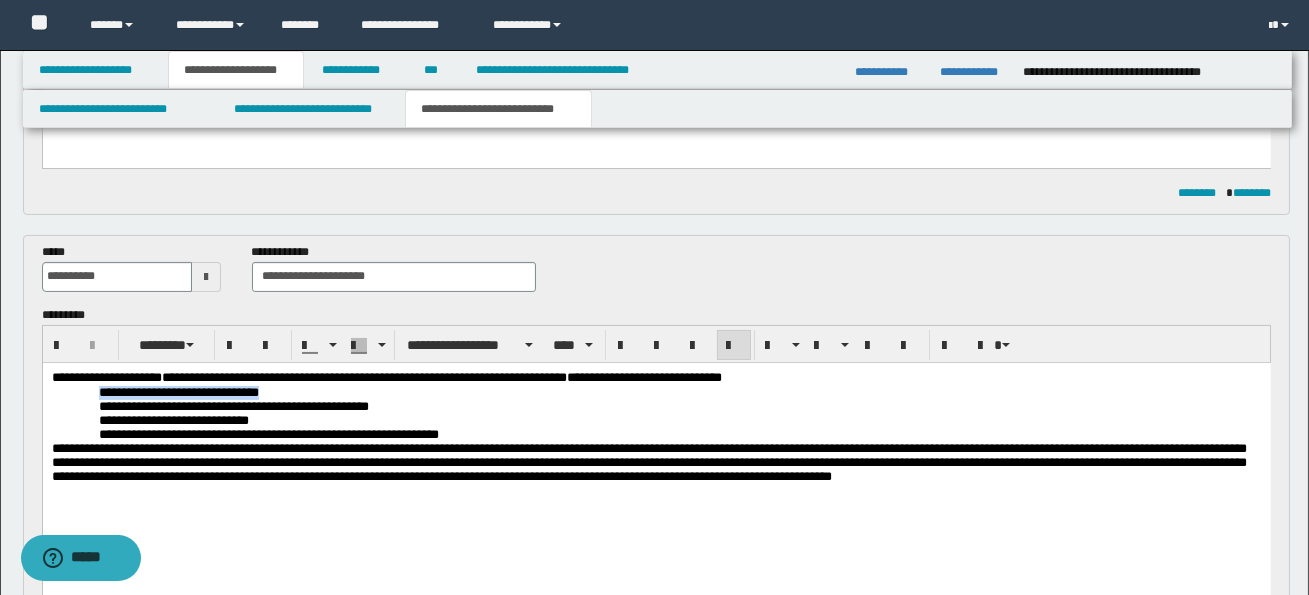 drag, startPoint x: 105, startPoint y: 389, endPoint x: 306, endPoint y: 396, distance: 201.12186 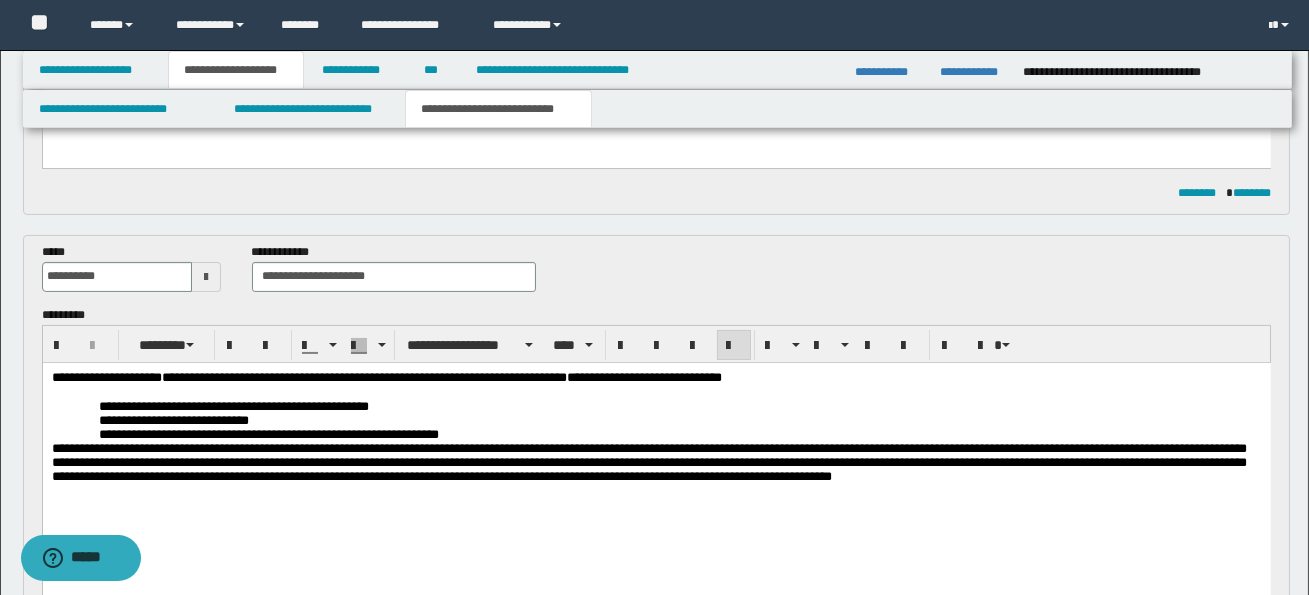 click on "**********" at bounding box center [233, 405] 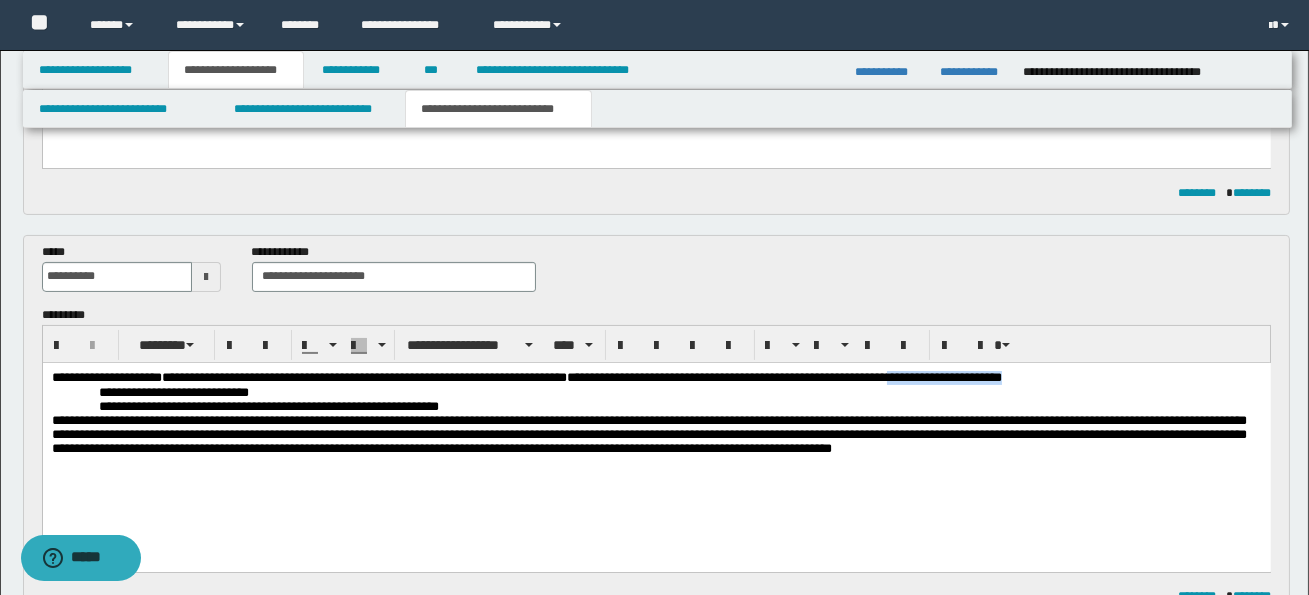 drag, startPoint x: 985, startPoint y: 380, endPoint x: 1121, endPoint y: 383, distance: 136.03308 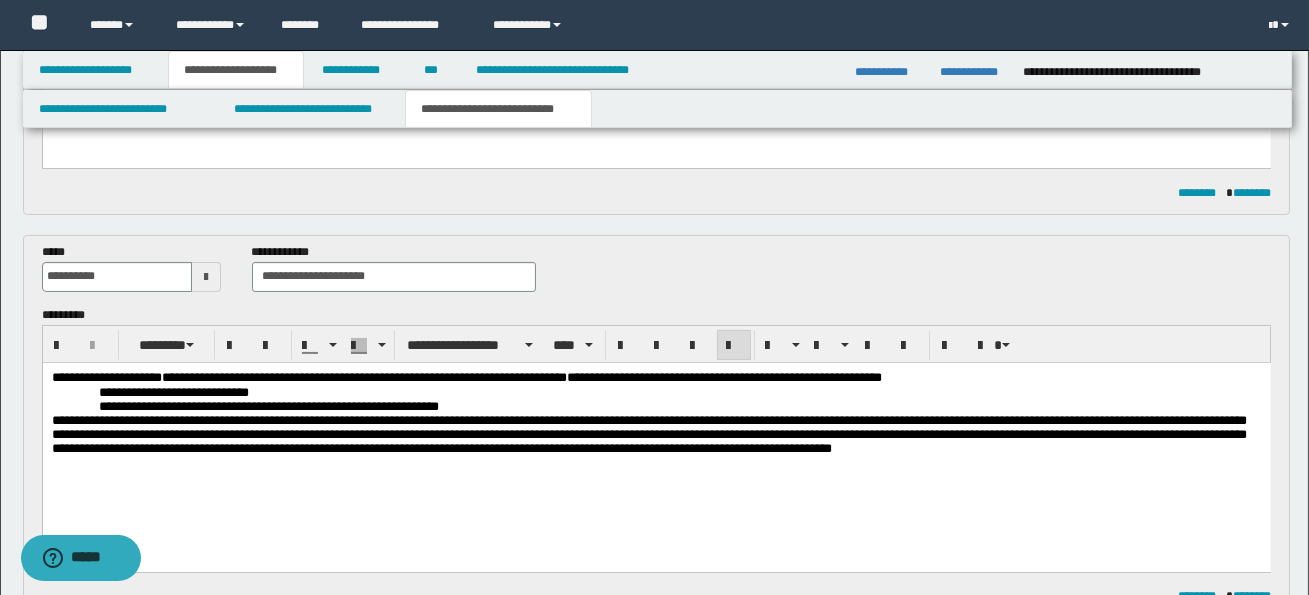 click on "**********" at bounding box center (173, 391) 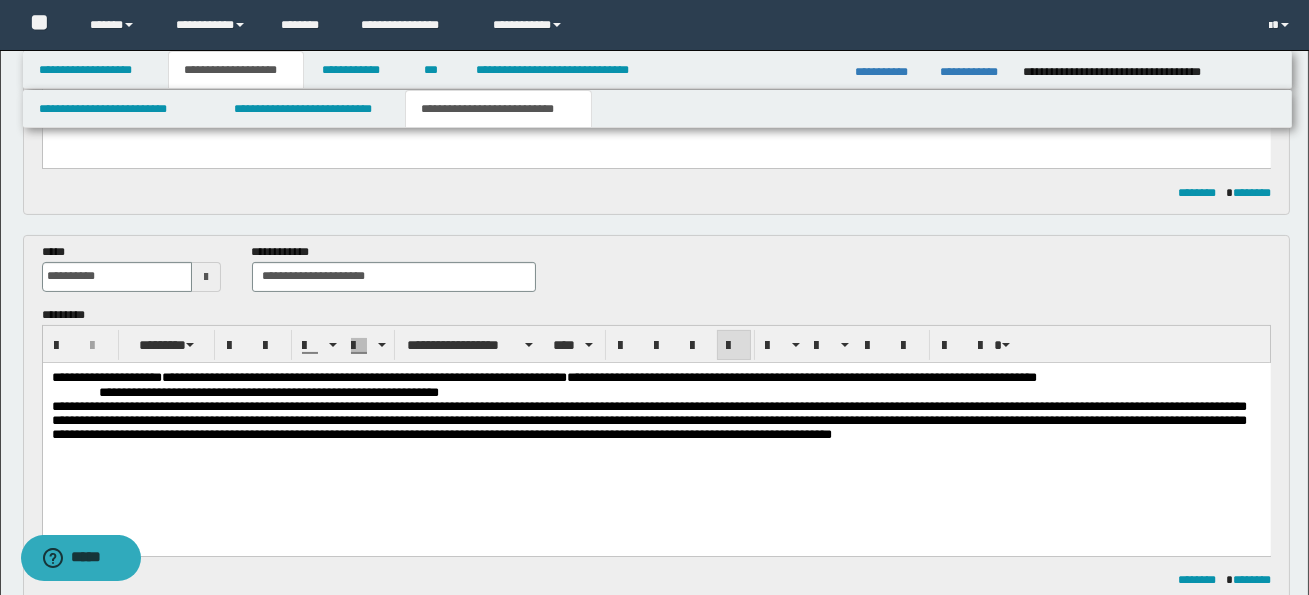 click on "**********" at bounding box center [268, 391] 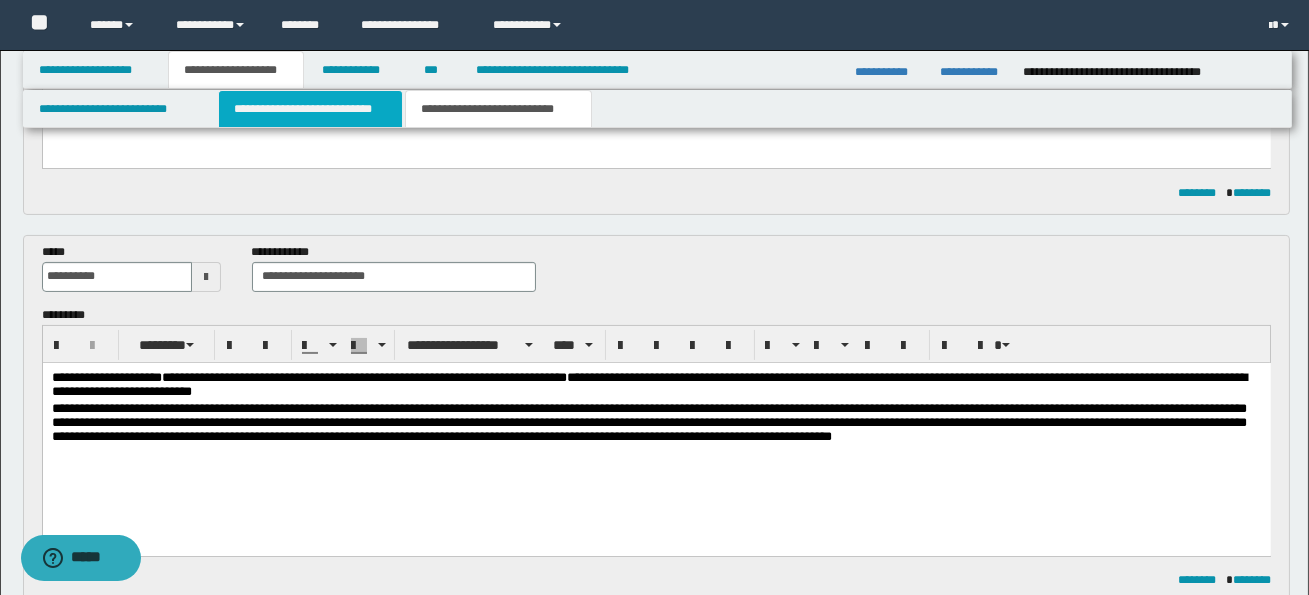 click on "**********" at bounding box center (310, 109) 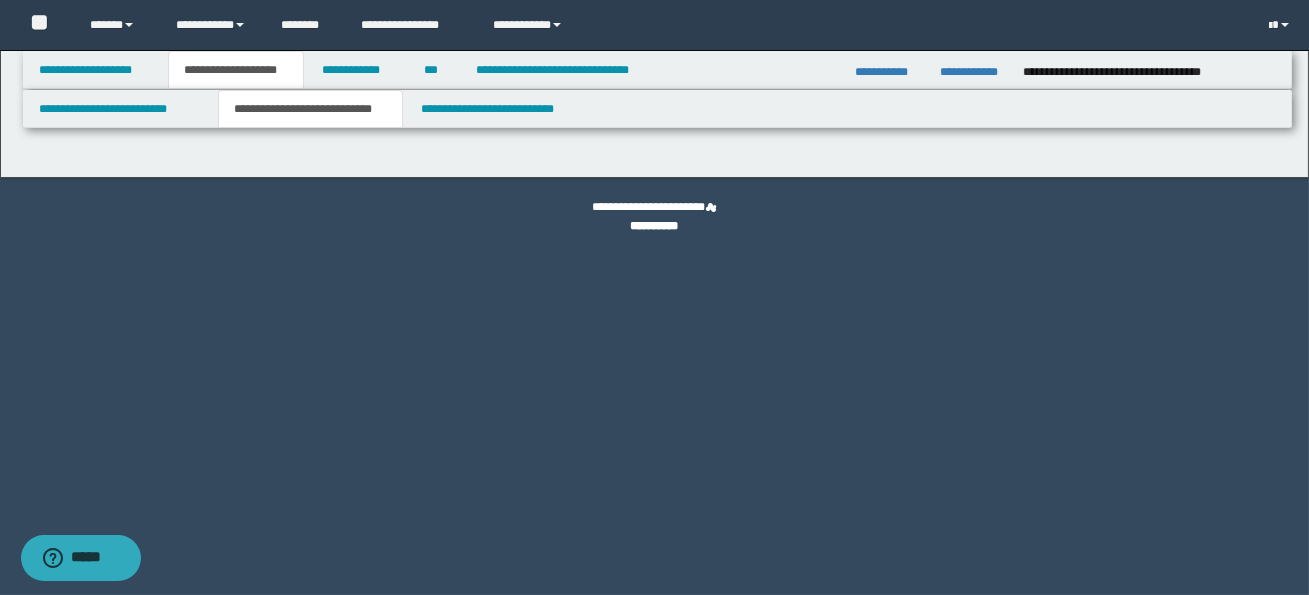 scroll, scrollTop: 0, scrollLeft: 0, axis: both 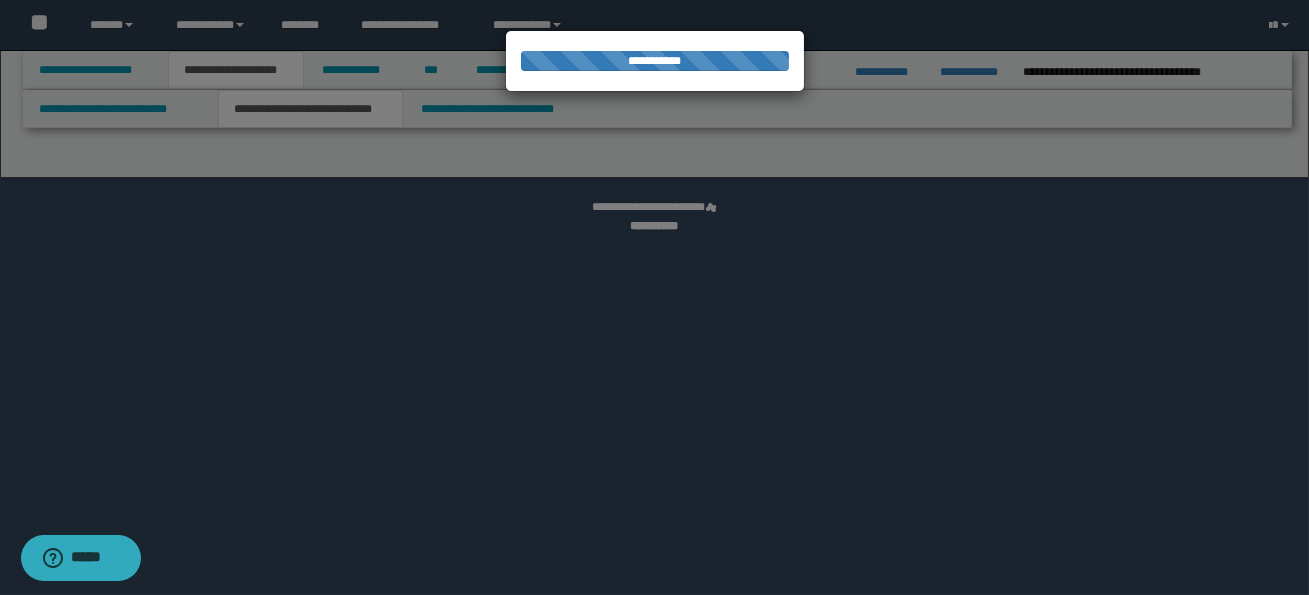 select on "*" 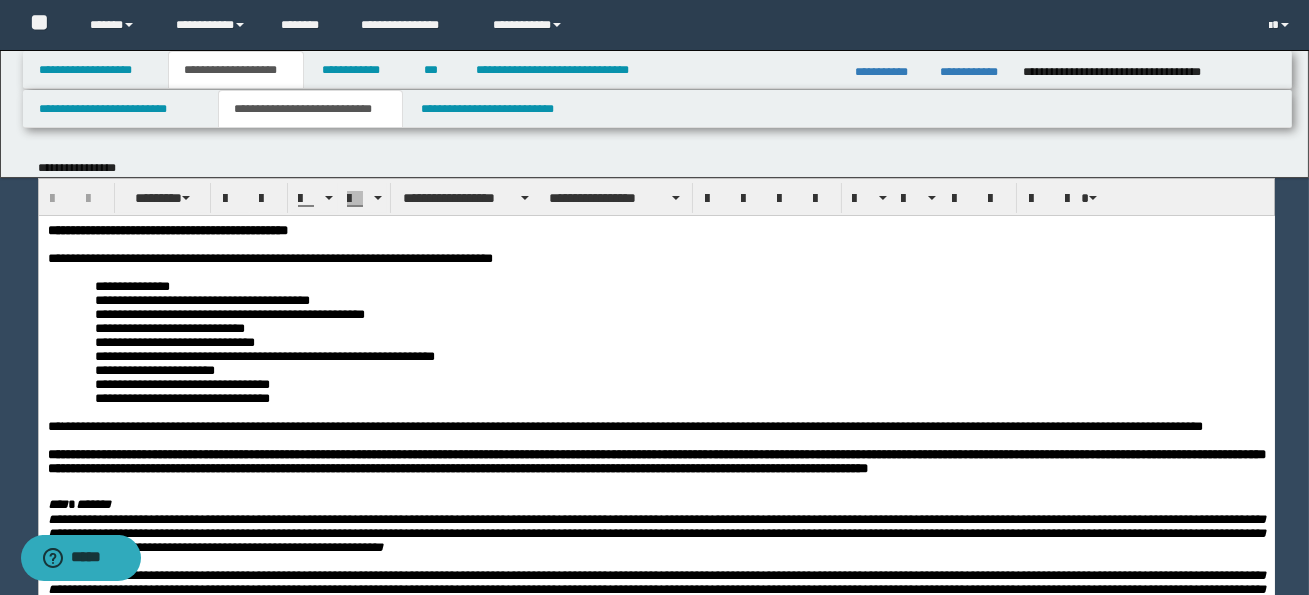 scroll, scrollTop: 0, scrollLeft: 0, axis: both 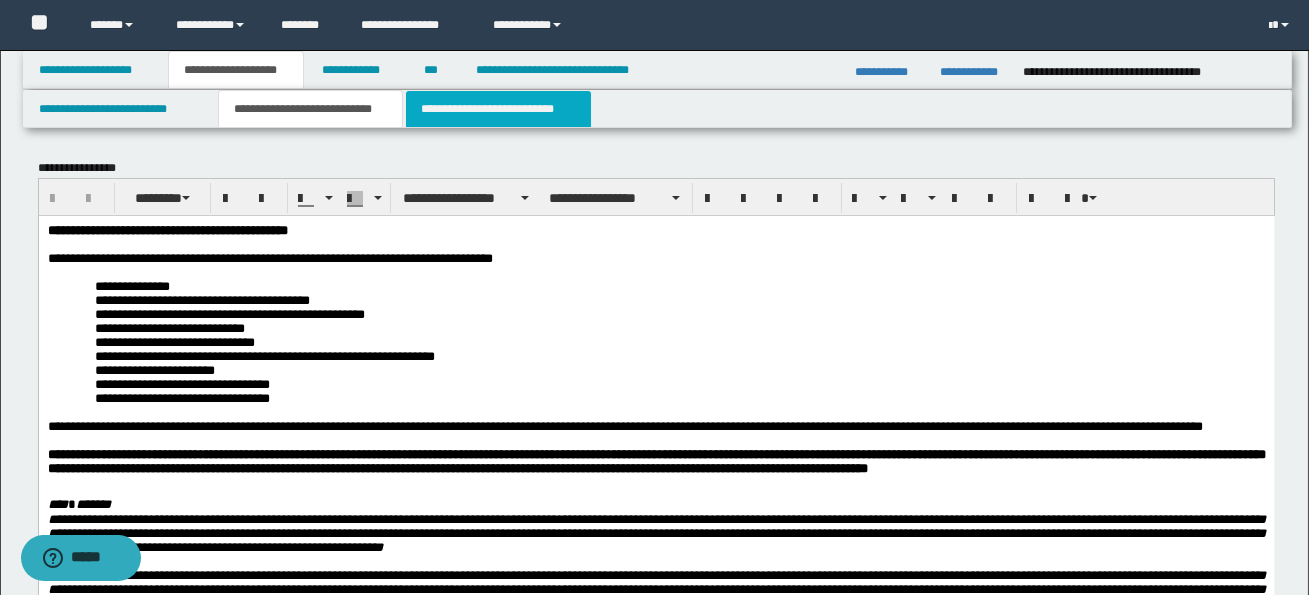 click on "**********" at bounding box center [498, 109] 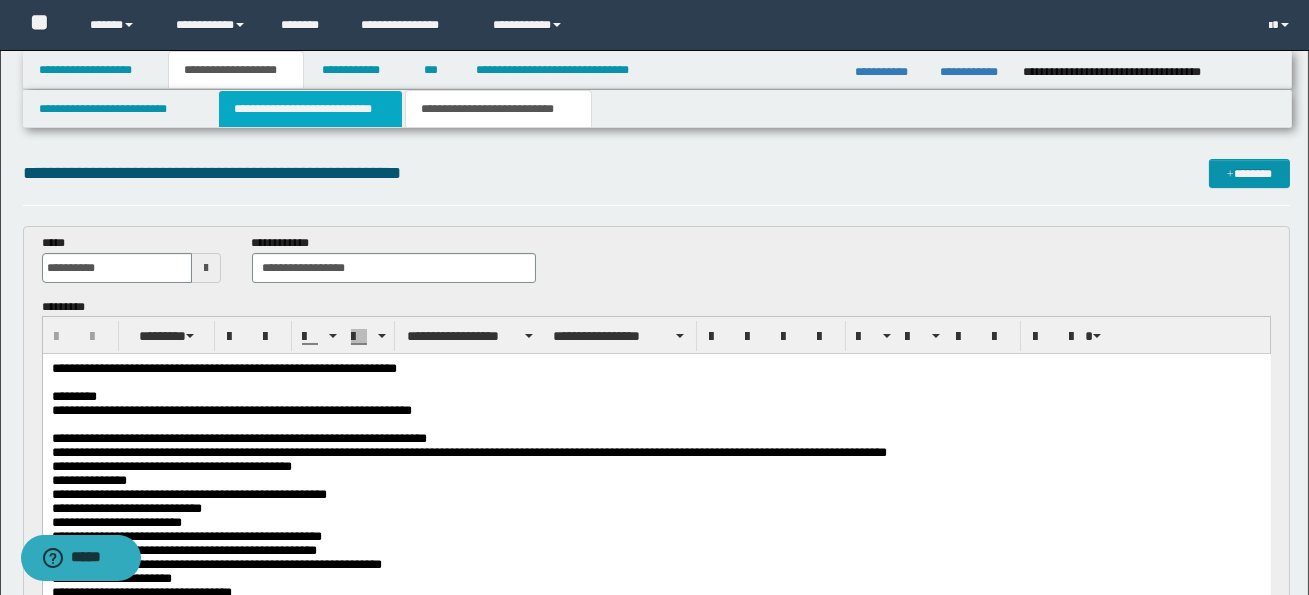 click on "**********" at bounding box center (310, 109) 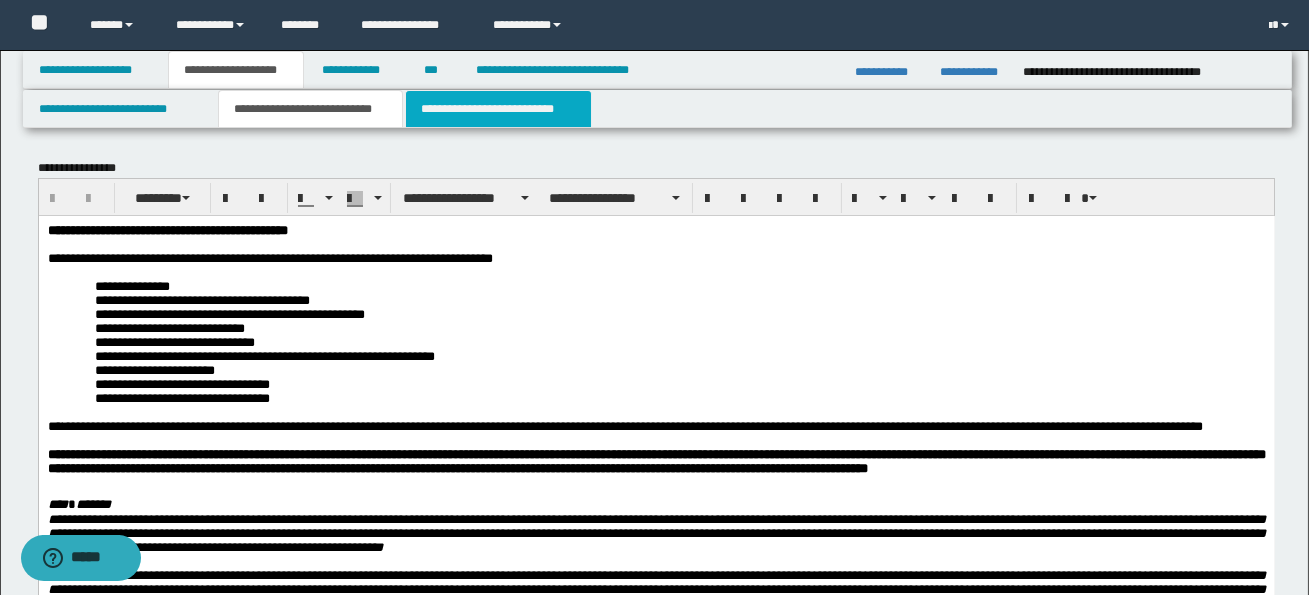 click on "**********" at bounding box center [498, 109] 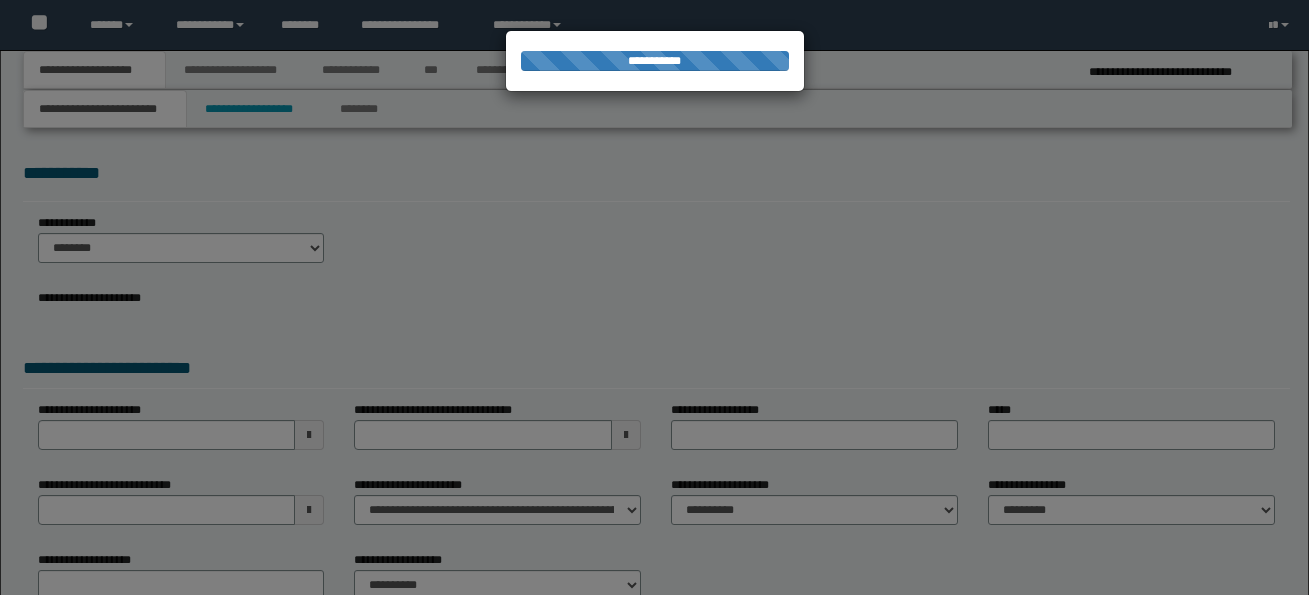 scroll, scrollTop: 0, scrollLeft: 0, axis: both 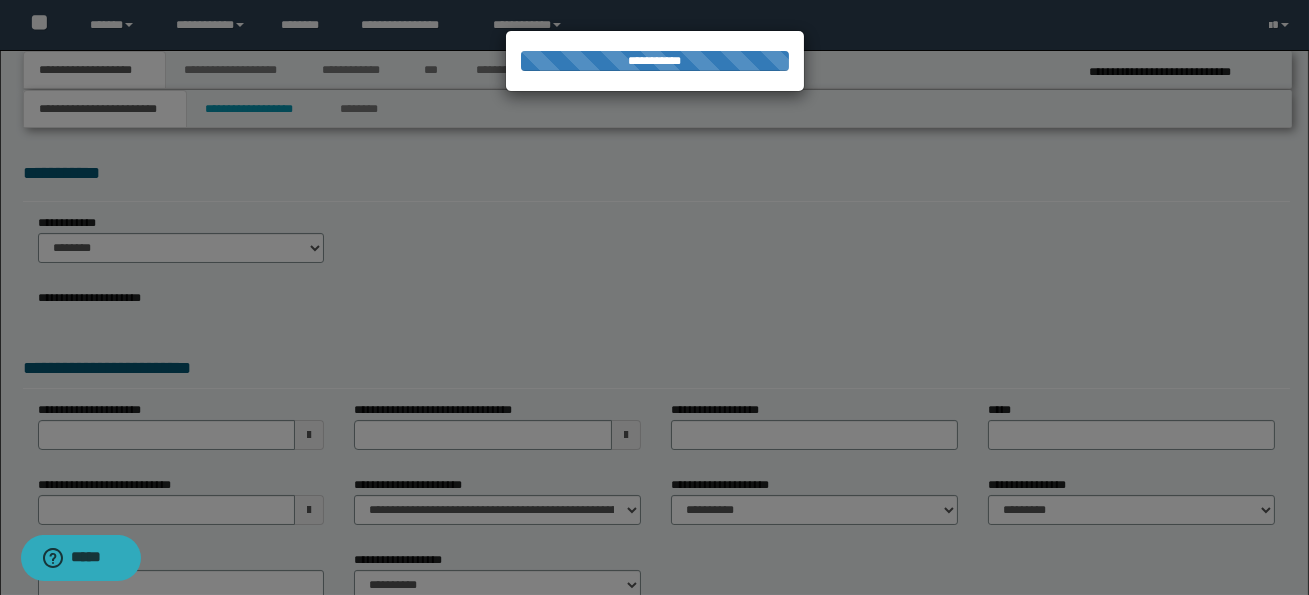 select on "*" 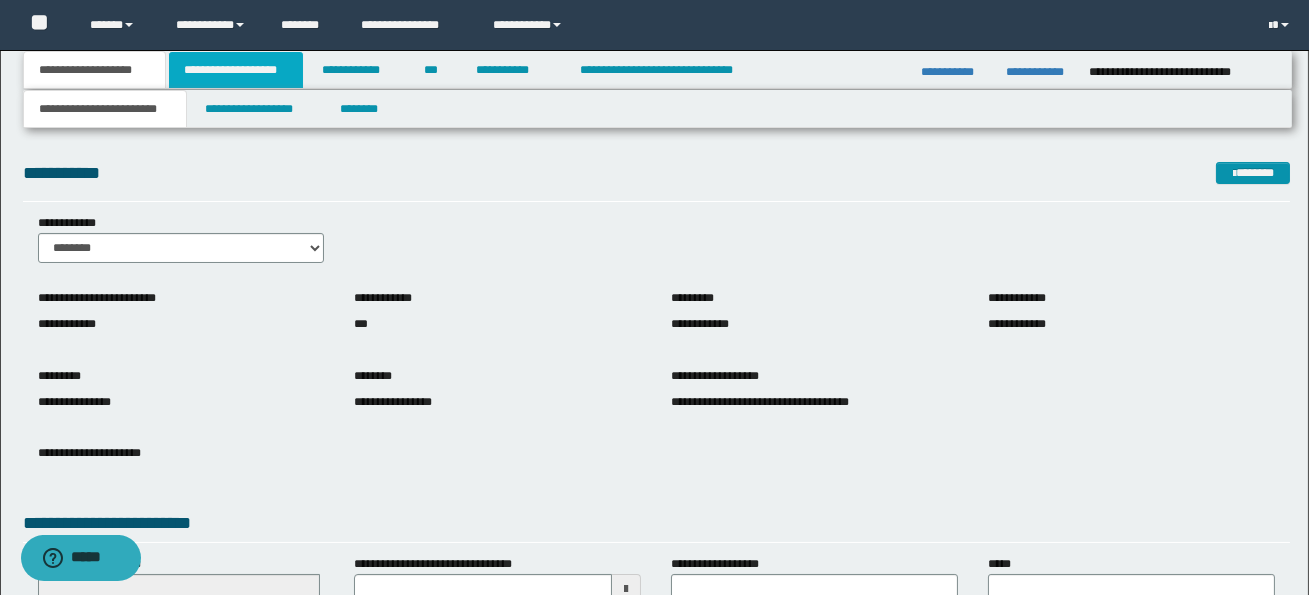click on "**********" at bounding box center [236, 70] 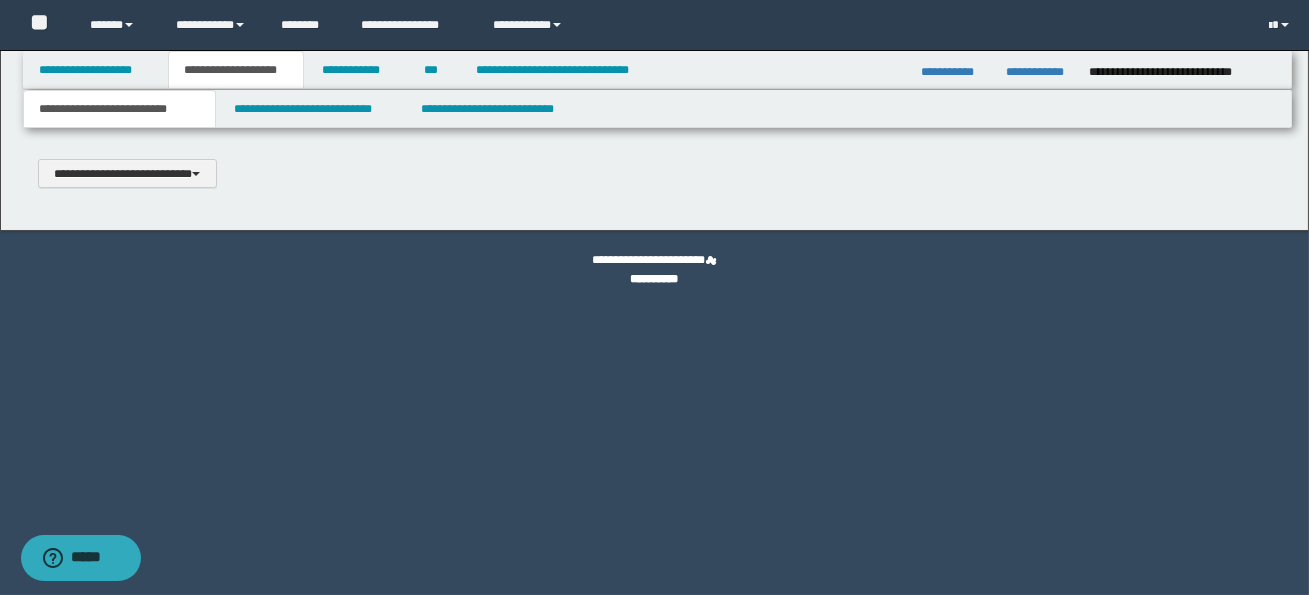 type 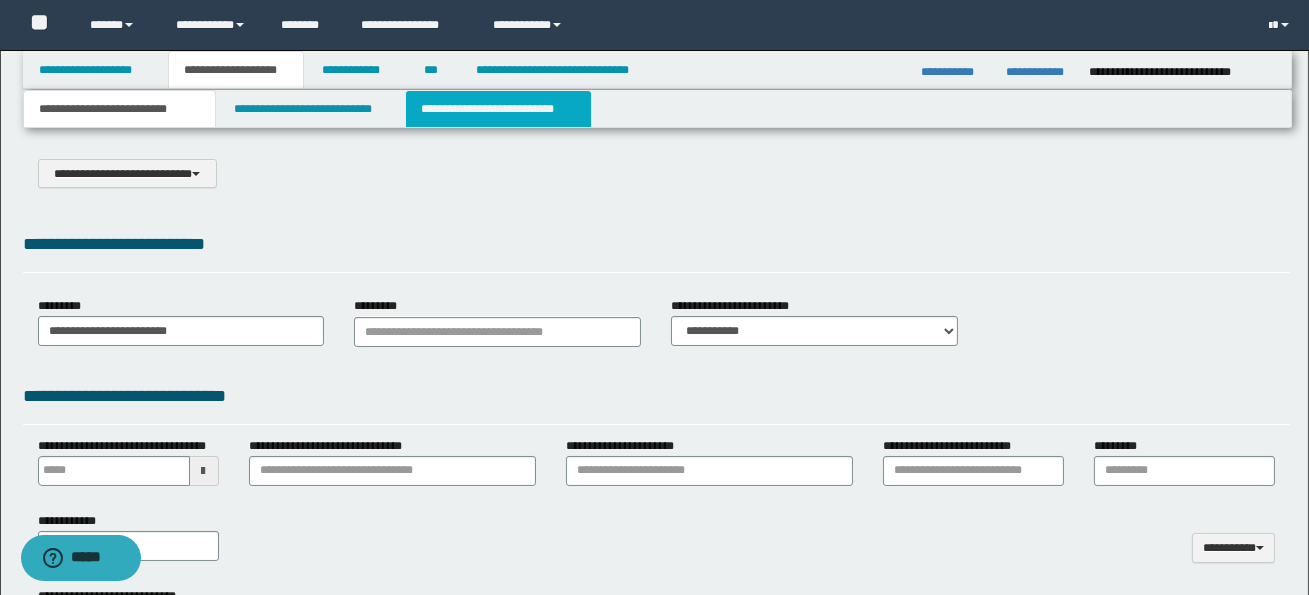click on "**********" at bounding box center [498, 109] 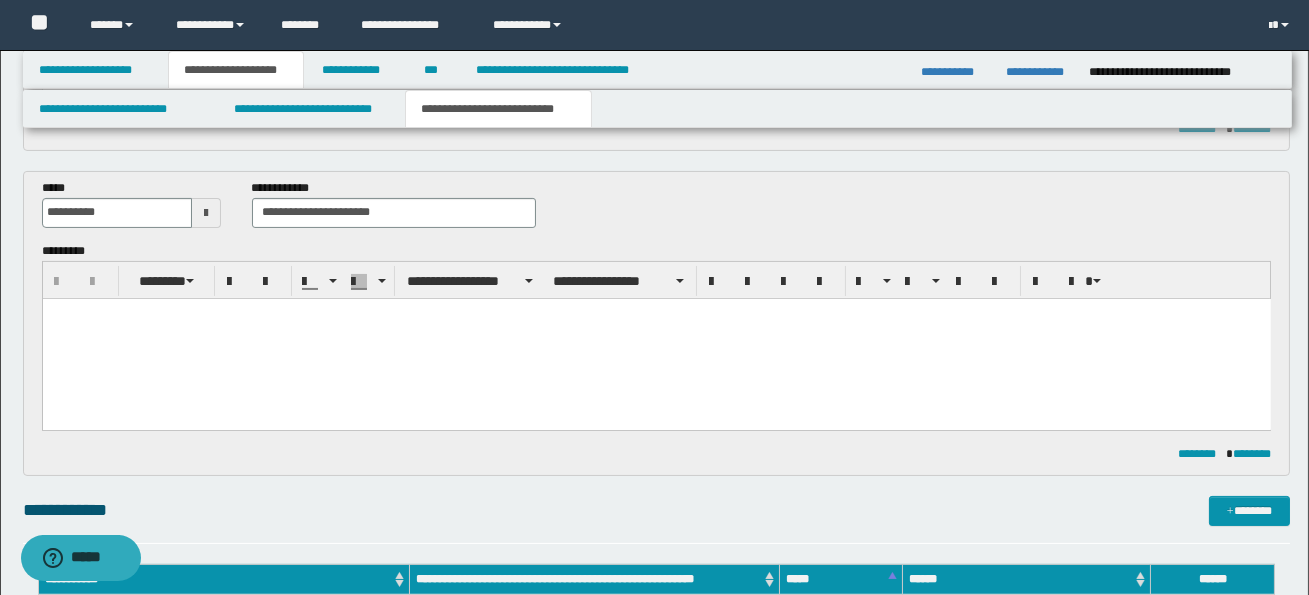 scroll, scrollTop: 787, scrollLeft: 0, axis: vertical 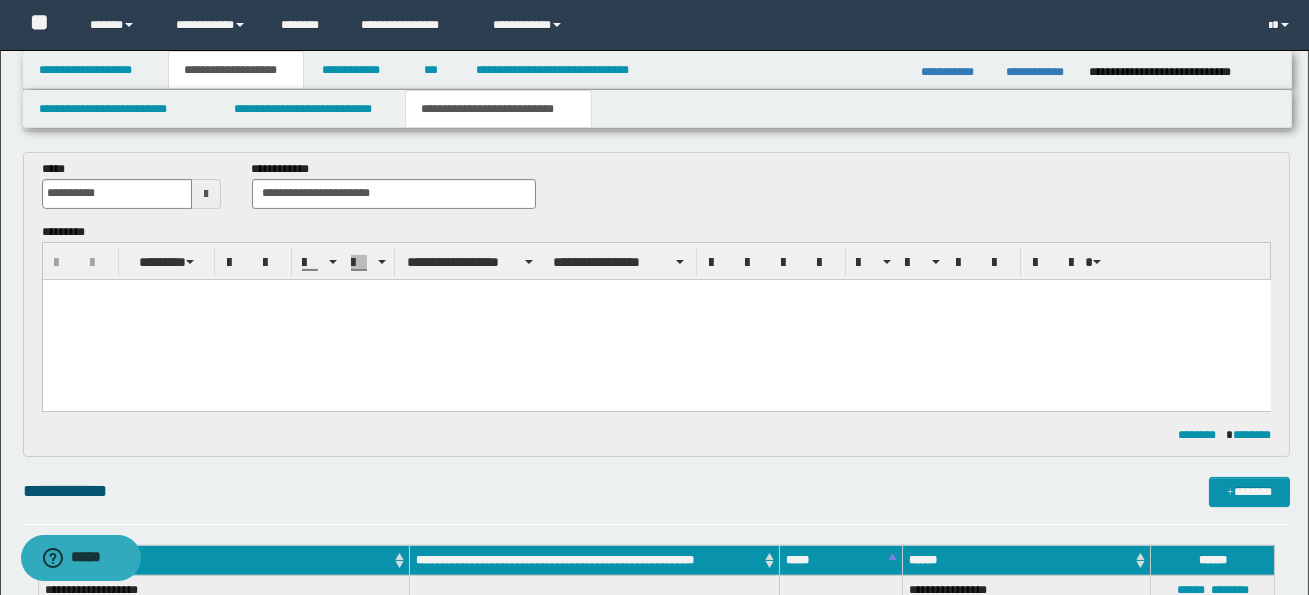 click at bounding box center [656, 319] 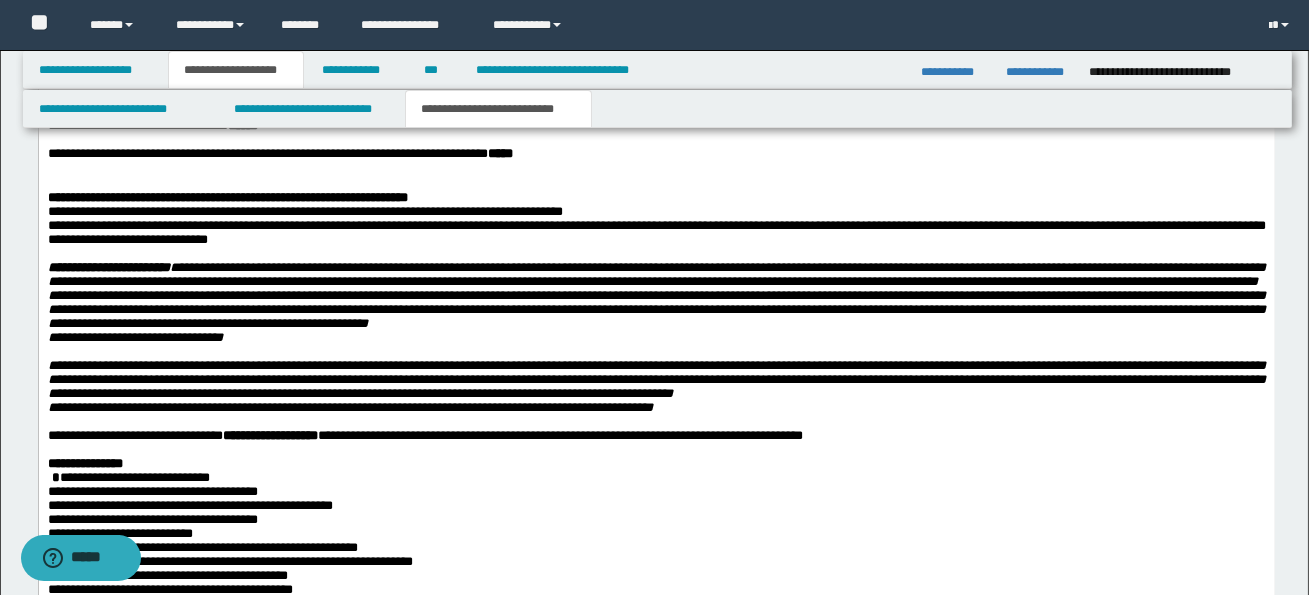 scroll, scrollTop: 9694, scrollLeft: 0, axis: vertical 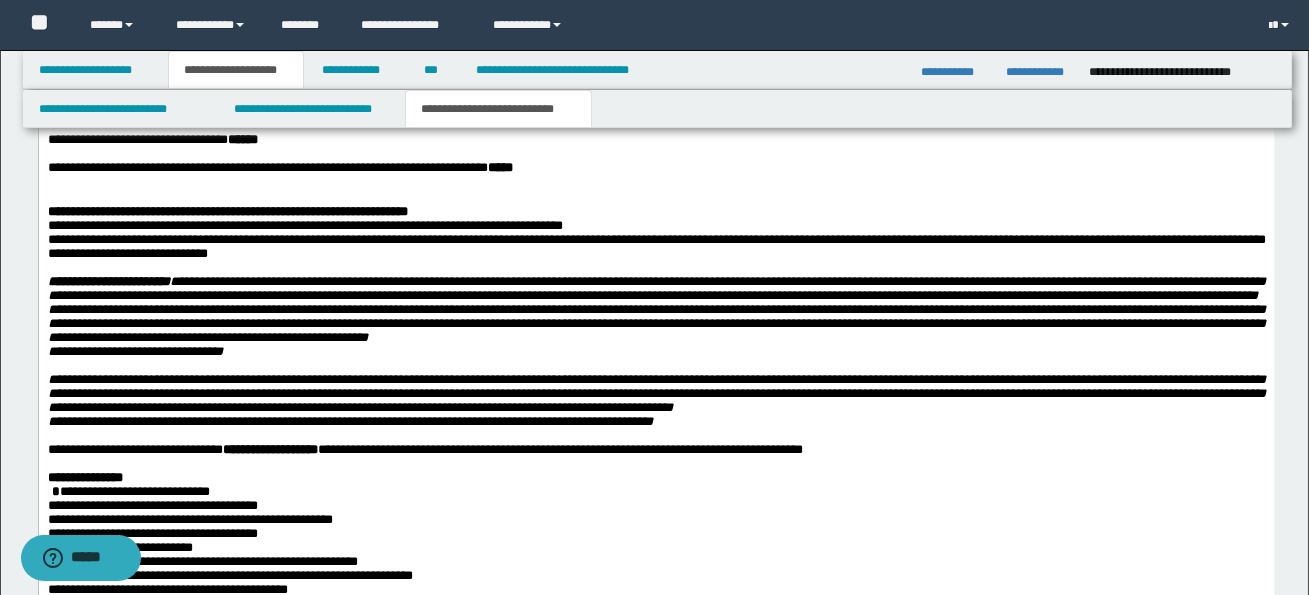 click on "**********" at bounding box center (656, 113) 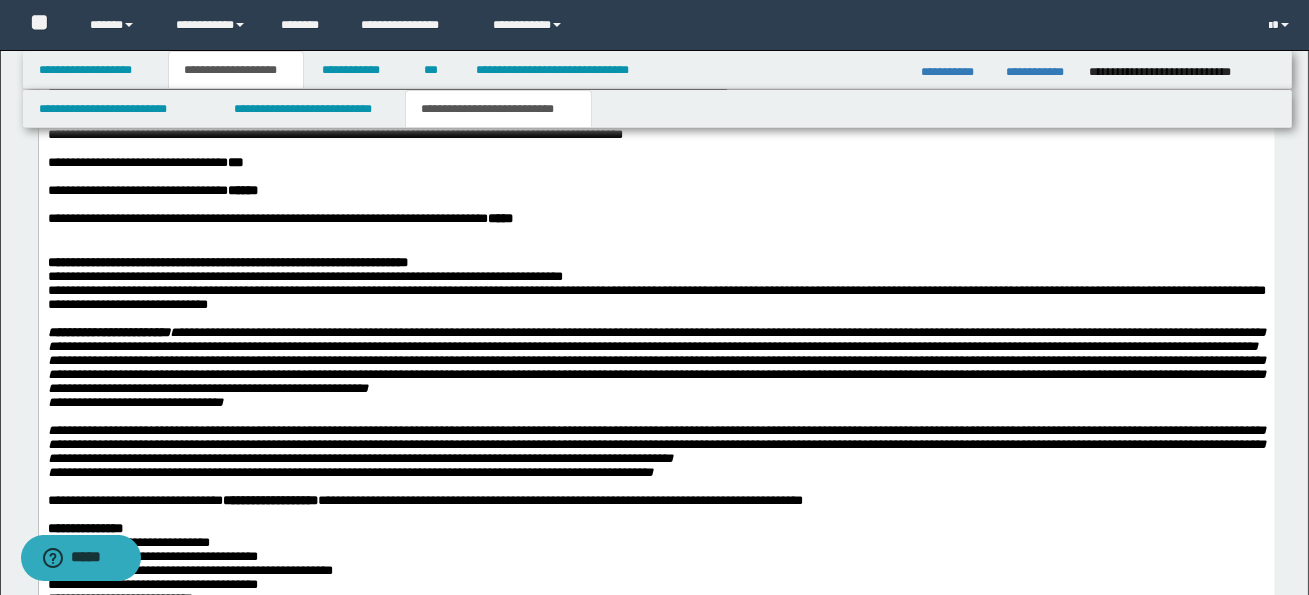 scroll, scrollTop: 9791, scrollLeft: 0, axis: vertical 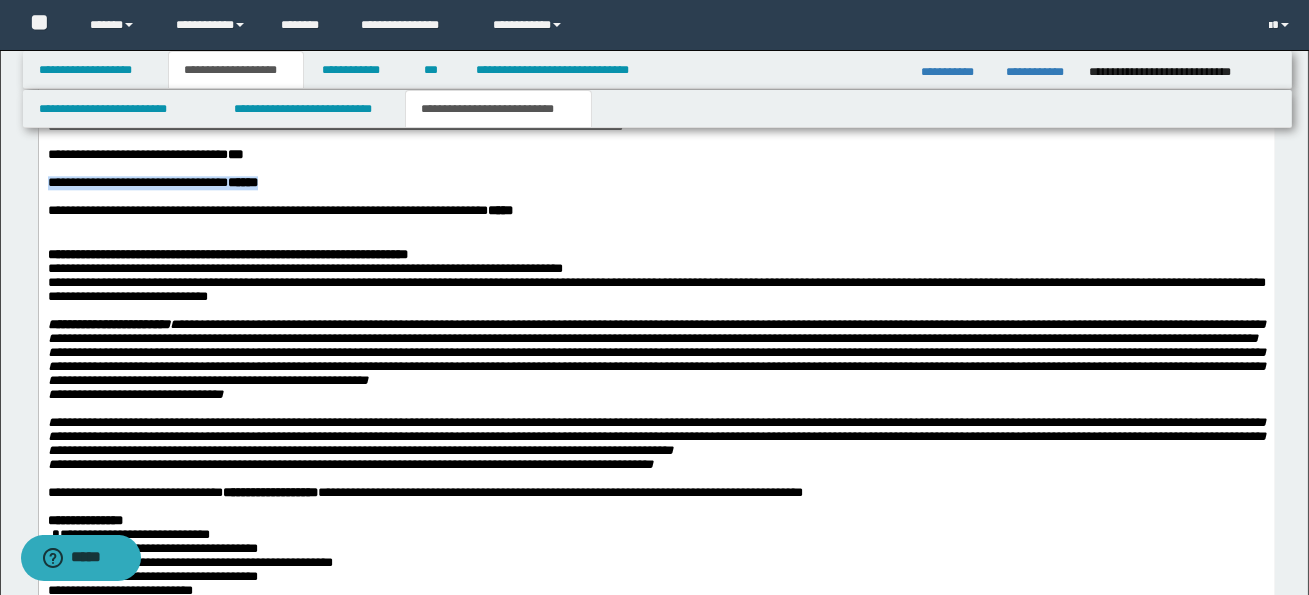 drag, startPoint x: 49, startPoint y: 431, endPoint x: 291, endPoint y: 431, distance: 242 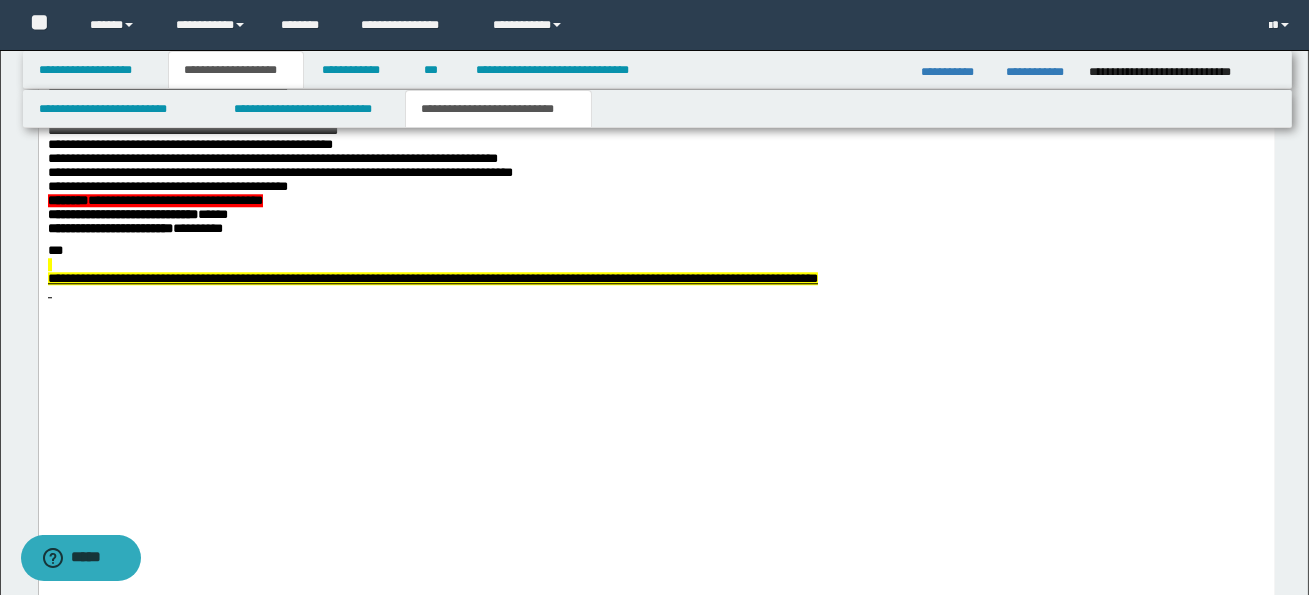 scroll, scrollTop: 10345, scrollLeft: 0, axis: vertical 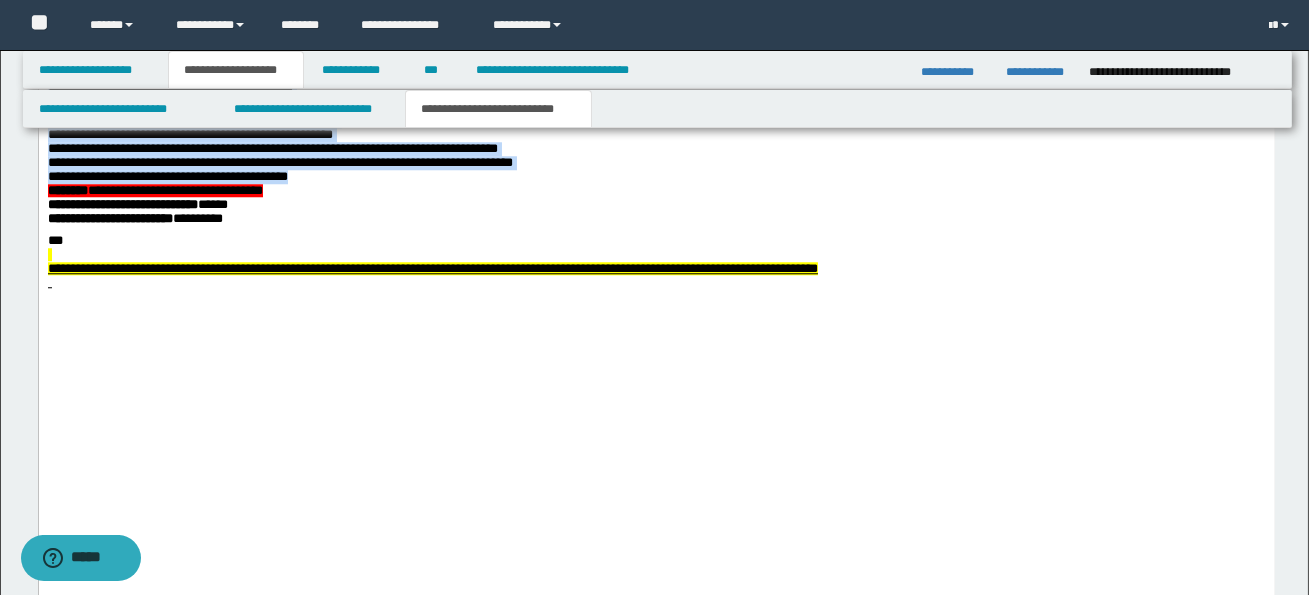 drag, startPoint x: 53, startPoint y: 274, endPoint x: 340, endPoint y: 488, distance: 358.0014 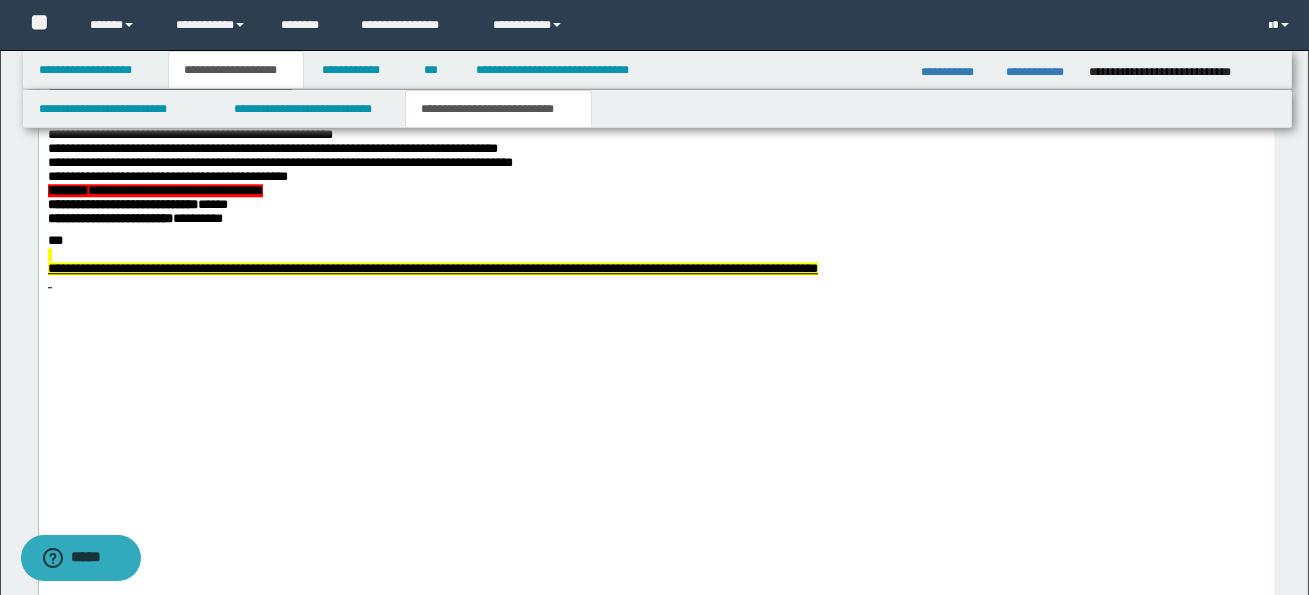 click on "**********" at bounding box center [656, 178] 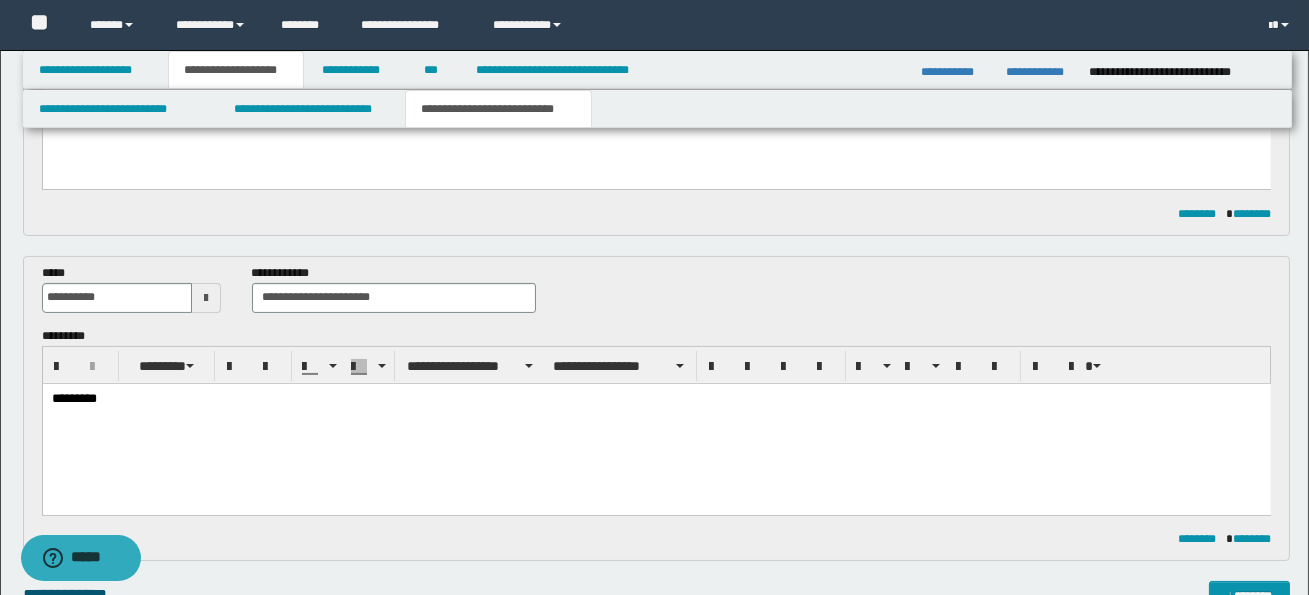 scroll, scrollTop: 727, scrollLeft: 0, axis: vertical 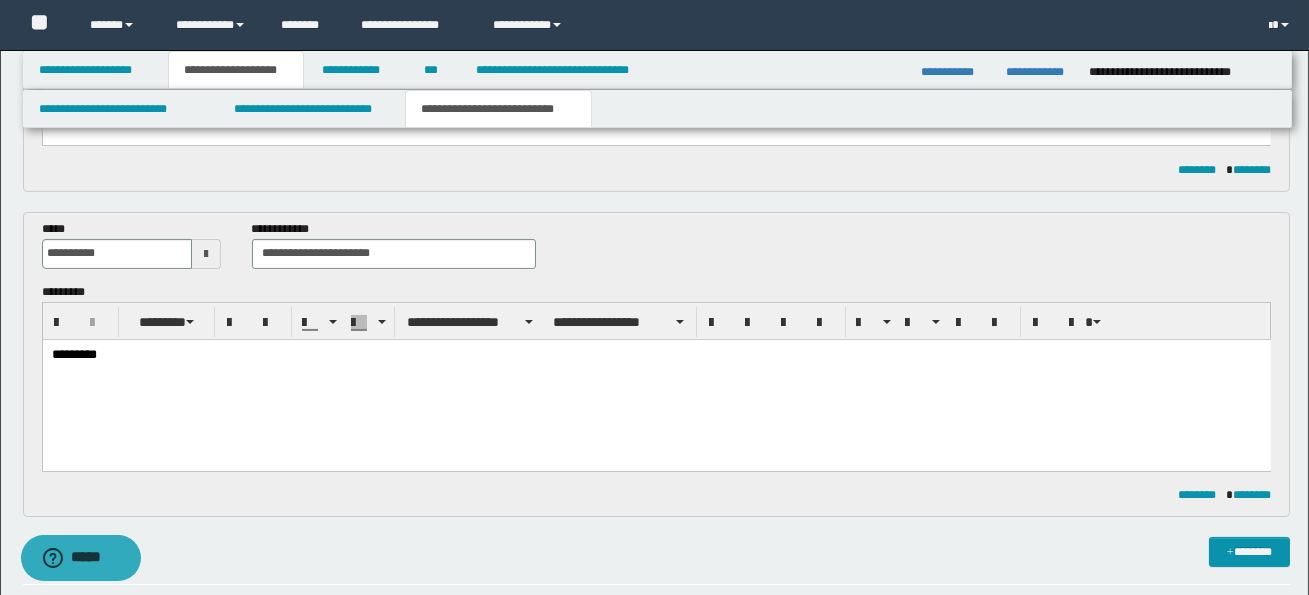 click on "*********" at bounding box center [655, 354] 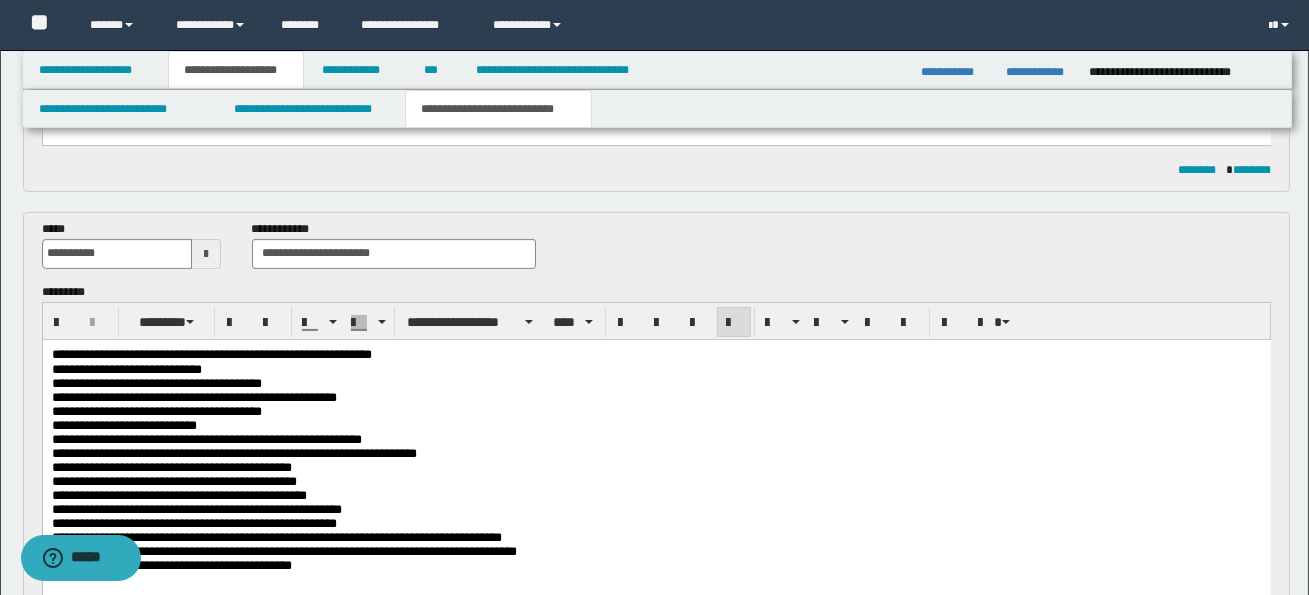 click on "**********" at bounding box center [656, 484] 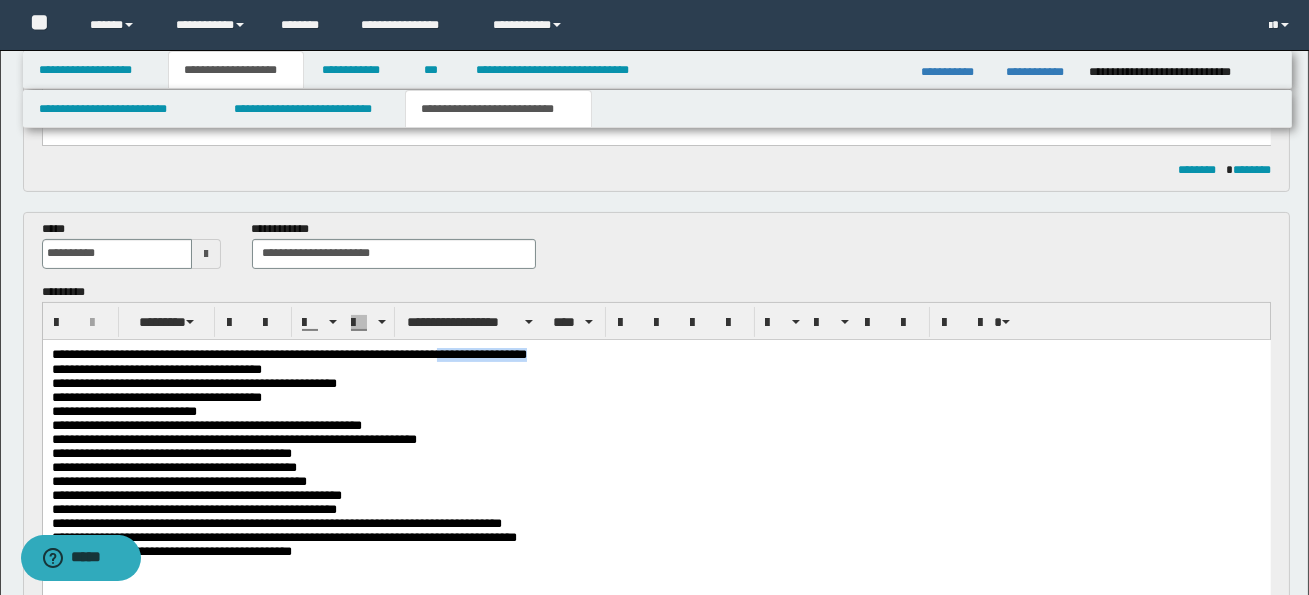 drag, startPoint x: 500, startPoint y: 356, endPoint x: 631, endPoint y: 359, distance: 131.03435 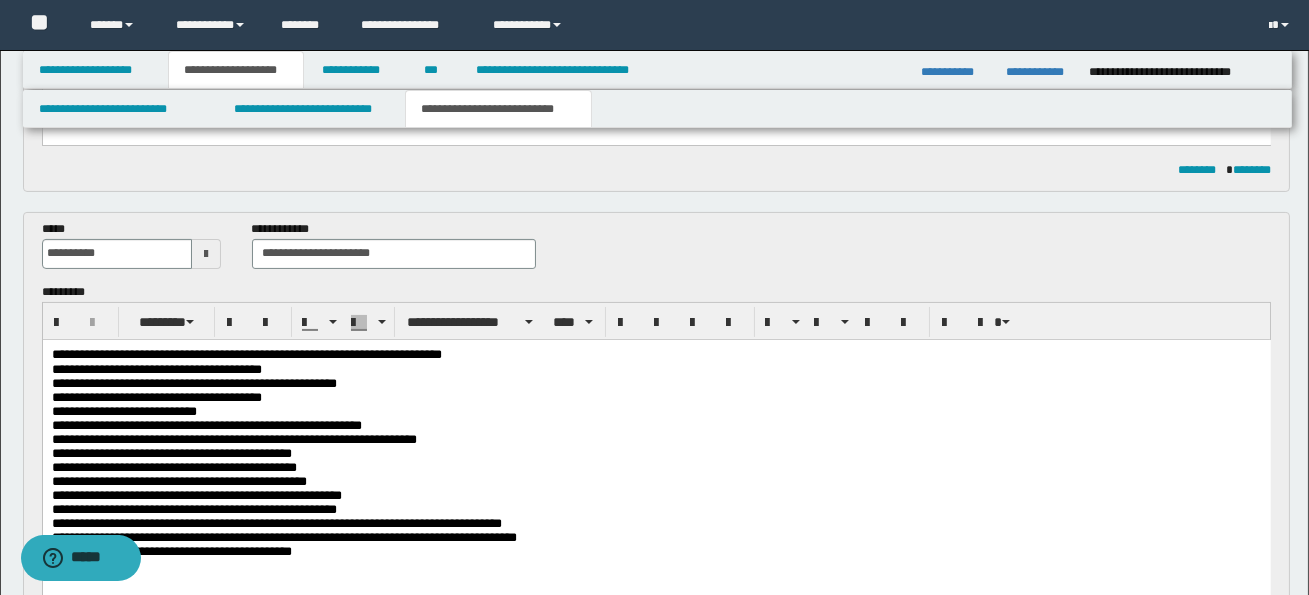 click on "**********" at bounding box center [156, 368] 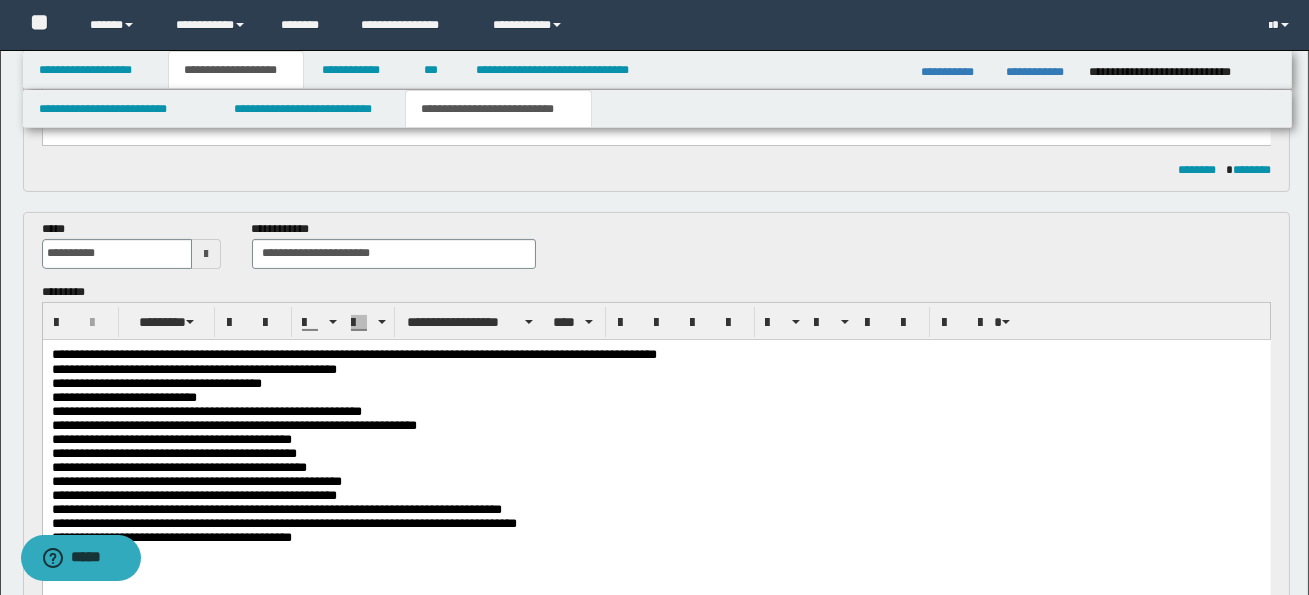 click on "**********" at bounding box center (551, 353) 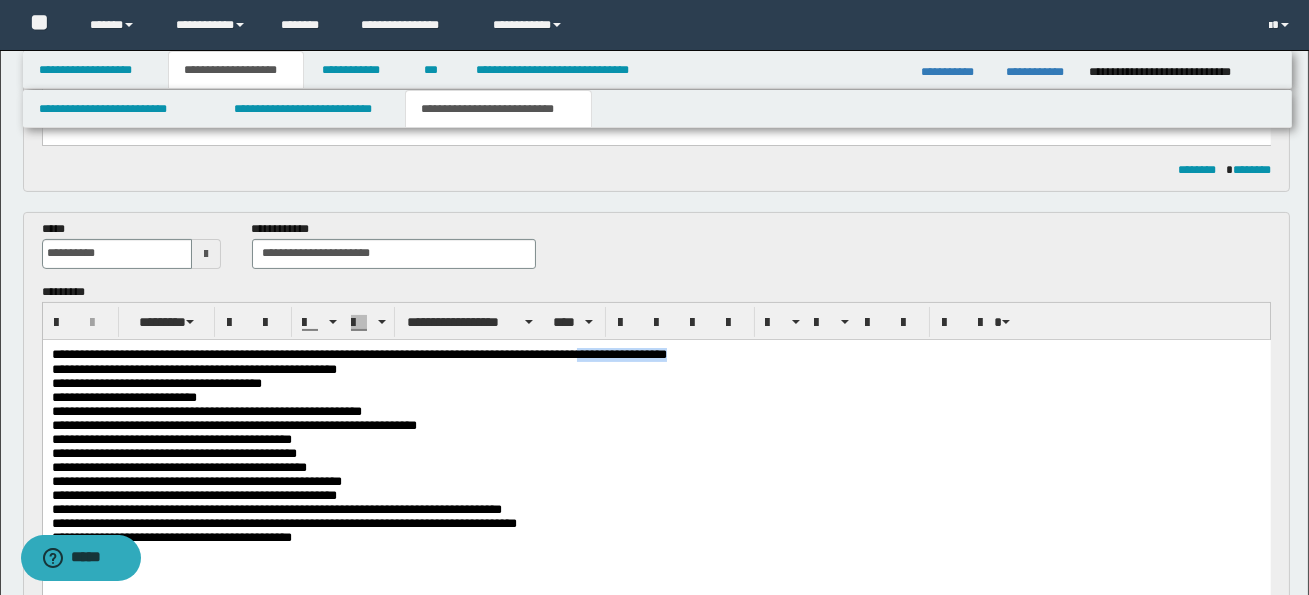 drag, startPoint x: 649, startPoint y: 355, endPoint x: 787, endPoint y: 356, distance: 138.00362 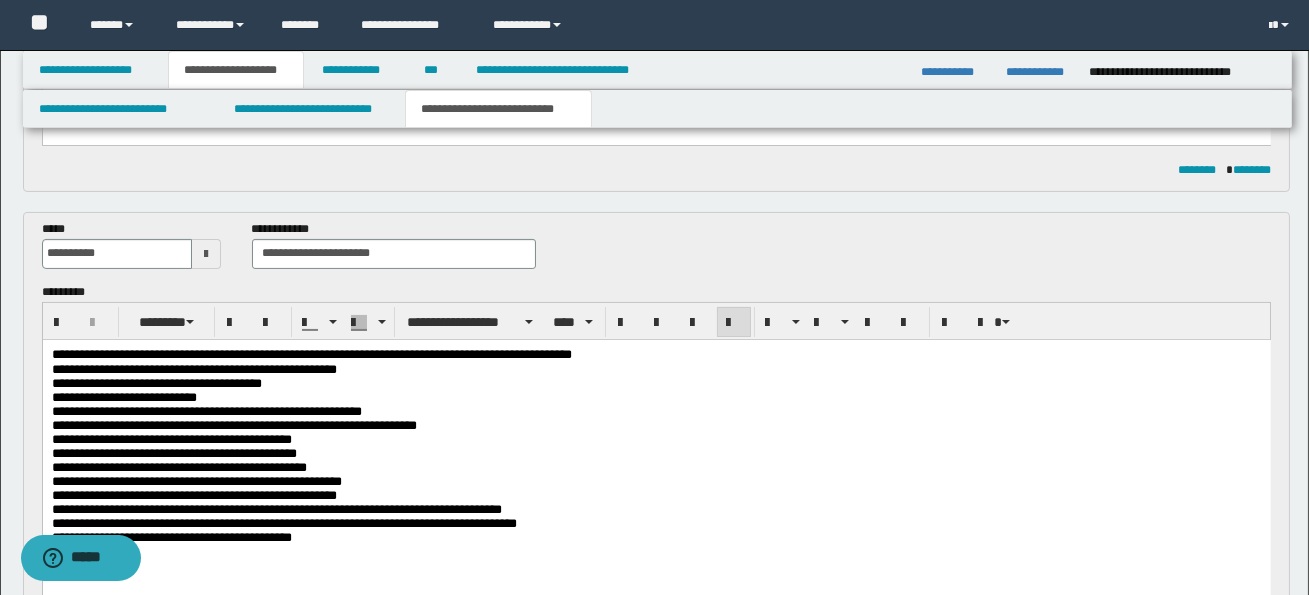 click on "**********" at bounding box center (193, 368) 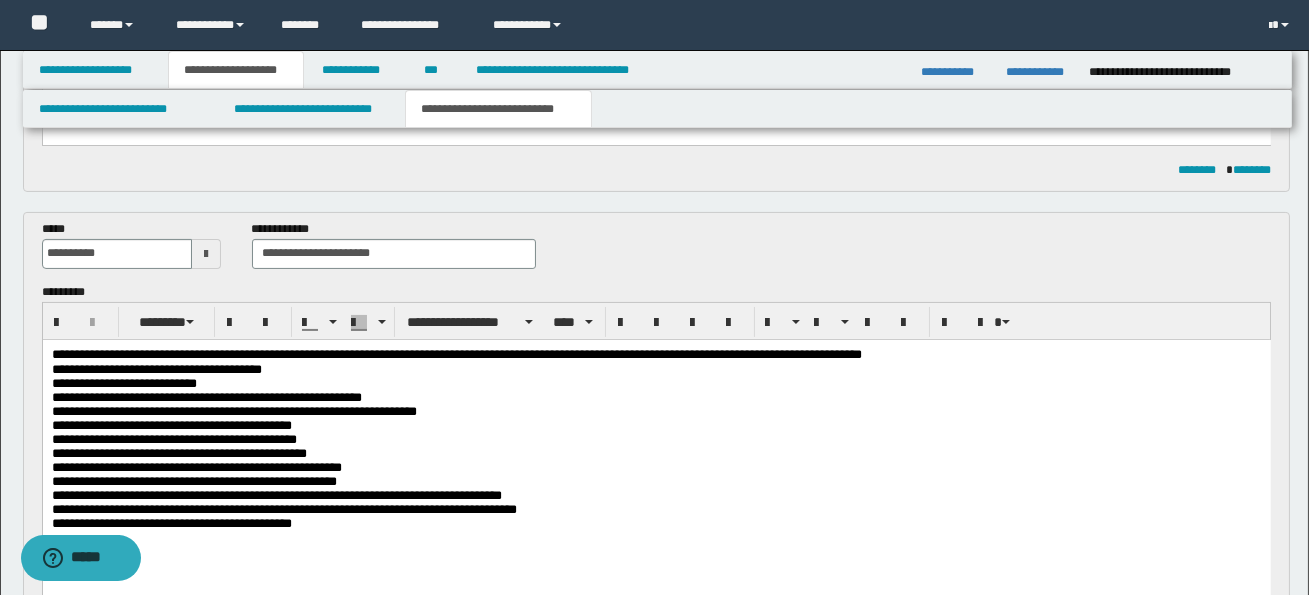 click on "**********" at bounding box center [718, 353] 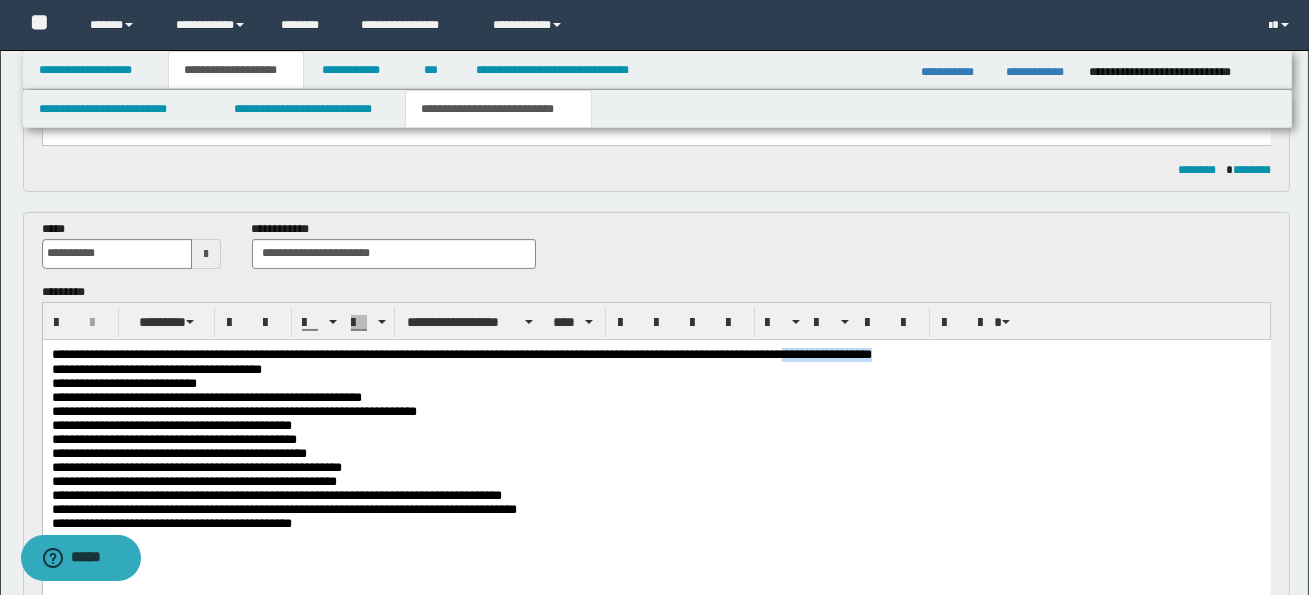 drag, startPoint x: 874, startPoint y: 356, endPoint x: 998, endPoint y: 358, distance: 124.01613 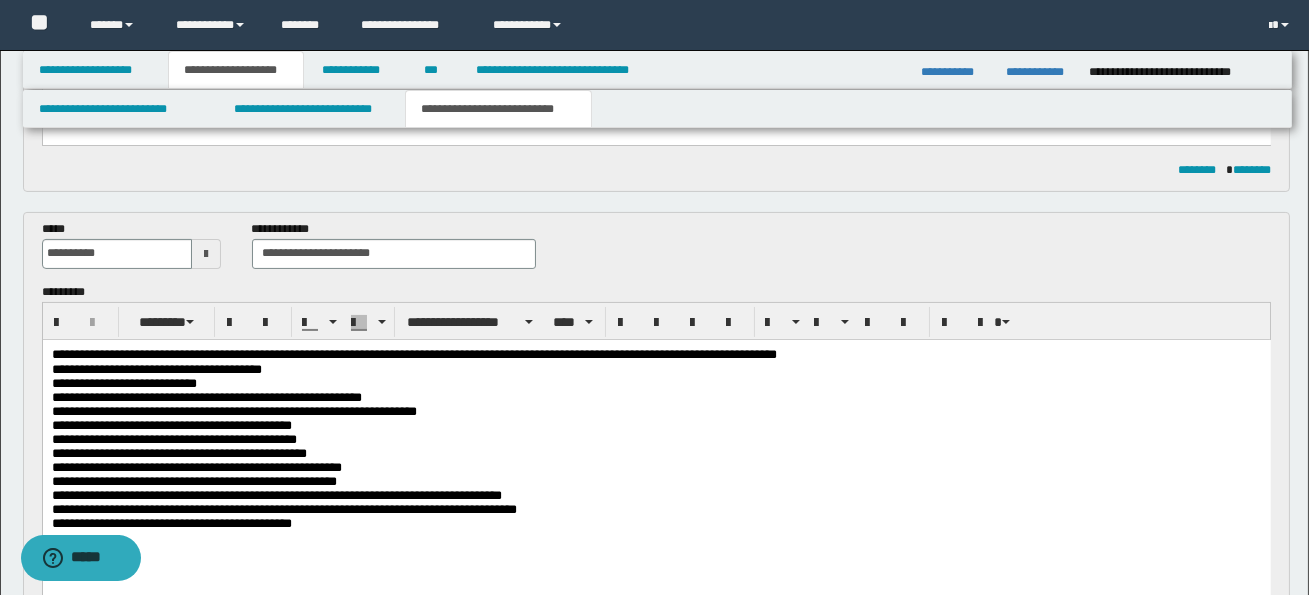 click on "**********" at bounding box center (156, 368) 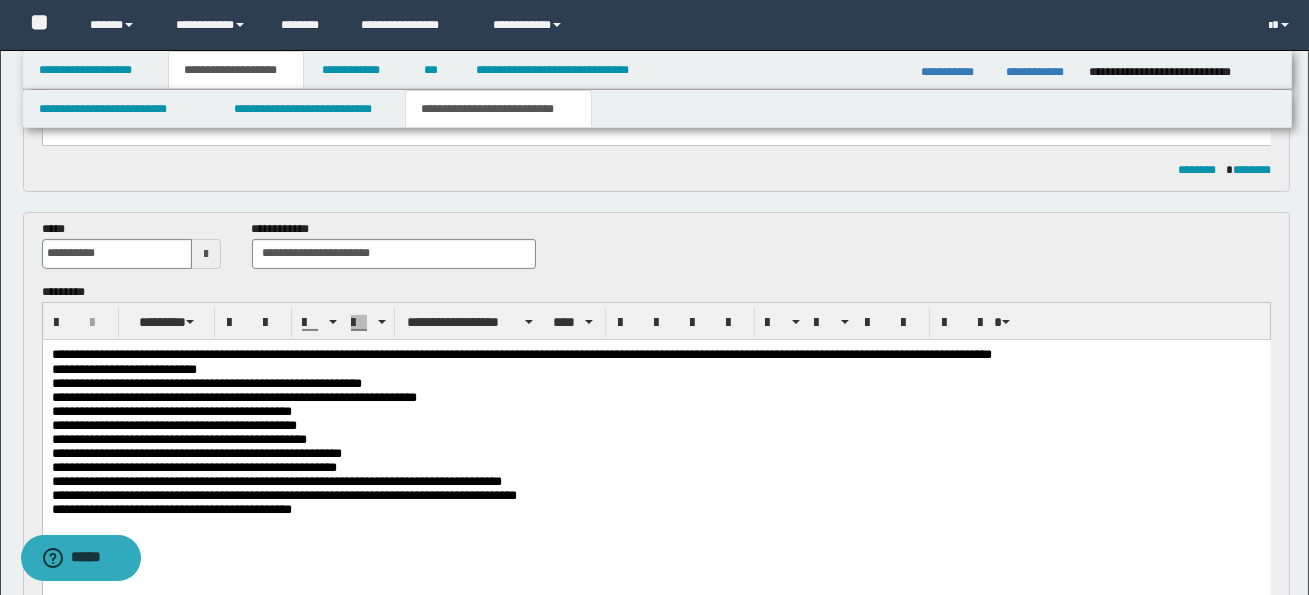click on "**********" at bounding box center [886, 353] 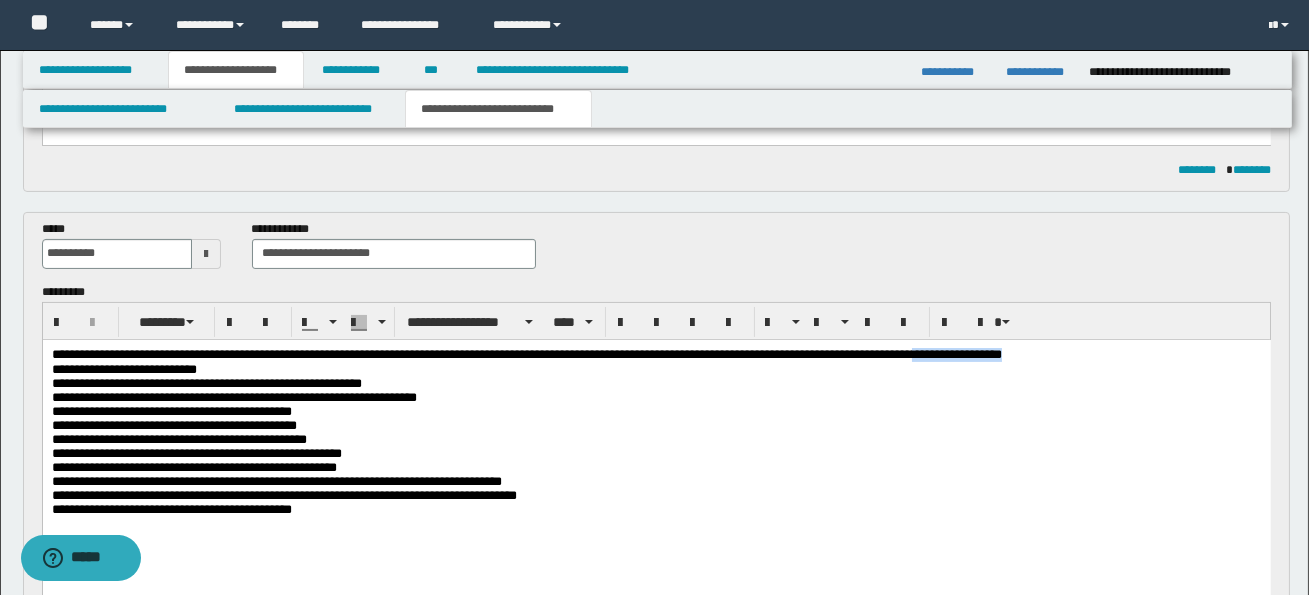 drag, startPoint x: 1025, startPoint y: 355, endPoint x: 1150, endPoint y: 357, distance: 125.016 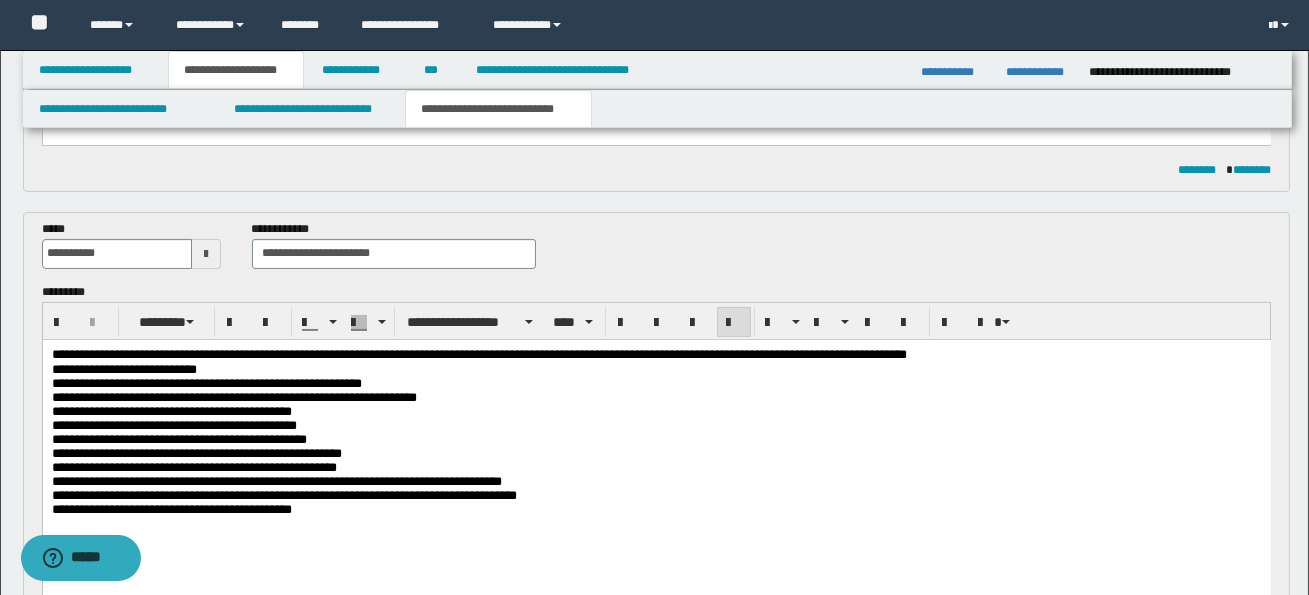 click on "**********" at bounding box center (123, 368) 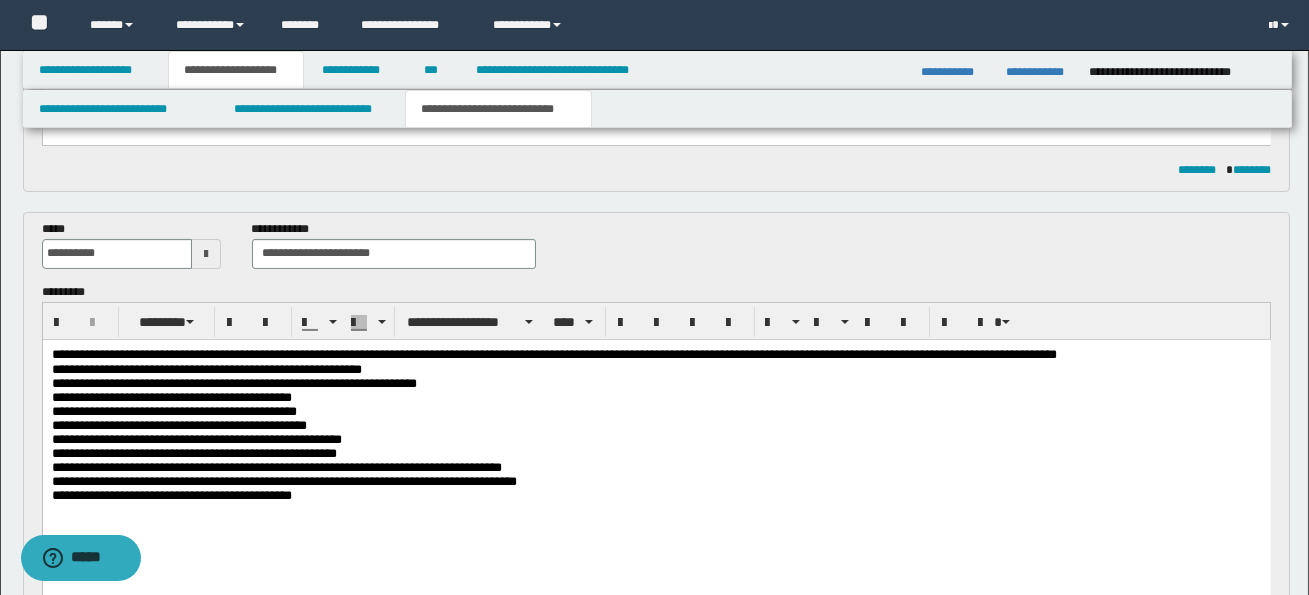 click on "**********" at bounding box center [983, 353] 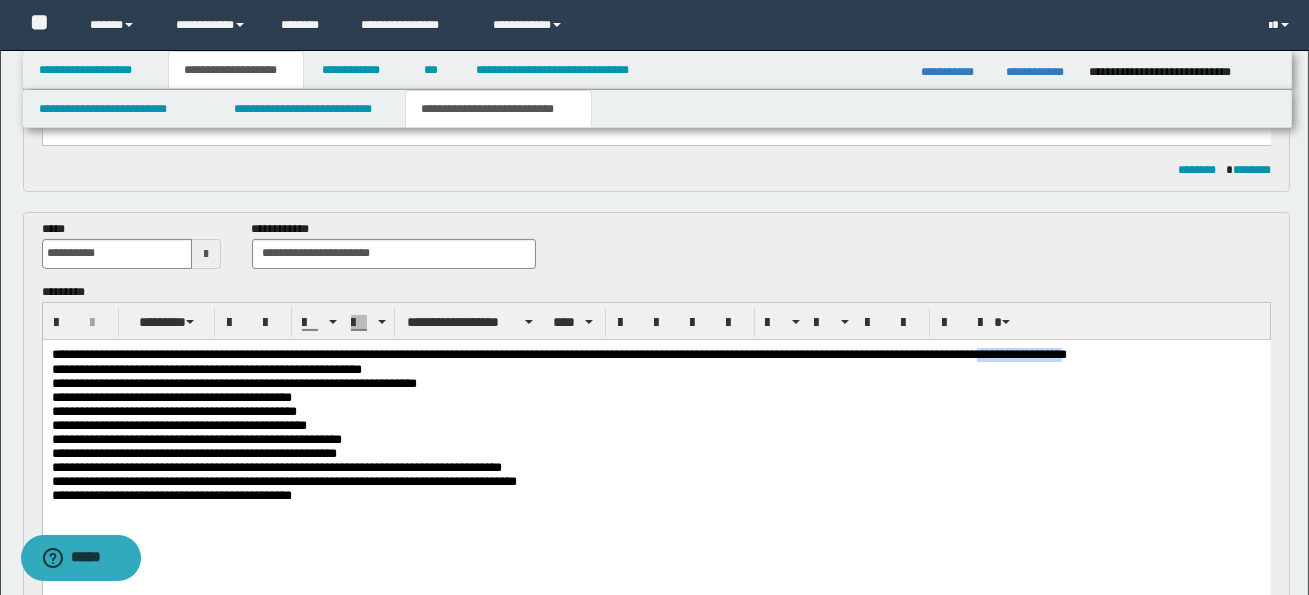 drag, startPoint x: 1096, startPoint y: 359, endPoint x: 1211, endPoint y: 354, distance: 115.10864 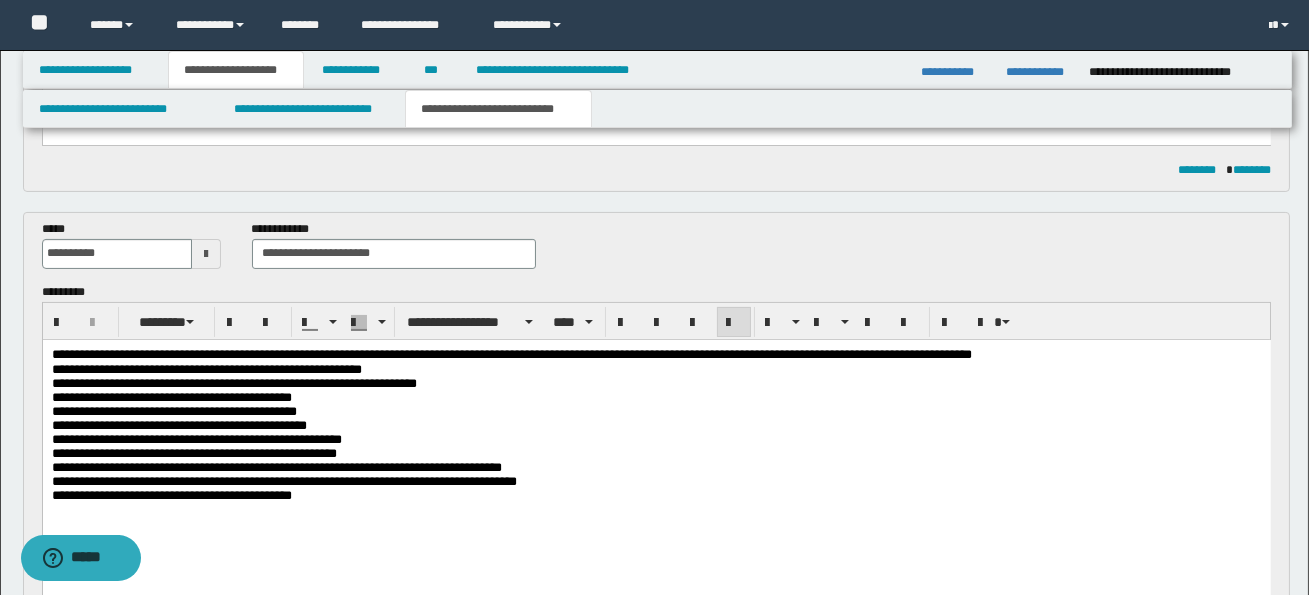 click on "**********" at bounding box center [206, 368] 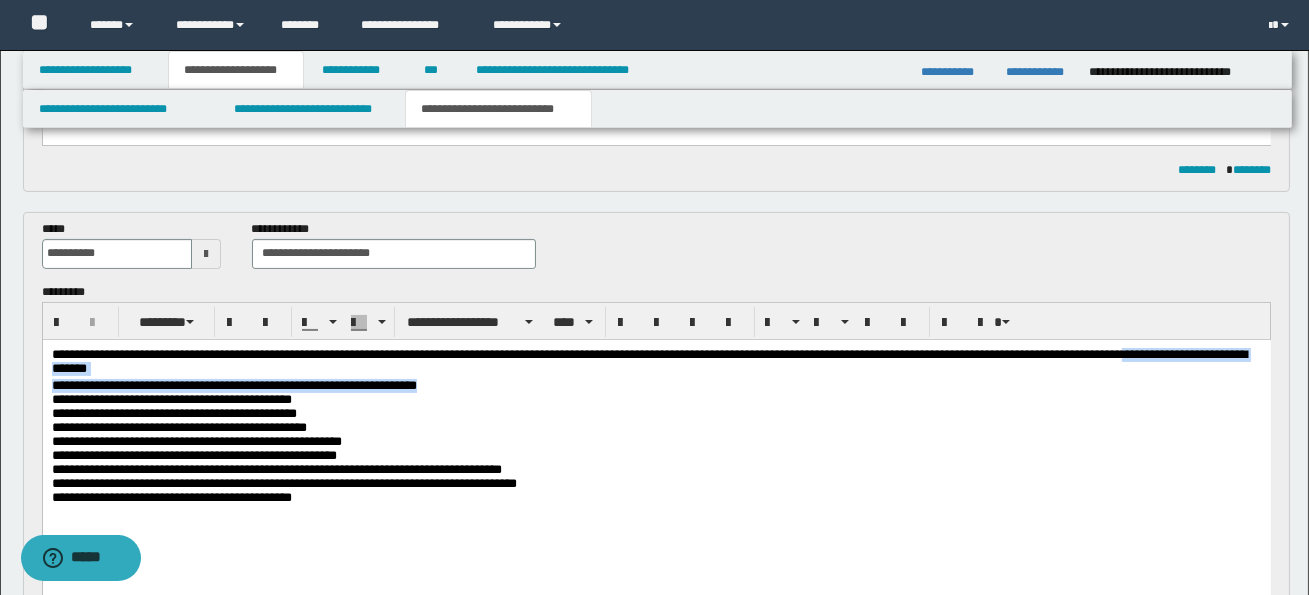 drag, startPoint x: 1248, startPoint y: 353, endPoint x: 1079, endPoint y: 388, distance: 172.58621 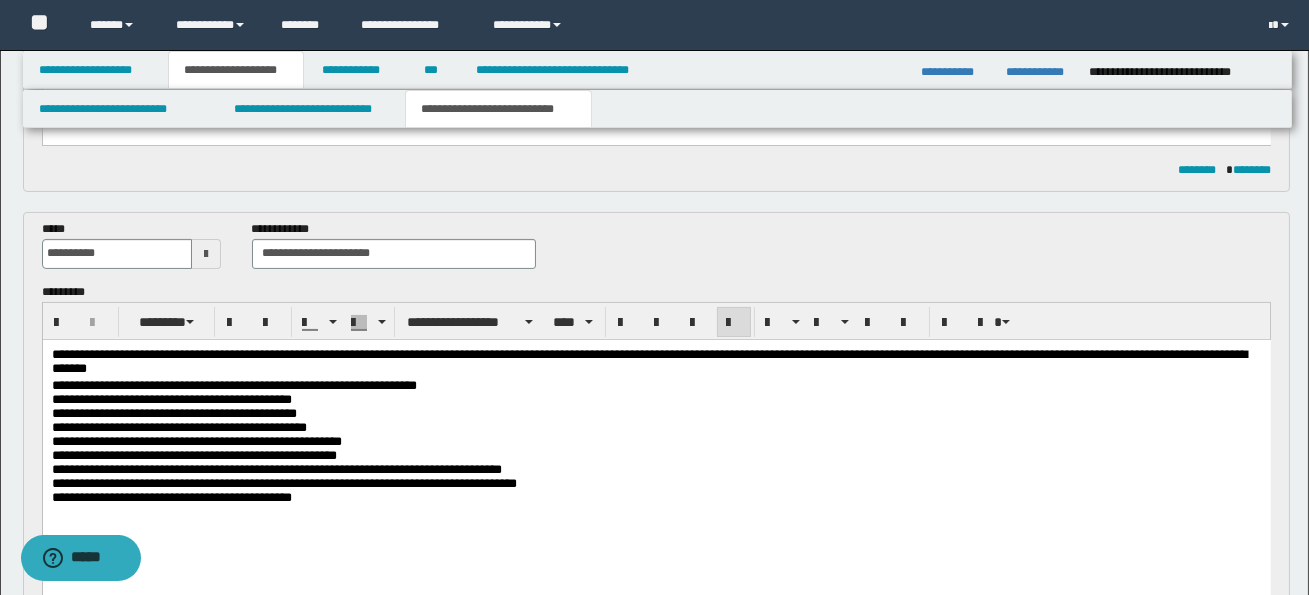 click on "**********" at bounding box center [656, 399] 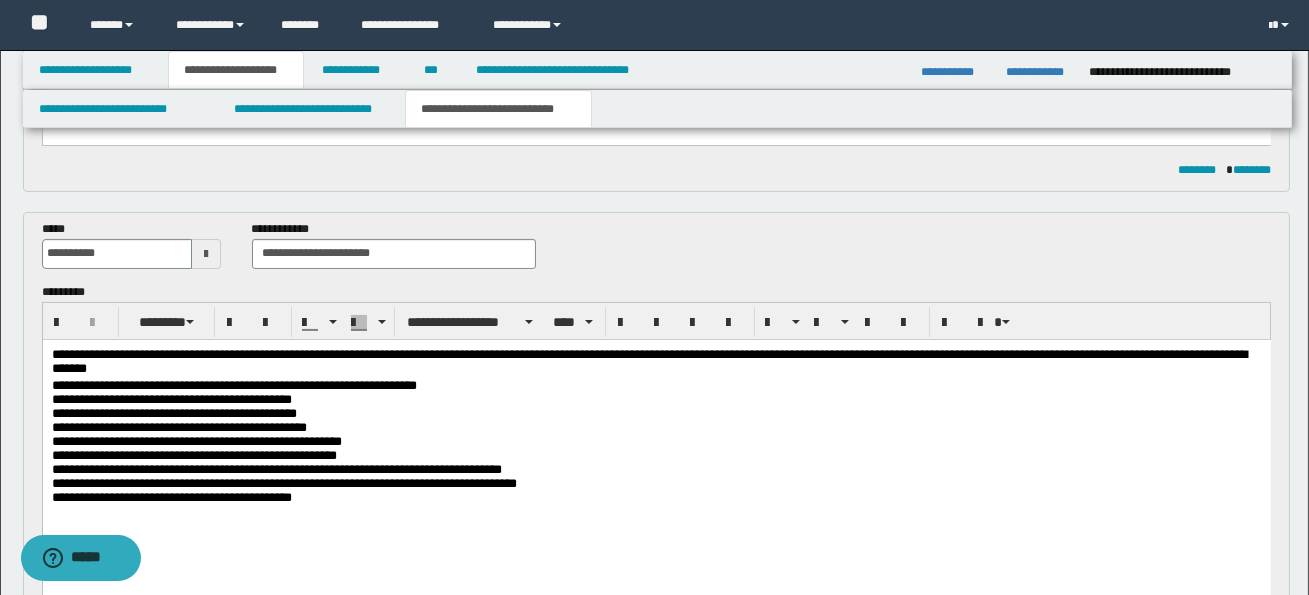 click on "**********" at bounding box center [648, 360] 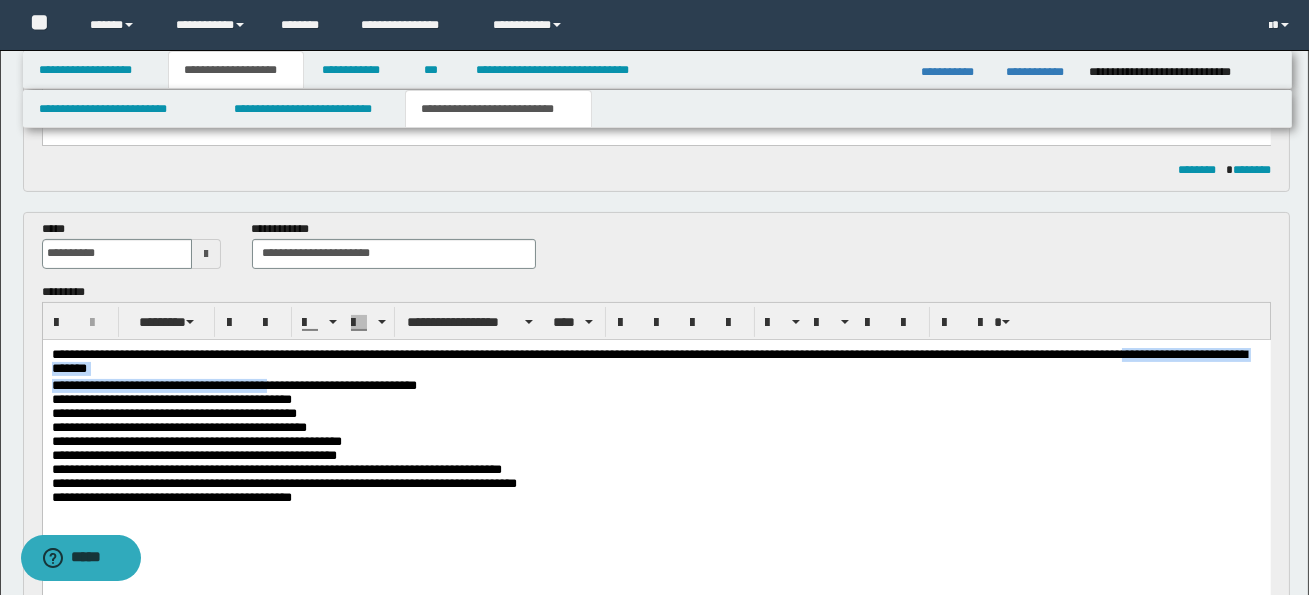 drag, startPoint x: 1248, startPoint y: 356, endPoint x: 287, endPoint y: 382, distance: 961.3516 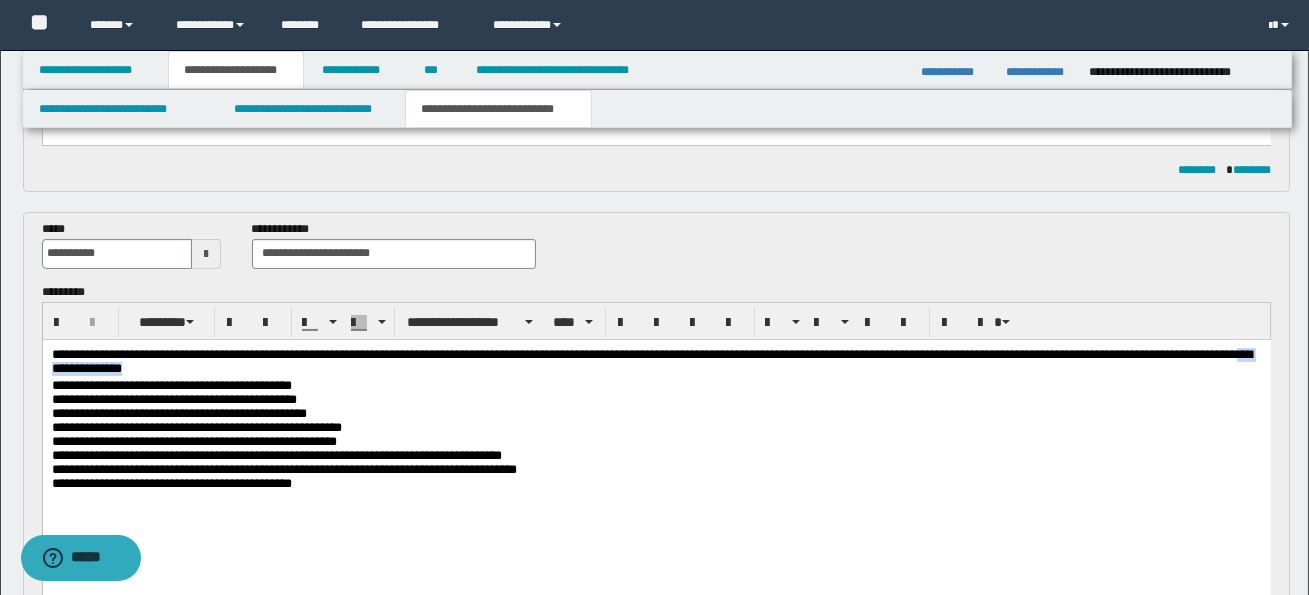 drag, startPoint x: 180, startPoint y: 371, endPoint x: 300, endPoint y: 369, distance: 120.01666 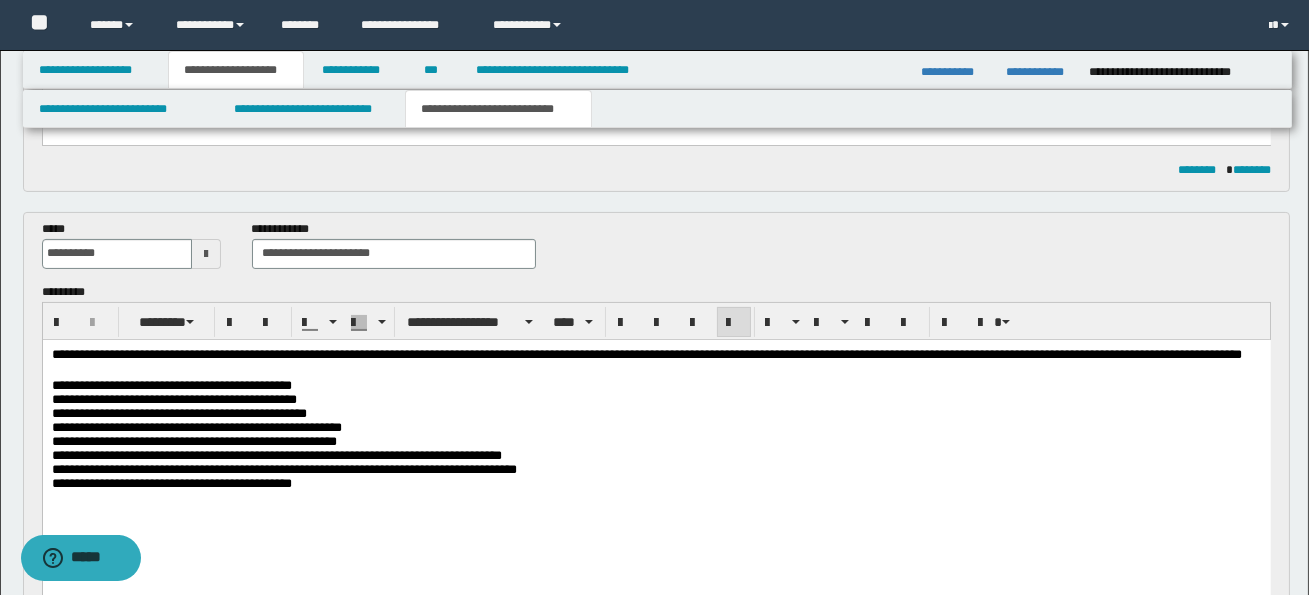 click on "**********" at bounding box center (171, 384) 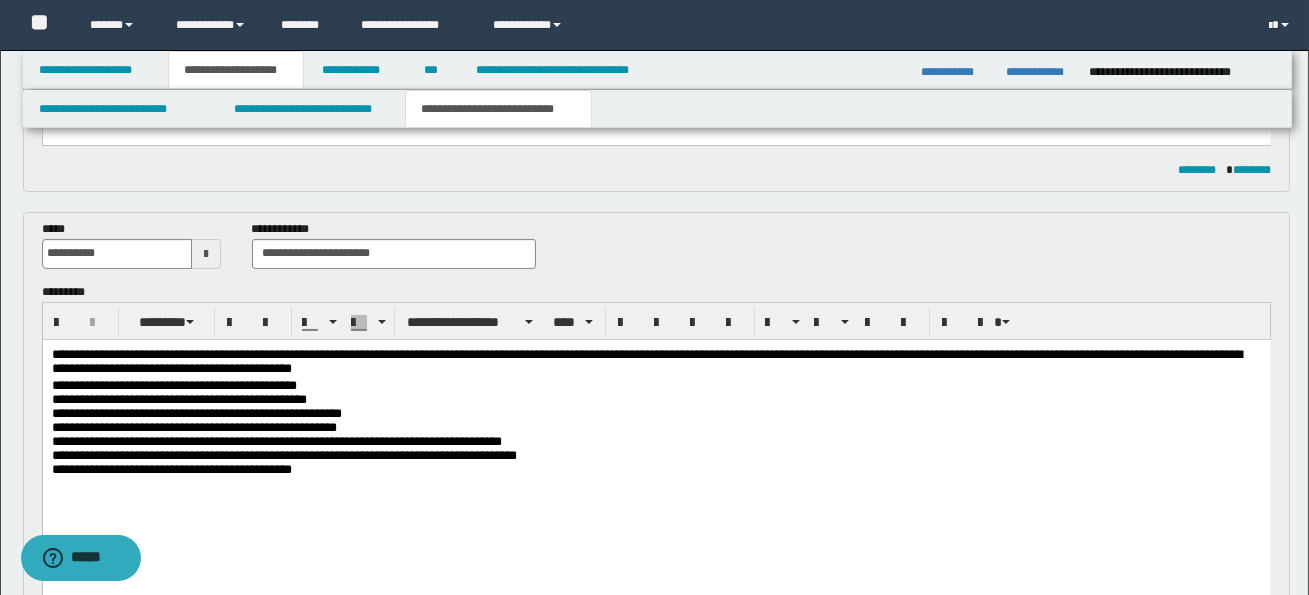 click on "**********" at bounding box center (171, 367) 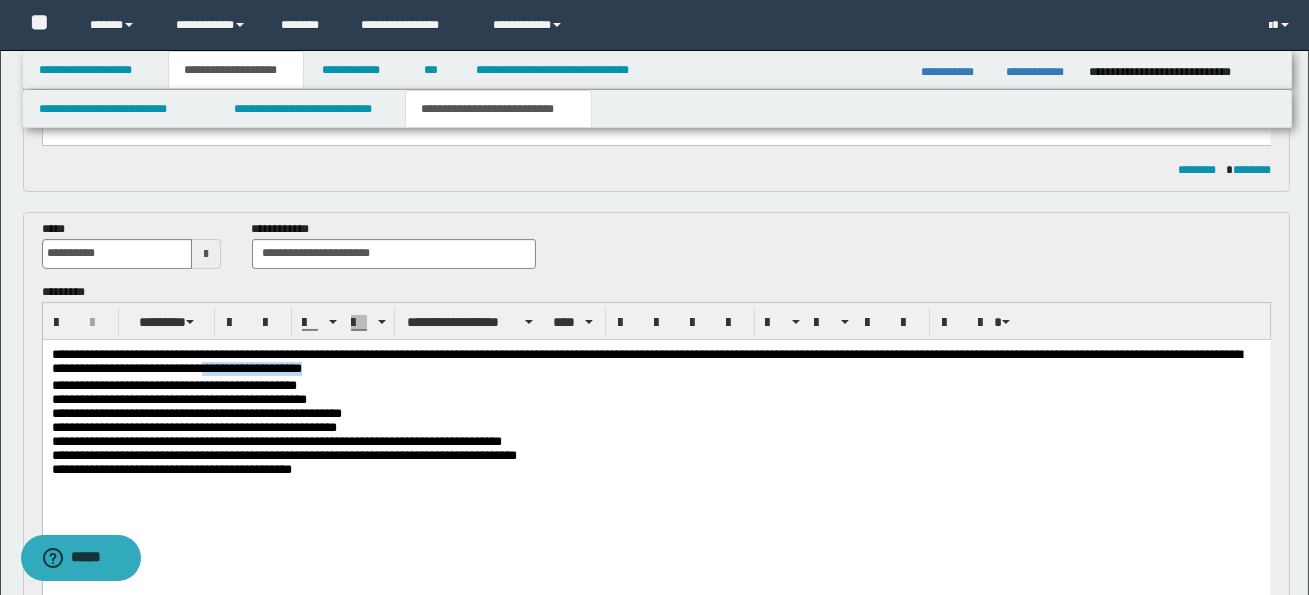 drag, startPoint x: 341, startPoint y: 370, endPoint x: 475, endPoint y: 377, distance: 134.18271 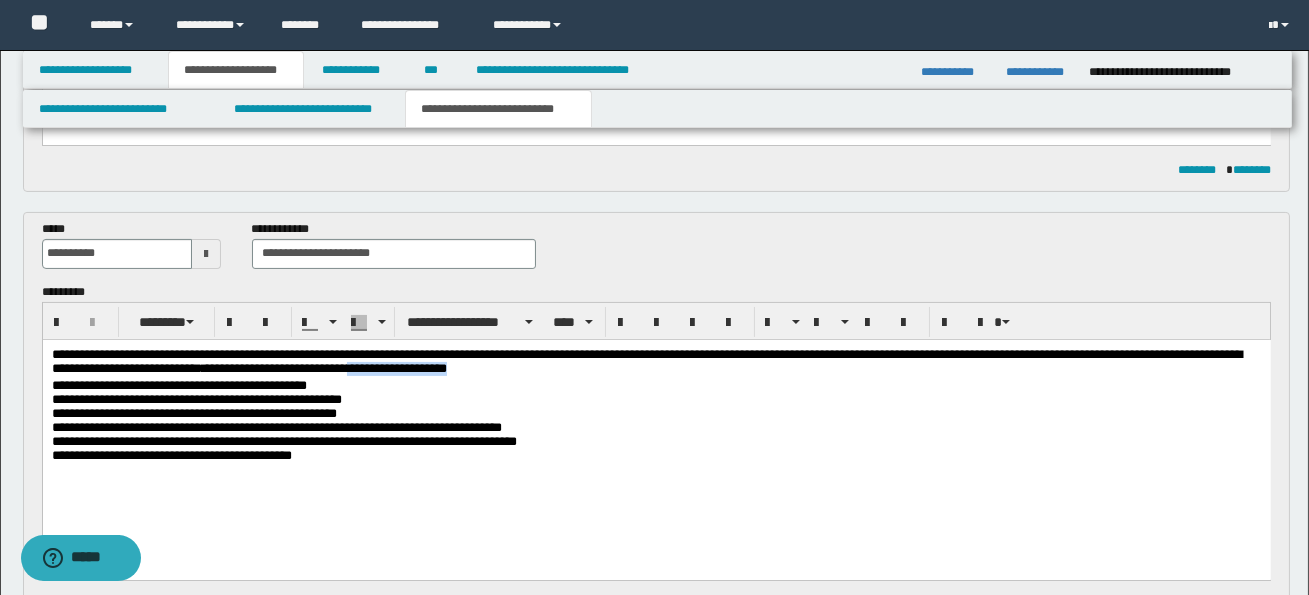 drag, startPoint x: 494, startPoint y: 373, endPoint x: 623, endPoint y: 373, distance: 129 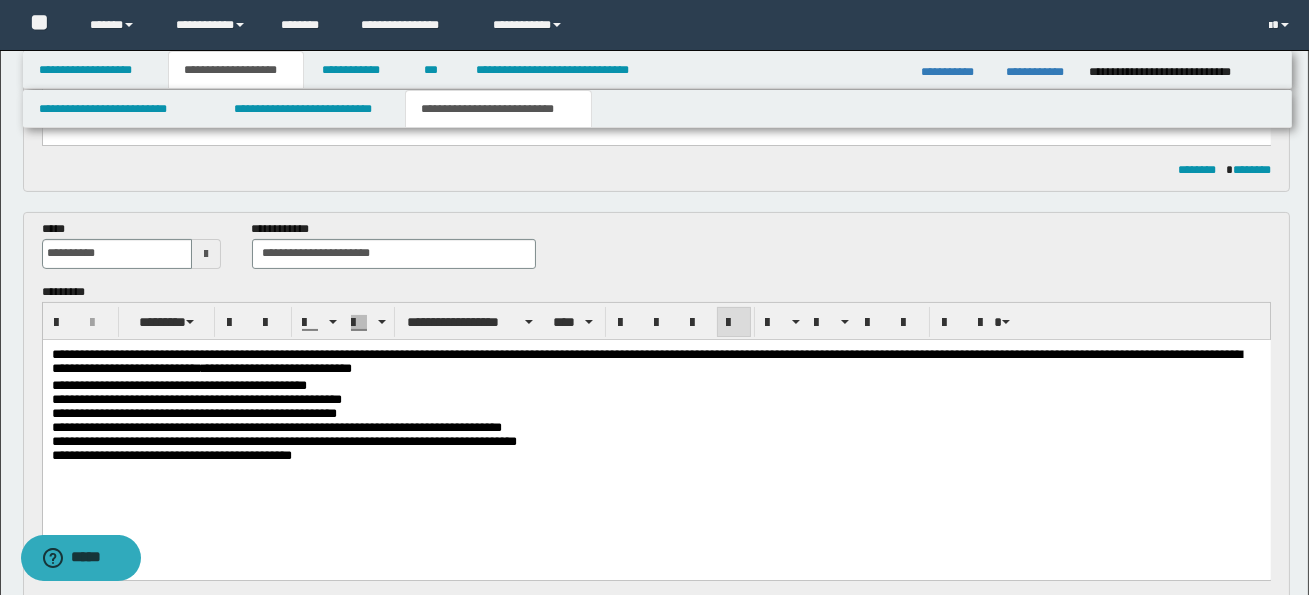 click on "**********" at bounding box center [178, 384] 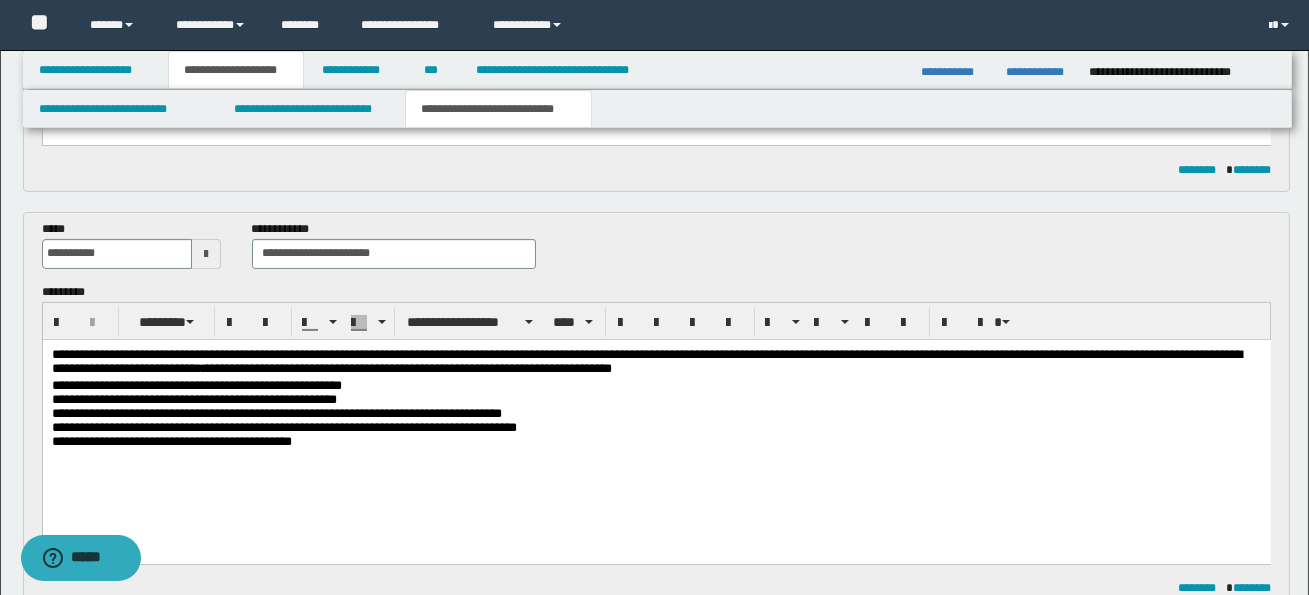 click on "**********" at bounding box center [483, 367] 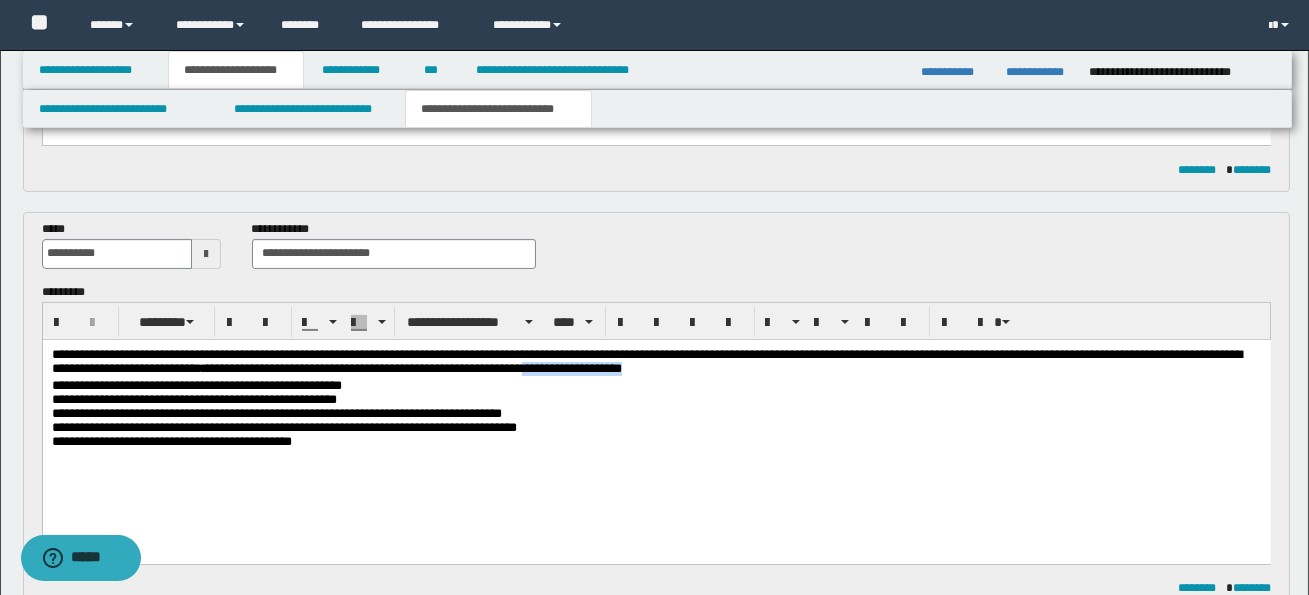drag, startPoint x: 668, startPoint y: 372, endPoint x: 799, endPoint y: 377, distance: 131.09538 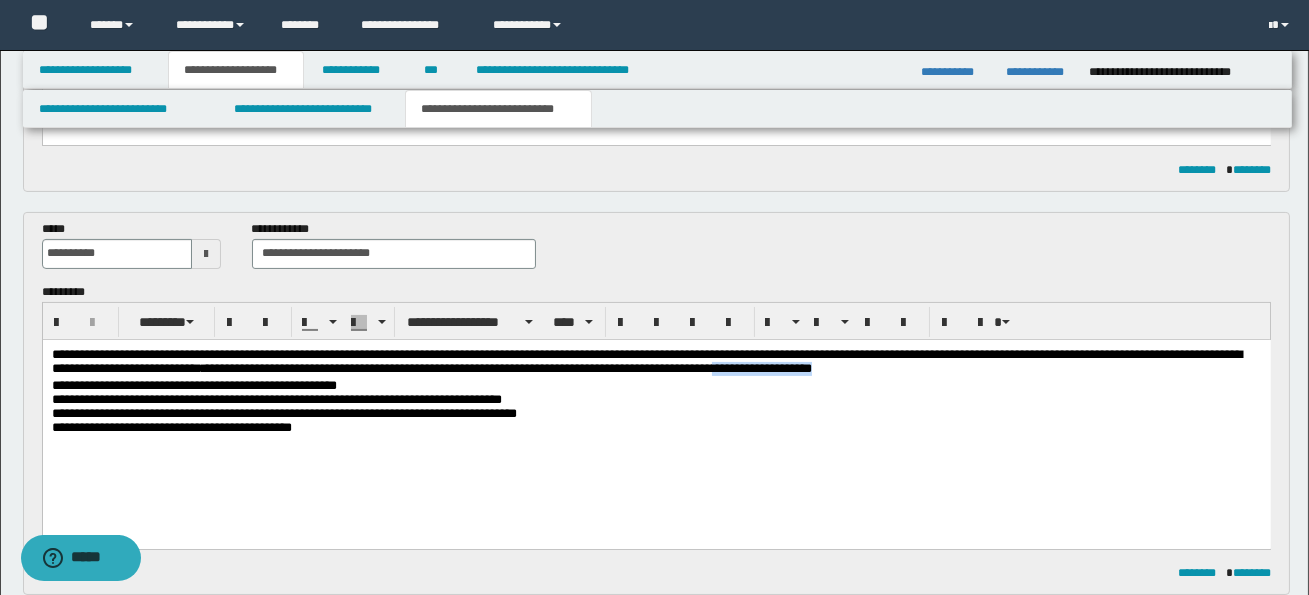 drag, startPoint x: 872, startPoint y: 372, endPoint x: 991, endPoint y: 376, distance: 119.06721 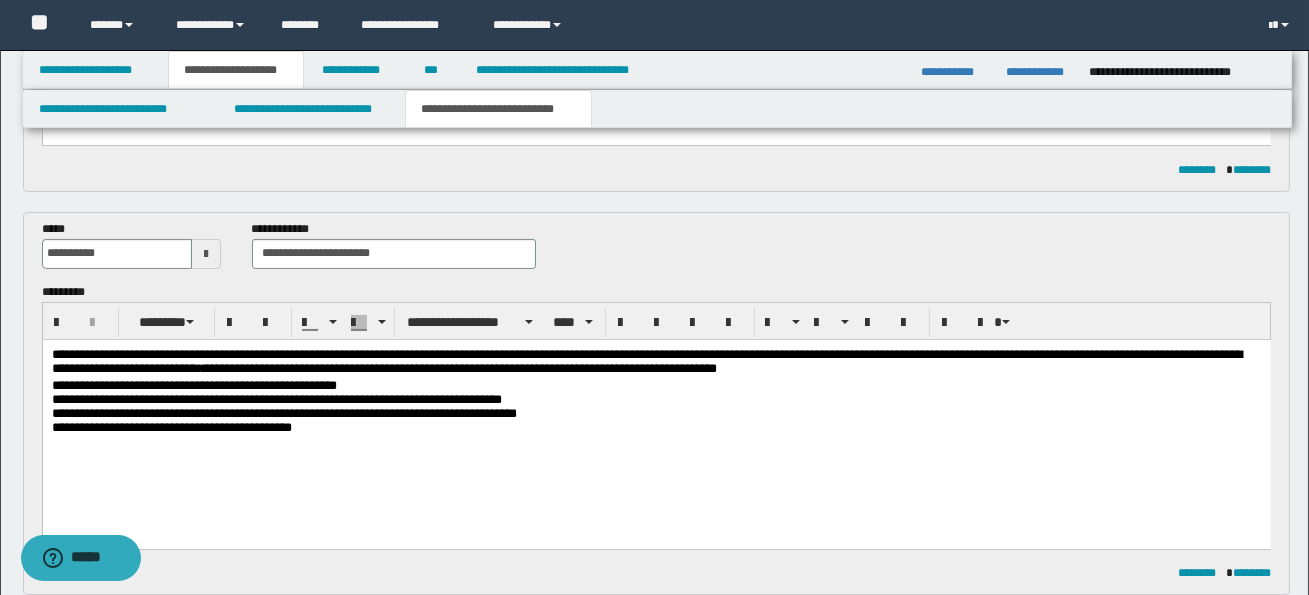 click on "**********" at bounding box center [193, 384] 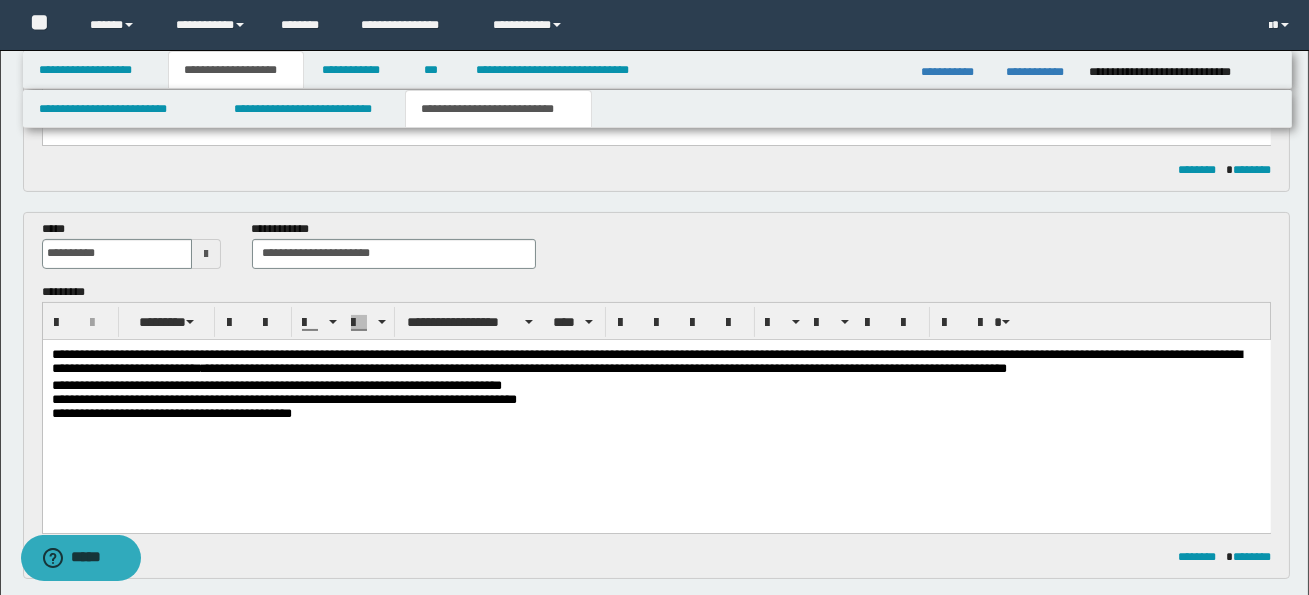 click on "**********" at bounding box center [863, 367] 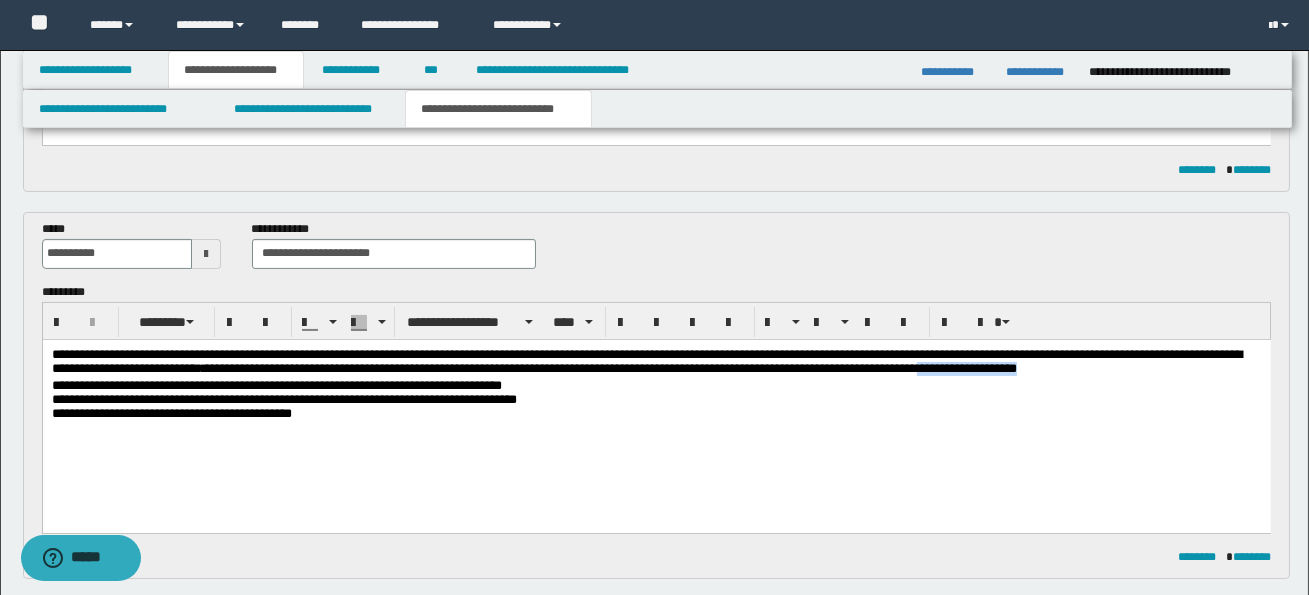 drag, startPoint x: 1084, startPoint y: 370, endPoint x: 1214, endPoint y: 369, distance: 130.00385 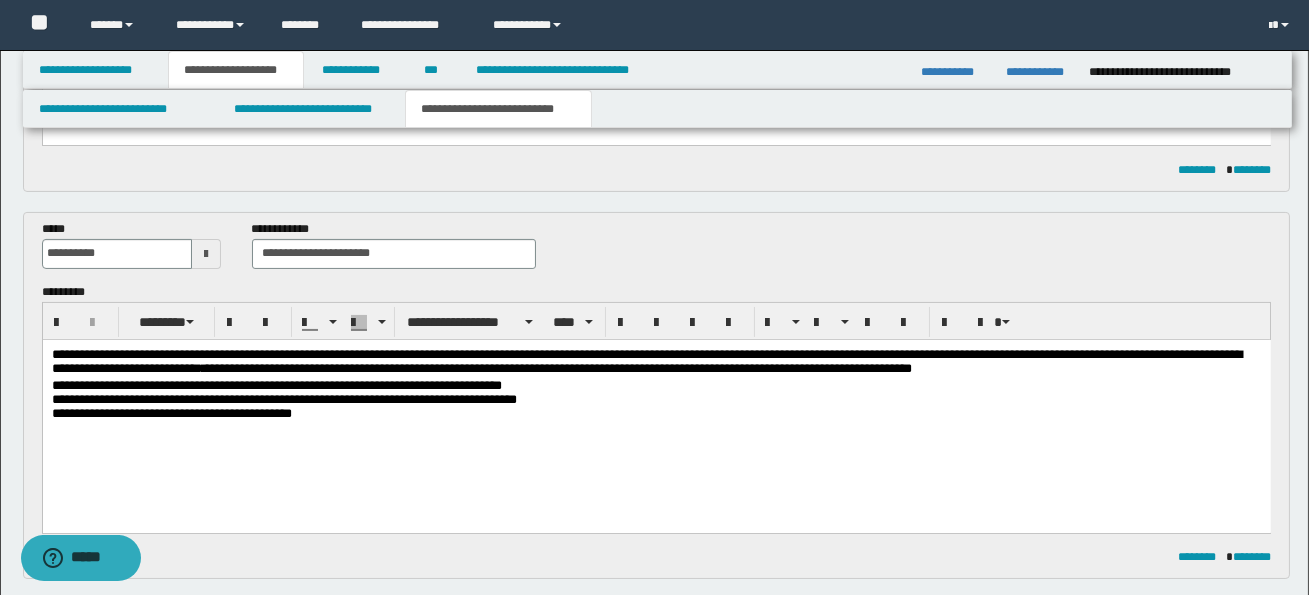 click on "**********" at bounding box center [276, 384] 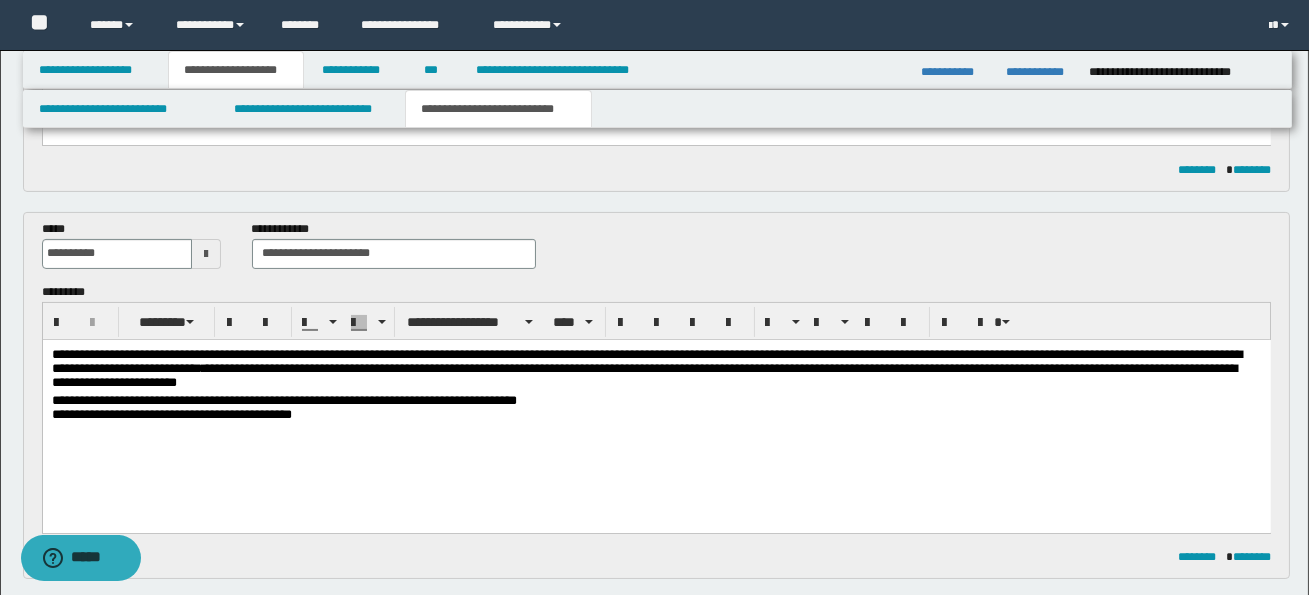 click on "**********" at bounding box center (643, 374) 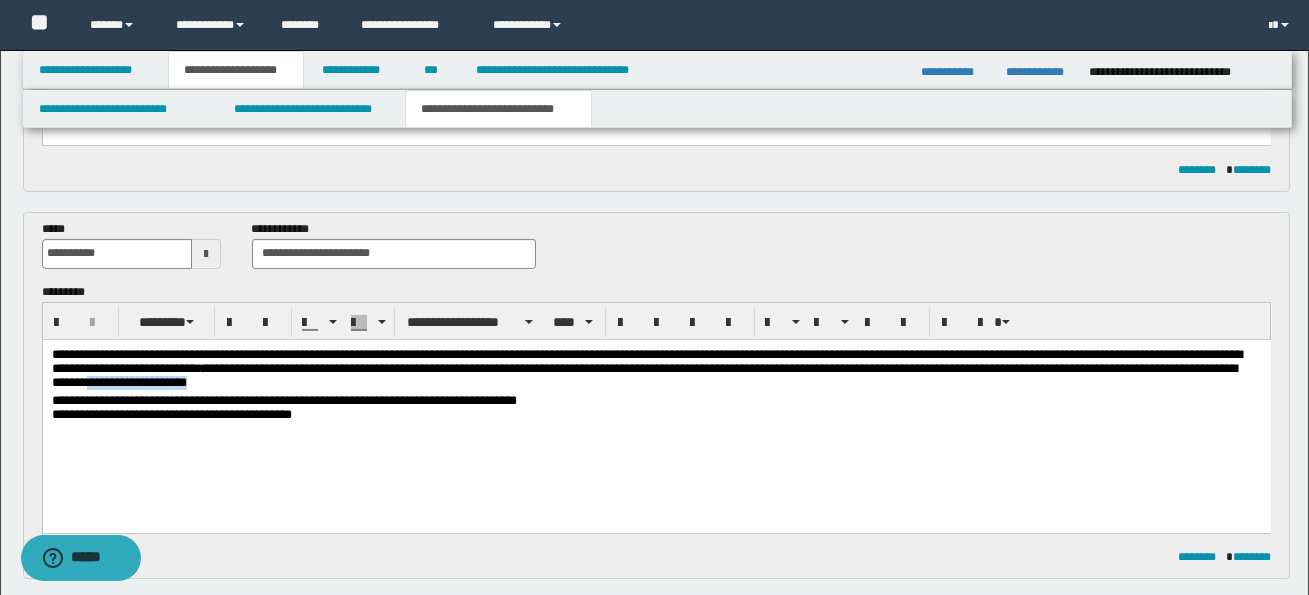 drag, startPoint x: 269, startPoint y: 384, endPoint x: 405, endPoint y: 385, distance: 136.00368 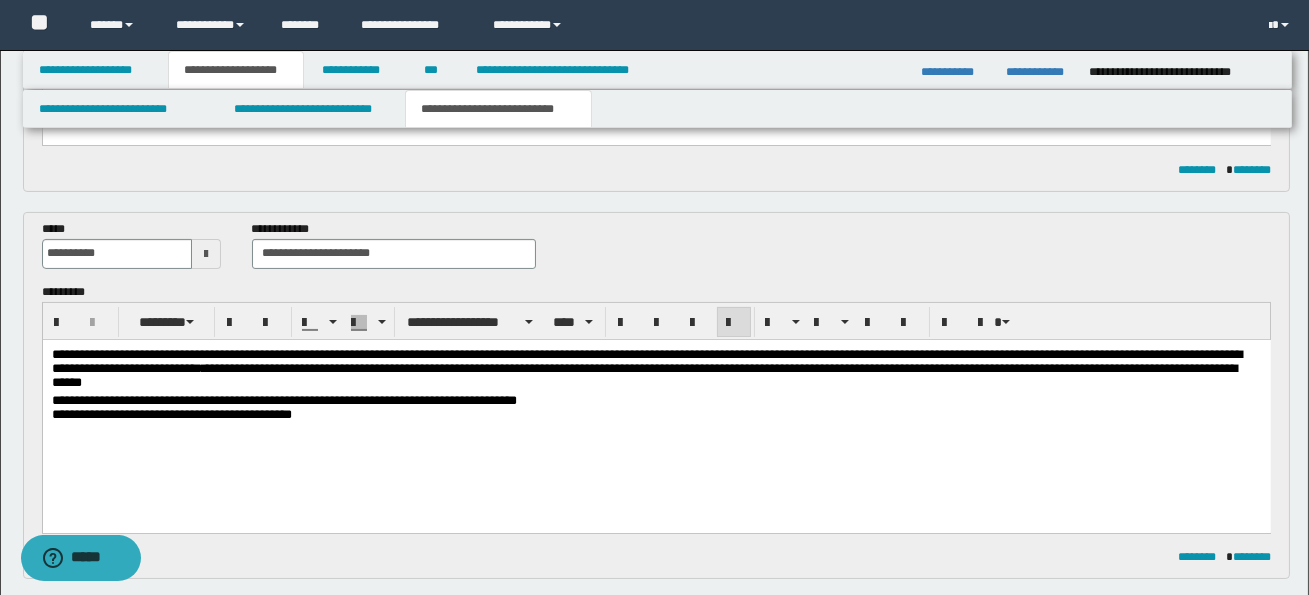 click on "**********" at bounding box center (283, 399) 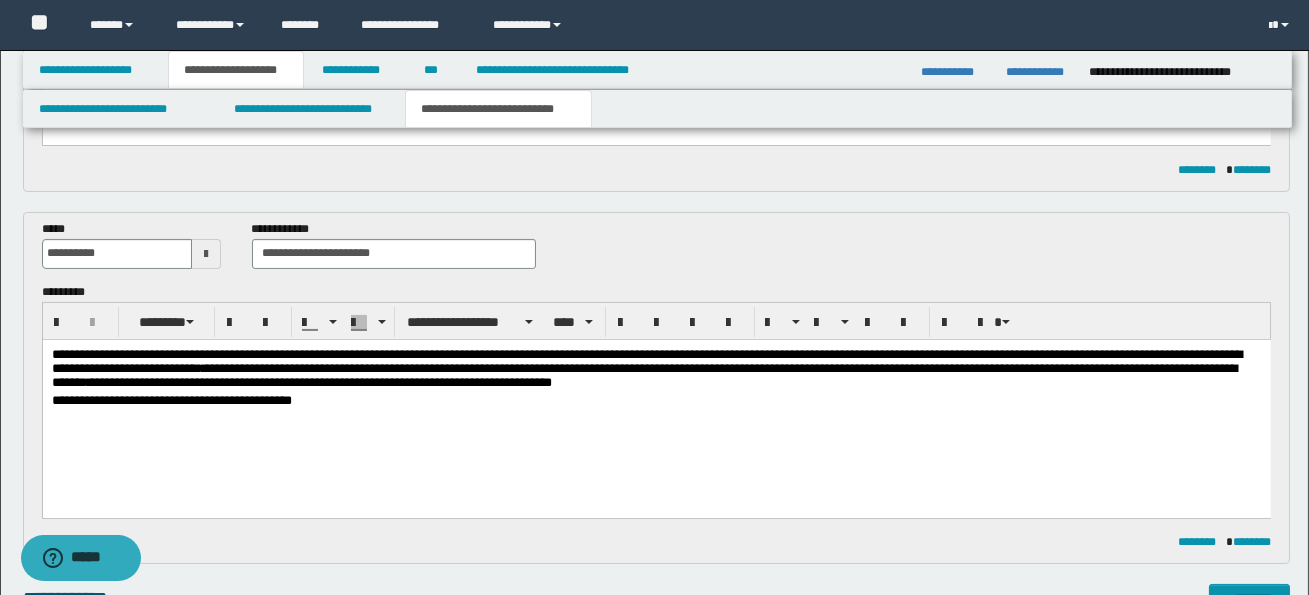 click on "**********" at bounding box center [318, 381] 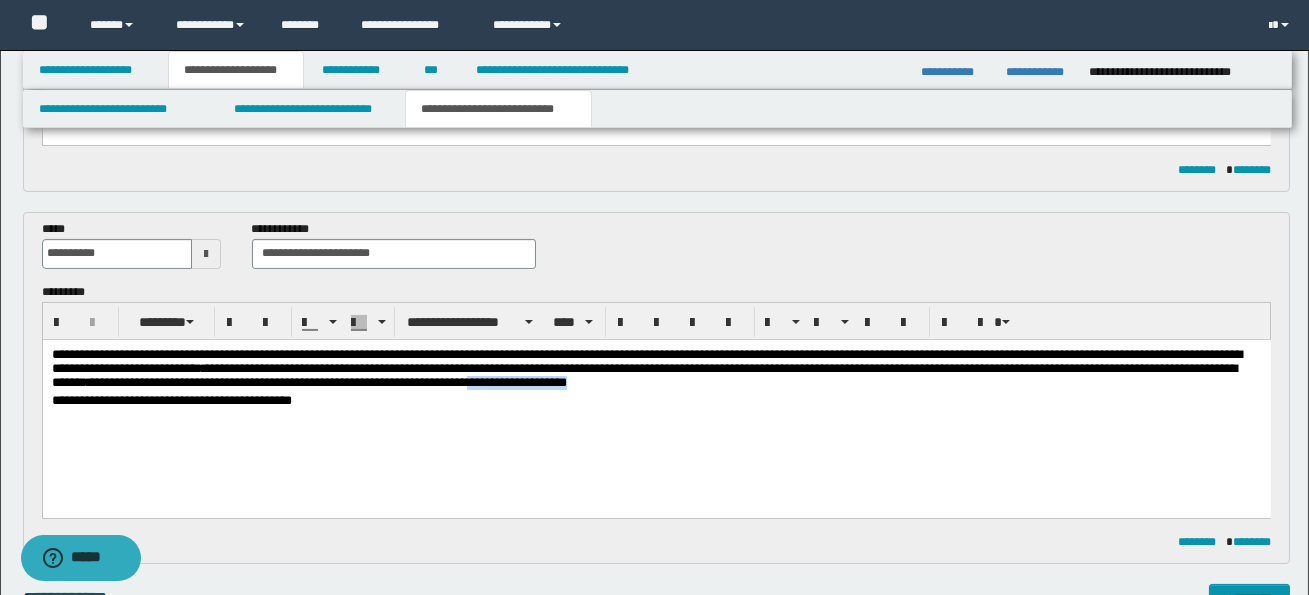 drag, startPoint x: 689, startPoint y: 388, endPoint x: 811, endPoint y: 388, distance: 122 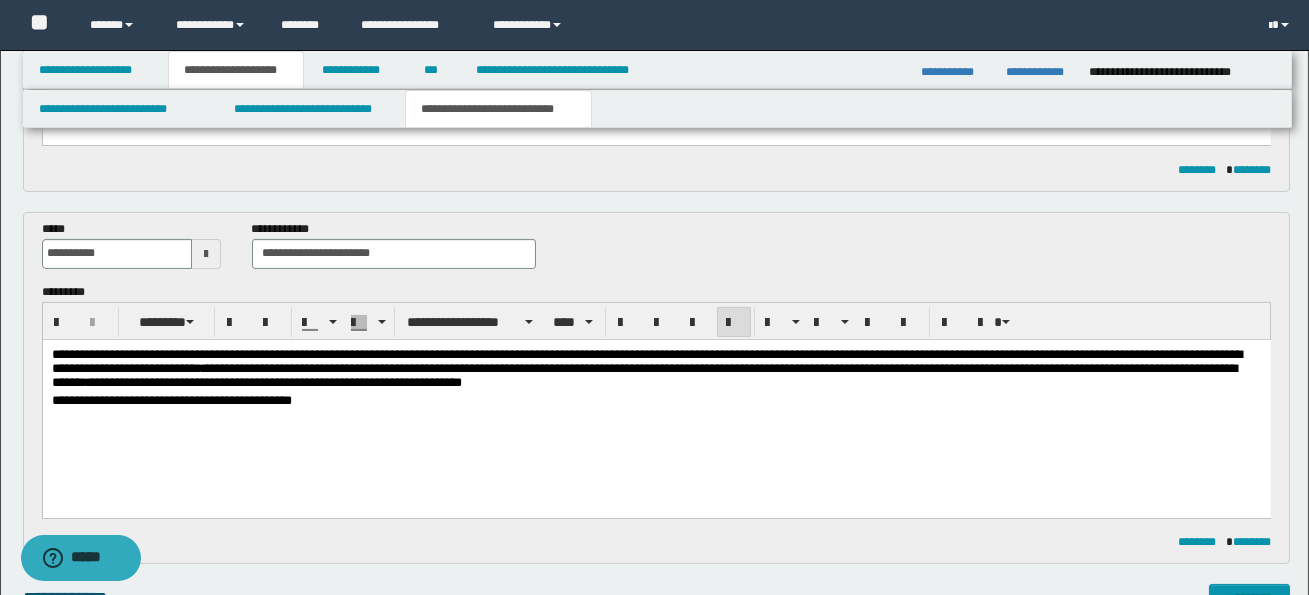 click on "**********" at bounding box center (171, 399) 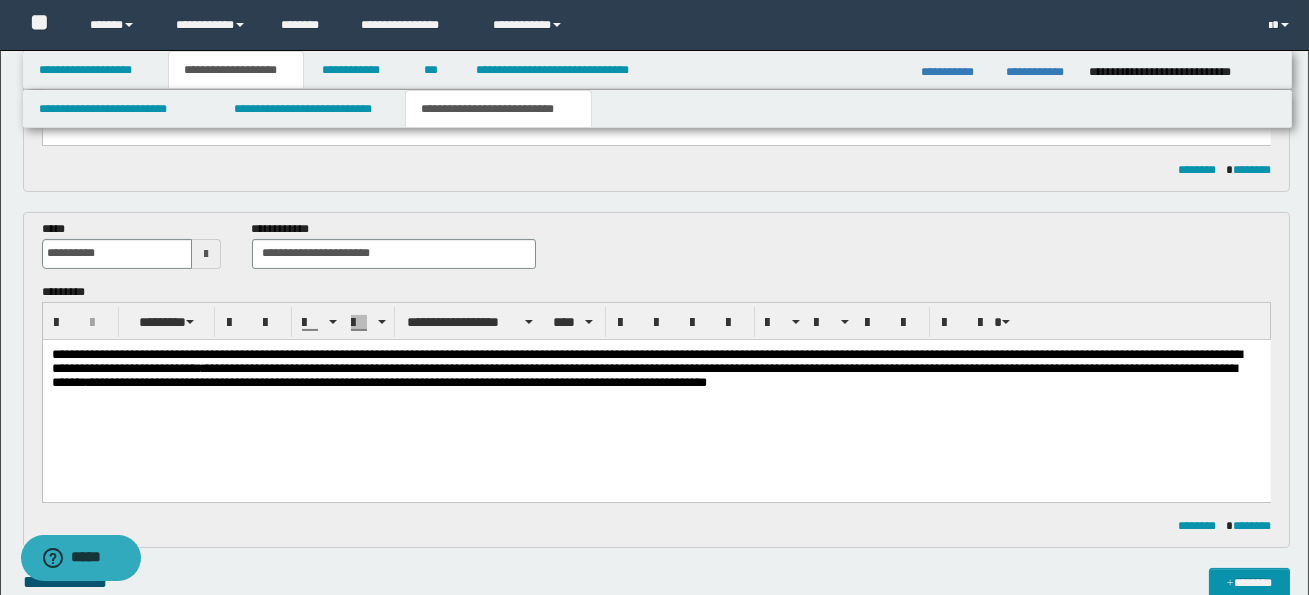 click on "**********" at bounding box center [586, 381] 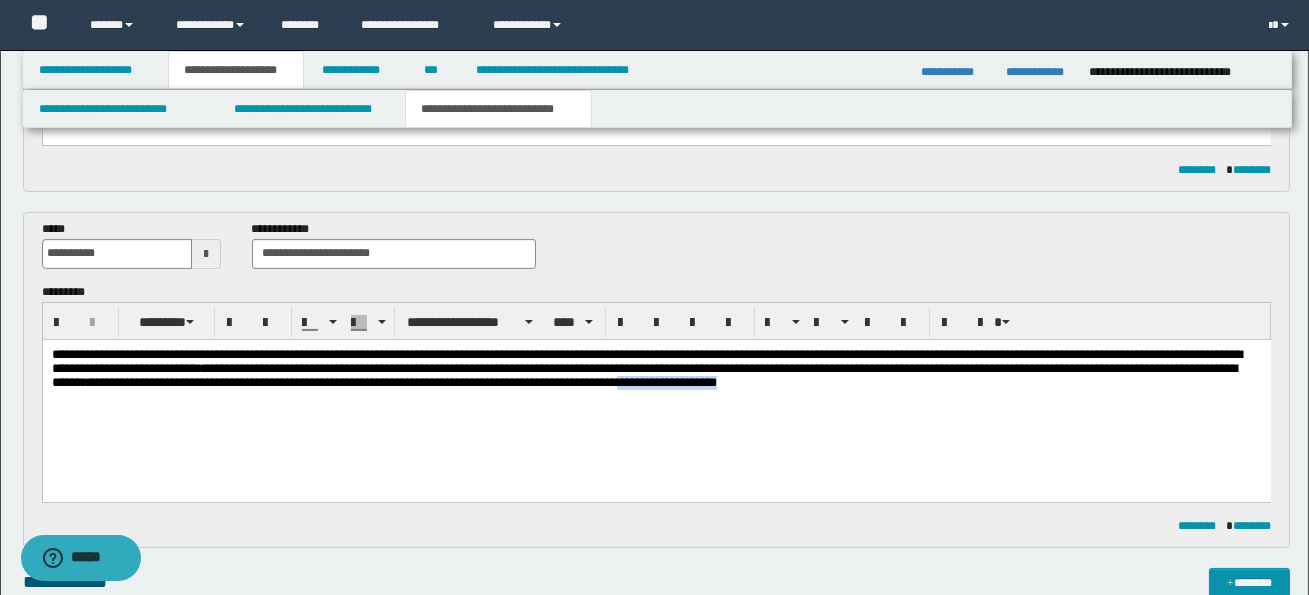 drag, startPoint x: 853, startPoint y: 386, endPoint x: 992, endPoint y: 389, distance: 139.03236 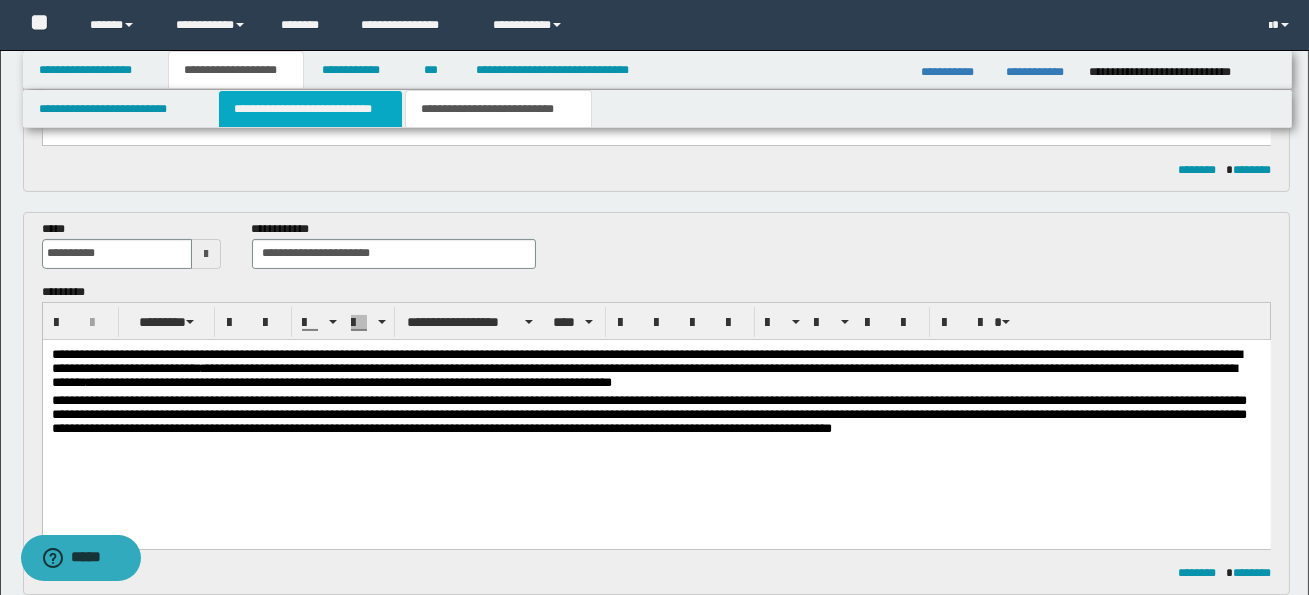 click on "**********" at bounding box center (310, 109) 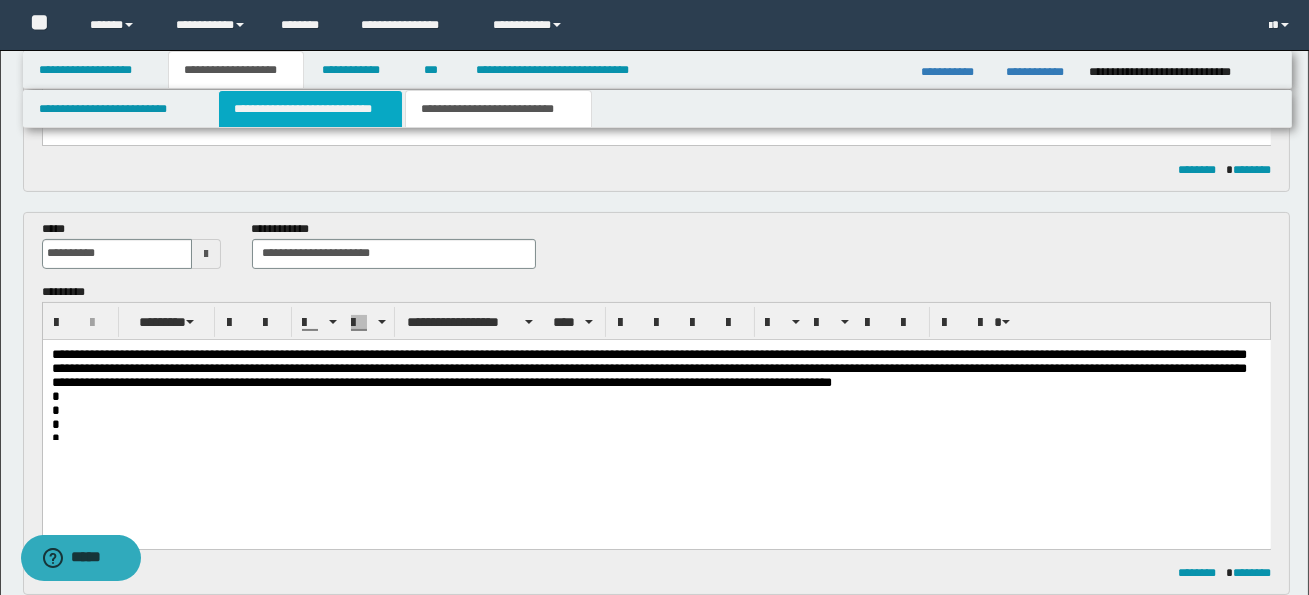 scroll, scrollTop: 0, scrollLeft: 0, axis: both 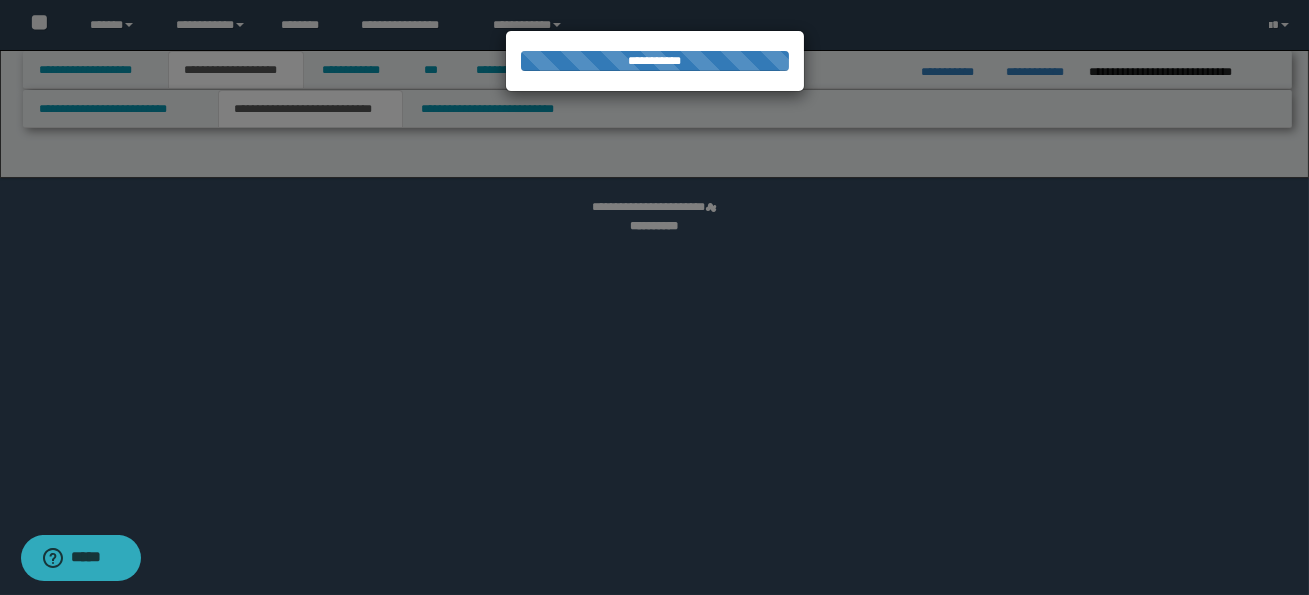select on "*" 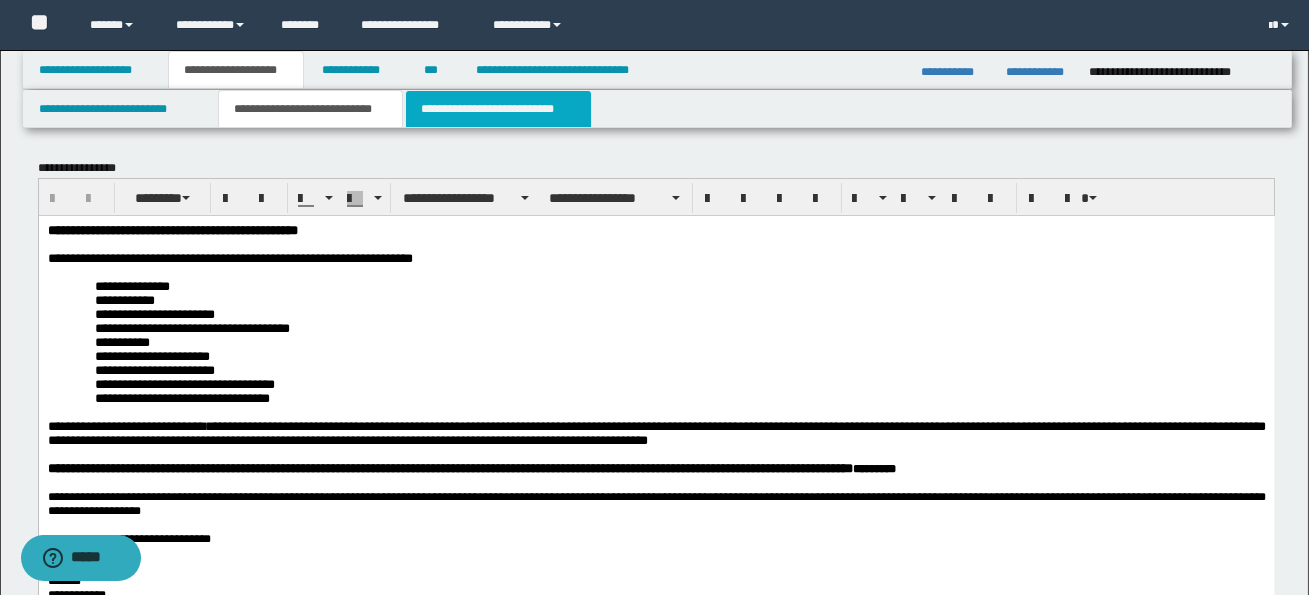 scroll, scrollTop: 0, scrollLeft: 0, axis: both 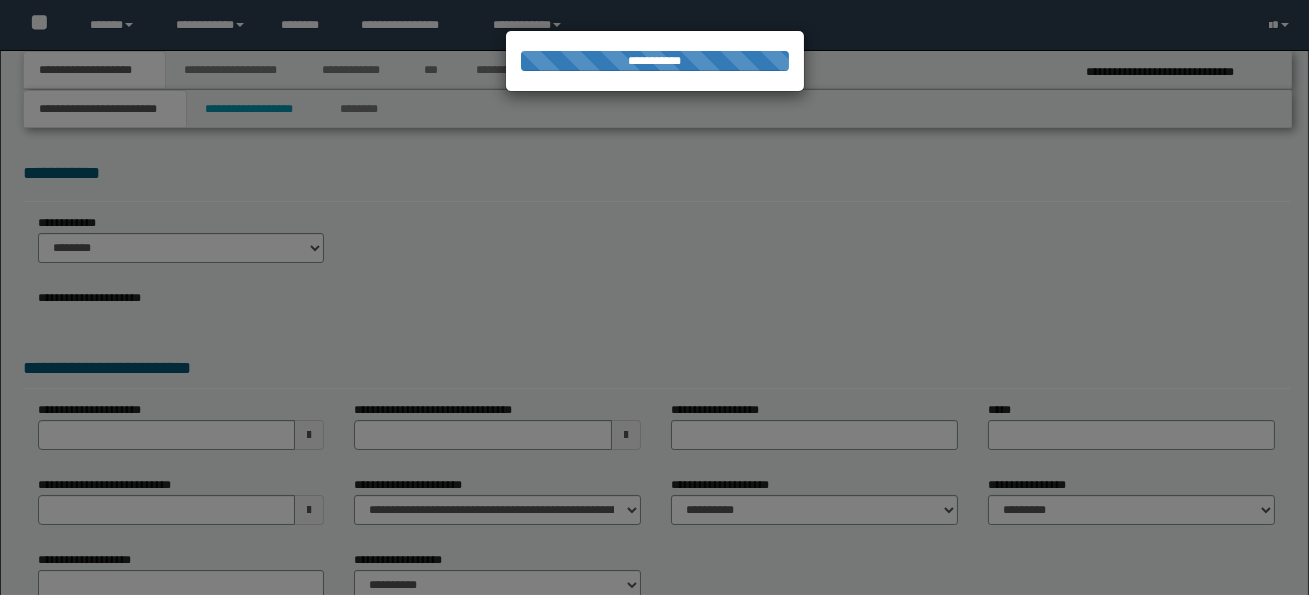 select on "*" 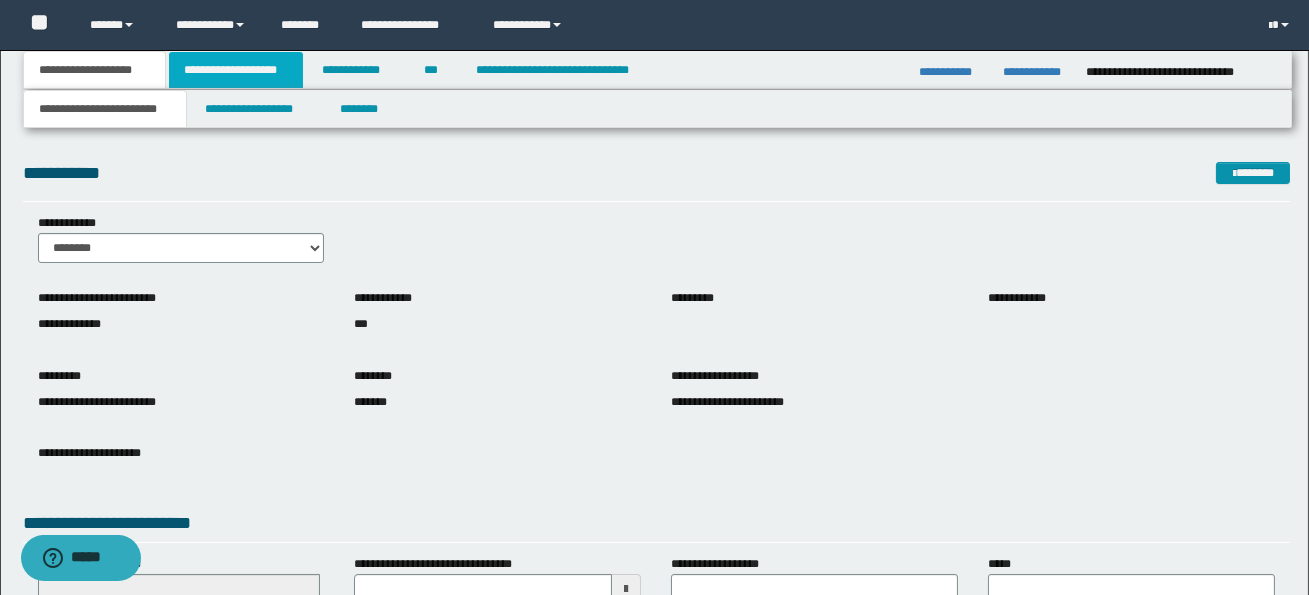click on "**********" at bounding box center (236, 70) 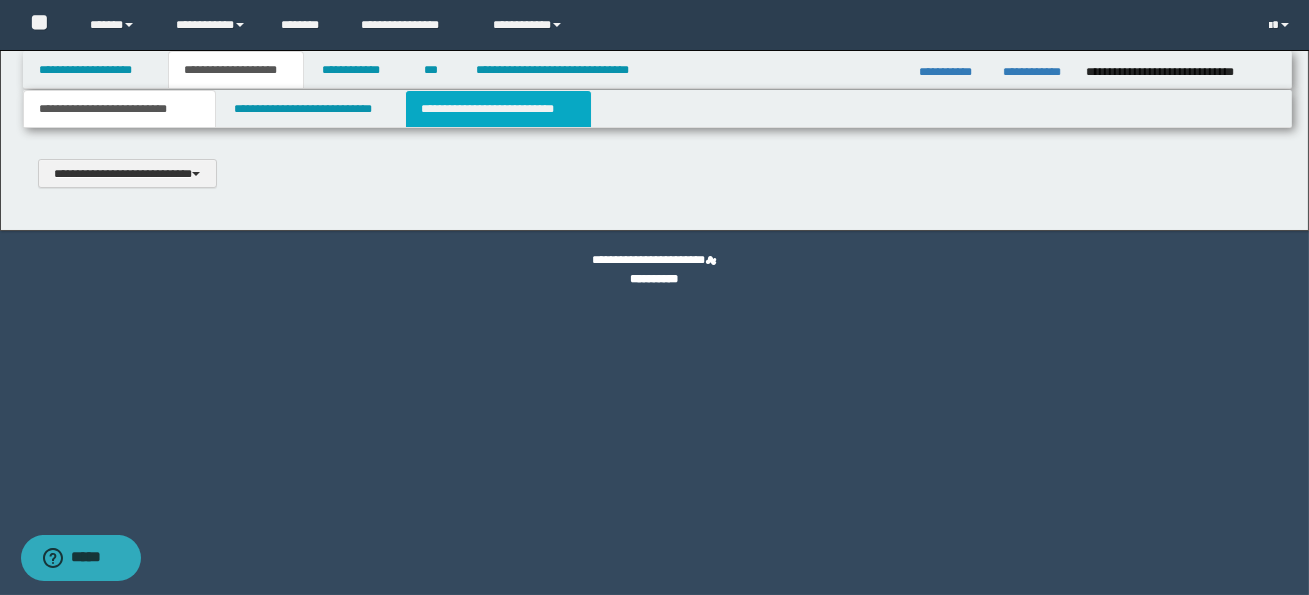 click on "**********" at bounding box center [498, 109] 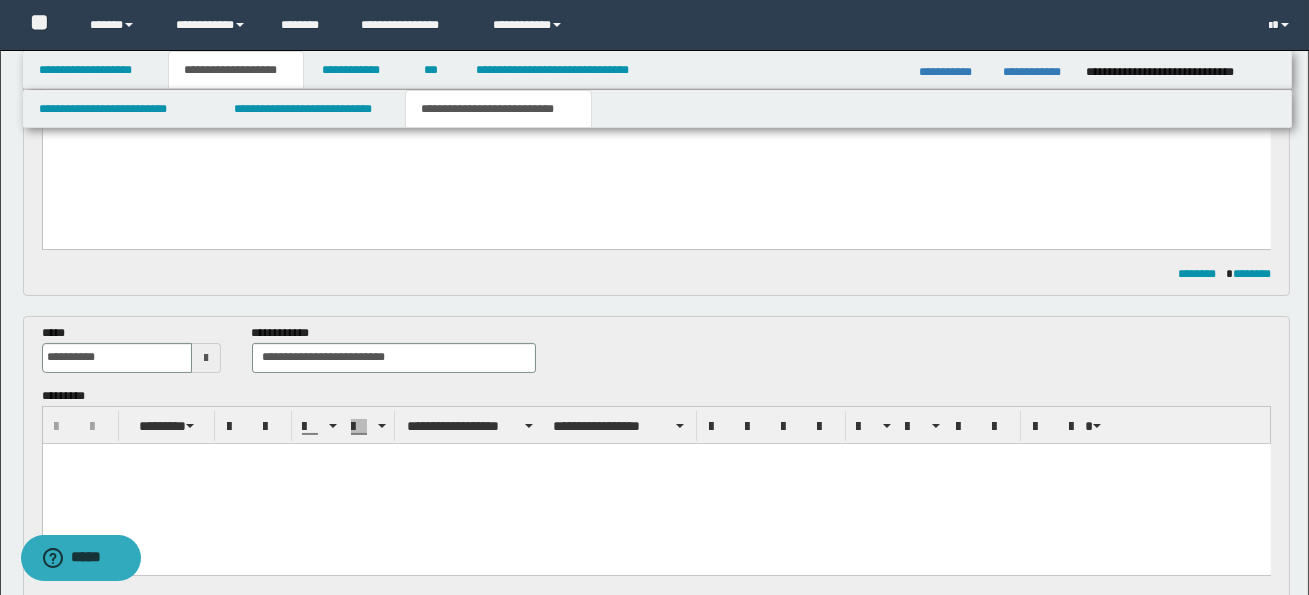 scroll, scrollTop: 655, scrollLeft: 0, axis: vertical 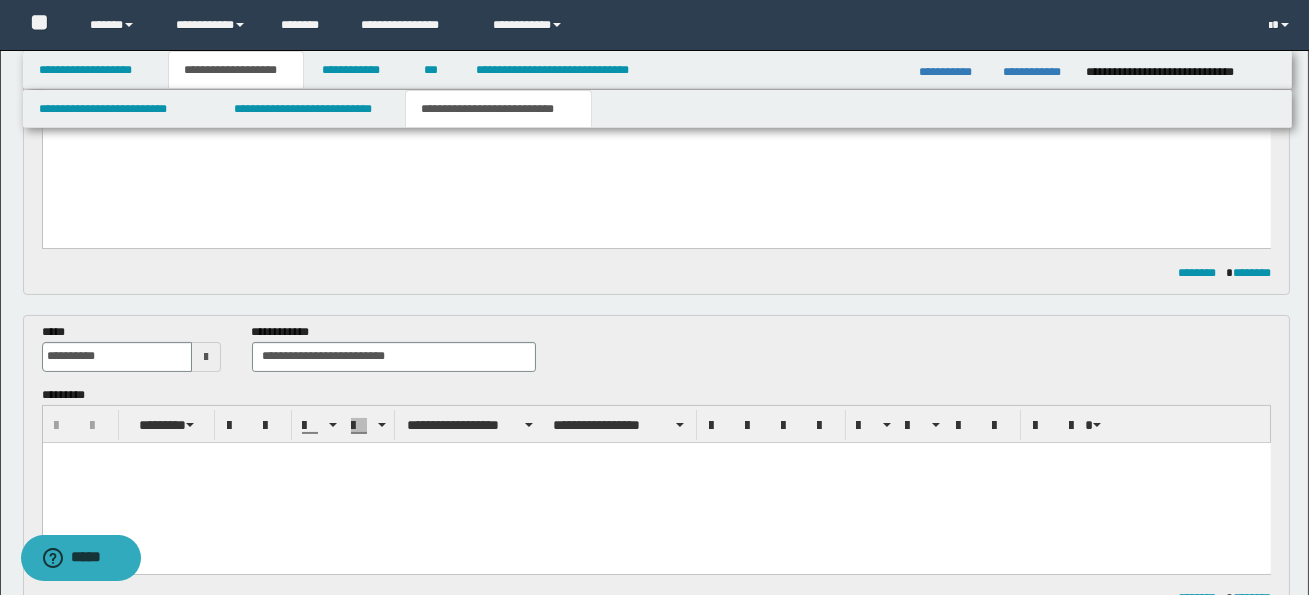 click at bounding box center [656, 482] 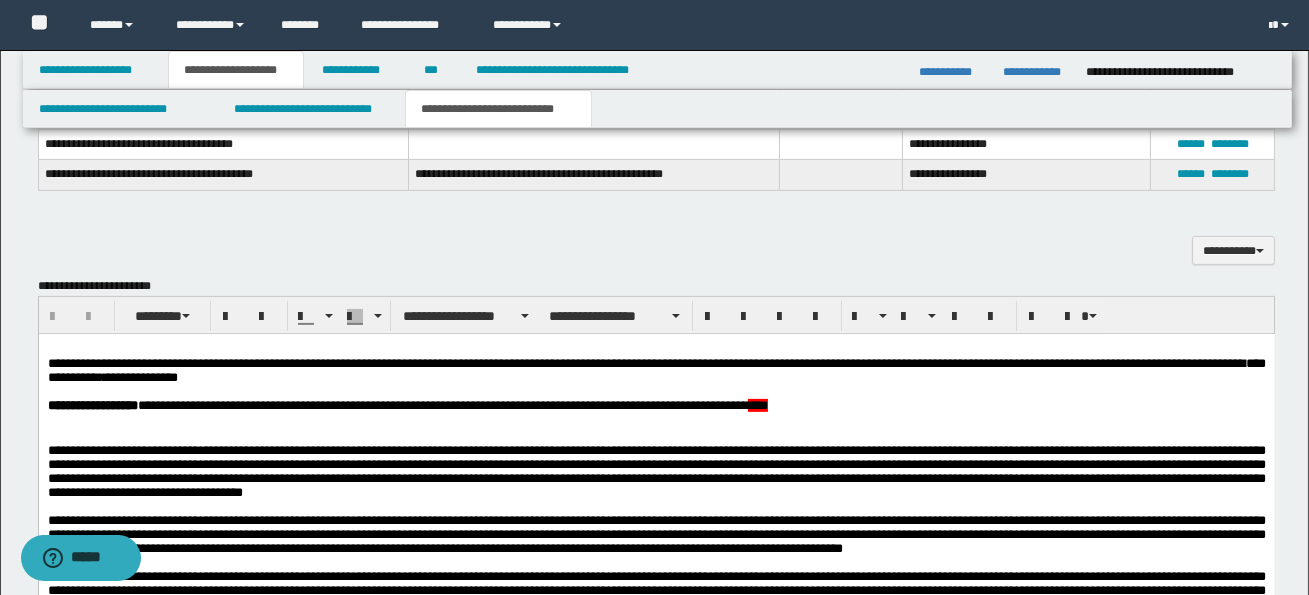 scroll, scrollTop: 1422, scrollLeft: 0, axis: vertical 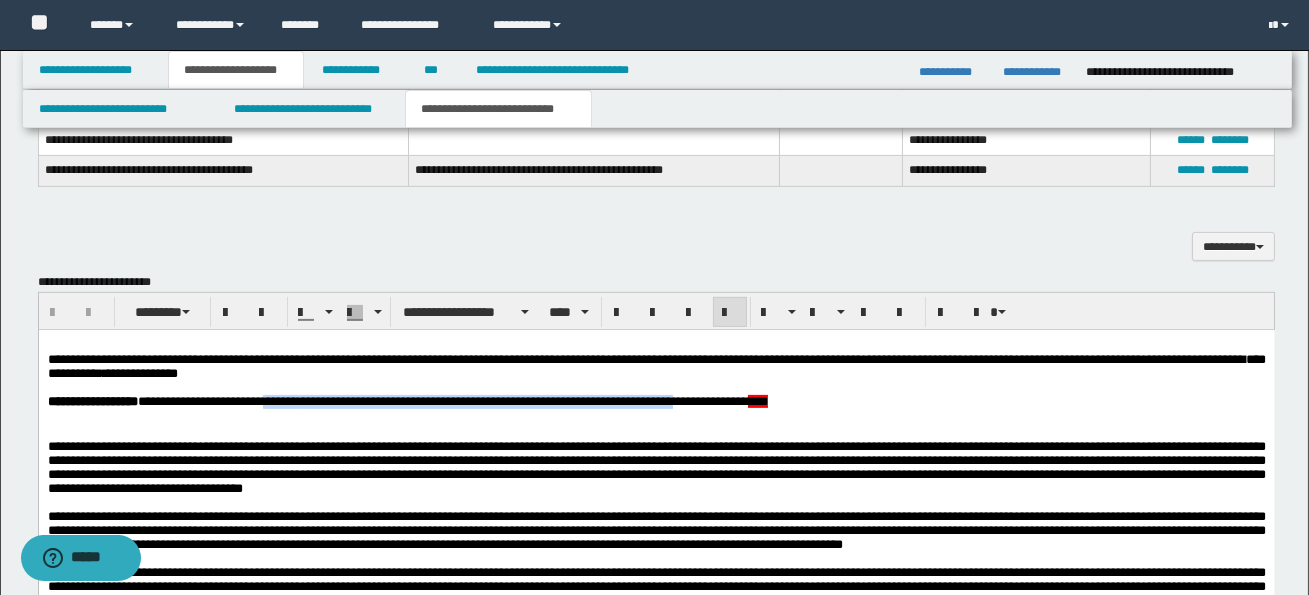 drag, startPoint x: 287, startPoint y: 406, endPoint x: 755, endPoint y: 407, distance: 468.00107 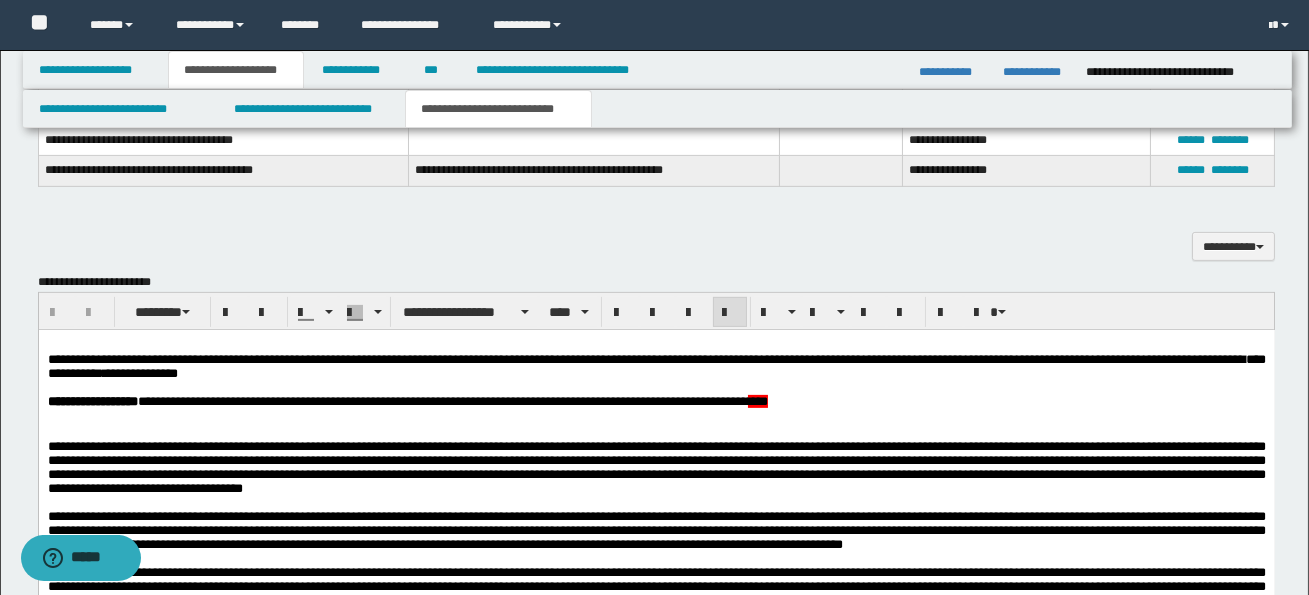 click on "**********" at bounding box center (656, 1860) 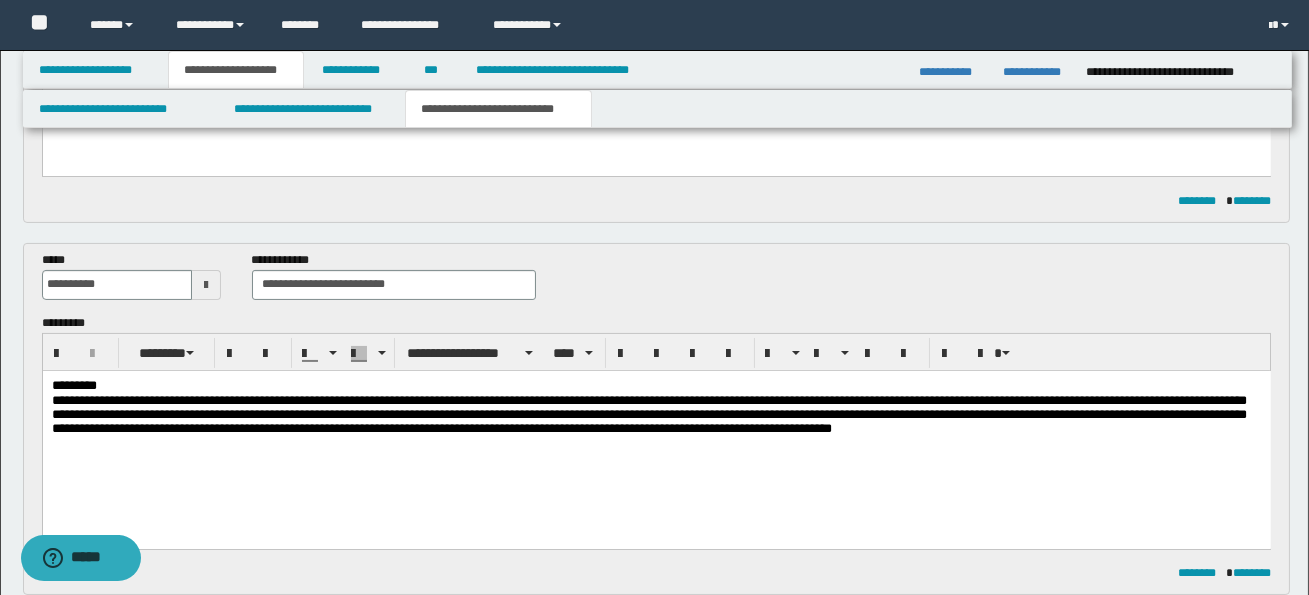 scroll, scrollTop: 740, scrollLeft: 0, axis: vertical 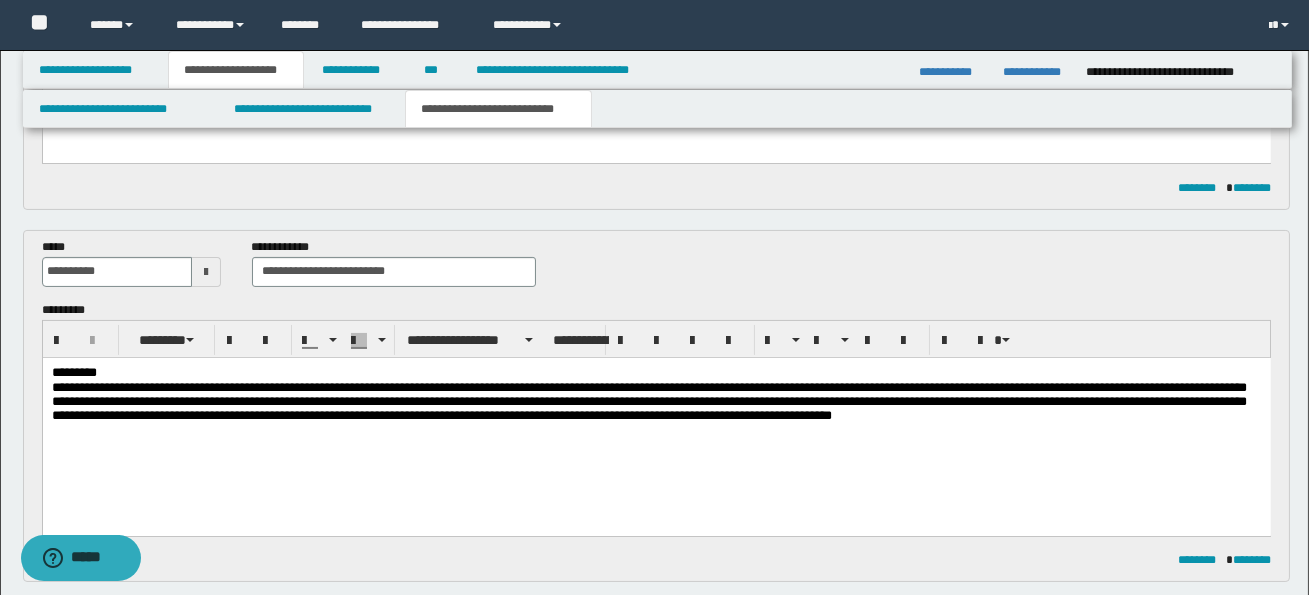 click on "*********" at bounding box center (655, 372) 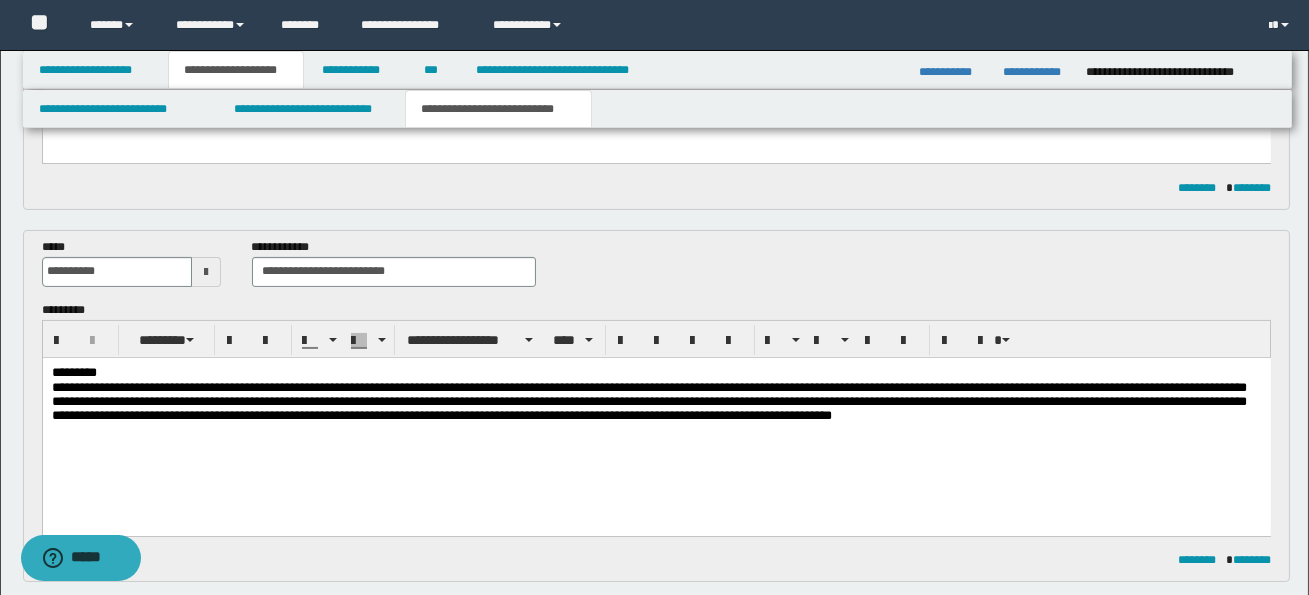 scroll, scrollTop: 0, scrollLeft: 0, axis: both 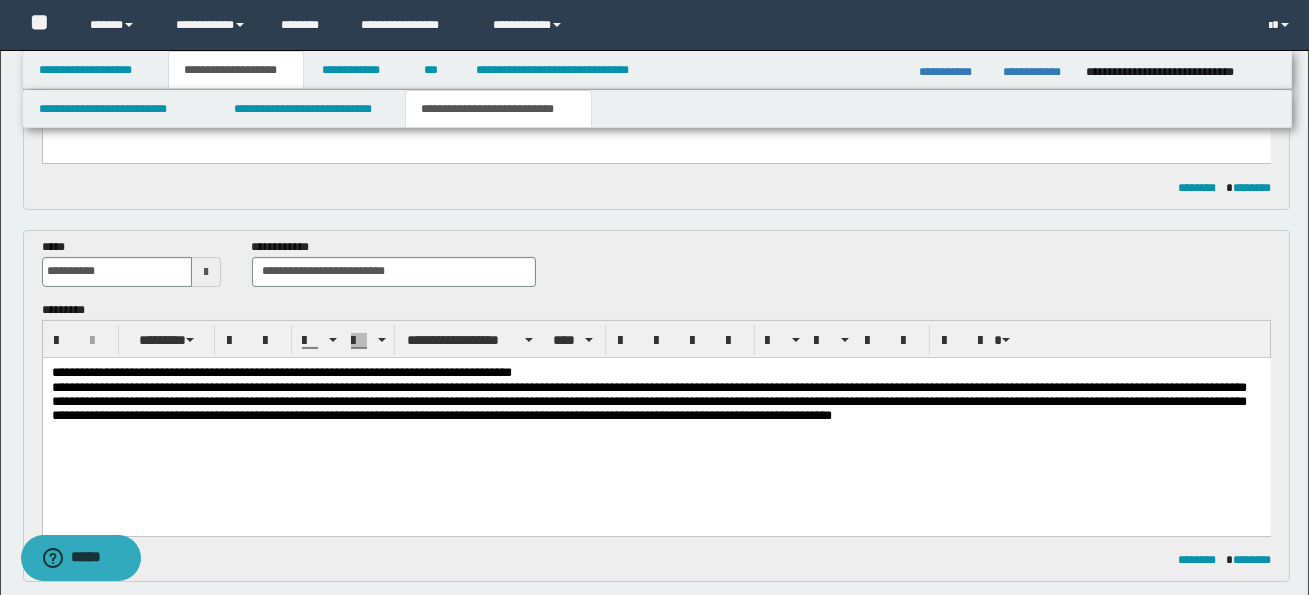 click on "*******" at bounding box center (118, 371) 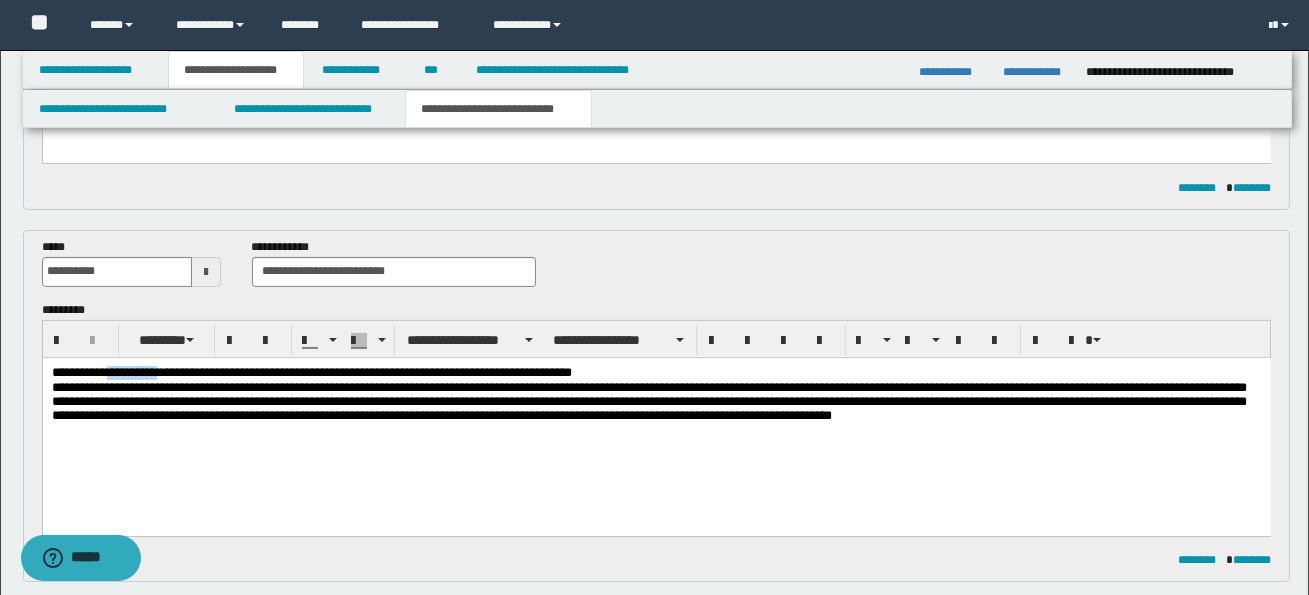 drag, startPoint x: 140, startPoint y: 373, endPoint x: 216, endPoint y: 375, distance: 76.02631 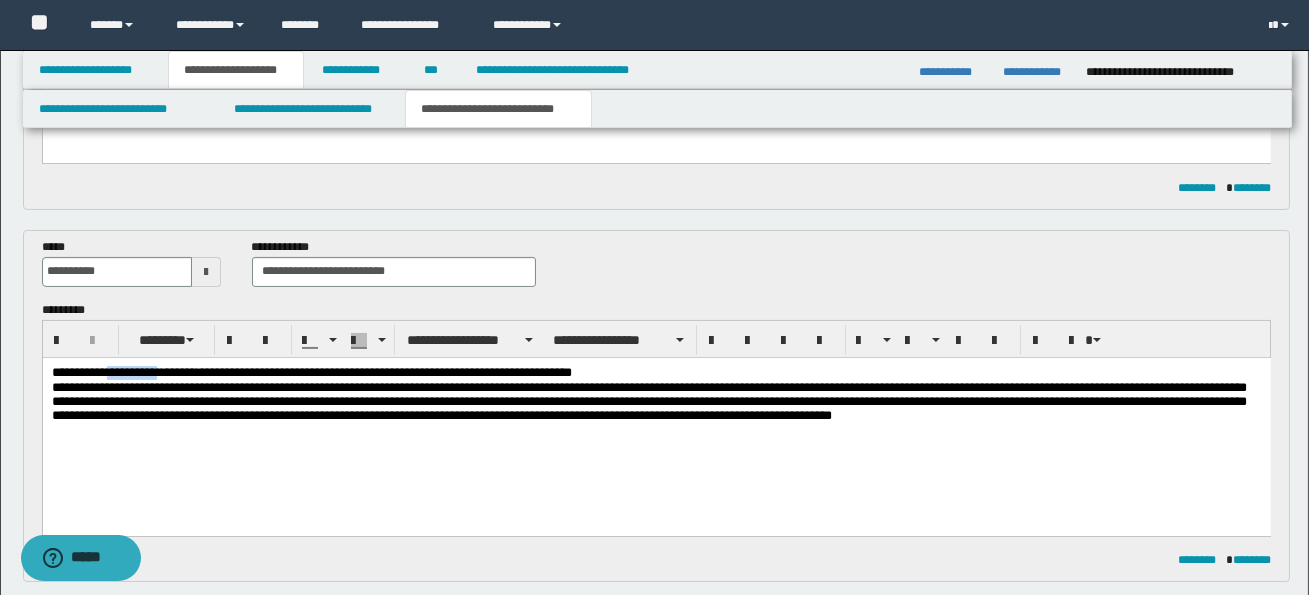 click on "**********" at bounding box center (655, 372) 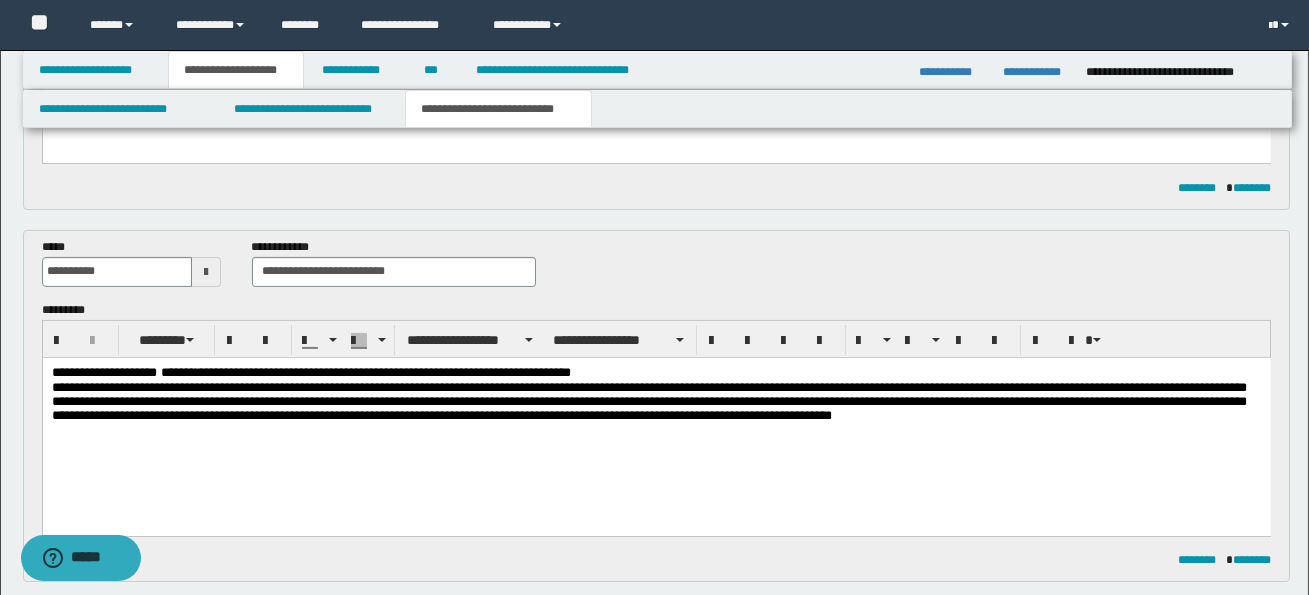 click on "**********" at bounding box center (655, 372) 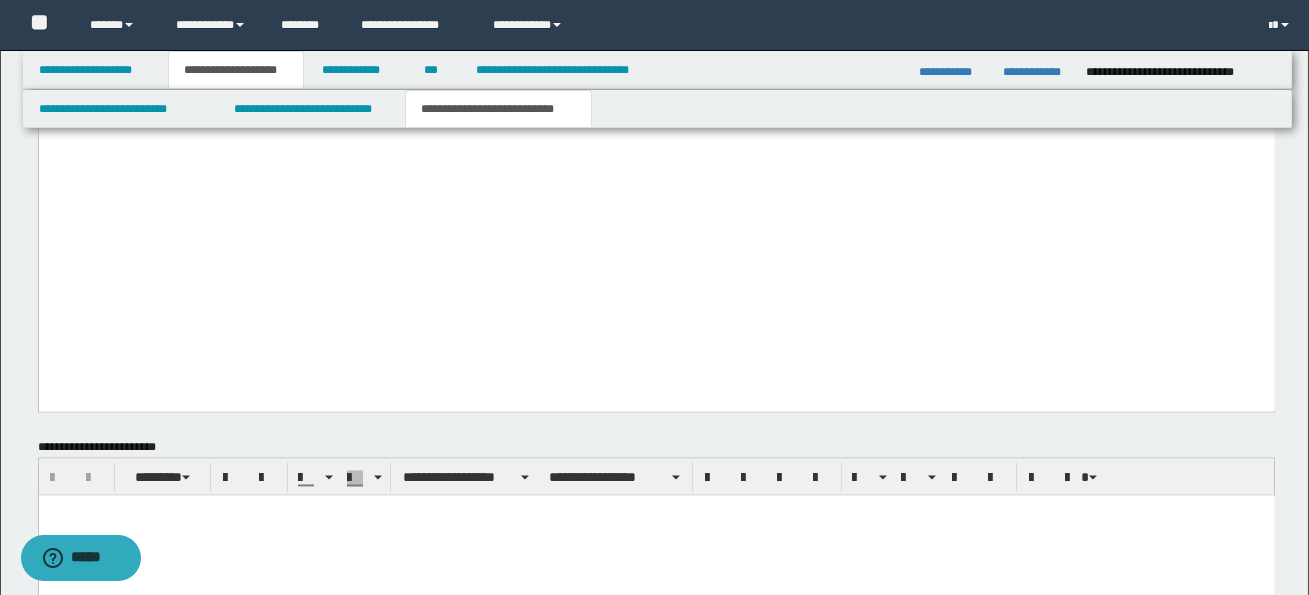 scroll, scrollTop: 7458, scrollLeft: 0, axis: vertical 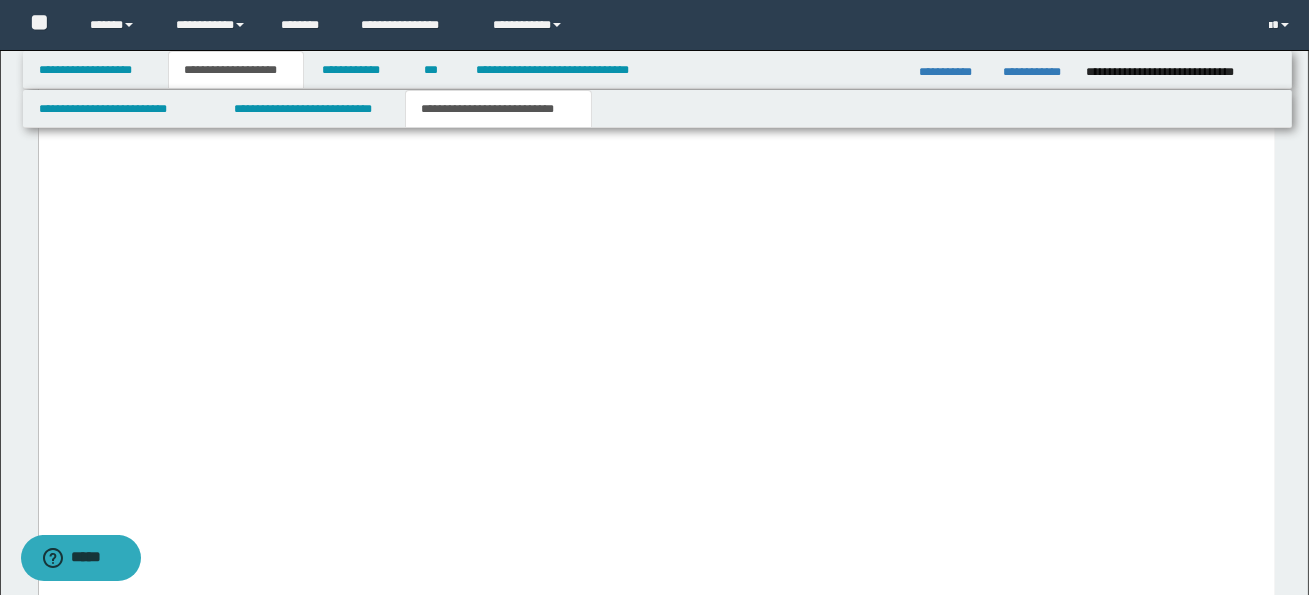 click on "**********" at bounding box center (656, -591) 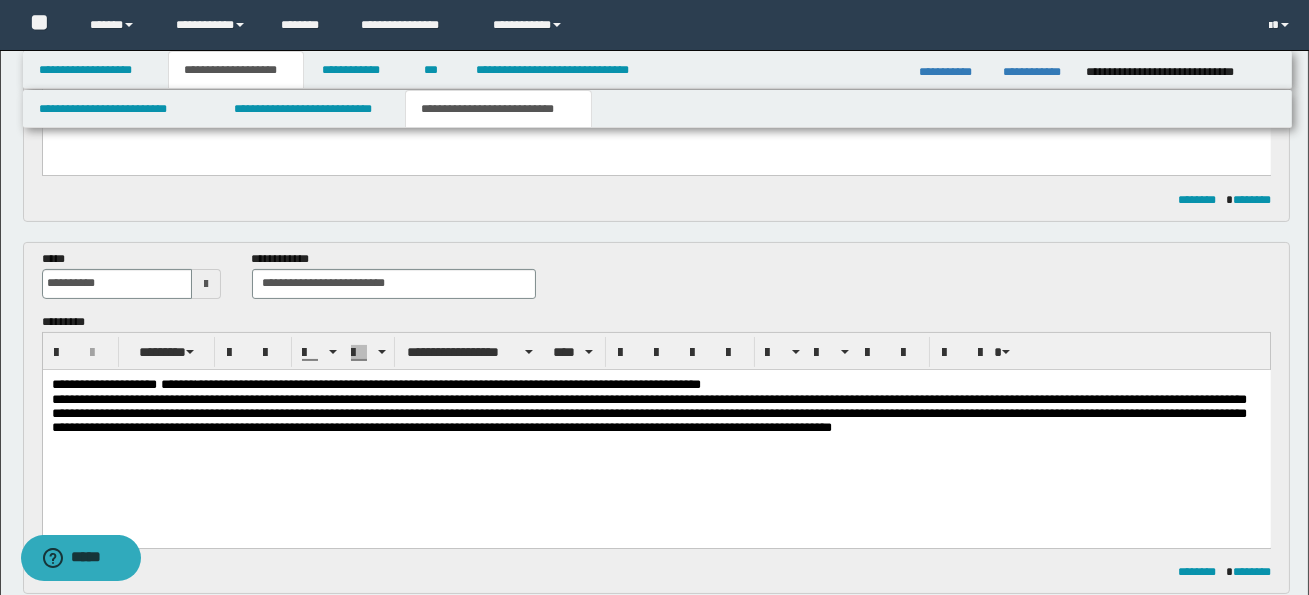 scroll, scrollTop: 738, scrollLeft: 0, axis: vertical 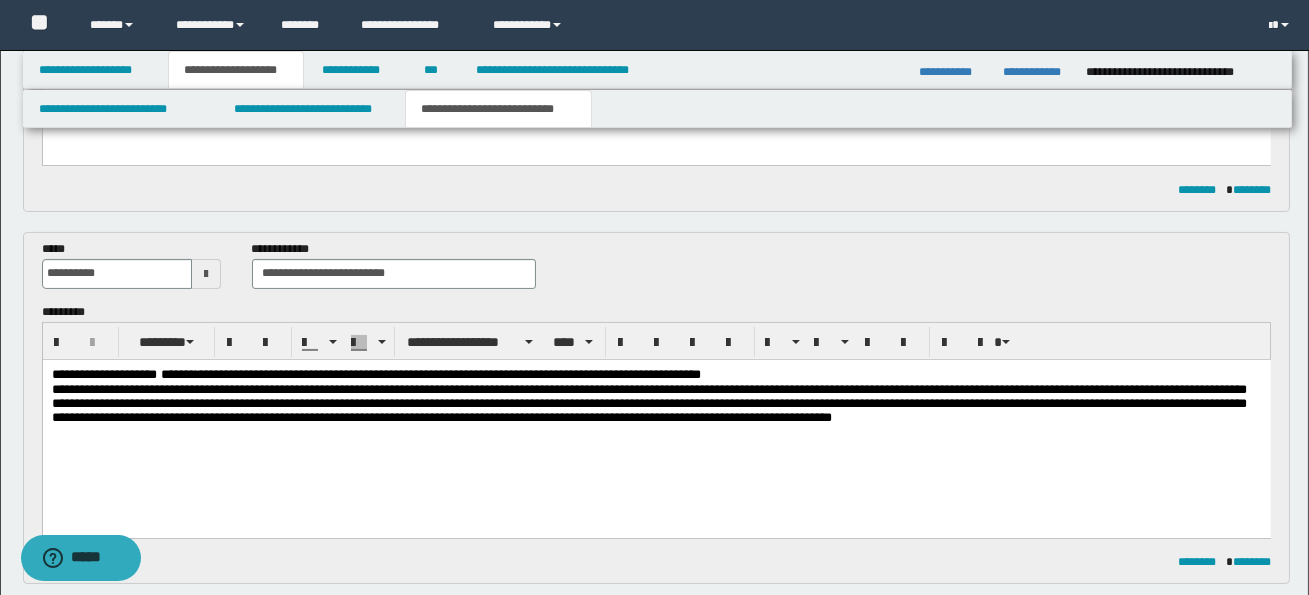 click on "**********" at bounding box center [655, 374] 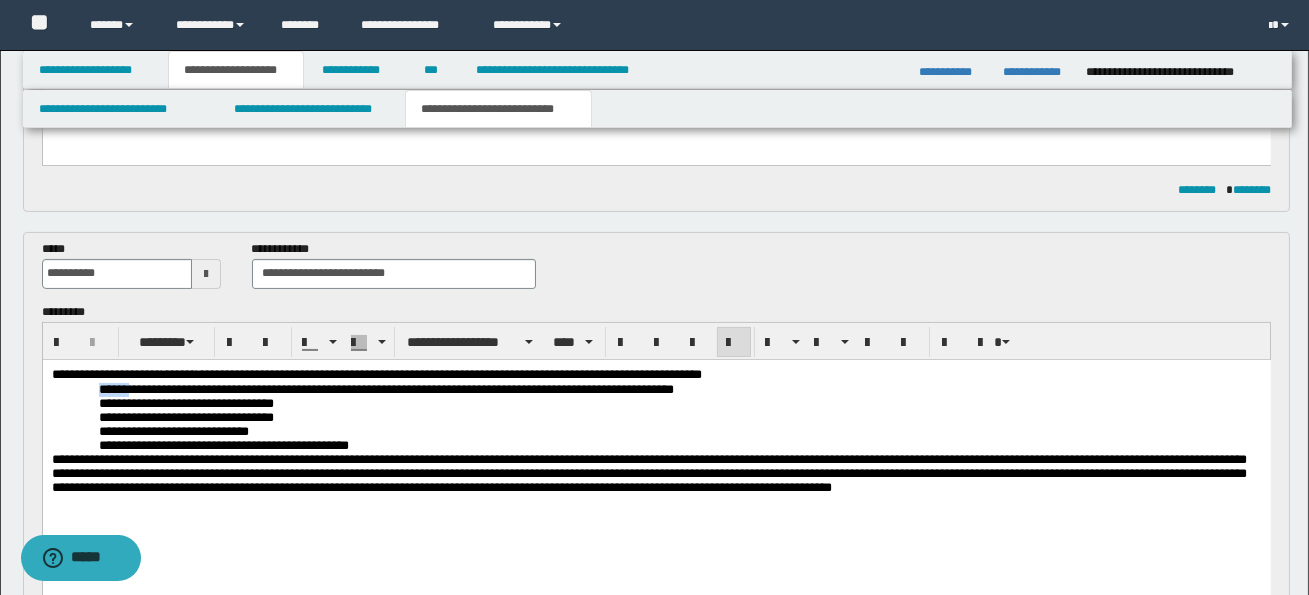 drag, startPoint x: 98, startPoint y: 387, endPoint x: 130, endPoint y: 387, distance: 32 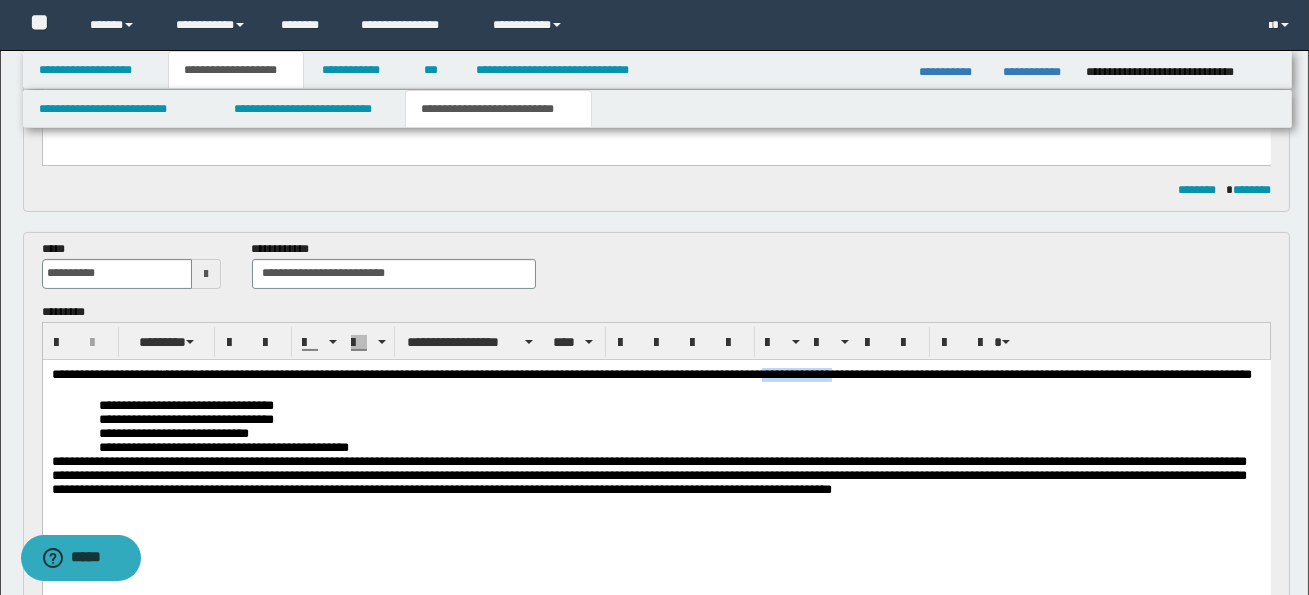 drag, startPoint x: 862, startPoint y: 375, endPoint x: 933, endPoint y: 373, distance: 71.02816 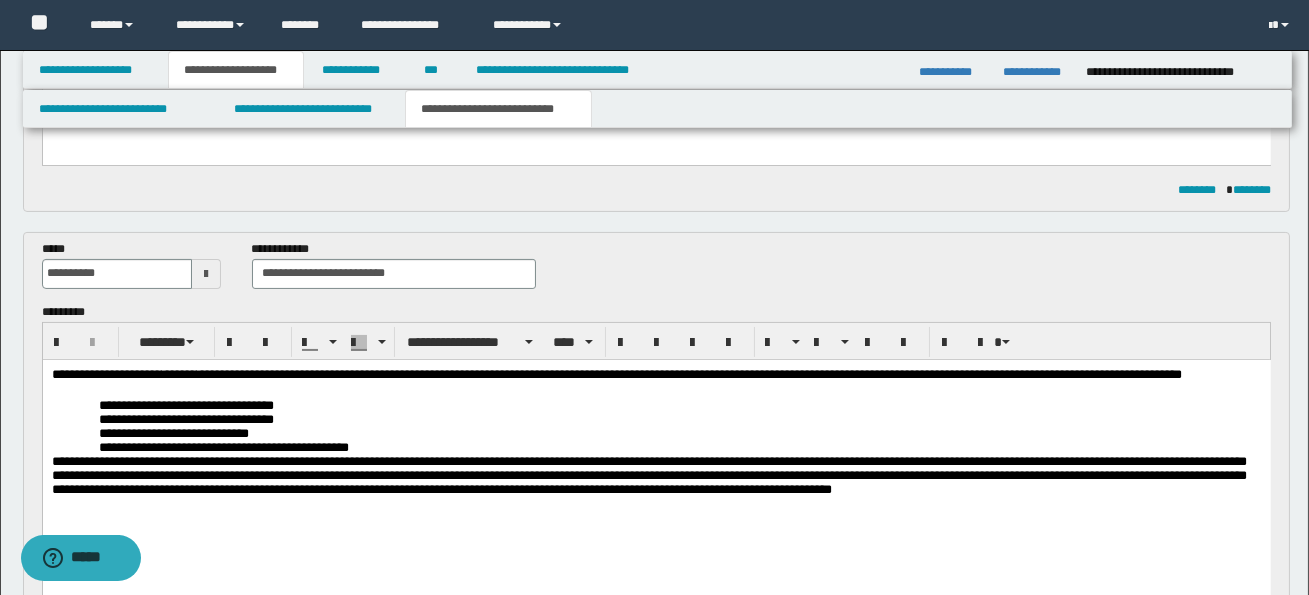 drag, startPoint x: 1148, startPoint y: 375, endPoint x: 1149, endPoint y: 395, distance: 20.024984 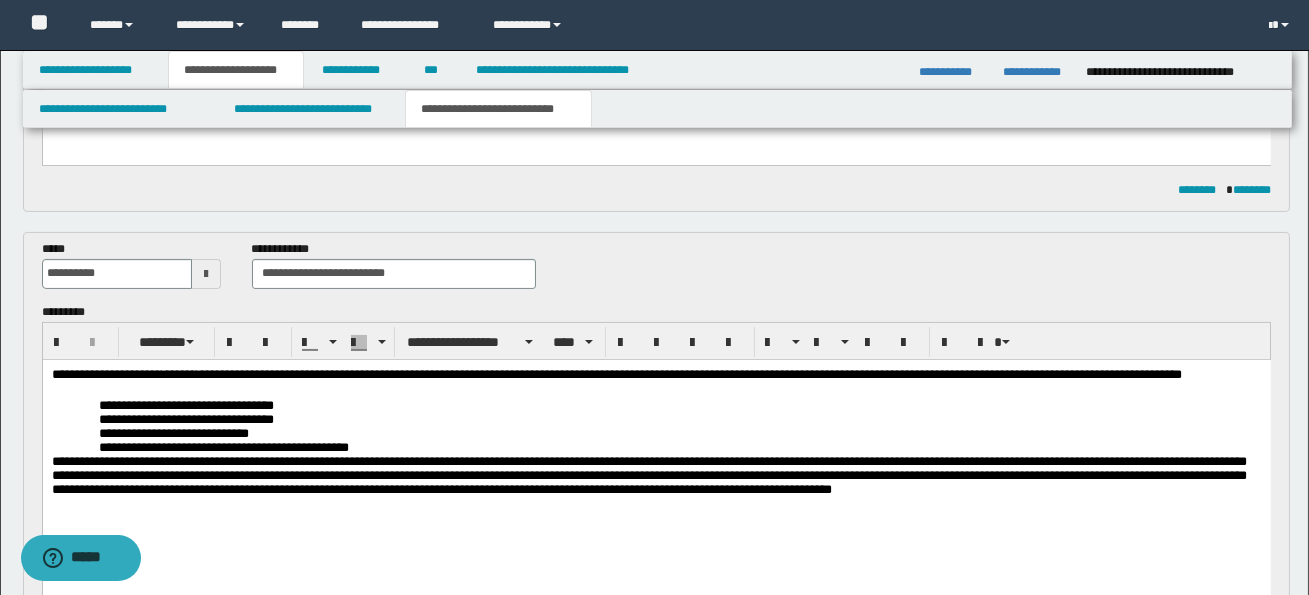 click on "**********" at bounding box center (655, 382) 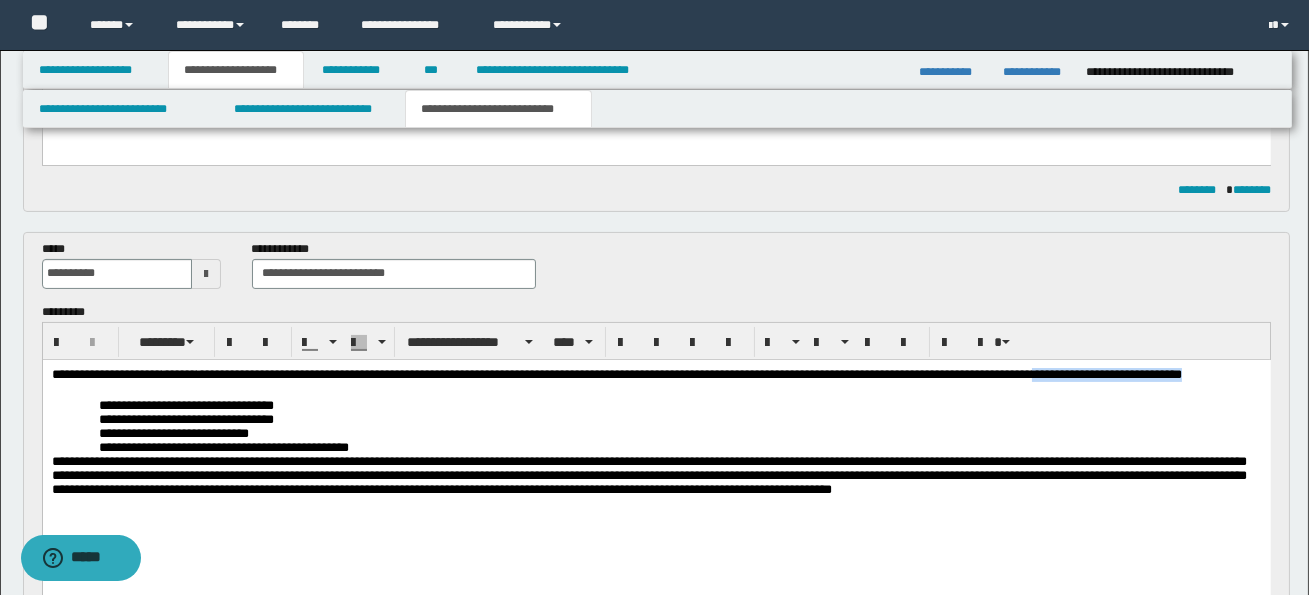 drag, startPoint x: 1151, startPoint y: 375, endPoint x: 1149, endPoint y: 390, distance: 15.132746 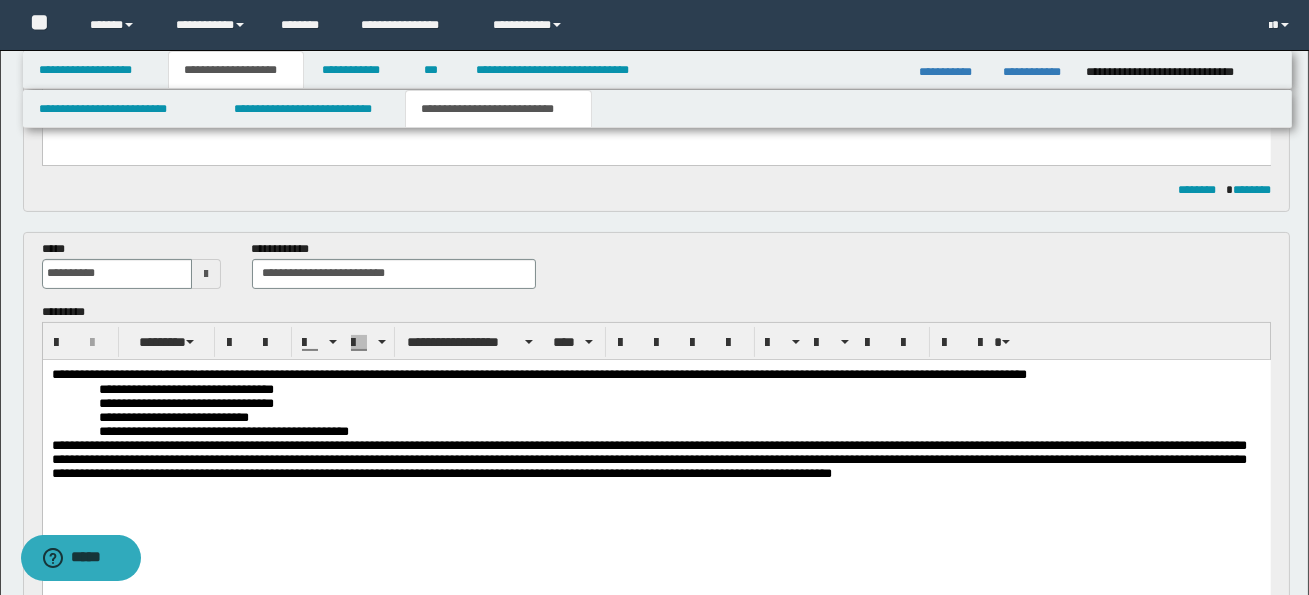 click on "**********" at bounding box center [185, 388] 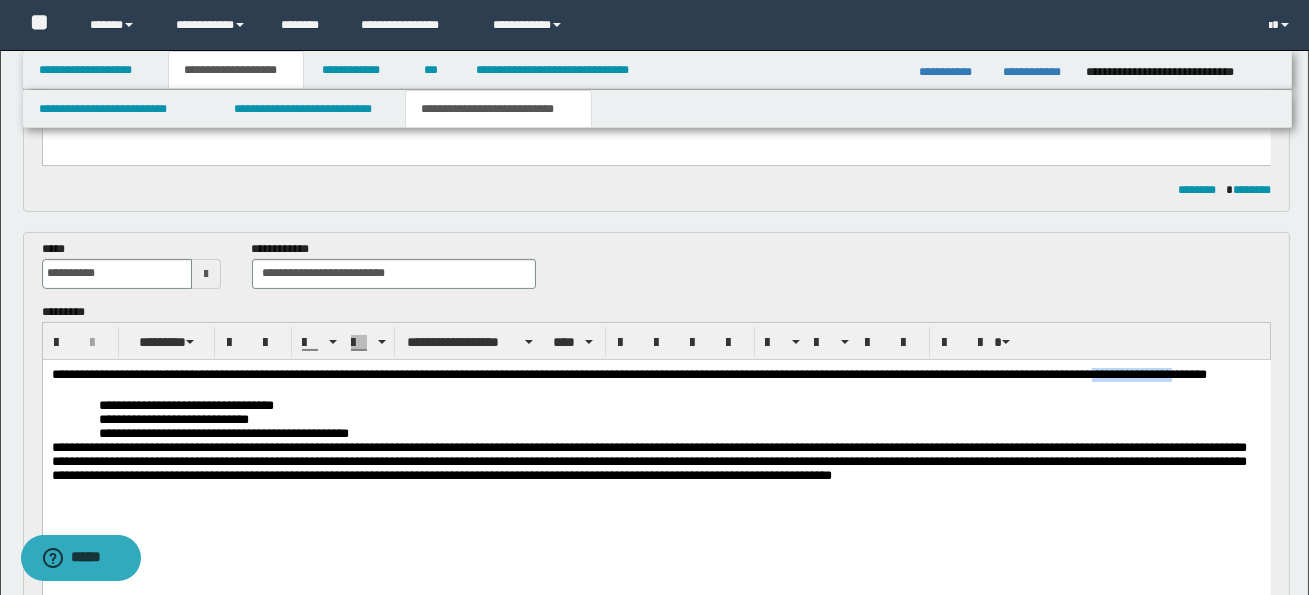 drag, startPoint x: 1215, startPoint y: 377, endPoint x: 120, endPoint y: 391, distance: 1095.0895 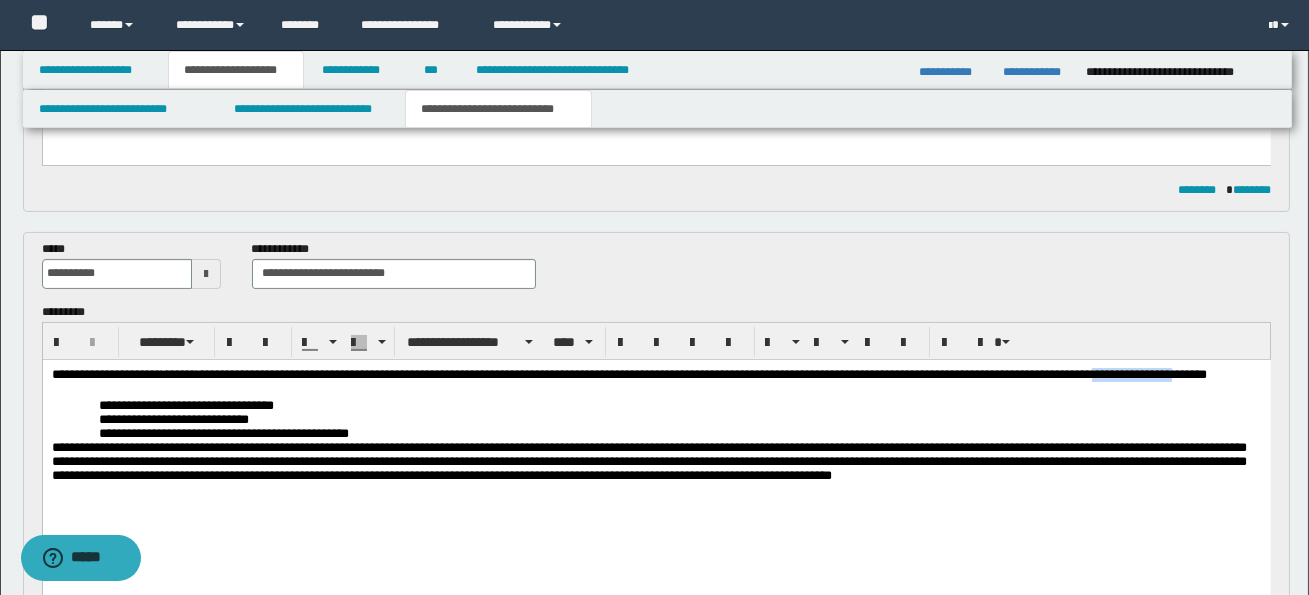 click on "**********" at bounding box center [1118, 373] 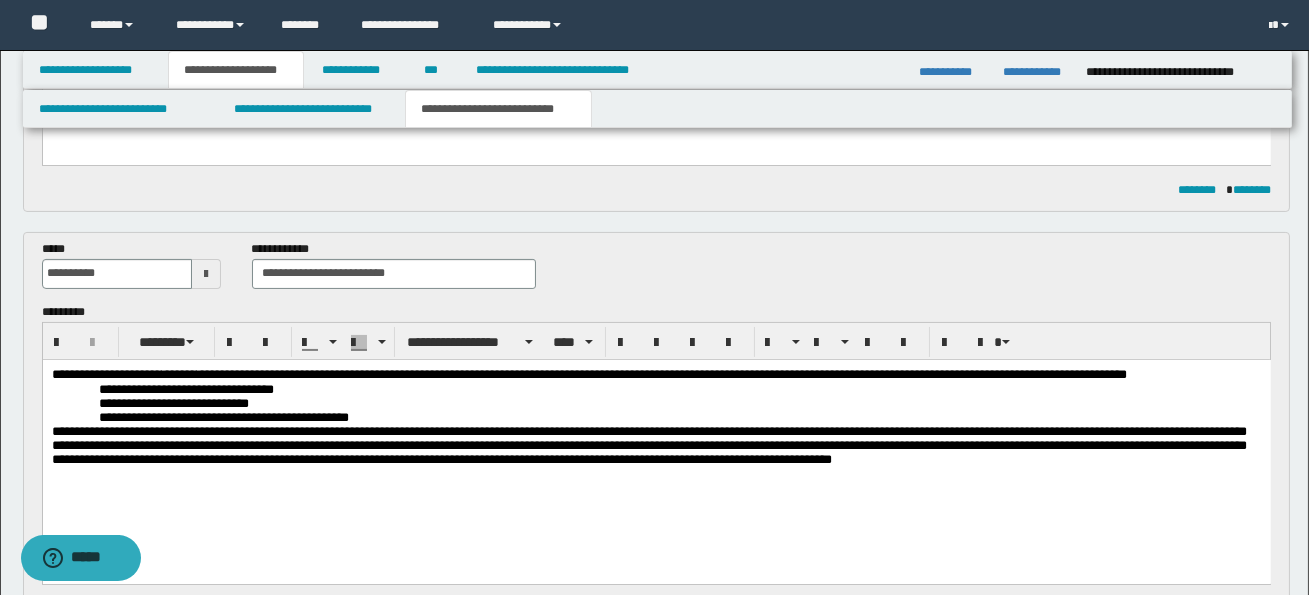 click on "**********" at bounding box center (185, 388) 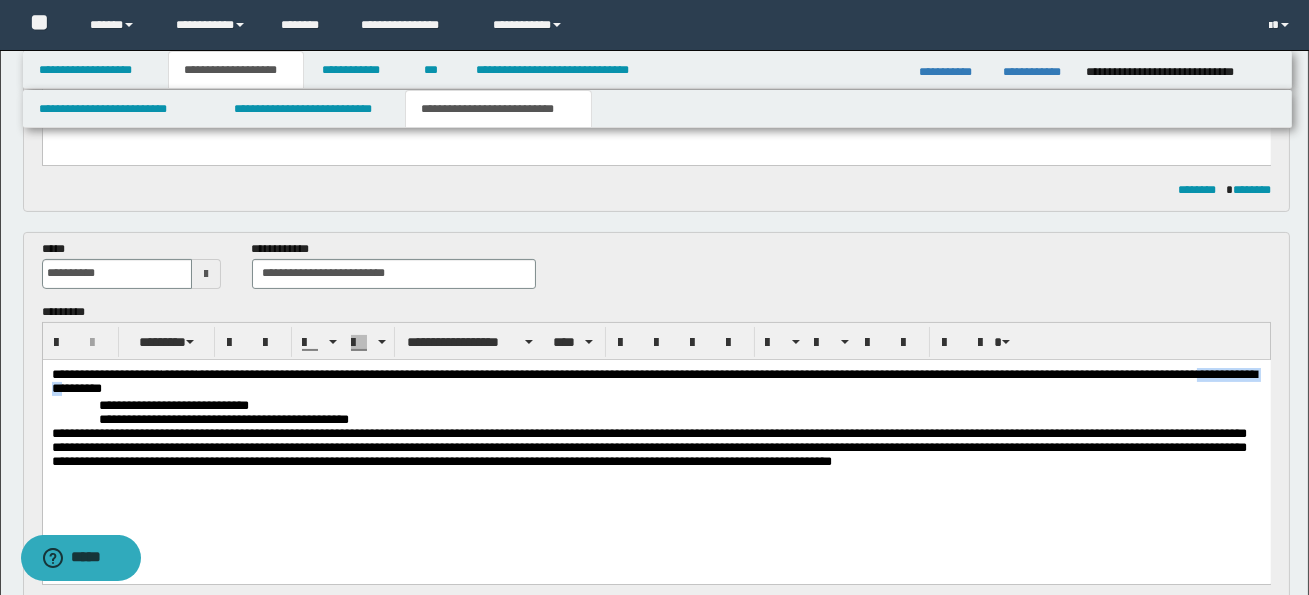 drag, startPoint x: 164, startPoint y: 390, endPoint x: 244, endPoint y: 391, distance: 80.00625 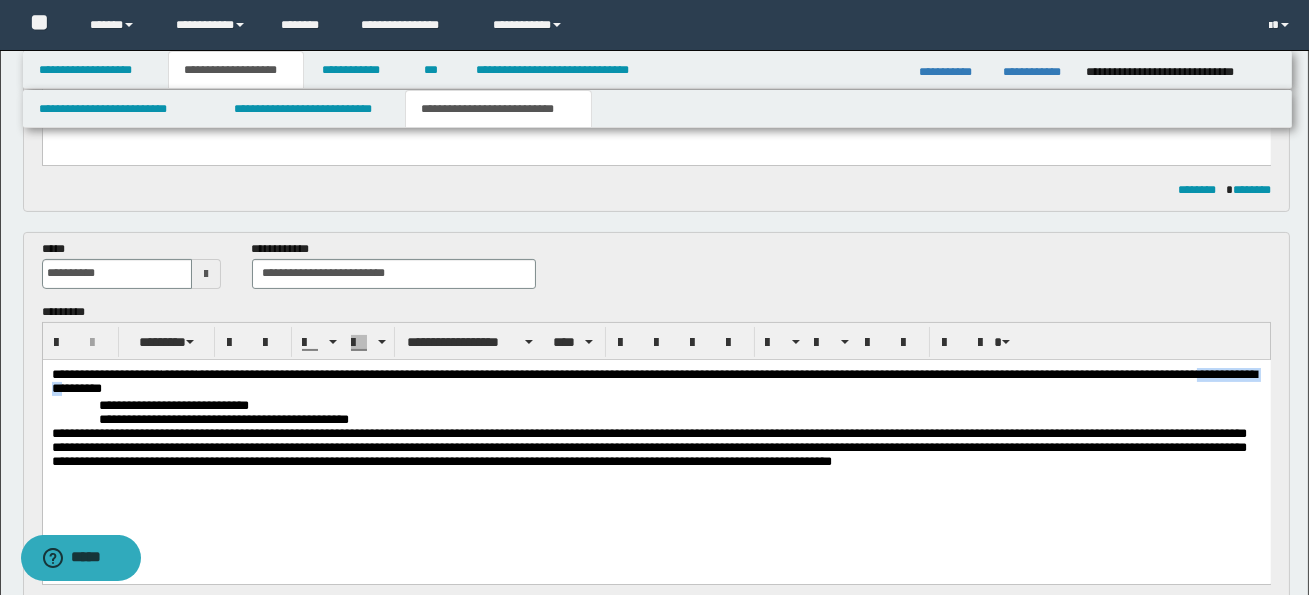 click on "**********" at bounding box center (653, 380) 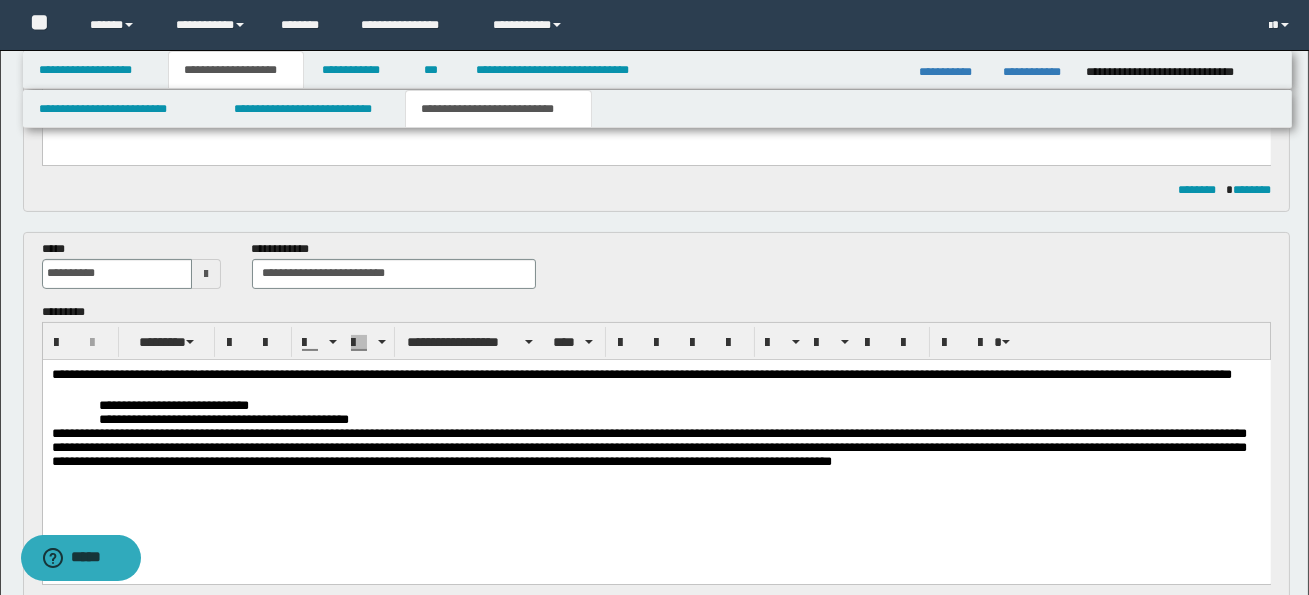 click on "**********" at bounding box center [173, 404] 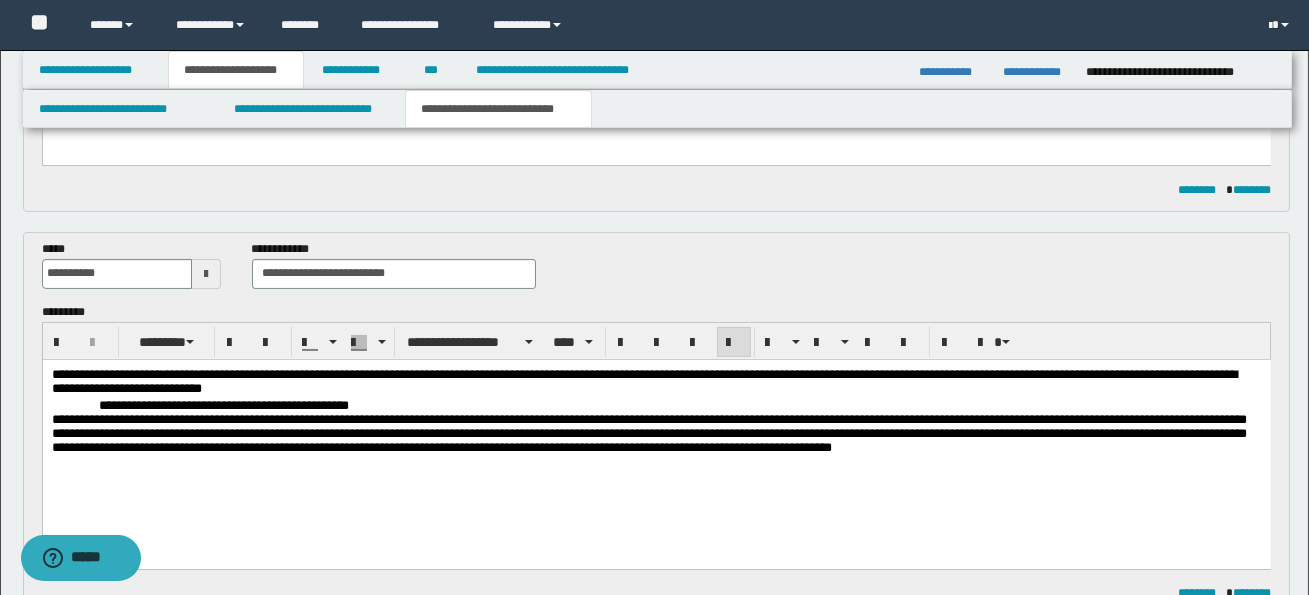 drag, startPoint x: 296, startPoint y: 389, endPoint x: 303, endPoint y: 404, distance: 16.552946 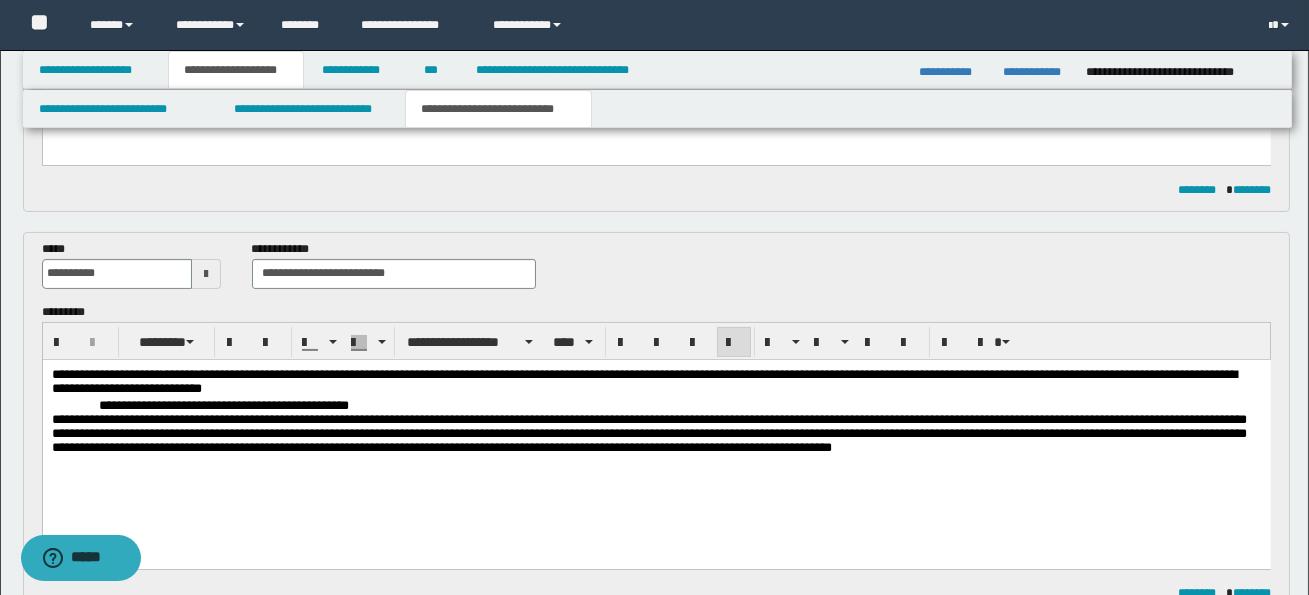 click on "**********" at bounding box center (656, 435) 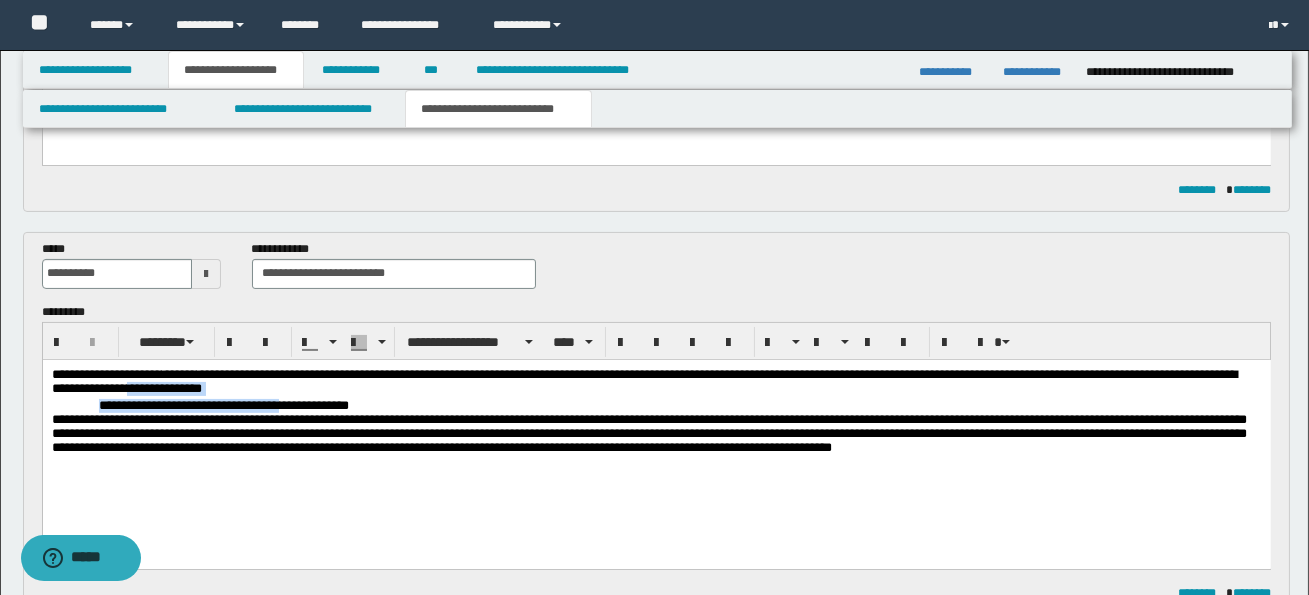 drag, startPoint x: 299, startPoint y: 387, endPoint x: 305, endPoint y: 405, distance: 18.973665 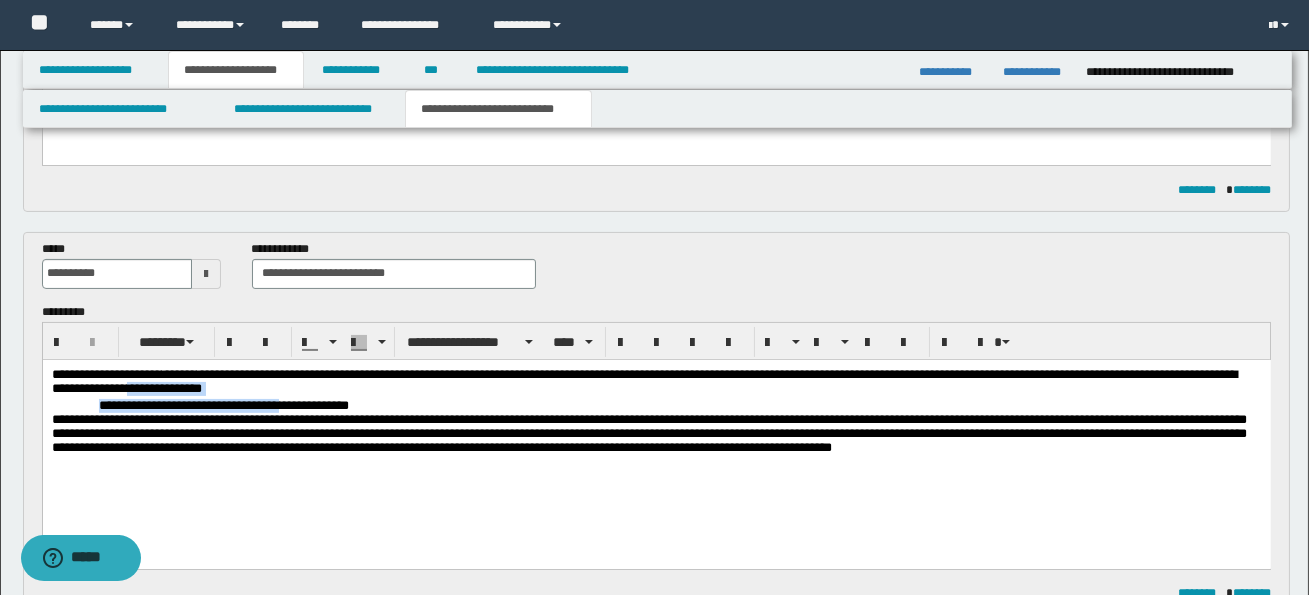 click on "**********" at bounding box center (656, 435) 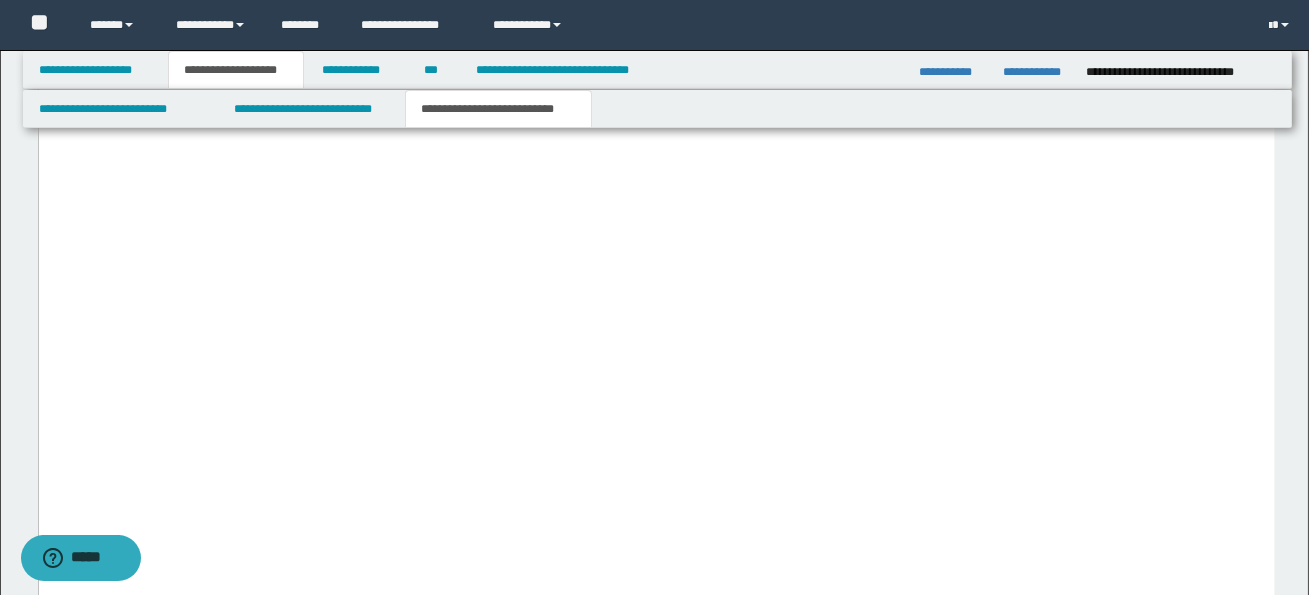 scroll, scrollTop: 7611, scrollLeft: 0, axis: vertical 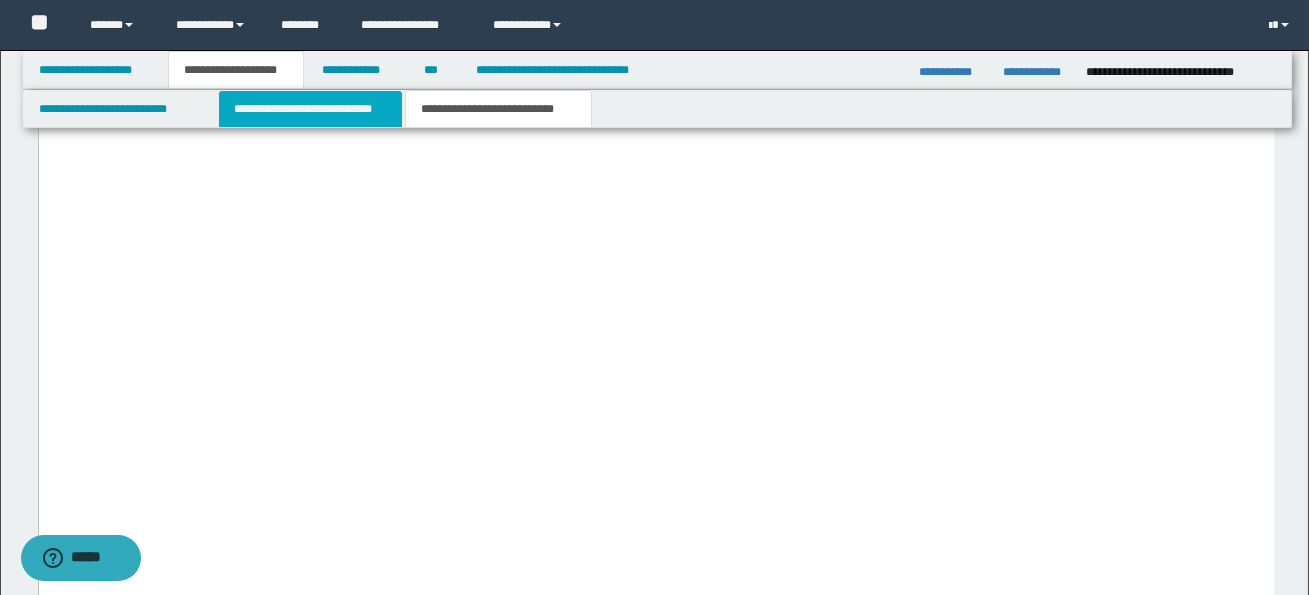 drag, startPoint x: 349, startPoint y: 110, endPoint x: 372, endPoint y: 102, distance: 24.351591 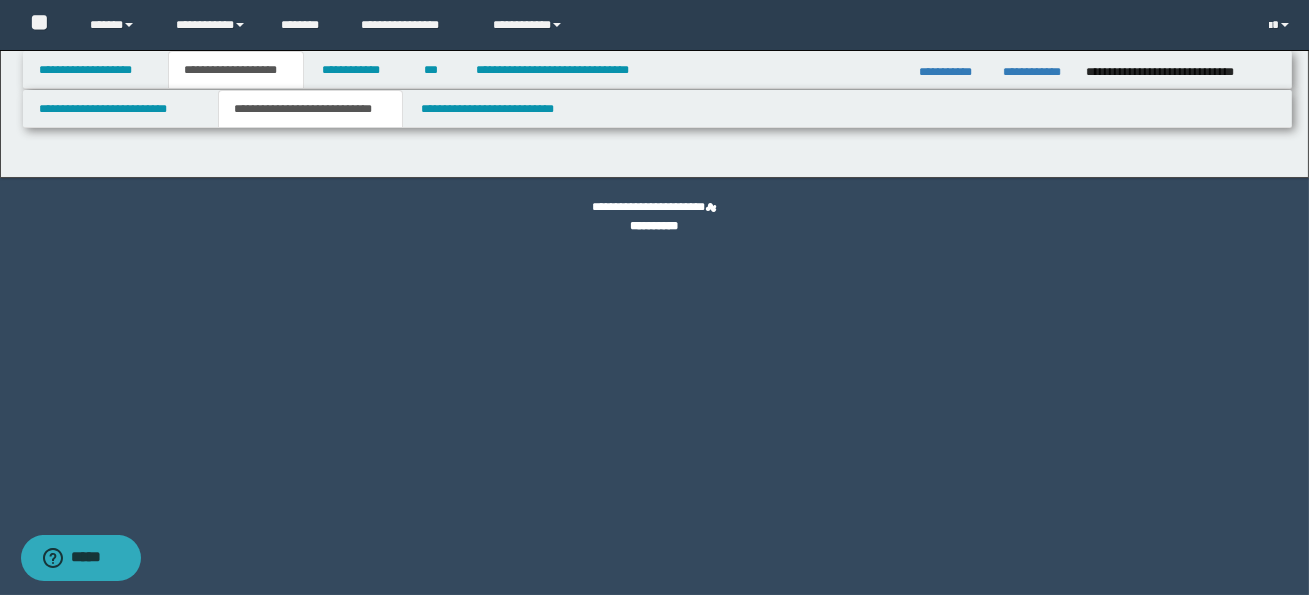 scroll, scrollTop: 0, scrollLeft: 0, axis: both 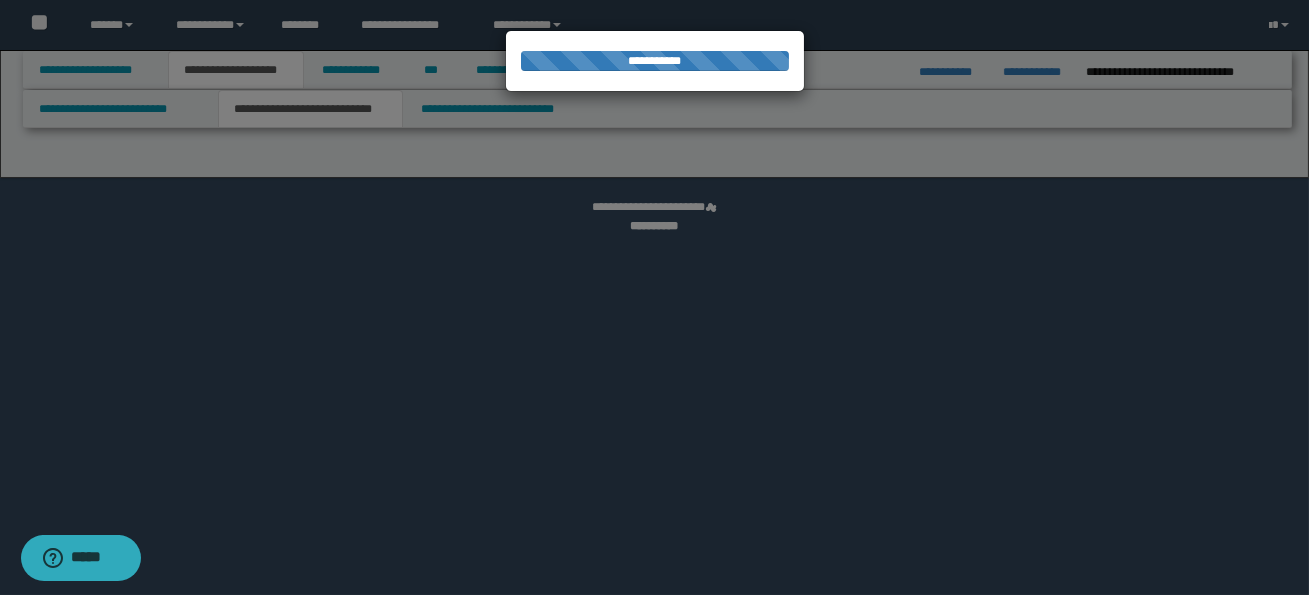 select on "*" 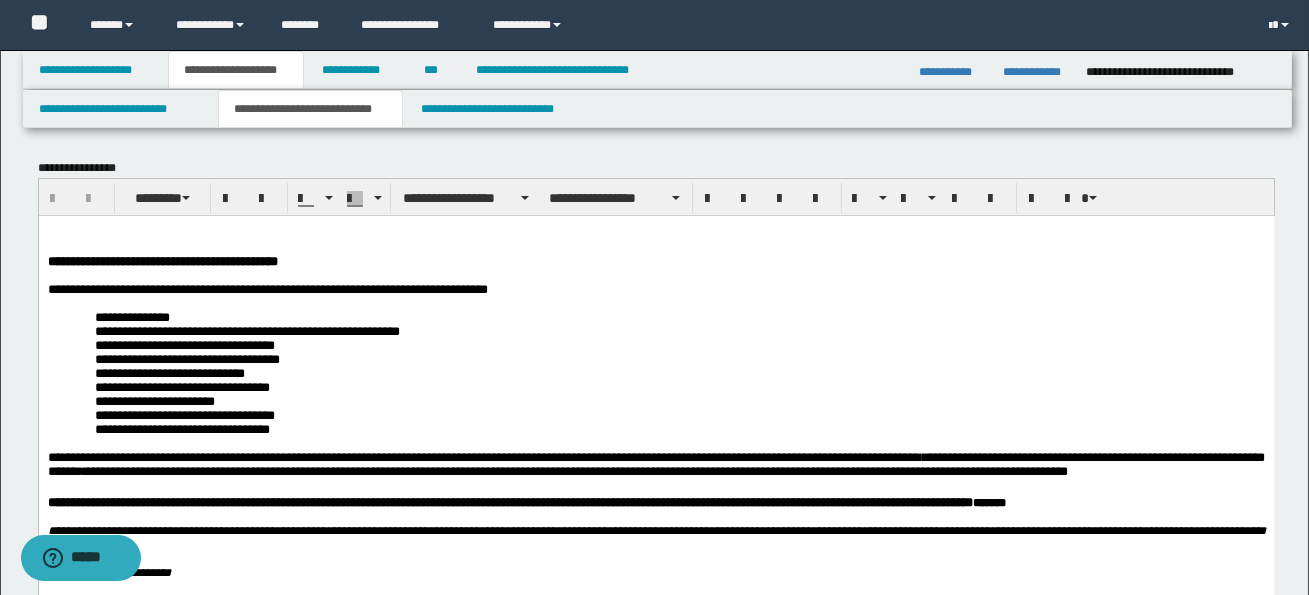 scroll, scrollTop: 0, scrollLeft: 0, axis: both 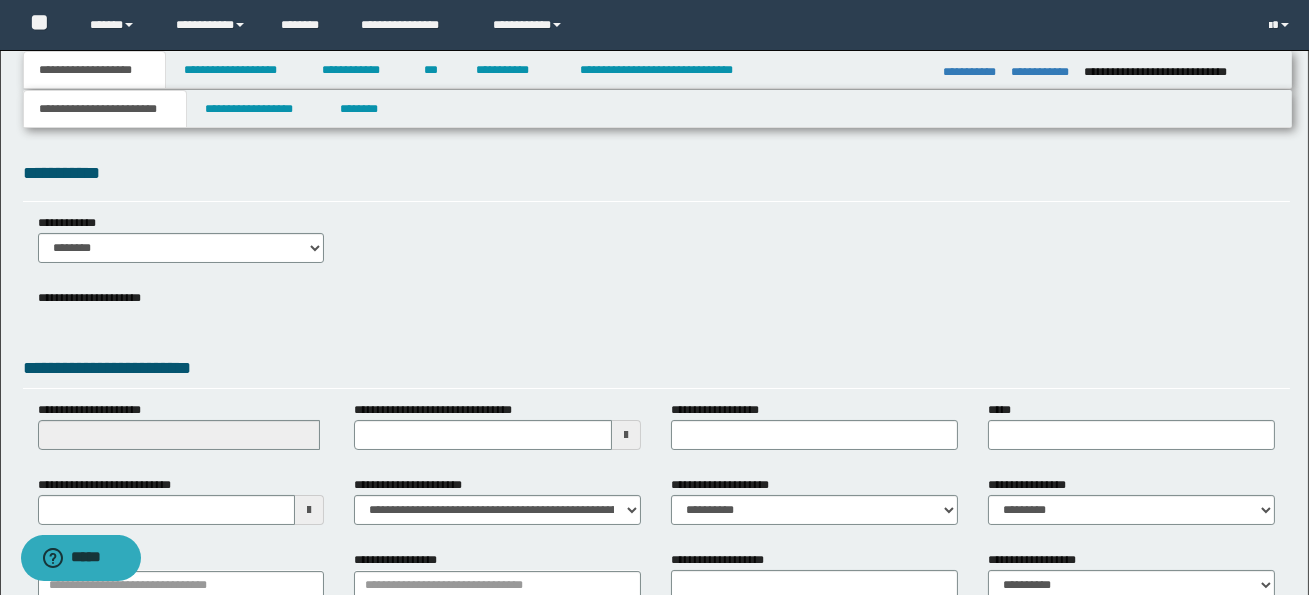 select on "*" 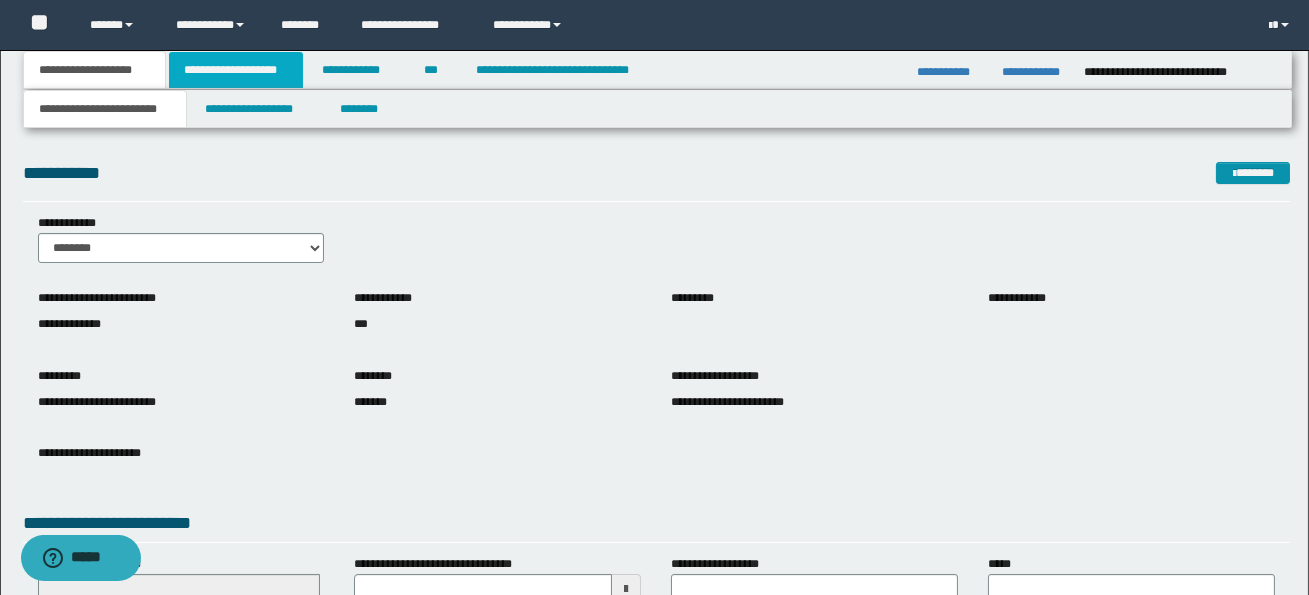 click on "**********" at bounding box center (236, 70) 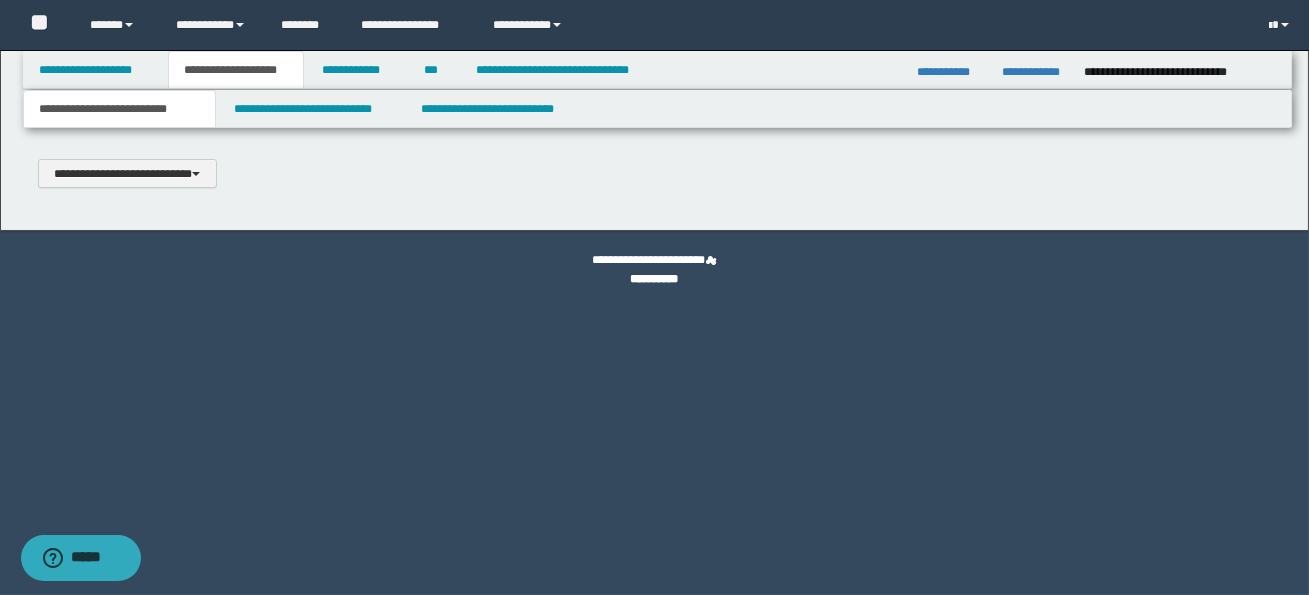 type 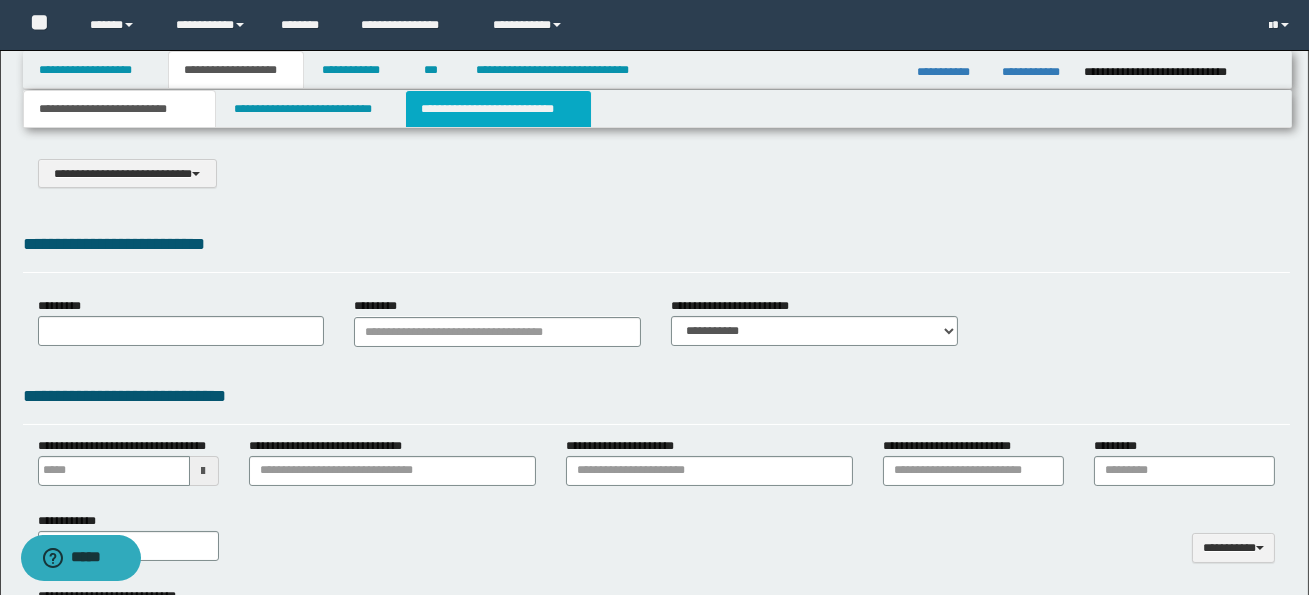 select on "*" 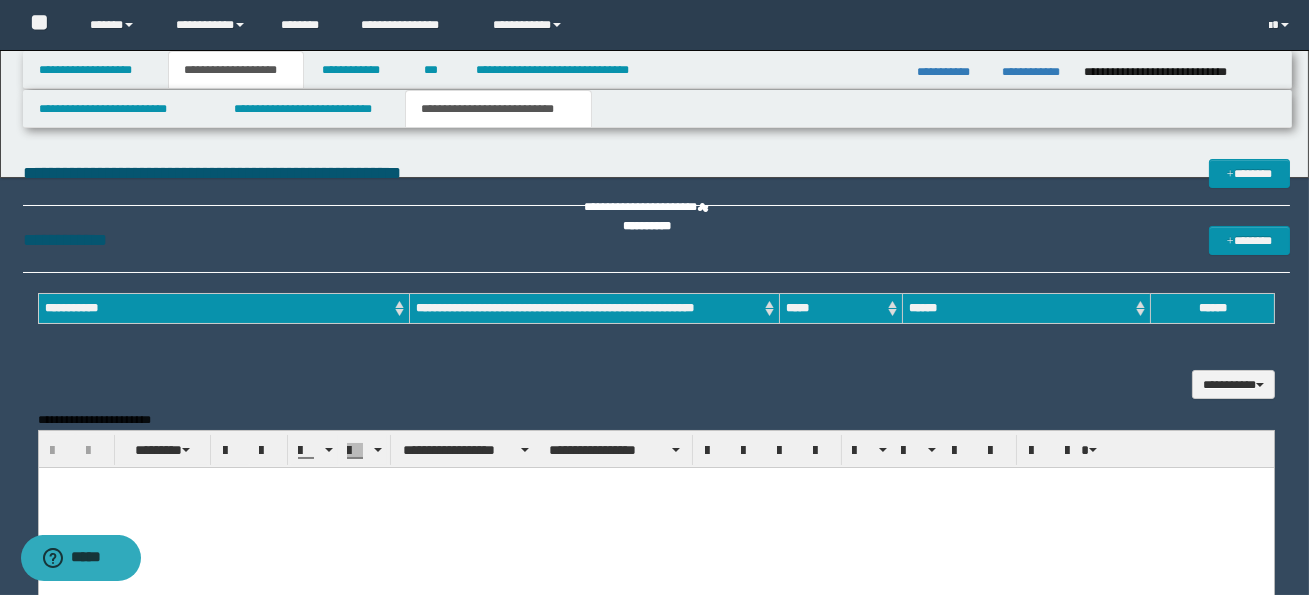 scroll, scrollTop: 0, scrollLeft: 0, axis: both 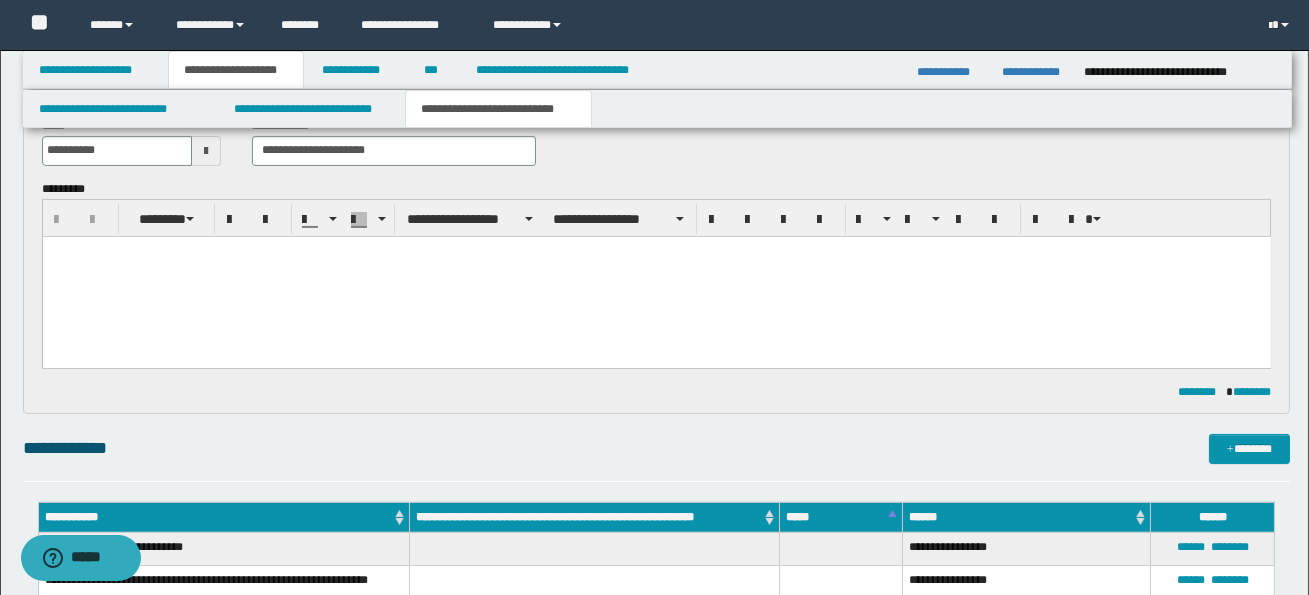 click at bounding box center (656, 276) 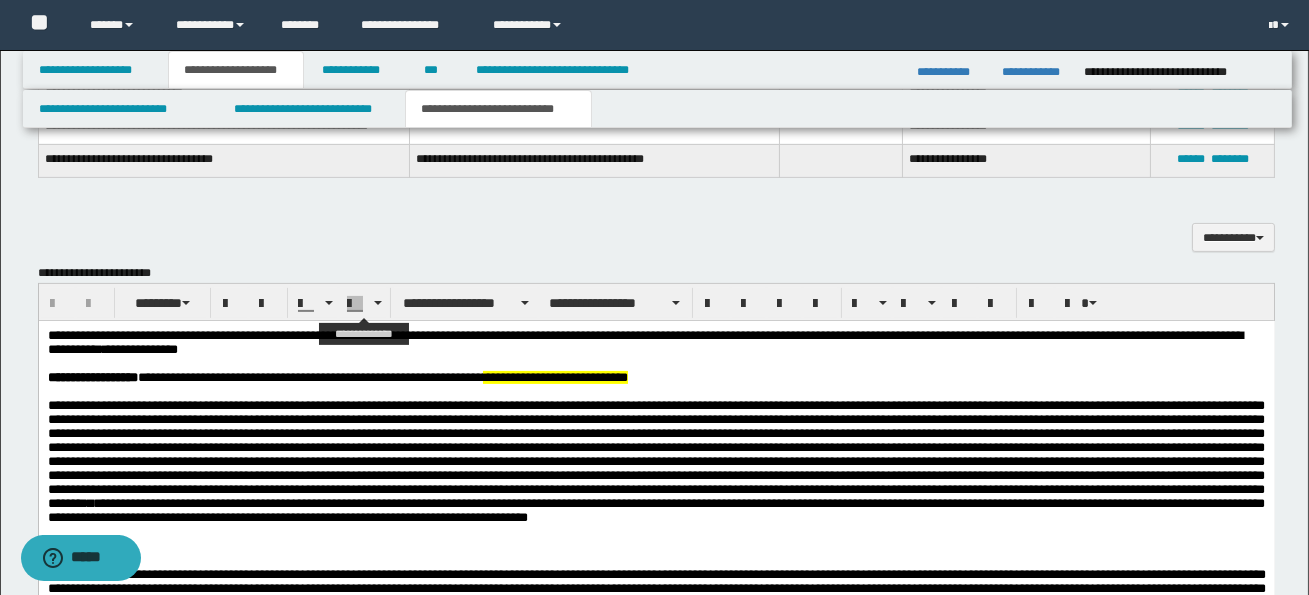 scroll, scrollTop: 1310, scrollLeft: 0, axis: vertical 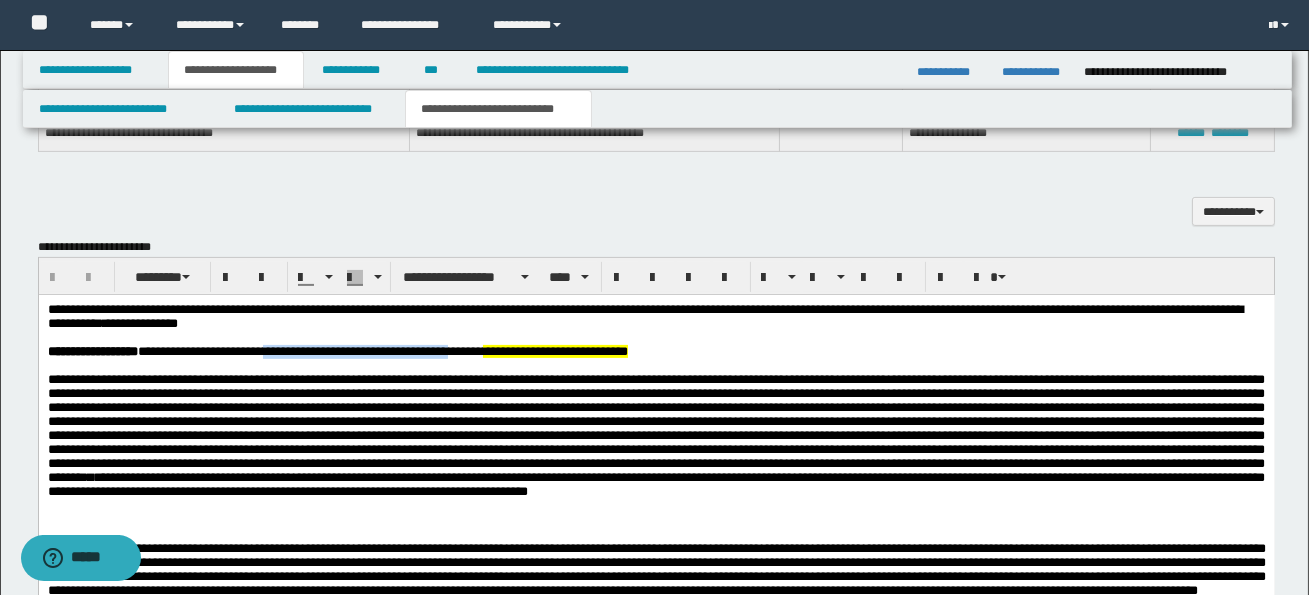 drag, startPoint x: 287, startPoint y: 355, endPoint x: 499, endPoint y: 354, distance: 212.00237 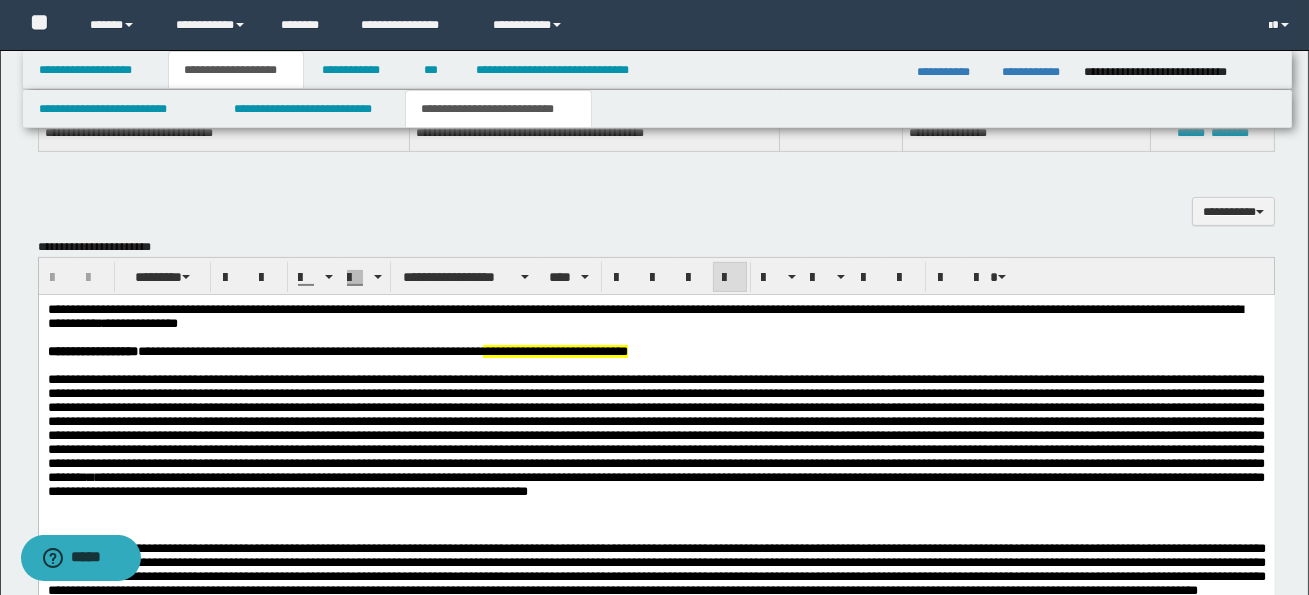 click at bounding box center [655, 428] 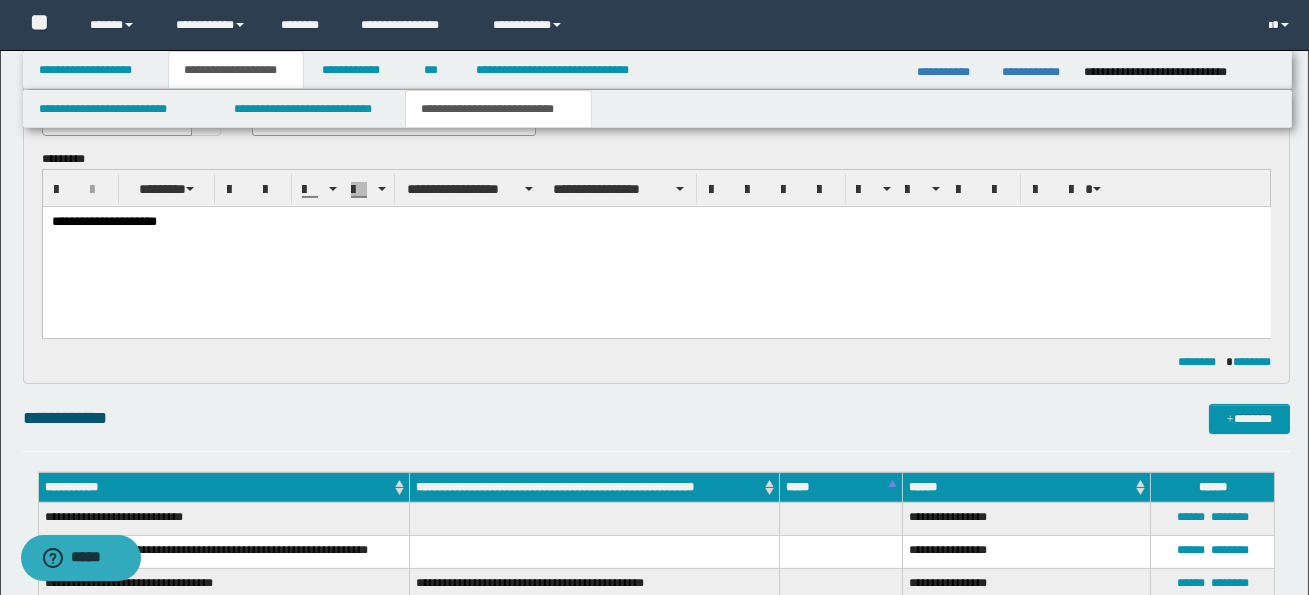 scroll, scrollTop: 847, scrollLeft: 0, axis: vertical 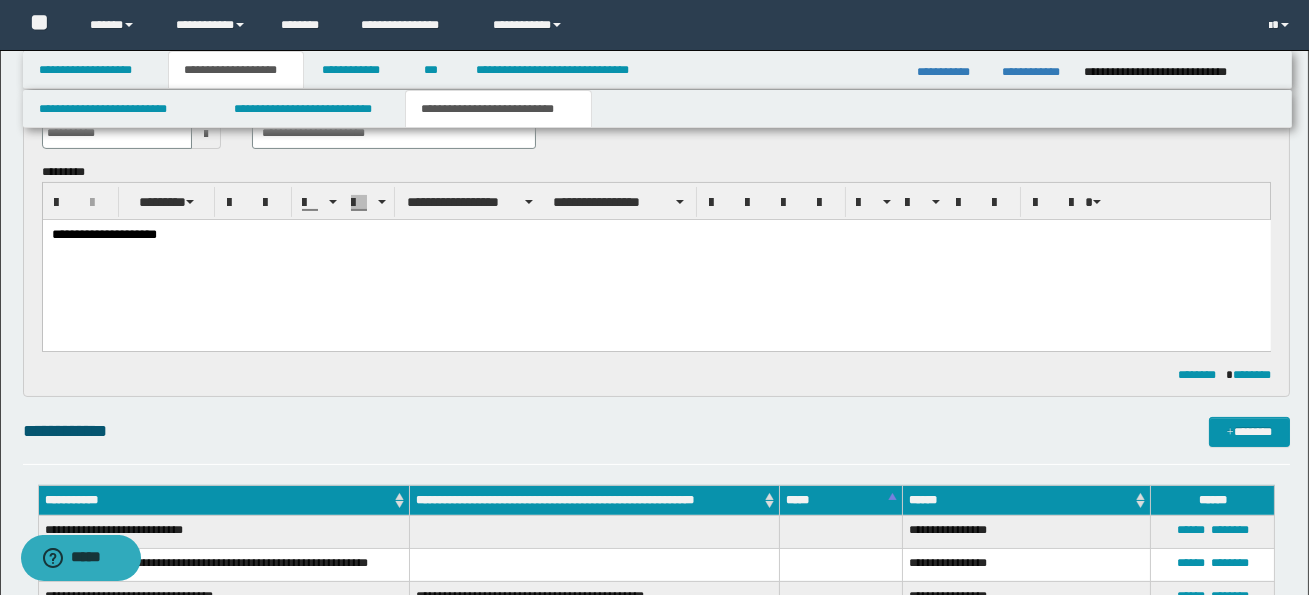 click on "**********" at bounding box center [655, 234] 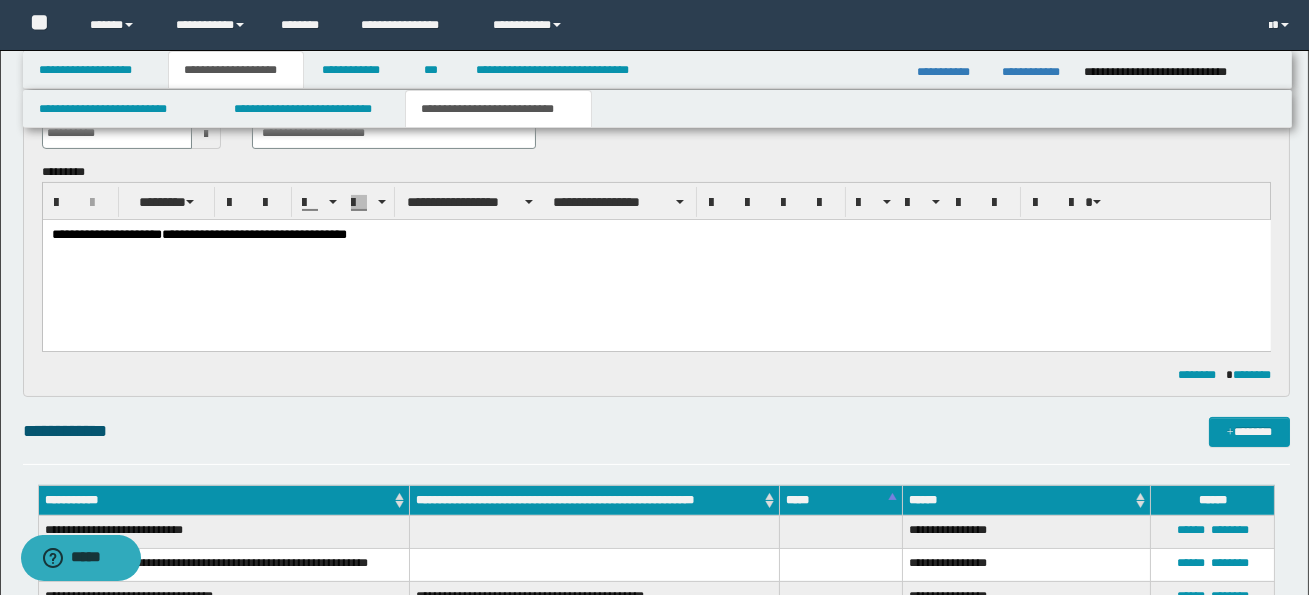 click on "**********" at bounding box center (253, 233) 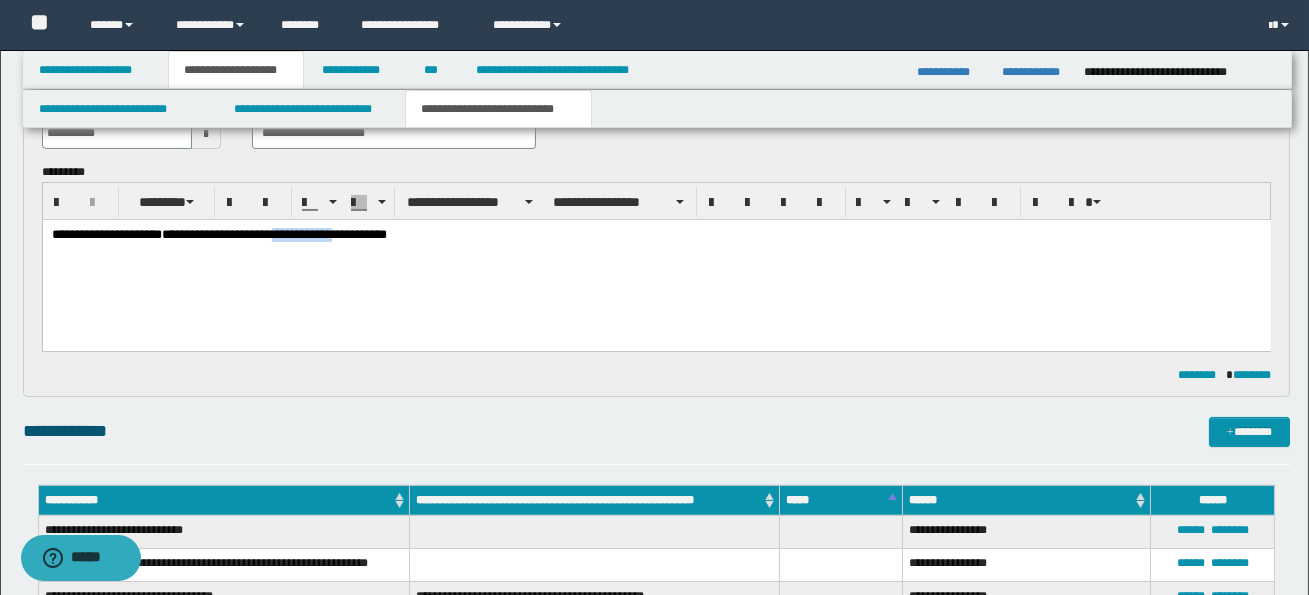 drag, startPoint x: 317, startPoint y: 234, endPoint x: 384, endPoint y: 231, distance: 67.06713 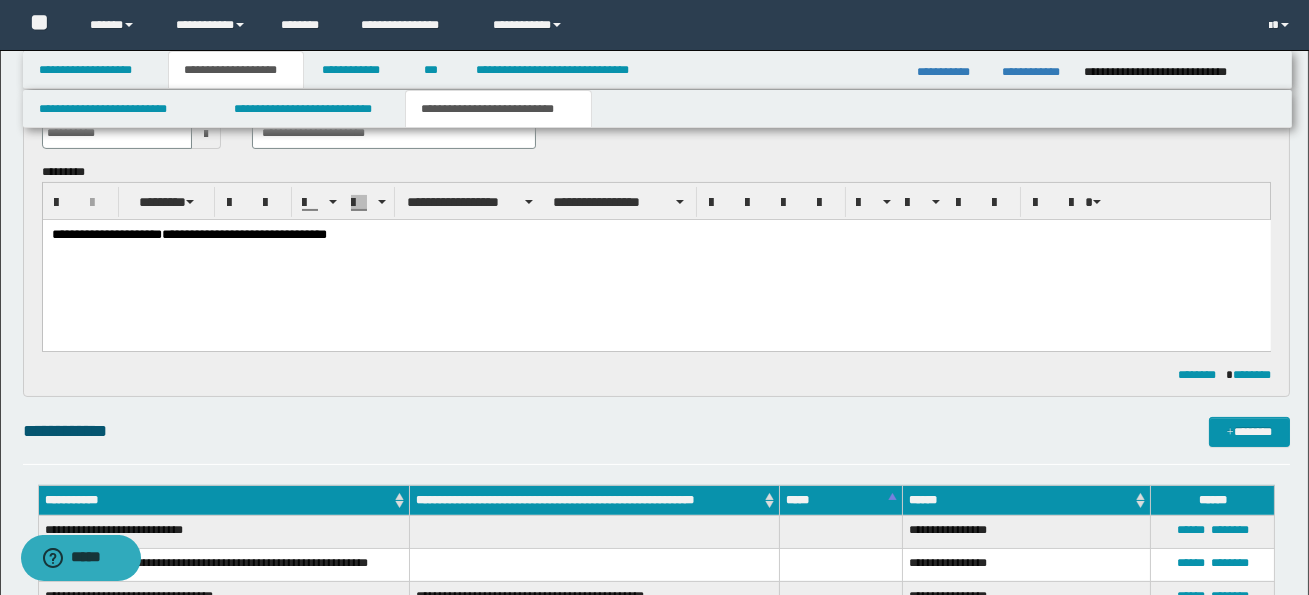 click on "**********" at bounding box center (655, 234) 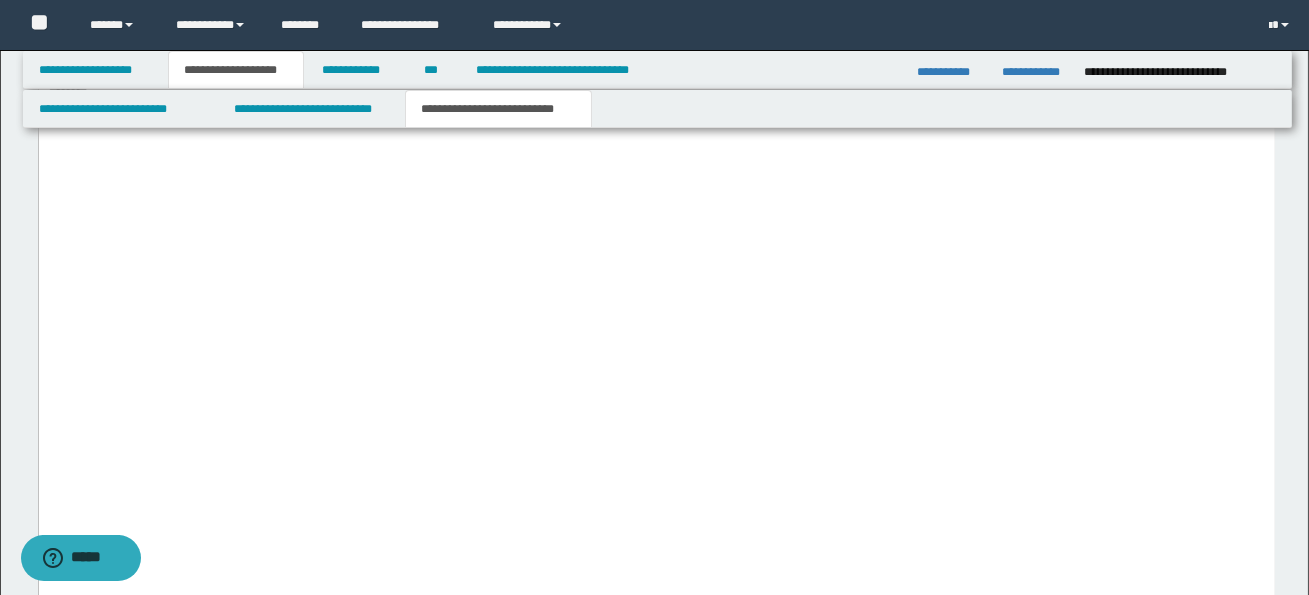 scroll, scrollTop: 5463, scrollLeft: 0, axis: vertical 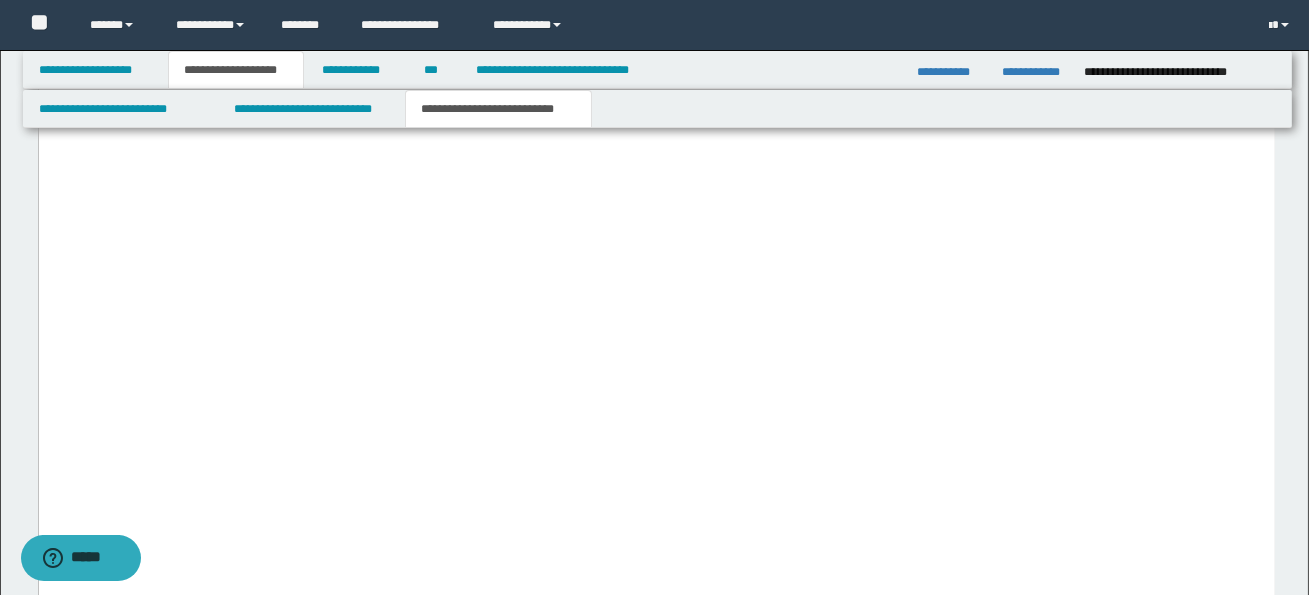 click on "**********" at bounding box center (656, -191) 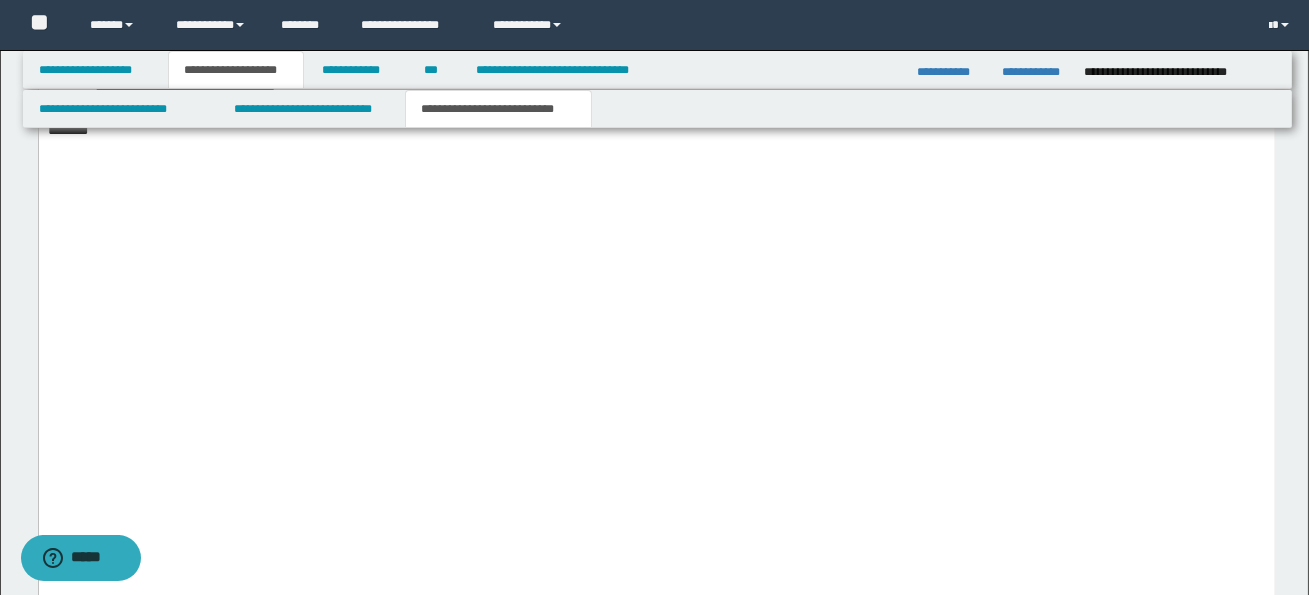scroll, scrollTop: 5511, scrollLeft: 0, axis: vertical 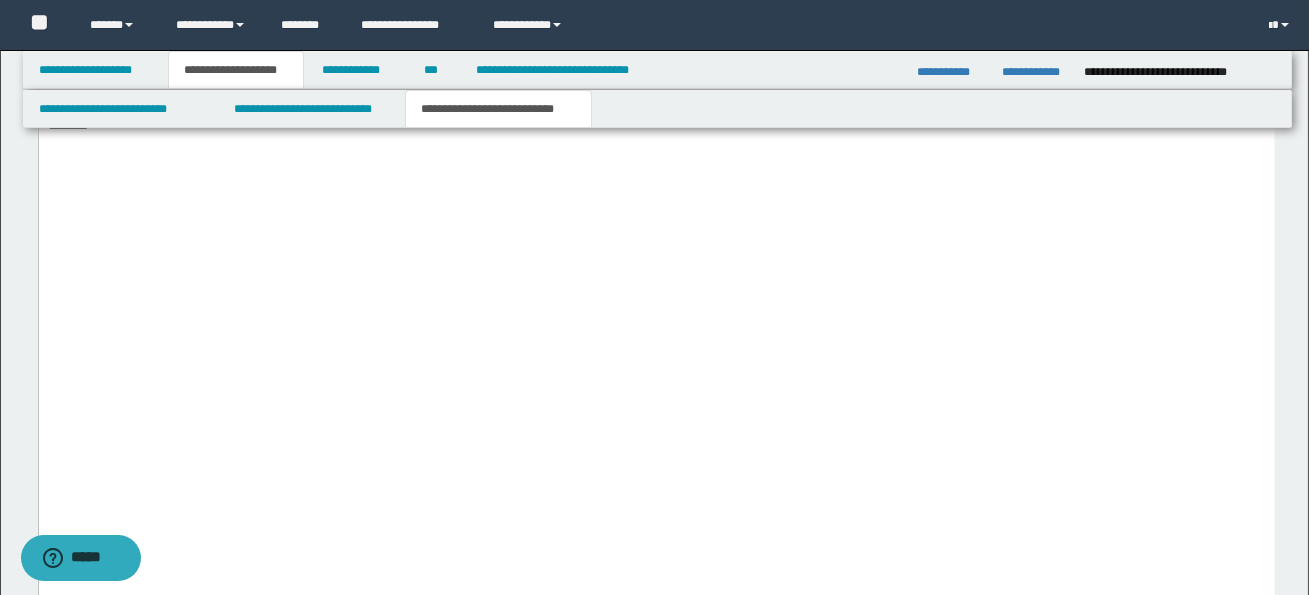 drag, startPoint x: 49, startPoint y: 423, endPoint x: 299, endPoint y: 429, distance: 250.07199 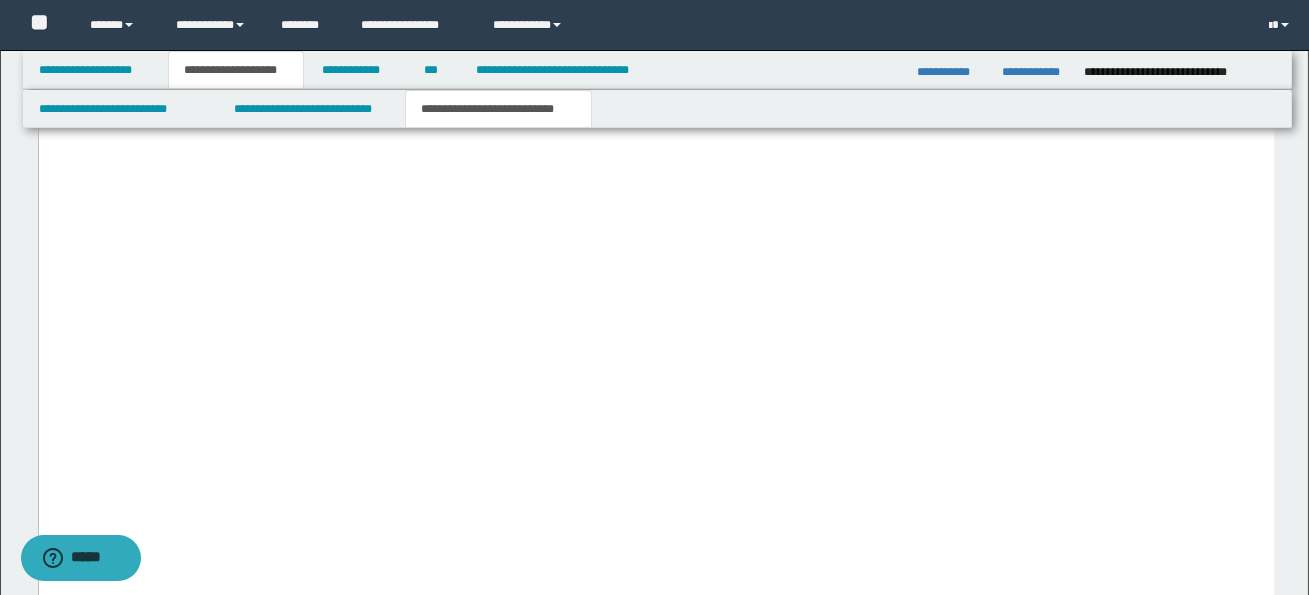 scroll, scrollTop: 5651, scrollLeft: 0, axis: vertical 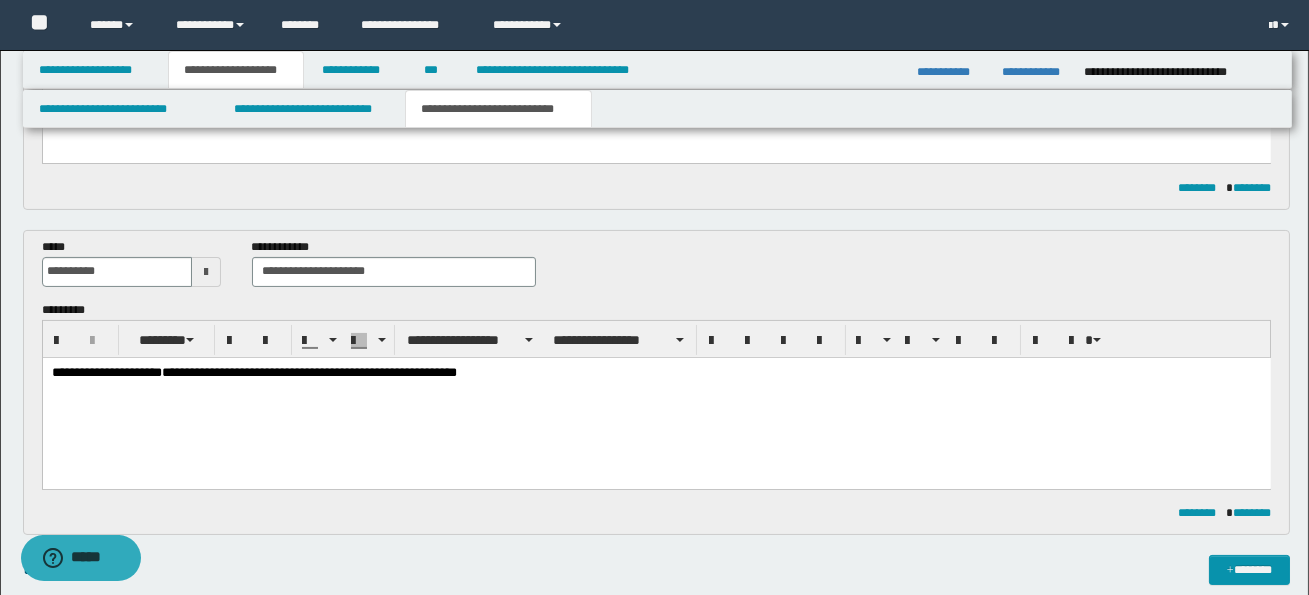 click on "**********" at bounding box center (656, 397) 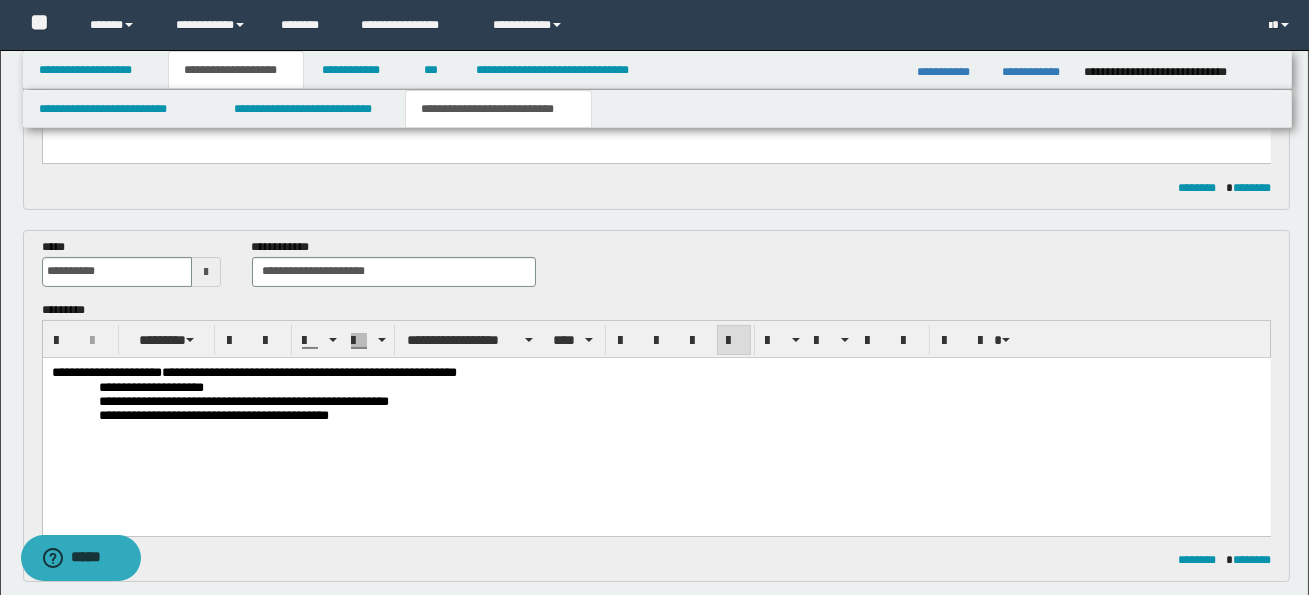 click on "**********" at bounding box center [656, 418] 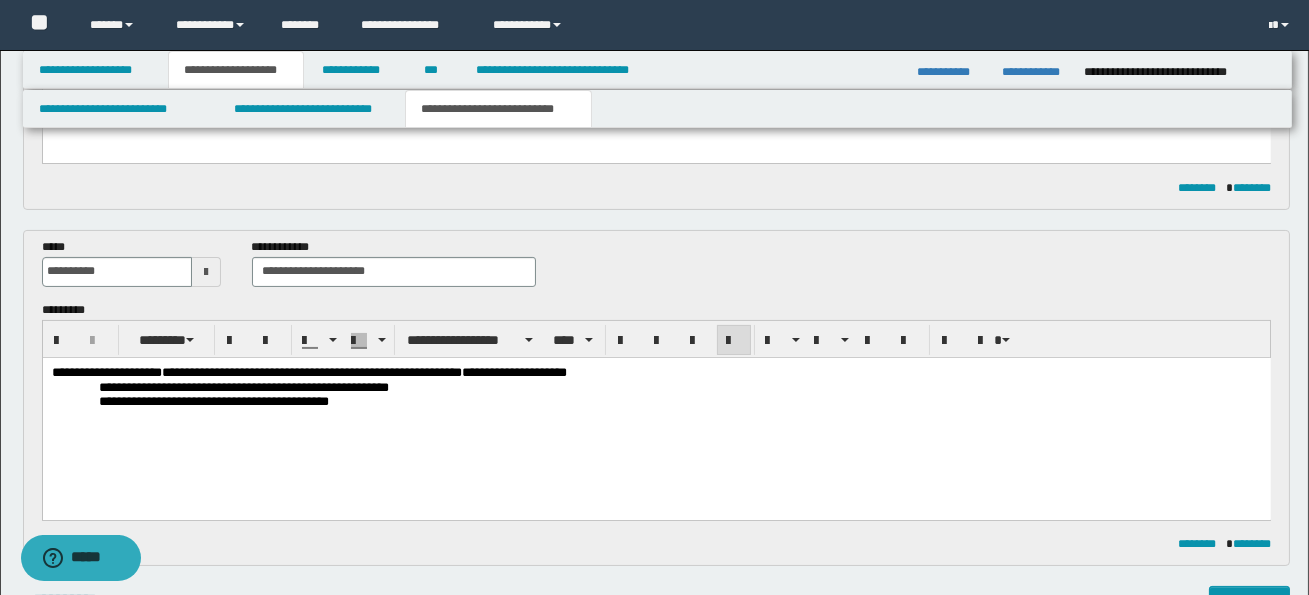 click on "**********" at bounding box center (243, 386) 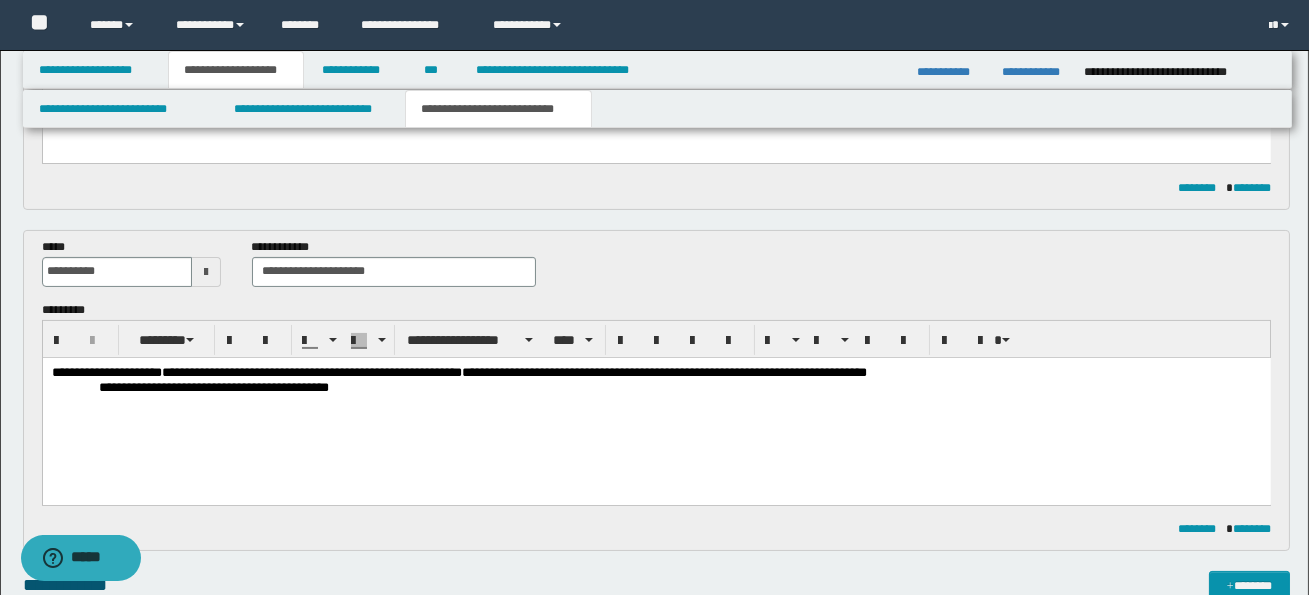 drag, startPoint x: 769, startPoint y: 371, endPoint x: 941, endPoint y: 378, distance: 172.14238 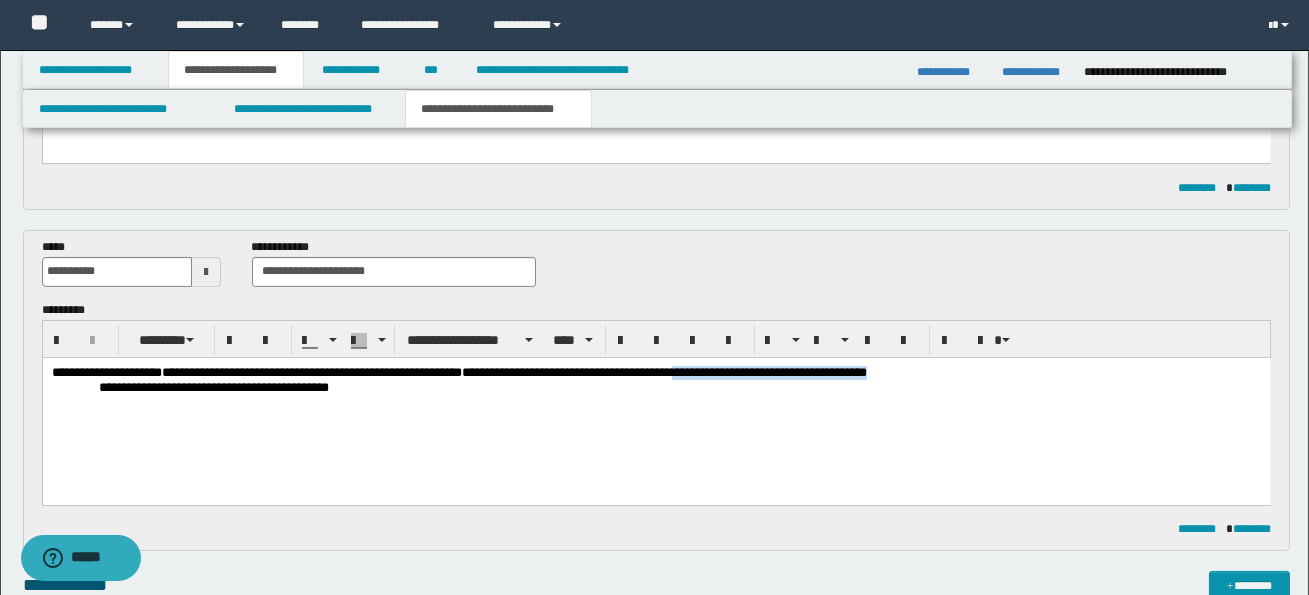 drag, startPoint x: 977, startPoint y: 372, endPoint x: 759, endPoint y: 373, distance: 218.00229 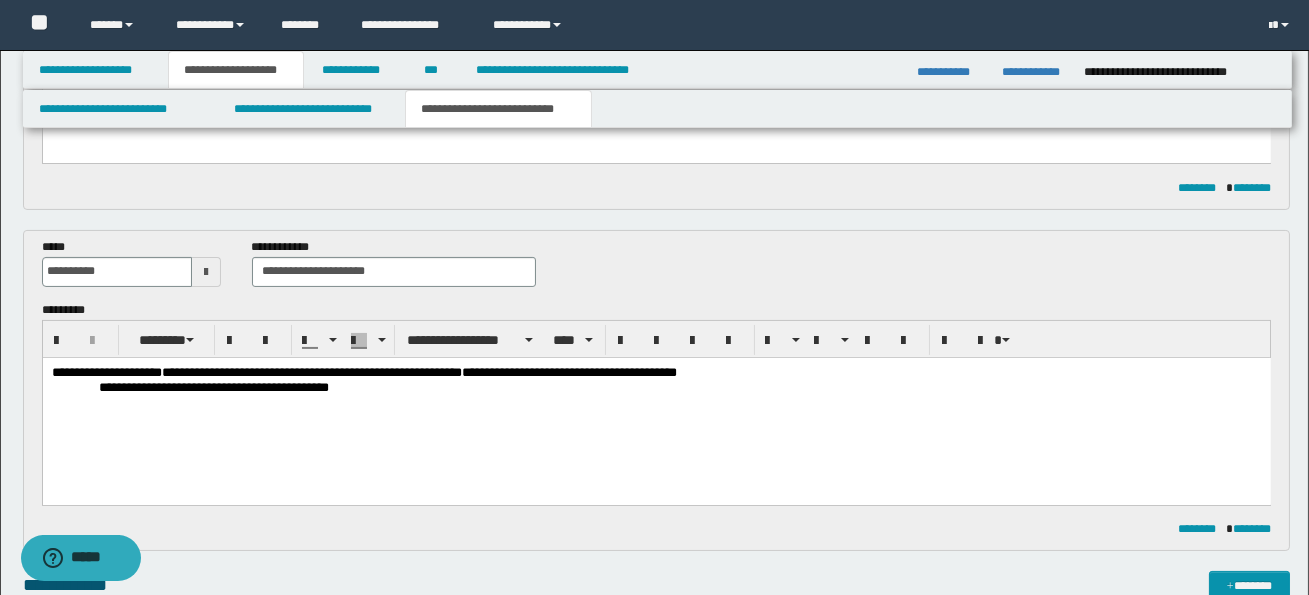 click on "**********" at bounding box center [213, 386] 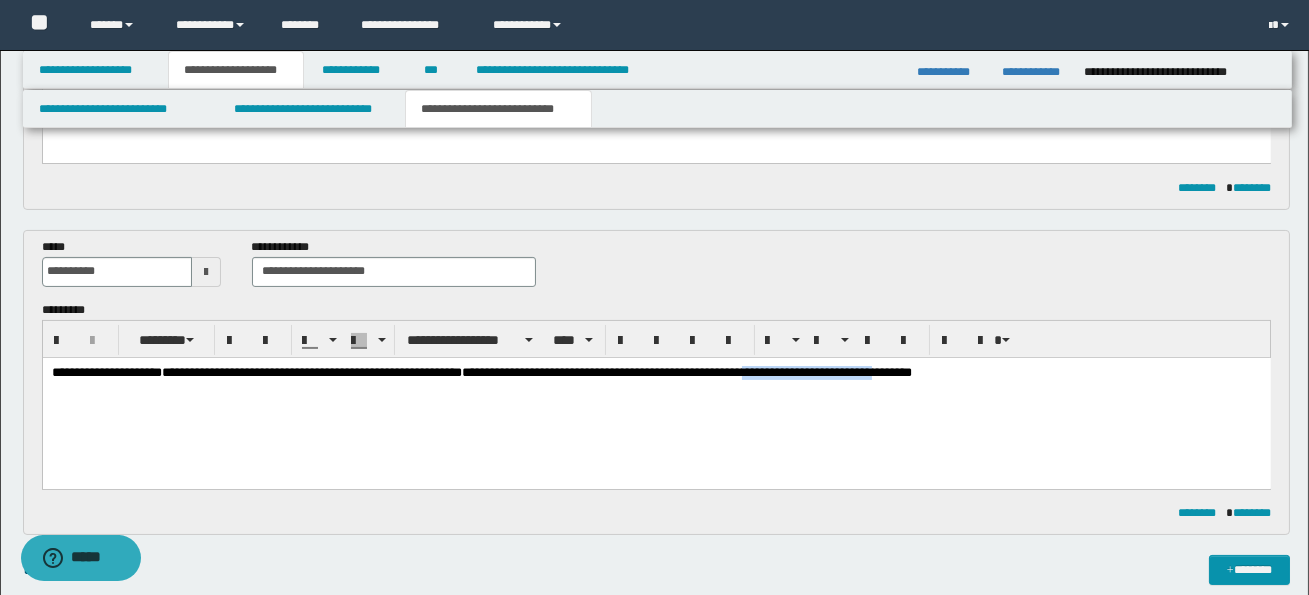 drag, startPoint x: 840, startPoint y: 369, endPoint x: 981, endPoint y: 373, distance: 141.05673 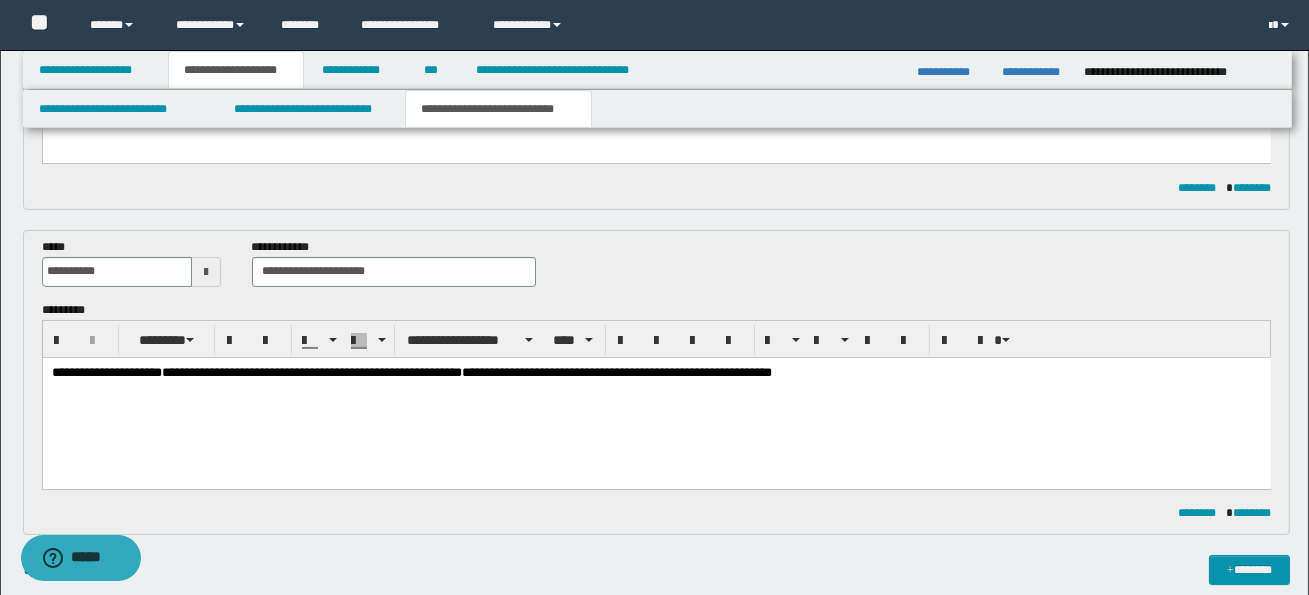 click on "**********" at bounding box center (655, 372) 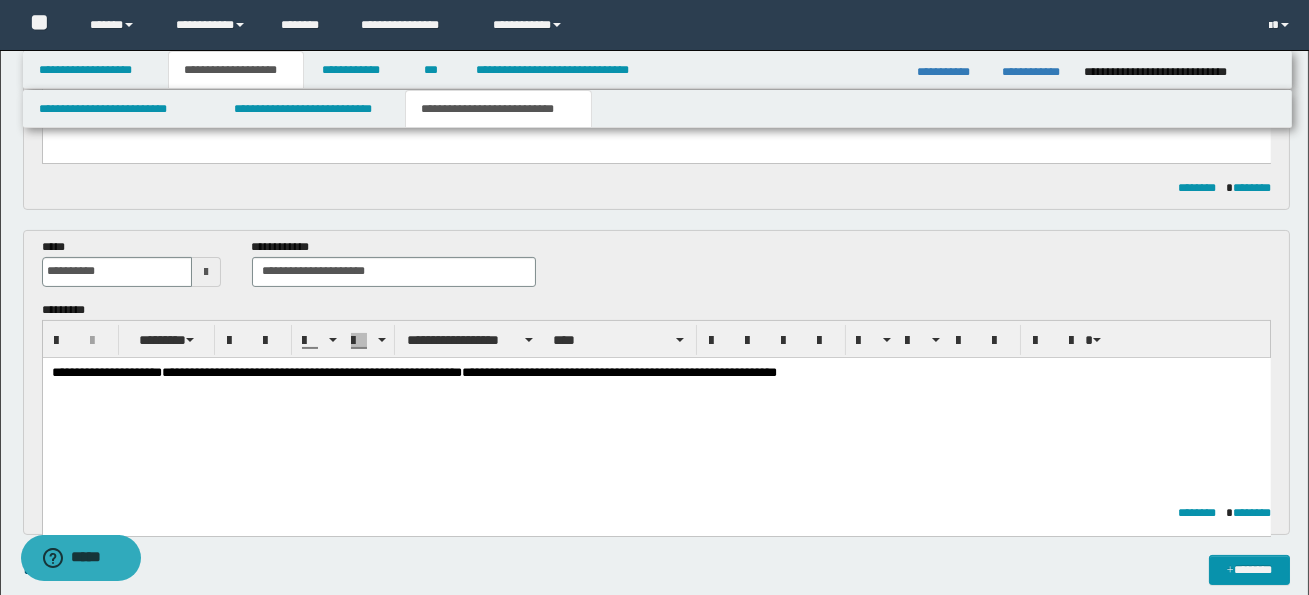 scroll, scrollTop: 0, scrollLeft: 0, axis: both 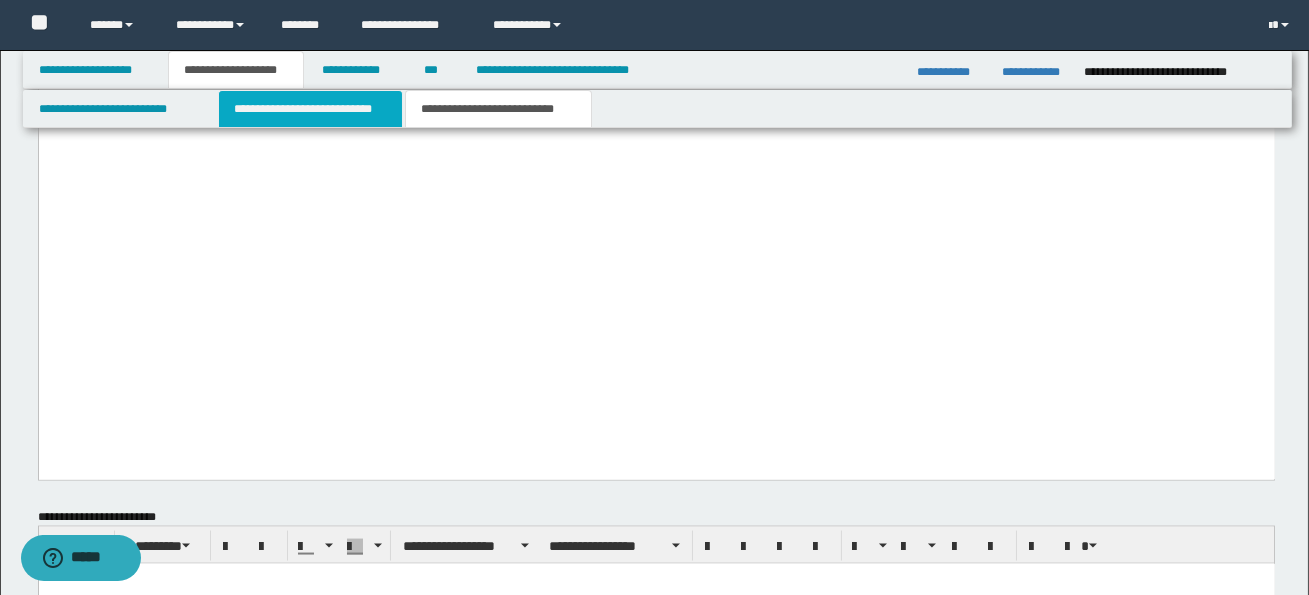 click on "**********" at bounding box center [310, 109] 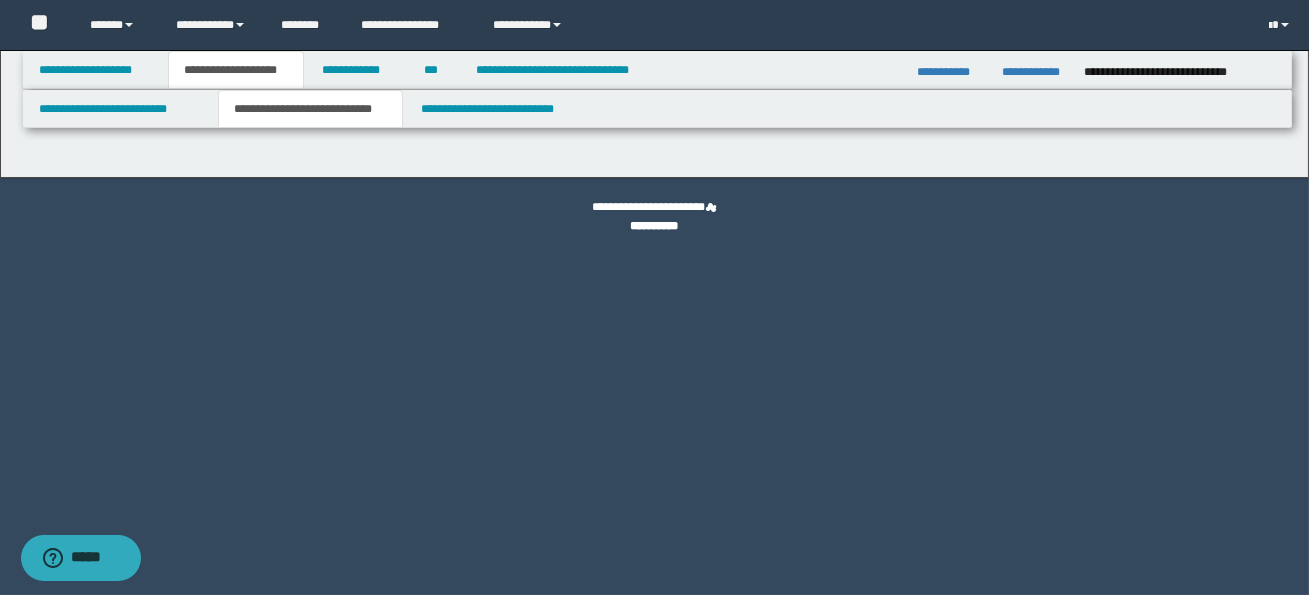 scroll, scrollTop: 0, scrollLeft: 0, axis: both 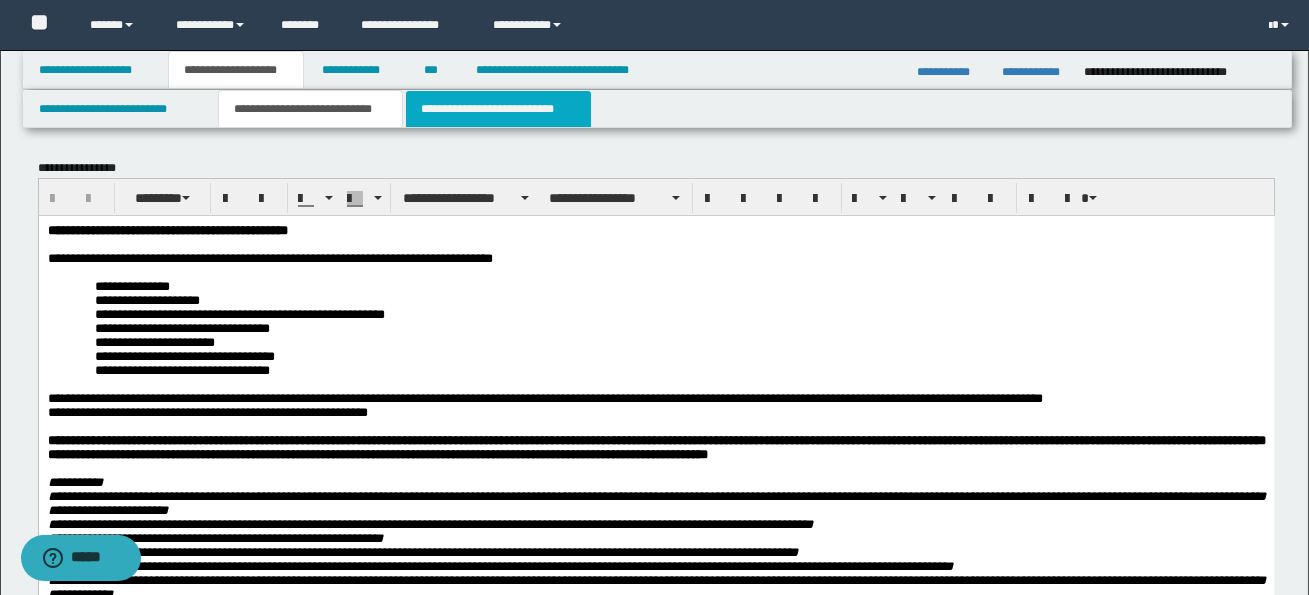 click on "**********" at bounding box center [498, 109] 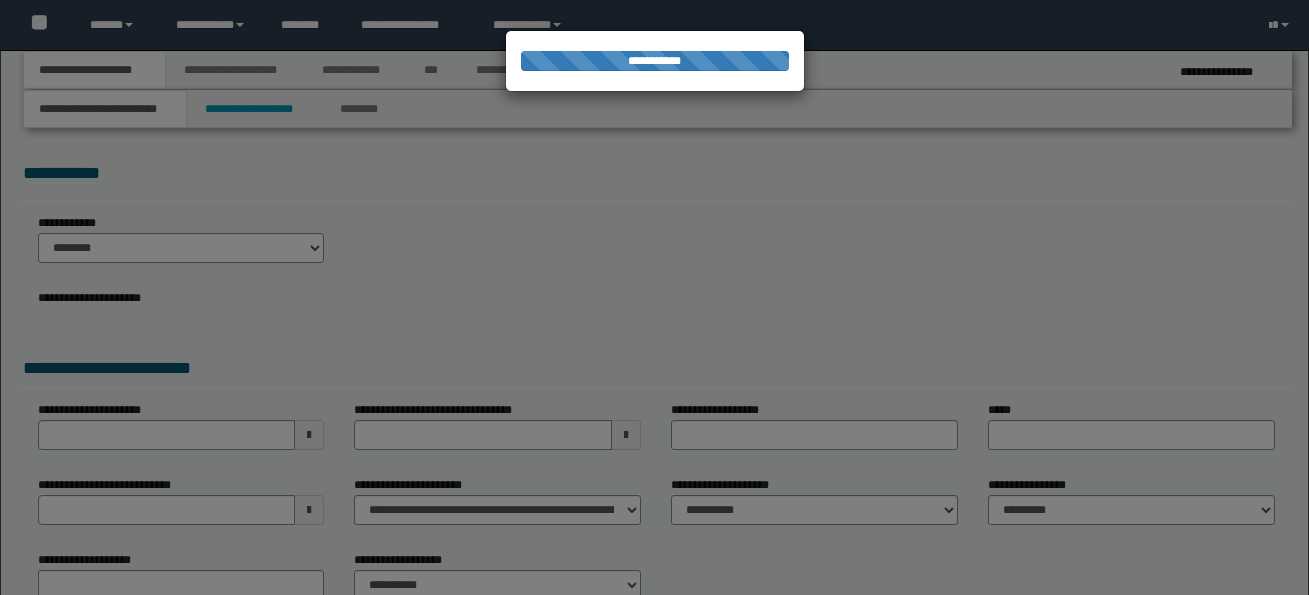 scroll, scrollTop: 0, scrollLeft: 0, axis: both 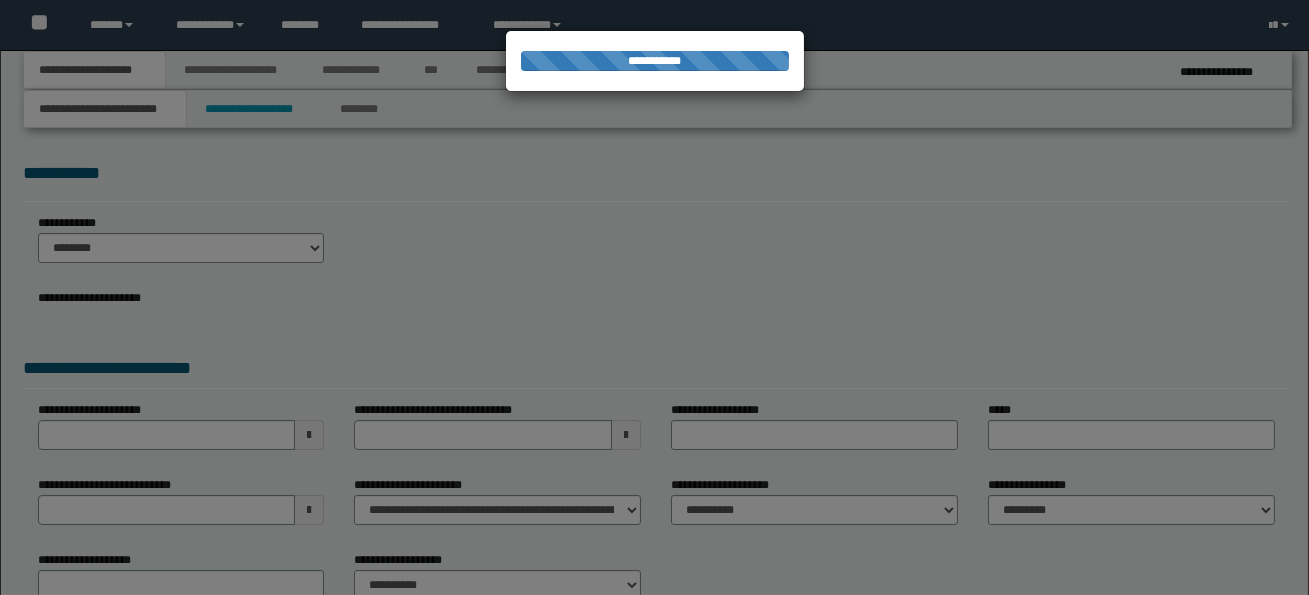 select on "*" 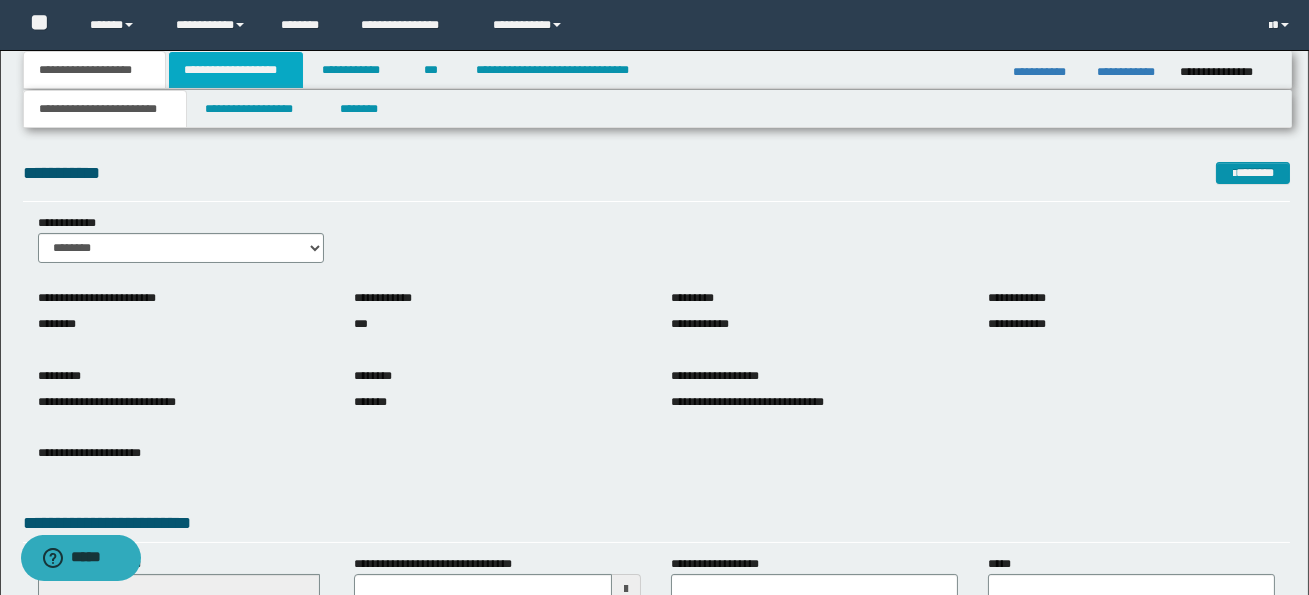 click on "**********" at bounding box center (236, 70) 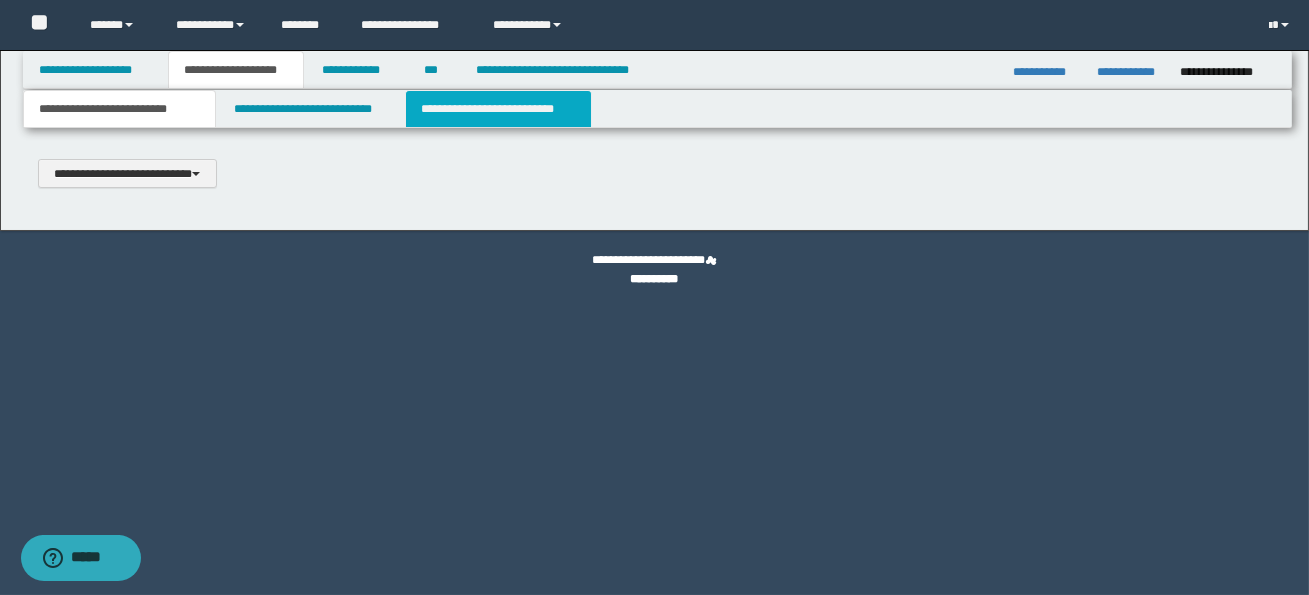 type 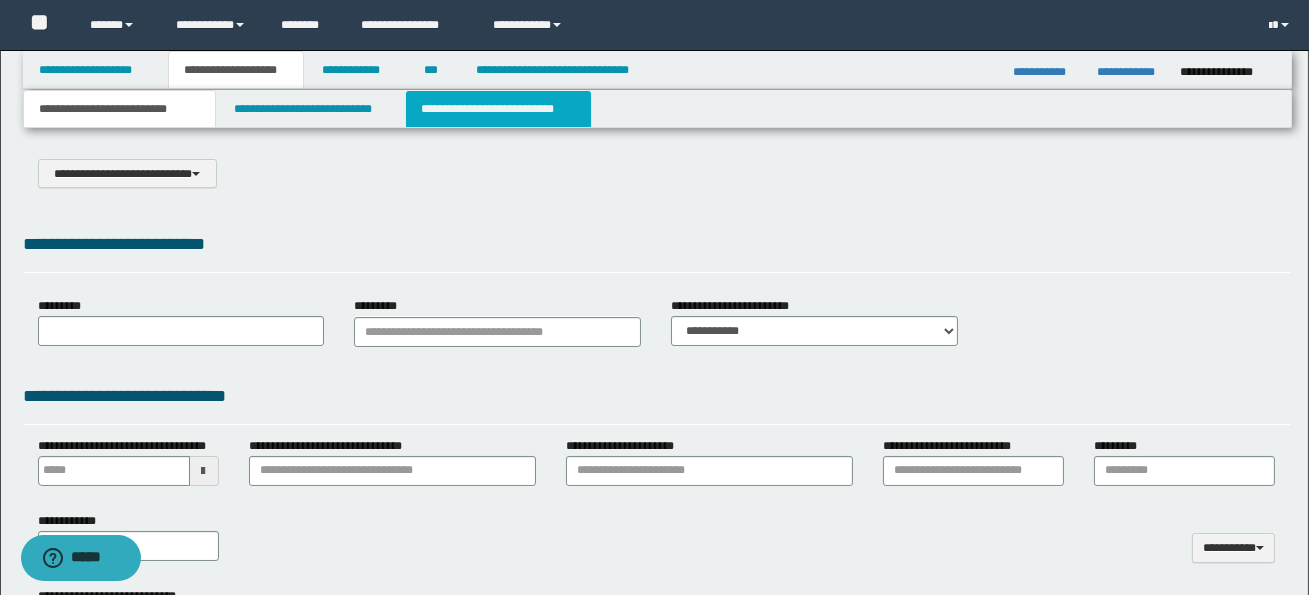 scroll, scrollTop: 0, scrollLeft: 0, axis: both 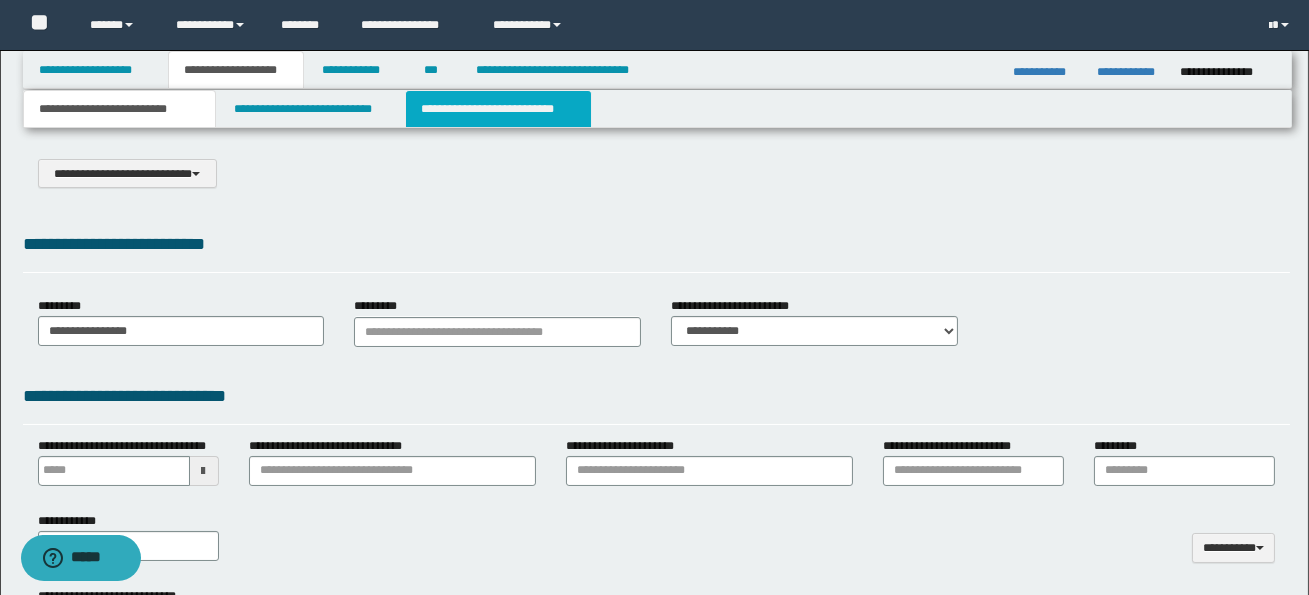 click on "**********" at bounding box center [498, 109] 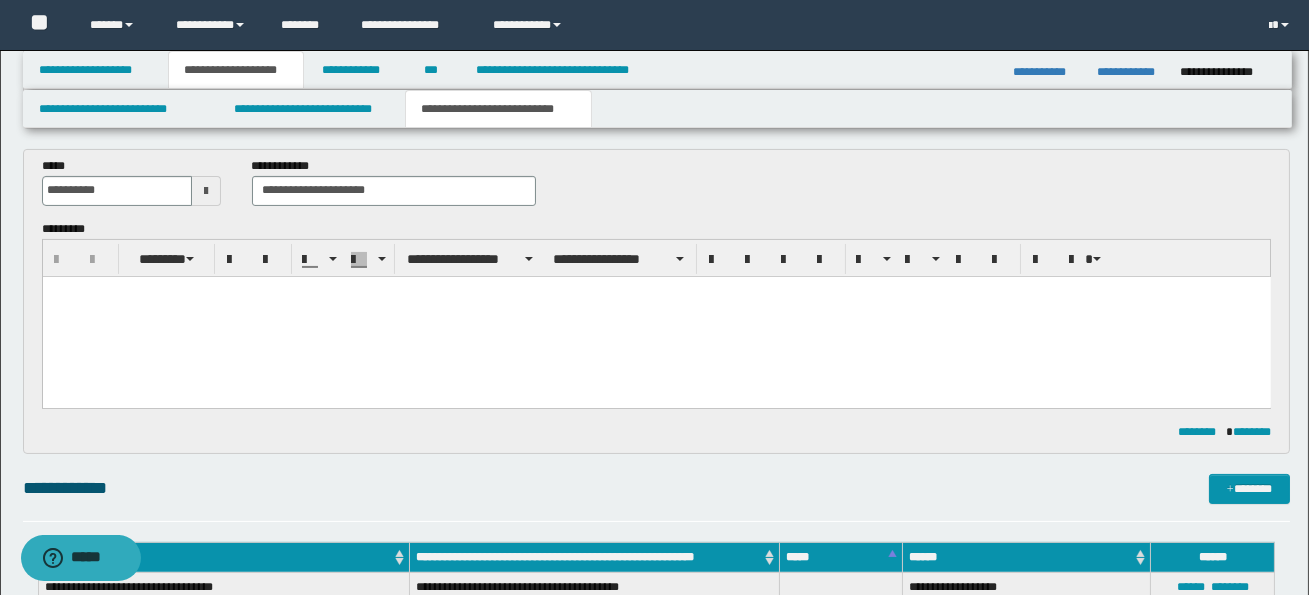 scroll, scrollTop: 791, scrollLeft: 0, axis: vertical 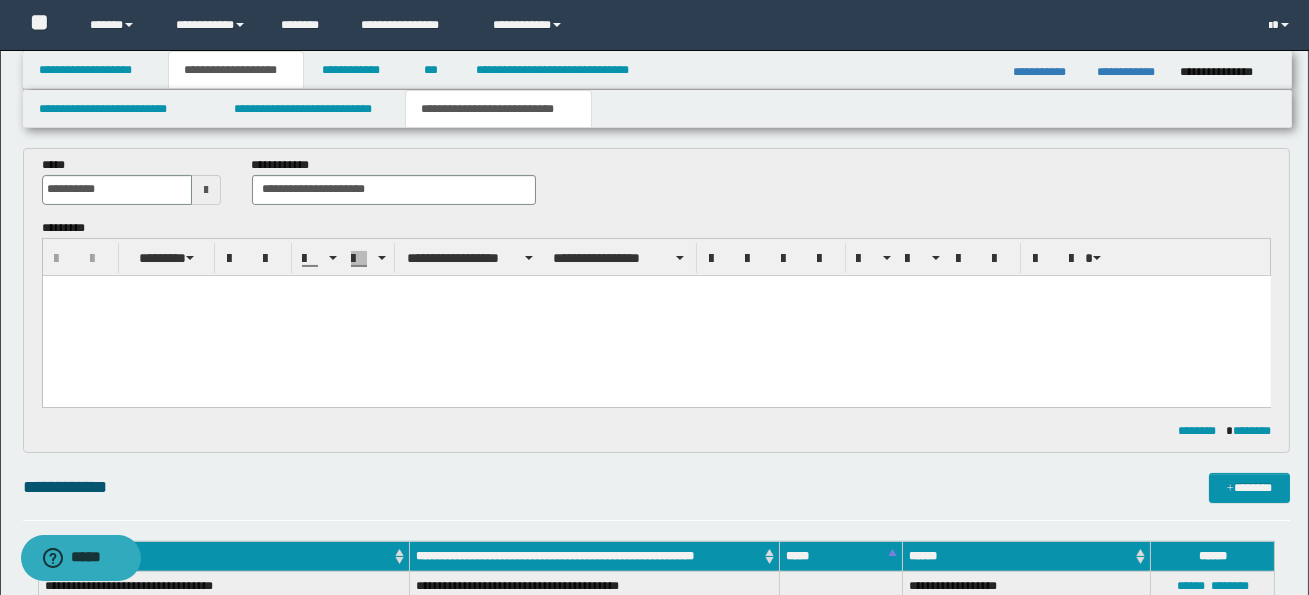 click at bounding box center [656, 315] 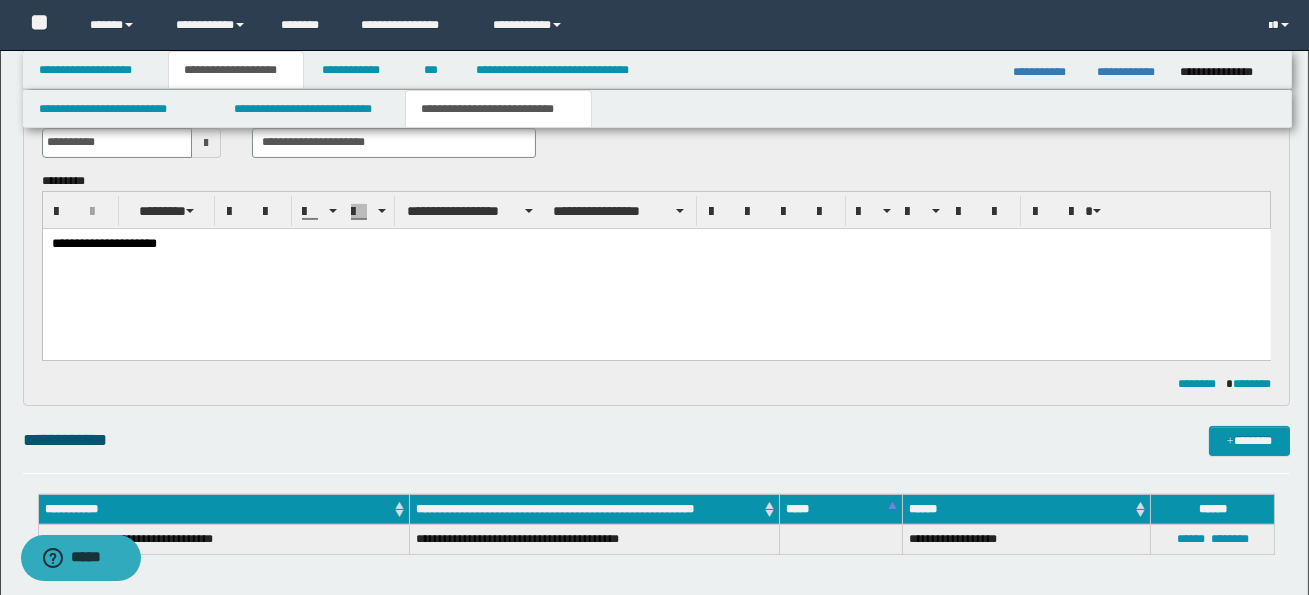 scroll, scrollTop: 841, scrollLeft: 0, axis: vertical 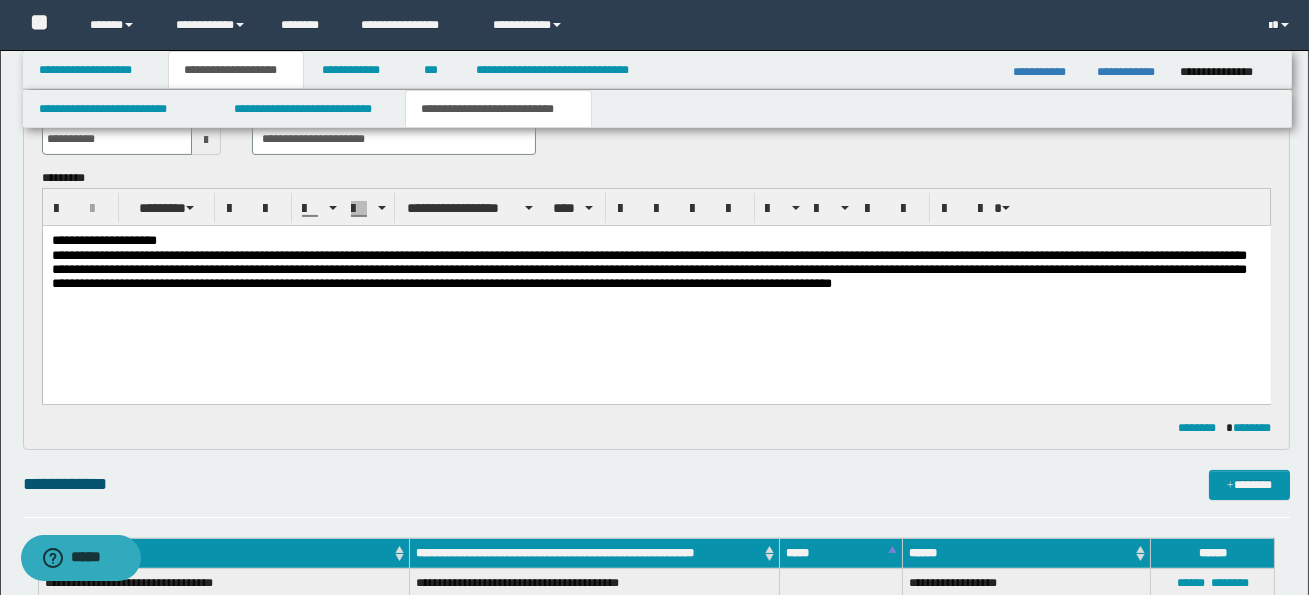 click on "**********" at bounding box center [655, 240] 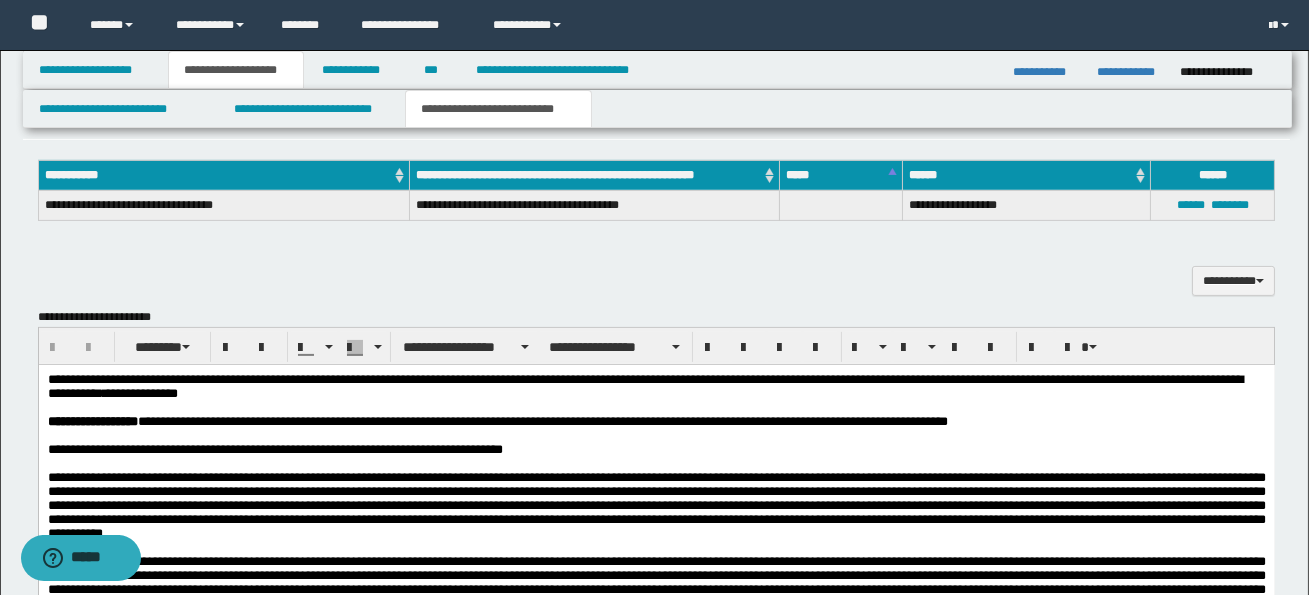 scroll, scrollTop: 1220, scrollLeft: 0, axis: vertical 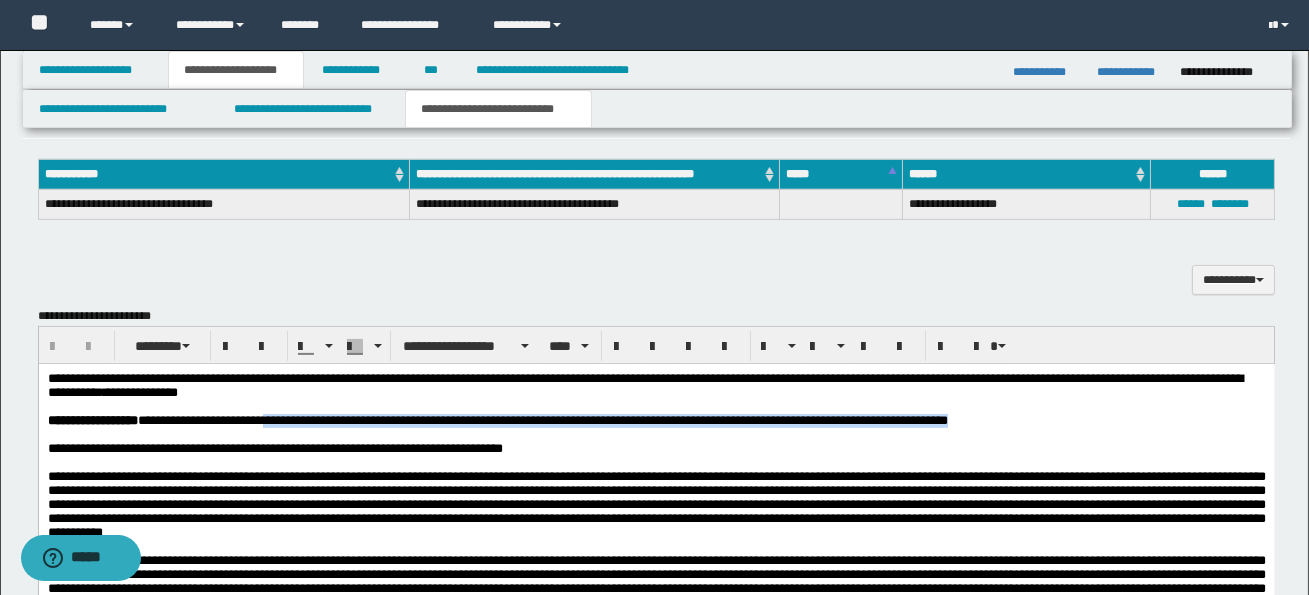 drag, startPoint x: 288, startPoint y: 427, endPoint x: 1040, endPoint y: 429, distance: 752.0027 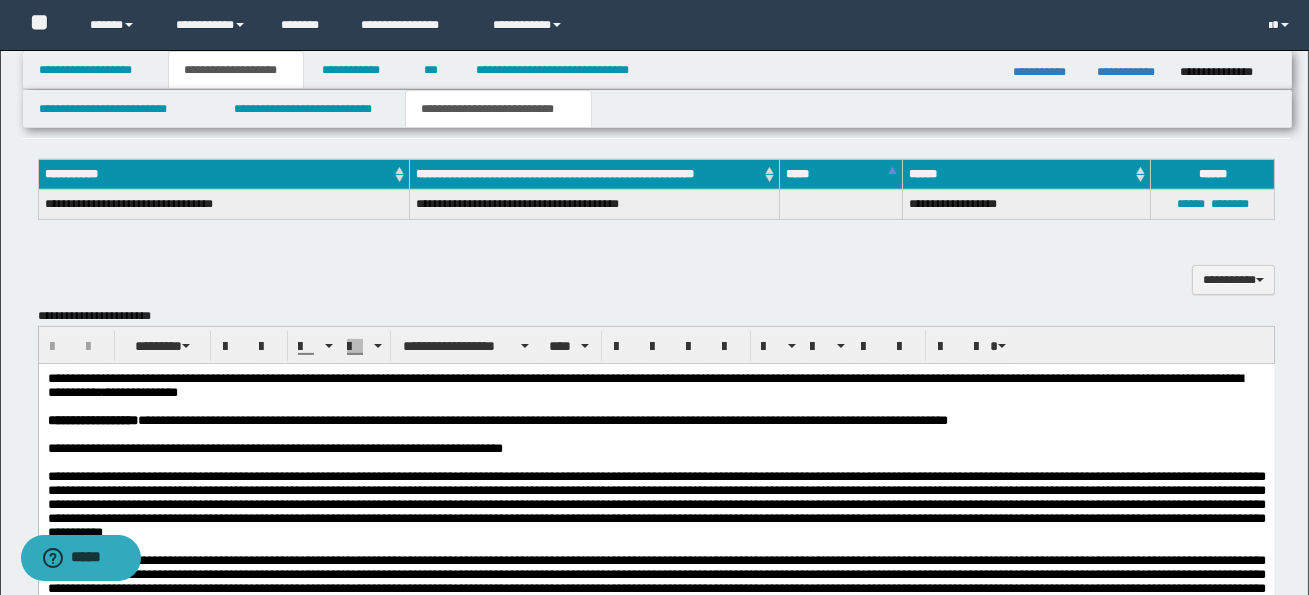 click on "**********" at bounding box center (656, 503) 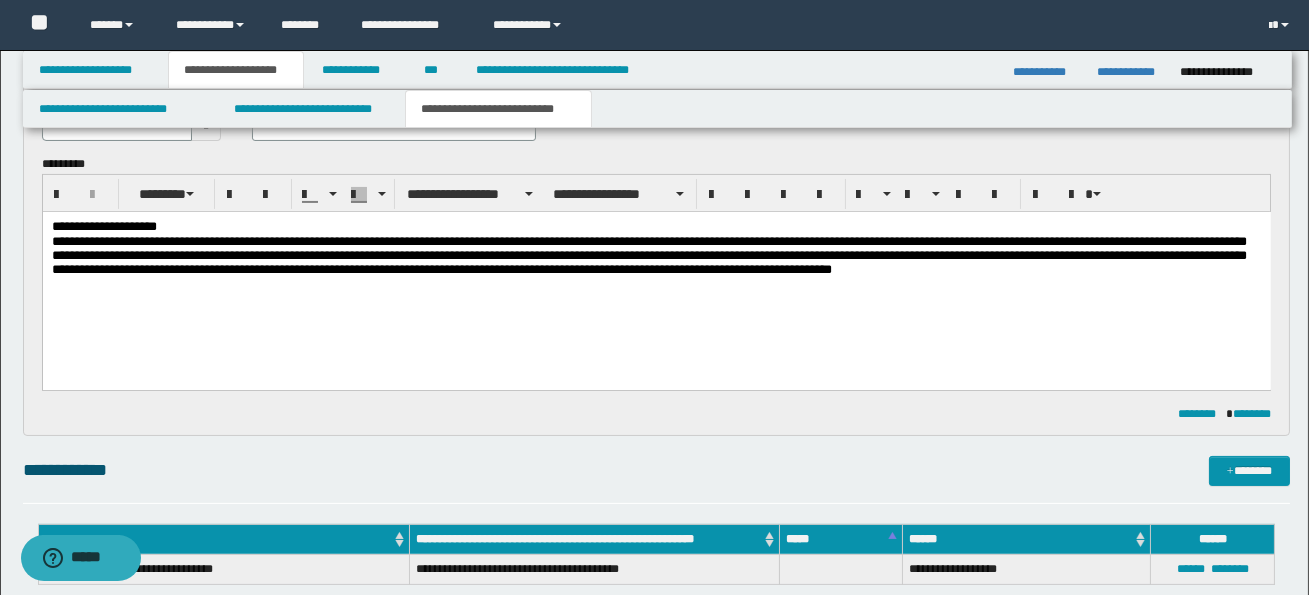 scroll, scrollTop: 821, scrollLeft: 0, axis: vertical 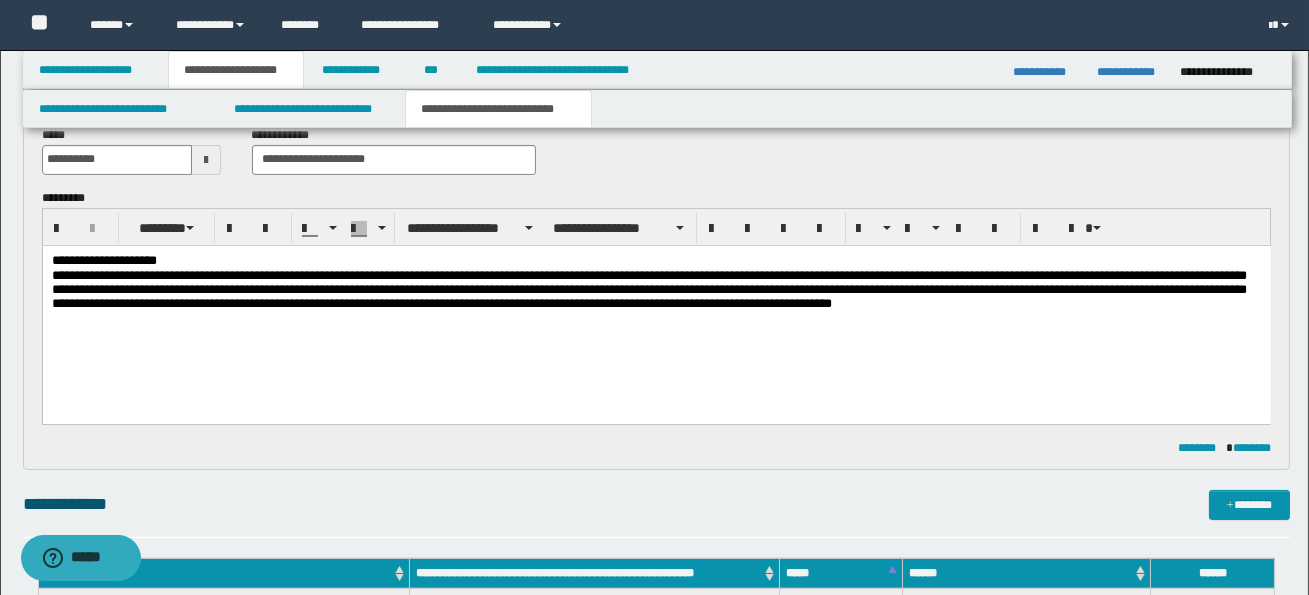 click on "**********" at bounding box center (655, 260) 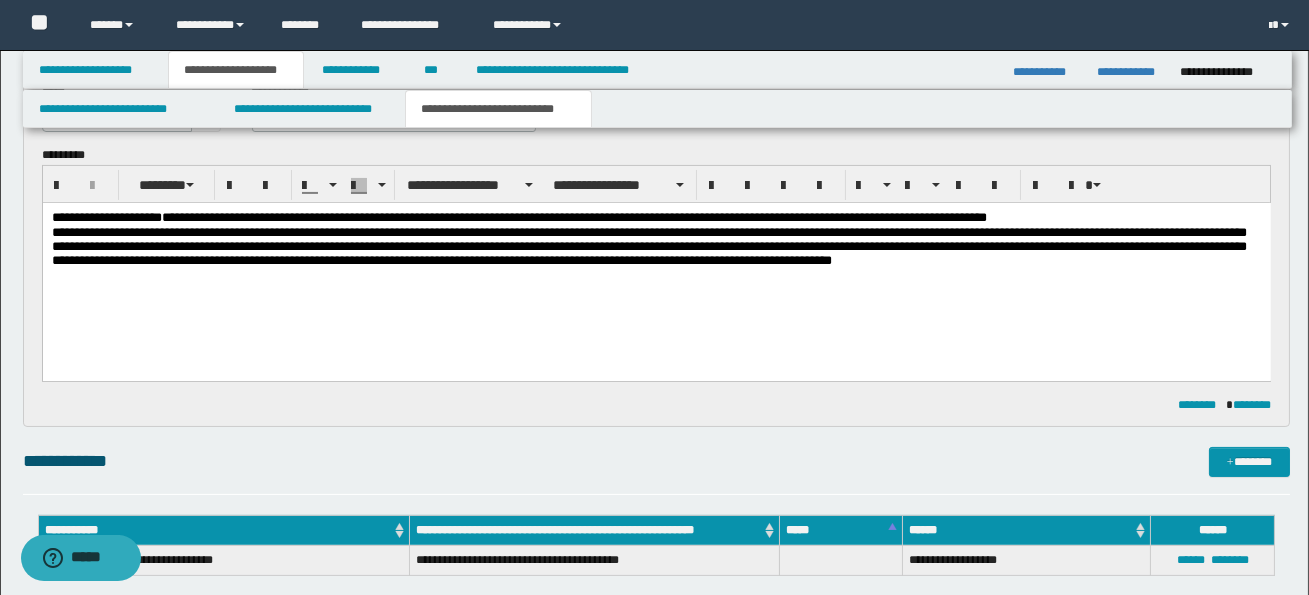 scroll, scrollTop: 858, scrollLeft: 0, axis: vertical 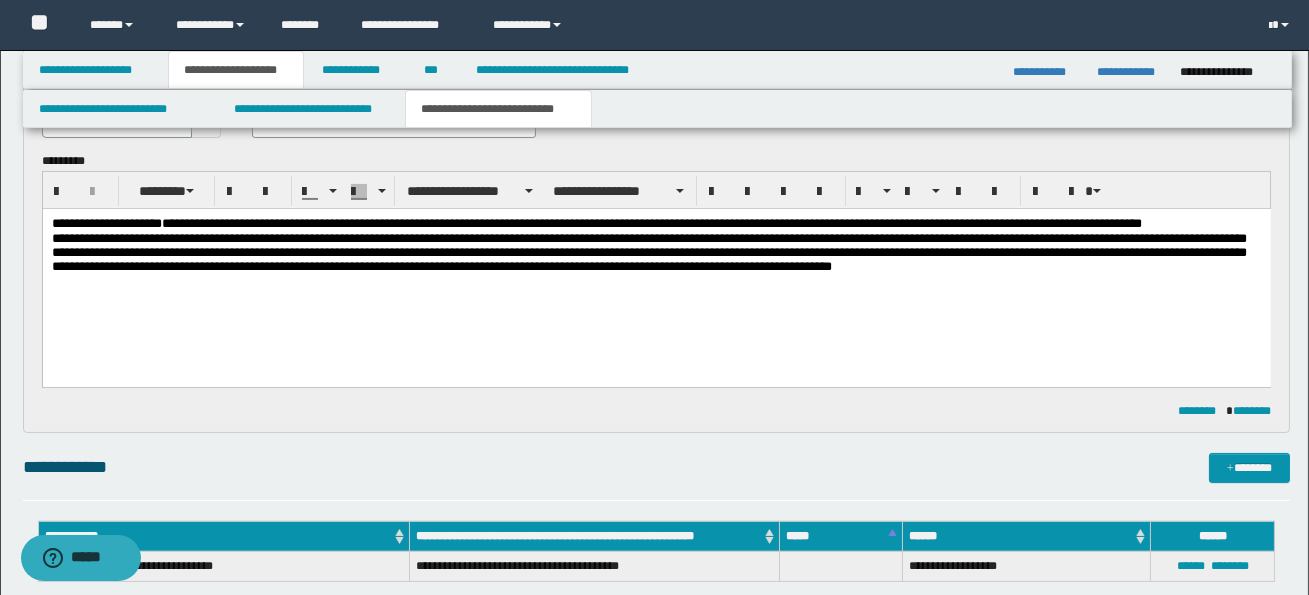 click on "**********" at bounding box center (651, 222) 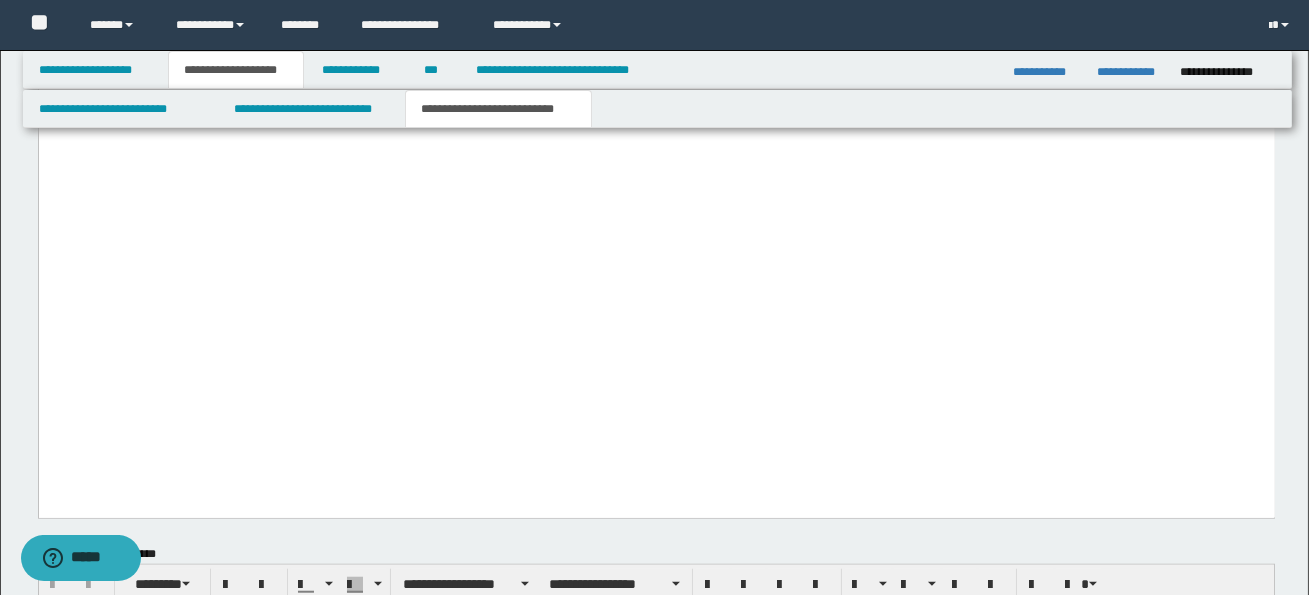 scroll, scrollTop: 3575, scrollLeft: 0, axis: vertical 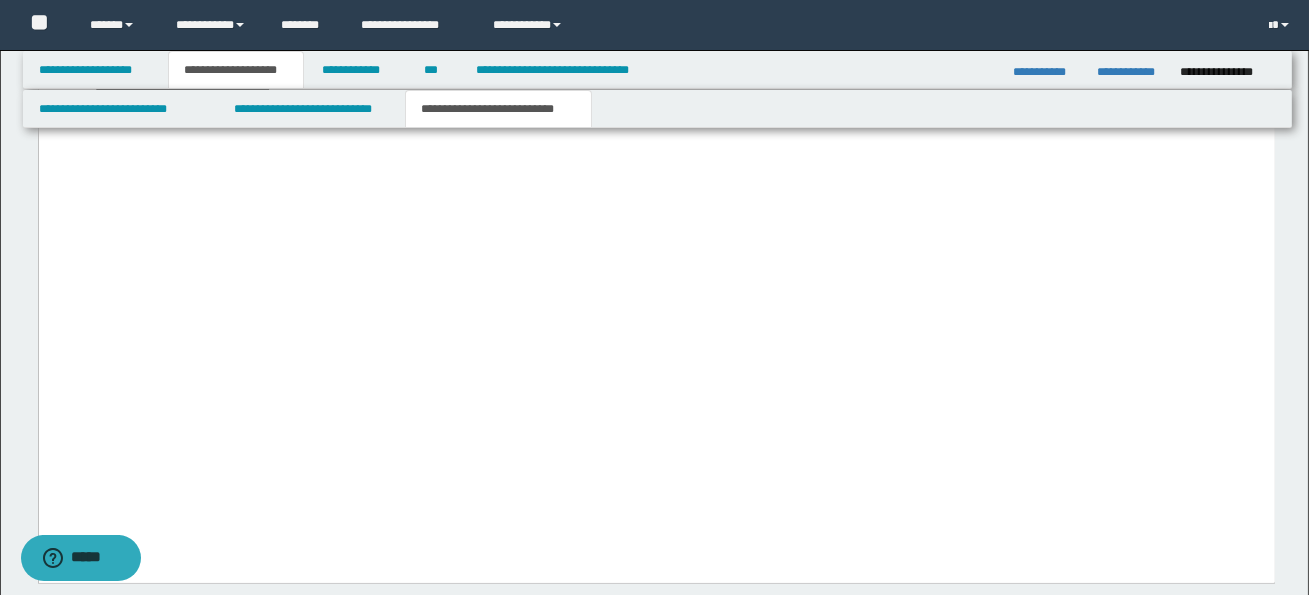 click on "**********" at bounding box center [656, -62] 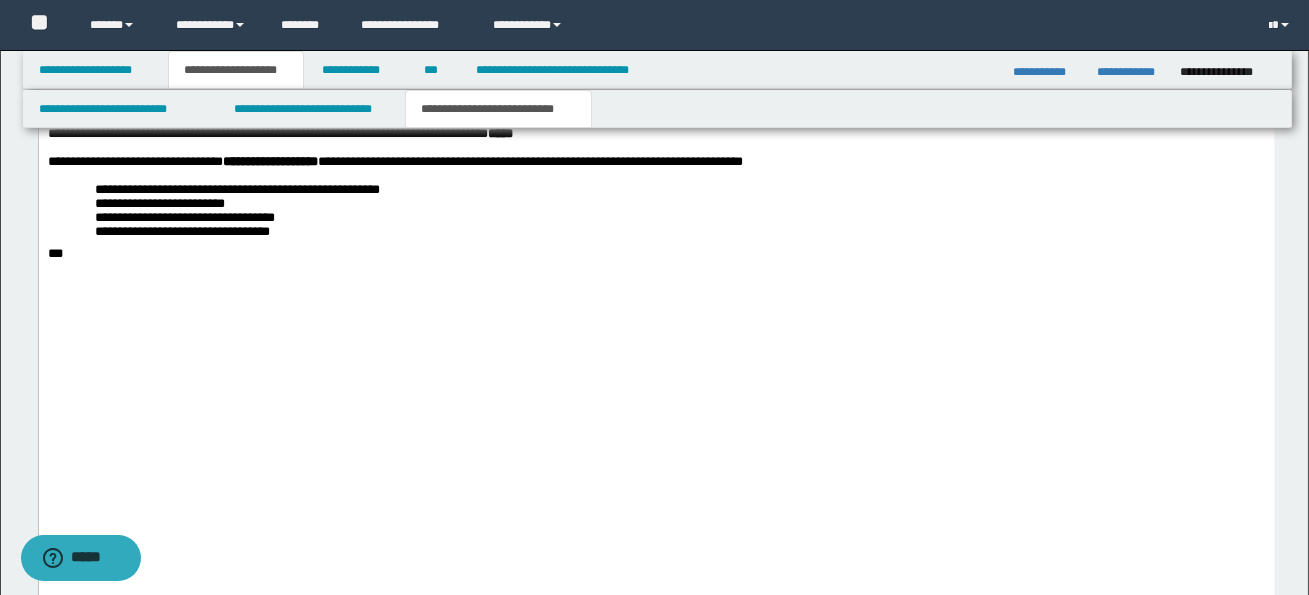 drag, startPoint x: 49, startPoint y: 461, endPoint x: 298, endPoint y: 465, distance: 249.03212 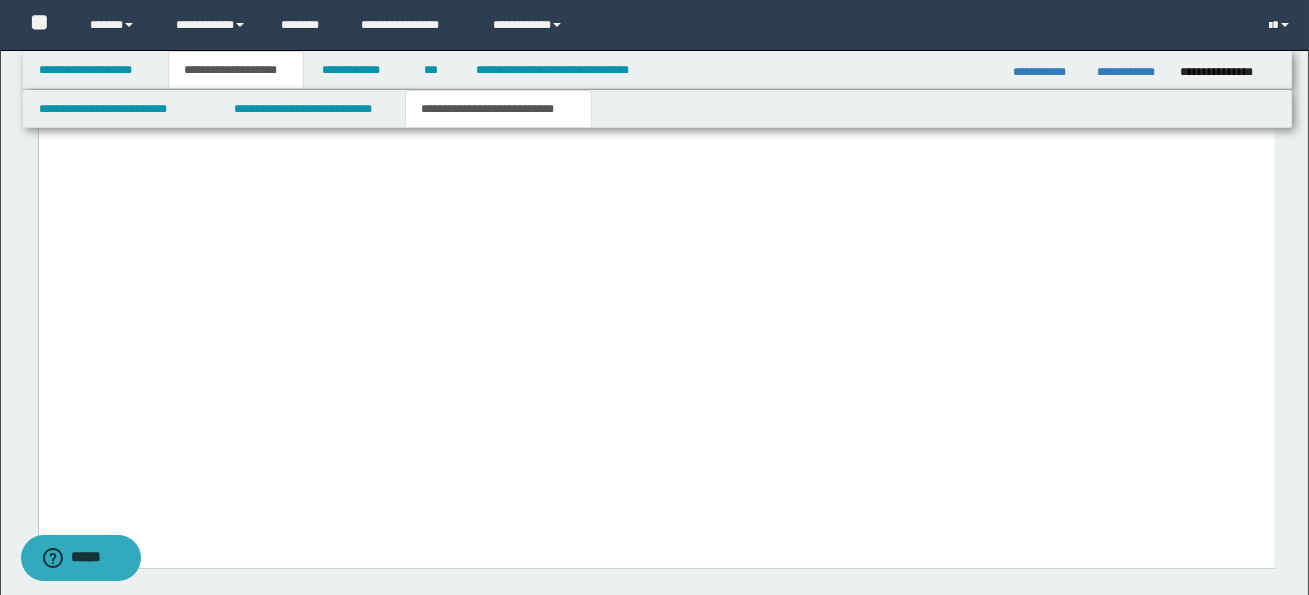 scroll, scrollTop: 3726, scrollLeft: 0, axis: vertical 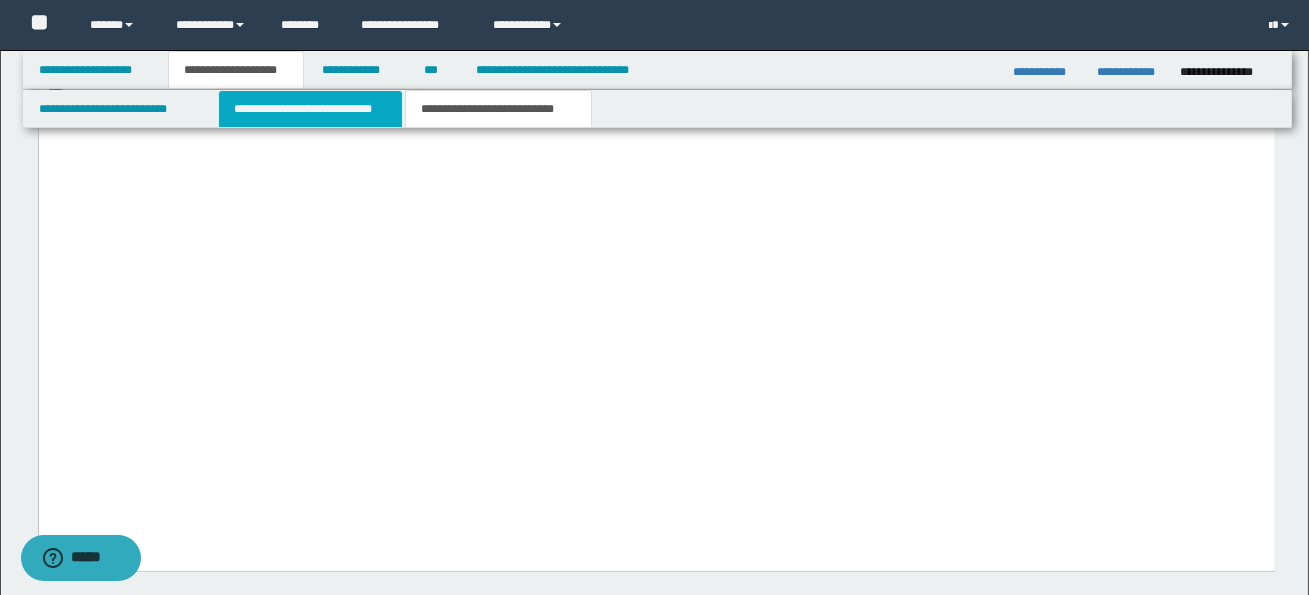 click on "**********" at bounding box center (310, 109) 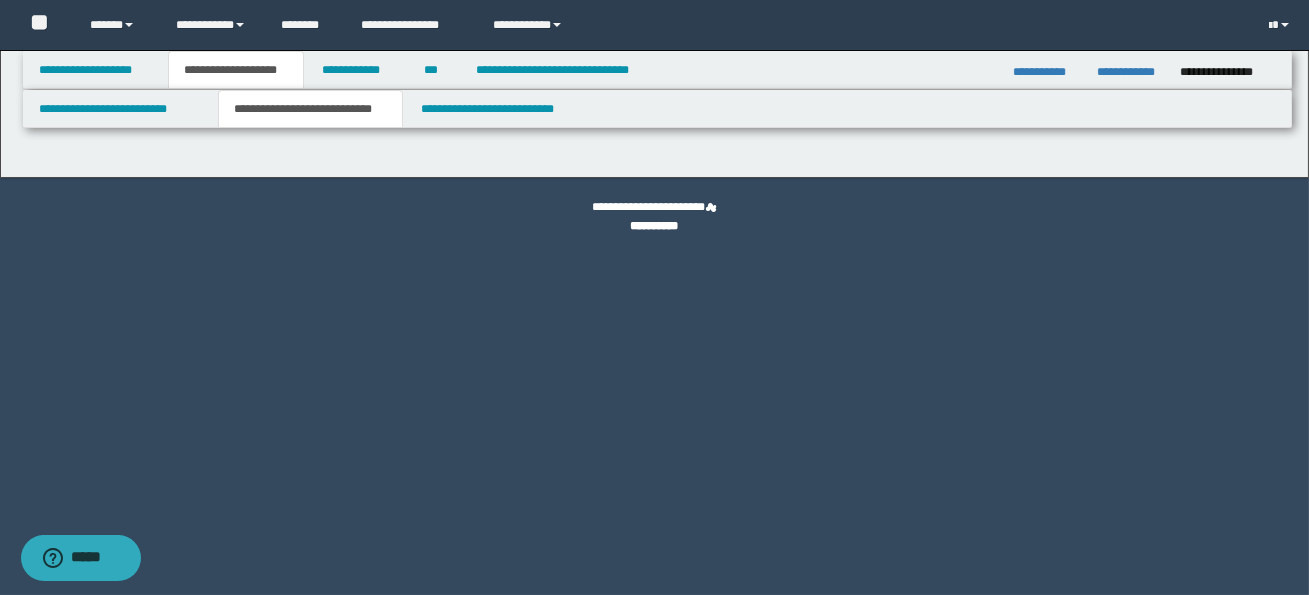 scroll, scrollTop: 0, scrollLeft: 0, axis: both 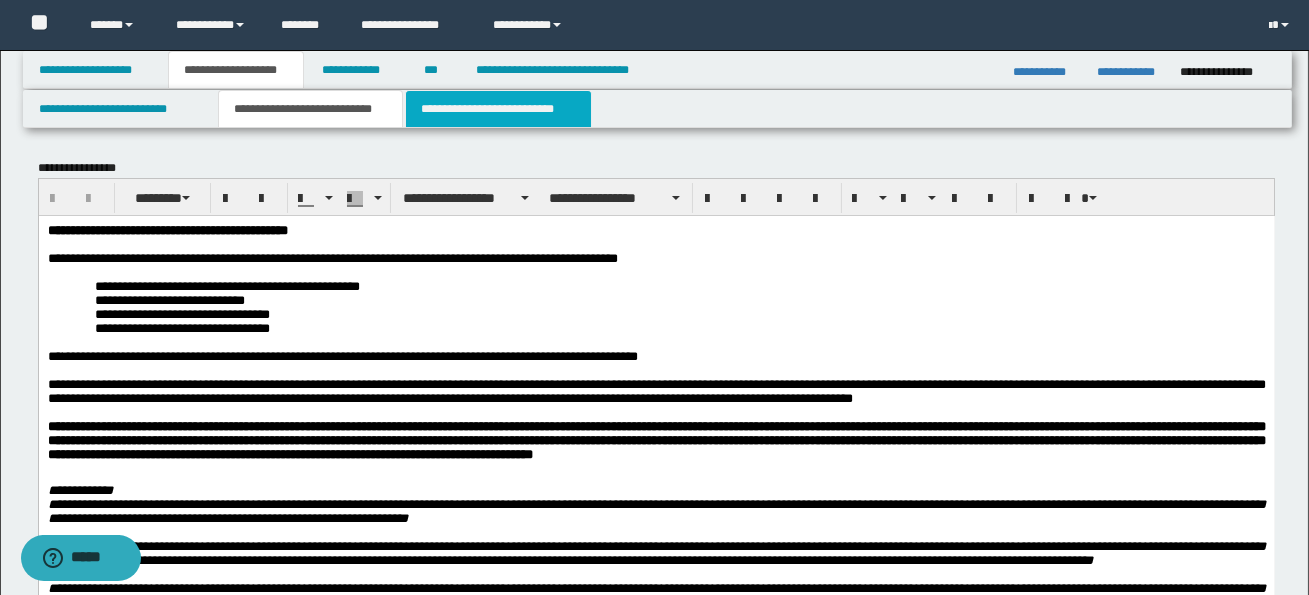 click on "**********" at bounding box center [498, 109] 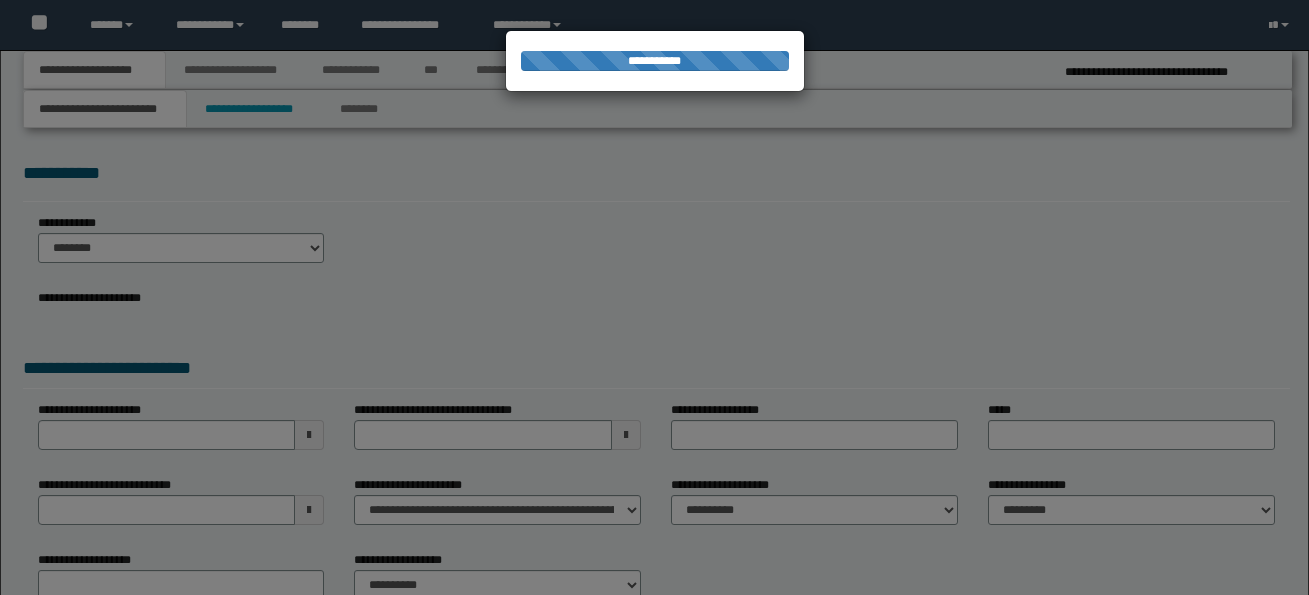 scroll, scrollTop: 0, scrollLeft: 0, axis: both 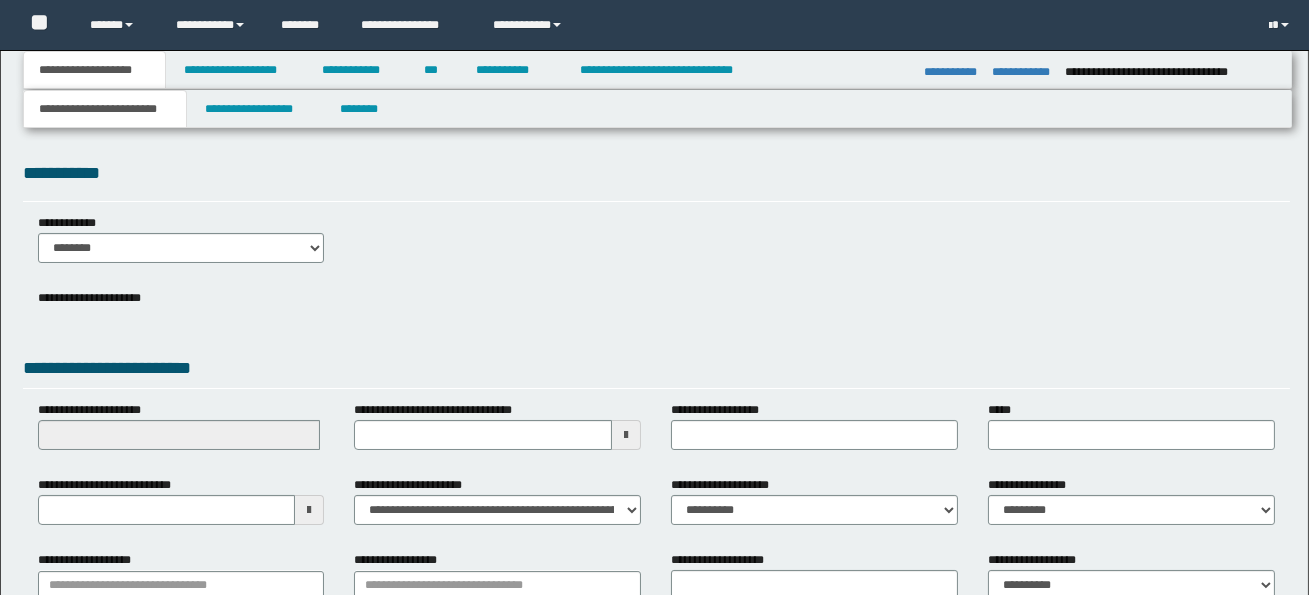 select on "*" 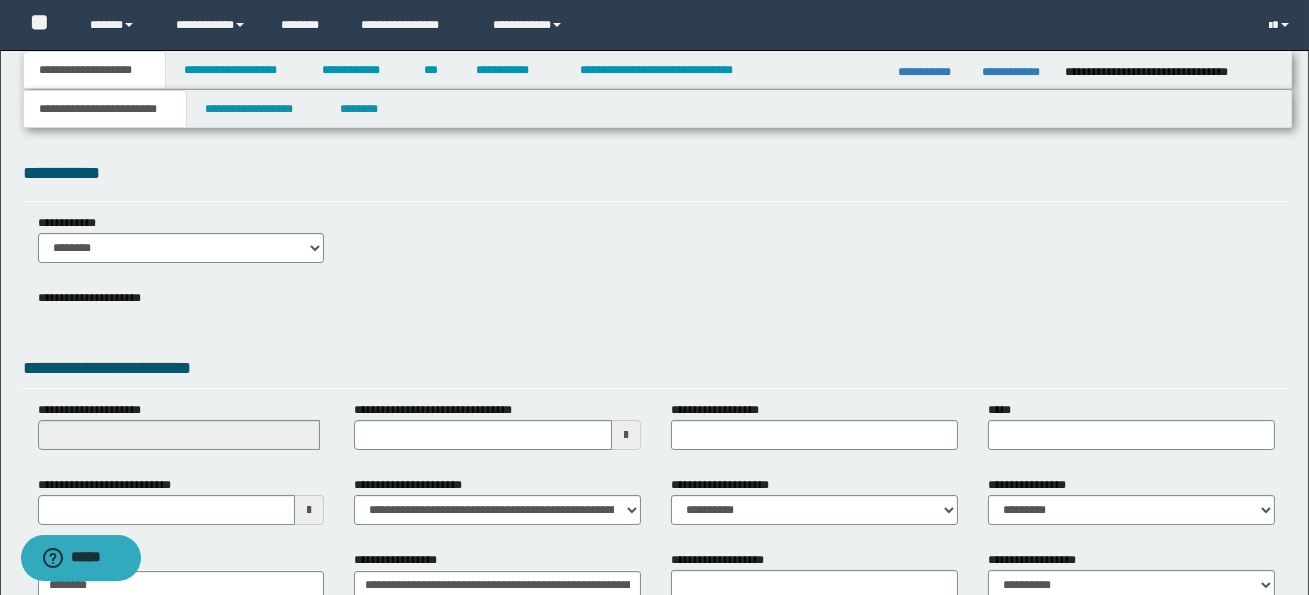 scroll, scrollTop: 0, scrollLeft: 0, axis: both 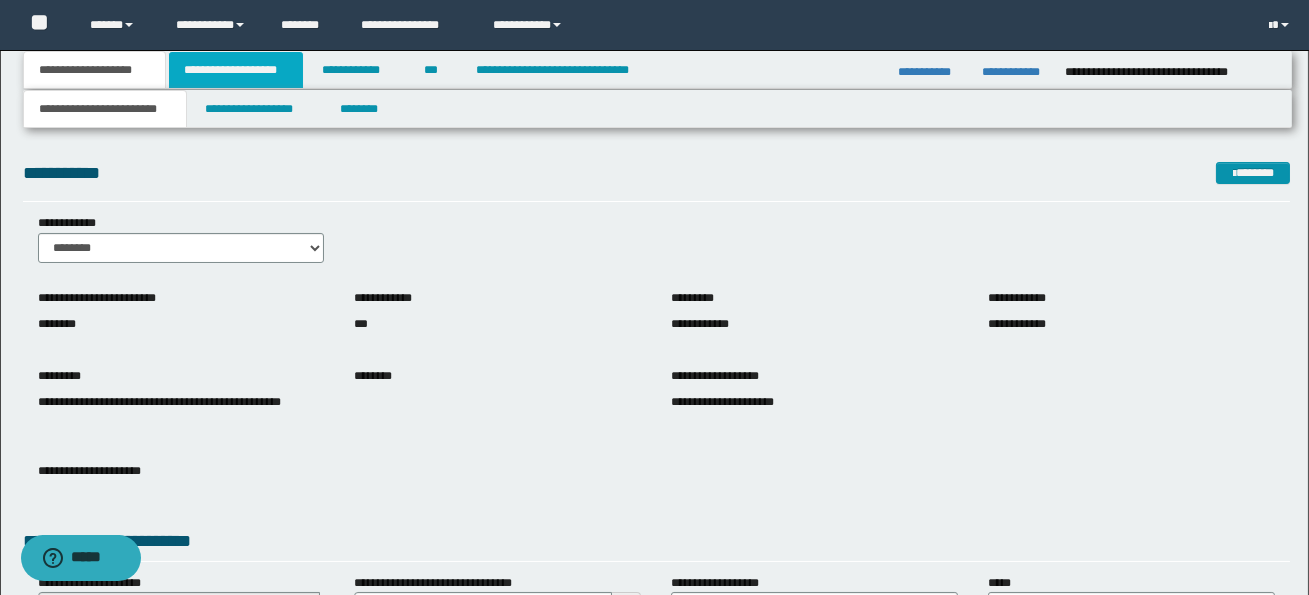 click on "**********" at bounding box center (236, 70) 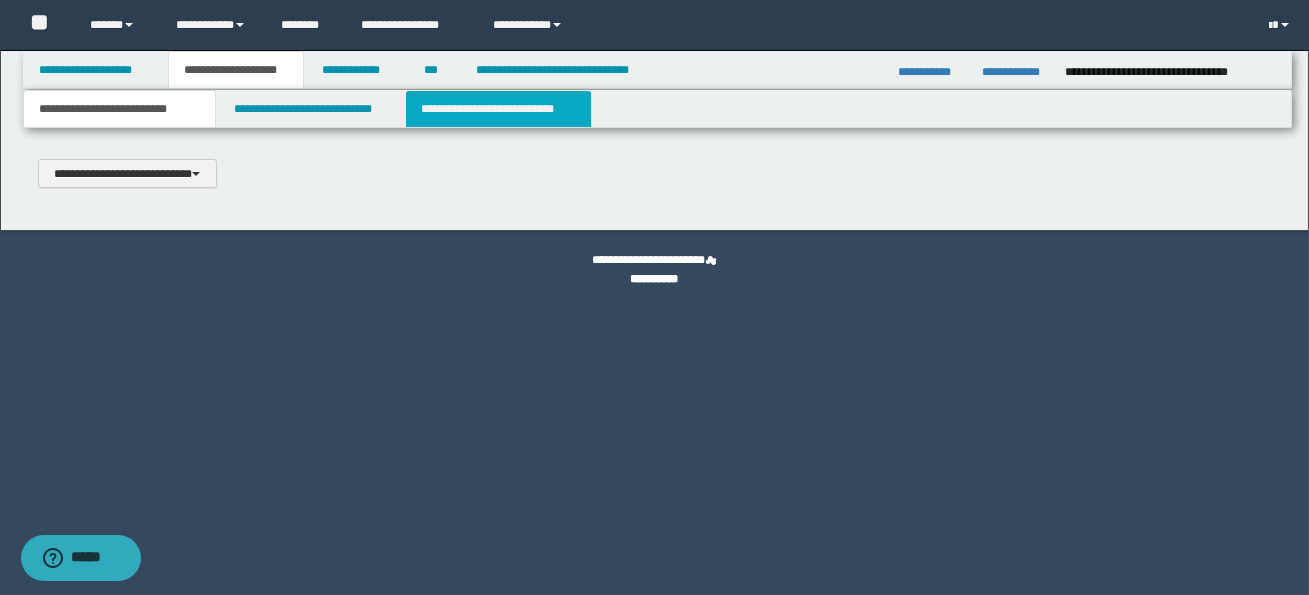 type 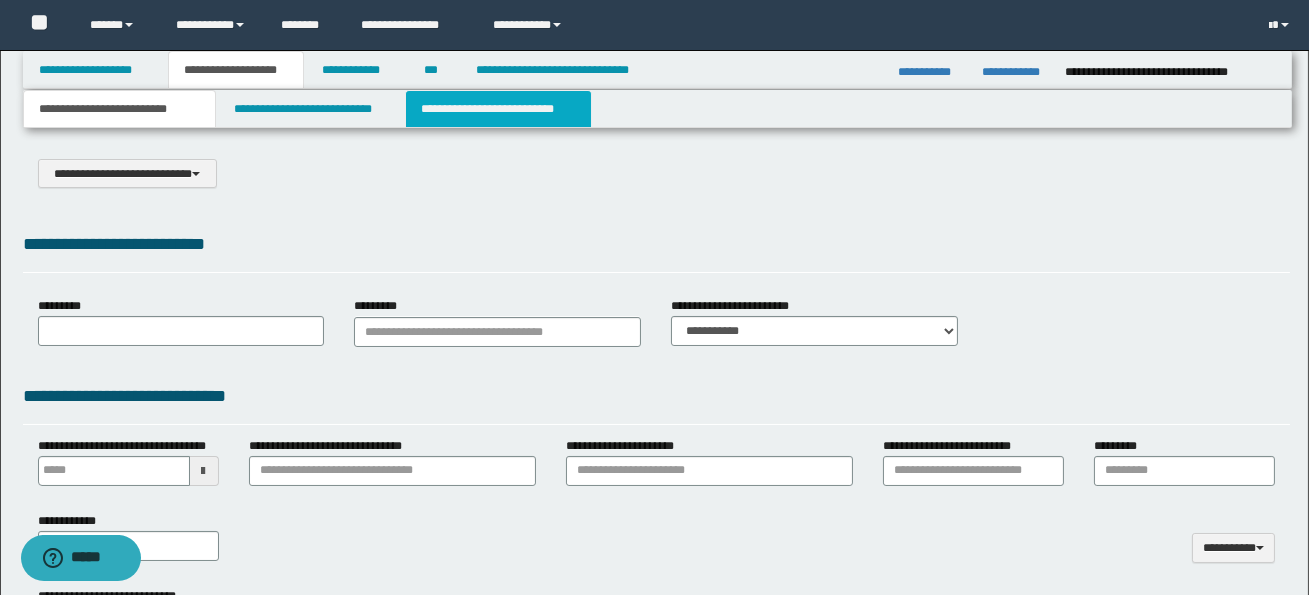 click on "**********" at bounding box center [498, 109] 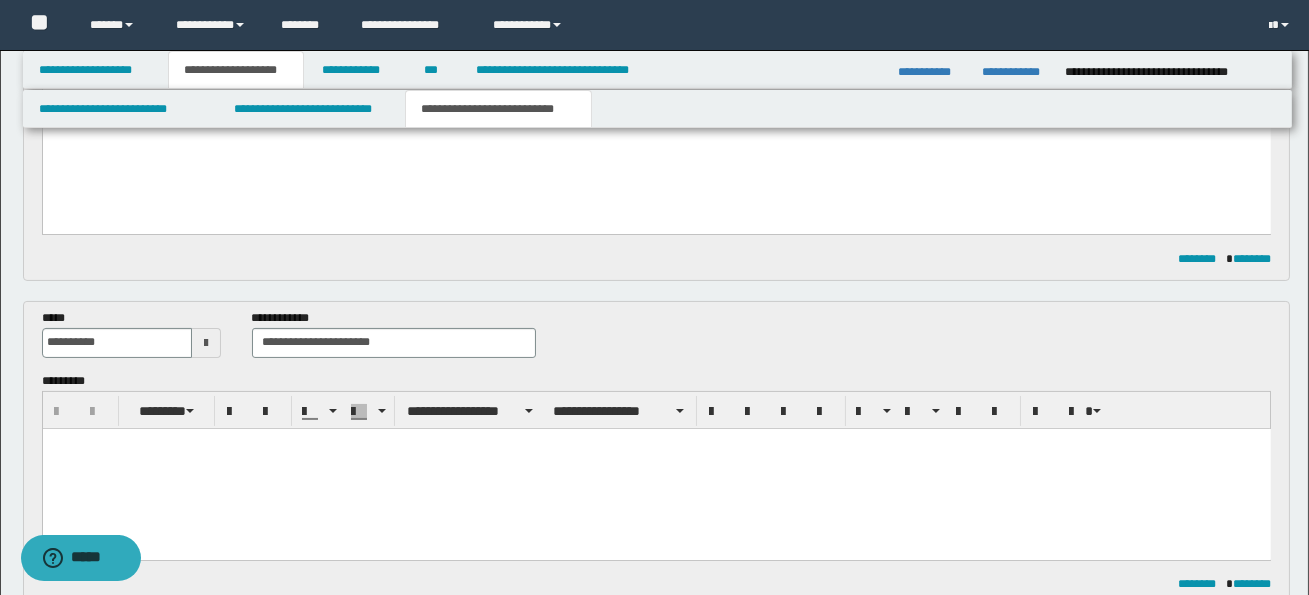 scroll, scrollTop: 641, scrollLeft: 0, axis: vertical 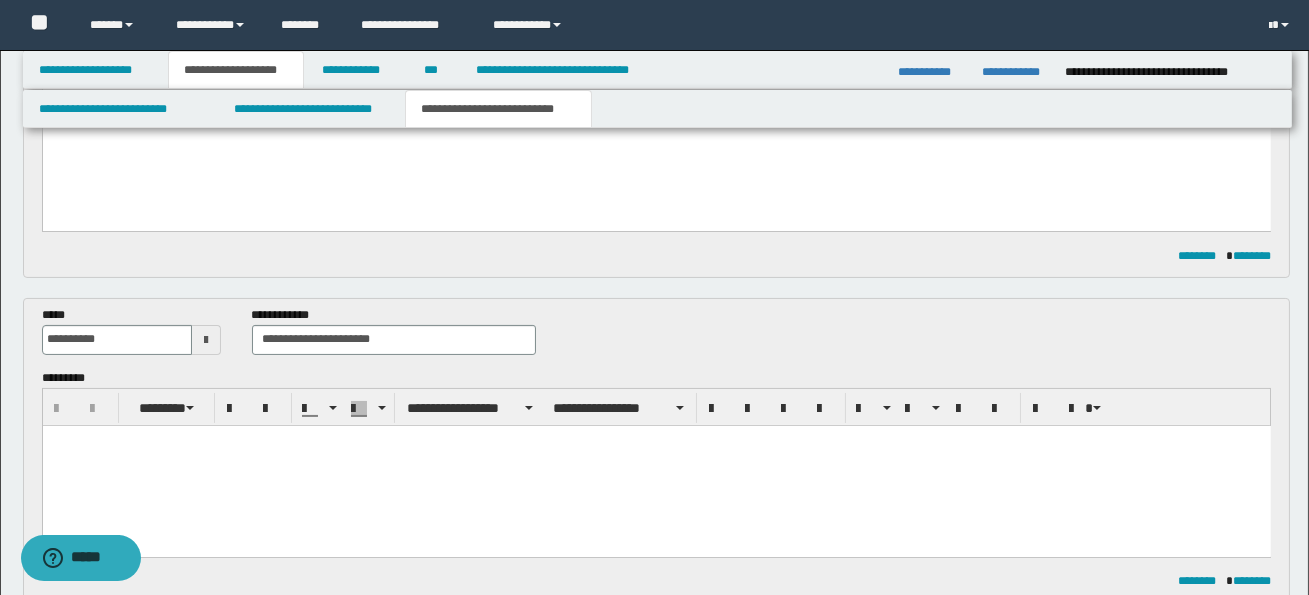 click at bounding box center [656, 465] 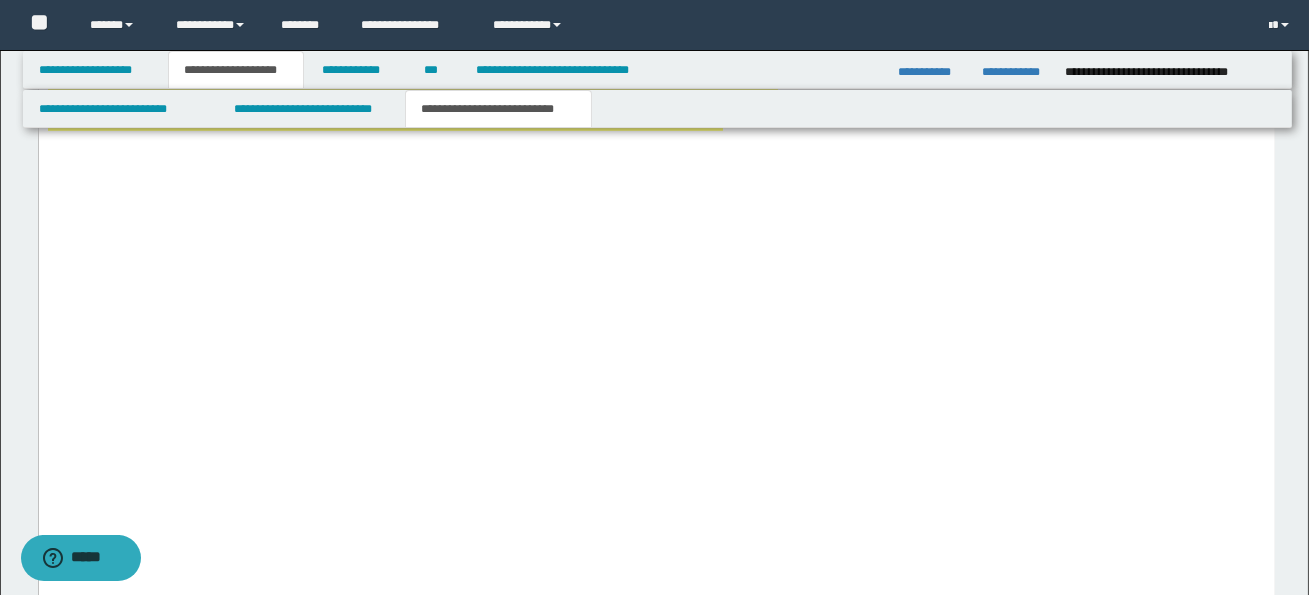 scroll, scrollTop: 4061, scrollLeft: 0, axis: vertical 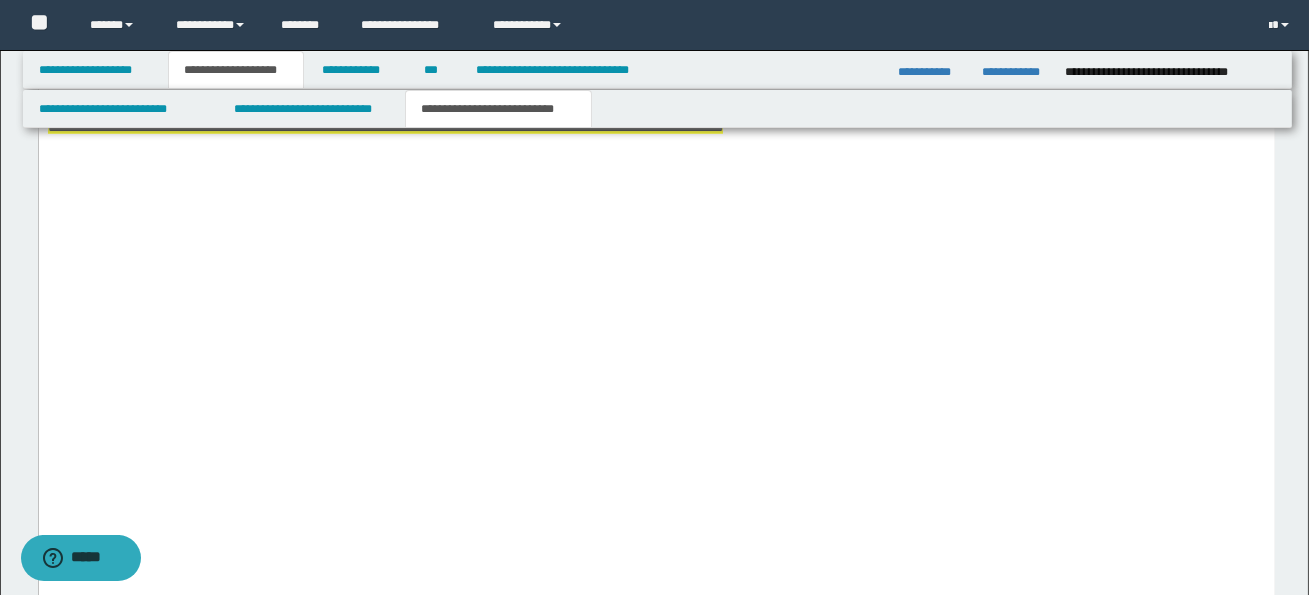 click on "**********" at bounding box center [656, -148] 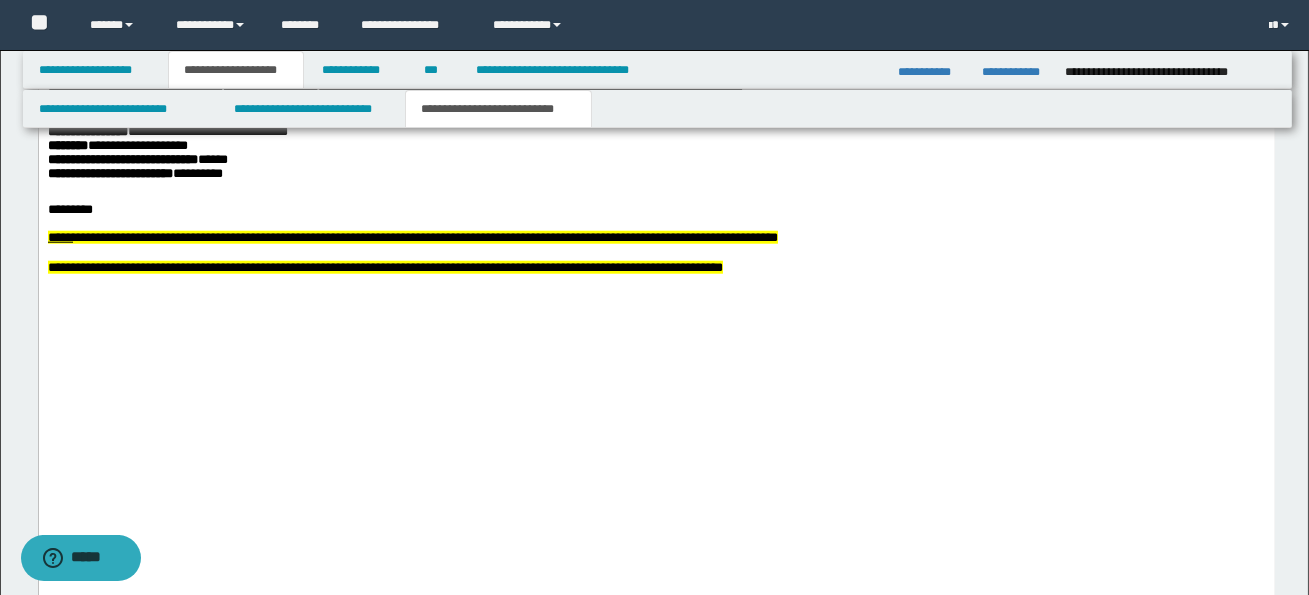 drag, startPoint x: 49, startPoint y: 371, endPoint x: 334, endPoint y: 373, distance: 285.00702 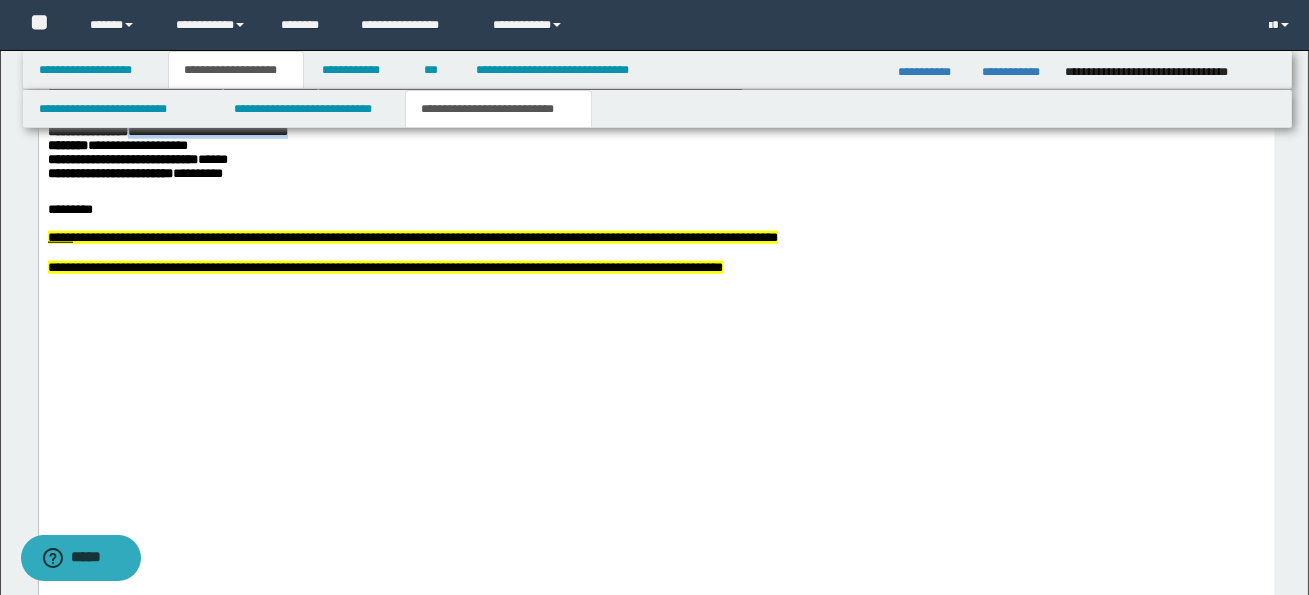 drag, startPoint x: 136, startPoint y: 490, endPoint x: 346, endPoint y: 487, distance: 210.02142 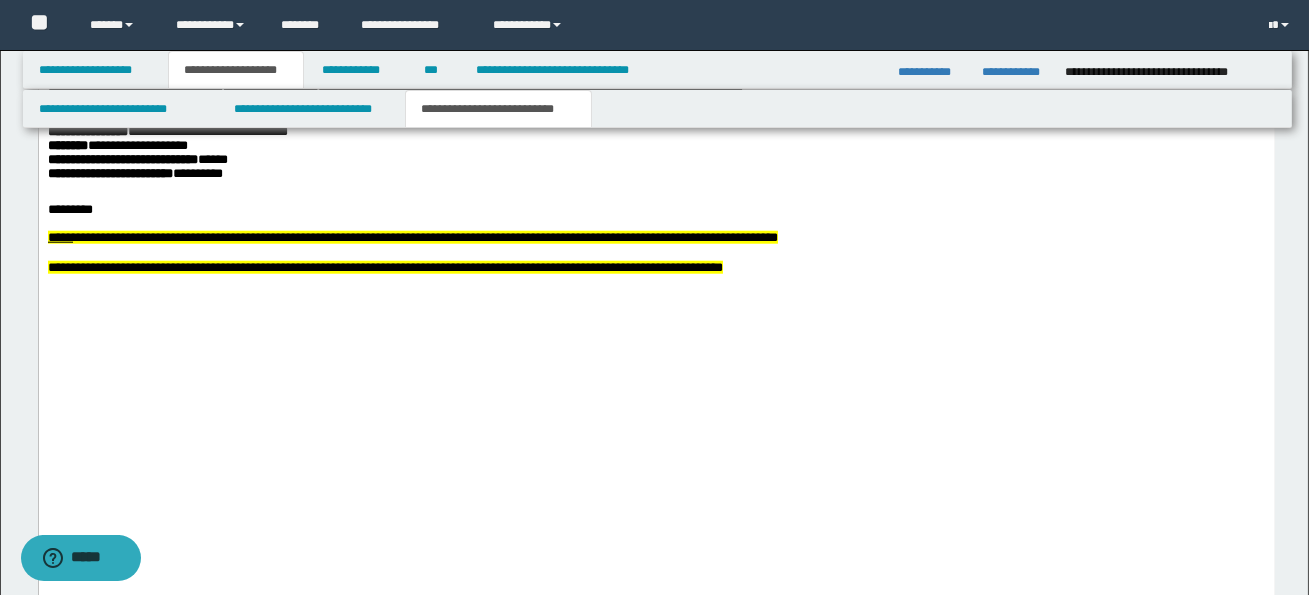 click at bounding box center [656, 118] 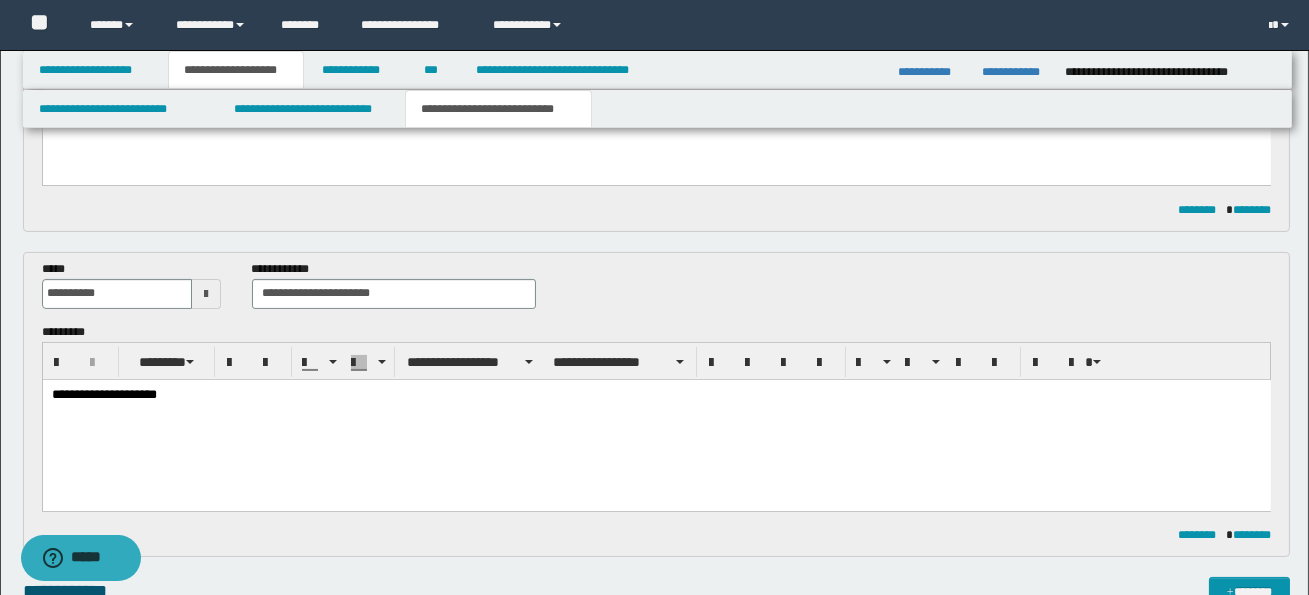 scroll, scrollTop: 692, scrollLeft: 0, axis: vertical 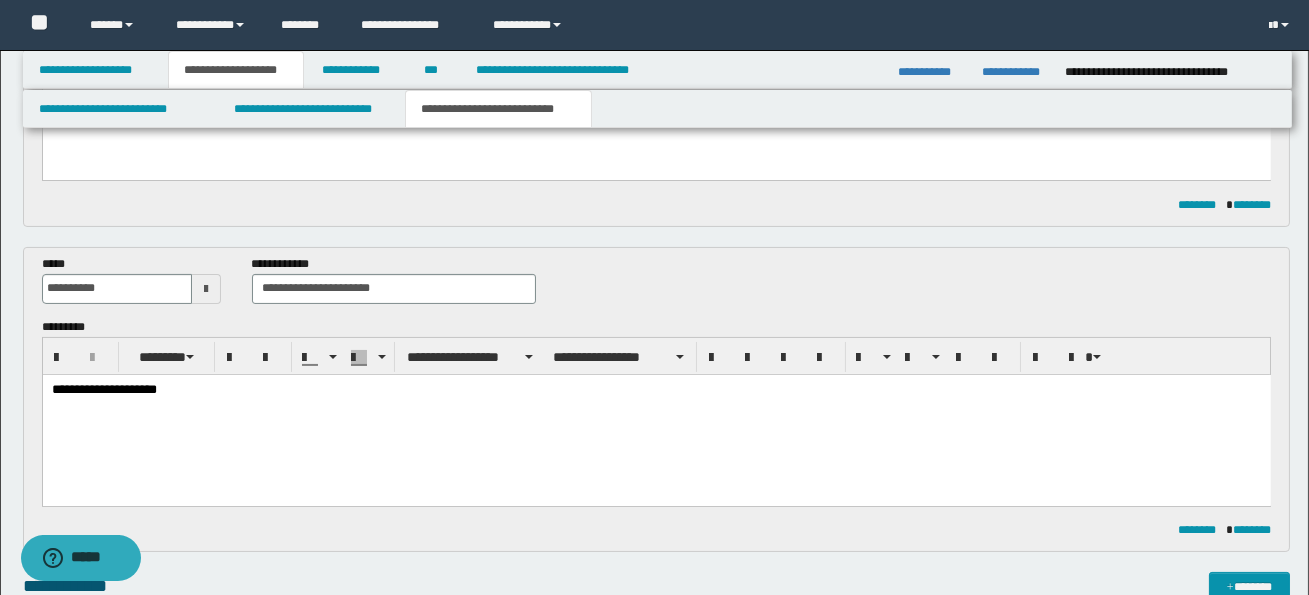 click on "**********" at bounding box center (656, 414) 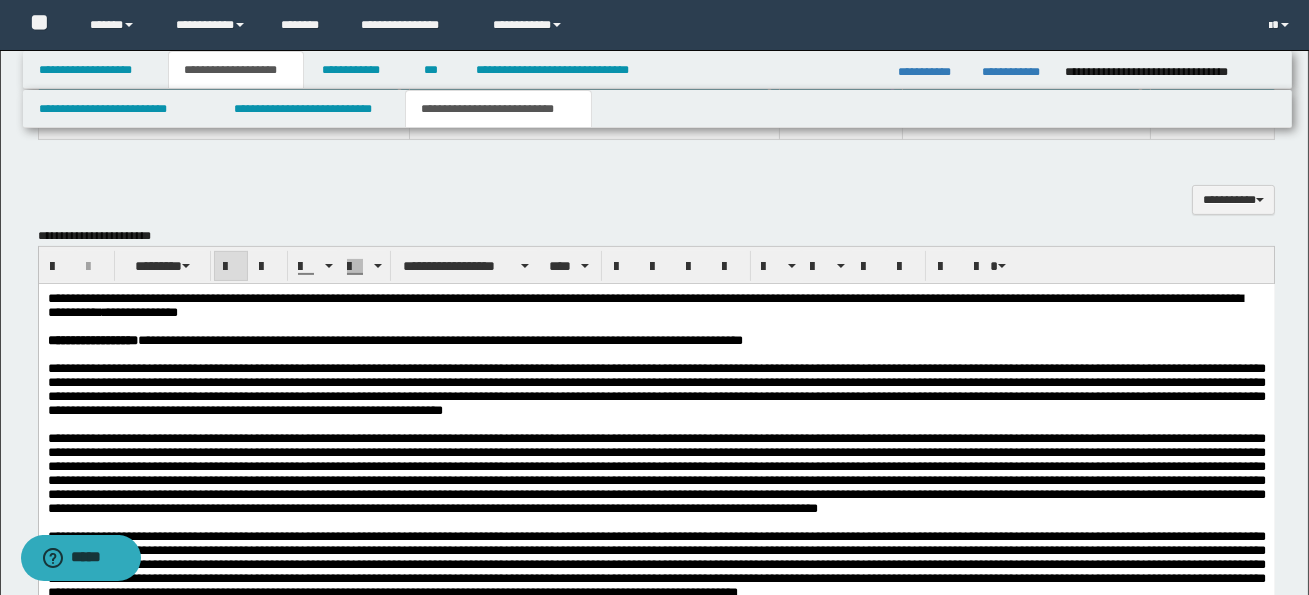 scroll, scrollTop: 1258, scrollLeft: 0, axis: vertical 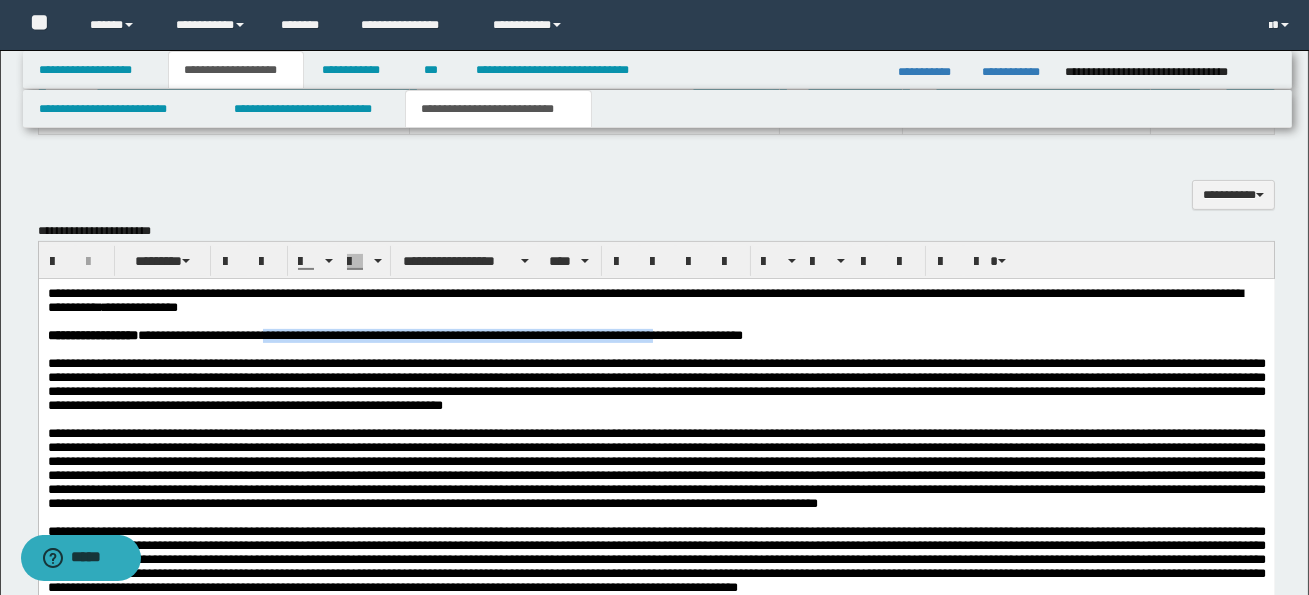 drag, startPoint x: 294, startPoint y: 338, endPoint x: 723, endPoint y: 342, distance: 429.01865 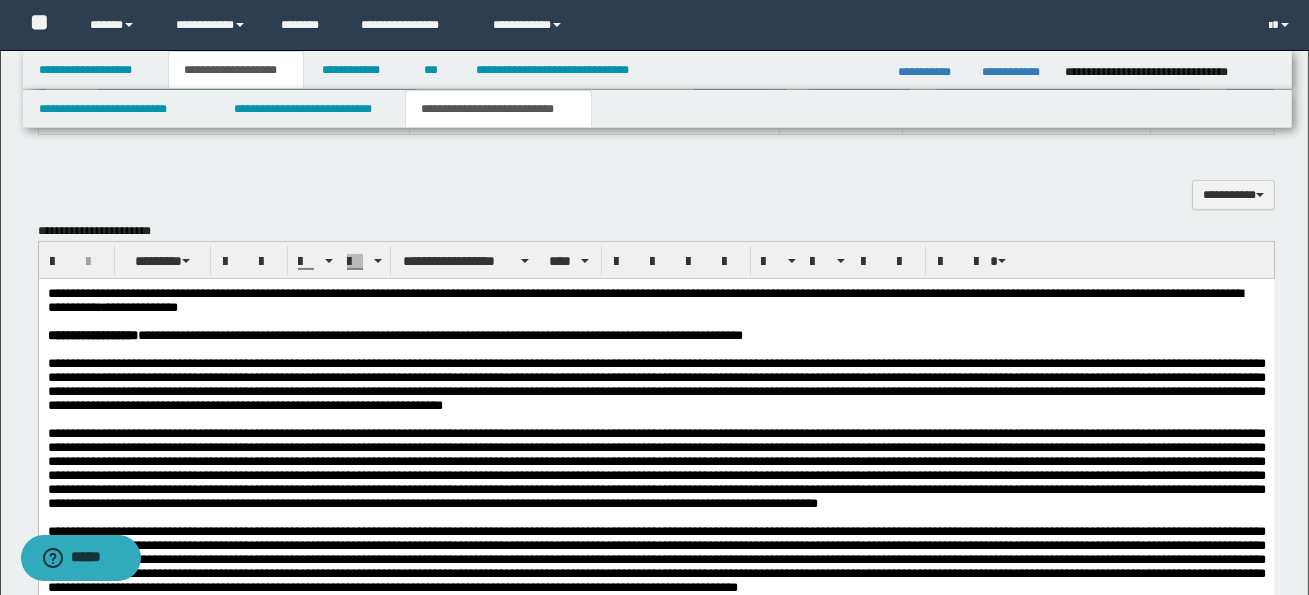 click on "**********" at bounding box center [656, 866] 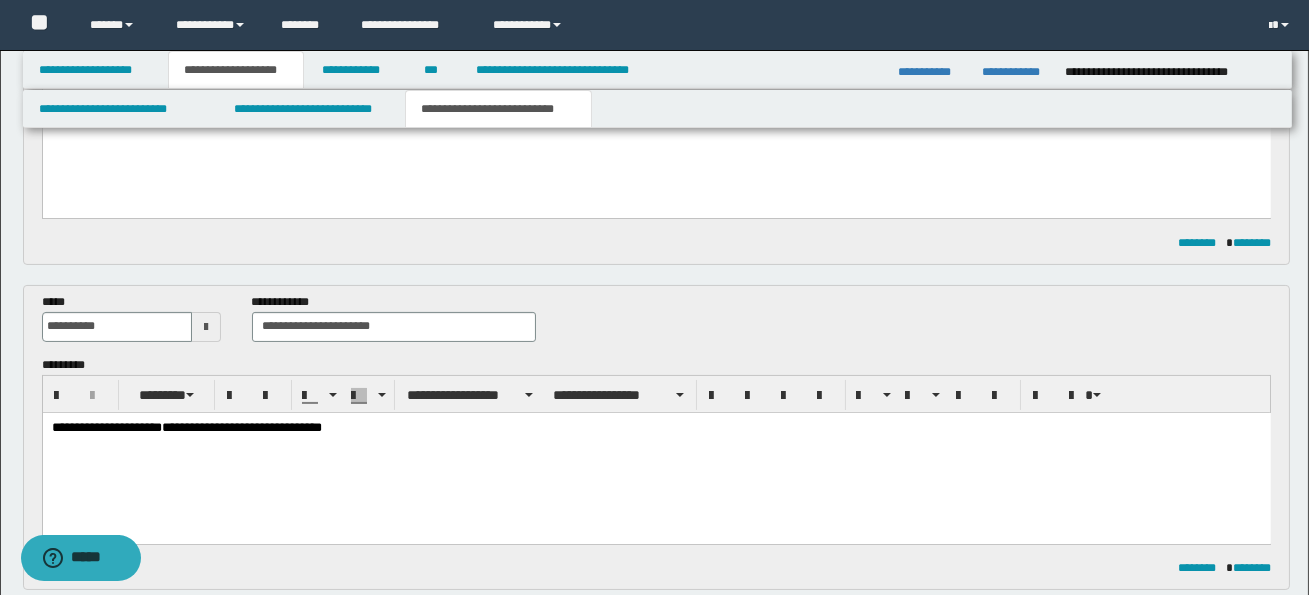 scroll, scrollTop: 645, scrollLeft: 0, axis: vertical 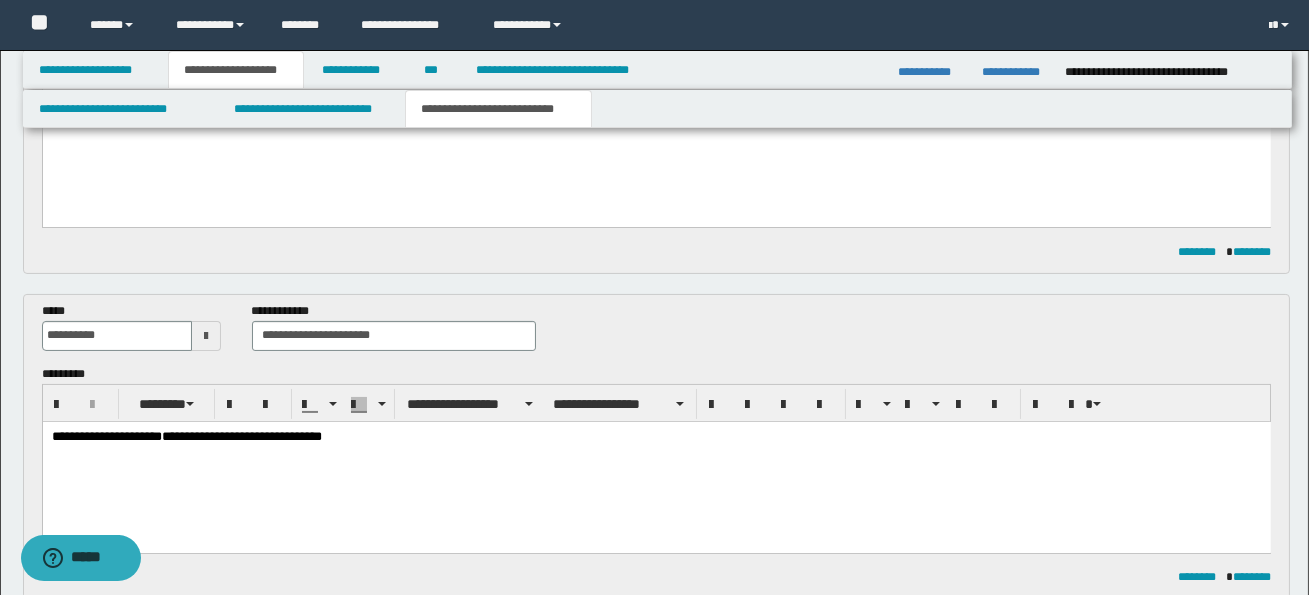 click on "**********" at bounding box center (241, 435) 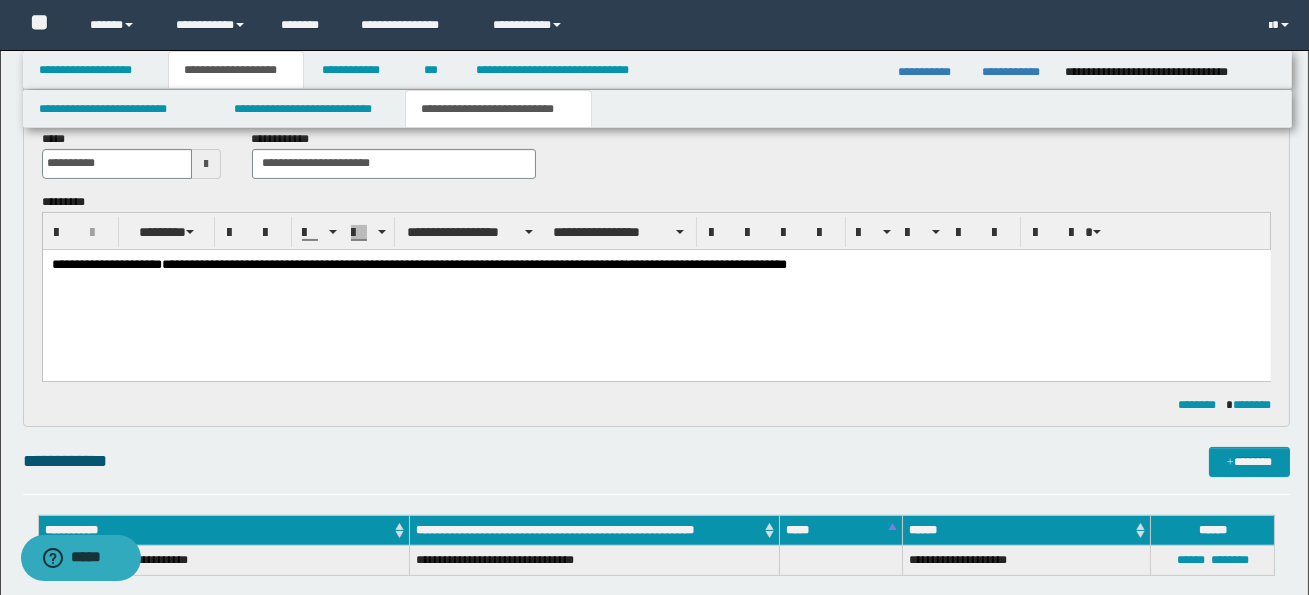 scroll, scrollTop: 696, scrollLeft: 0, axis: vertical 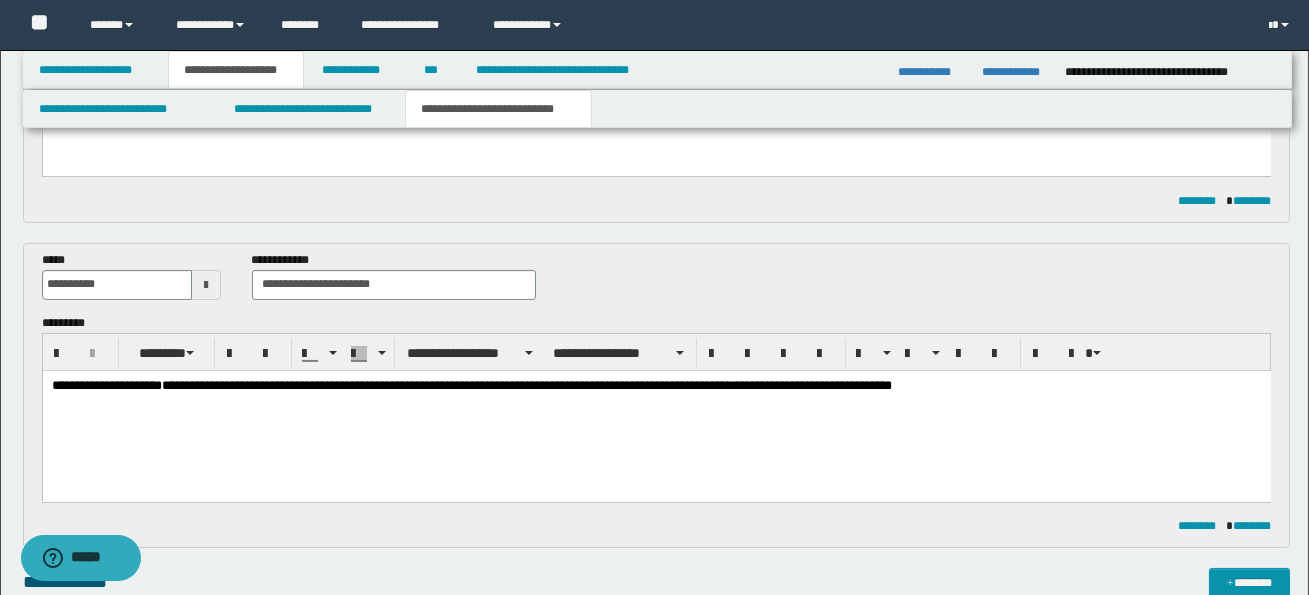 click on "**********" at bounding box center (655, 385) 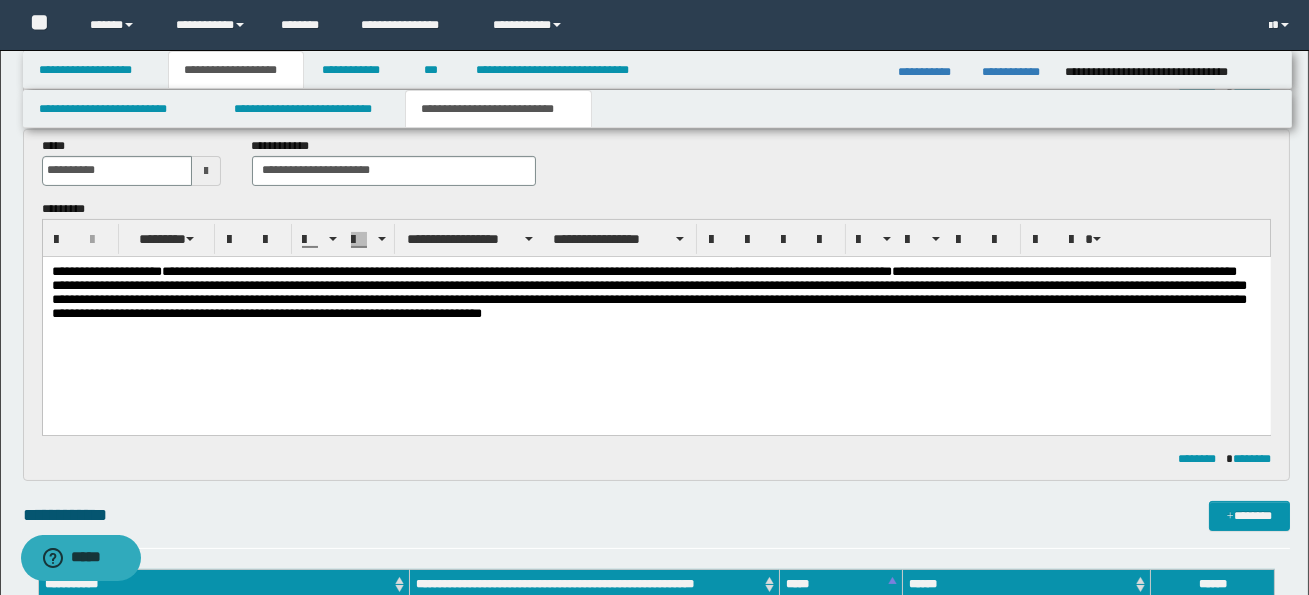 scroll, scrollTop: 814, scrollLeft: 0, axis: vertical 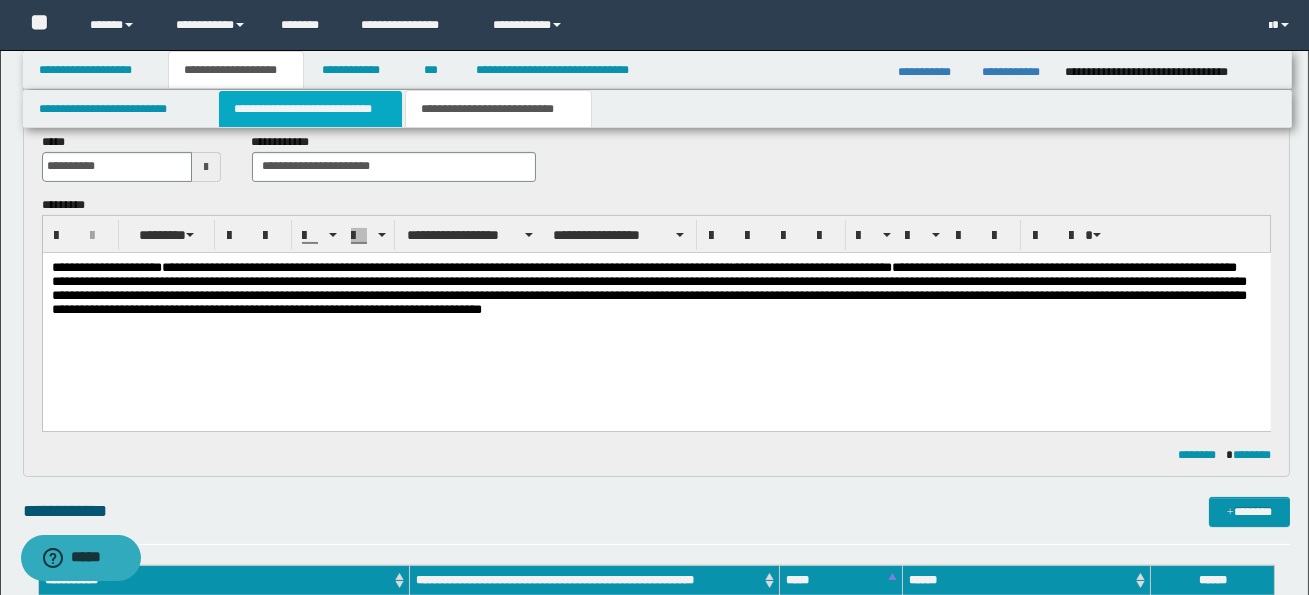 click on "**********" at bounding box center (310, 109) 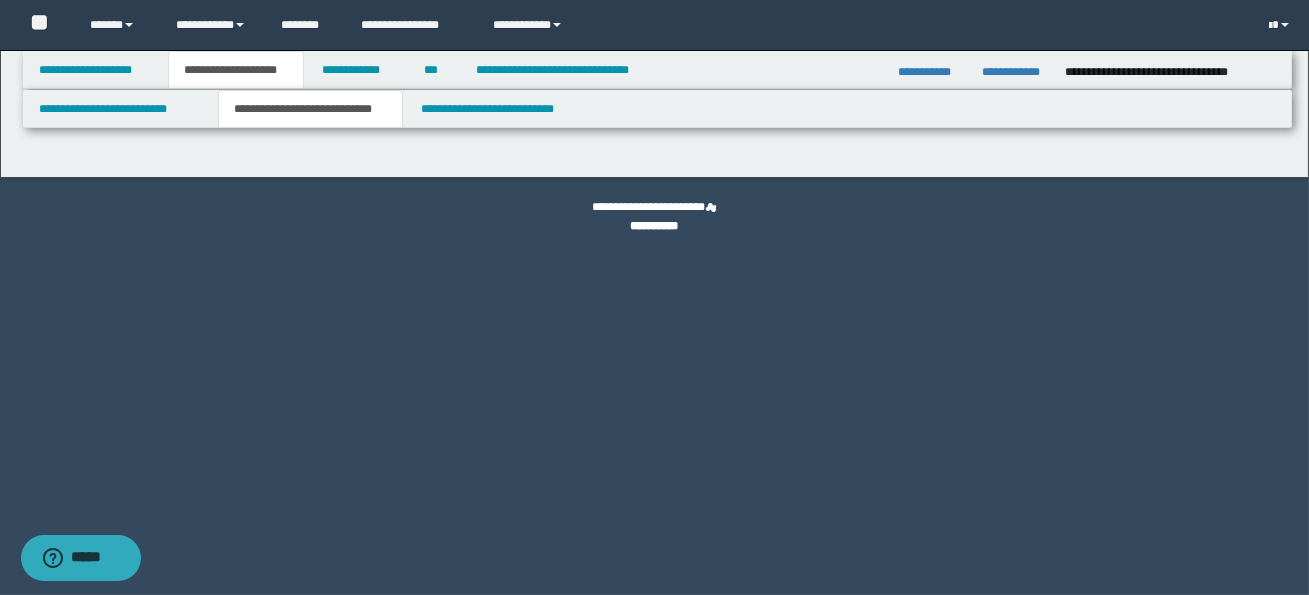 scroll, scrollTop: 0, scrollLeft: 0, axis: both 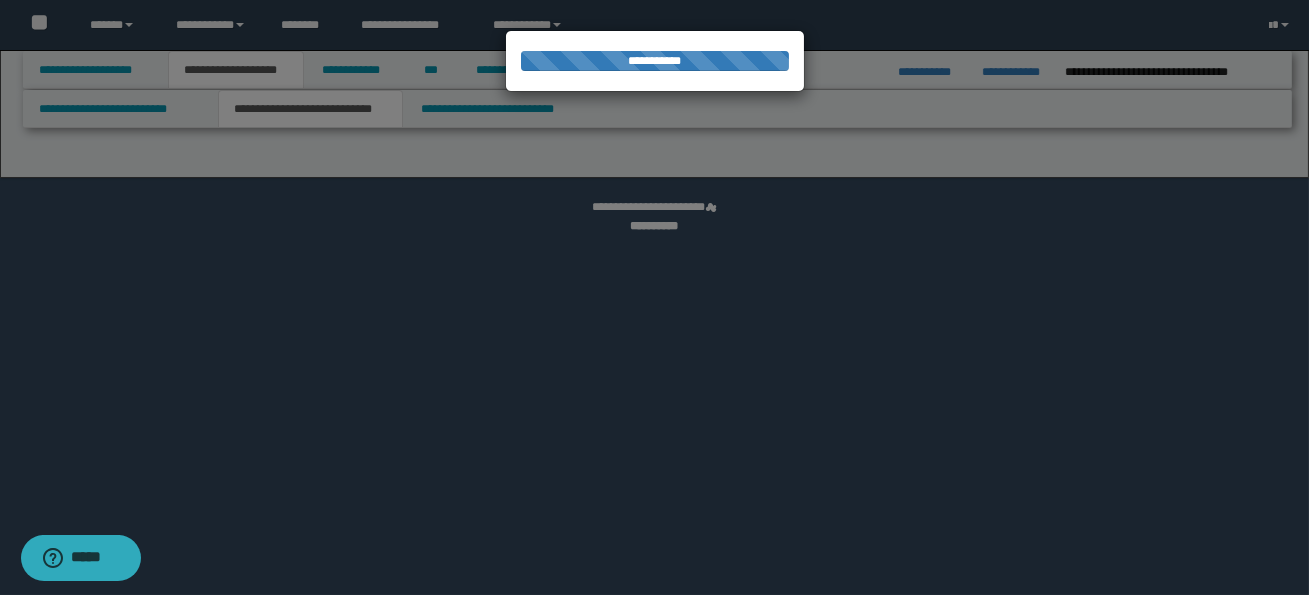 select on "*" 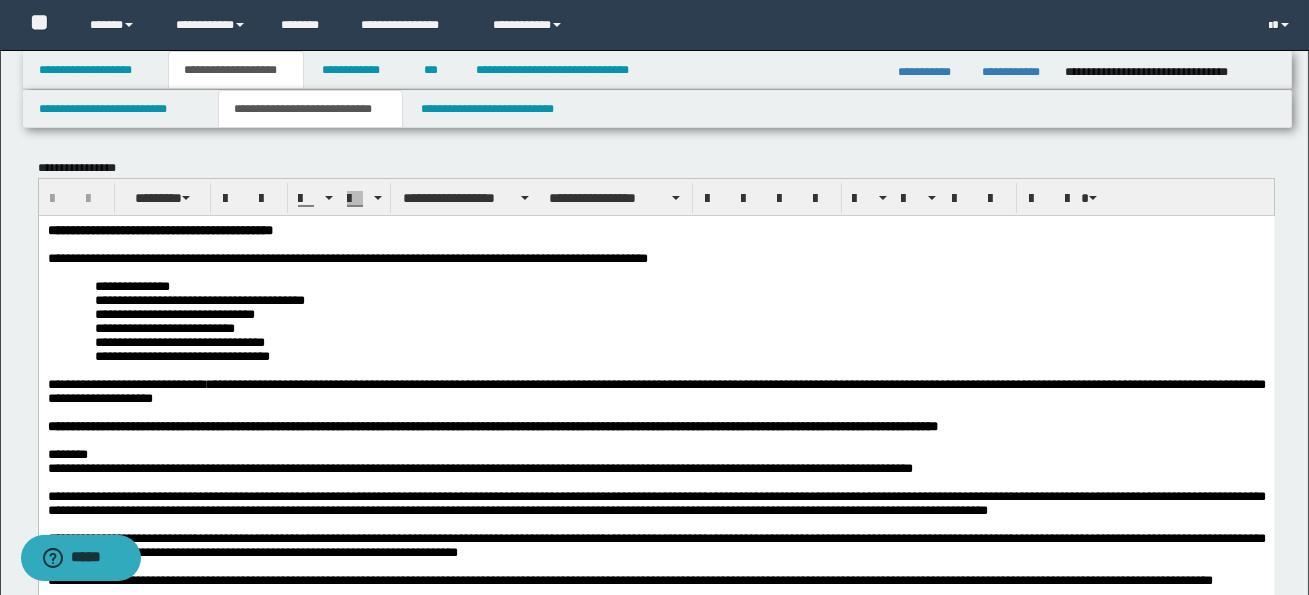scroll, scrollTop: 0, scrollLeft: 0, axis: both 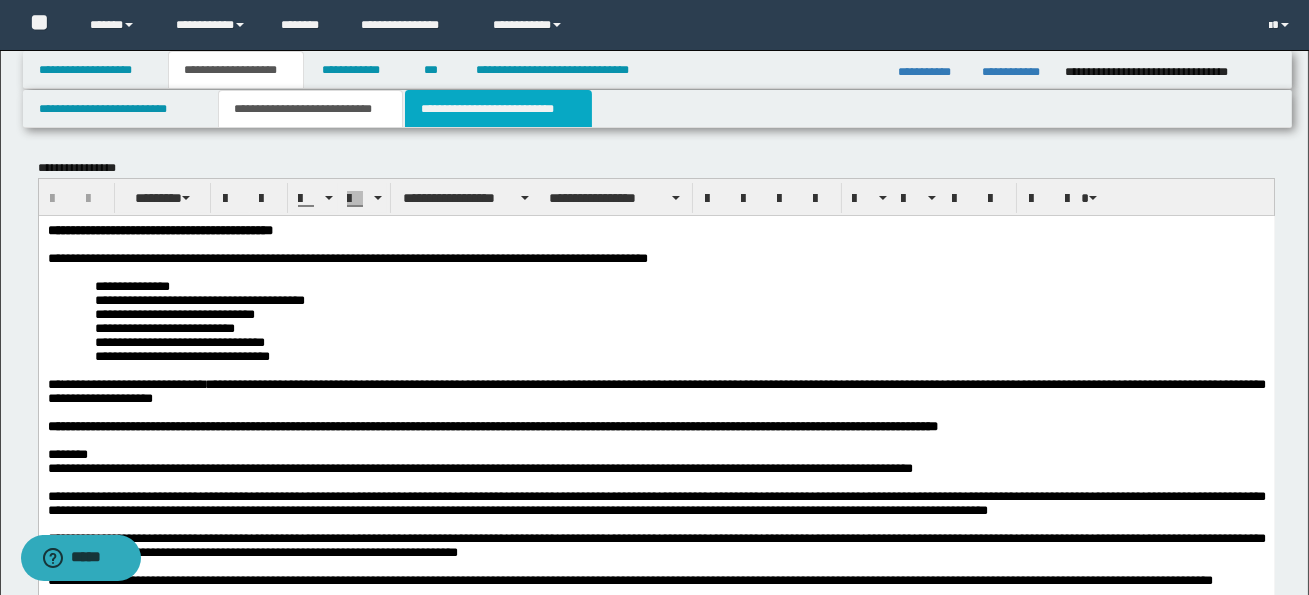 click on "**********" at bounding box center [498, 109] 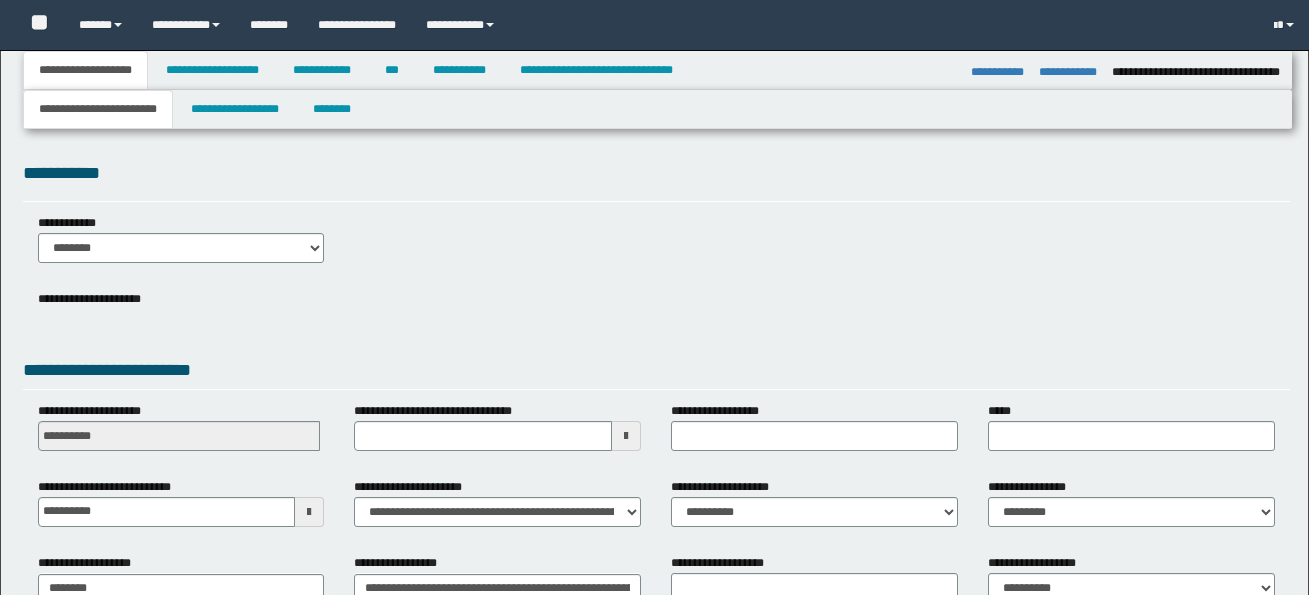 select on "*" 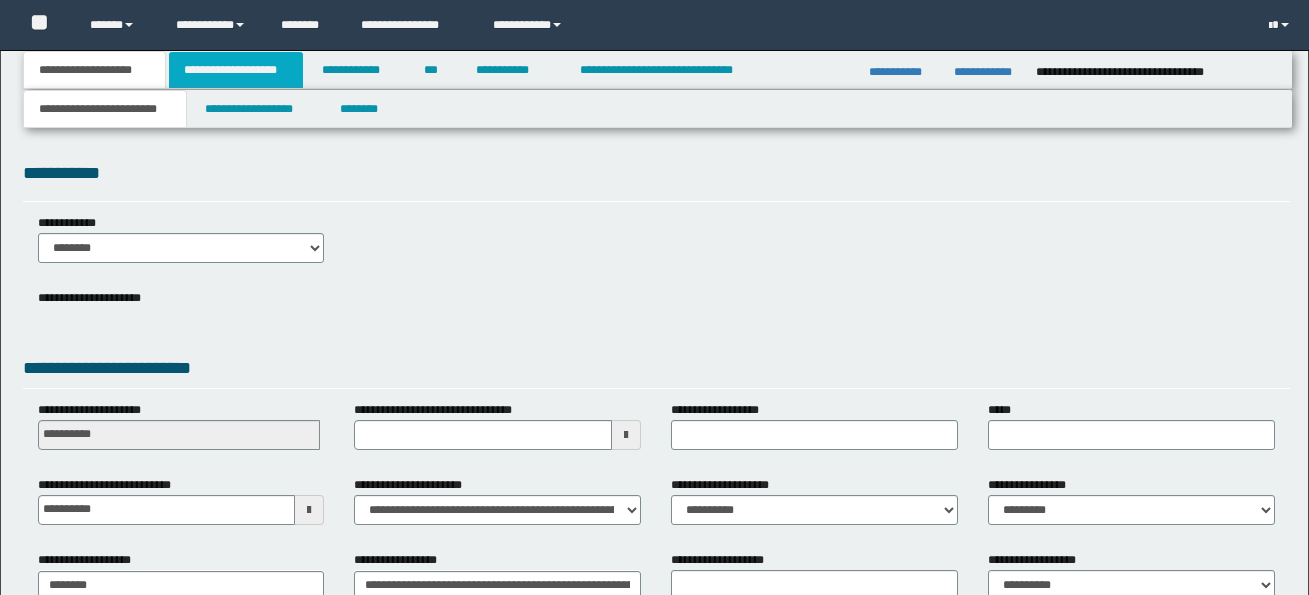 scroll, scrollTop: 0, scrollLeft: 0, axis: both 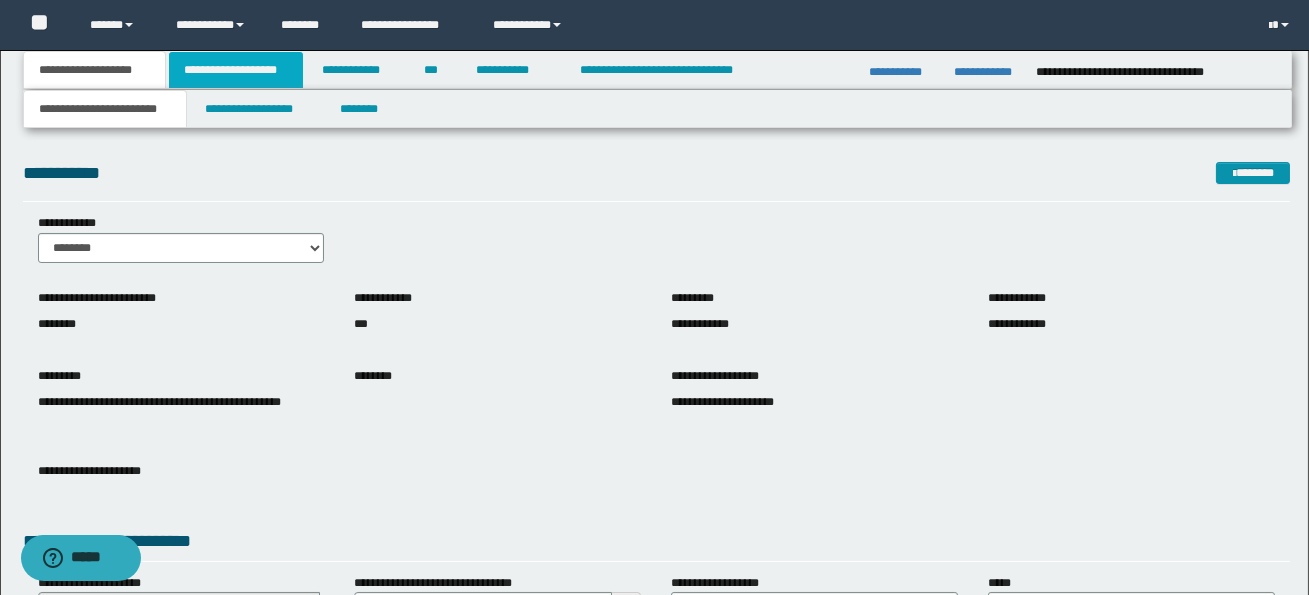 click on "**********" at bounding box center [236, 70] 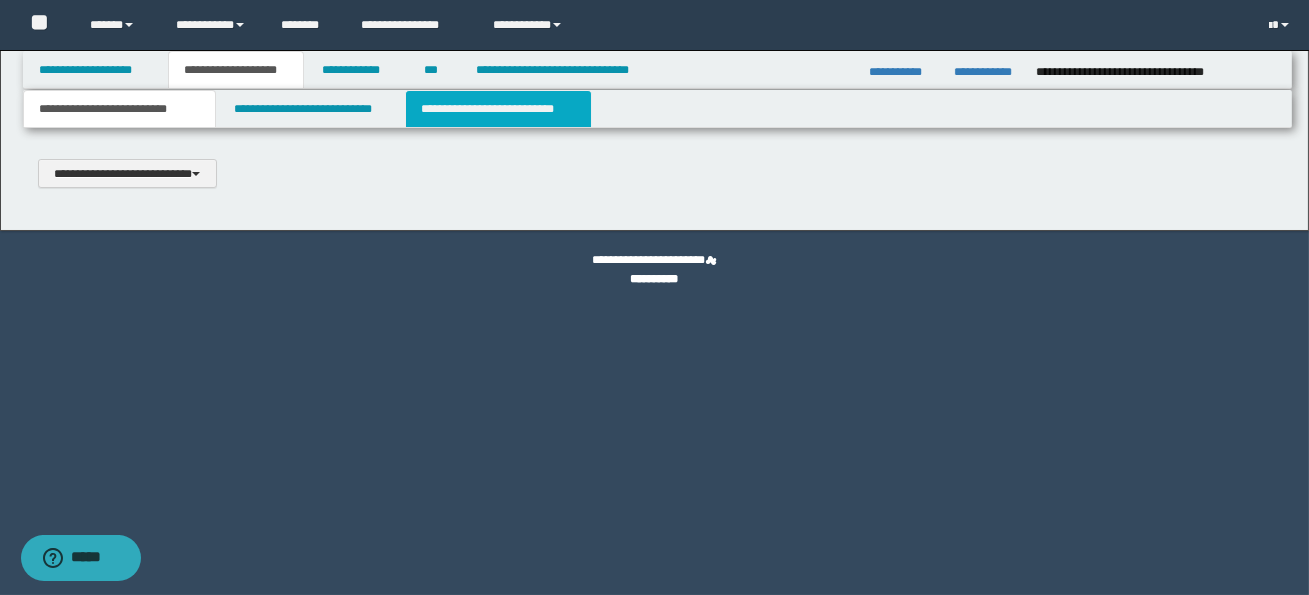 type 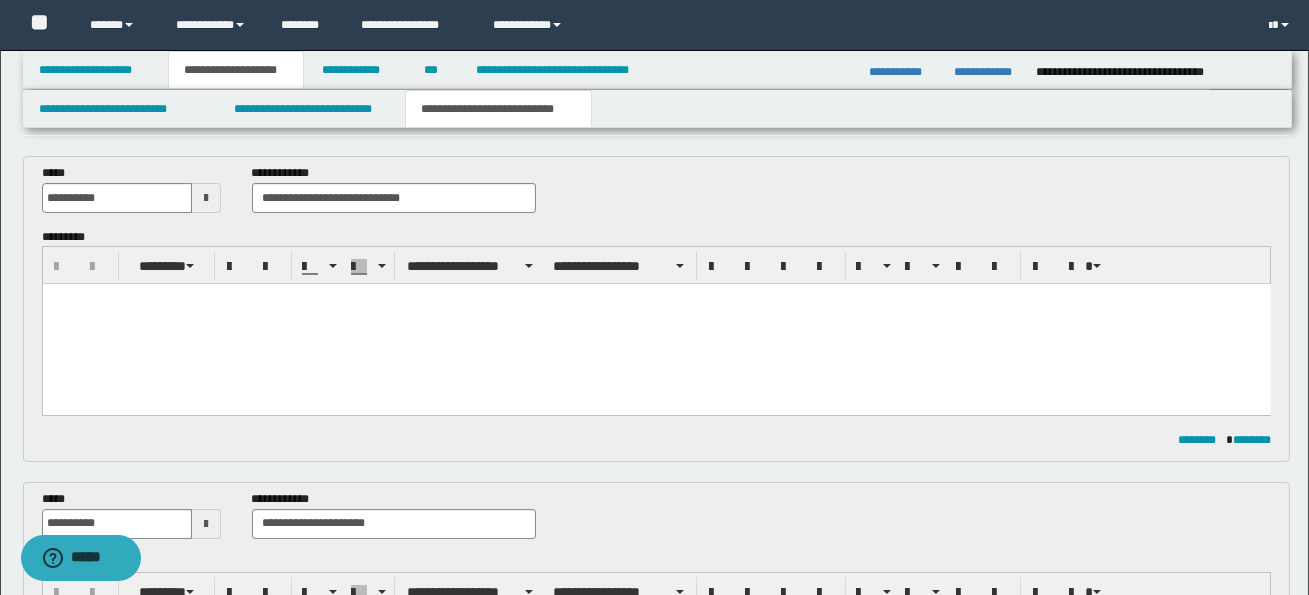 scroll, scrollTop: 60, scrollLeft: 0, axis: vertical 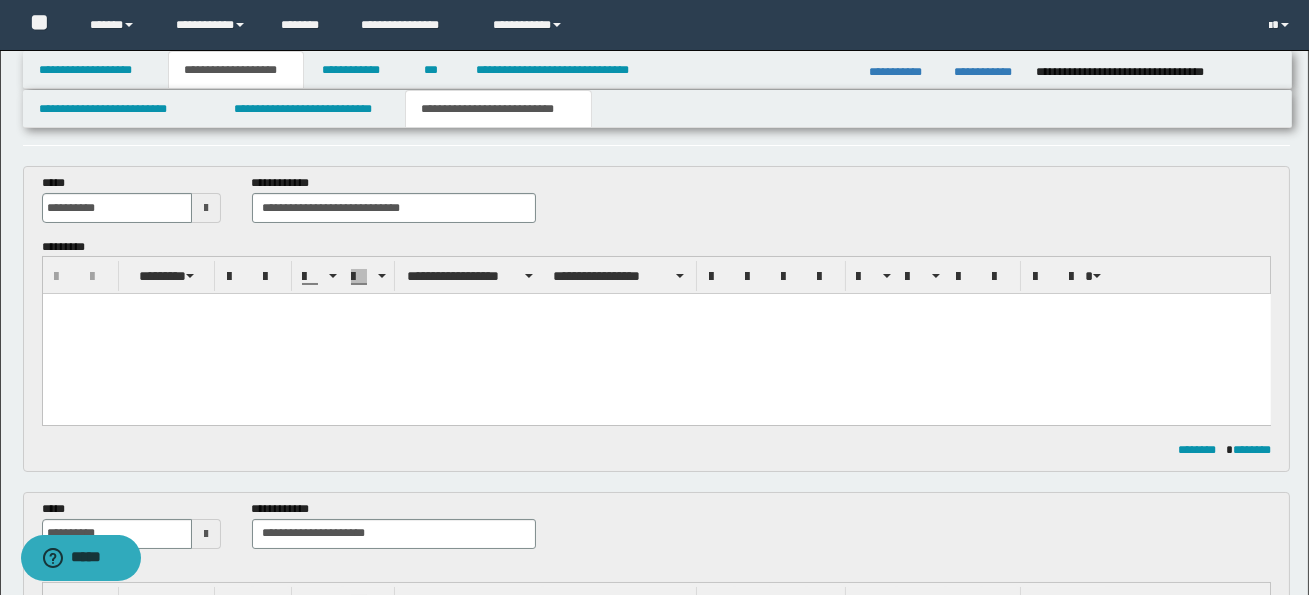 click at bounding box center (656, 334) 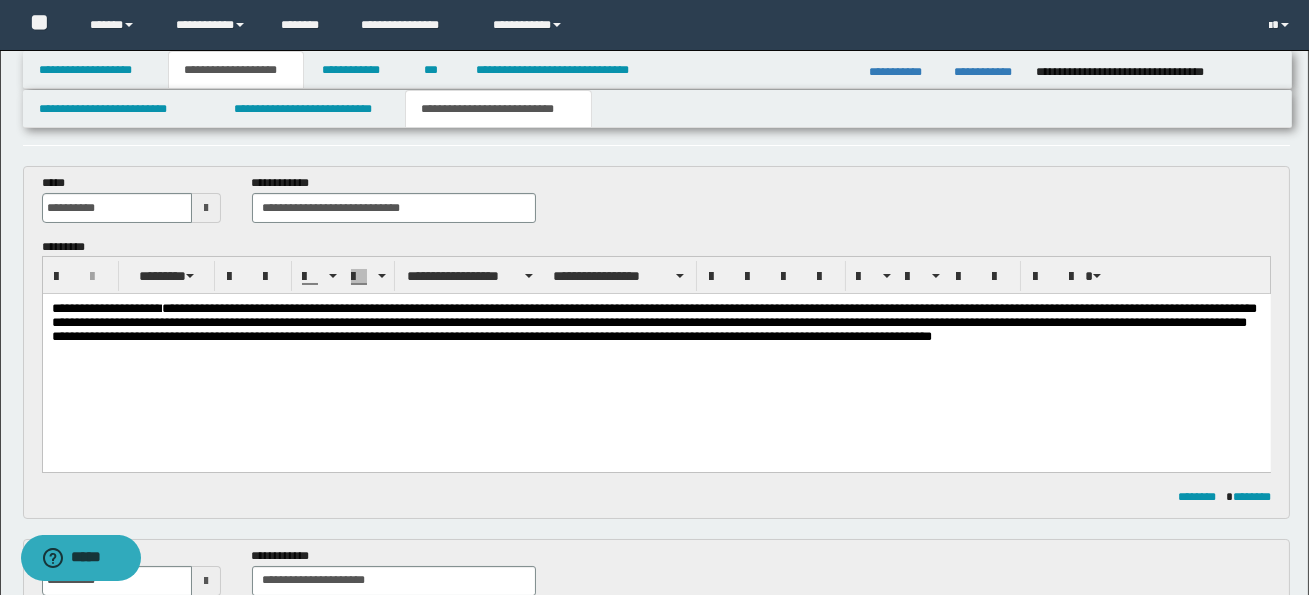 click on "**********" at bounding box center [653, 322] 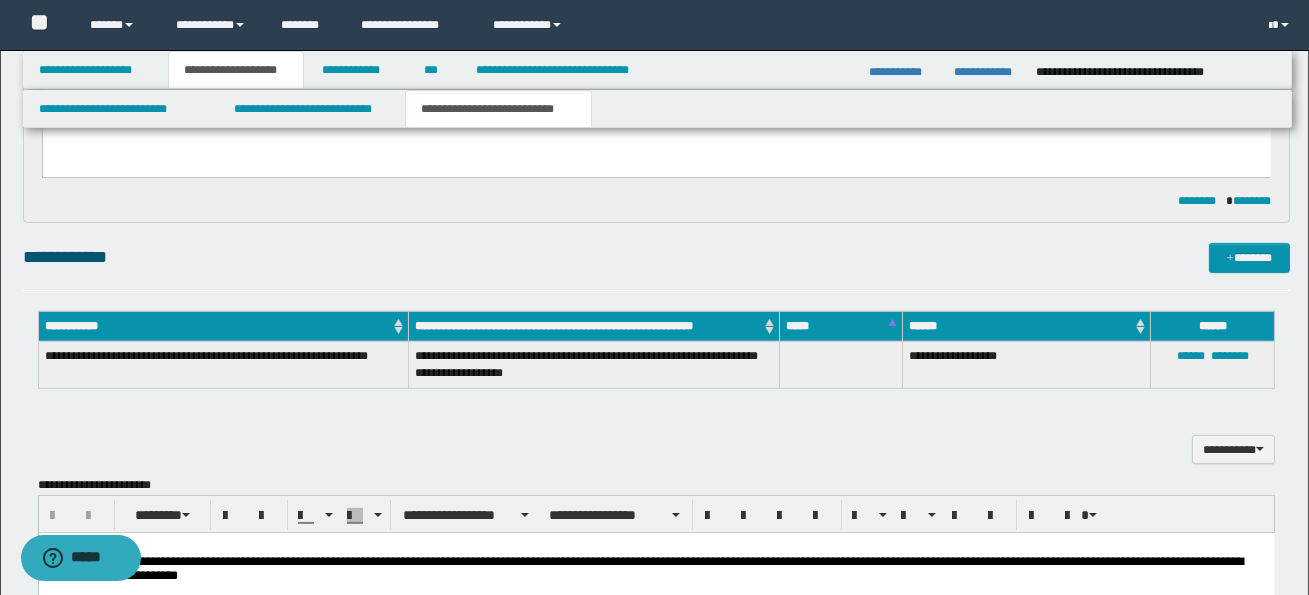 scroll, scrollTop: 1248, scrollLeft: 0, axis: vertical 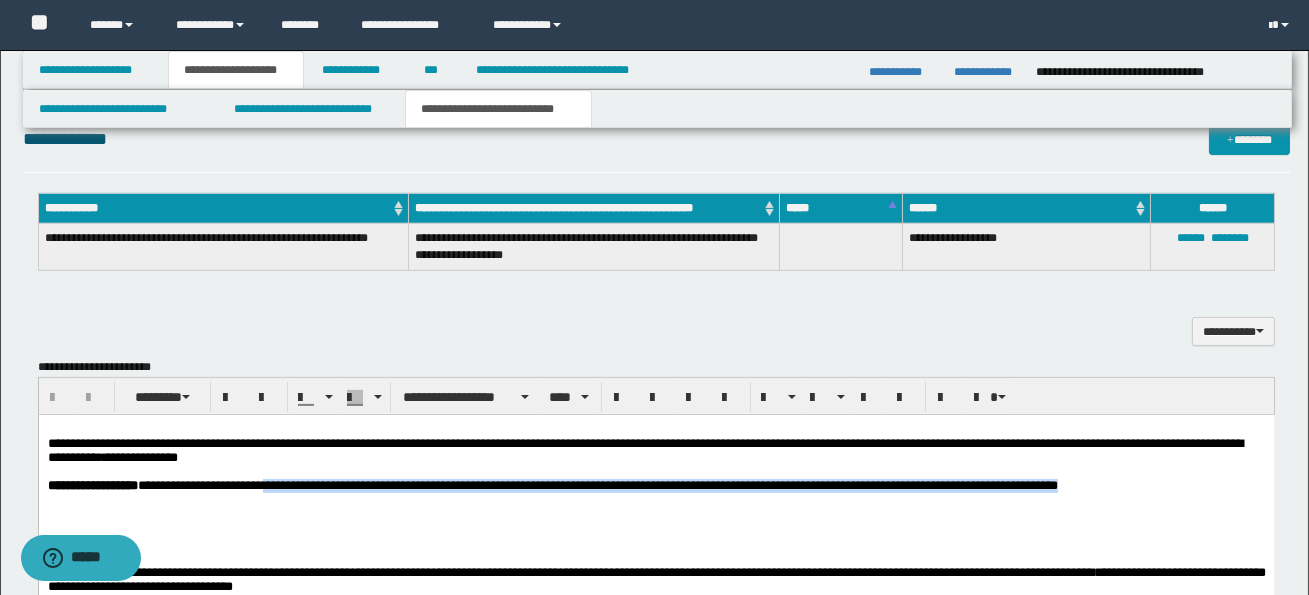 drag, startPoint x: 292, startPoint y: 493, endPoint x: 1153, endPoint y: 492, distance: 861.0006 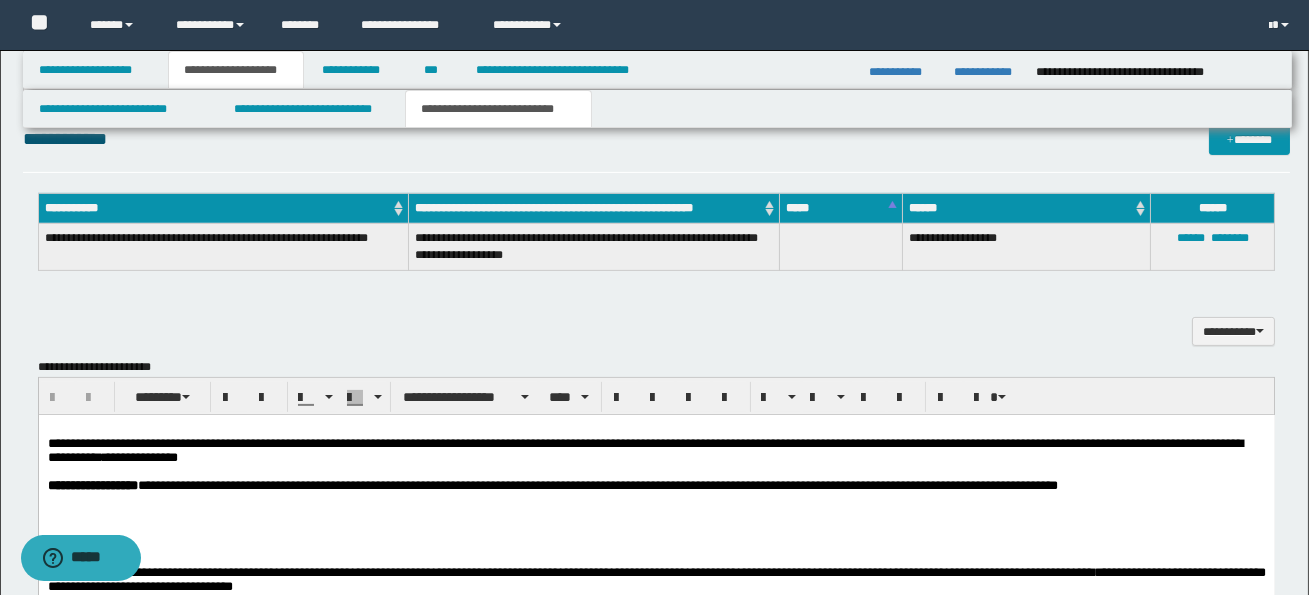 click at bounding box center [656, 499] 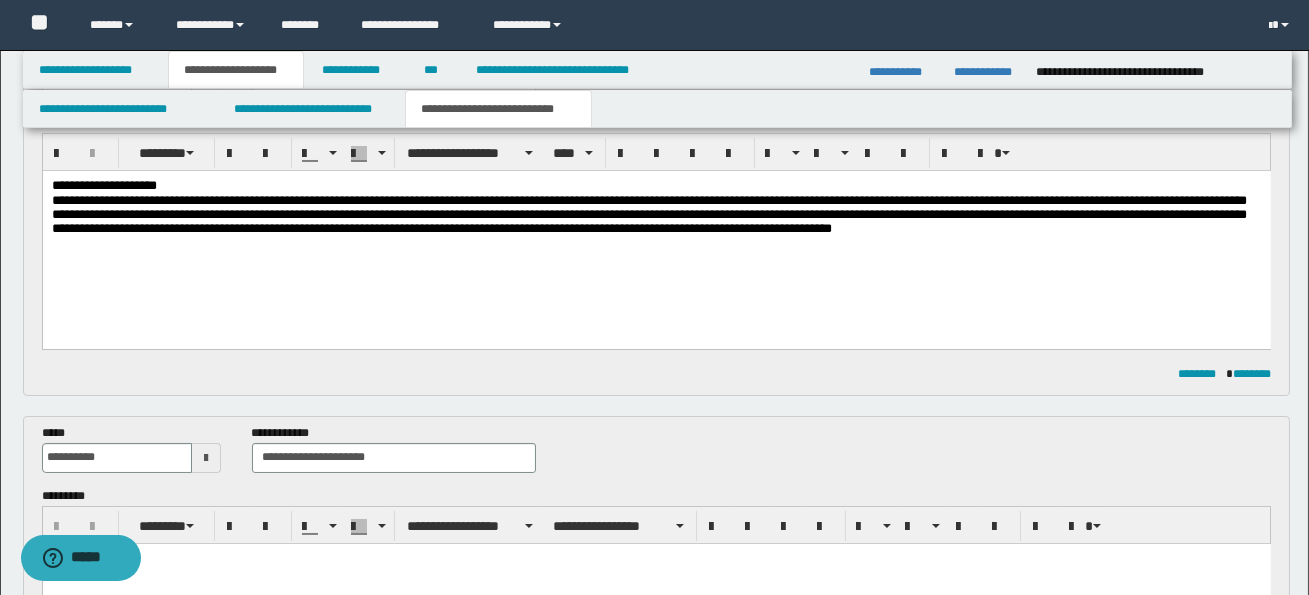 scroll, scrollTop: 84, scrollLeft: 0, axis: vertical 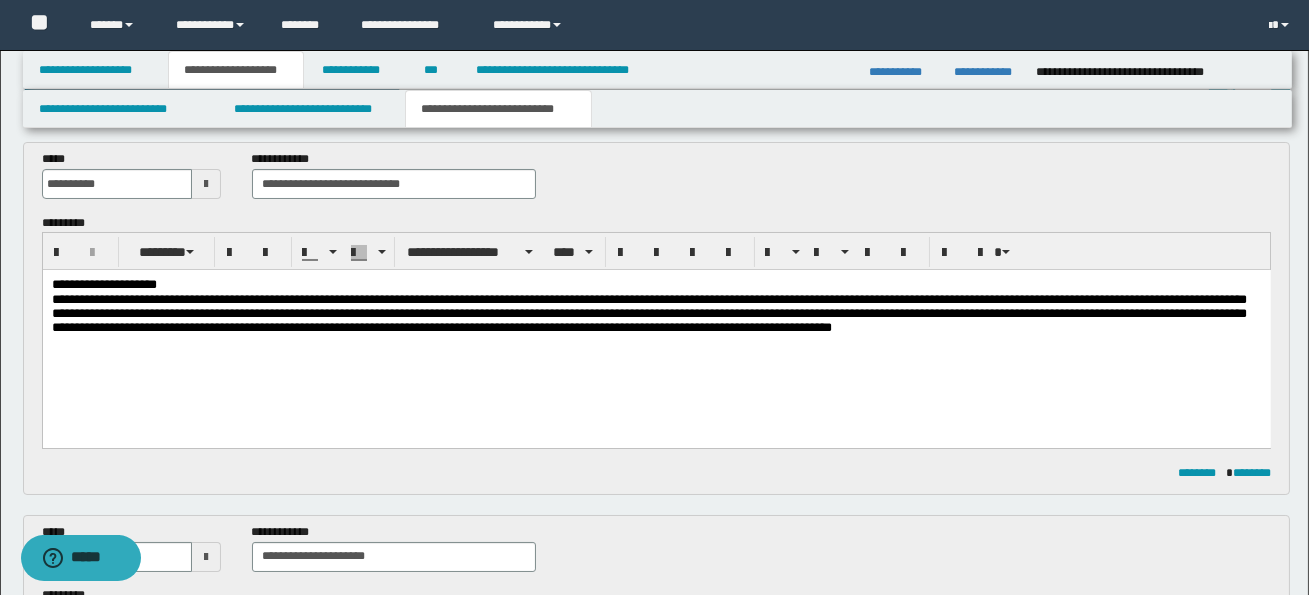 click on "**********" at bounding box center (655, 285) 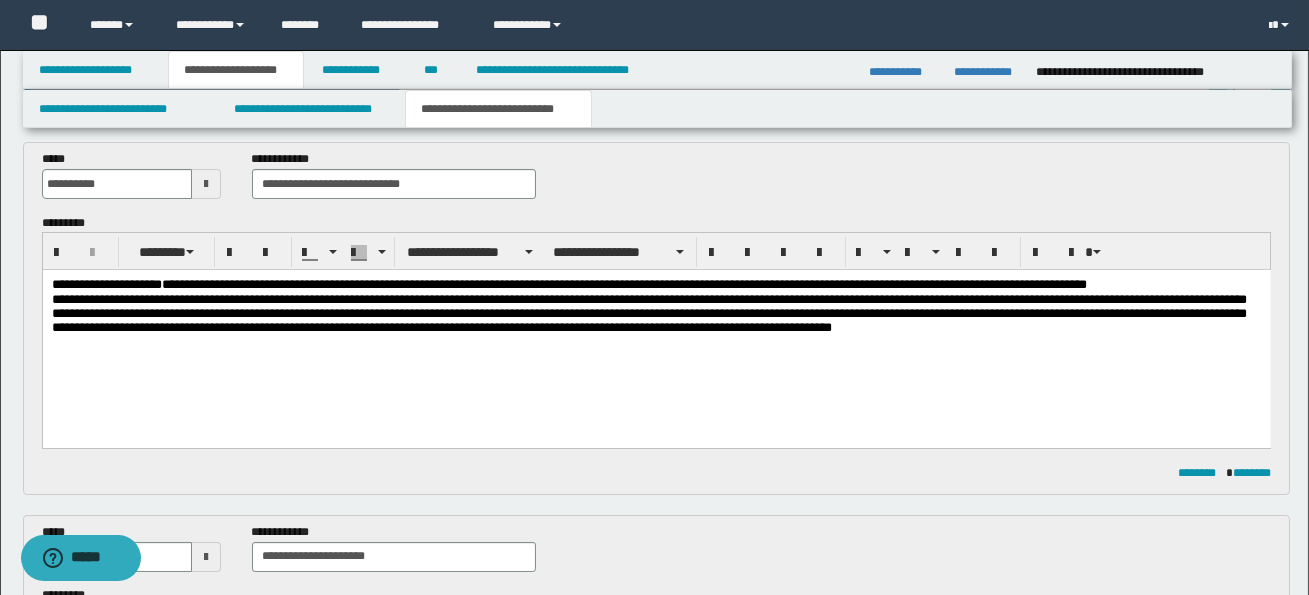 click on "**********" at bounding box center (623, 284) 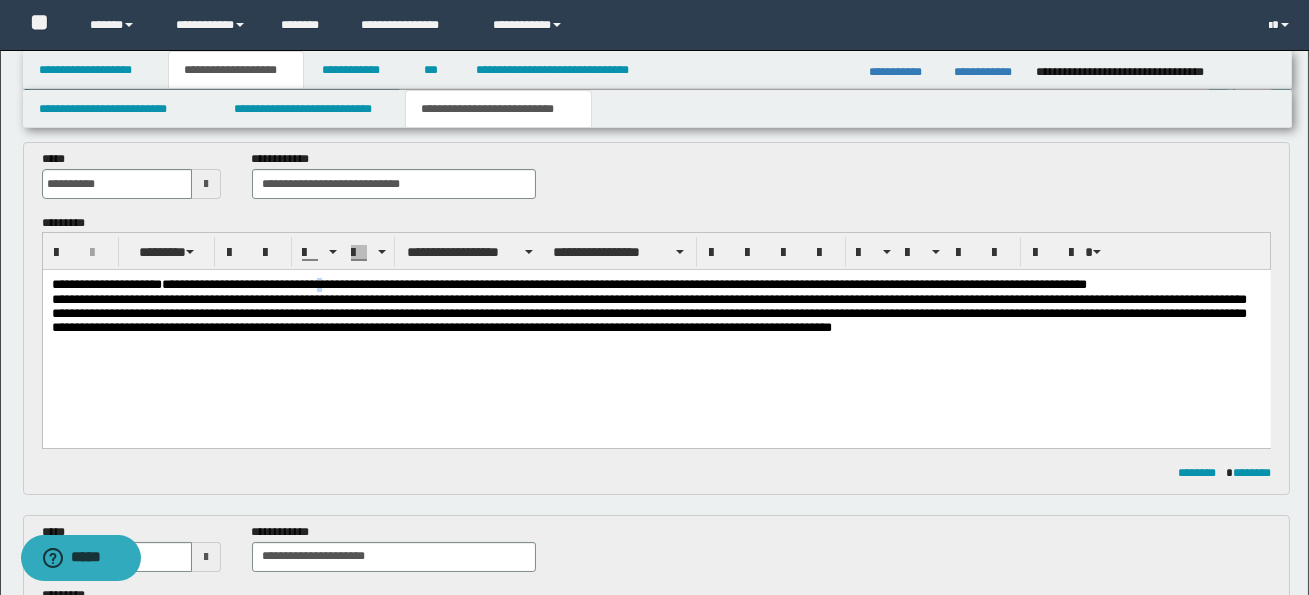 click on "**********" at bounding box center [623, 284] 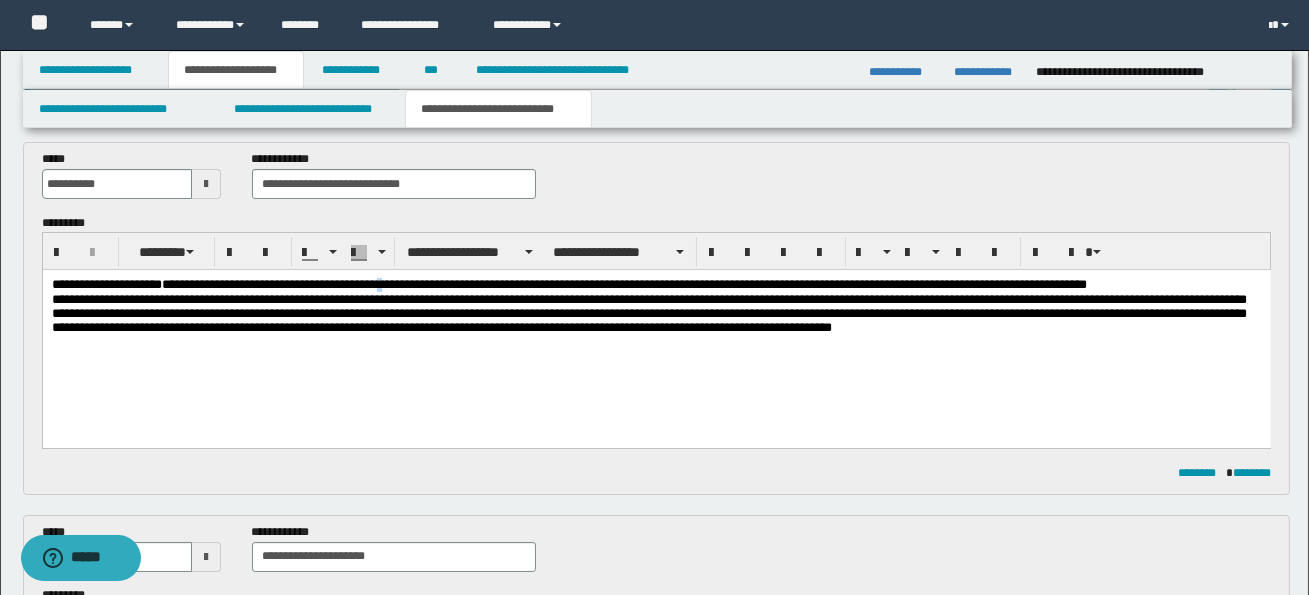 click on "[FIRST] [LAST] [STREET]" at bounding box center (623, 284) 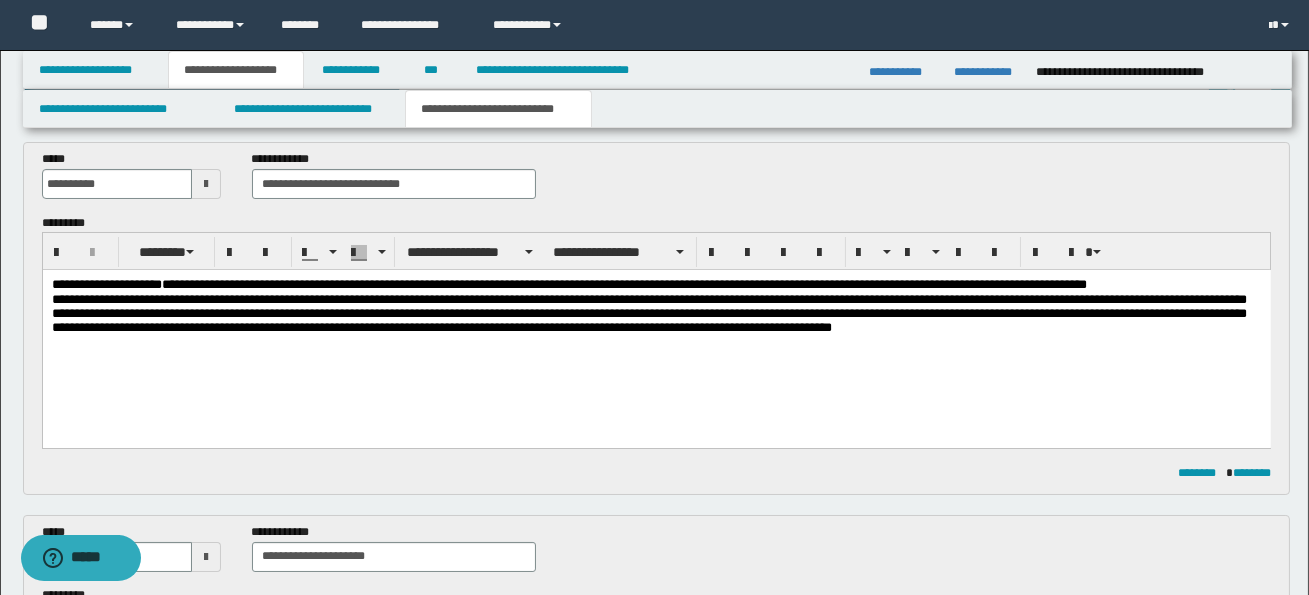 click on "[FIRST] [LAST] [STREET] [CITY] [STATE]" at bounding box center [623, 284] 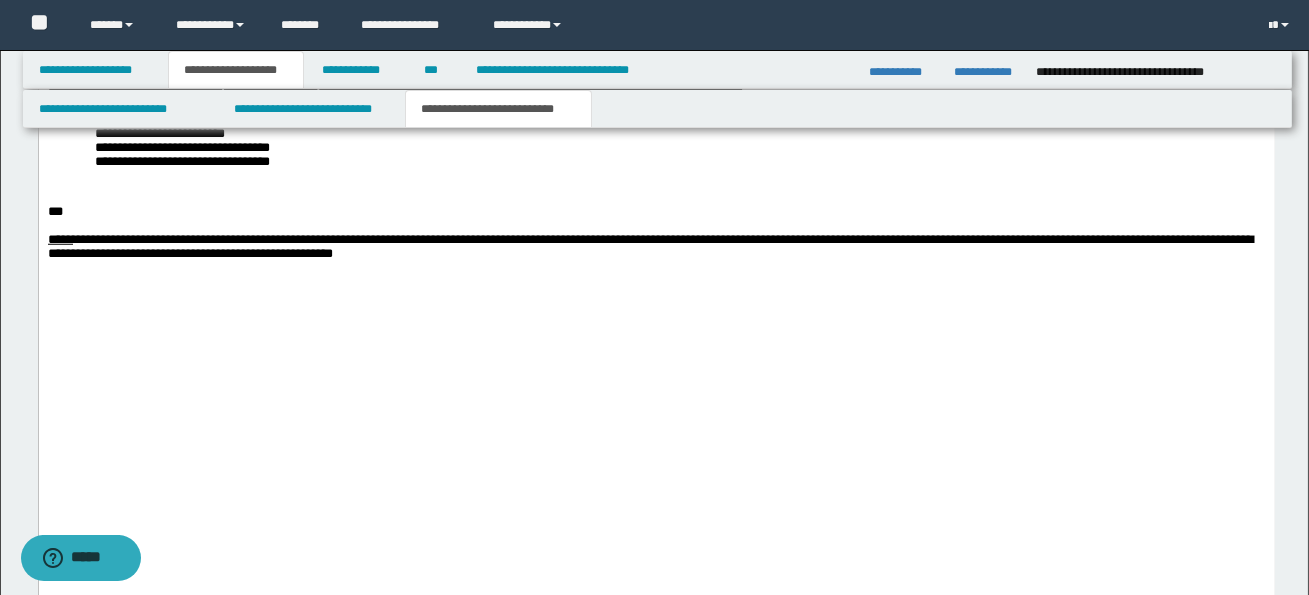 scroll, scrollTop: 3286, scrollLeft: 0, axis: vertical 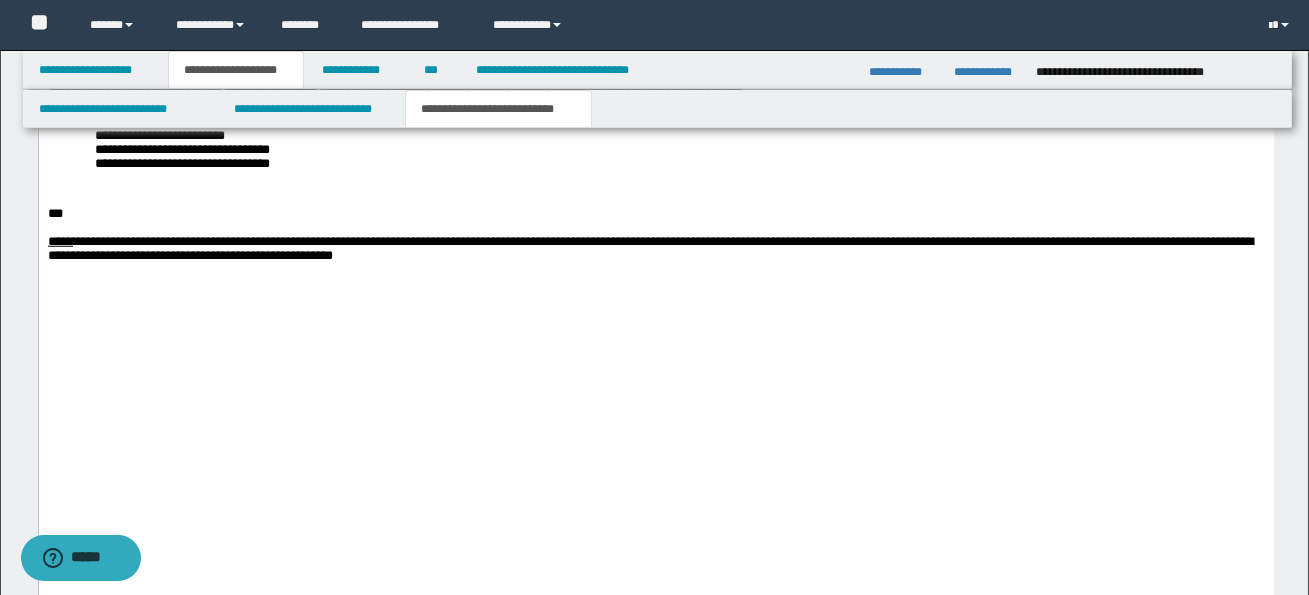 click on "**********" at bounding box center [656, -4] 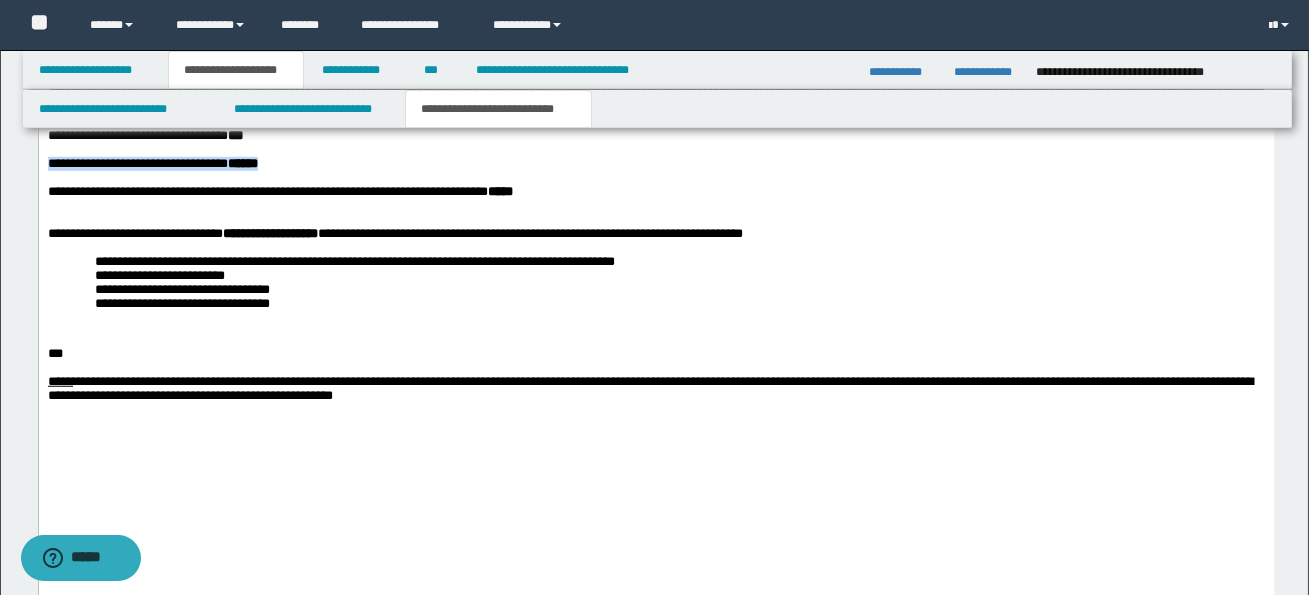 drag, startPoint x: 49, startPoint y: 430, endPoint x: 284, endPoint y: 435, distance: 235.05319 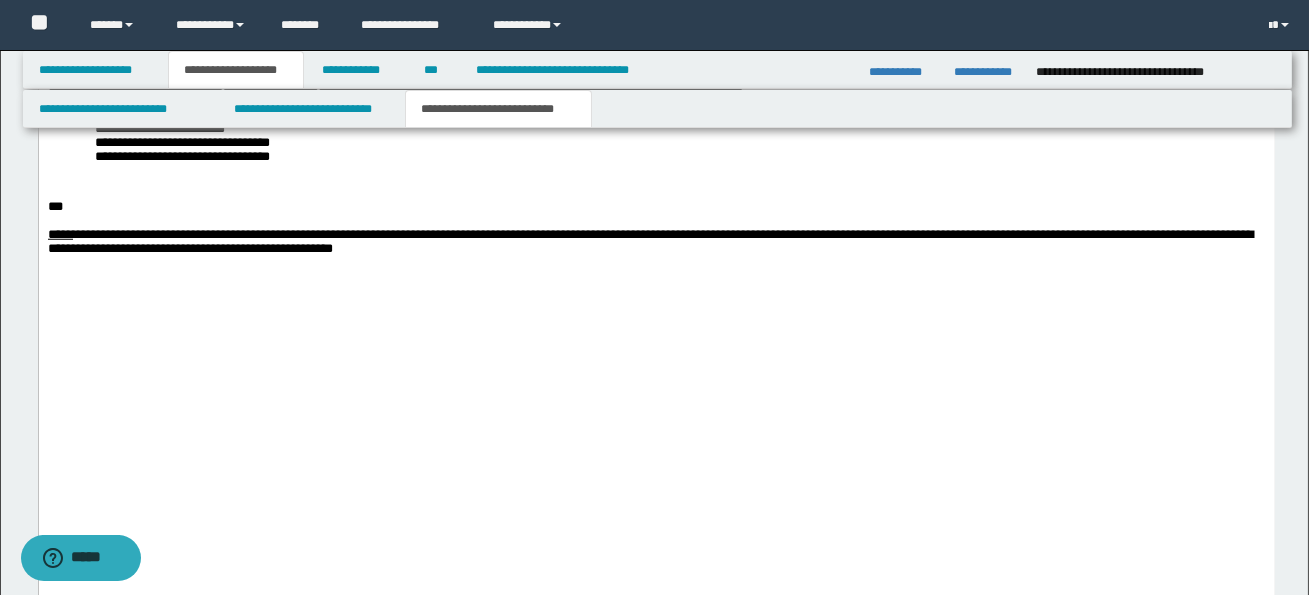 scroll, scrollTop: 3439, scrollLeft: 0, axis: vertical 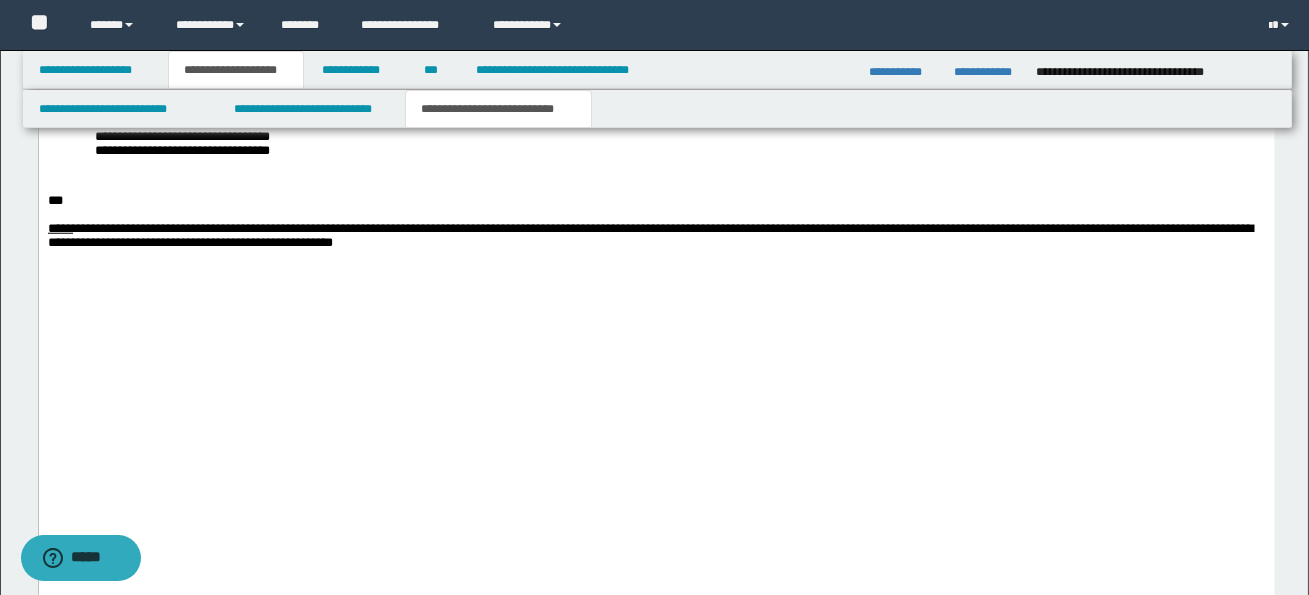 drag, startPoint x: 181, startPoint y: 385, endPoint x: 672, endPoint y: 380, distance: 491.02545 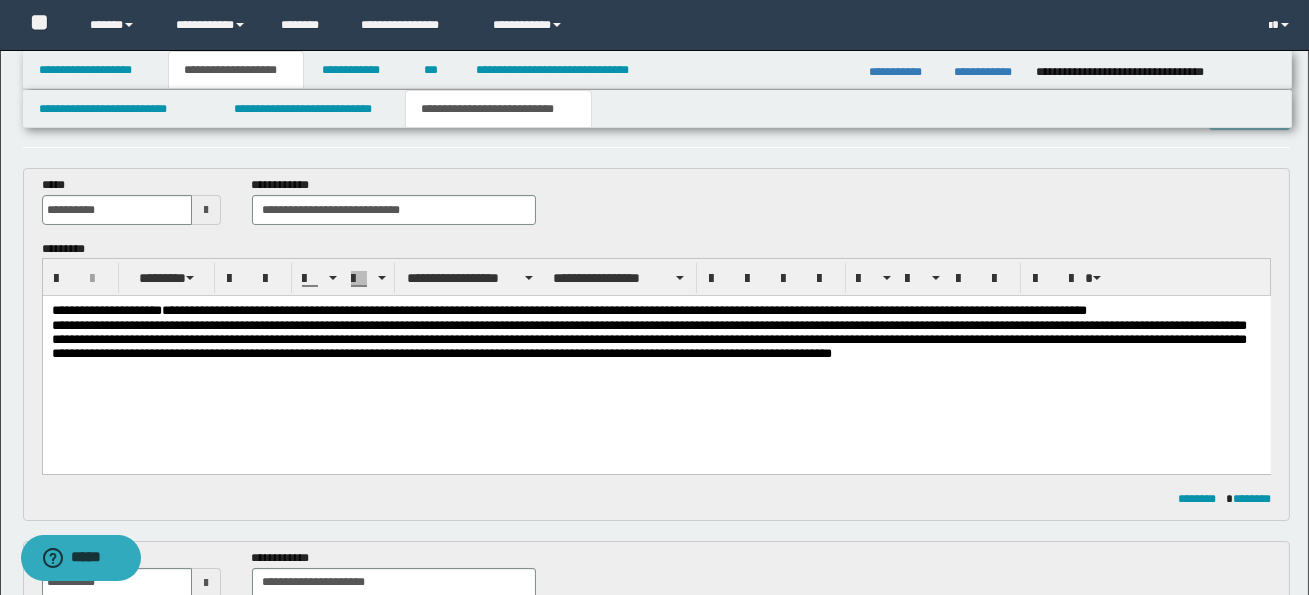 scroll, scrollTop: 55, scrollLeft: 0, axis: vertical 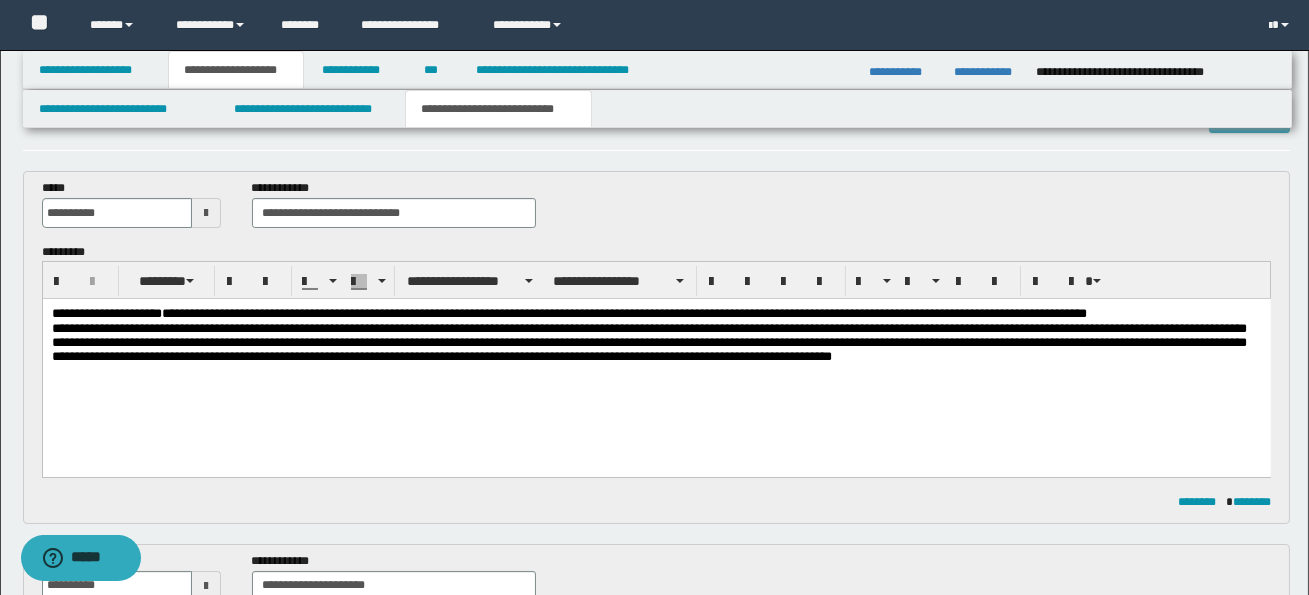 click on "**********" at bounding box center [655, 314] 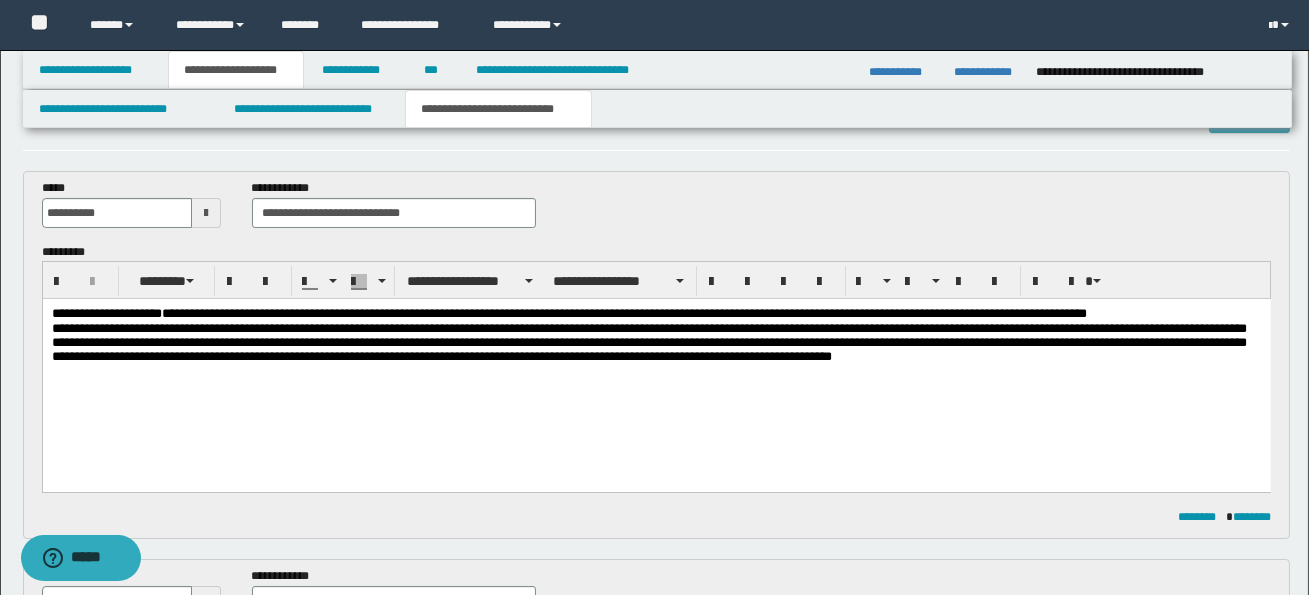scroll, scrollTop: 0, scrollLeft: 0, axis: both 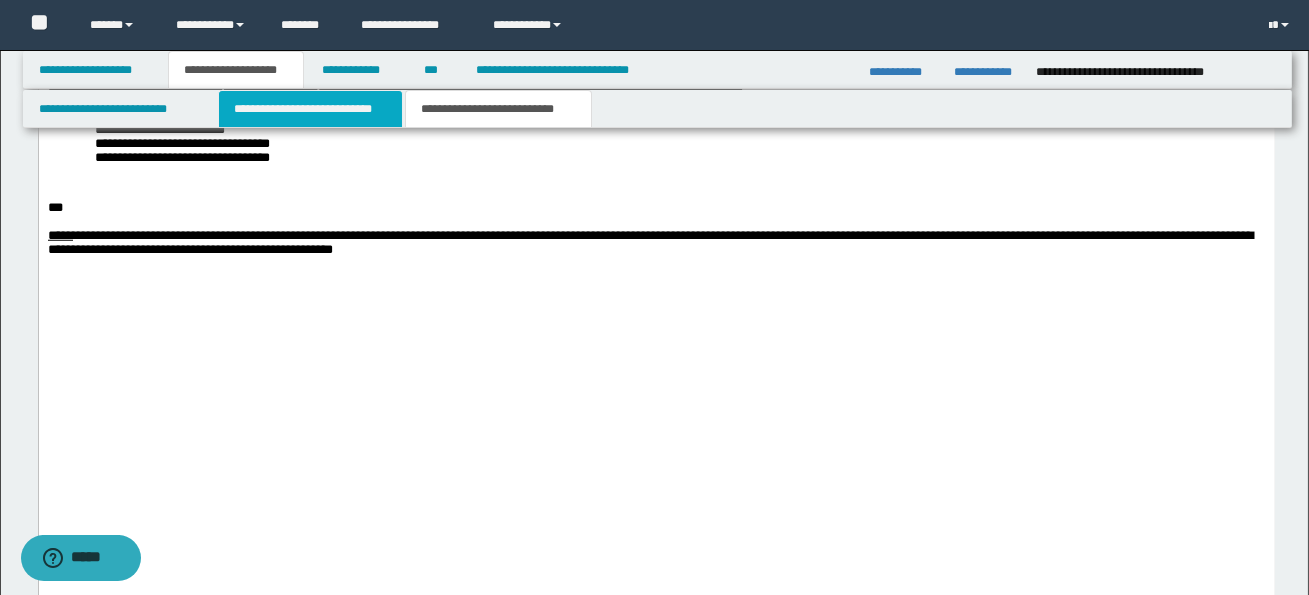 click on "**********" at bounding box center (310, 109) 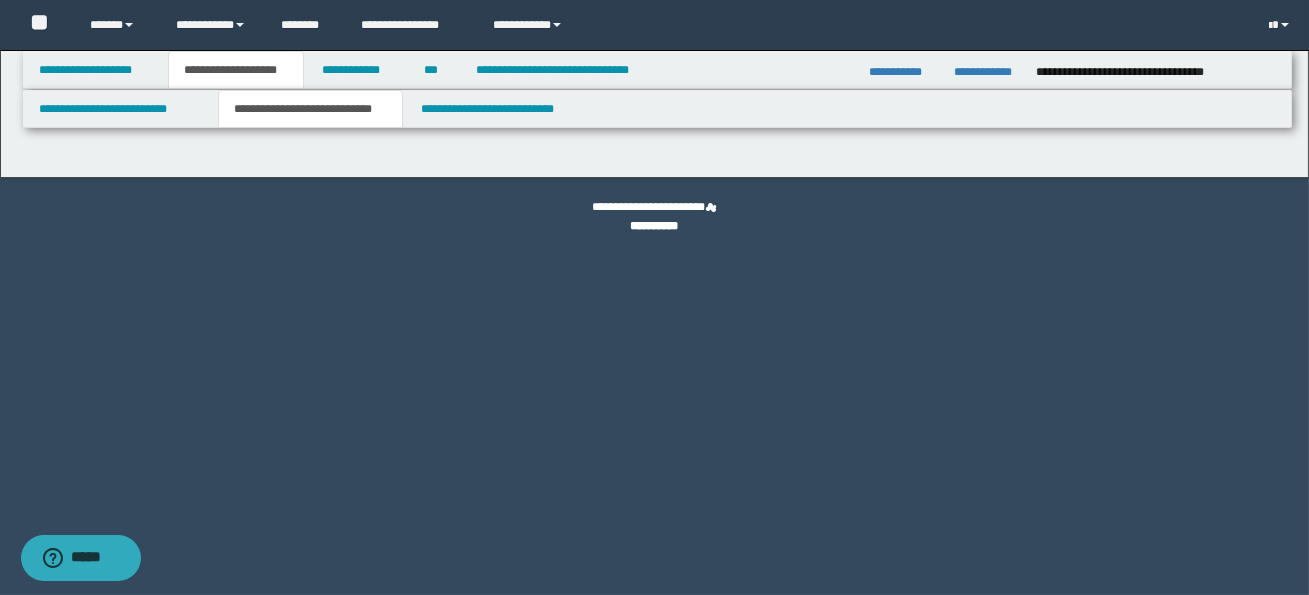 scroll, scrollTop: 0, scrollLeft: 0, axis: both 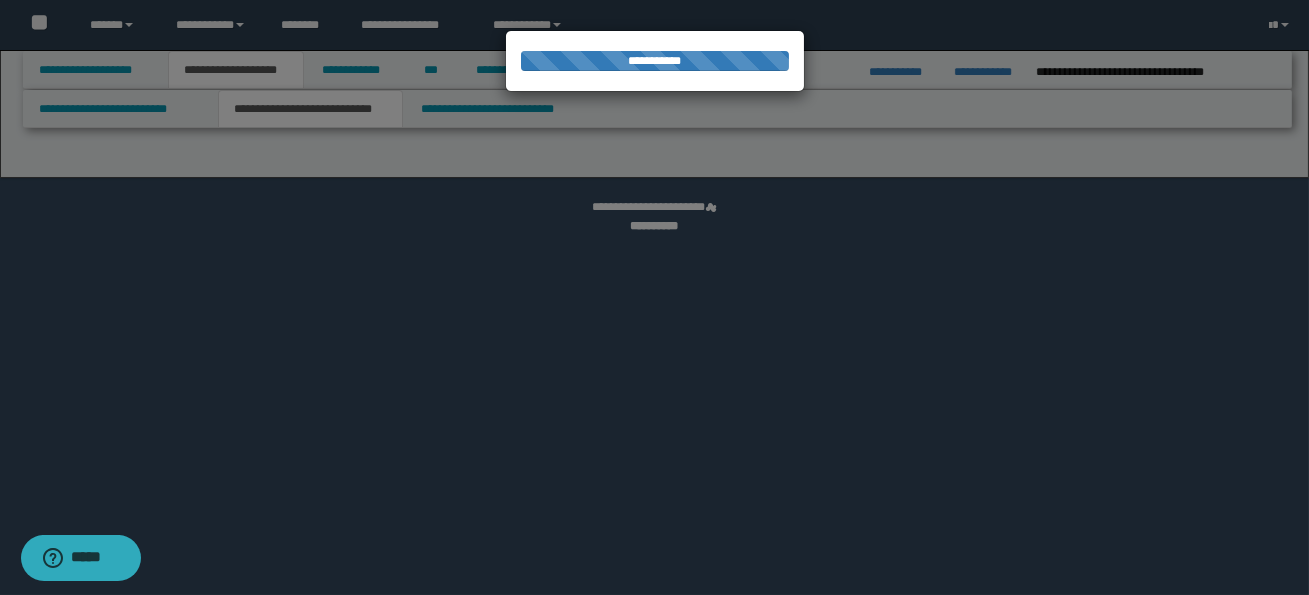 select on "*" 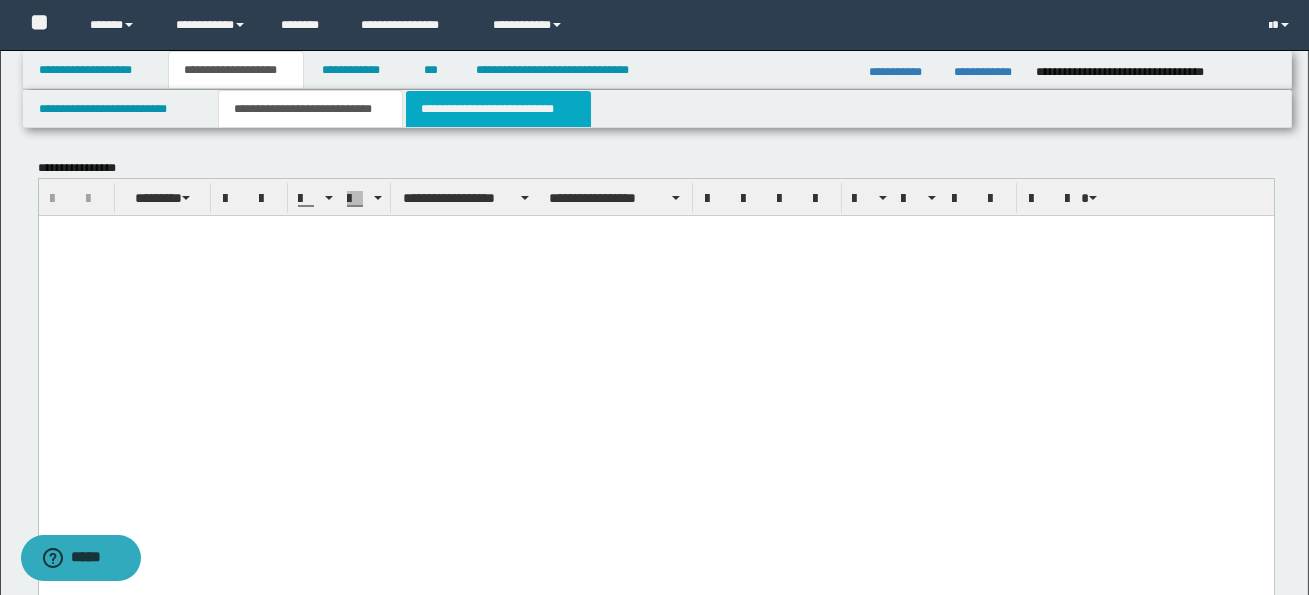 click on "**********" at bounding box center [498, 109] 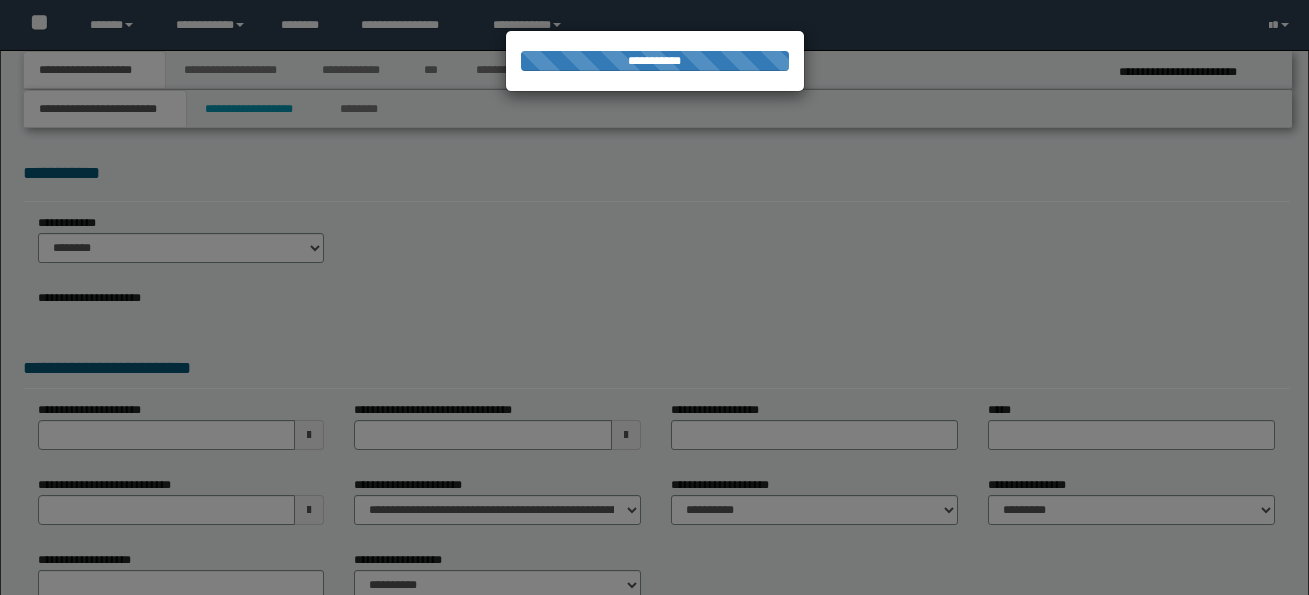 scroll, scrollTop: 0, scrollLeft: 0, axis: both 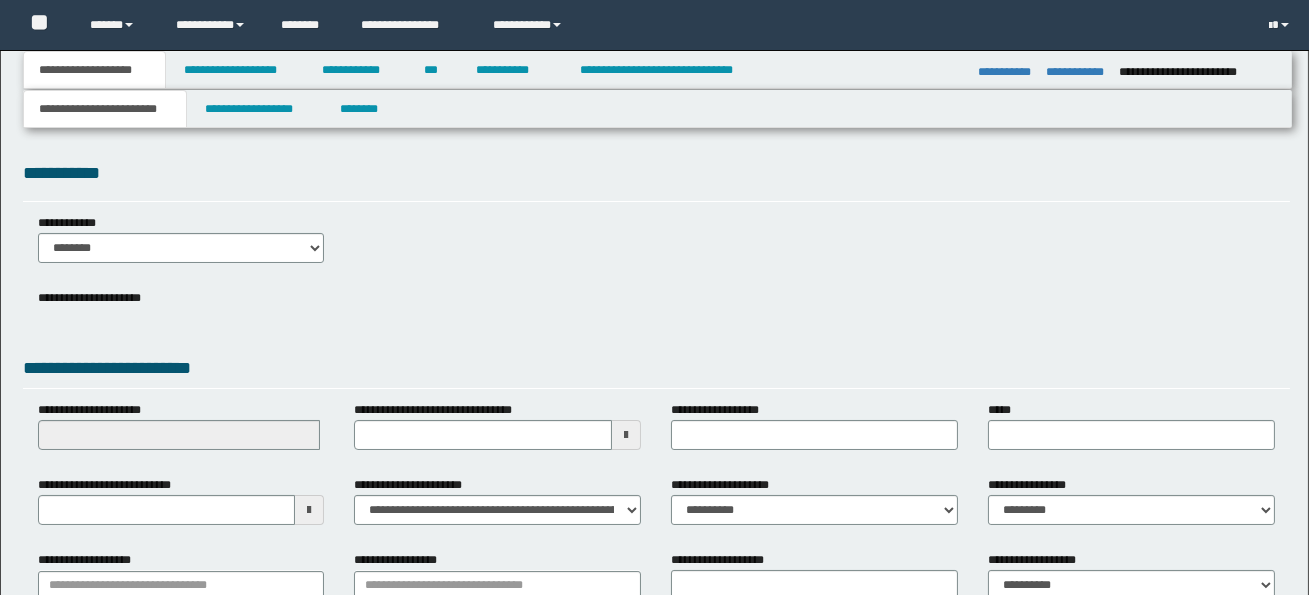 select on "*" 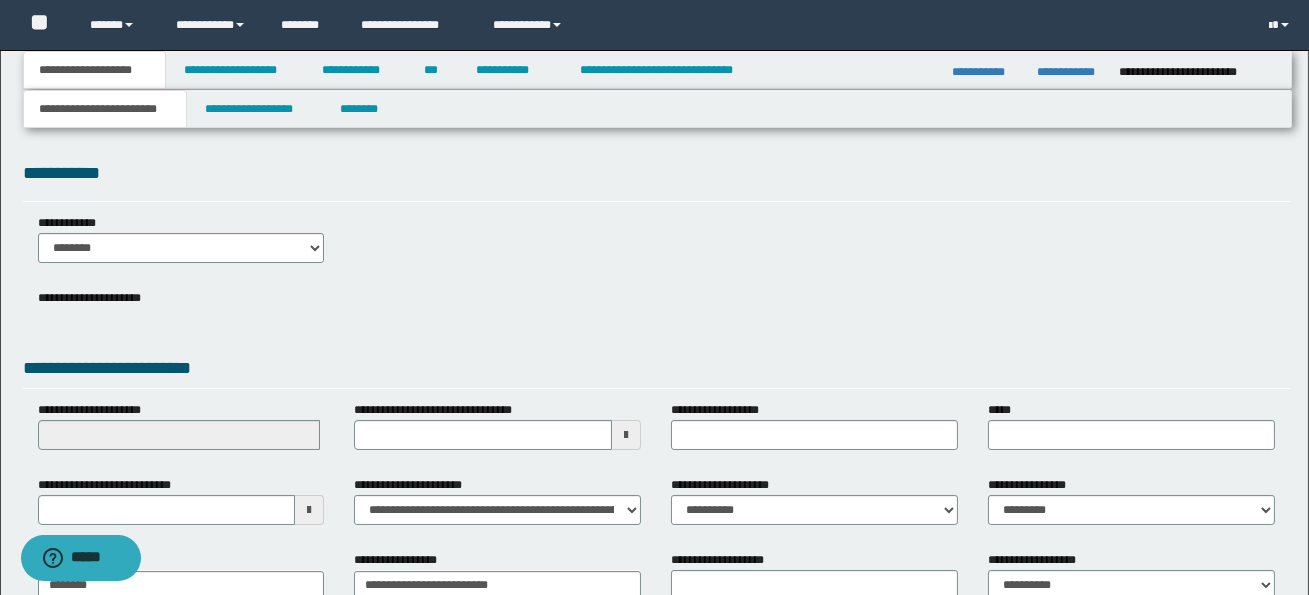 scroll, scrollTop: 0, scrollLeft: 0, axis: both 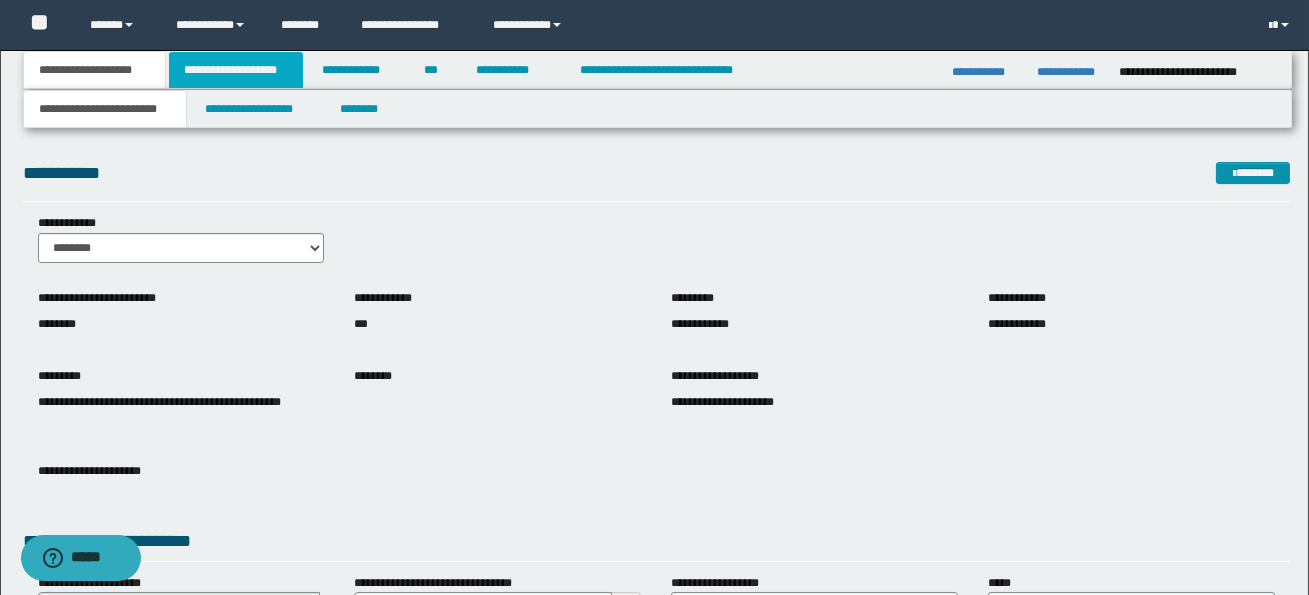 click on "**********" at bounding box center (236, 70) 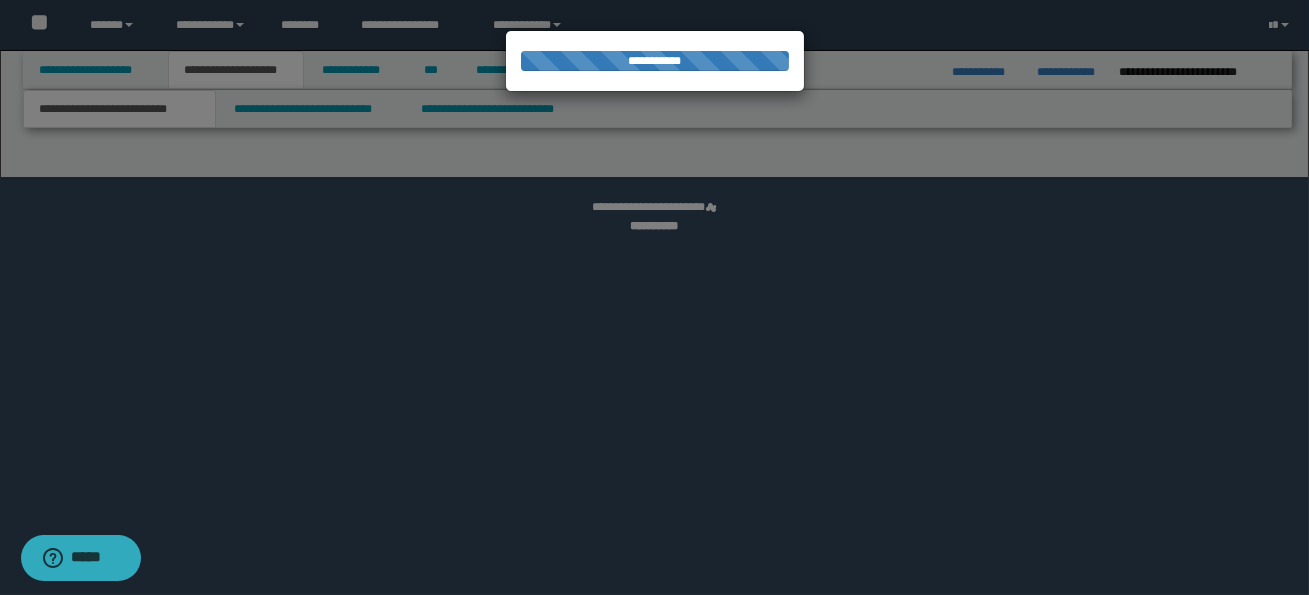click at bounding box center (654, 297) 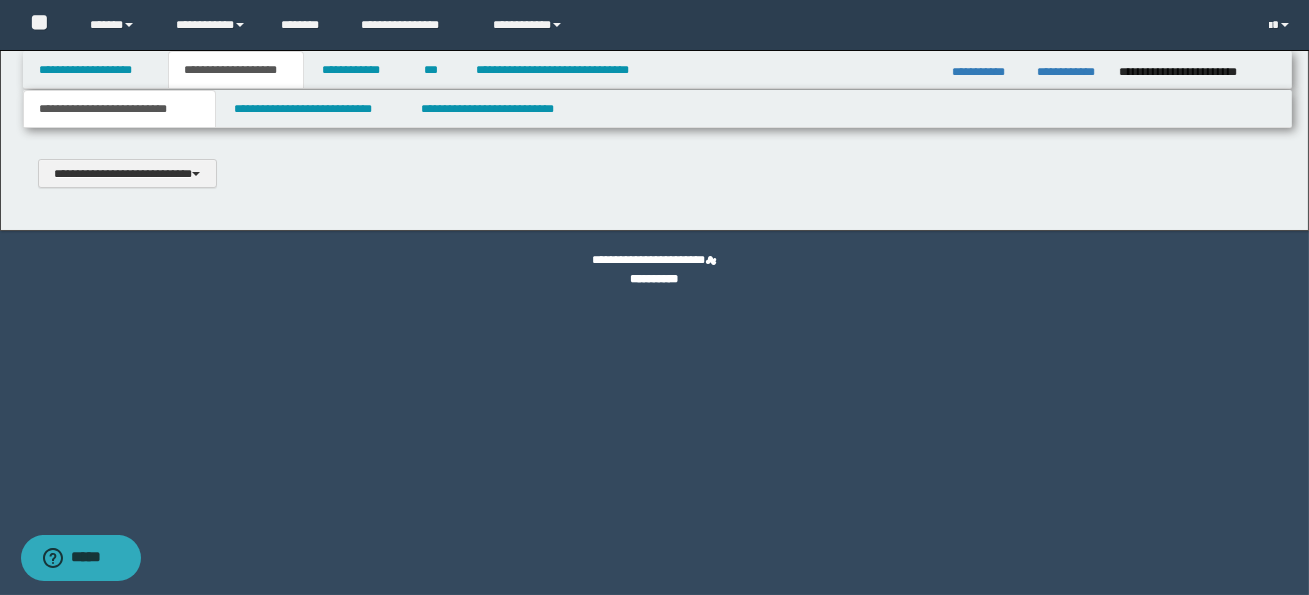 type 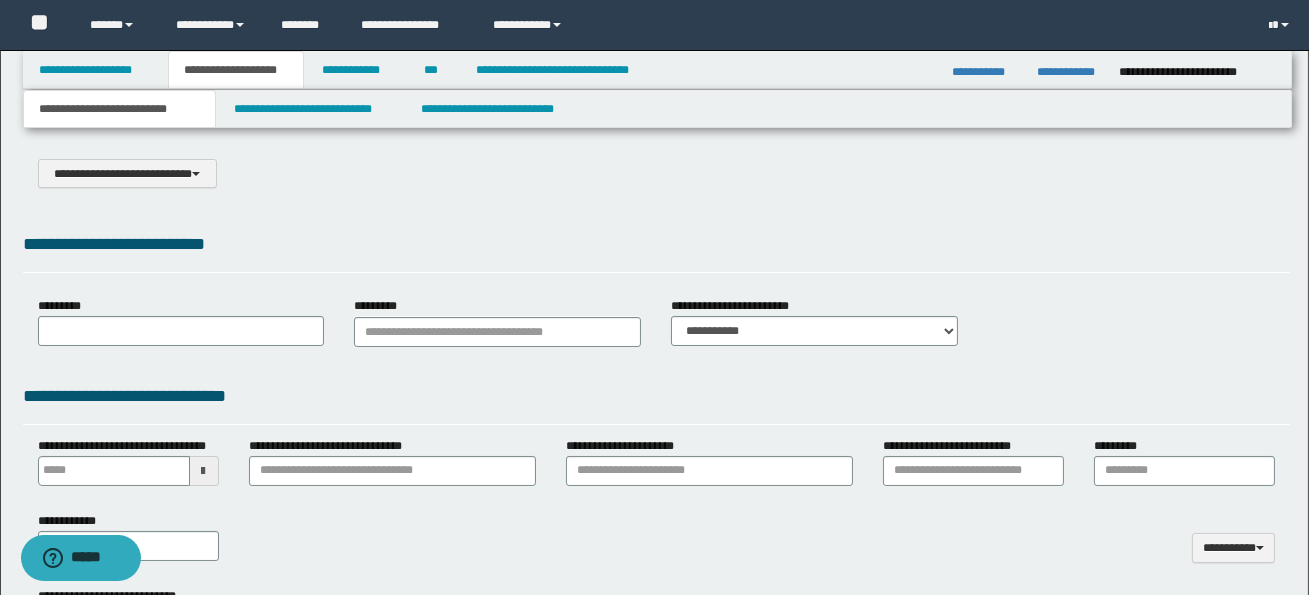select on "*" 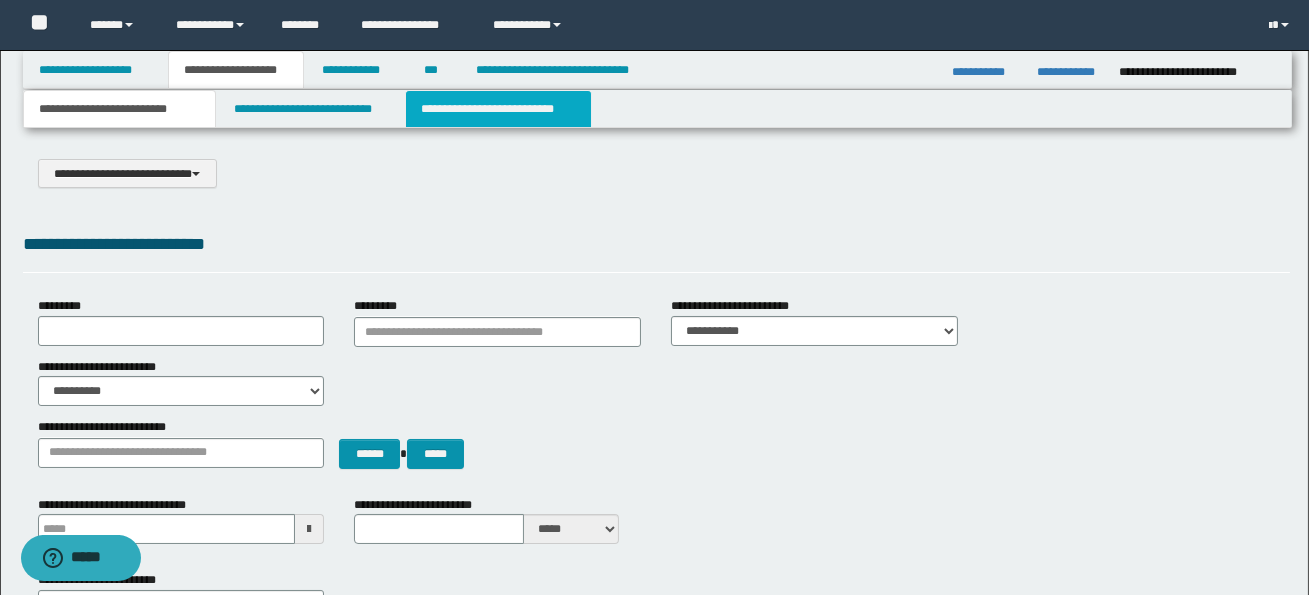 click on "**********" at bounding box center [498, 109] 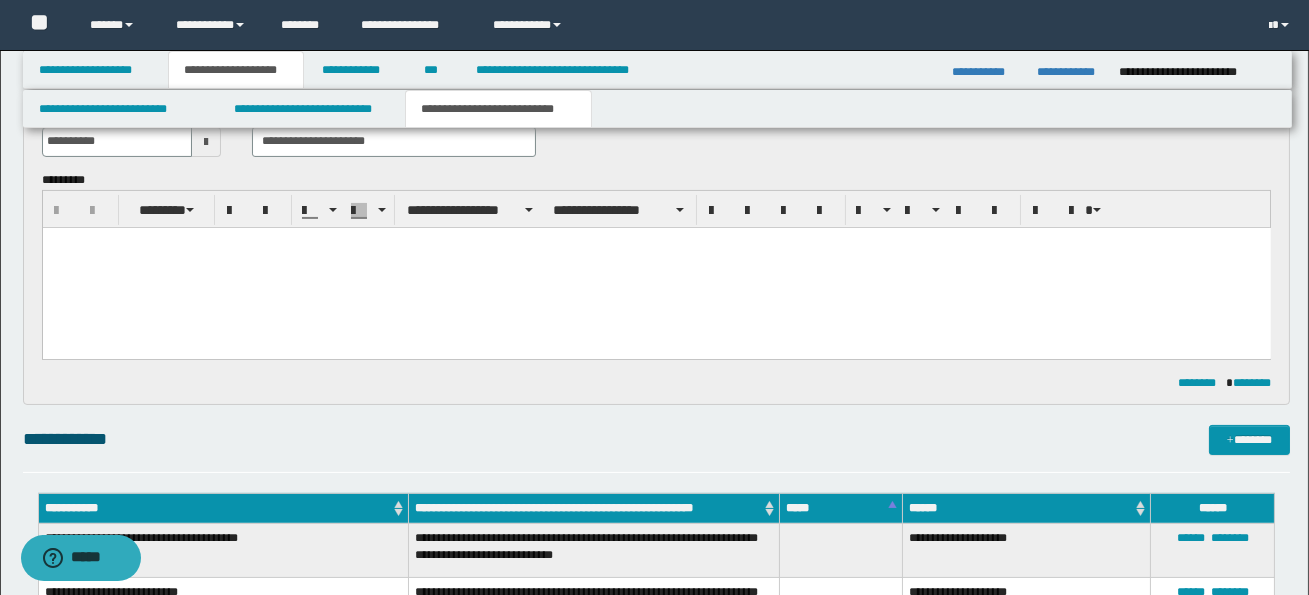 scroll, scrollTop: 809, scrollLeft: 0, axis: vertical 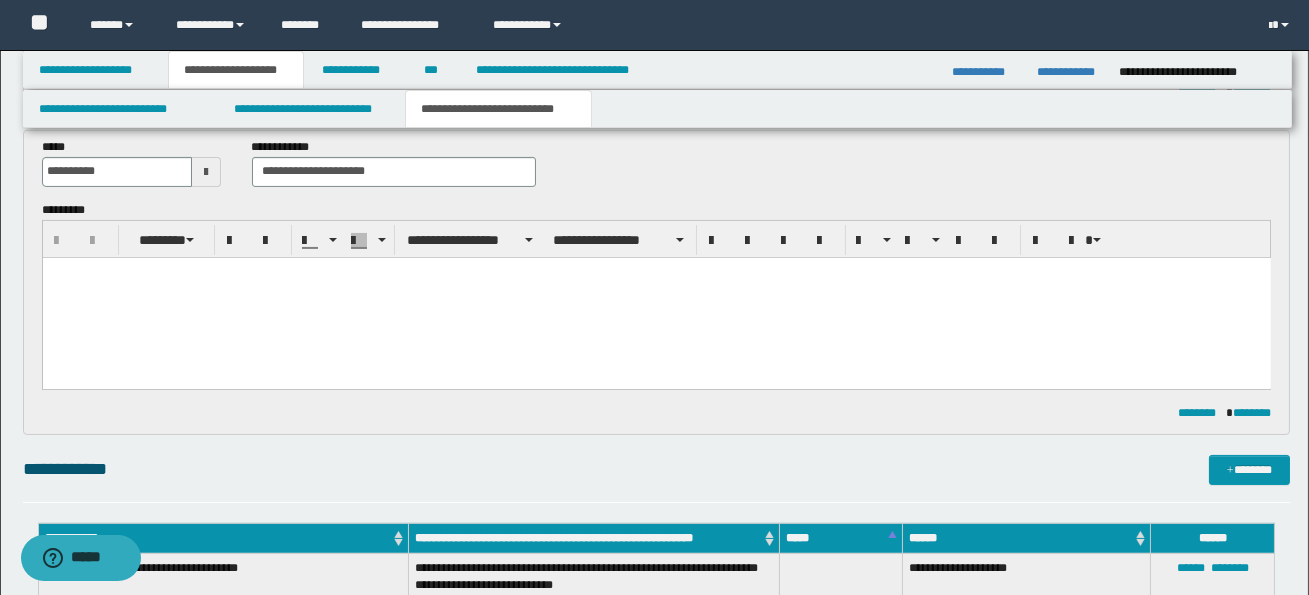 click at bounding box center [656, 297] 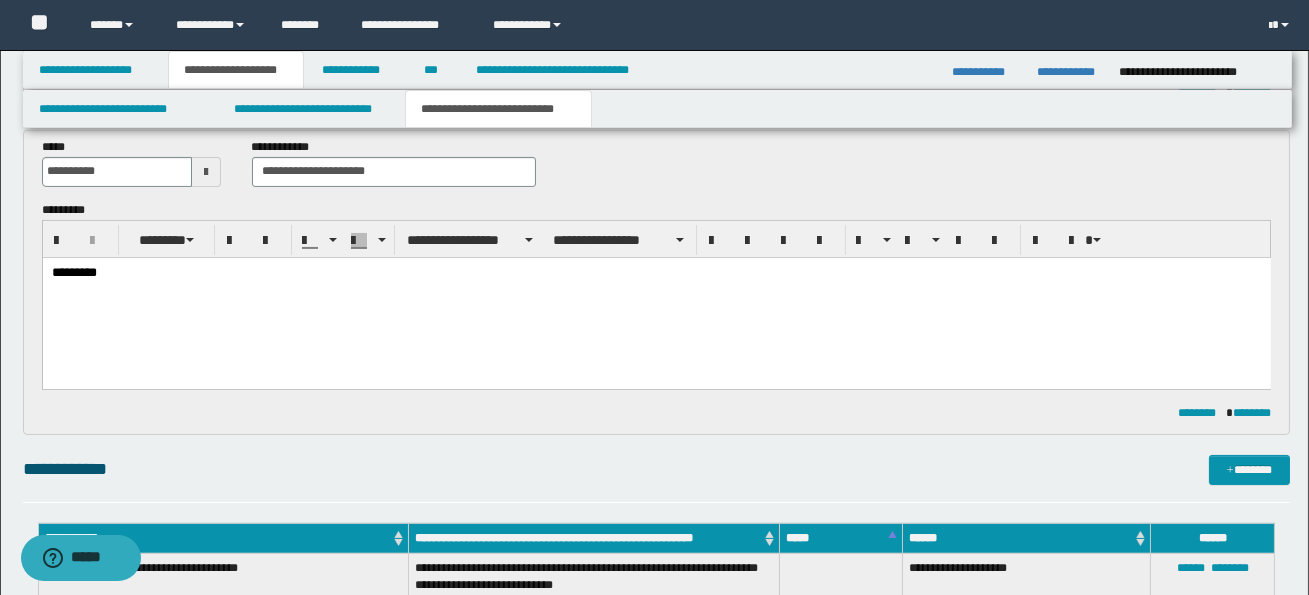 scroll, scrollTop: 0, scrollLeft: 0, axis: both 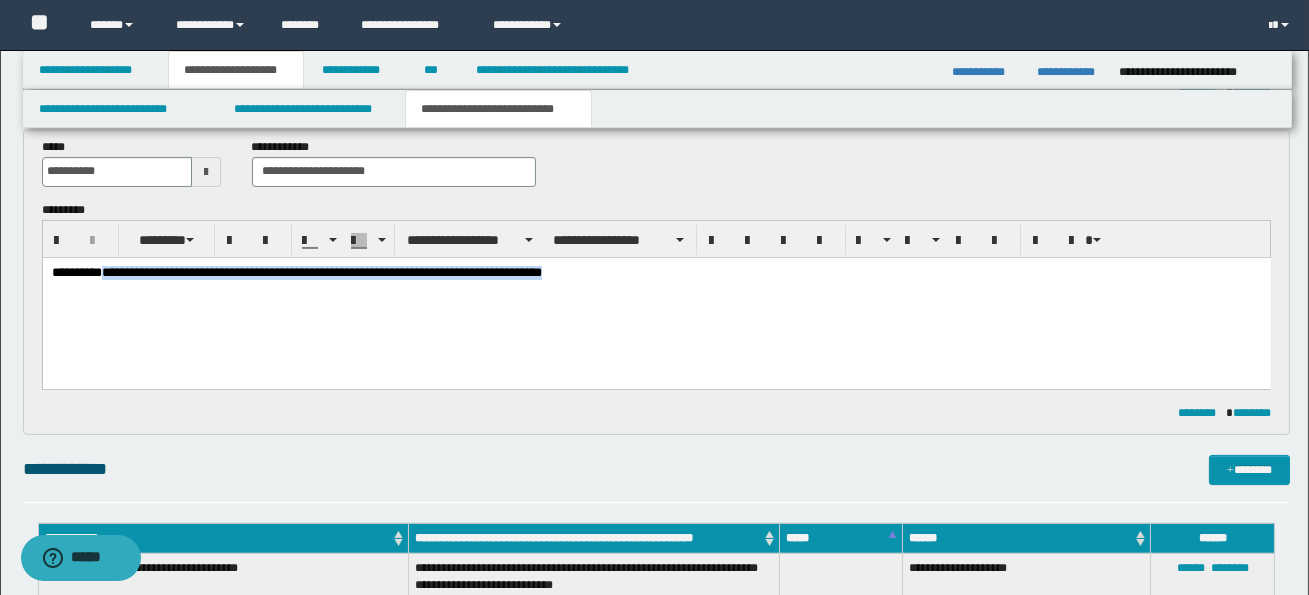 drag, startPoint x: 133, startPoint y: 271, endPoint x: 626, endPoint y: 278, distance: 493.04968 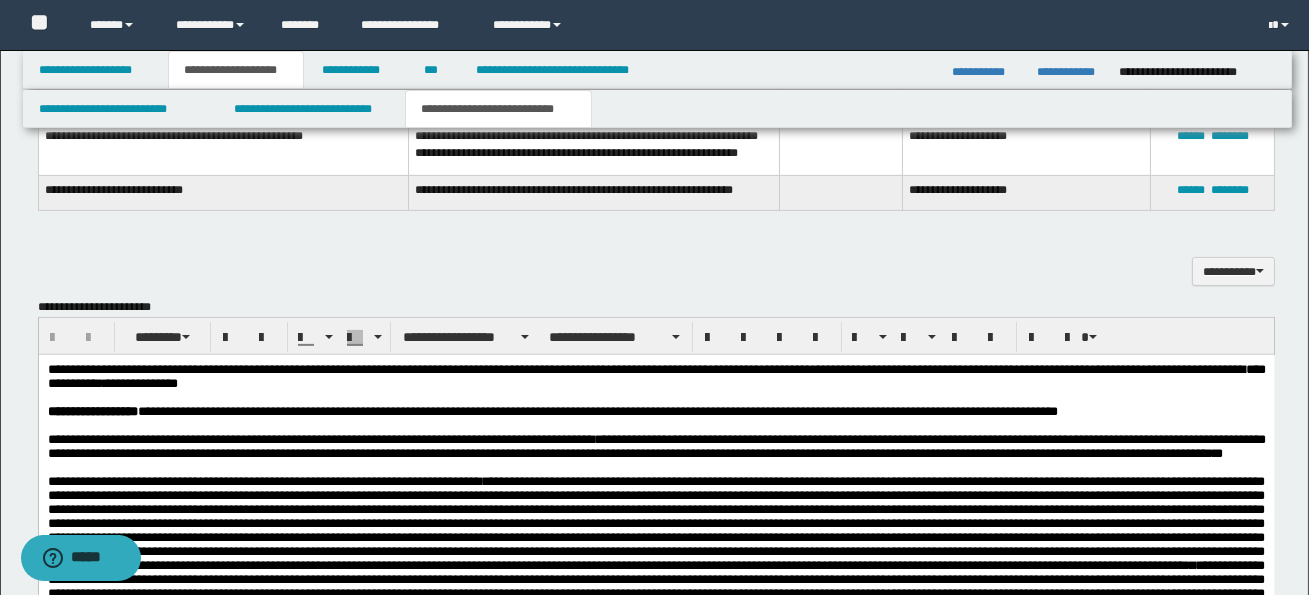 scroll, scrollTop: 1462, scrollLeft: 0, axis: vertical 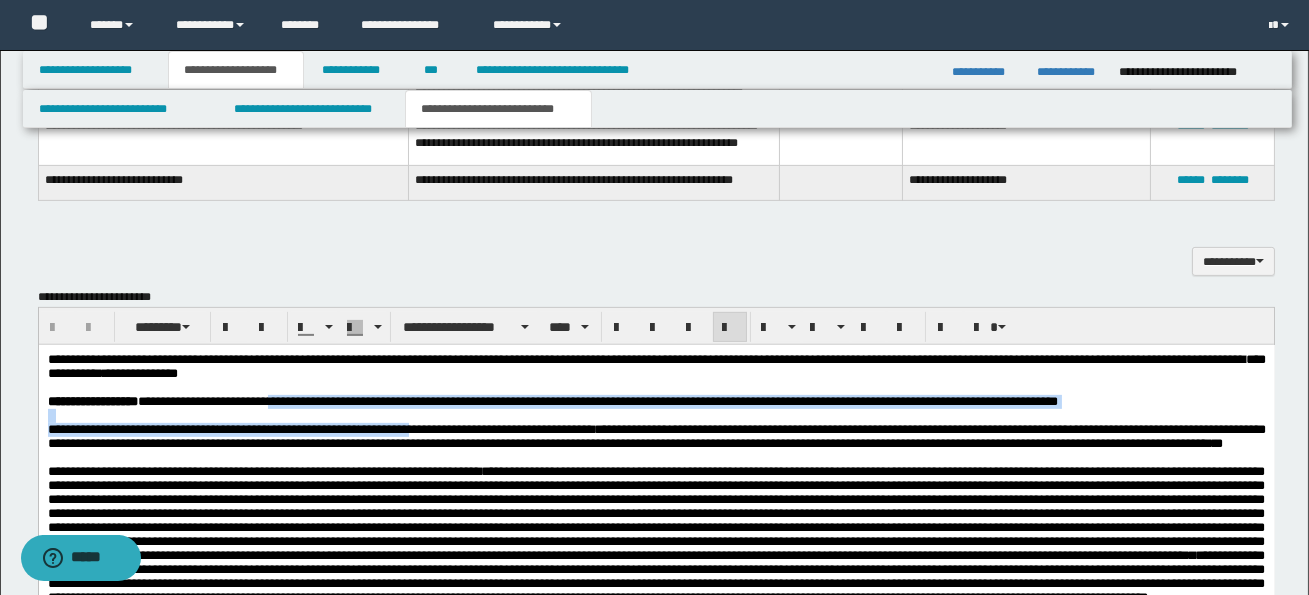 drag, startPoint x: 295, startPoint y: 409, endPoint x: 440, endPoint y: 440, distance: 148.27676 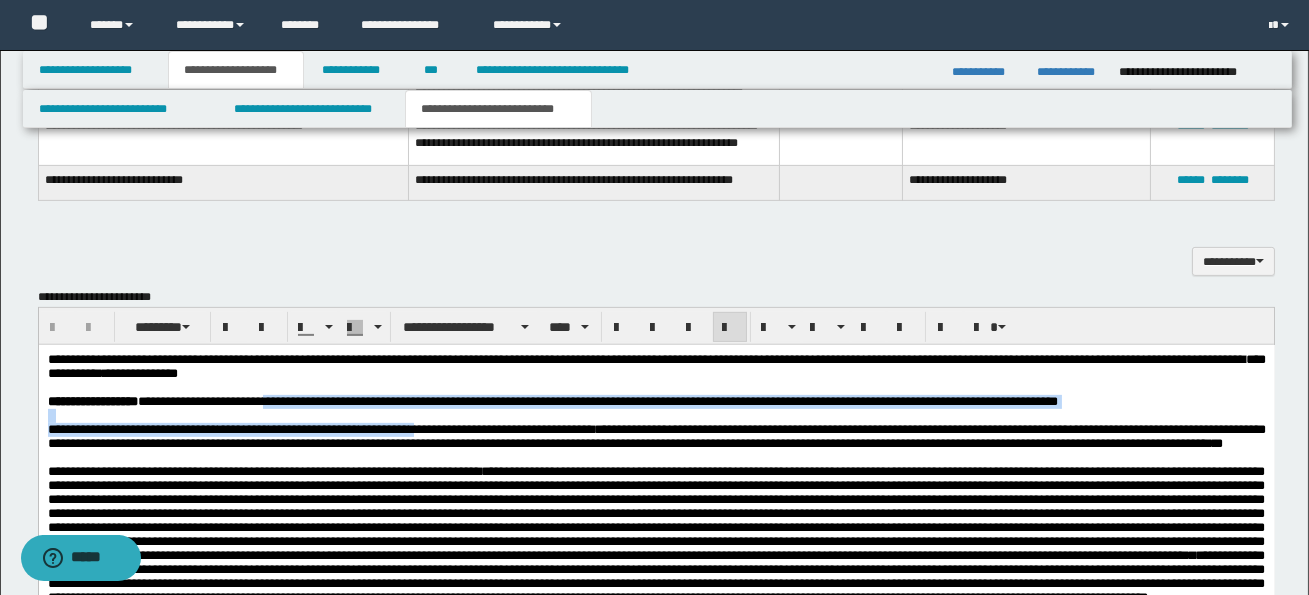 drag, startPoint x: 293, startPoint y: 407, endPoint x: 445, endPoint y: 436, distance: 154.74171 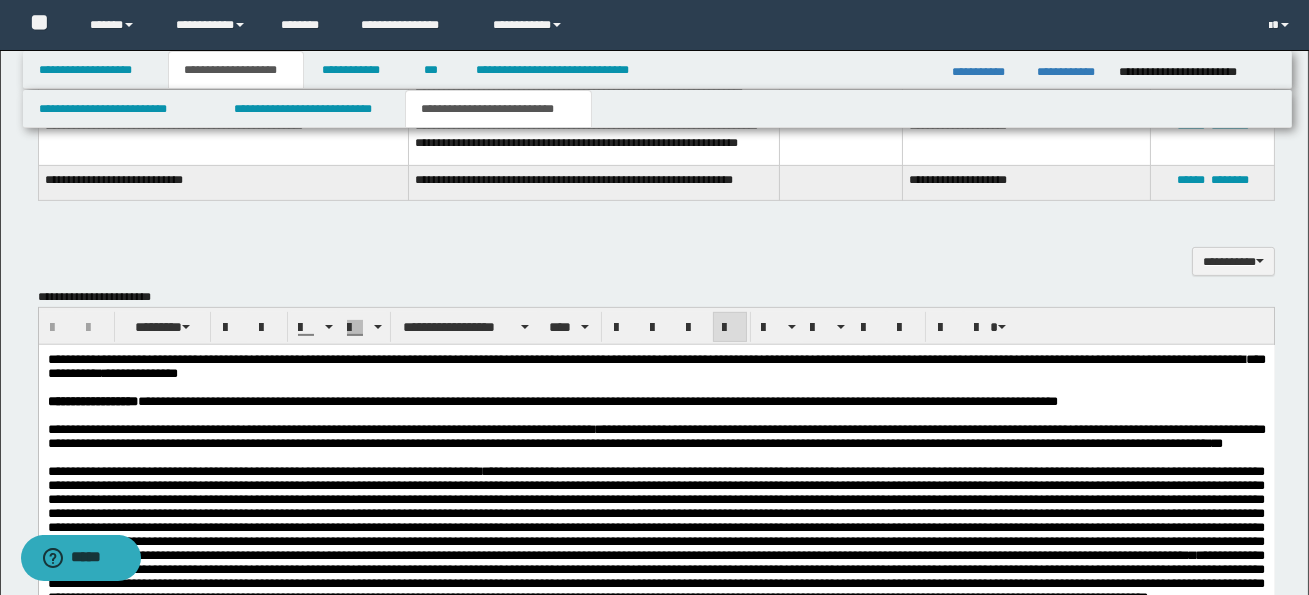 click on "**********" at bounding box center [656, 435] 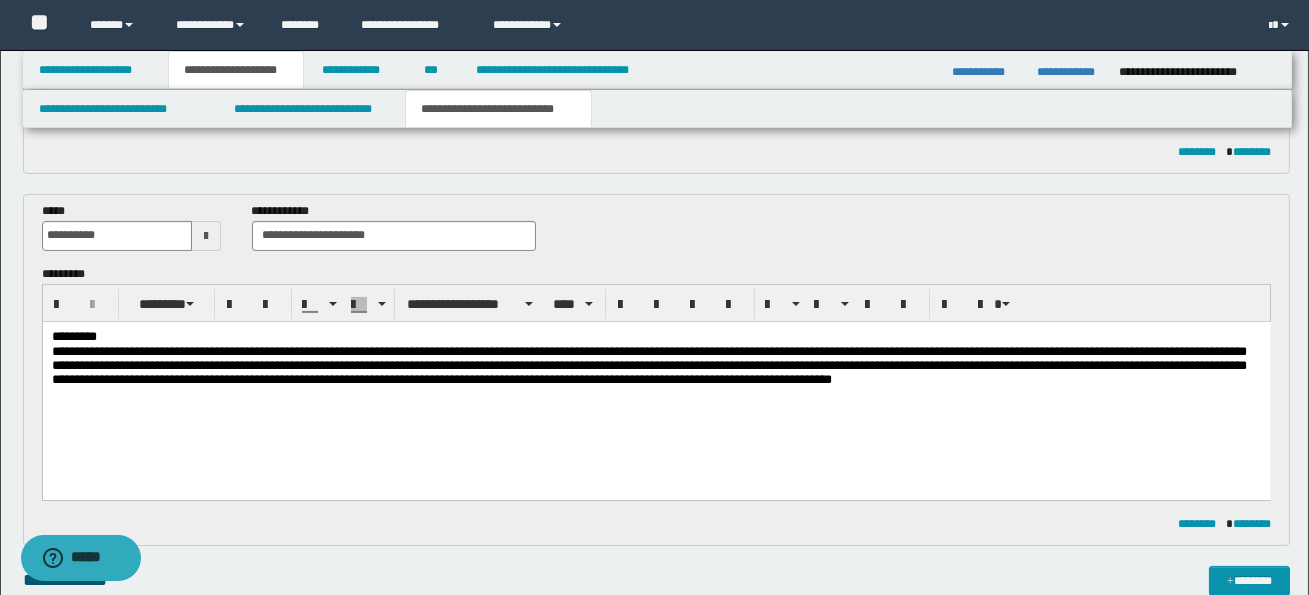 scroll, scrollTop: 731, scrollLeft: 0, axis: vertical 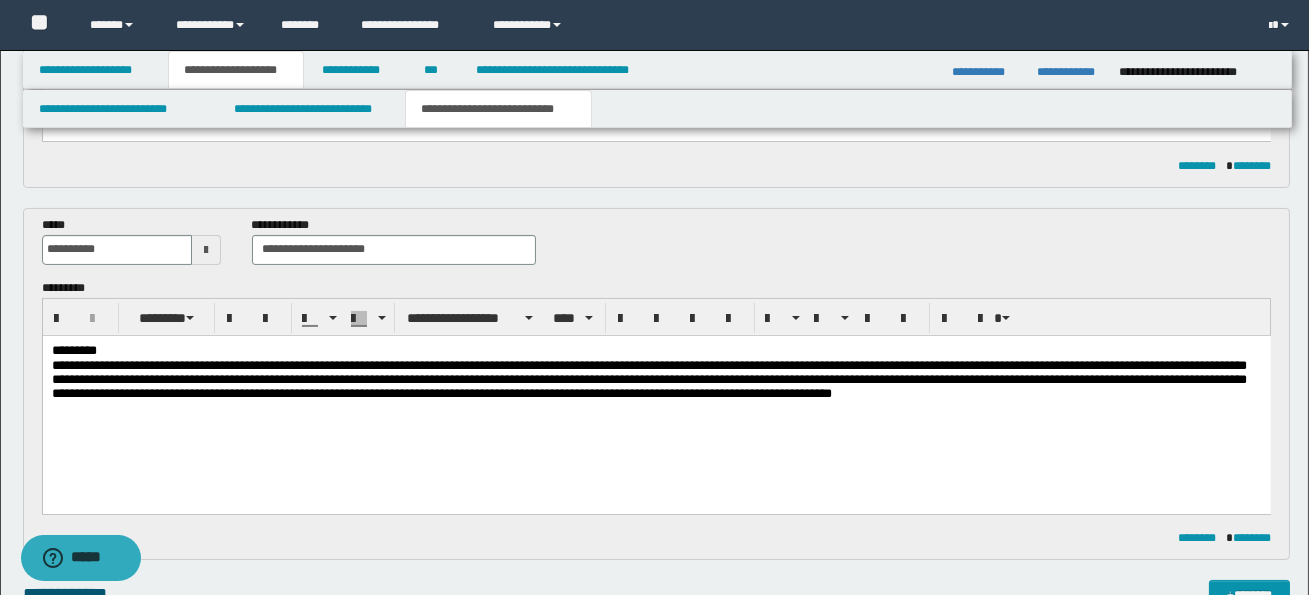 click on "*********" at bounding box center (655, 350) 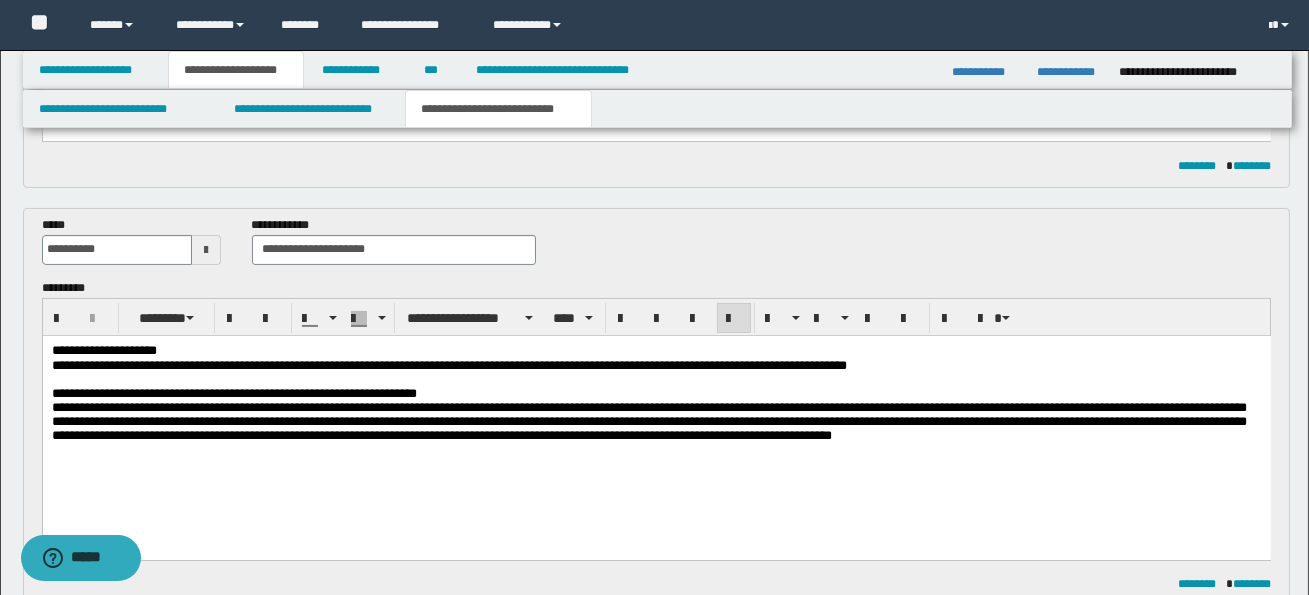 click on "**********" at bounding box center [448, 364] 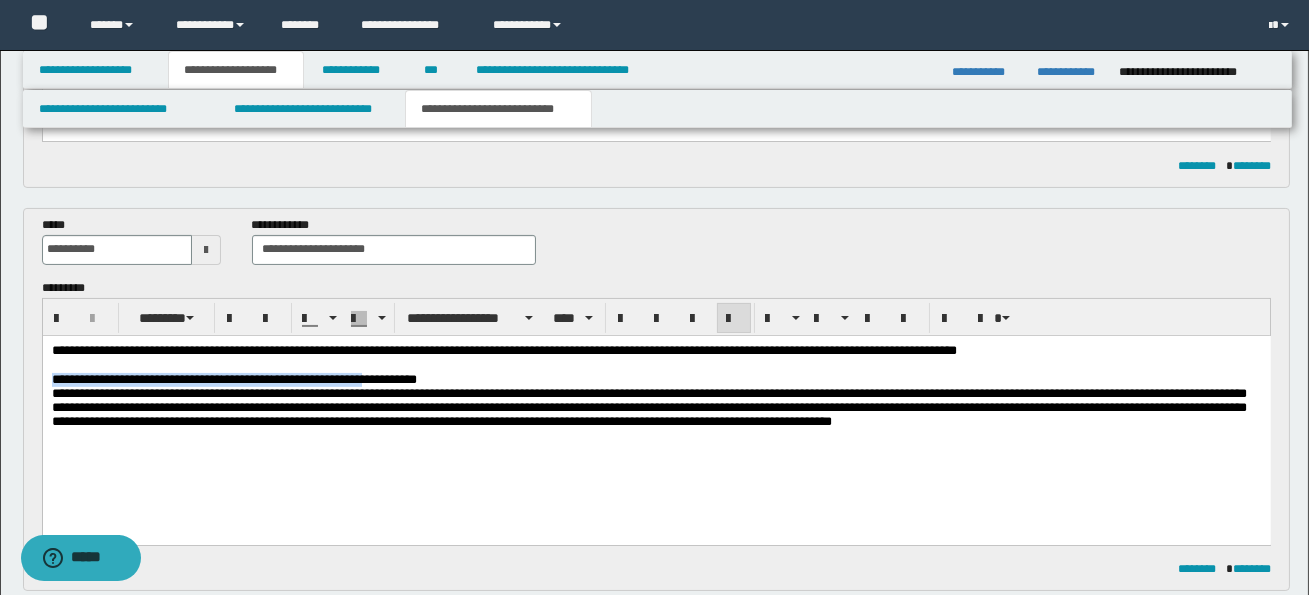 drag, startPoint x: 51, startPoint y: 378, endPoint x: 378, endPoint y: 381, distance: 327.01376 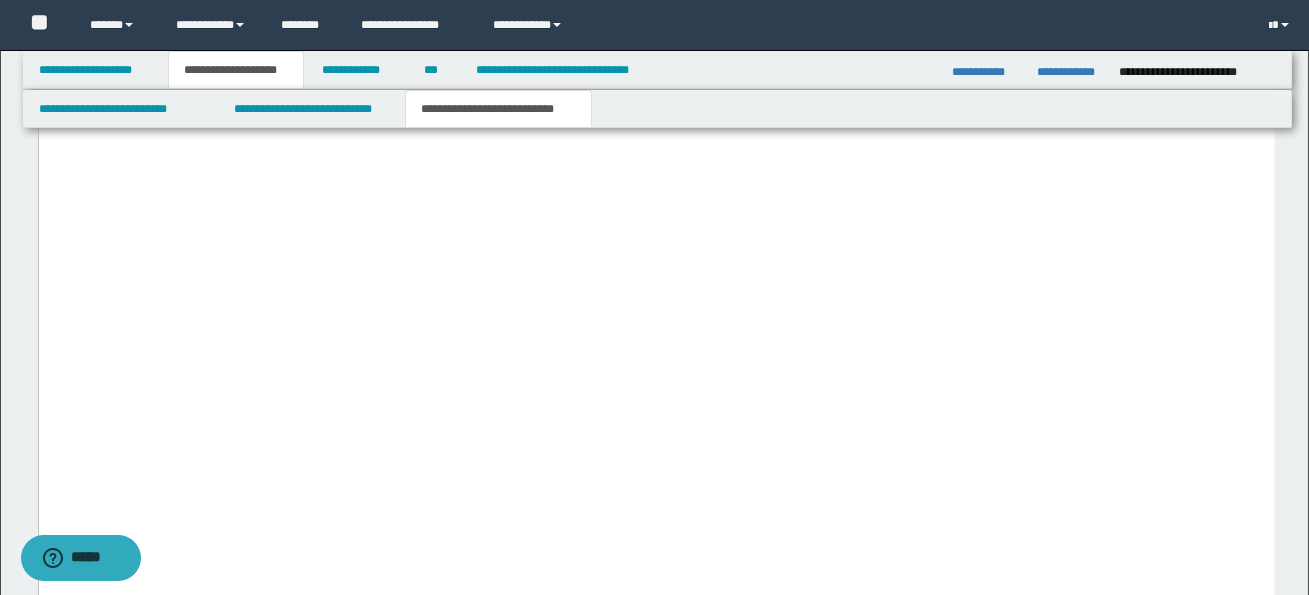 scroll, scrollTop: 6654, scrollLeft: 0, axis: vertical 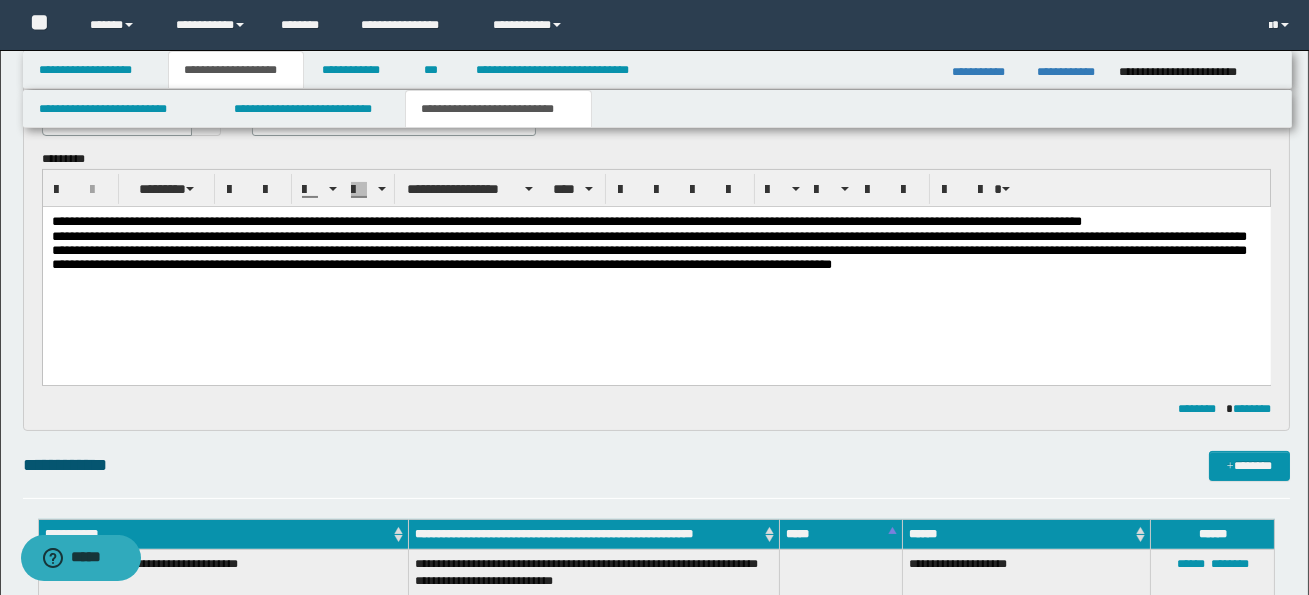 click on "**********" at bounding box center [655, 221] 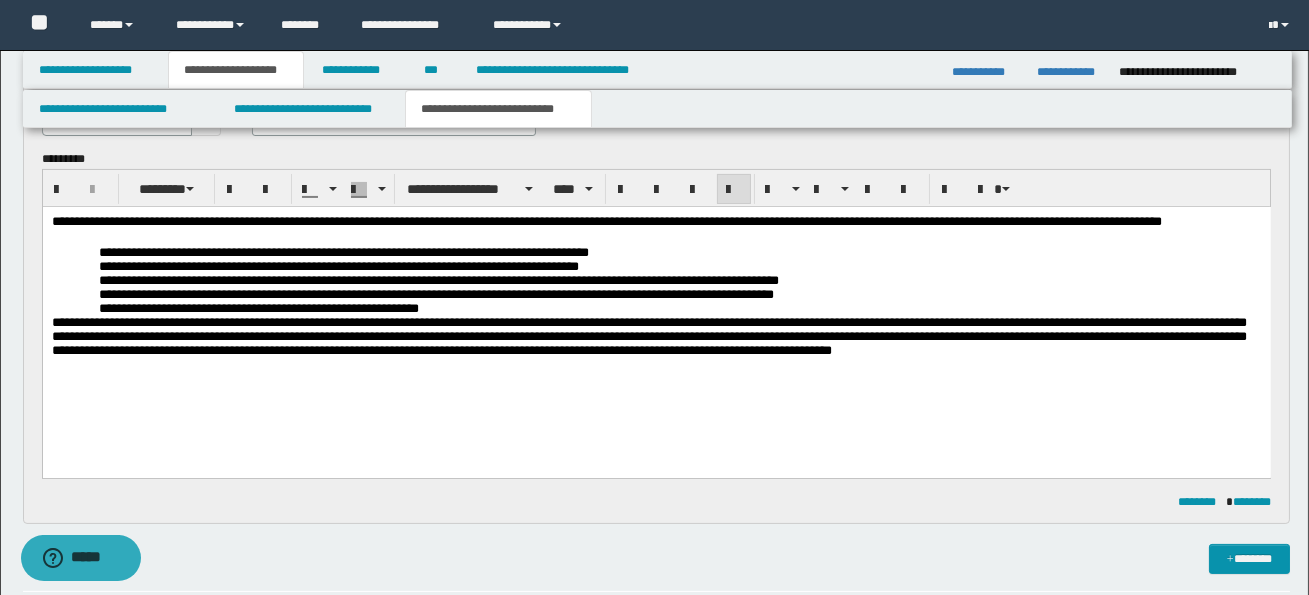 click on "**********" at bounding box center [656, 310] 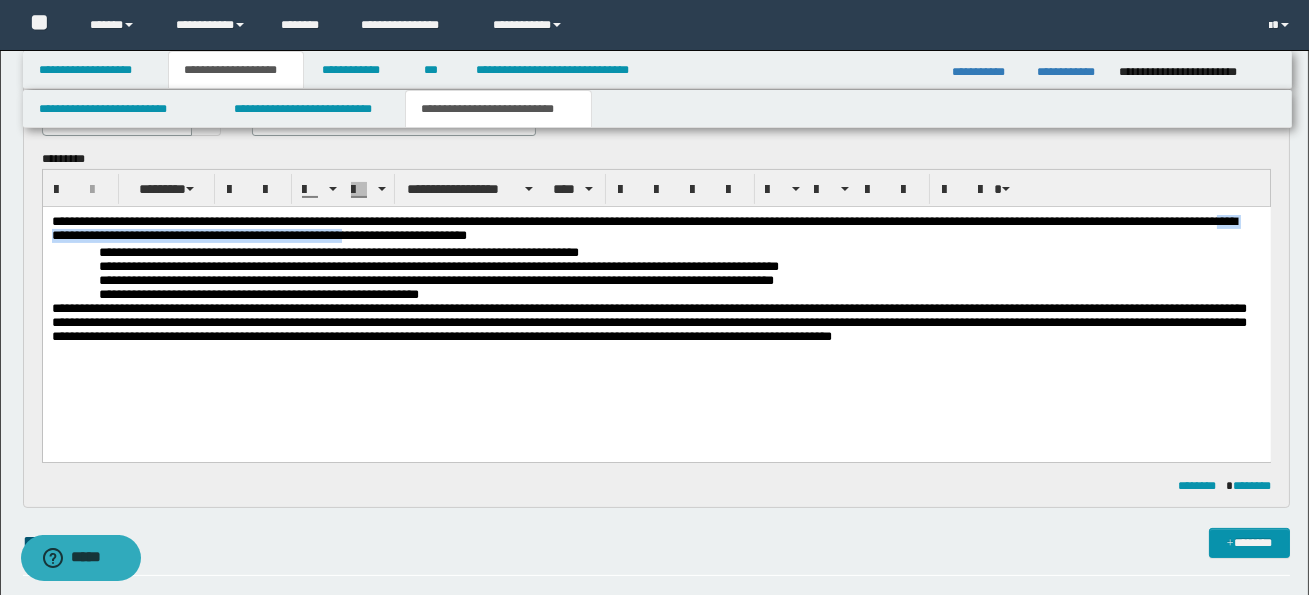 drag, startPoint x: 160, startPoint y: 236, endPoint x: 511, endPoint y: 238, distance: 351.0057 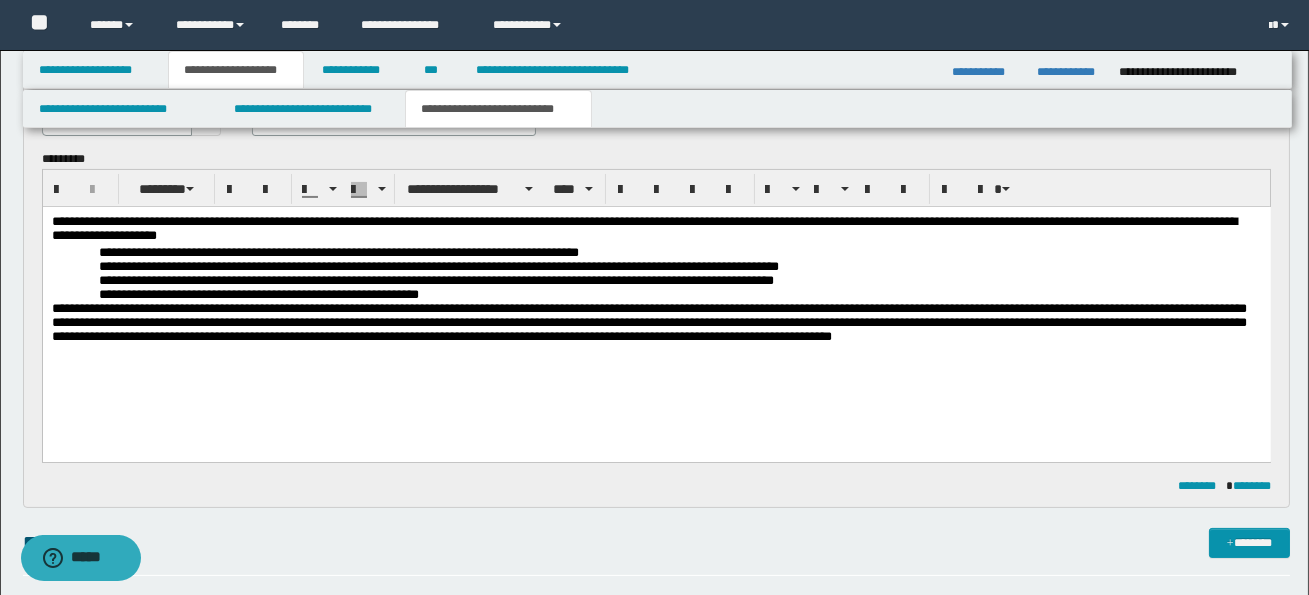 click on "**********" at bounding box center [655, 229] 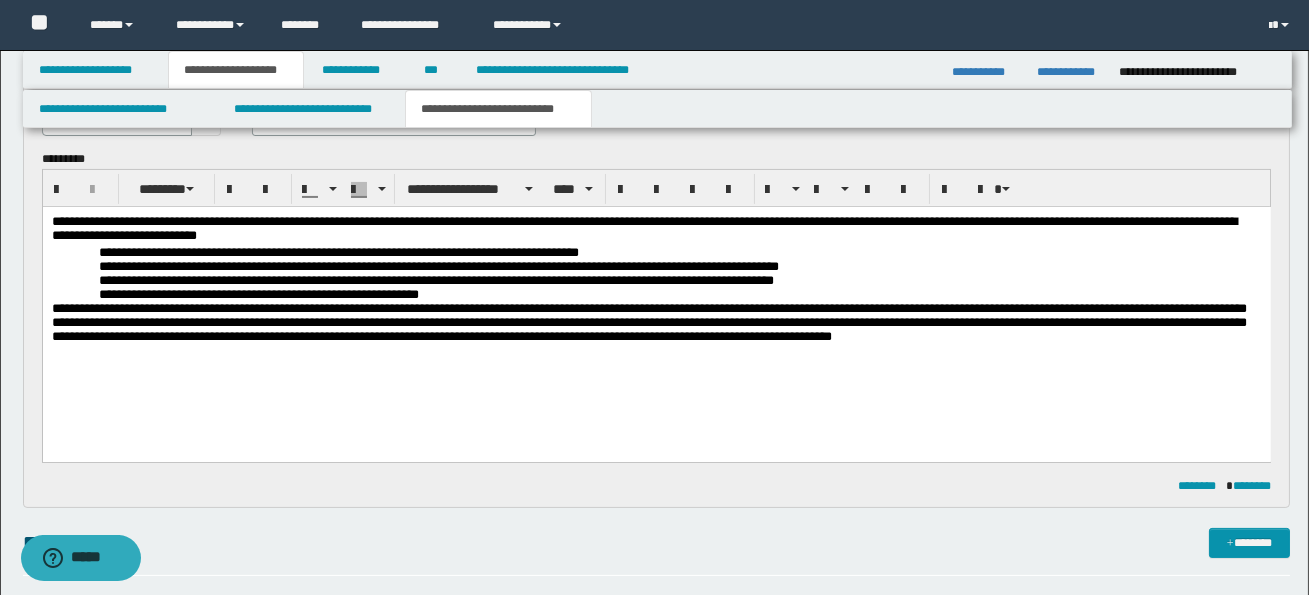 click on "**********" at bounding box center (338, 251) 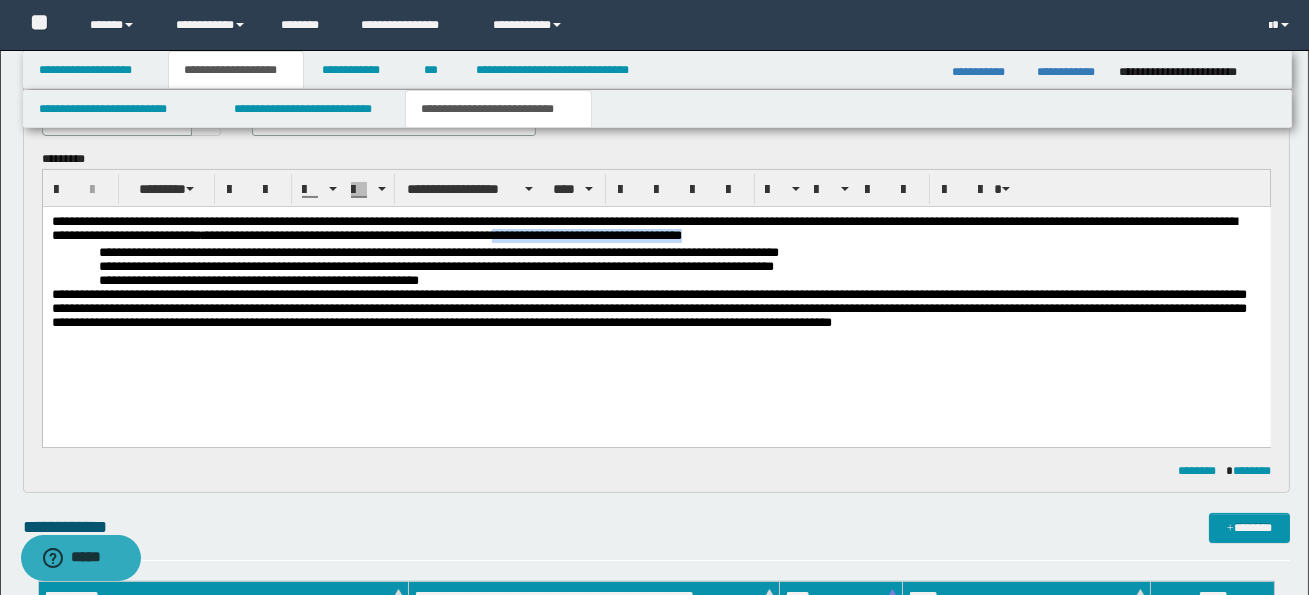 drag, startPoint x: 634, startPoint y: 238, endPoint x: 849, endPoint y: 241, distance: 215.02094 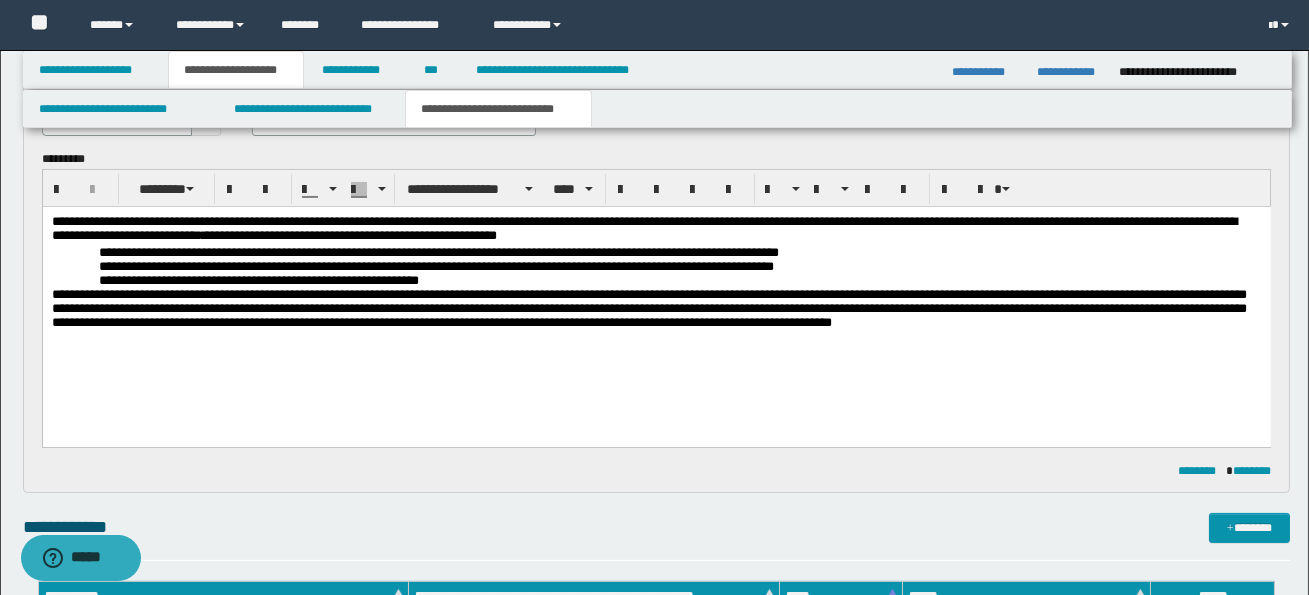 click on "**********" at bounding box center [438, 251] 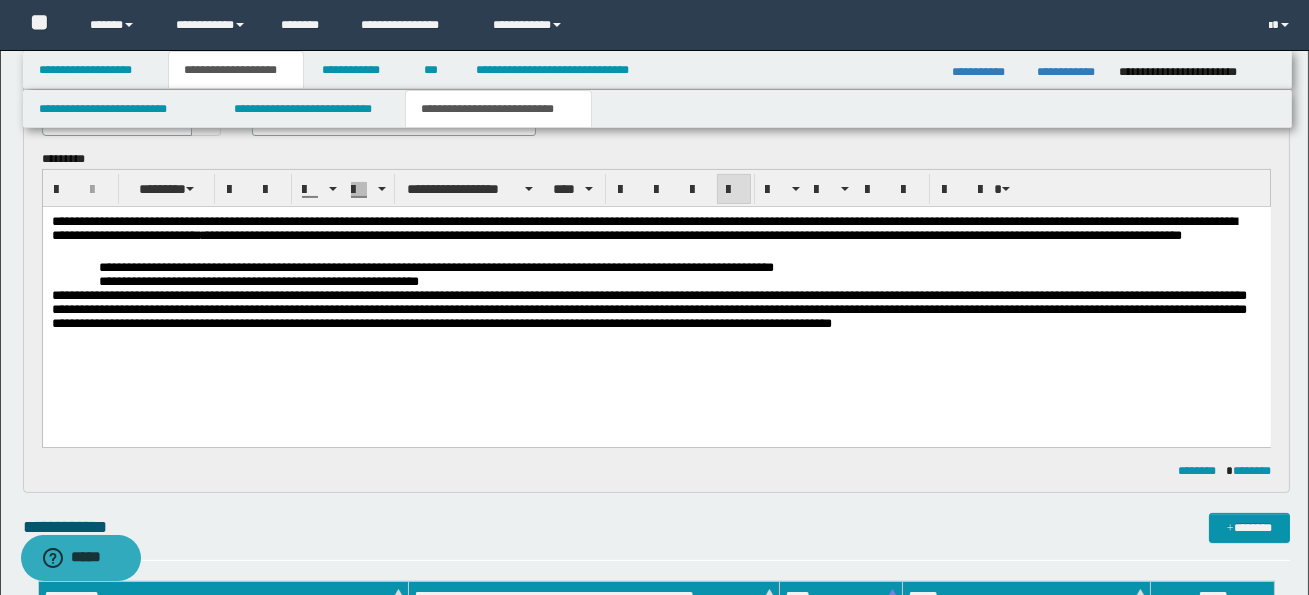 click on "**********" at bounding box center [435, 266] 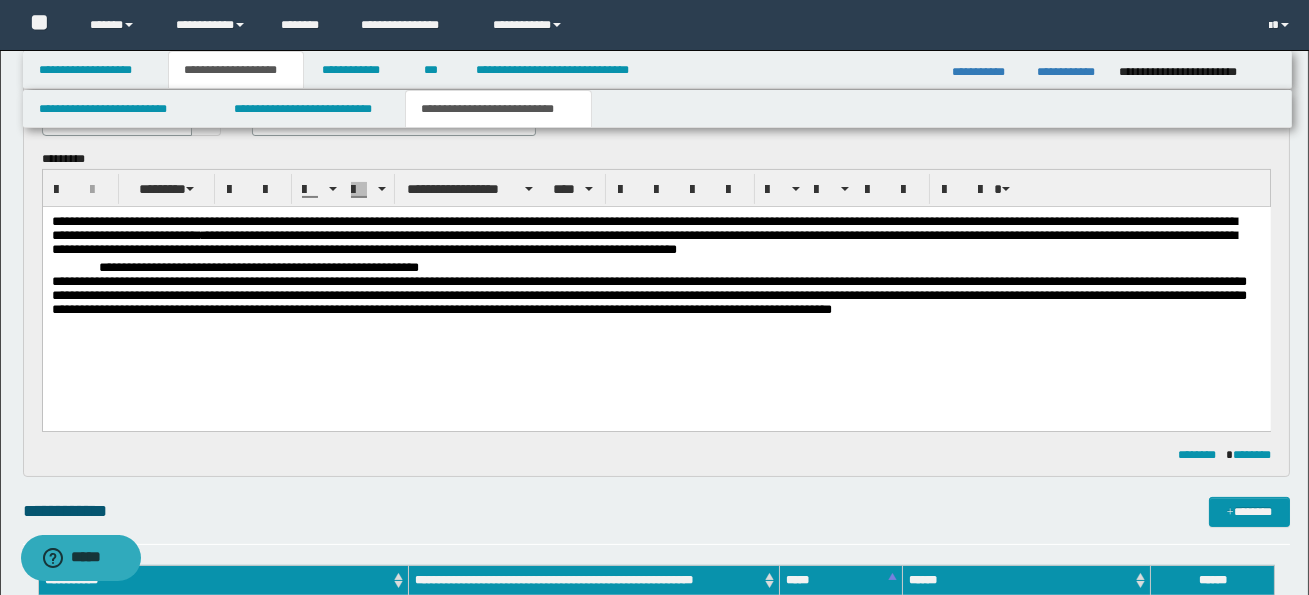 click on "**********" at bounding box center (258, 266) 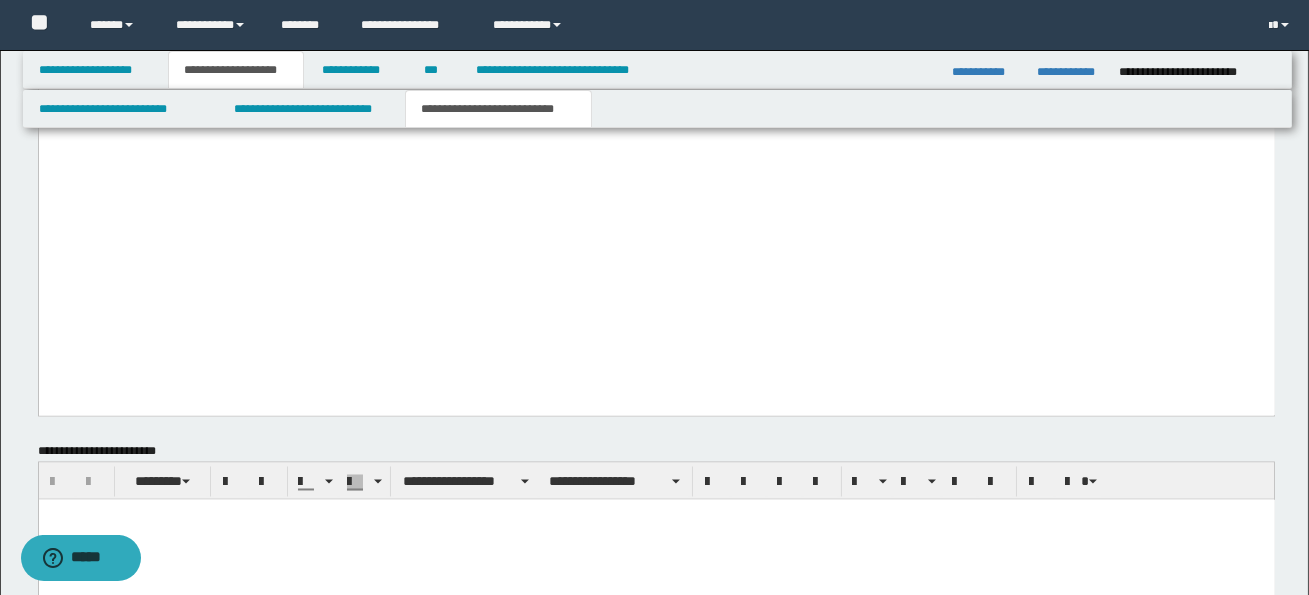 scroll, scrollTop: 7070, scrollLeft: 0, axis: vertical 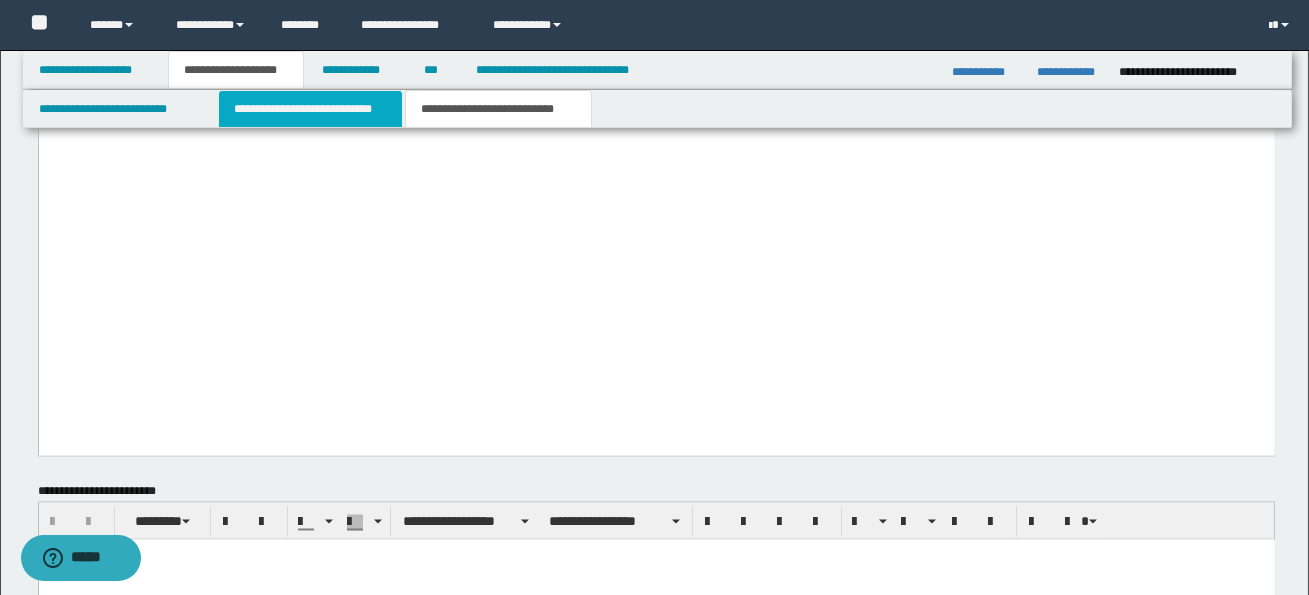 click on "**********" at bounding box center [310, 109] 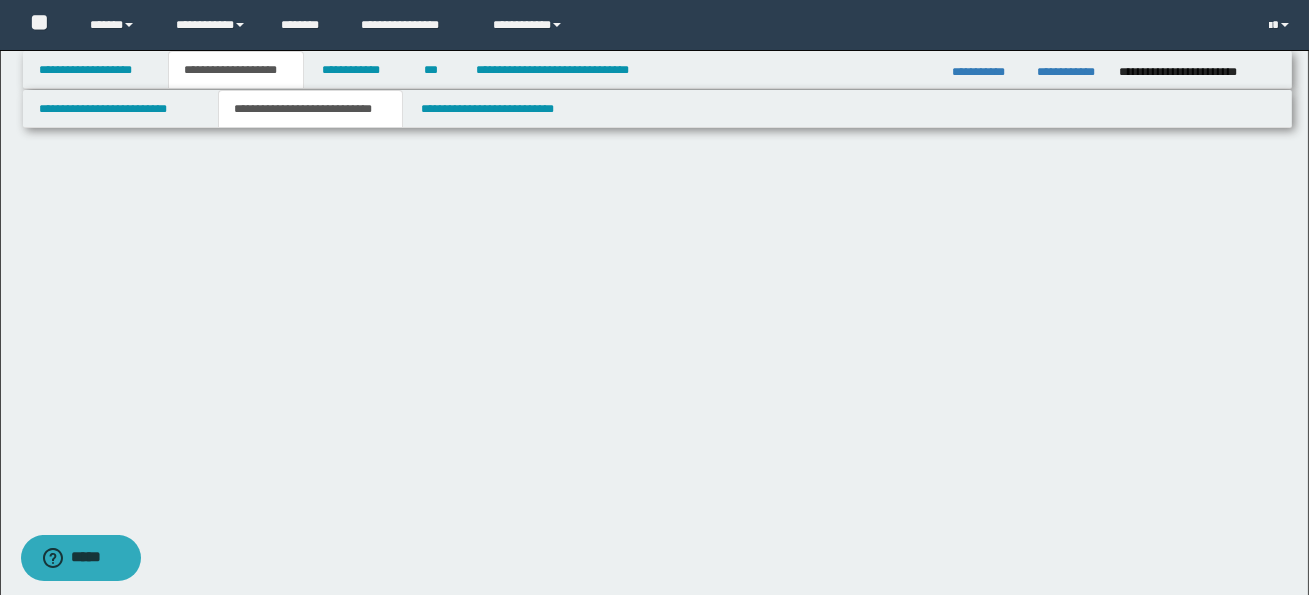 scroll, scrollTop: 0, scrollLeft: 0, axis: both 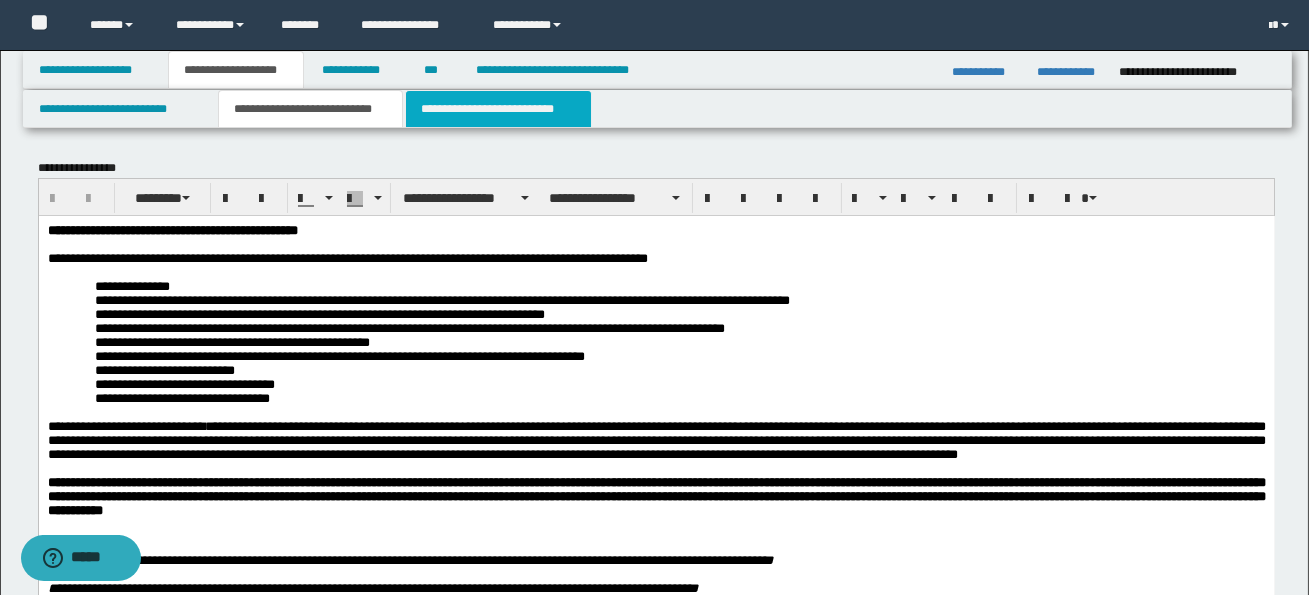 click on "**********" at bounding box center [498, 109] 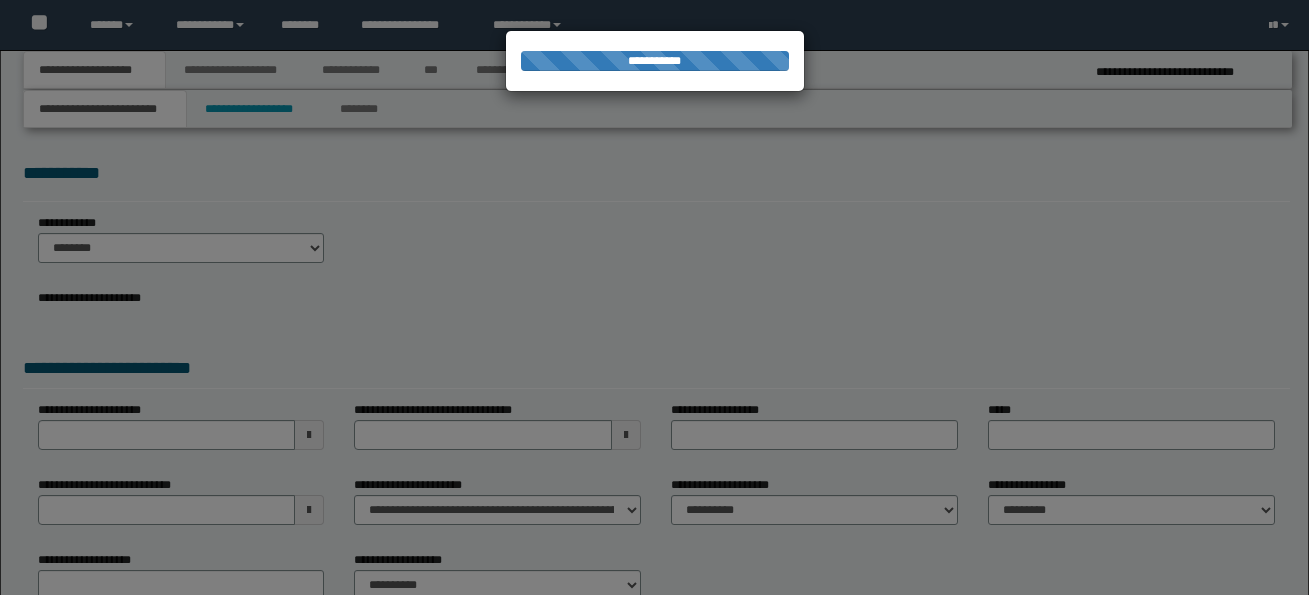 scroll, scrollTop: 0, scrollLeft: 0, axis: both 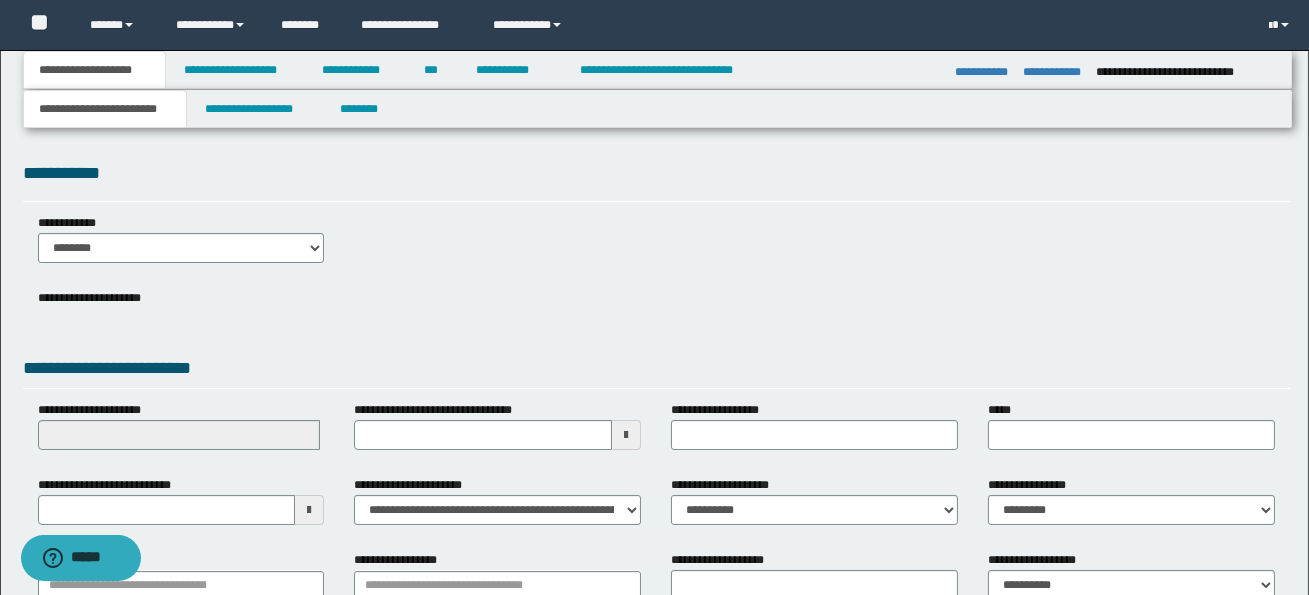 select on "*" 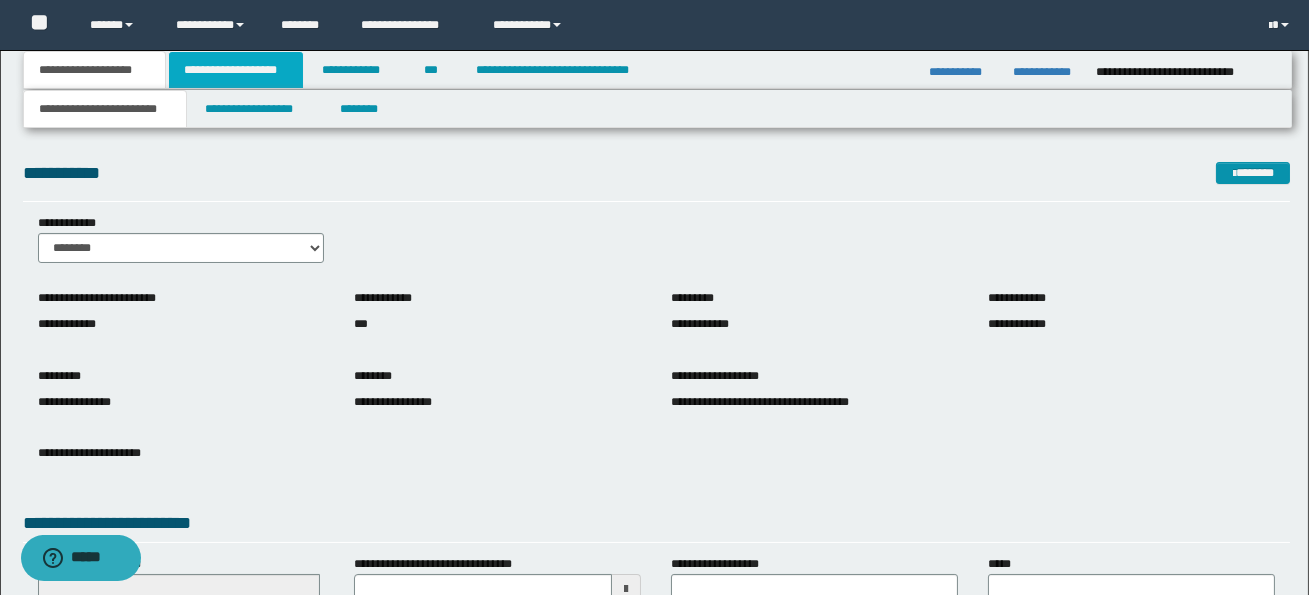 click on "**********" at bounding box center [236, 70] 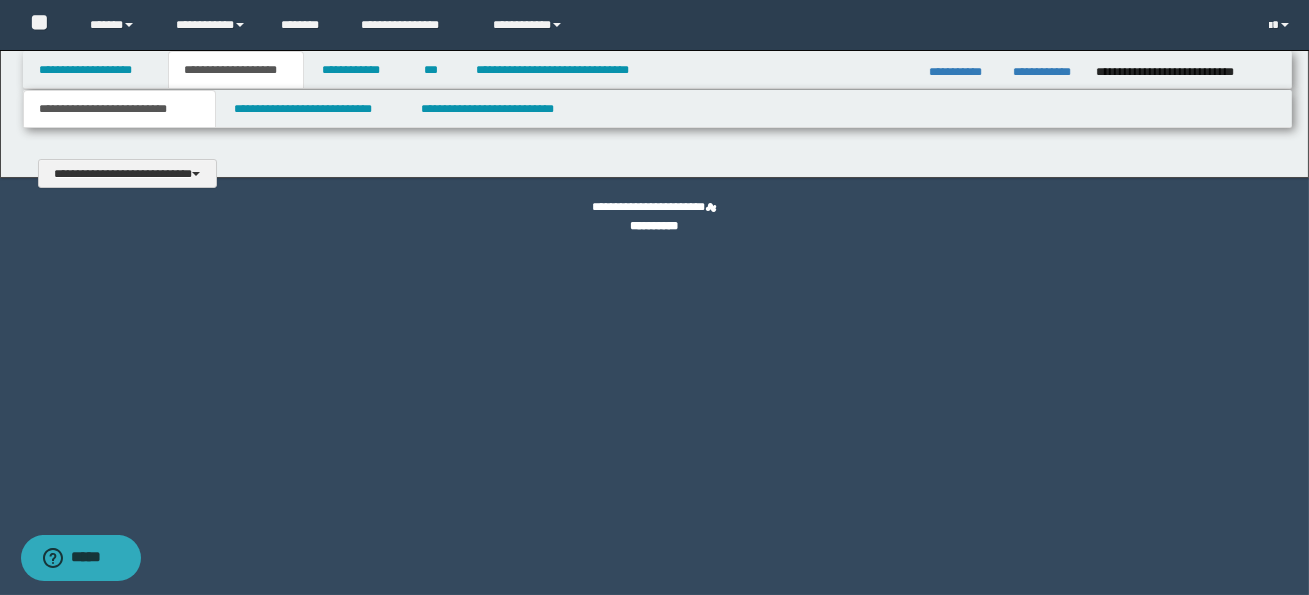 type 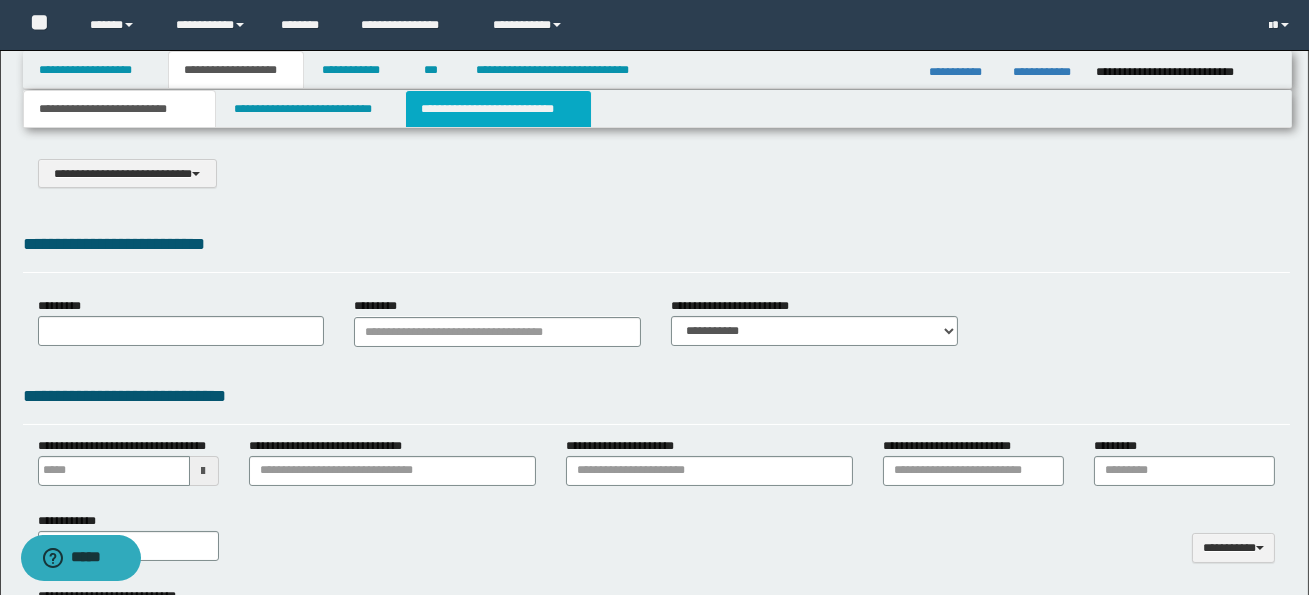 click on "**********" at bounding box center [498, 109] 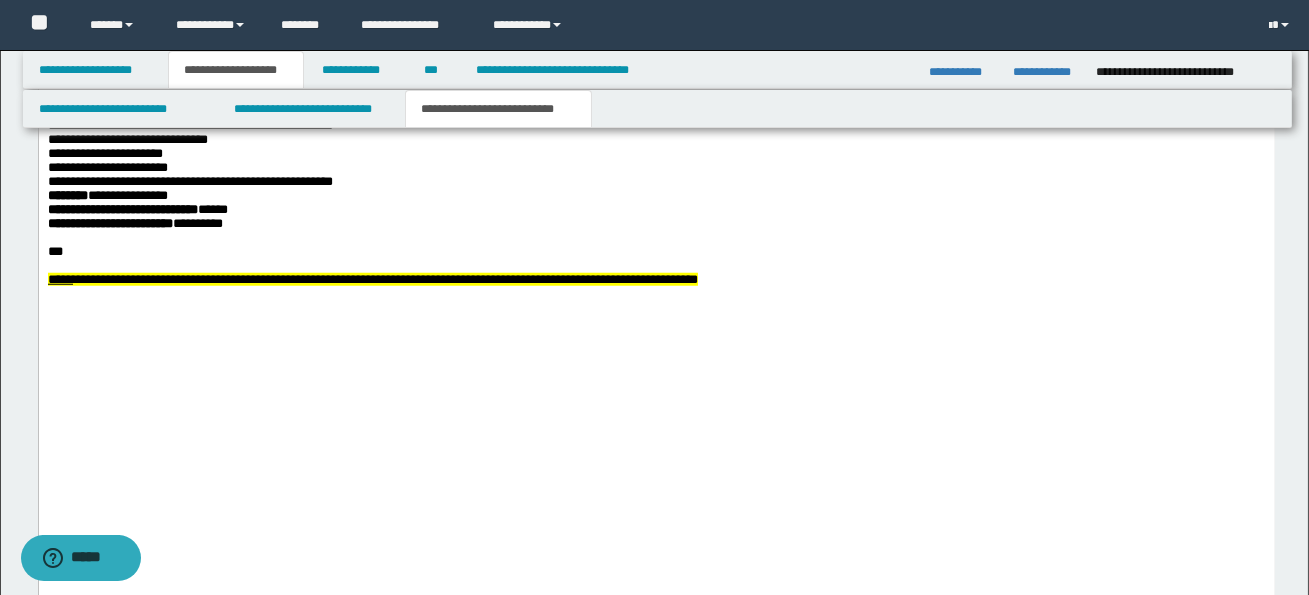 scroll, scrollTop: 3529, scrollLeft: 0, axis: vertical 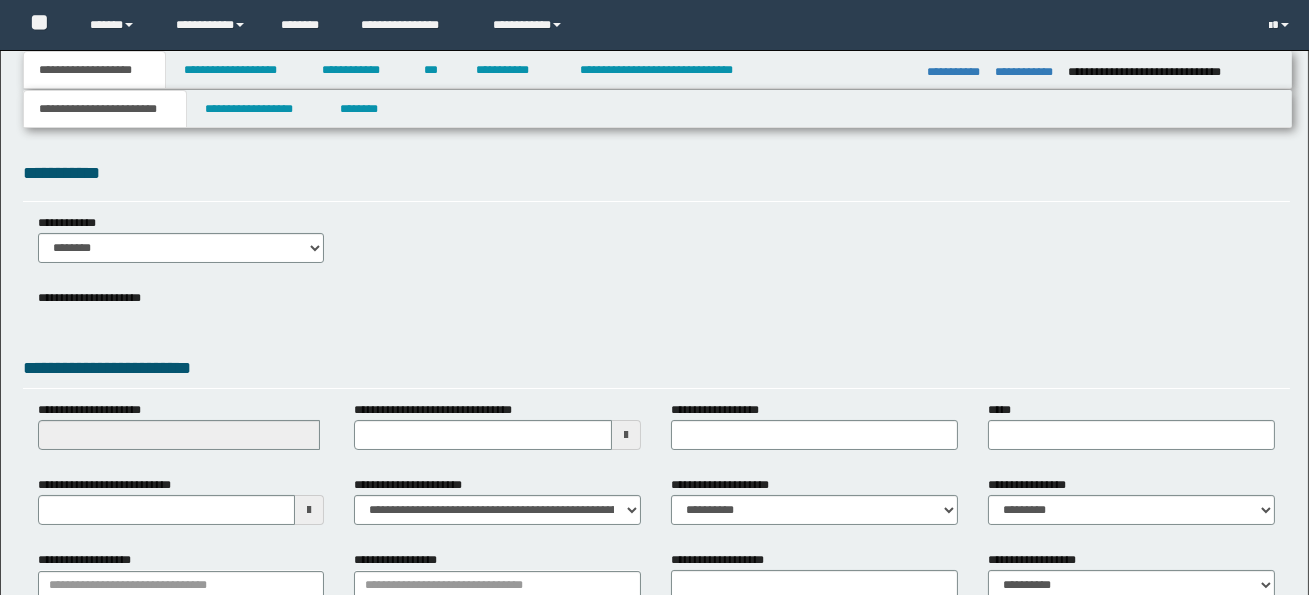 select on "*" 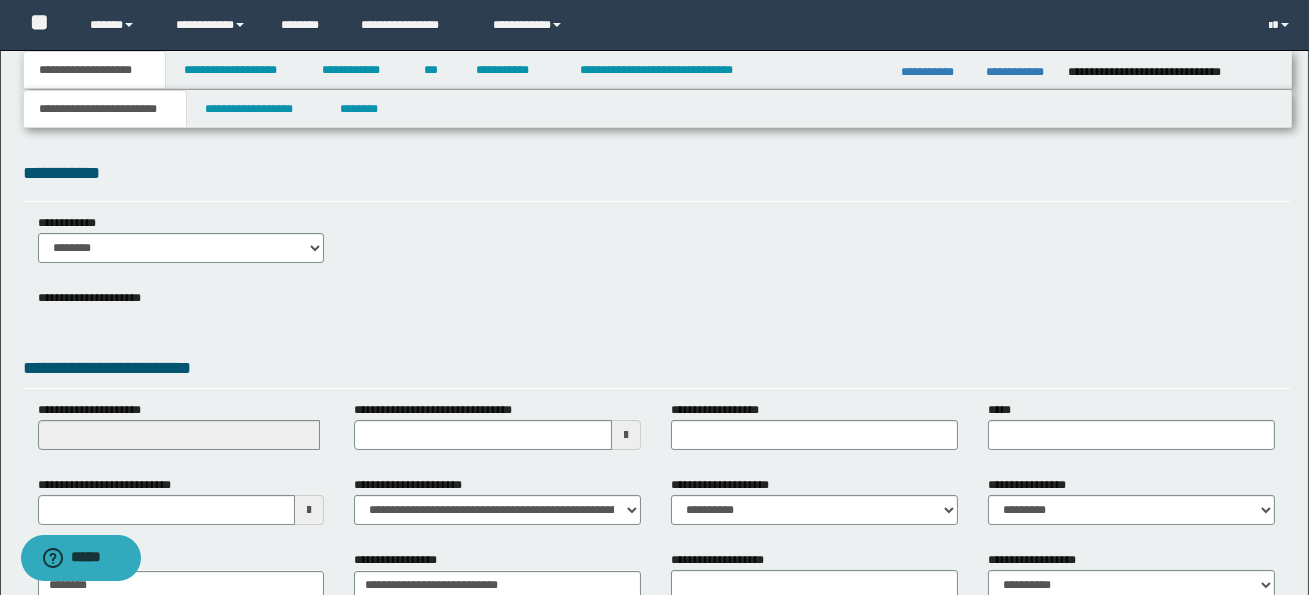 scroll, scrollTop: 0, scrollLeft: 0, axis: both 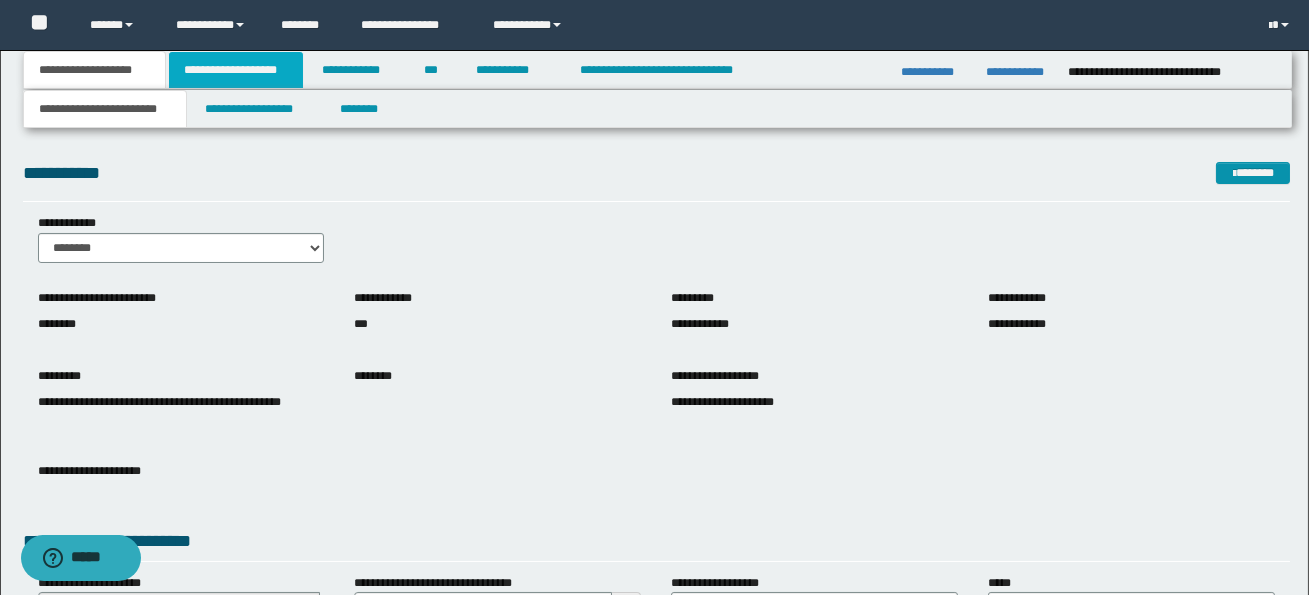 click on "**********" at bounding box center (236, 70) 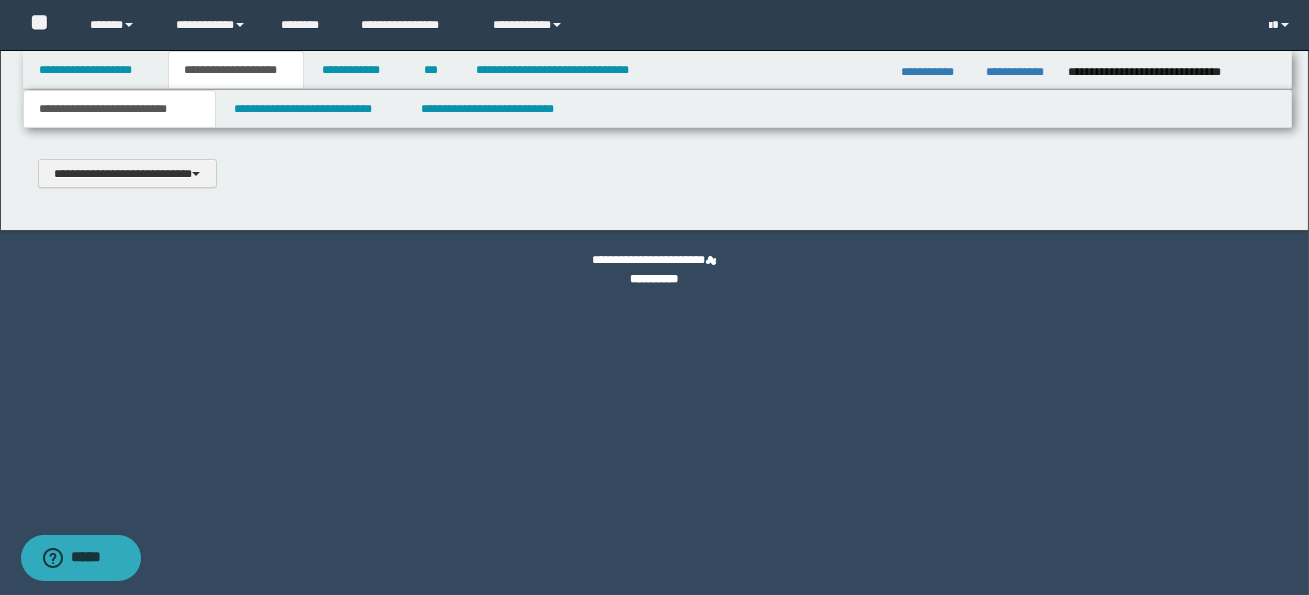 type 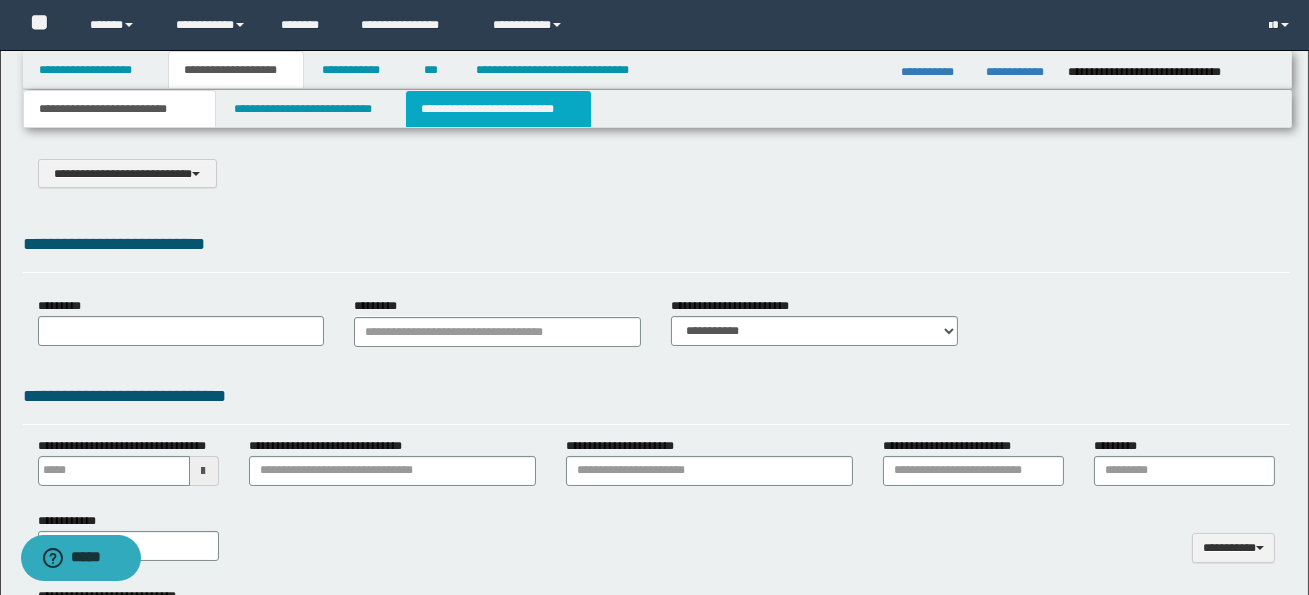 click on "**********" at bounding box center [498, 109] 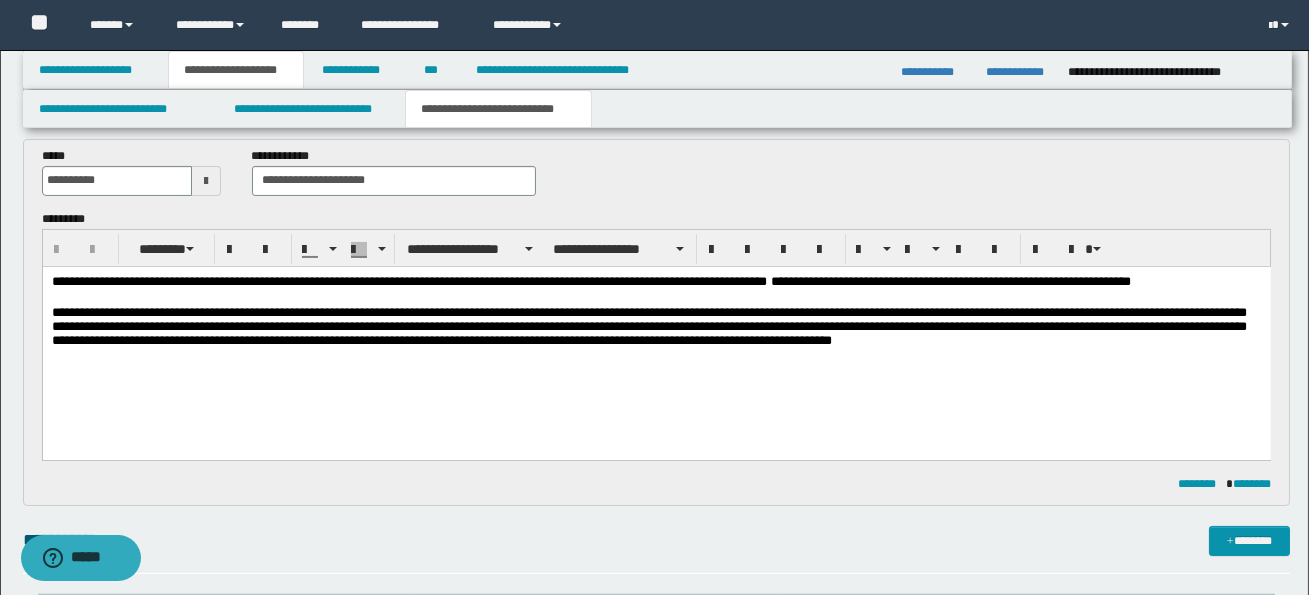 scroll, scrollTop: 800, scrollLeft: 0, axis: vertical 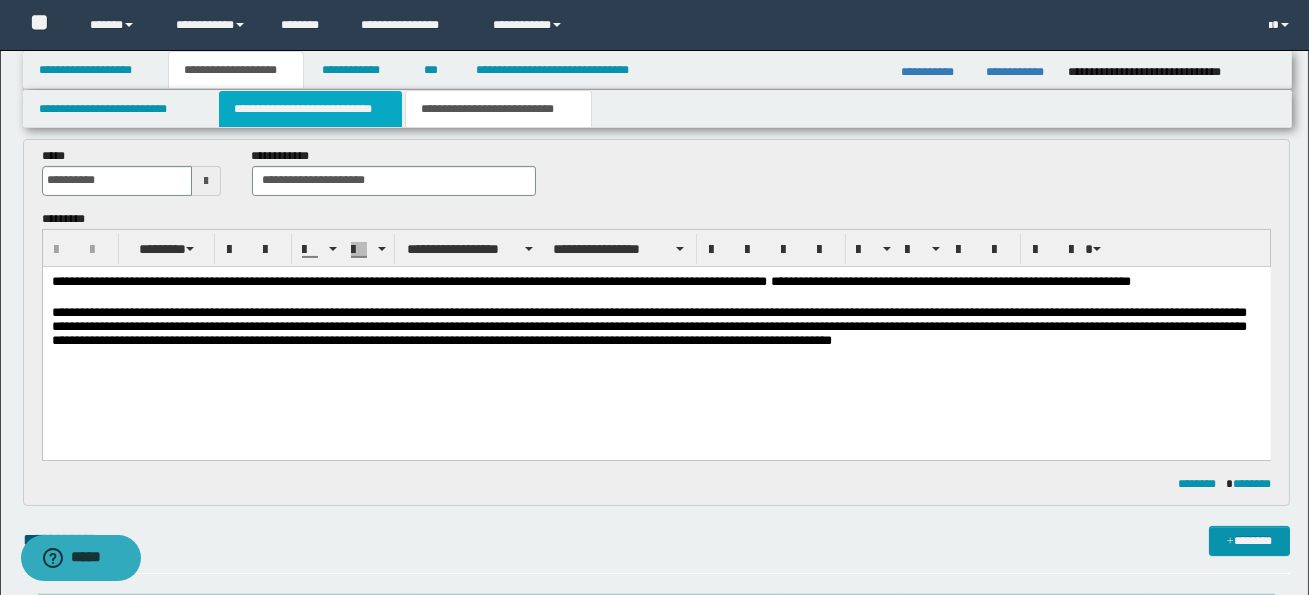 click on "**********" at bounding box center [310, 109] 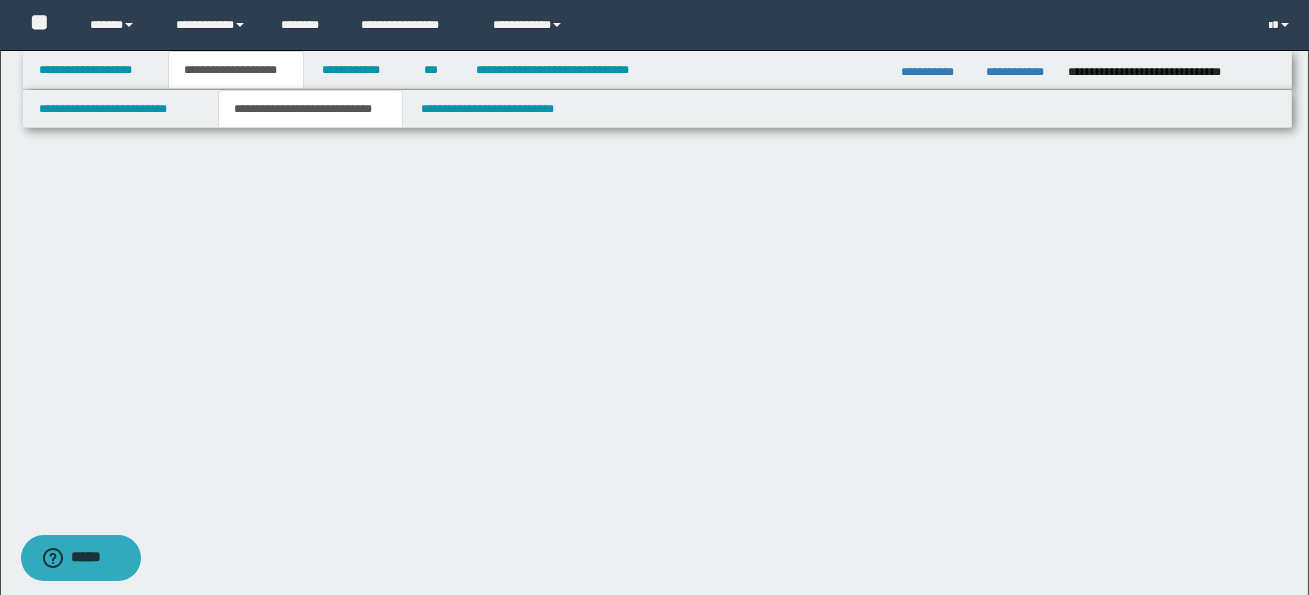 scroll, scrollTop: 0, scrollLeft: 0, axis: both 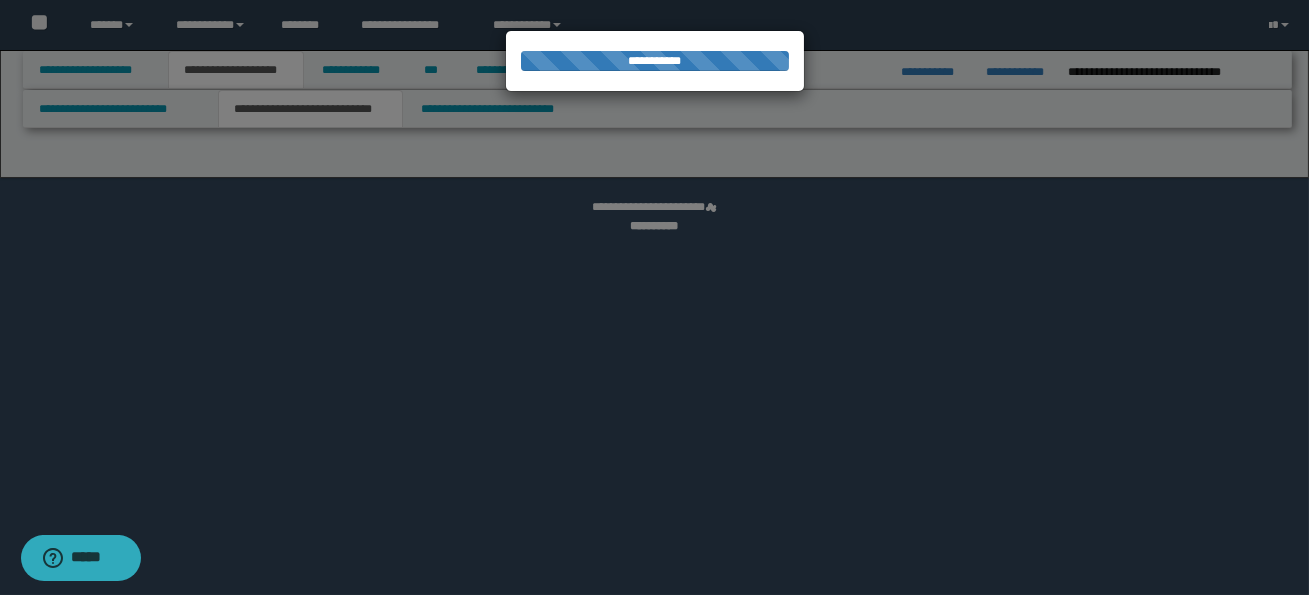 select on "*" 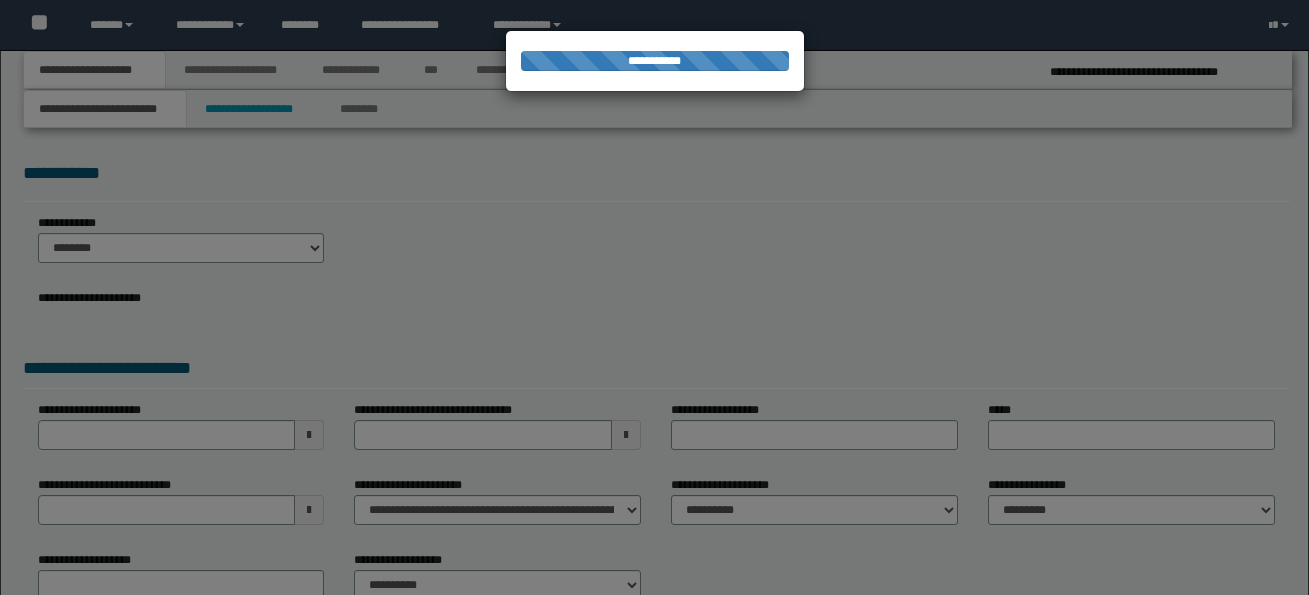 scroll, scrollTop: 0, scrollLeft: 0, axis: both 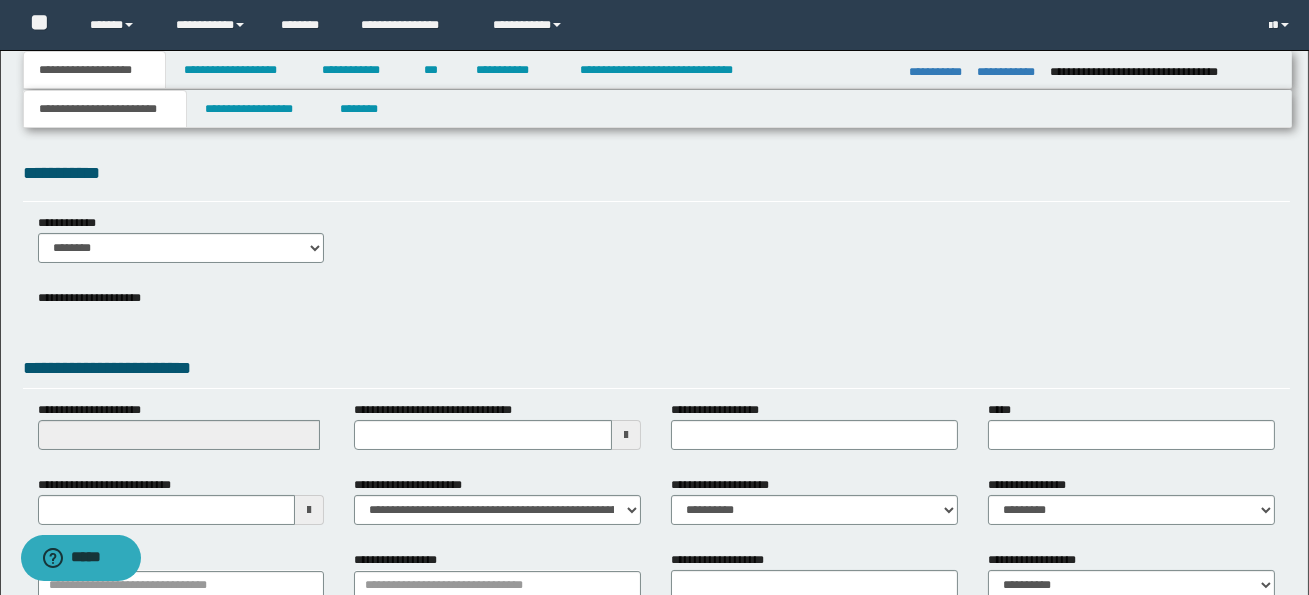 select on "*" 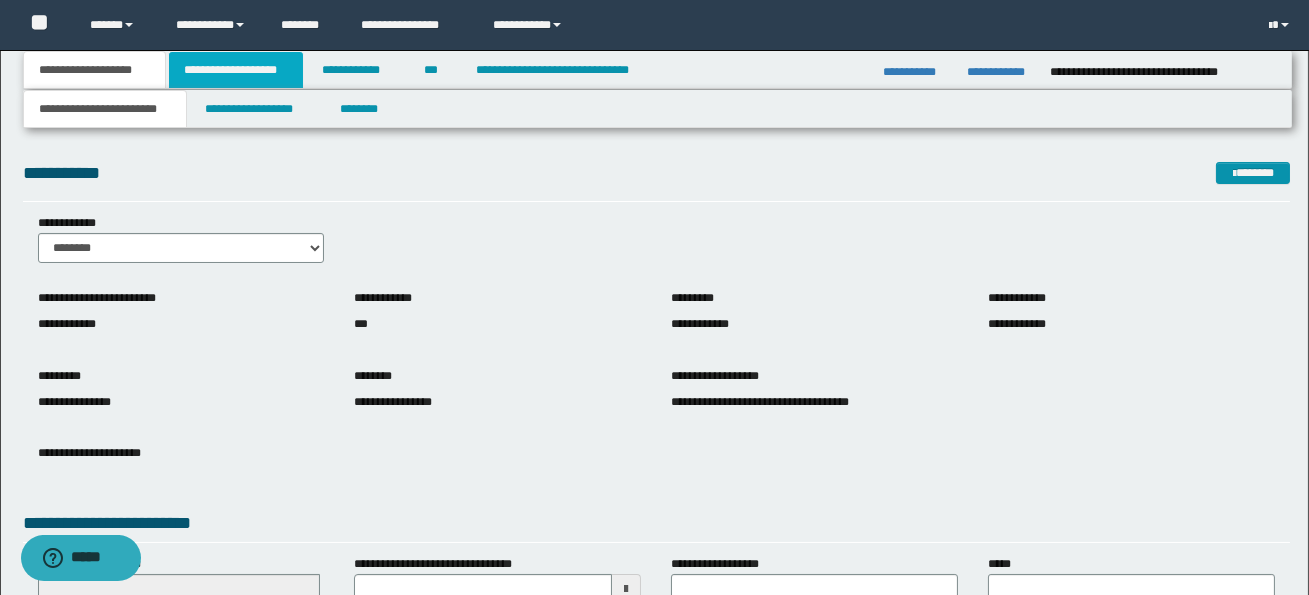 click on "**********" at bounding box center [236, 70] 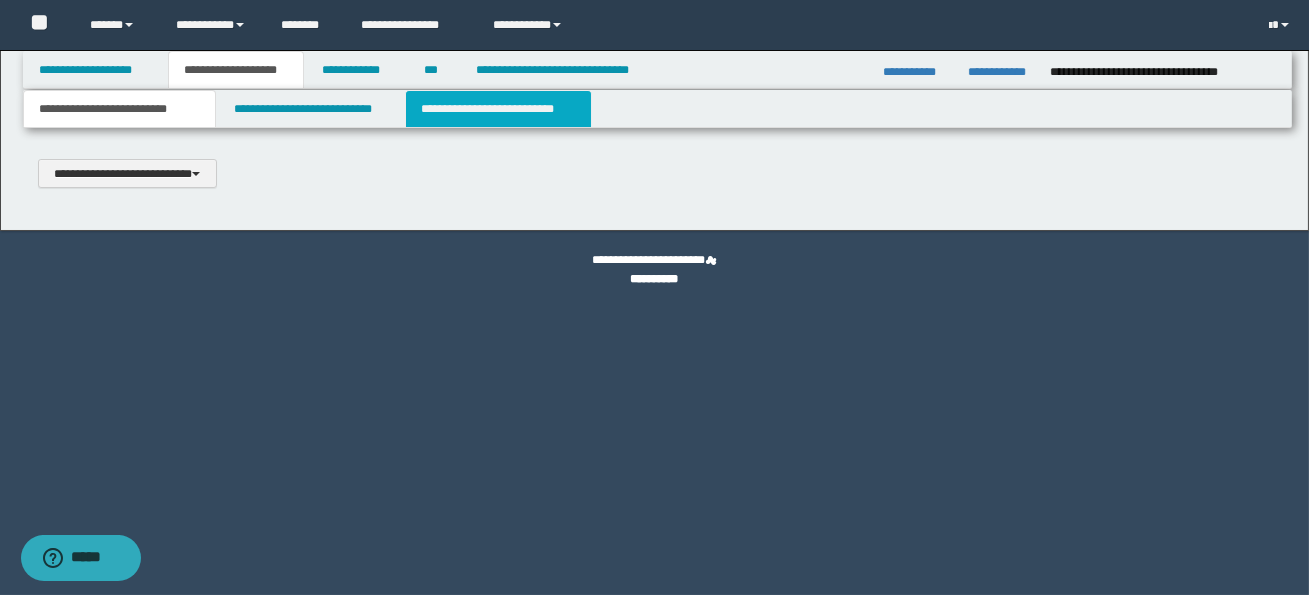 click on "**********" at bounding box center [498, 109] 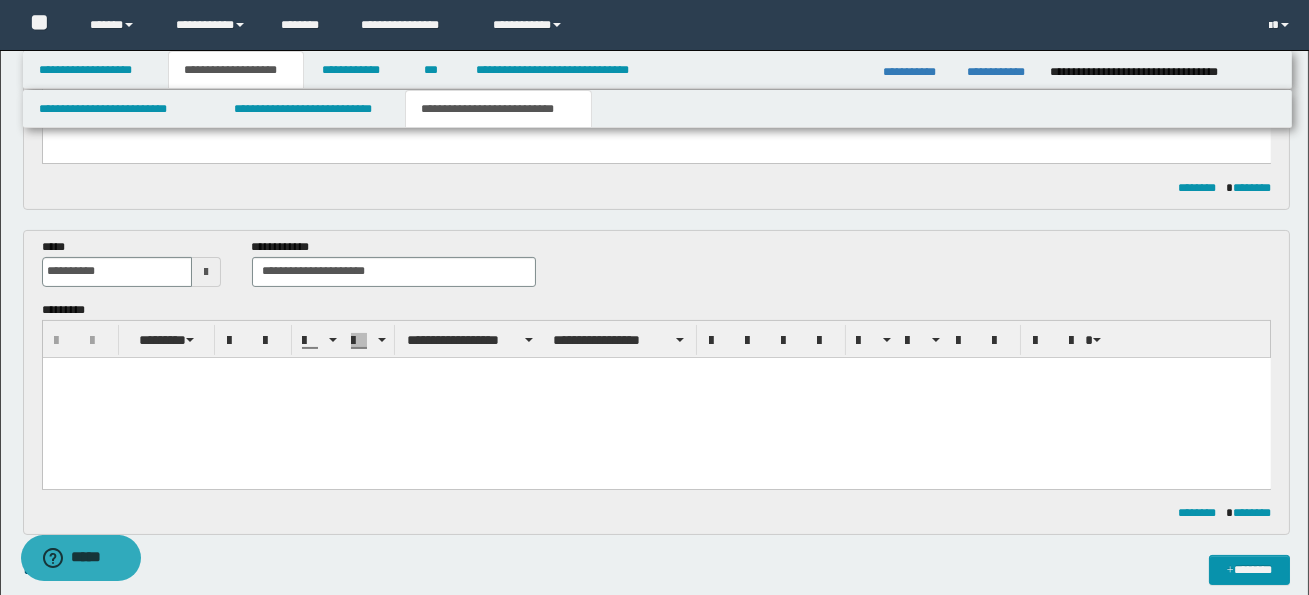 scroll, scrollTop: 706, scrollLeft: 0, axis: vertical 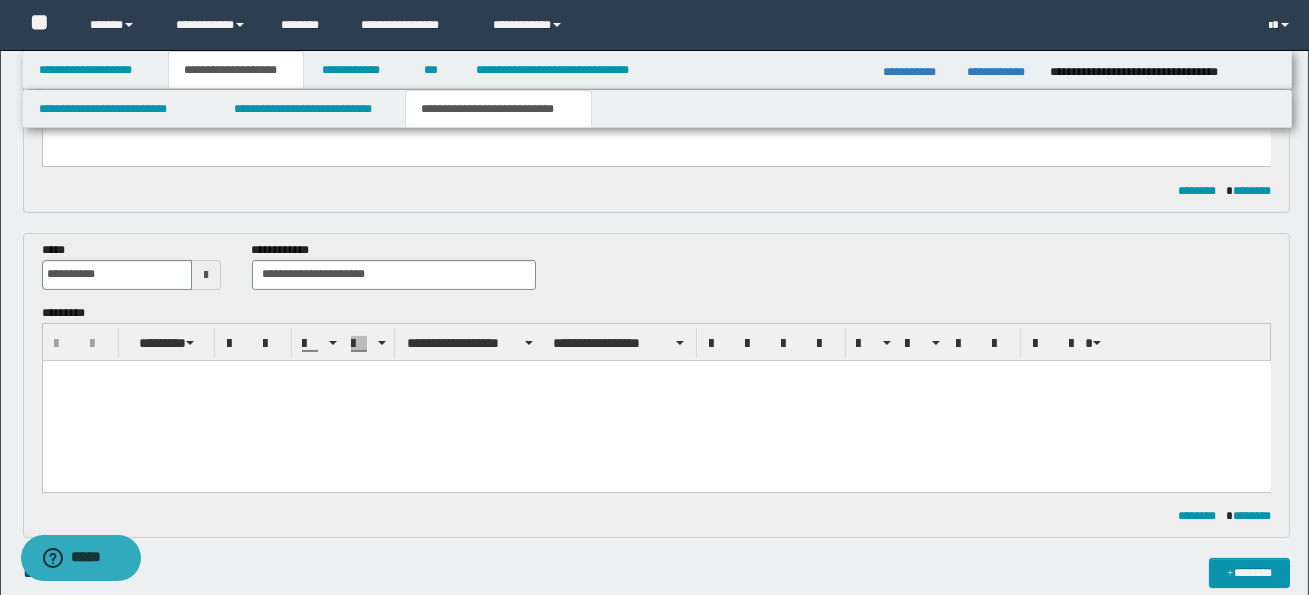 click at bounding box center [656, 400] 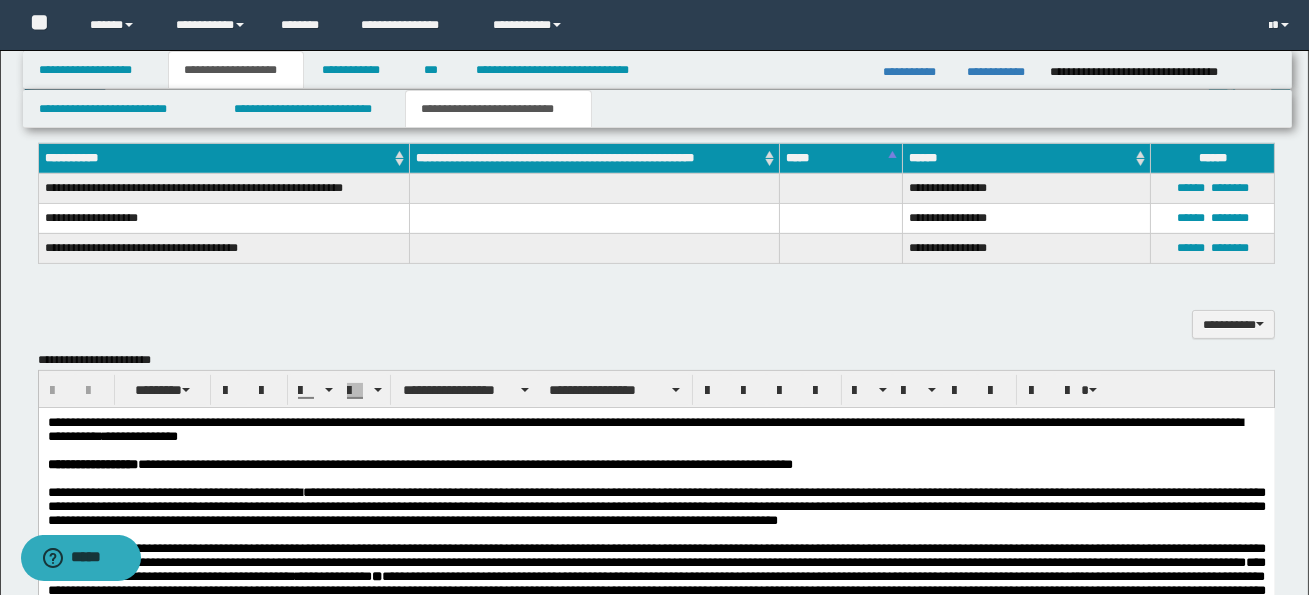 scroll, scrollTop: 1190, scrollLeft: 0, axis: vertical 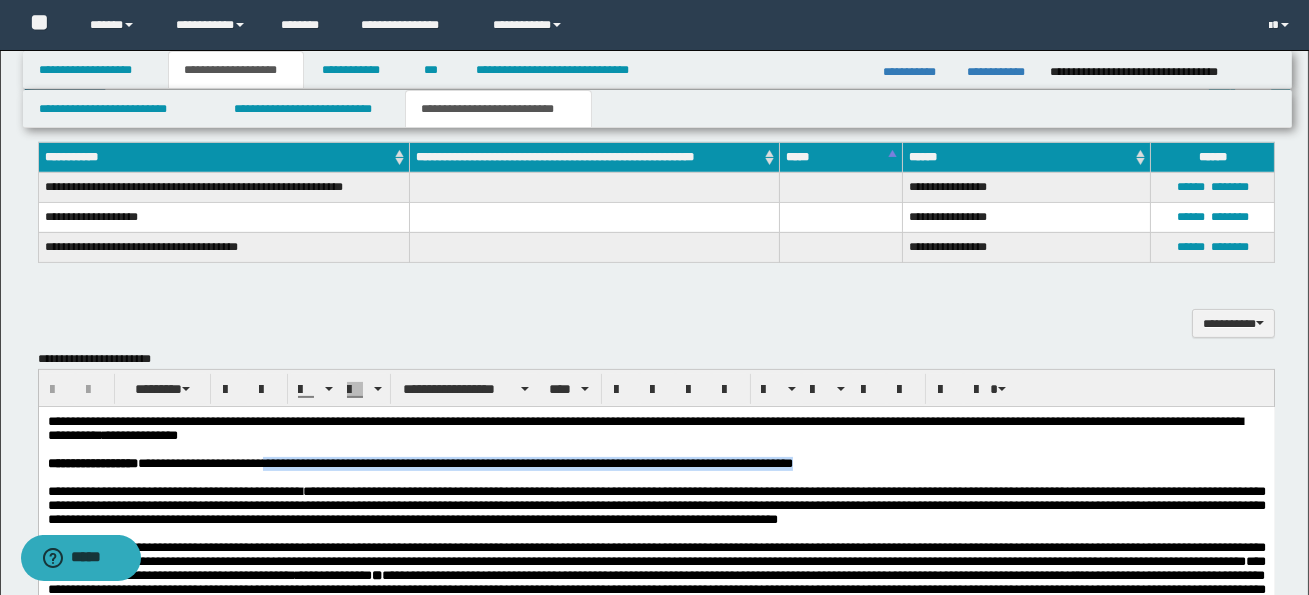 drag, startPoint x: 293, startPoint y: 466, endPoint x: 869, endPoint y: 466, distance: 576 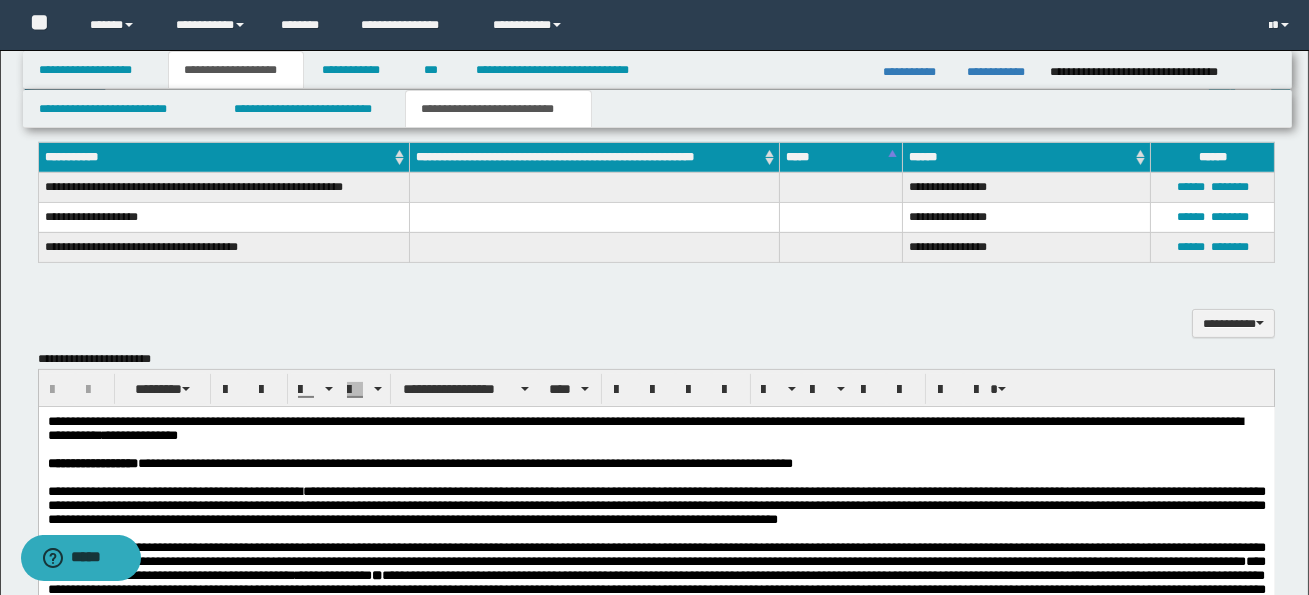 click at bounding box center (656, 477) 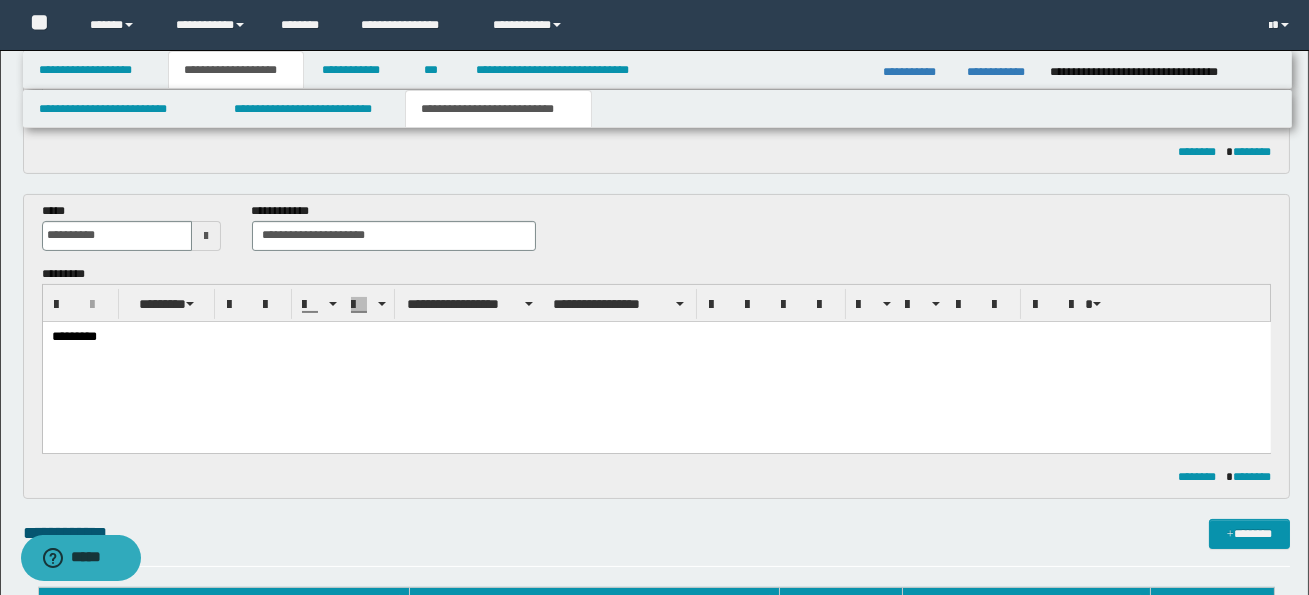 scroll, scrollTop: 743, scrollLeft: 0, axis: vertical 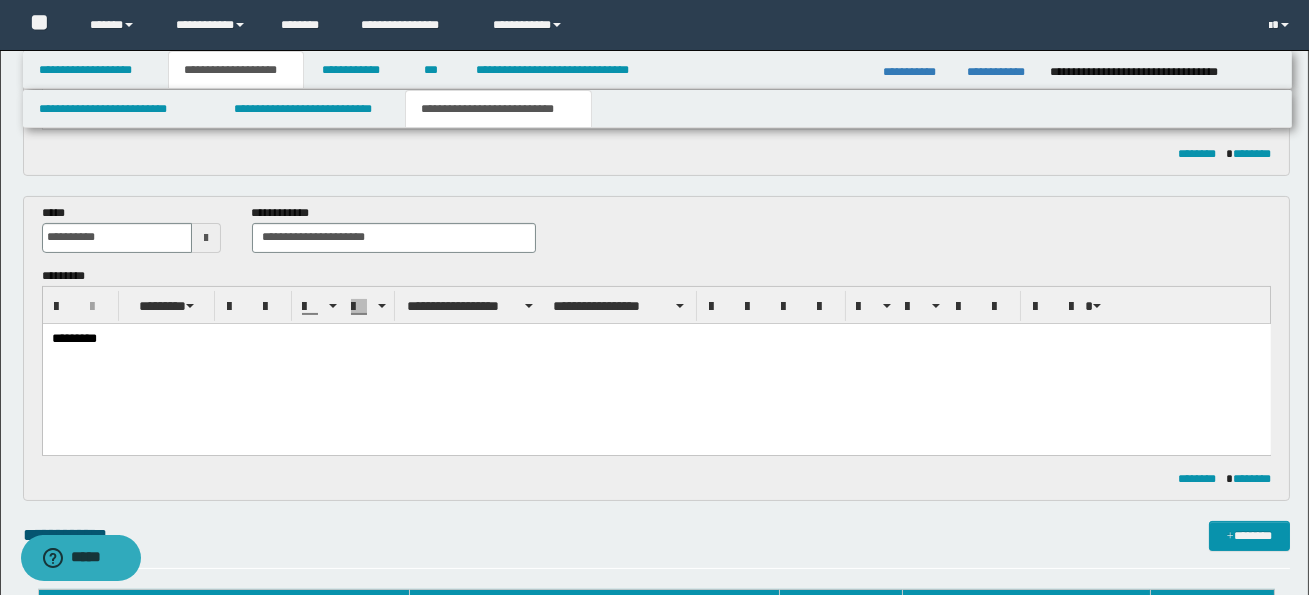 click on "*********" at bounding box center [656, 363] 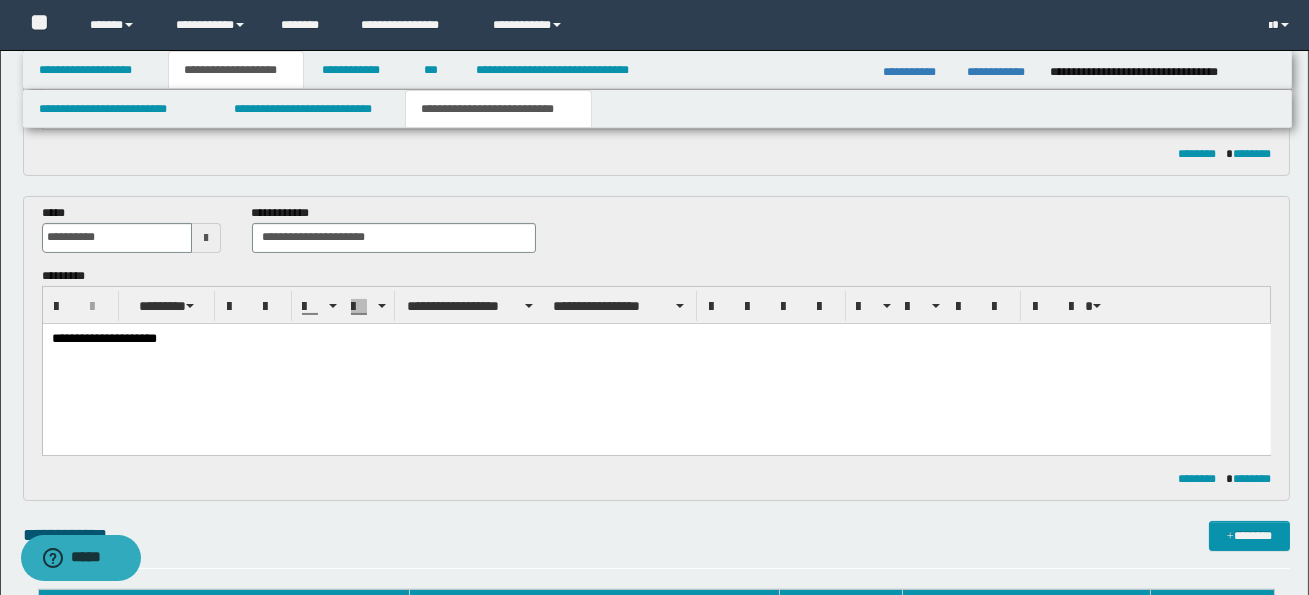 scroll, scrollTop: 0, scrollLeft: 0, axis: both 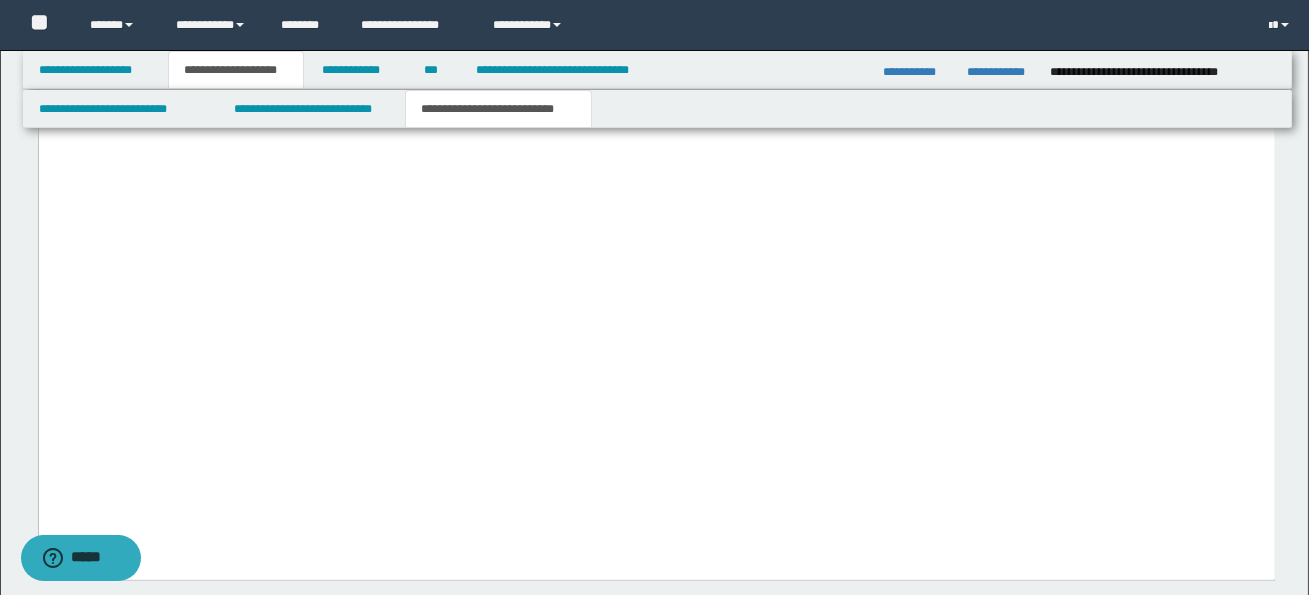 click on "**********" at bounding box center [656, -296] 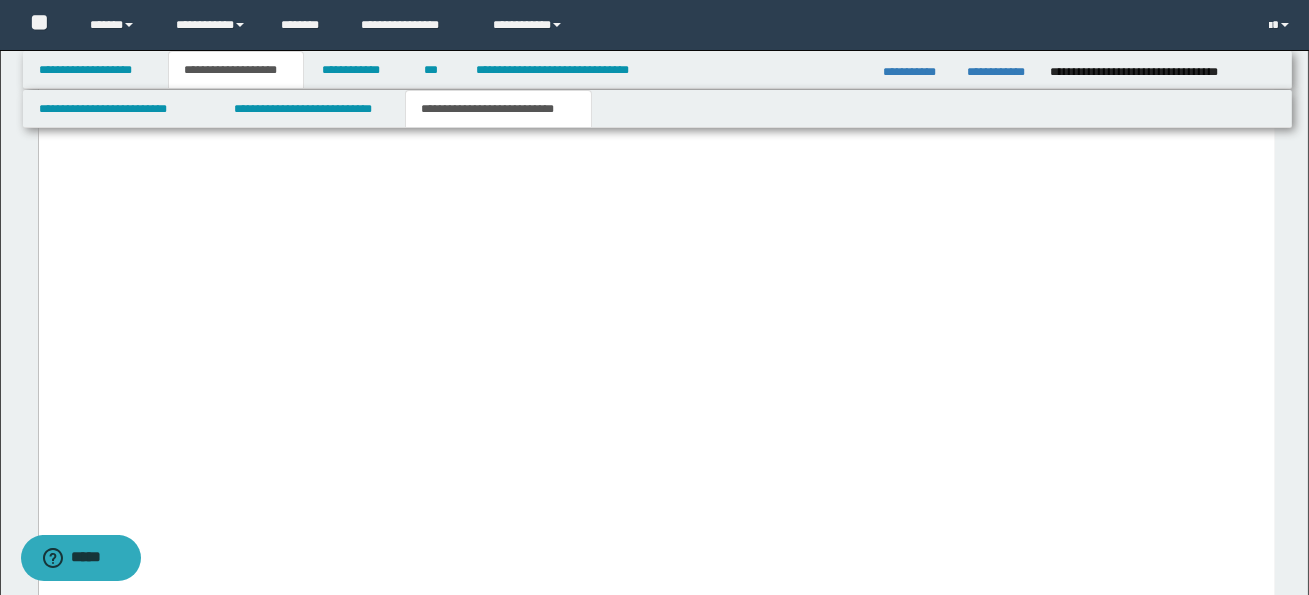 drag, startPoint x: 47, startPoint y: 395, endPoint x: 297, endPoint y: 398, distance: 250.018 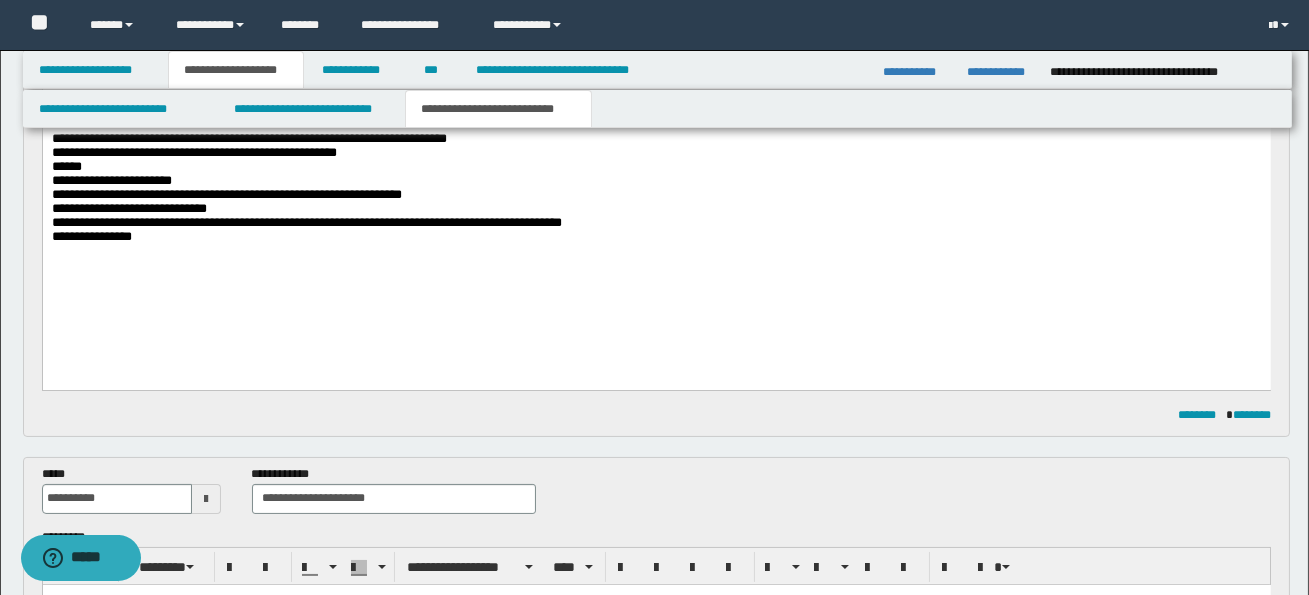 scroll, scrollTop: 597, scrollLeft: 0, axis: vertical 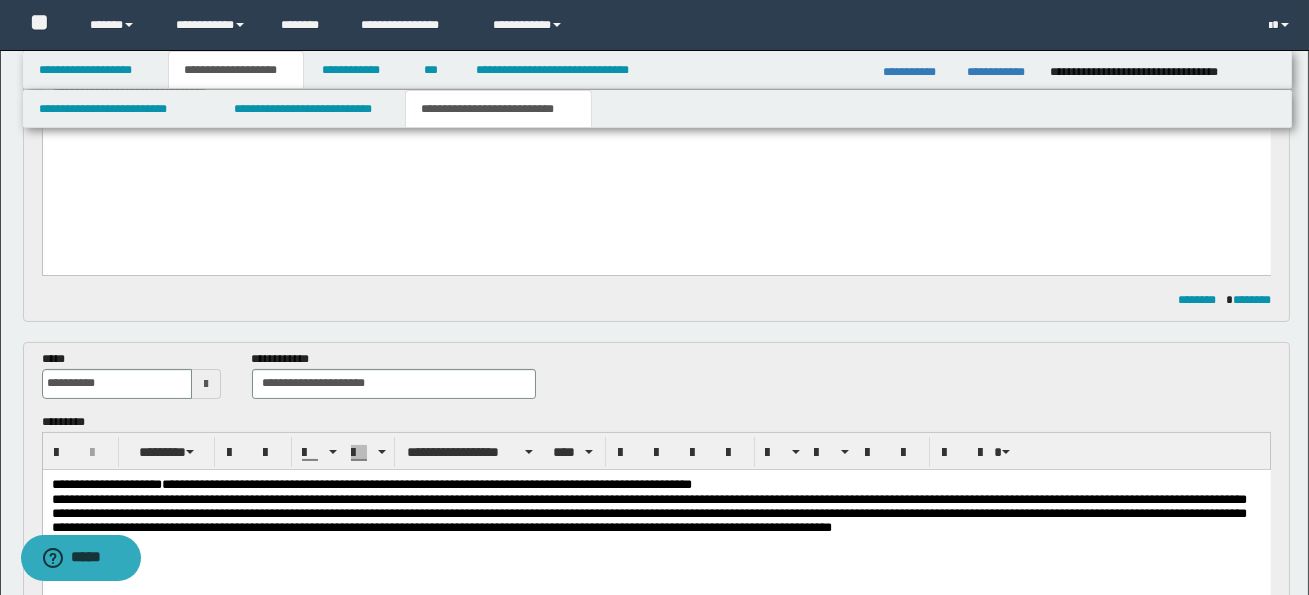 click on "**********" at bounding box center [655, 484] 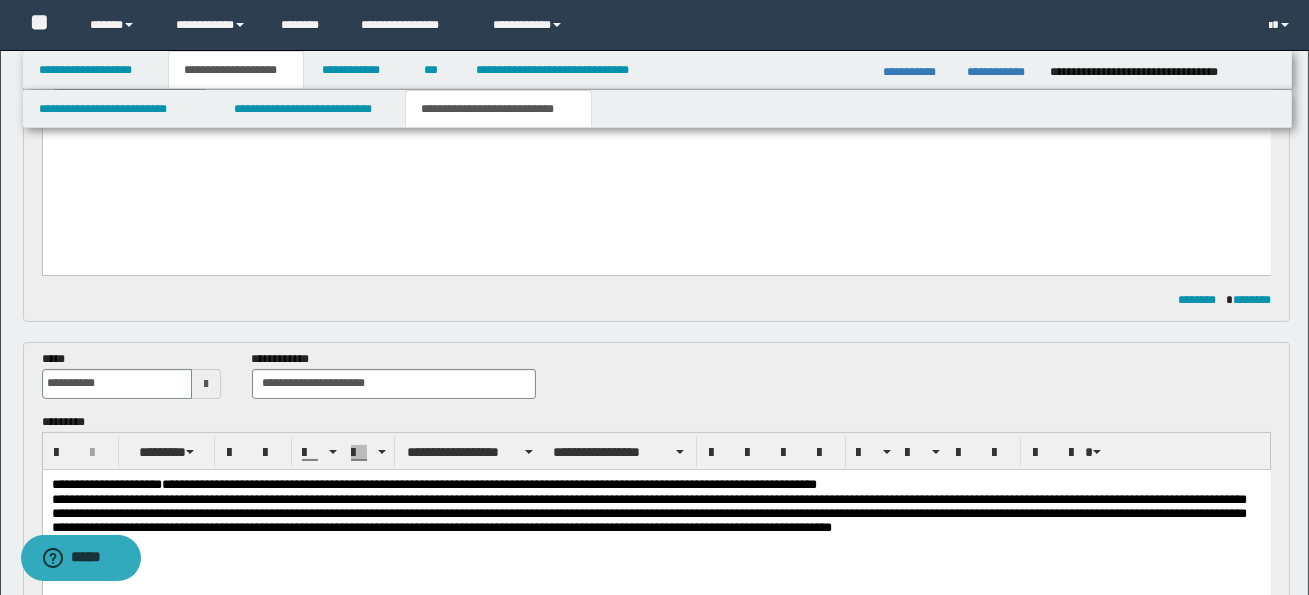 scroll, scrollTop: 0, scrollLeft: 0, axis: both 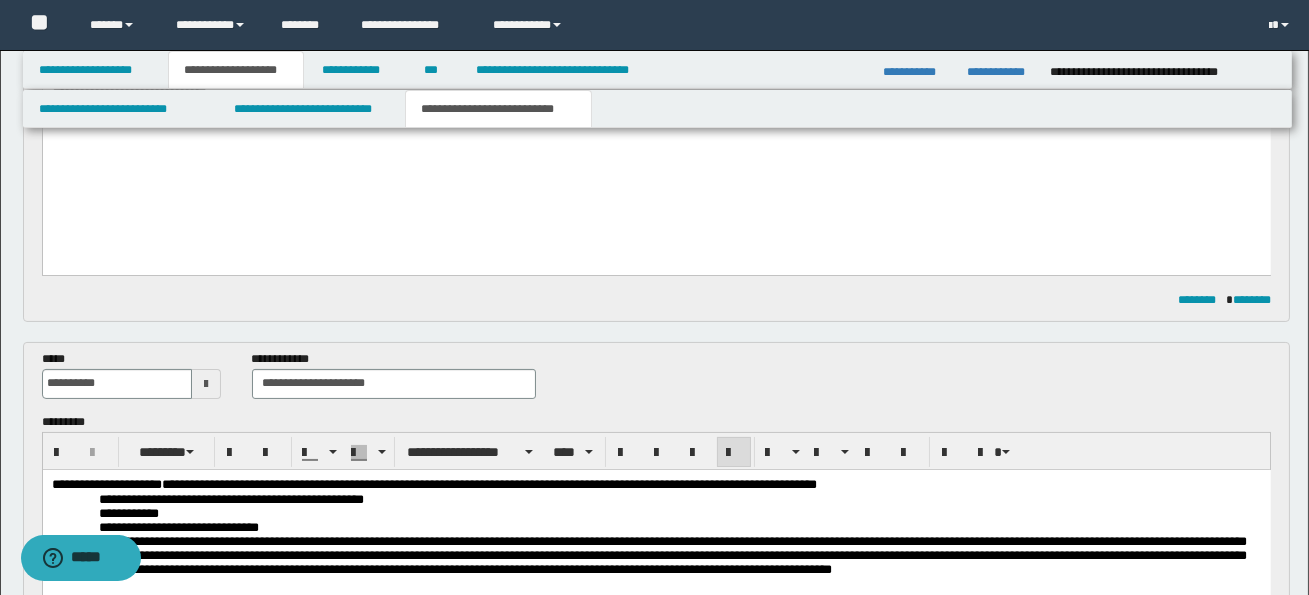 click on "**********" at bounding box center [230, 498] 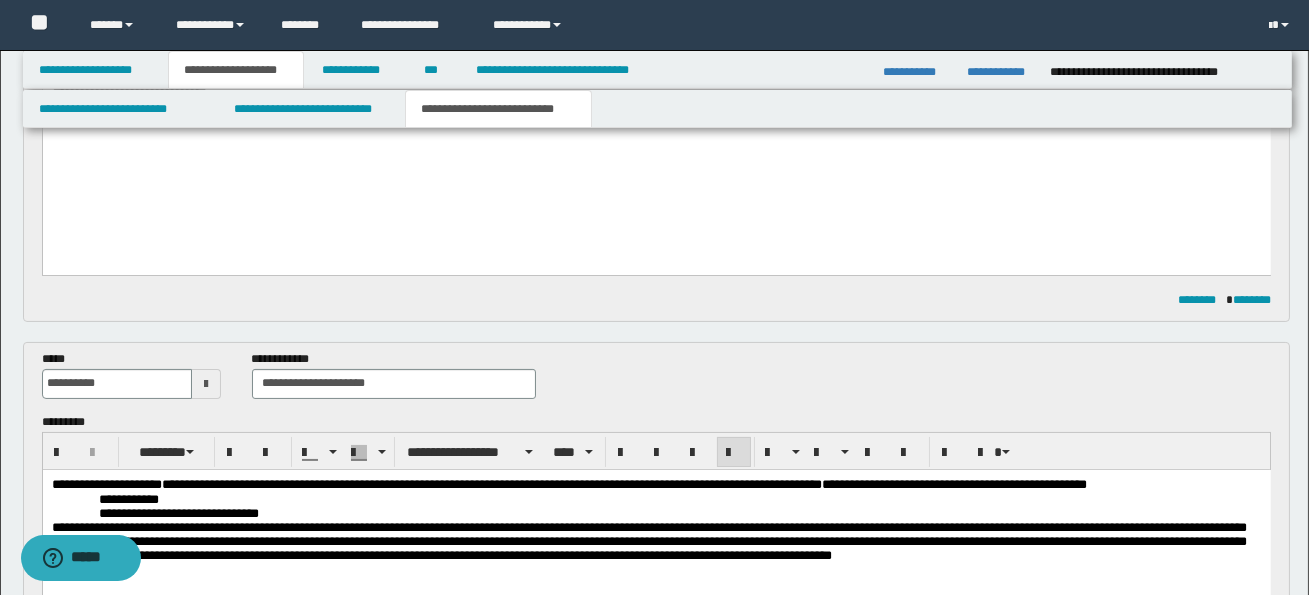 click on "**********" at bounding box center [128, 498] 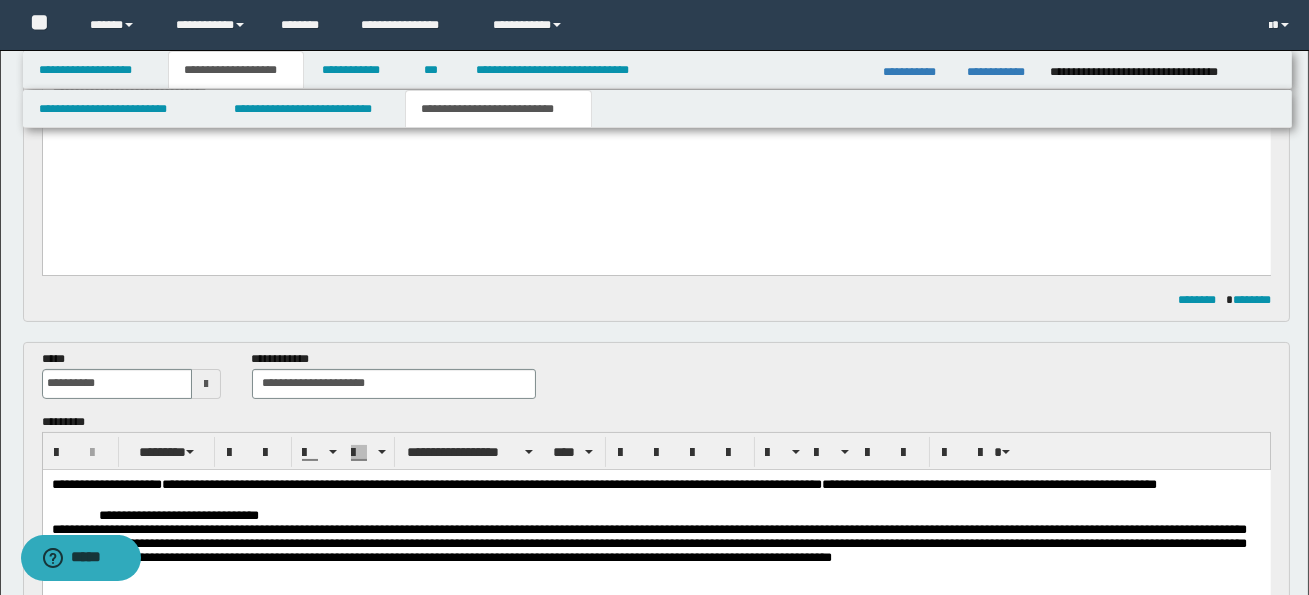 click on "**********" at bounding box center [178, 514] 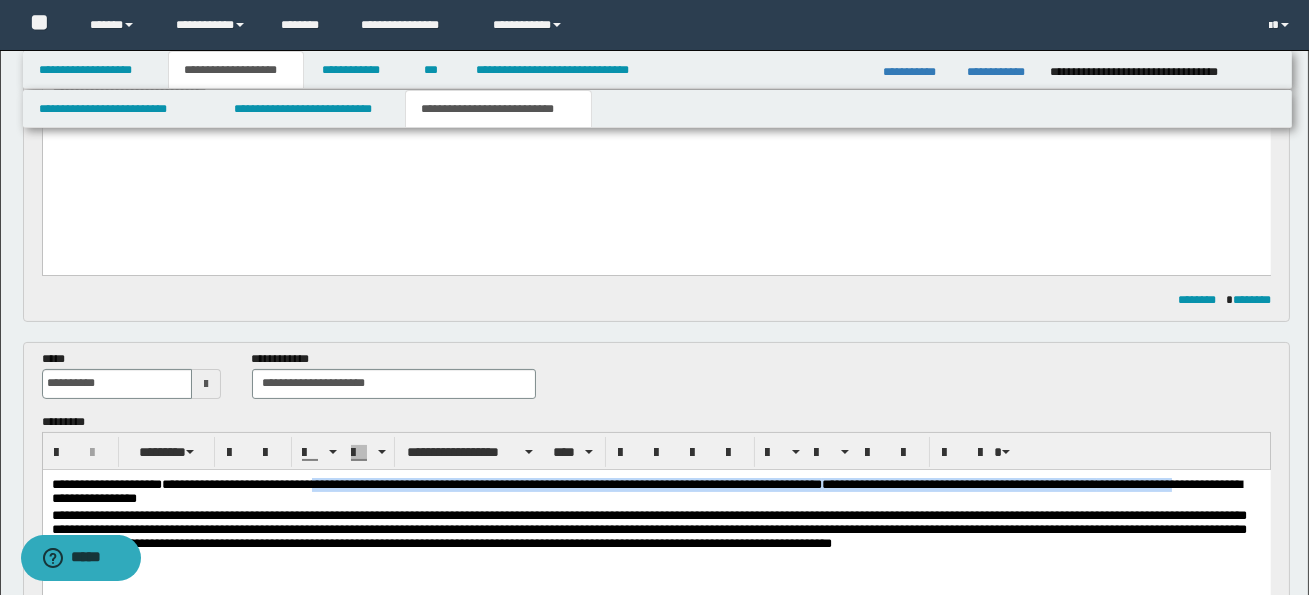 drag, startPoint x: 190, startPoint y: 502, endPoint x: 369, endPoint y: 492, distance: 179.27911 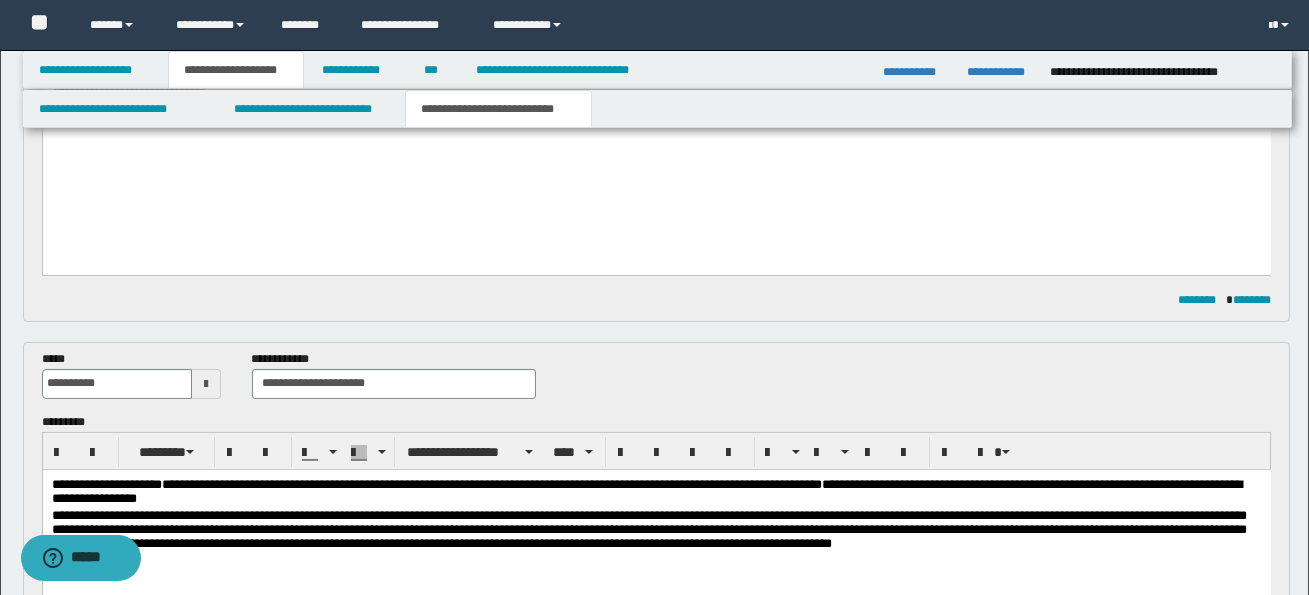 click on "**********" at bounding box center (655, 492) 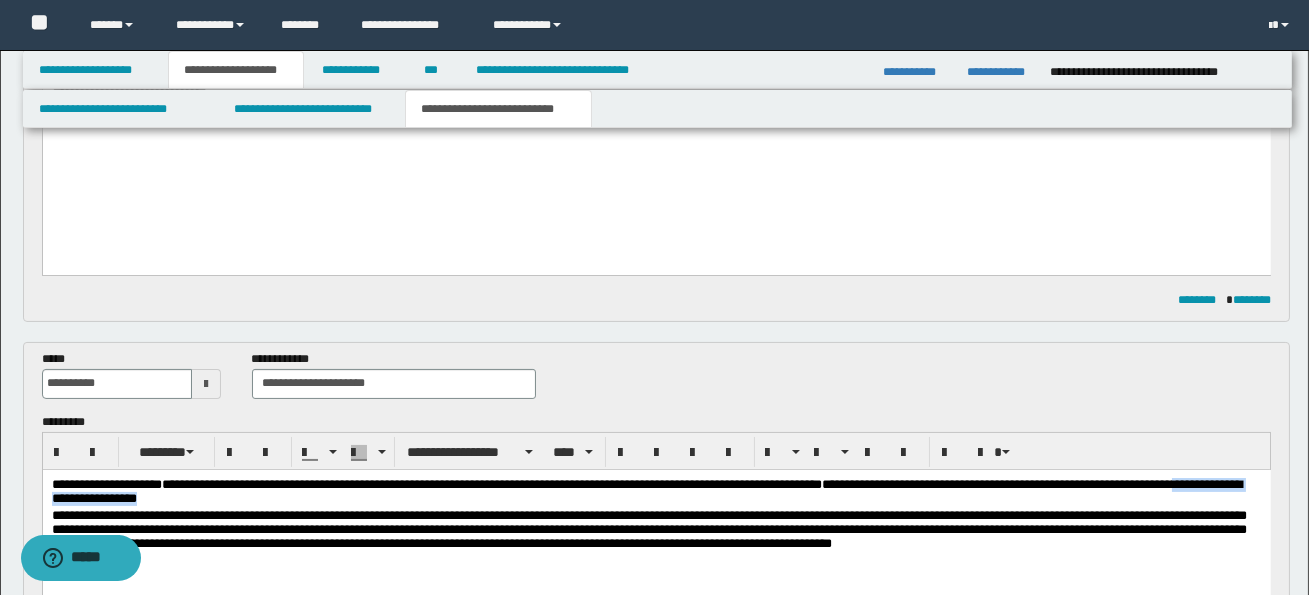 drag, startPoint x: 193, startPoint y: 499, endPoint x: 392, endPoint y: 495, distance: 199.04019 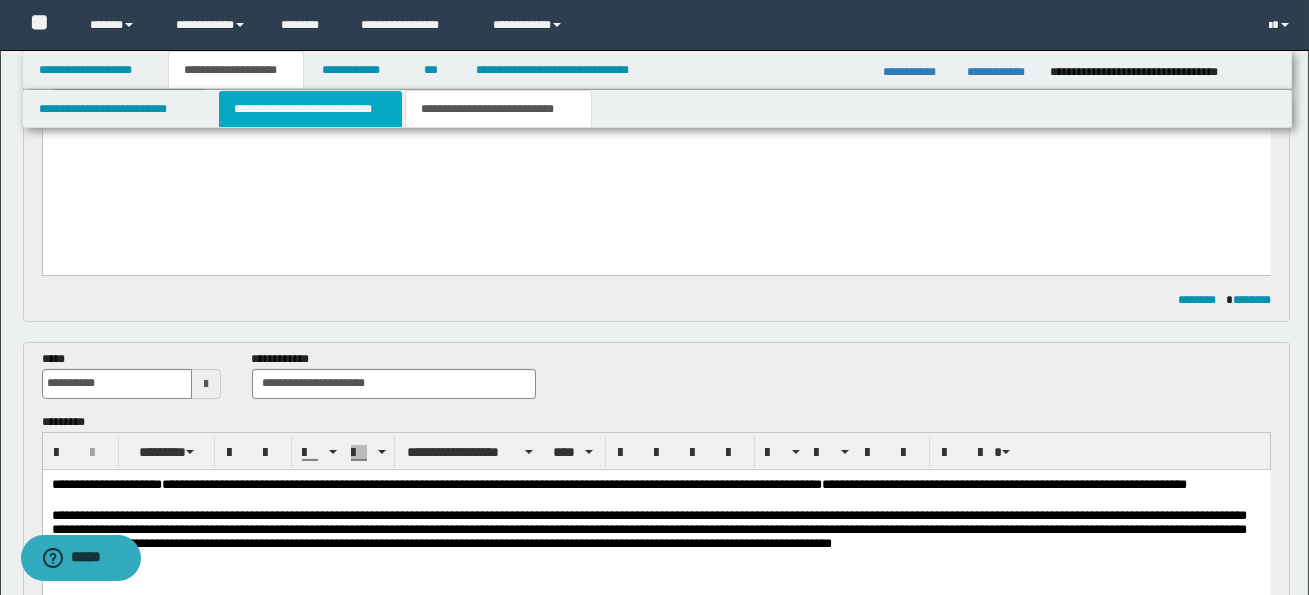 click on "**********" at bounding box center [310, 109] 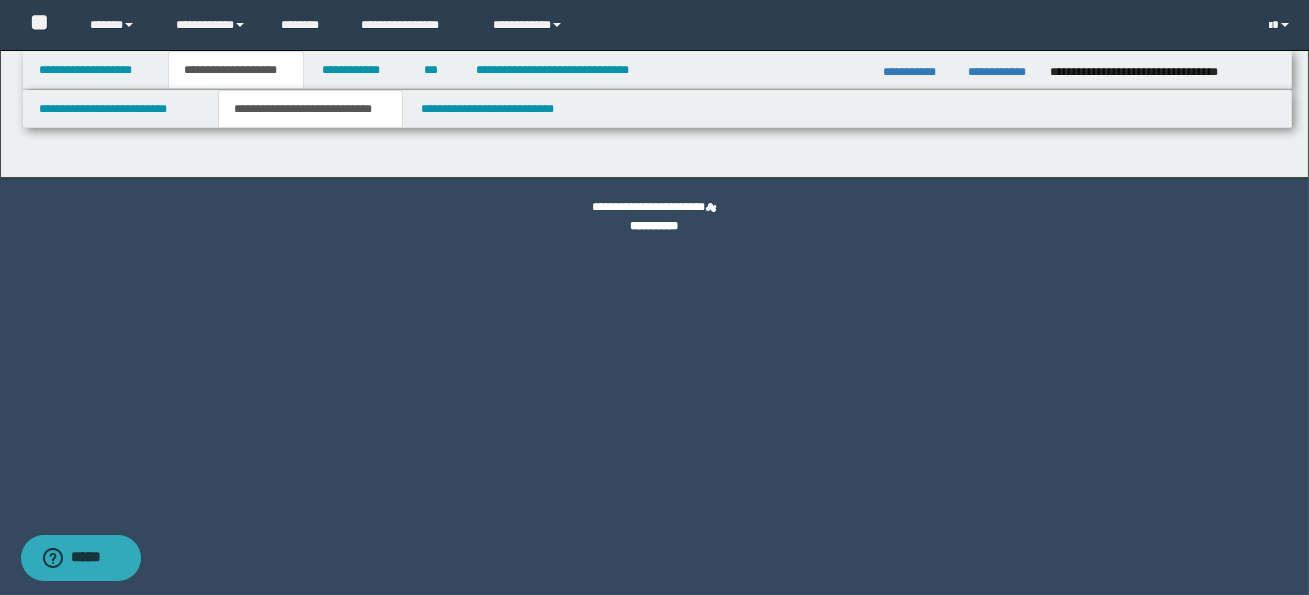 scroll, scrollTop: 0, scrollLeft: 0, axis: both 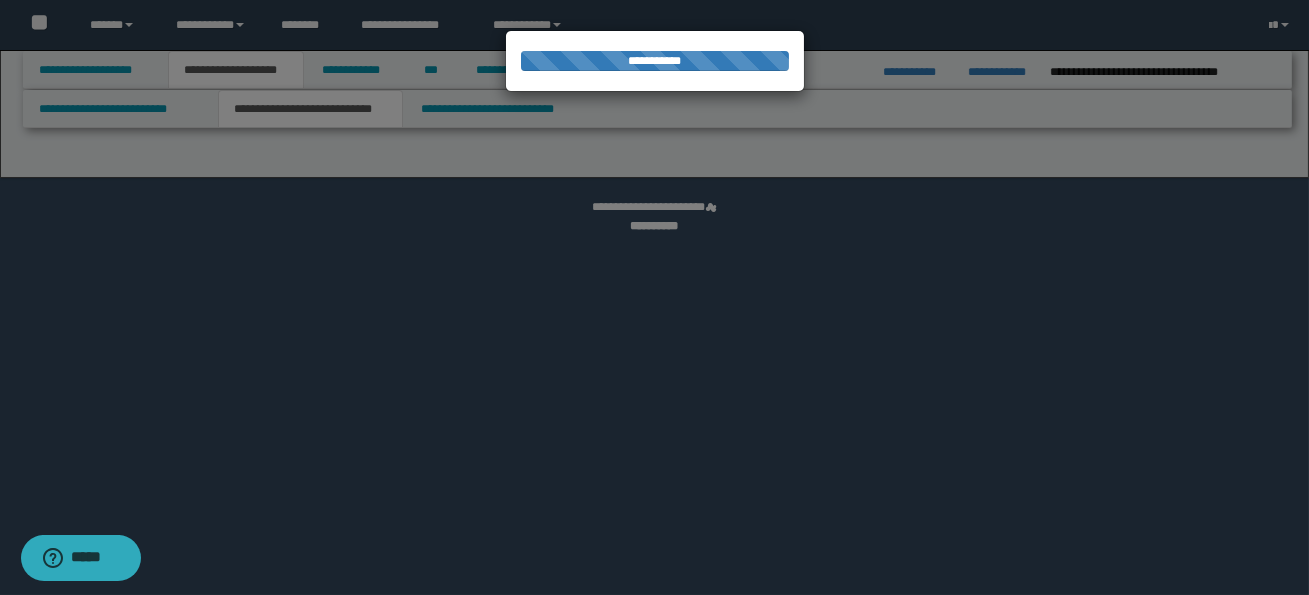 select on "*" 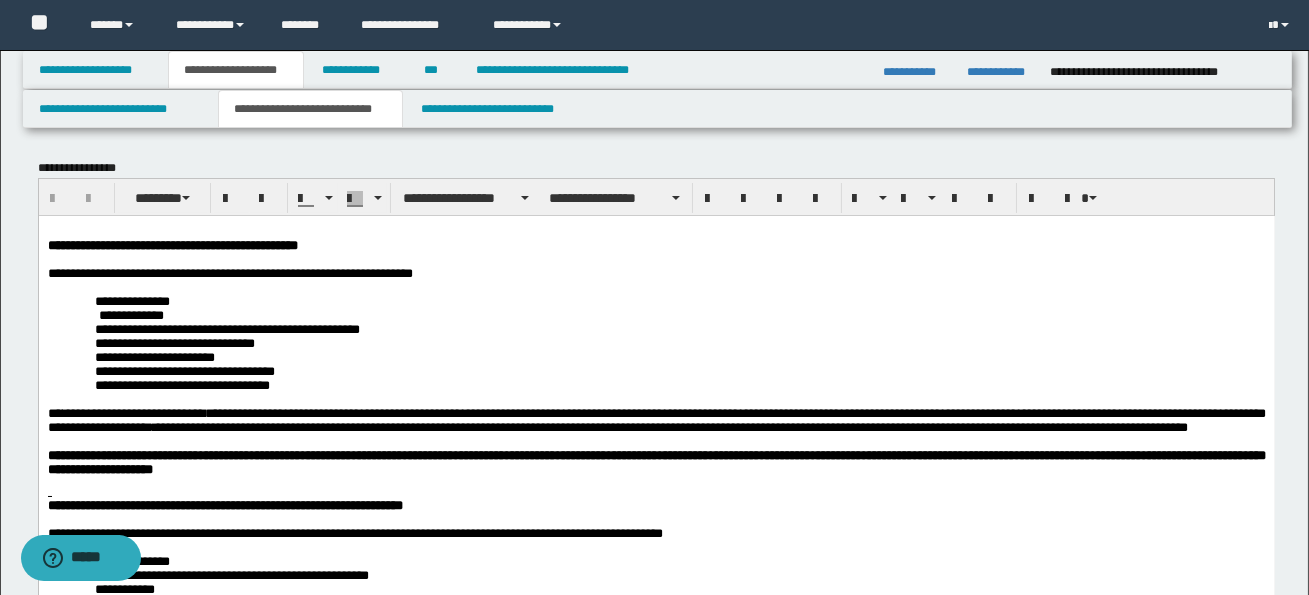 scroll, scrollTop: 0, scrollLeft: 0, axis: both 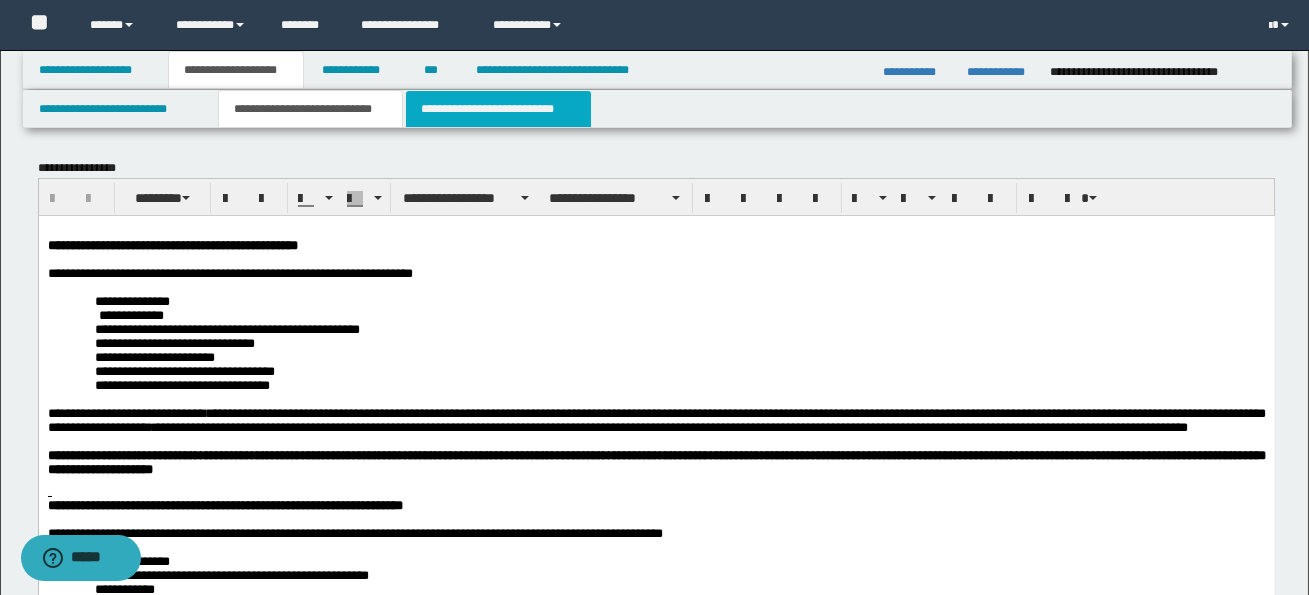click on "**********" at bounding box center [498, 109] 